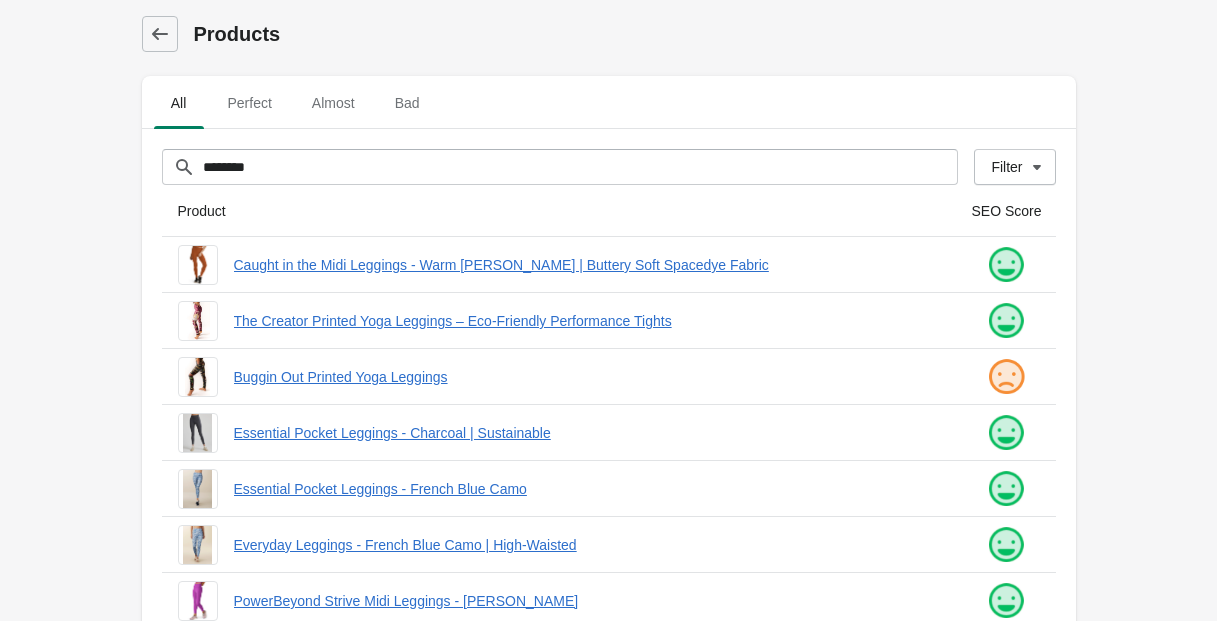 scroll, scrollTop: 0, scrollLeft: 0, axis: both 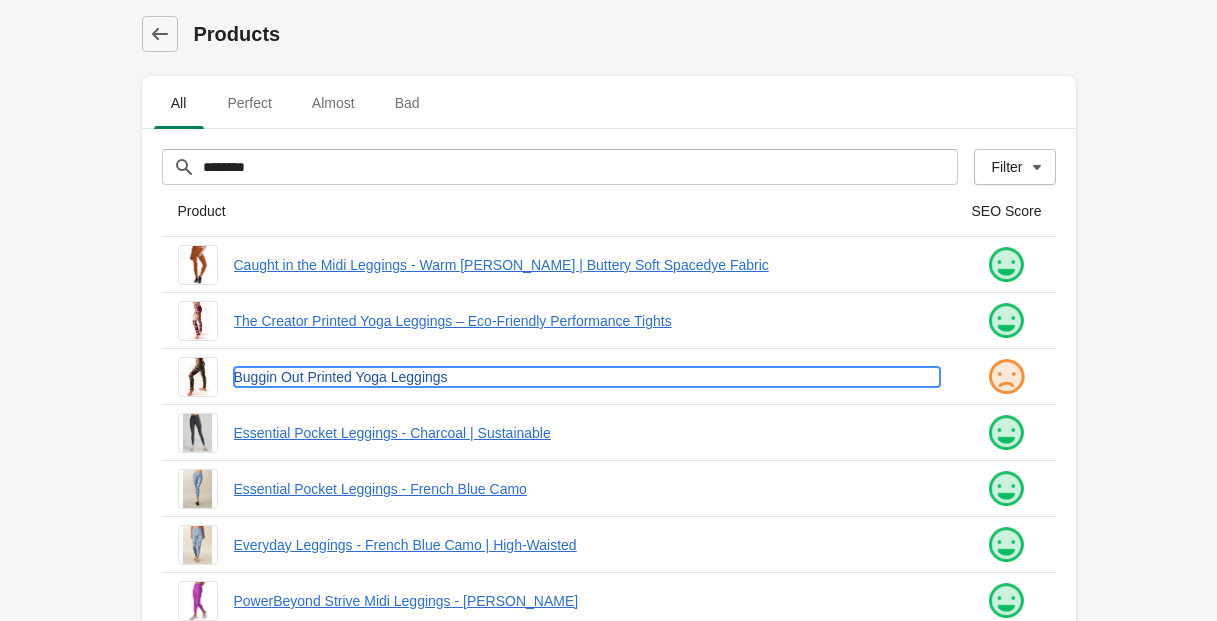 click on "Buggin Out Printed Yoga Leggings" at bounding box center [587, 377] 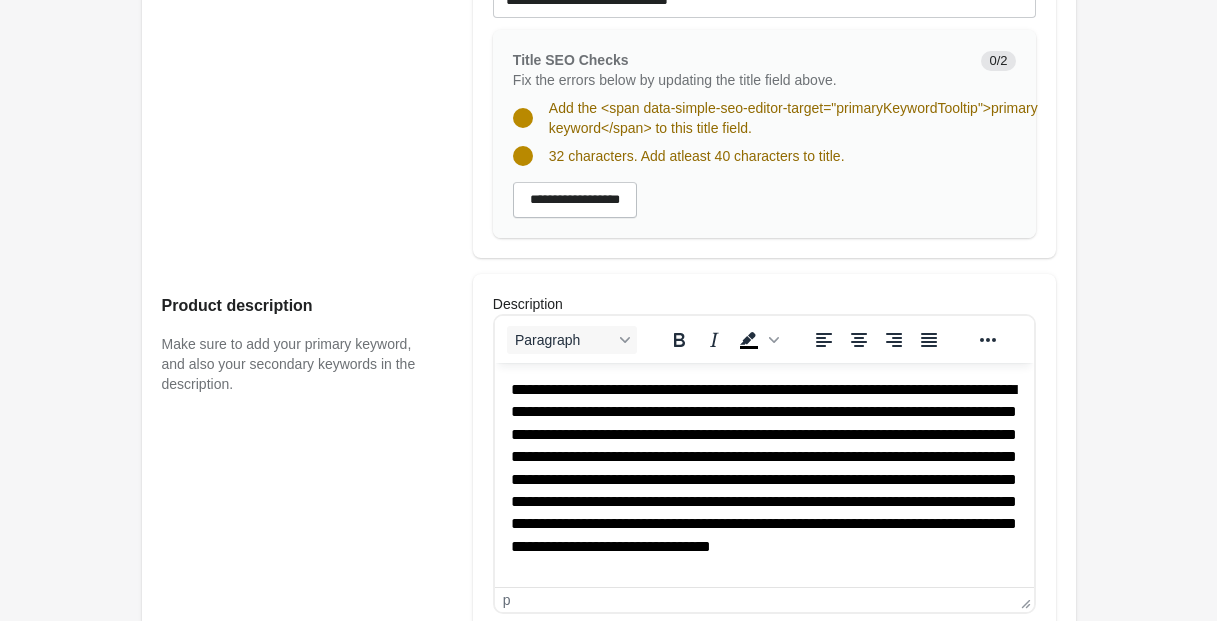 scroll, scrollTop: 0, scrollLeft: 0, axis: both 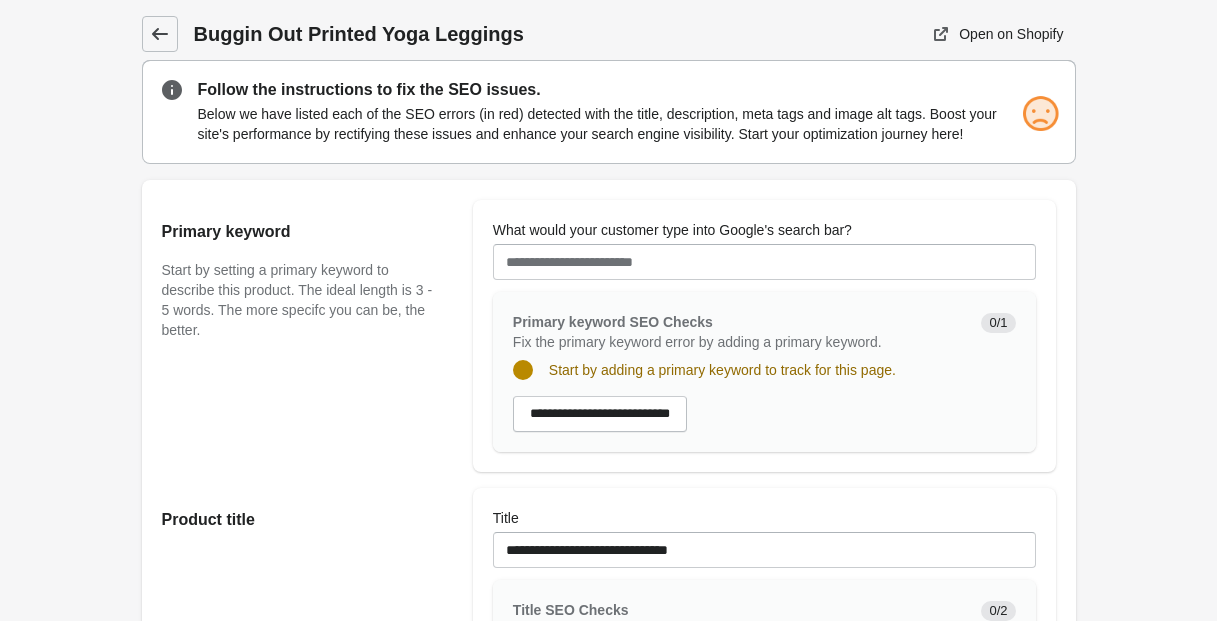 click 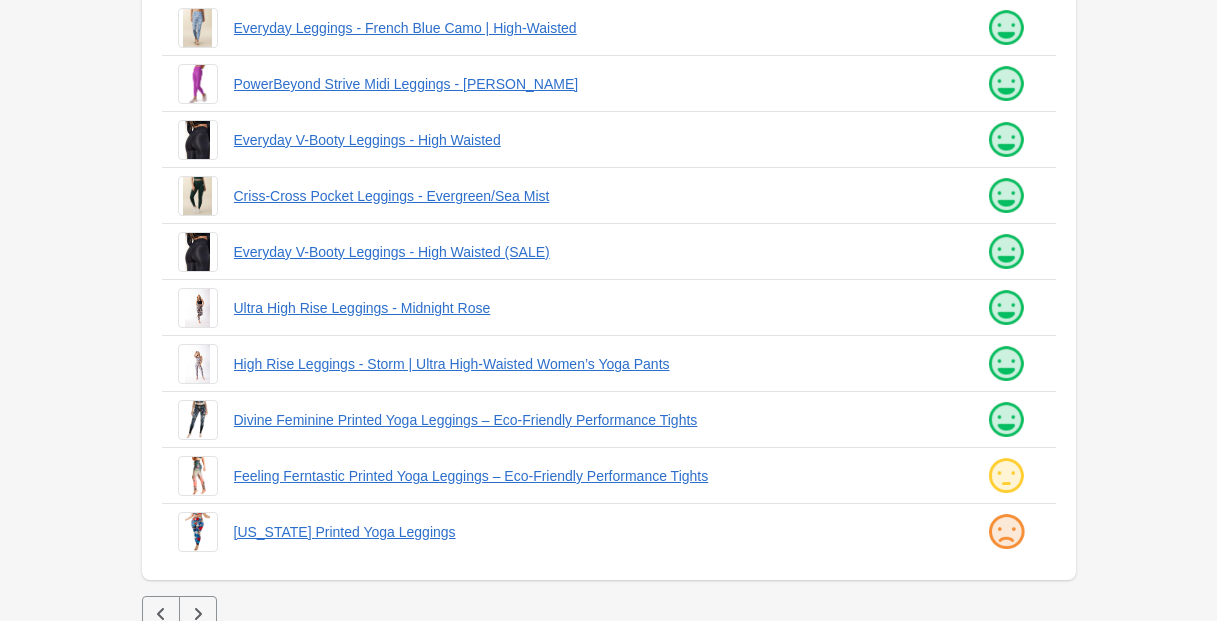 scroll, scrollTop: 536, scrollLeft: 0, axis: vertical 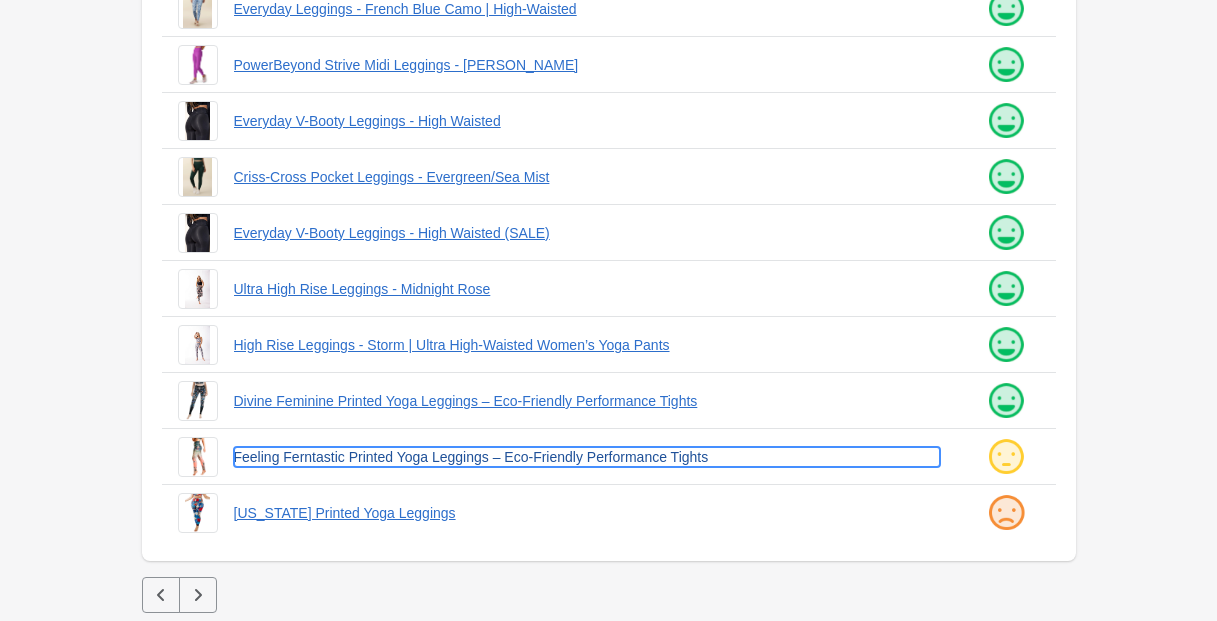 click on "Feeling Ferntastic Printed Yoga Leggings – Eco-Friendly Performance Tights" at bounding box center (587, 457) 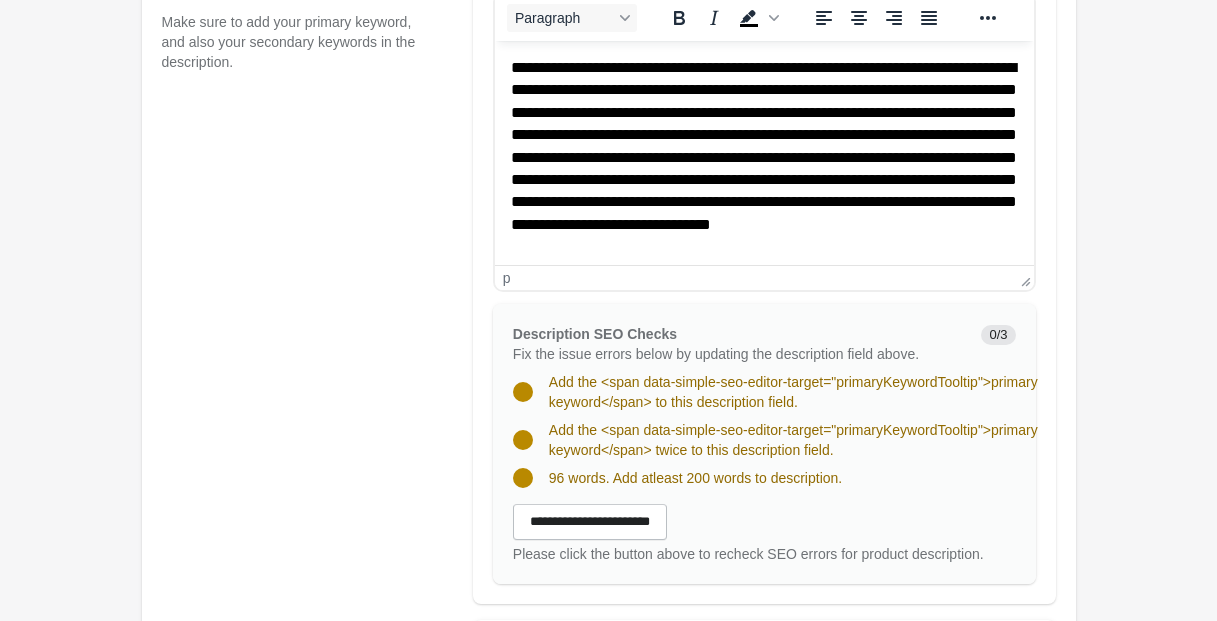 scroll, scrollTop: 870, scrollLeft: 0, axis: vertical 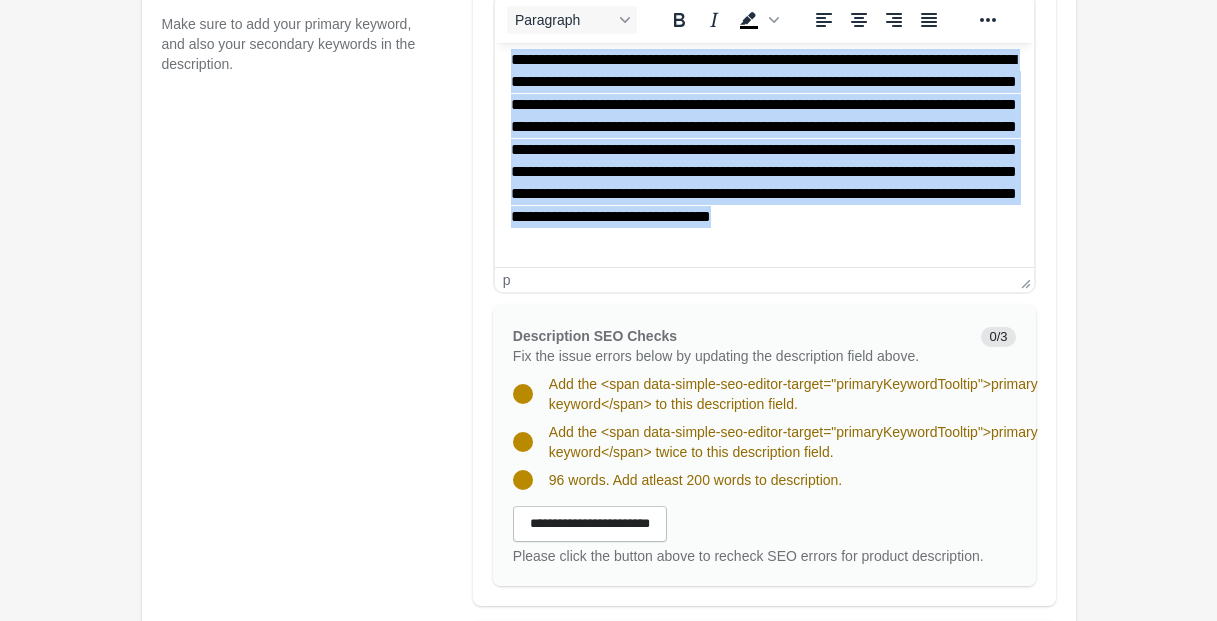drag, startPoint x: 511, startPoint y: 69, endPoint x: 990, endPoint y: 270, distance: 519.4632 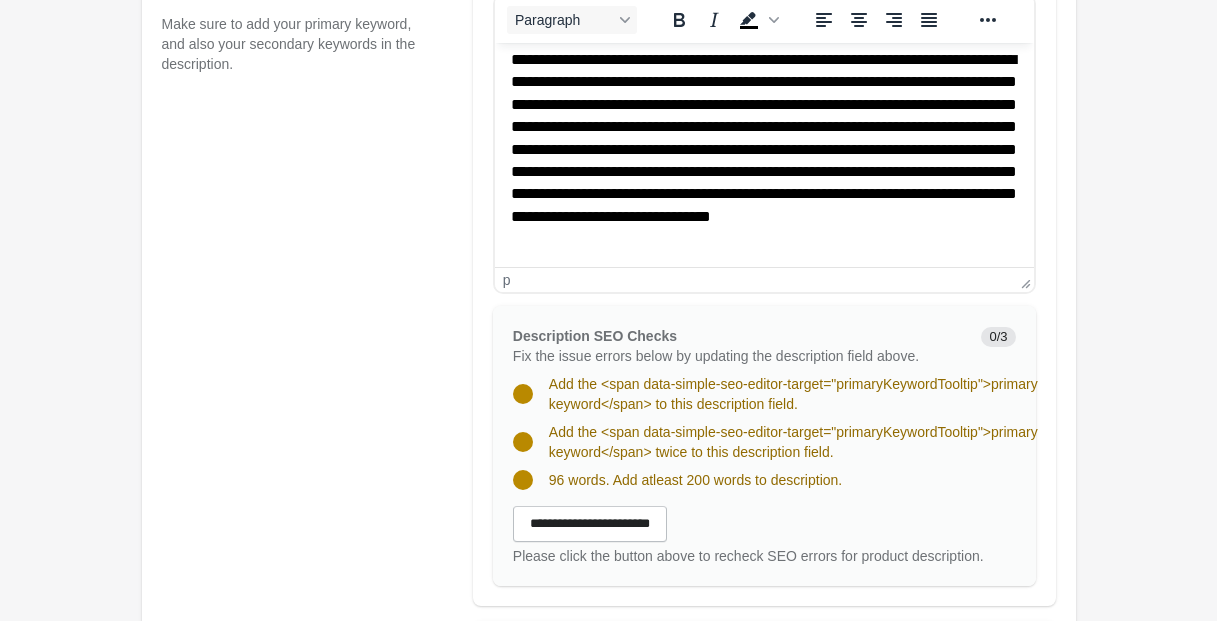scroll, scrollTop: 0, scrollLeft: 0, axis: both 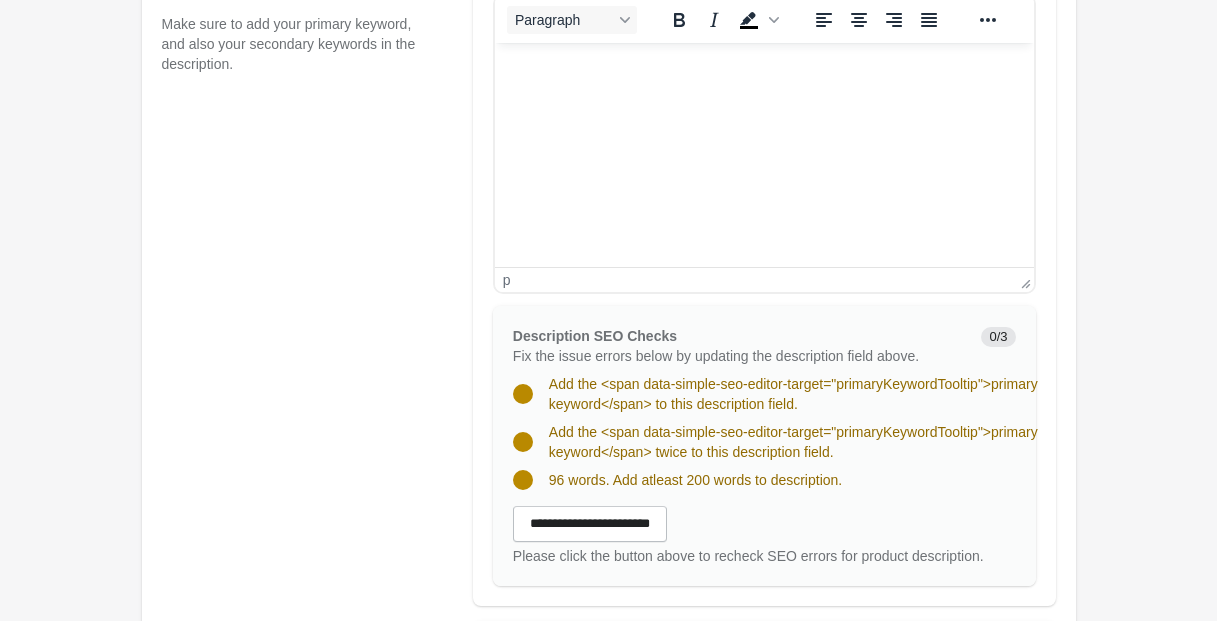 click at bounding box center [763, 70] 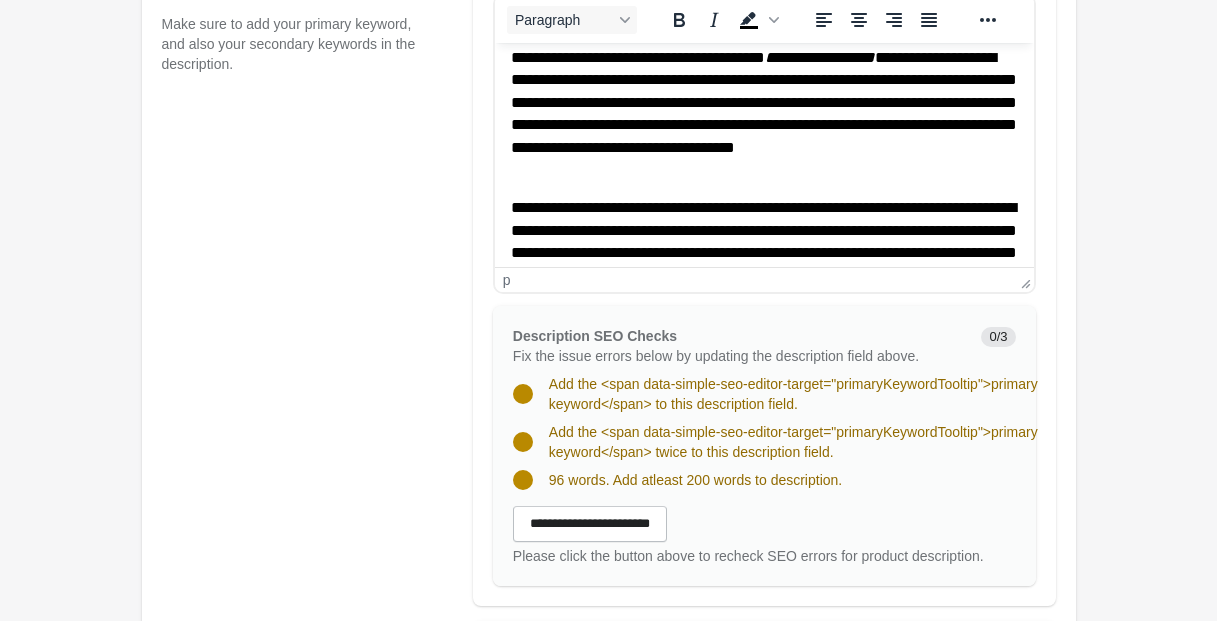 scroll, scrollTop: 0, scrollLeft: 0, axis: both 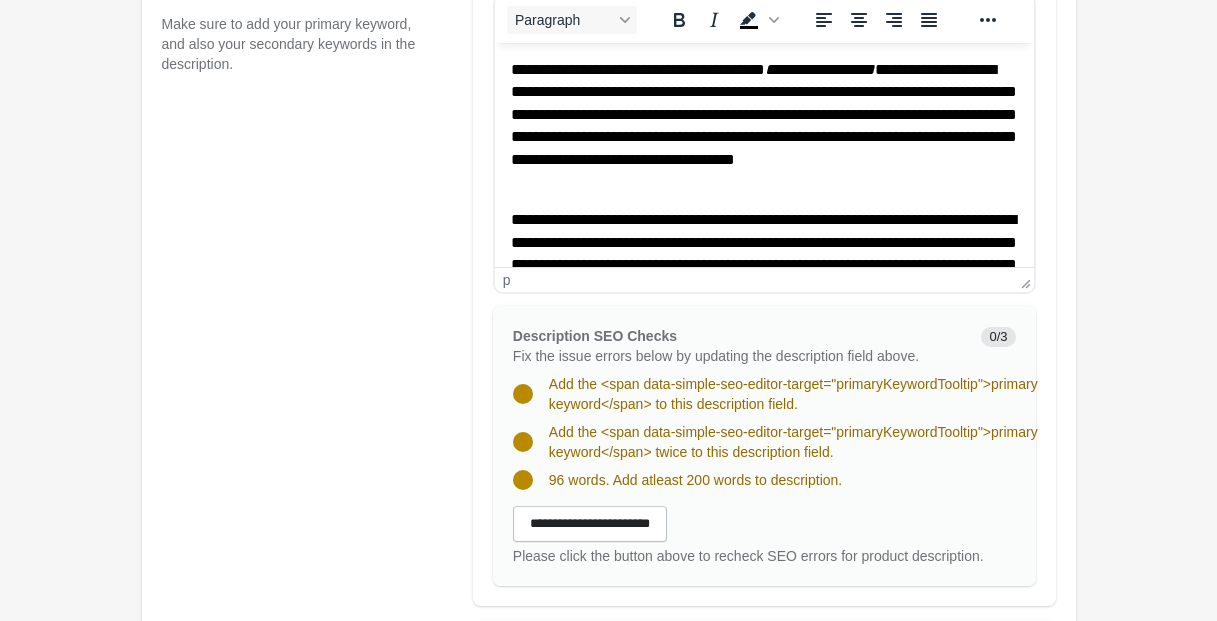 click on "**********" at bounding box center [763, 126] 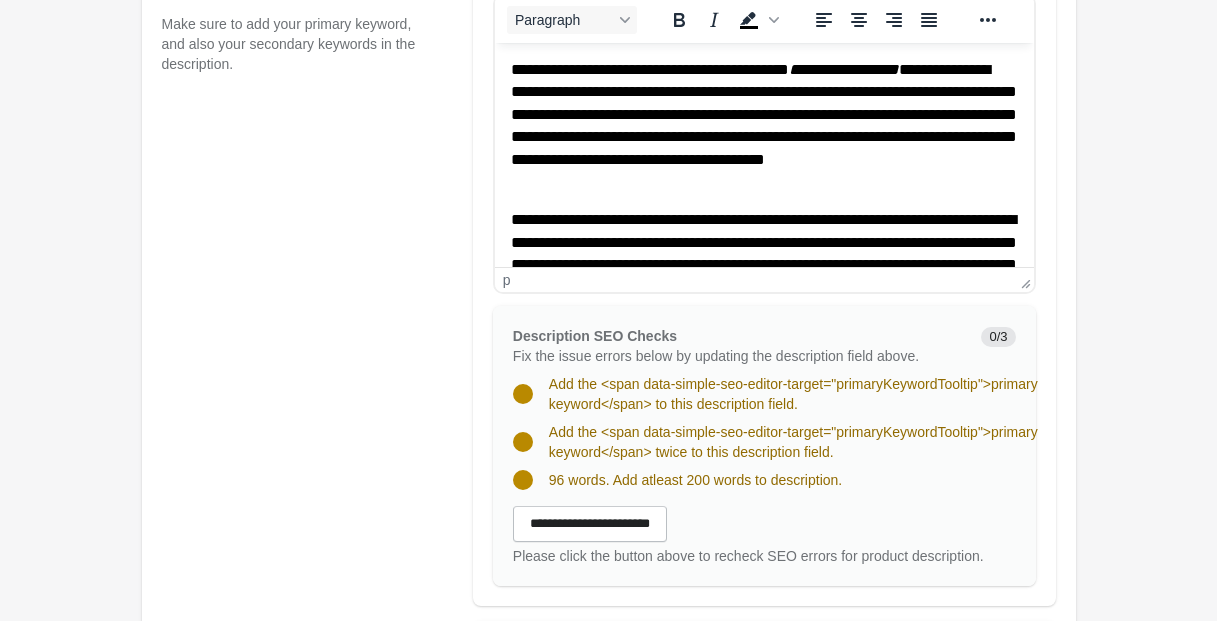 click on "**********" at bounding box center [763, 126] 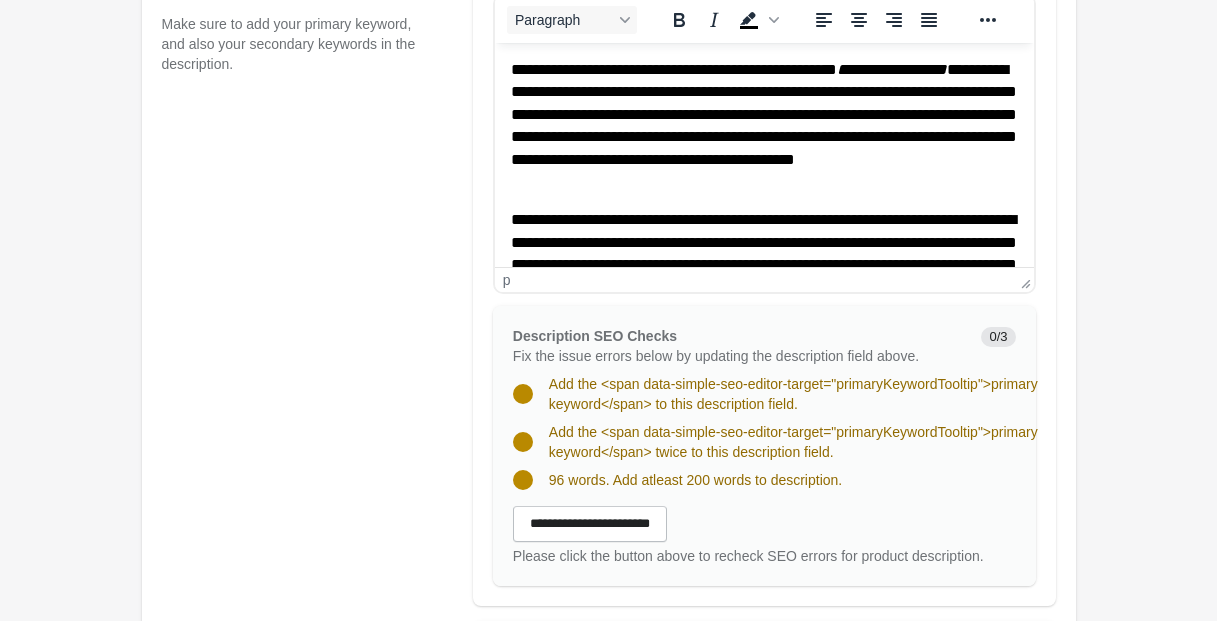 drag, startPoint x: 804, startPoint y: 68, endPoint x: 753, endPoint y: 101, distance: 60.74537 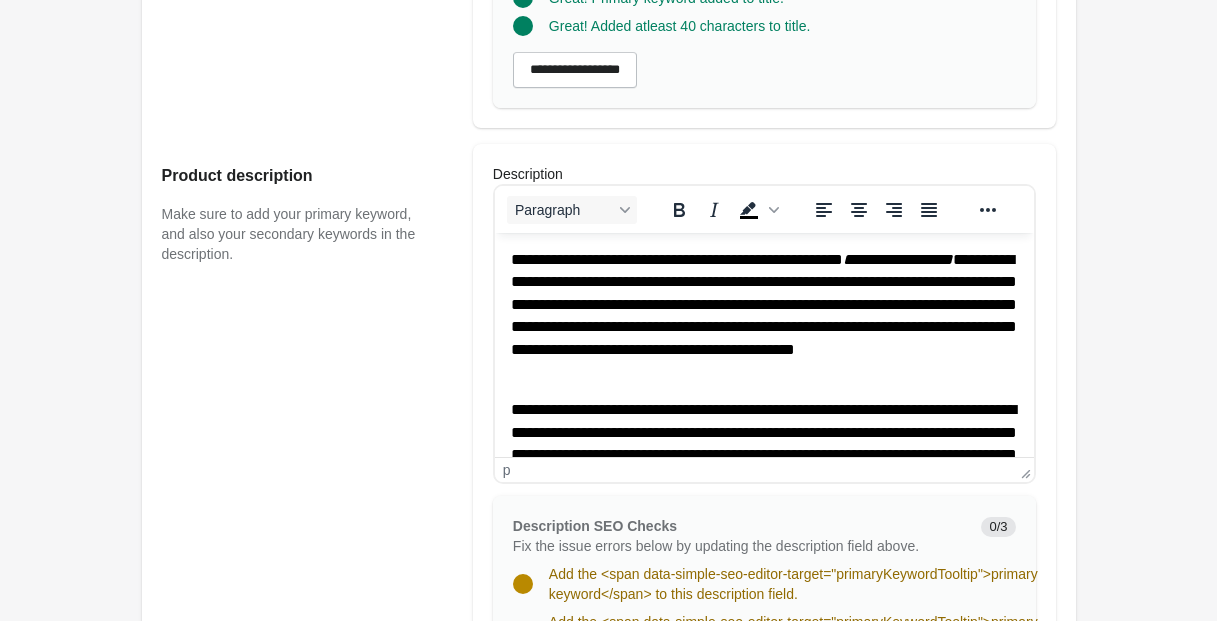 scroll, scrollTop: 695, scrollLeft: 0, axis: vertical 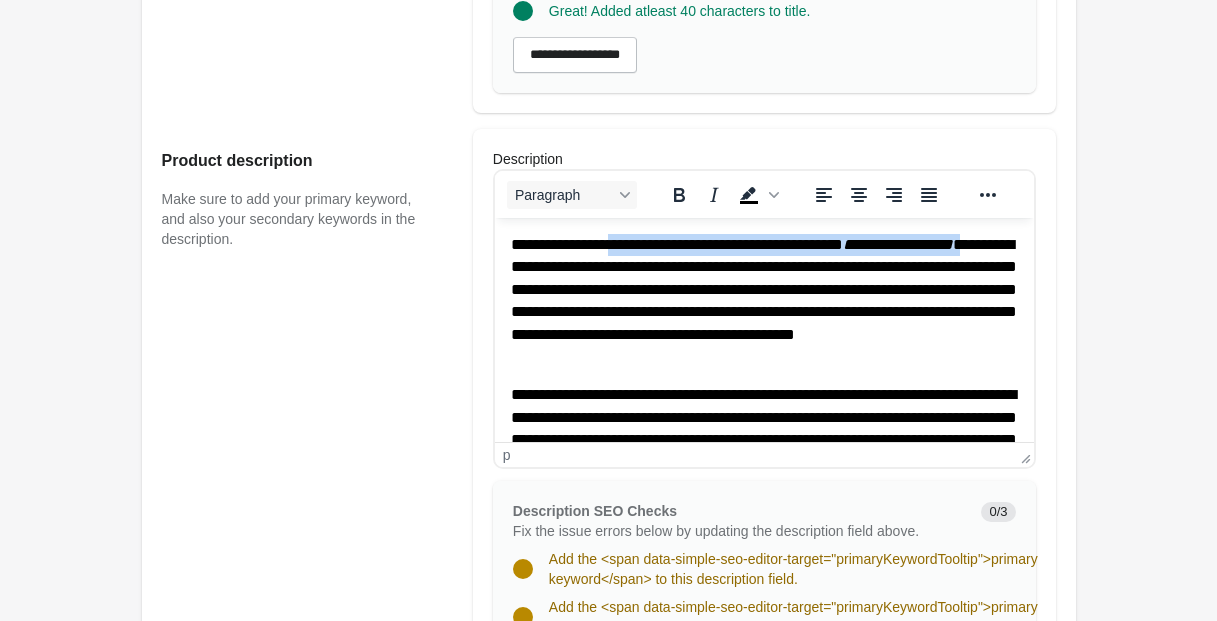 drag, startPoint x: 622, startPoint y: 241, endPoint x: 586, endPoint y: 266, distance: 43.829212 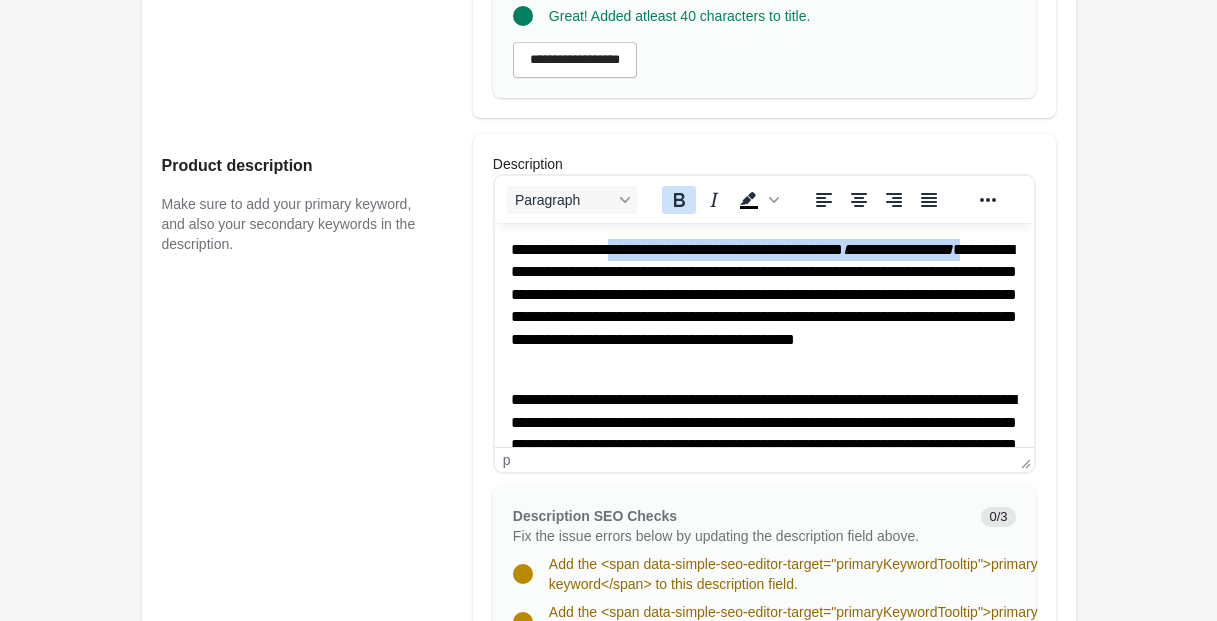 click 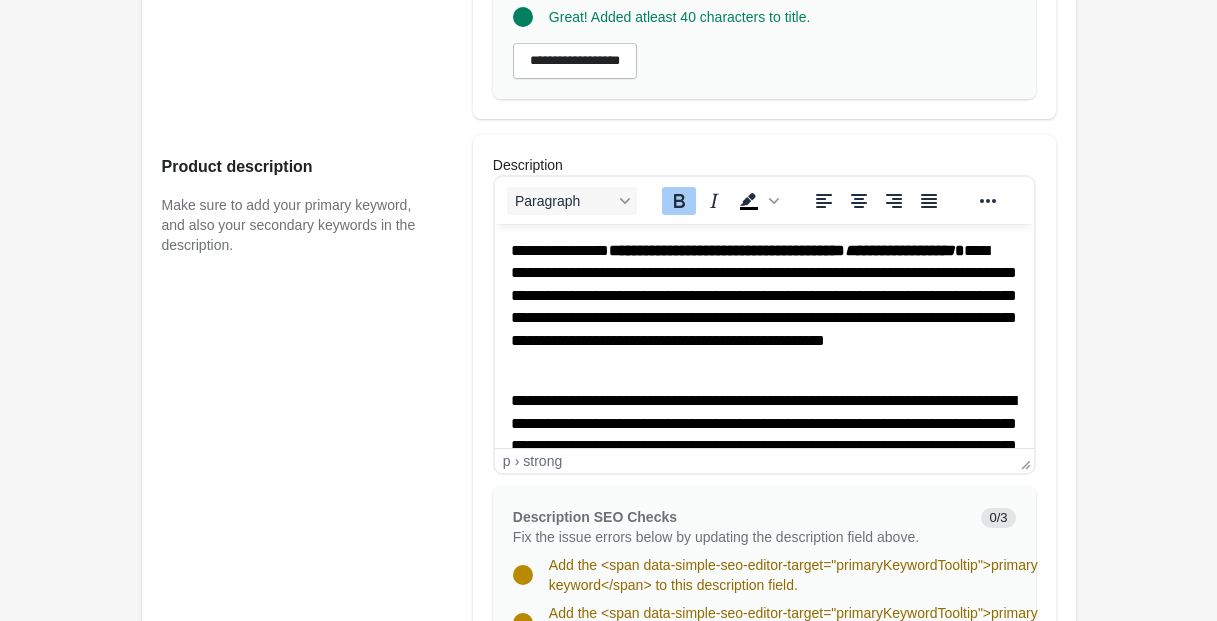 scroll, scrollTop: 723, scrollLeft: 0, axis: vertical 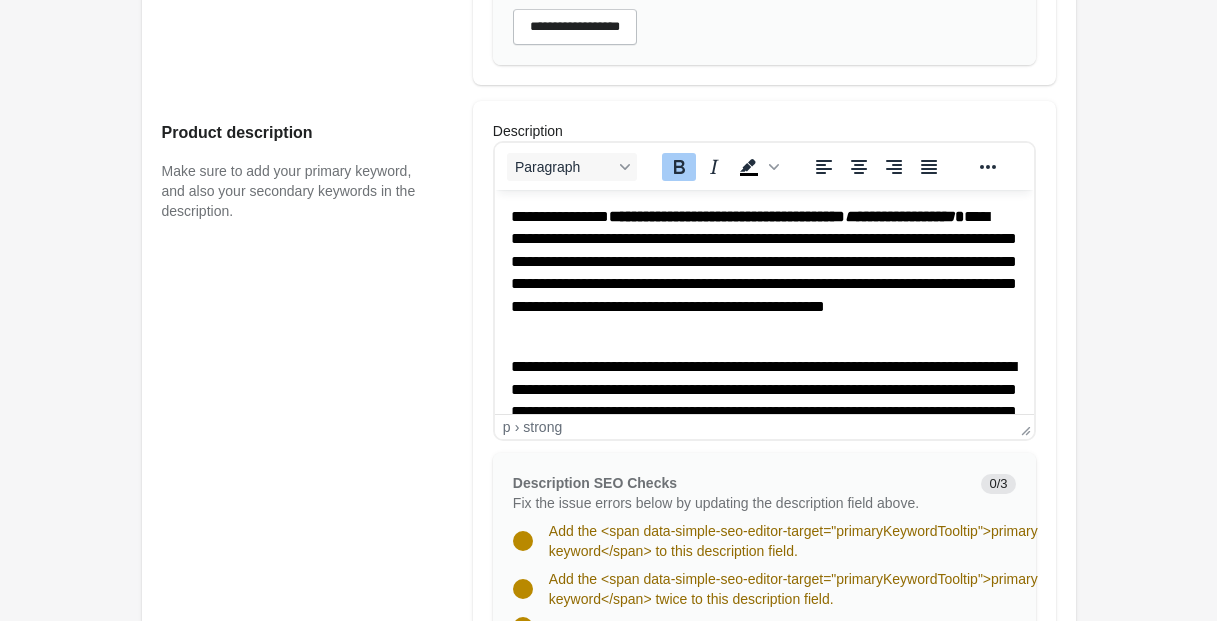 click on "**********" at bounding box center (763, 412) 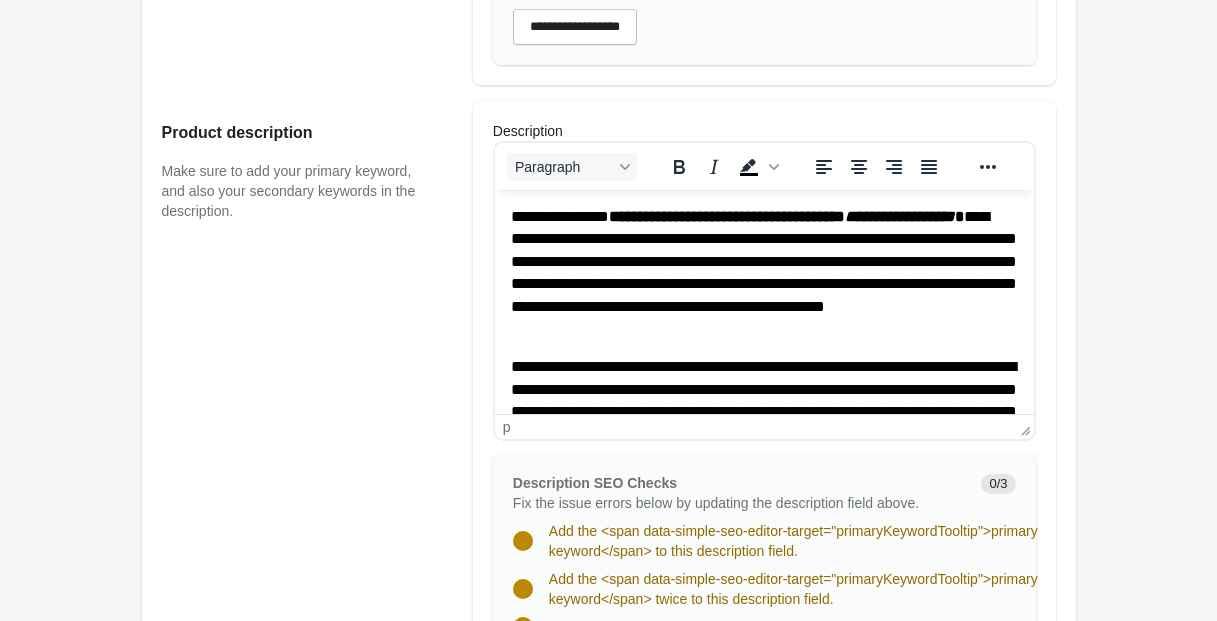 click on "**********" at bounding box center [763, 412] 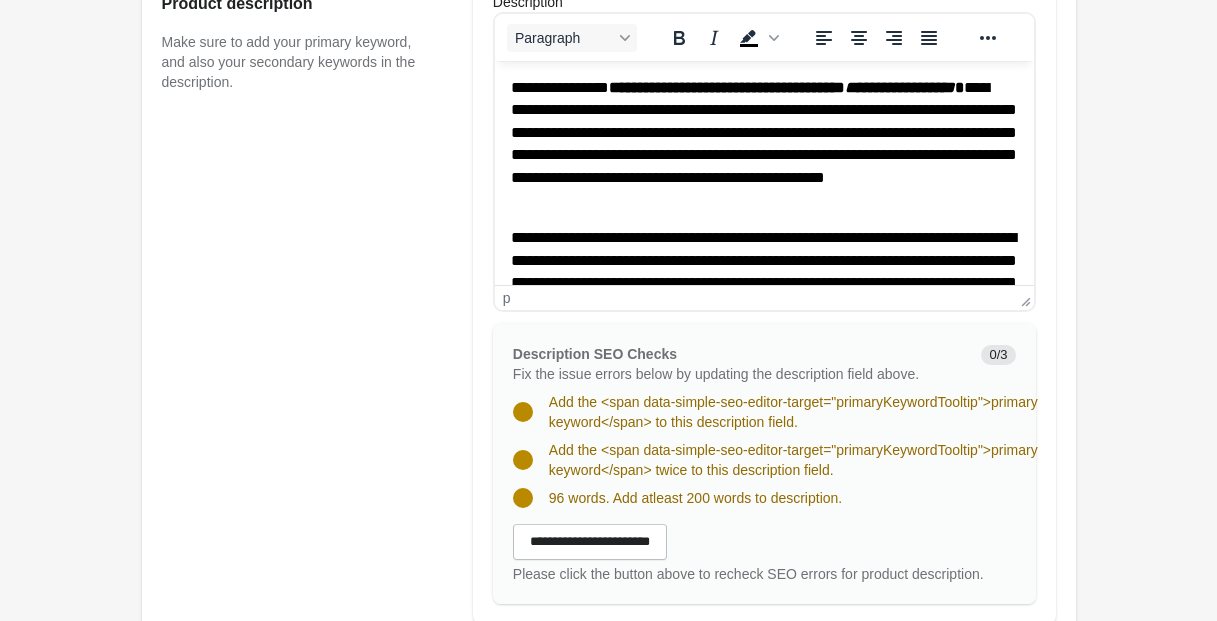 scroll, scrollTop: 845, scrollLeft: 0, axis: vertical 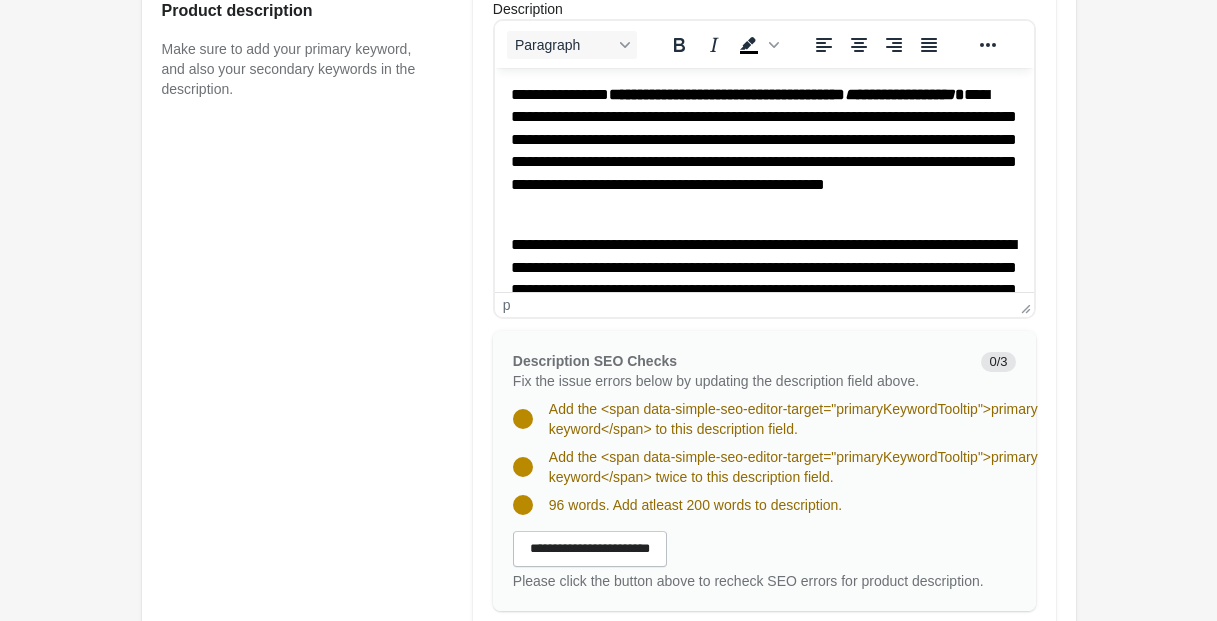 drag, startPoint x: 756, startPoint y: 89, endPoint x: 741, endPoint y: 102, distance: 19.849434 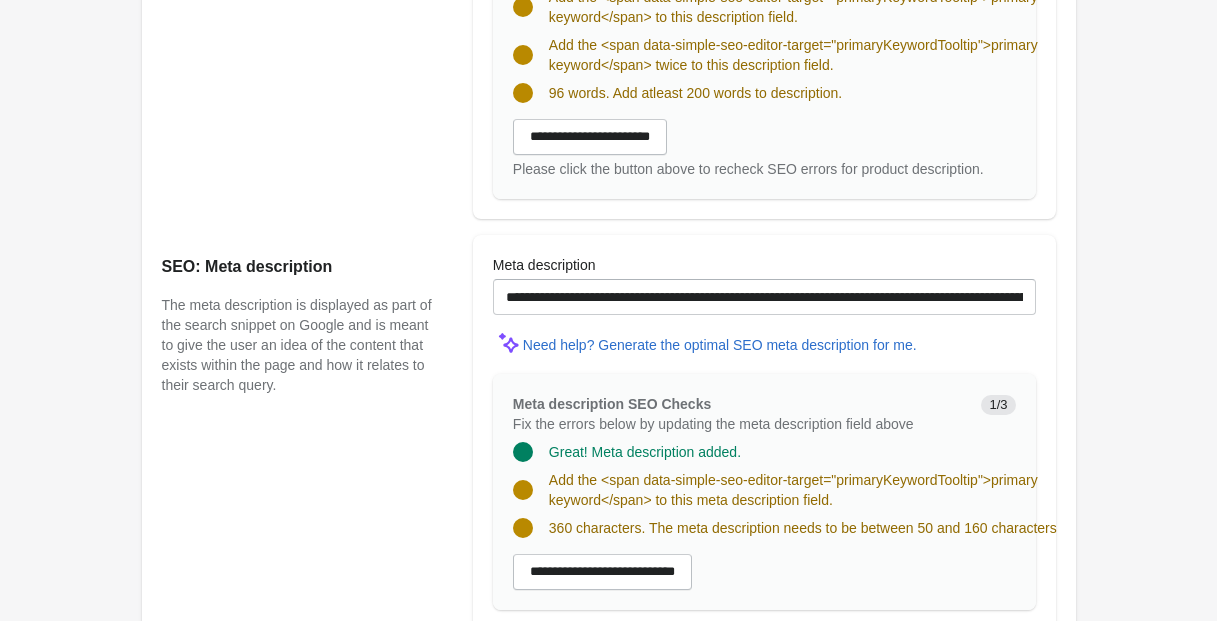 scroll, scrollTop: 1309, scrollLeft: 0, axis: vertical 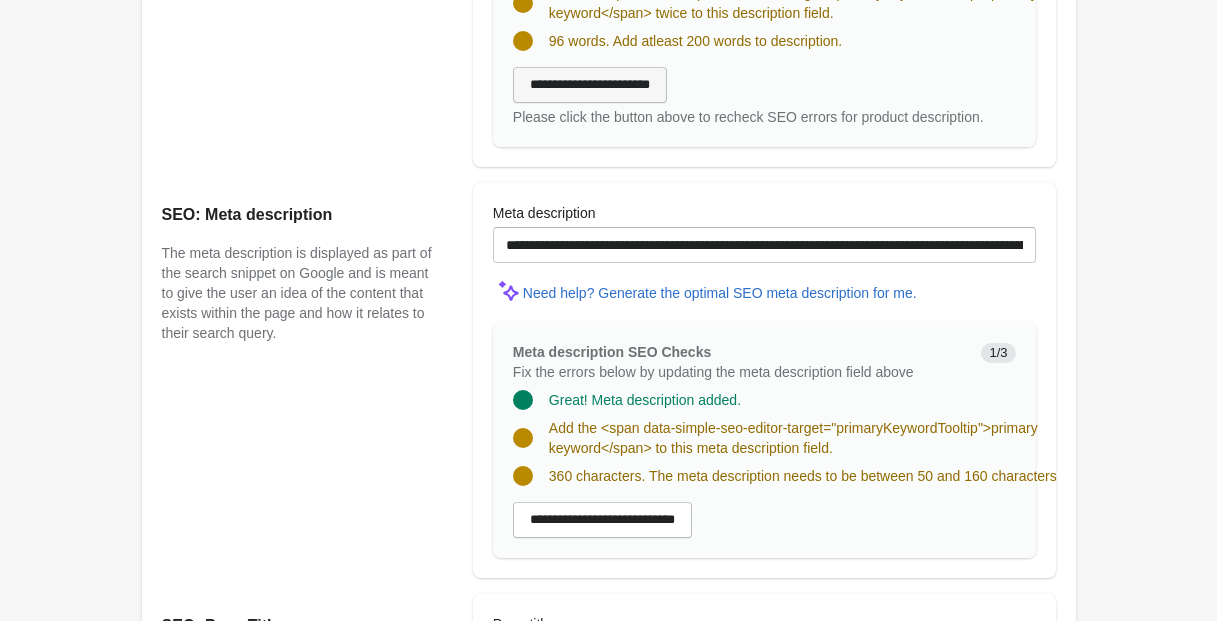 click on "**********" at bounding box center [590, 85] 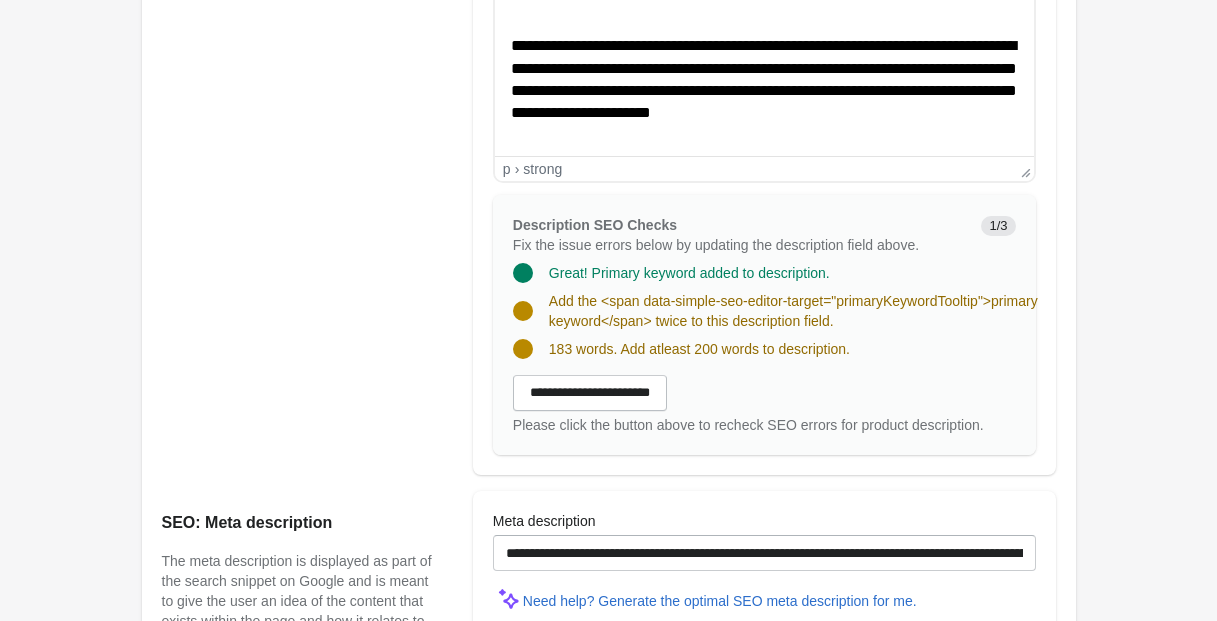 scroll, scrollTop: 326, scrollLeft: 0, axis: vertical 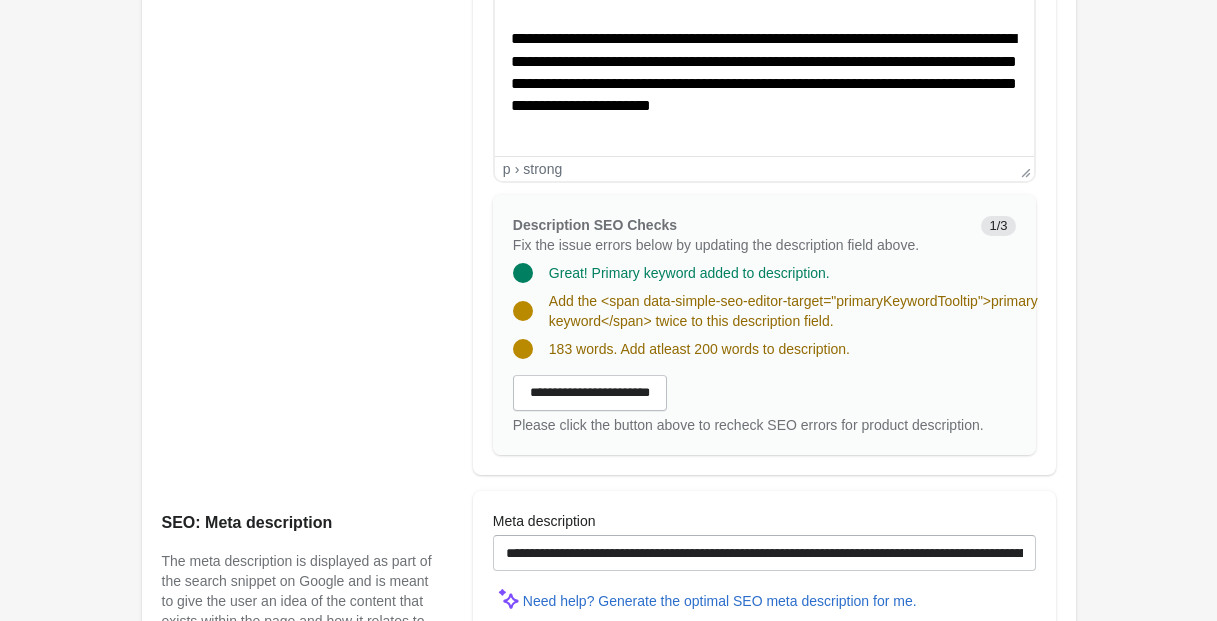drag, startPoint x: 971, startPoint y: 62, endPoint x: 973, endPoint y: 72, distance: 10.198039 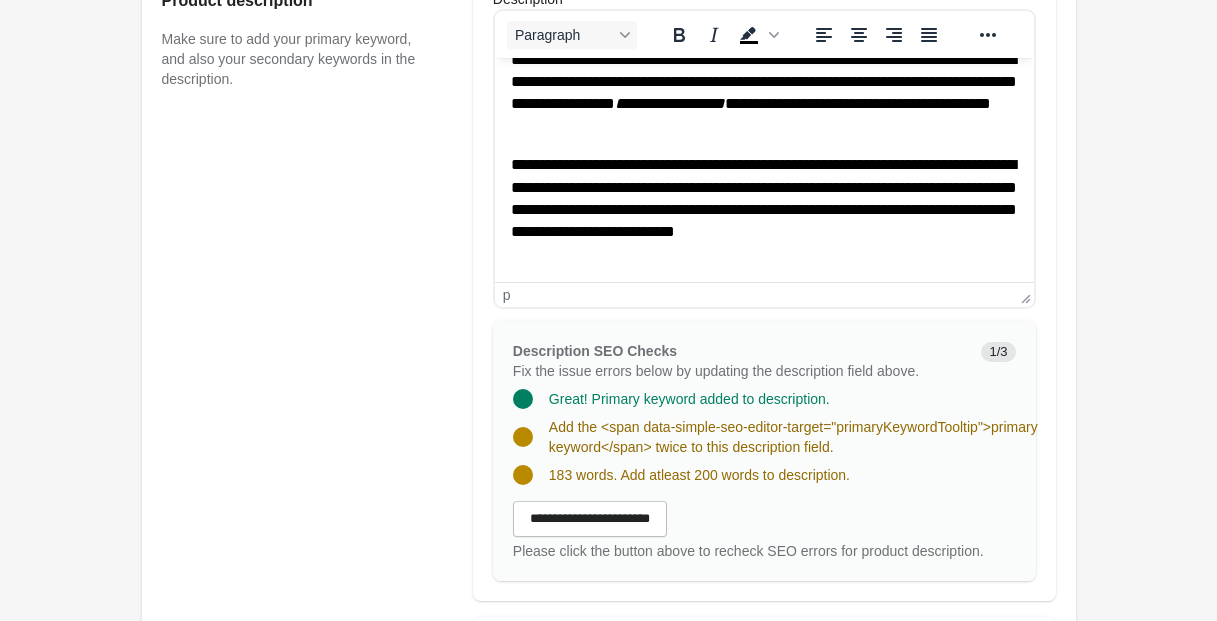 scroll, scrollTop: 848, scrollLeft: 0, axis: vertical 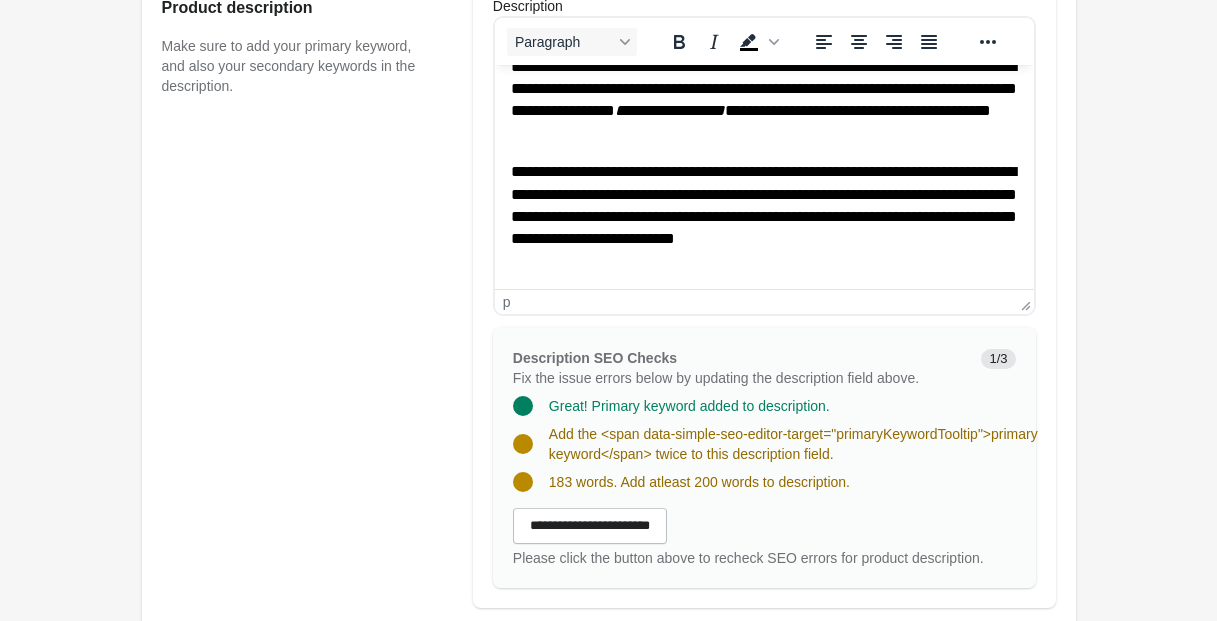 click on "**********" at bounding box center [763, 217] 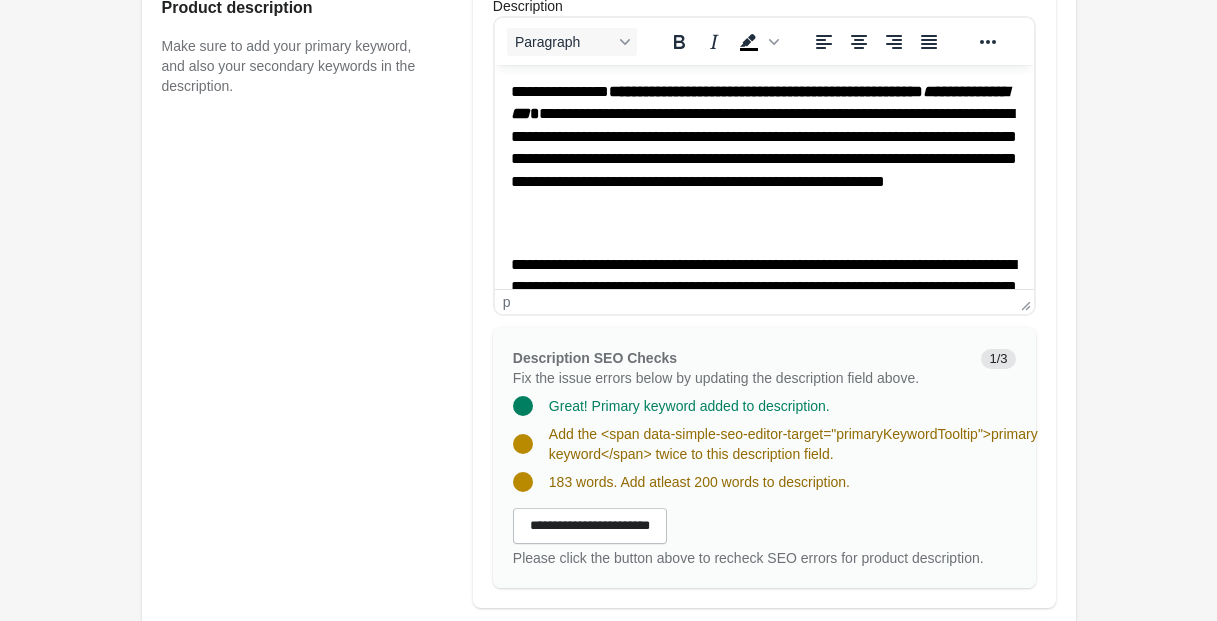 scroll, scrollTop: 9, scrollLeft: 0, axis: vertical 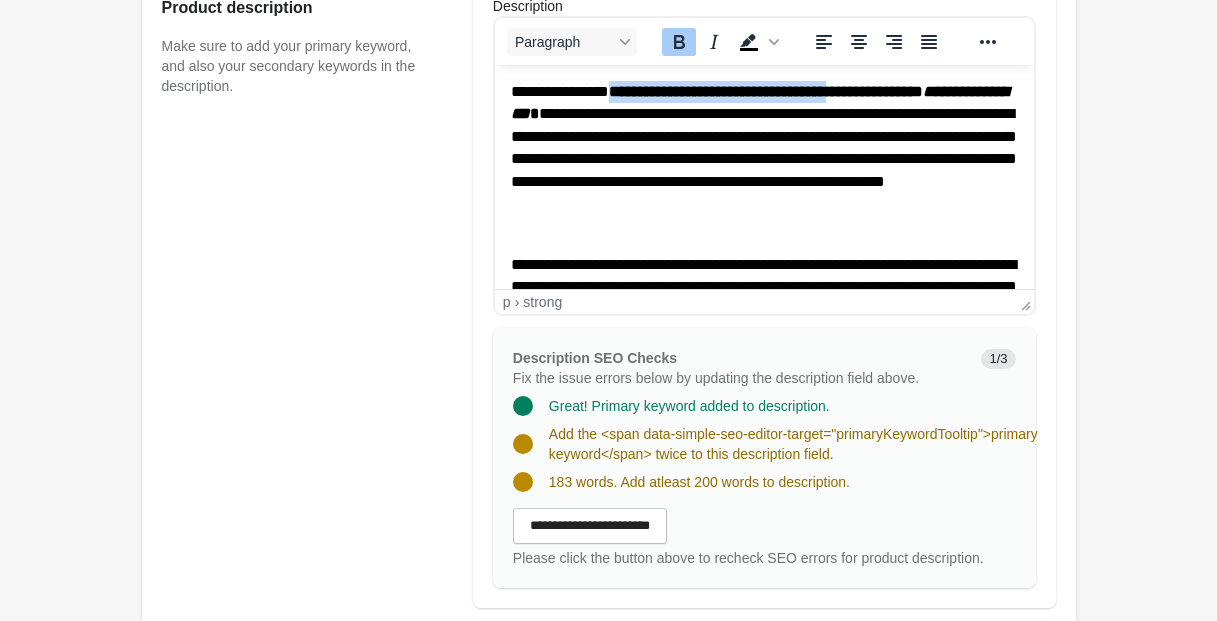 drag, startPoint x: 620, startPoint y: 78, endPoint x: 931, endPoint y: 114, distance: 313.07666 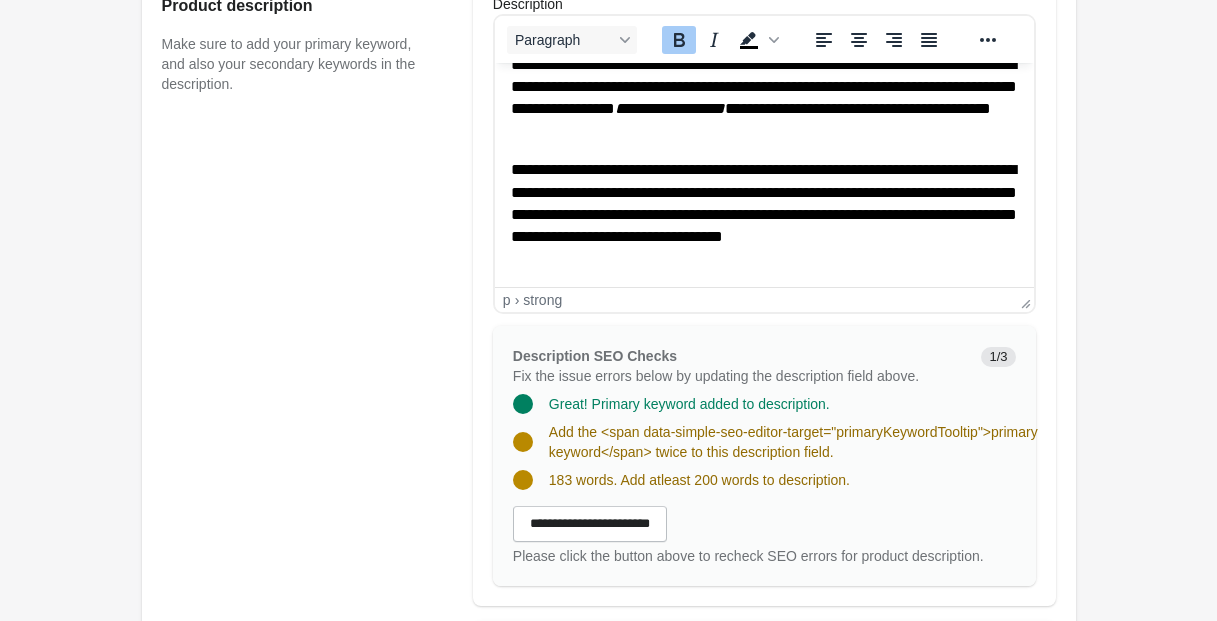 scroll, scrollTop: 842, scrollLeft: 0, axis: vertical 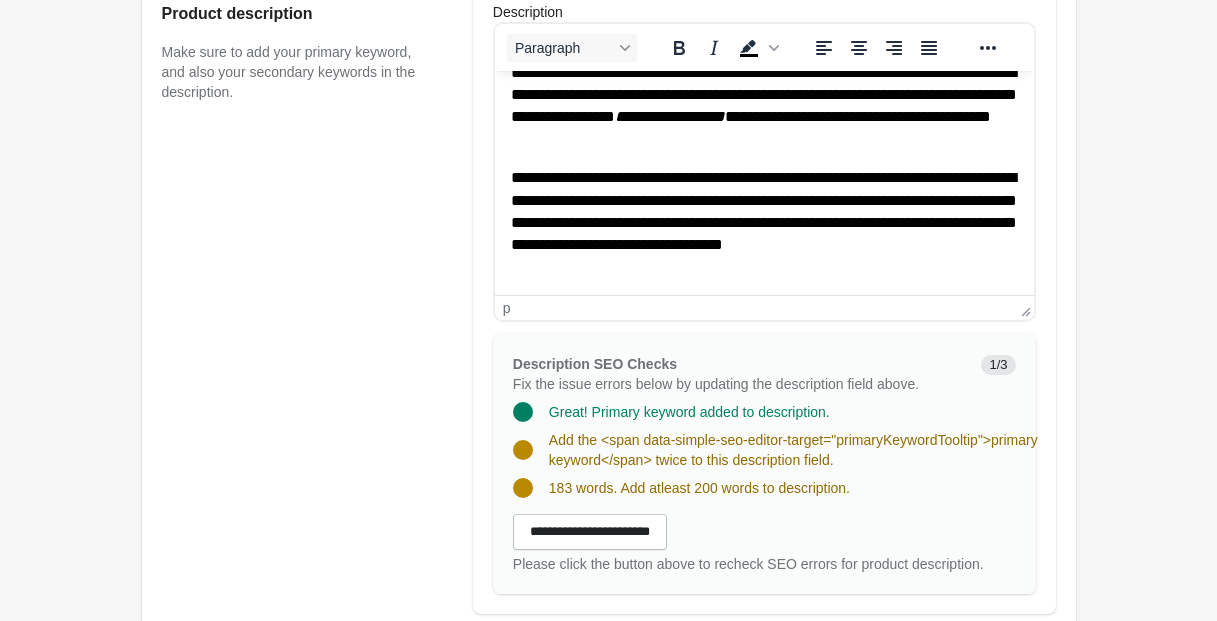 click on "**********" at bounding box center [763, 223] 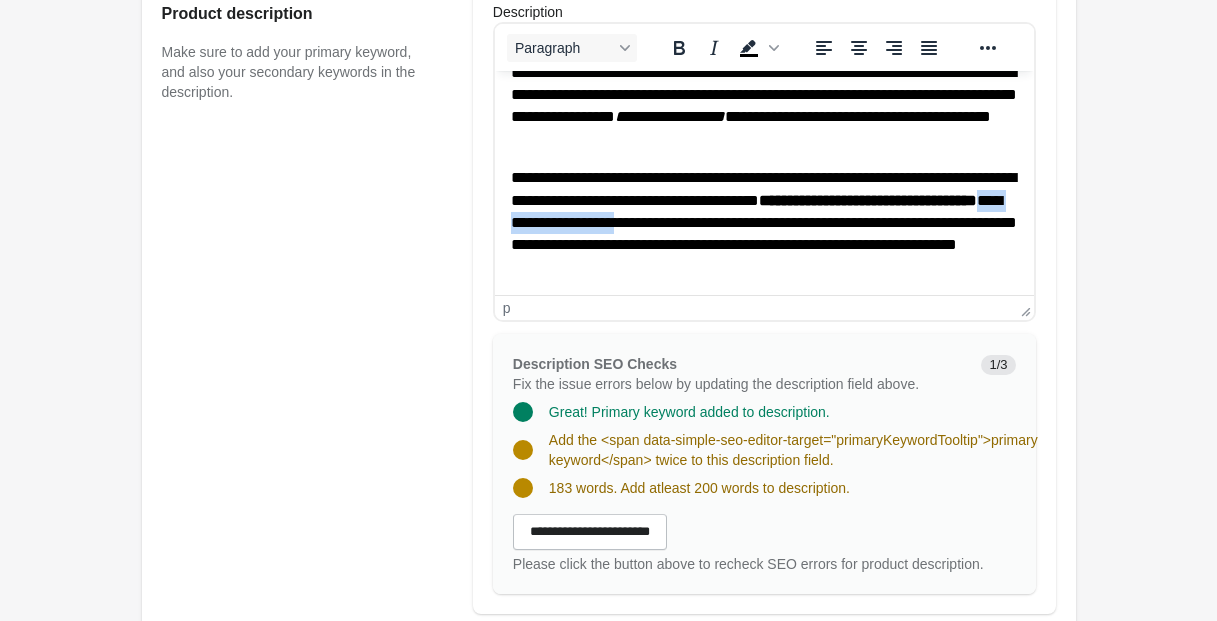 drag, startPoint x: 776, startPoint y: 217, endPoint x: 957, endPoint y: 219, distance: 181.01105 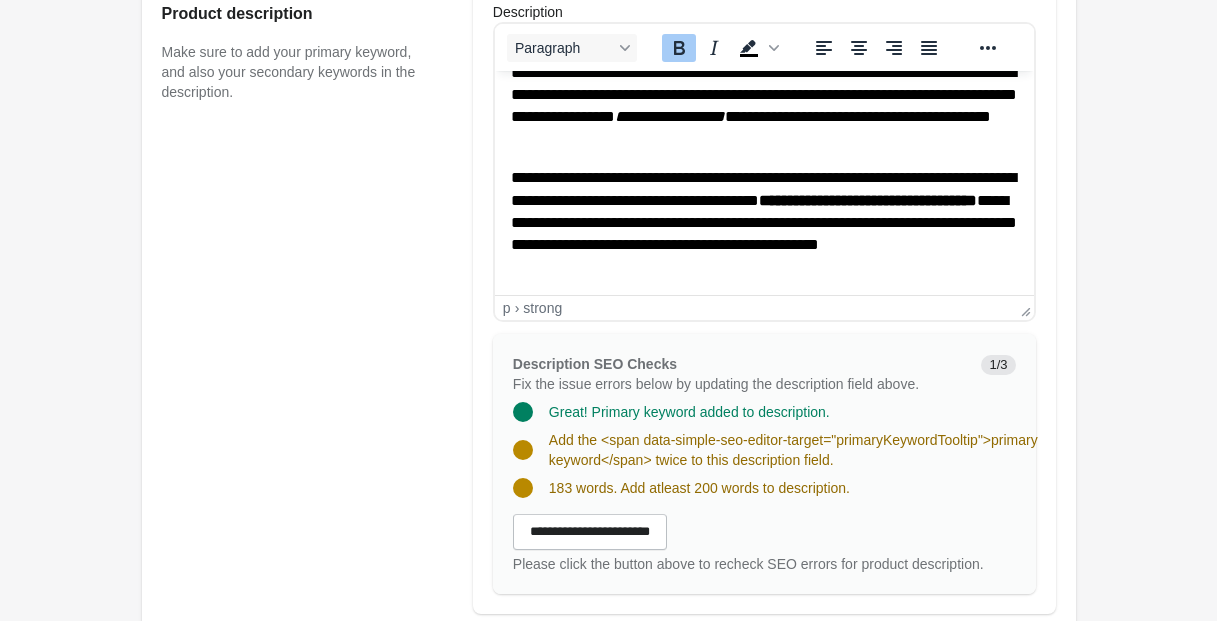 click on "**********" at bounding box center (763, 223) 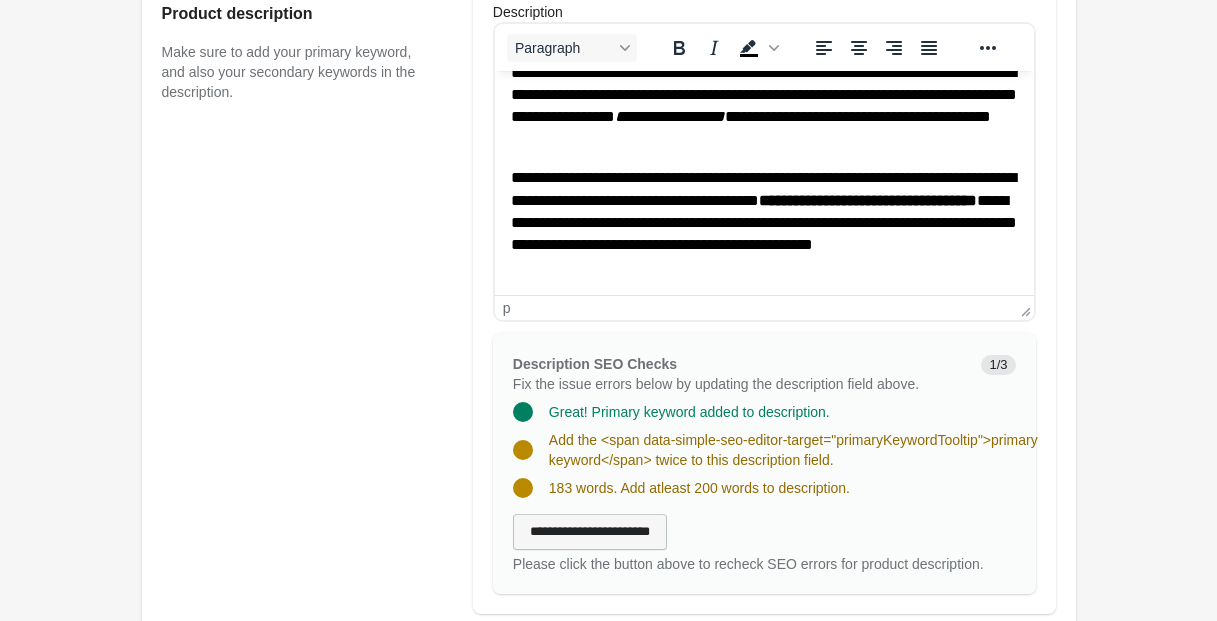 click on "**********" at bounding box center [590, 532] 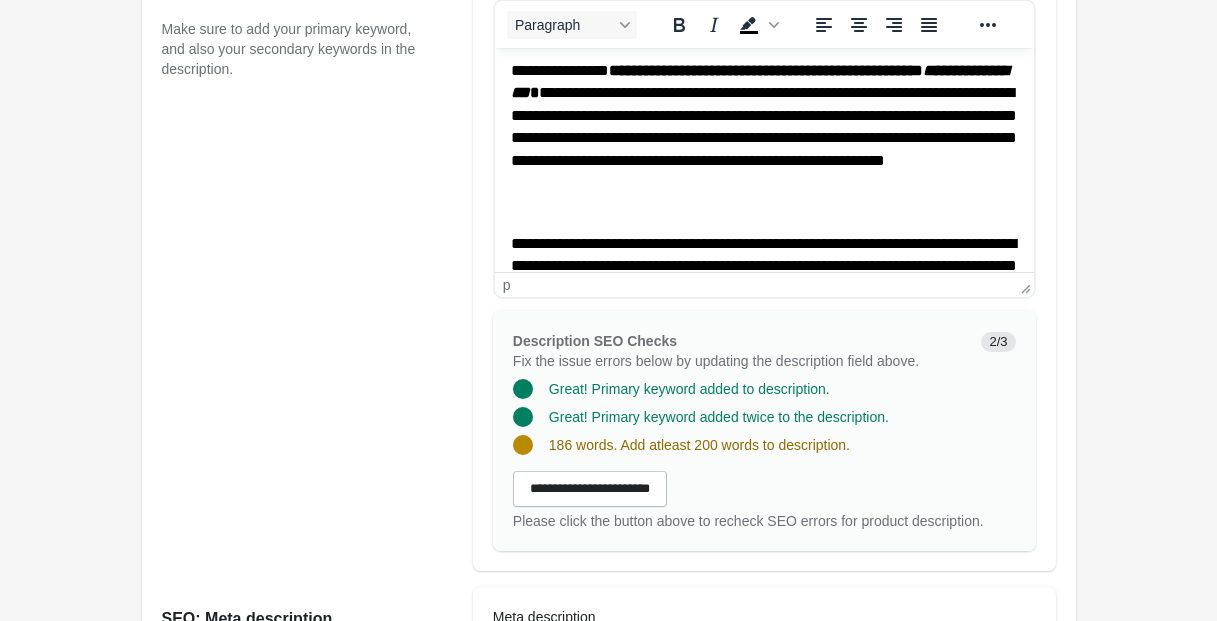 scroll, scrollTop: 0, scrollLeft: 0, axis: both 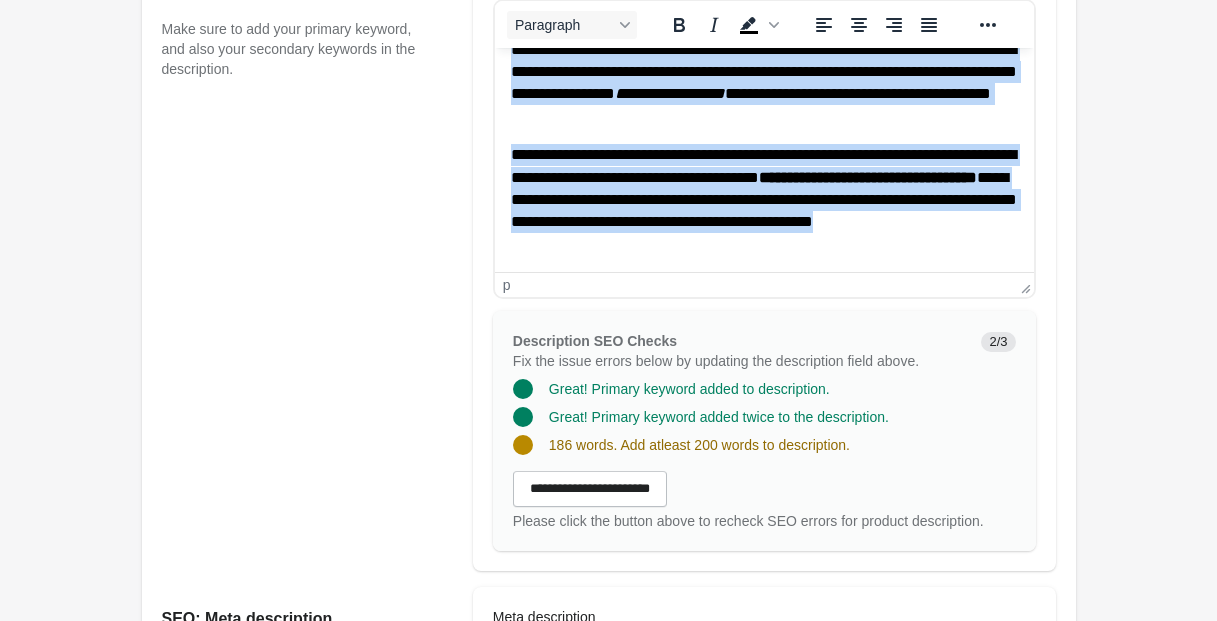 drag, startPoint x: 509, startPoint y: 72, endPoint x: 1007, endPoint y: 296, distance: 546.0586 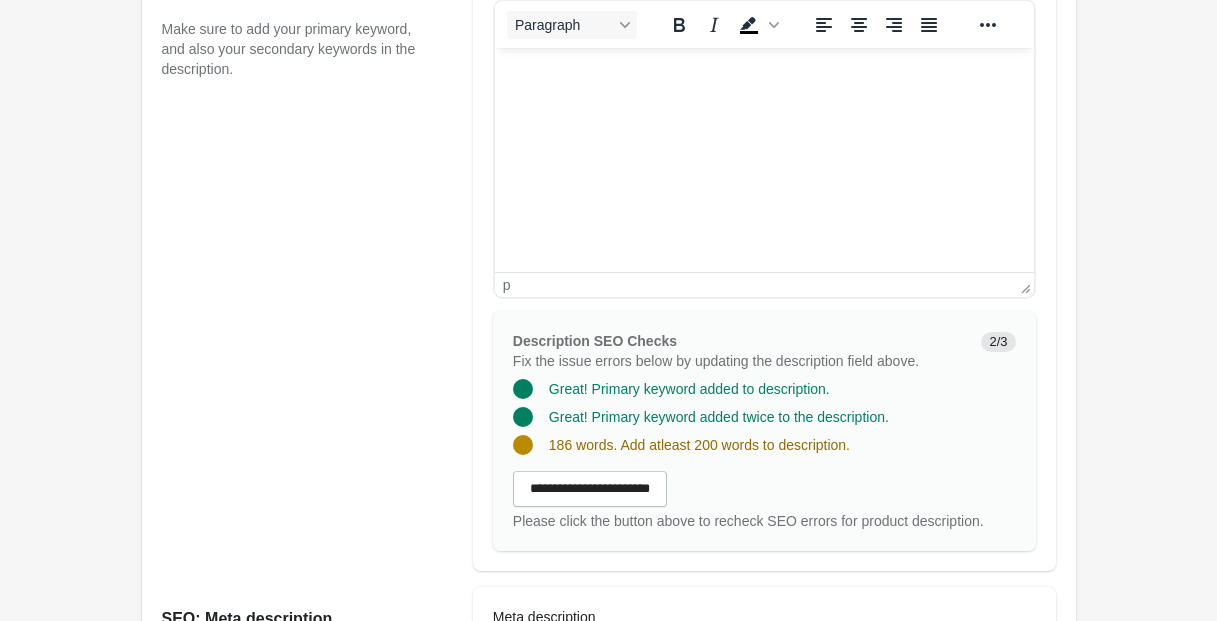 click at bounding box center [763, 75] 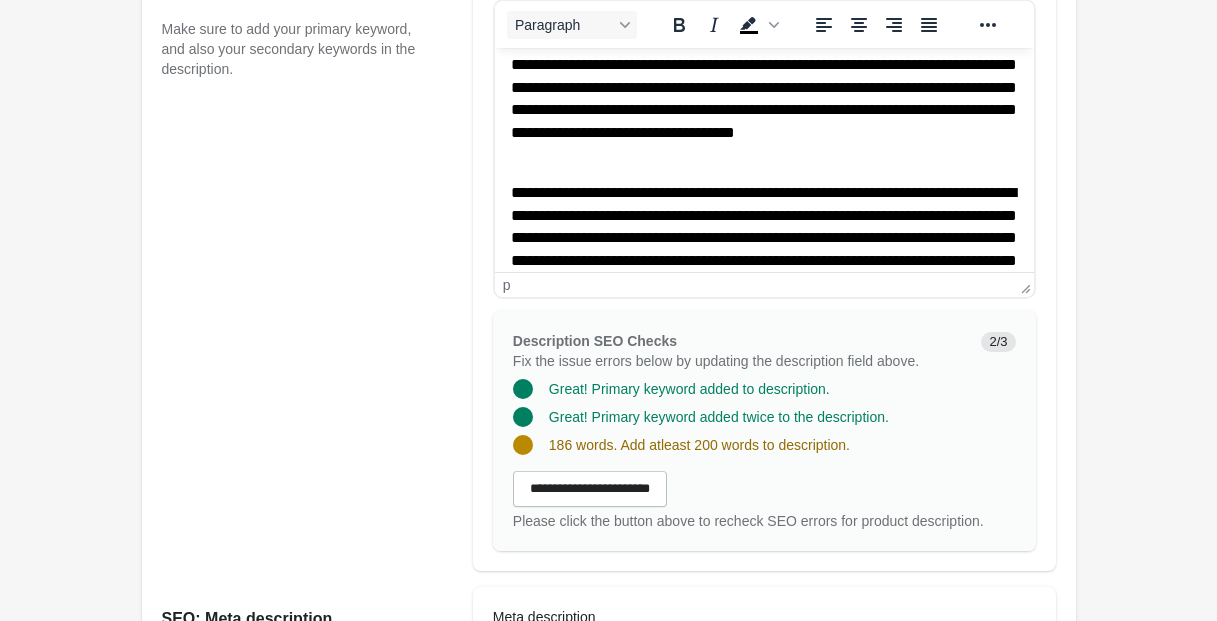 scroll, scrollTop: 0, scrollLeft: 0, axis: both 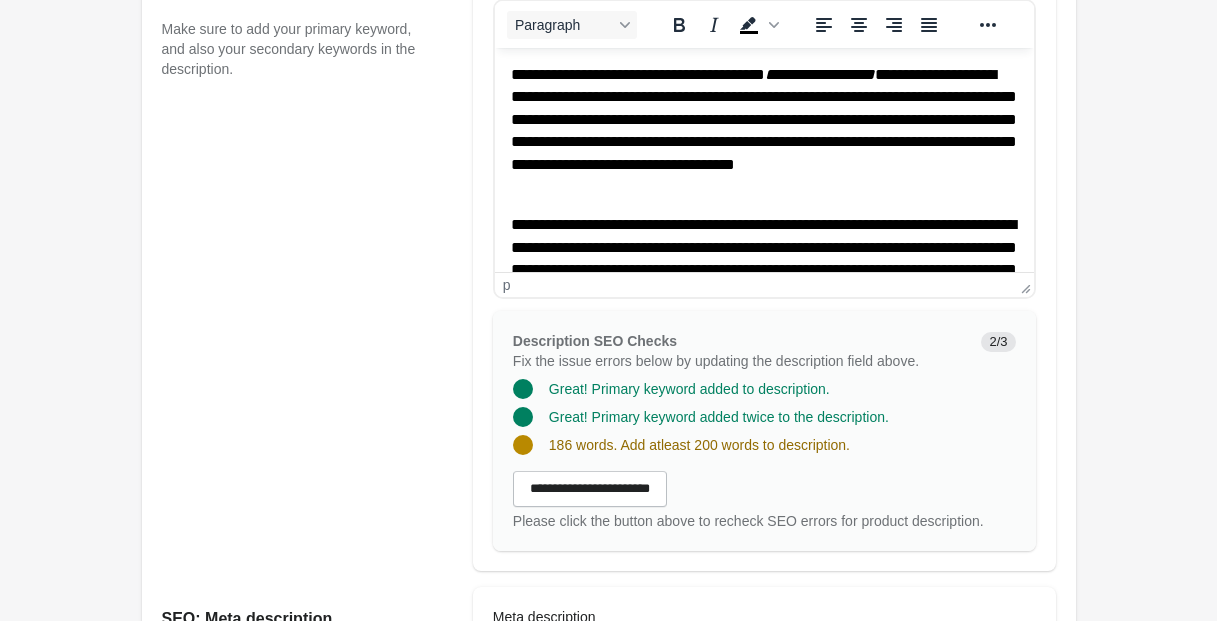 click on "**********" at bounding box center (763, 131) 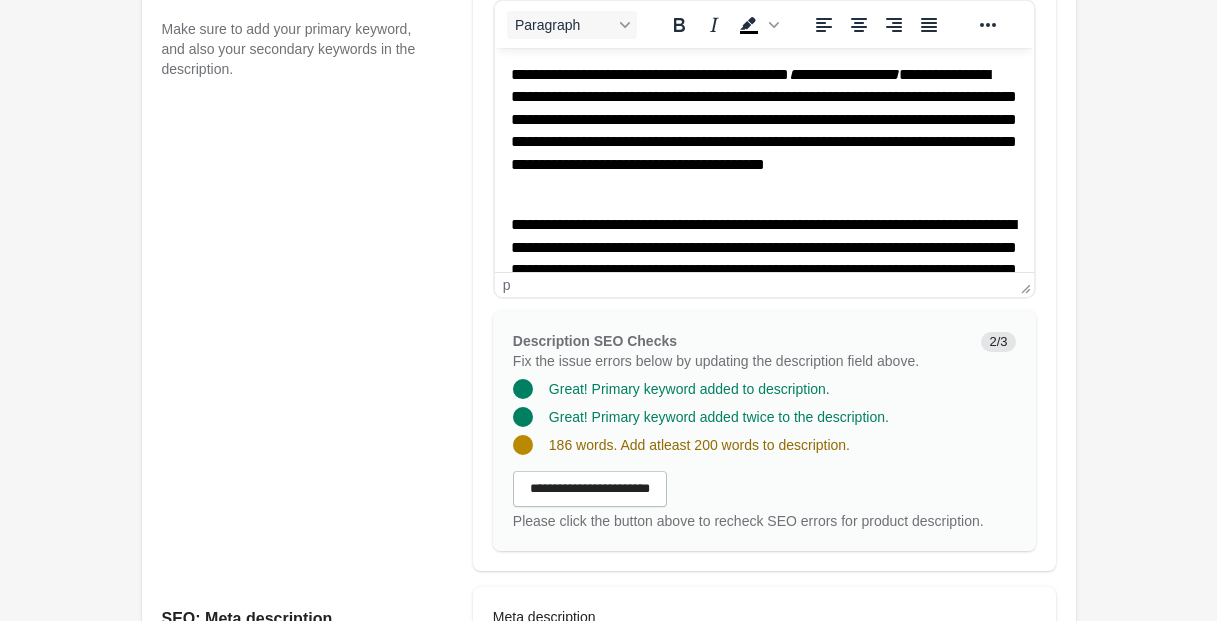 click on "**********" at bounding box center (763, 131) 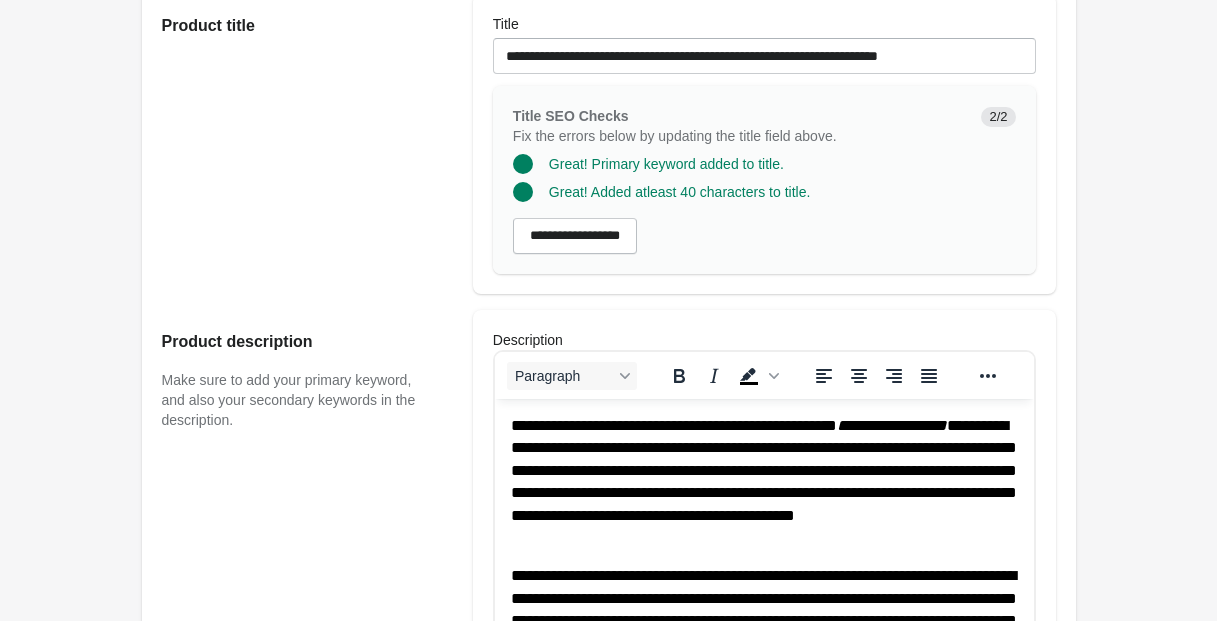 scroll, scrollTop: 521, scrollLeft: 0, axis: vertical 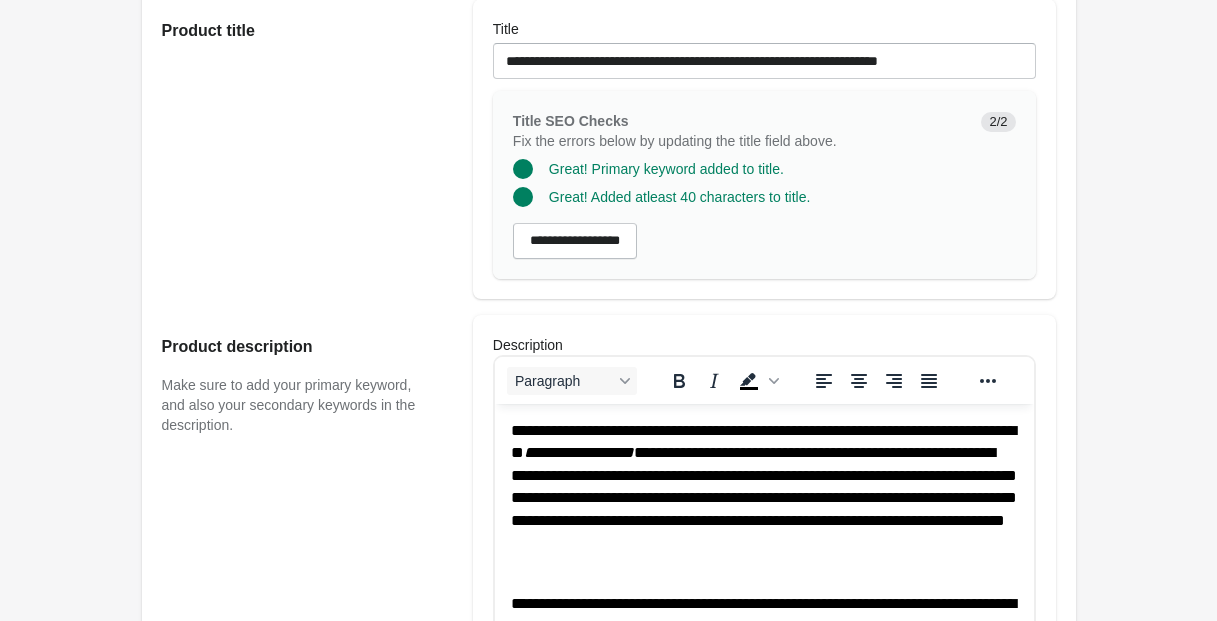 click on "**********" at bounding box center [763, 498] 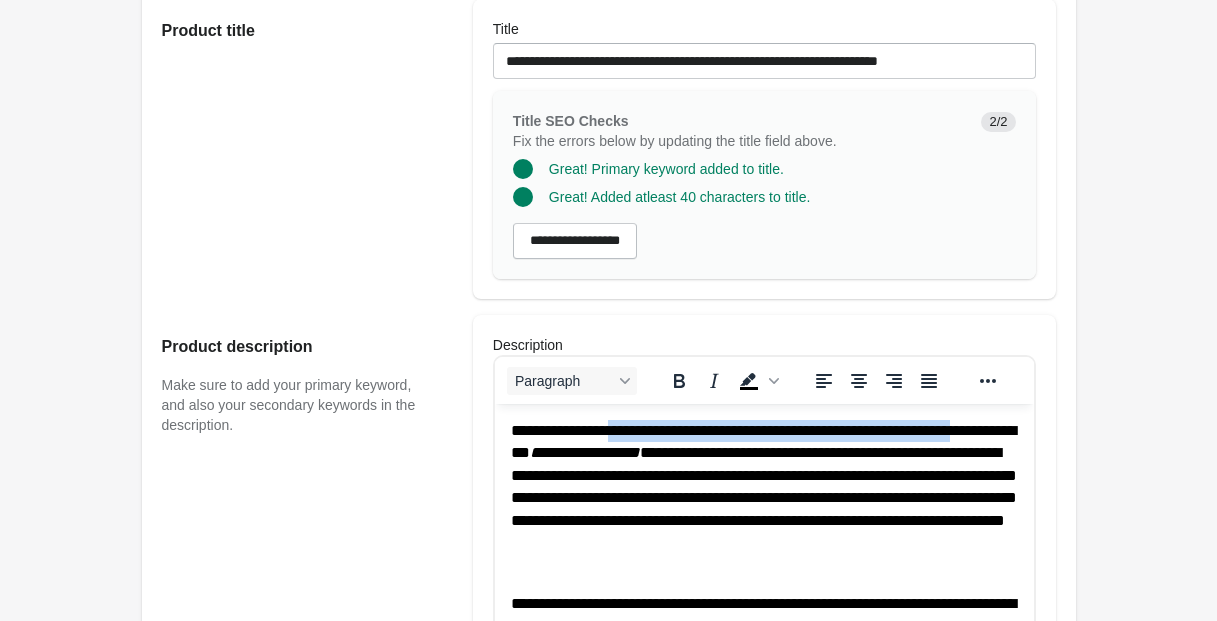 drag, startPoint x: 621, startPoint y: 426, endPoint x: 578, endPoint y: 452, distance: 50.24938 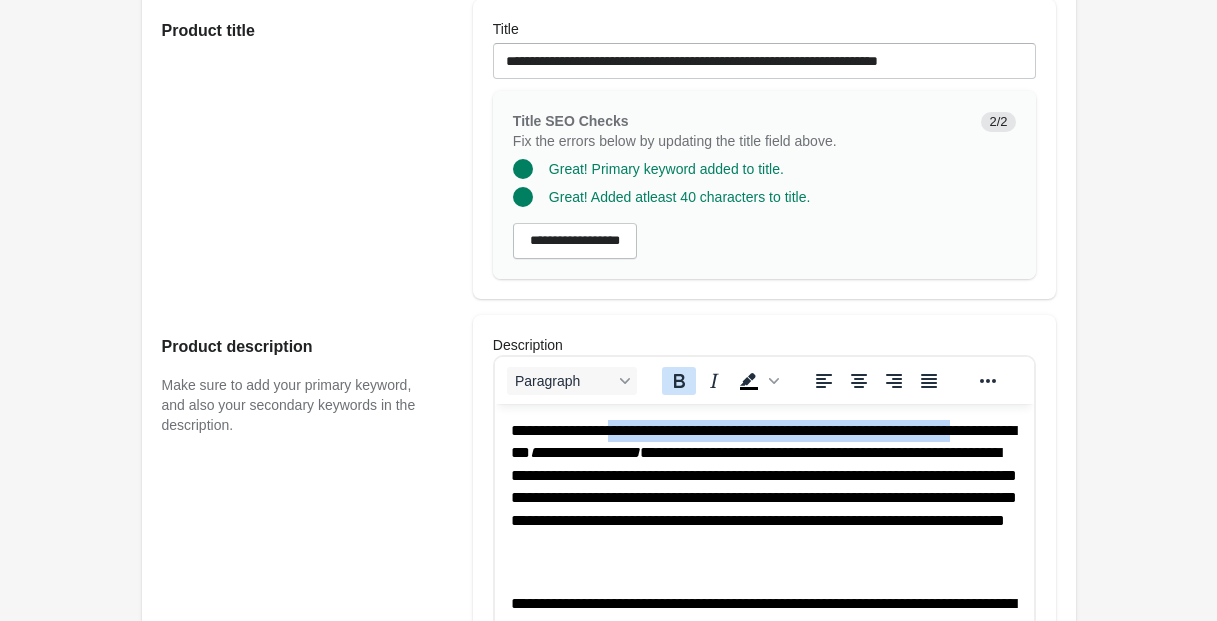 click 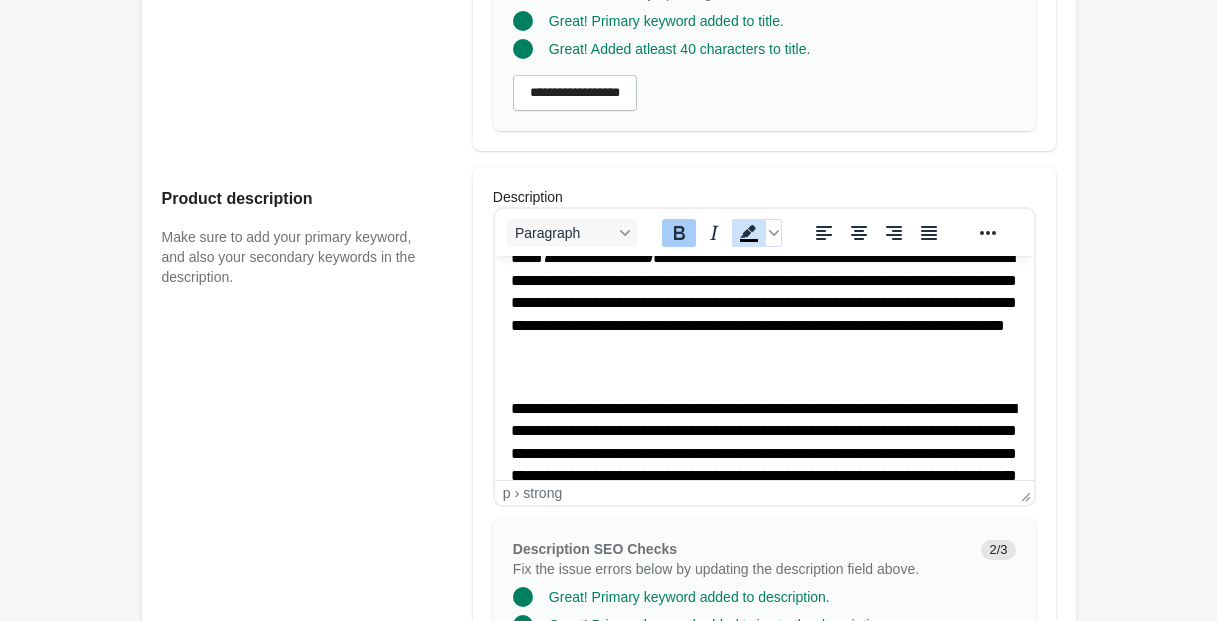 scroll, scrollTop: 58, scrollLeft: 0, axis: vertical 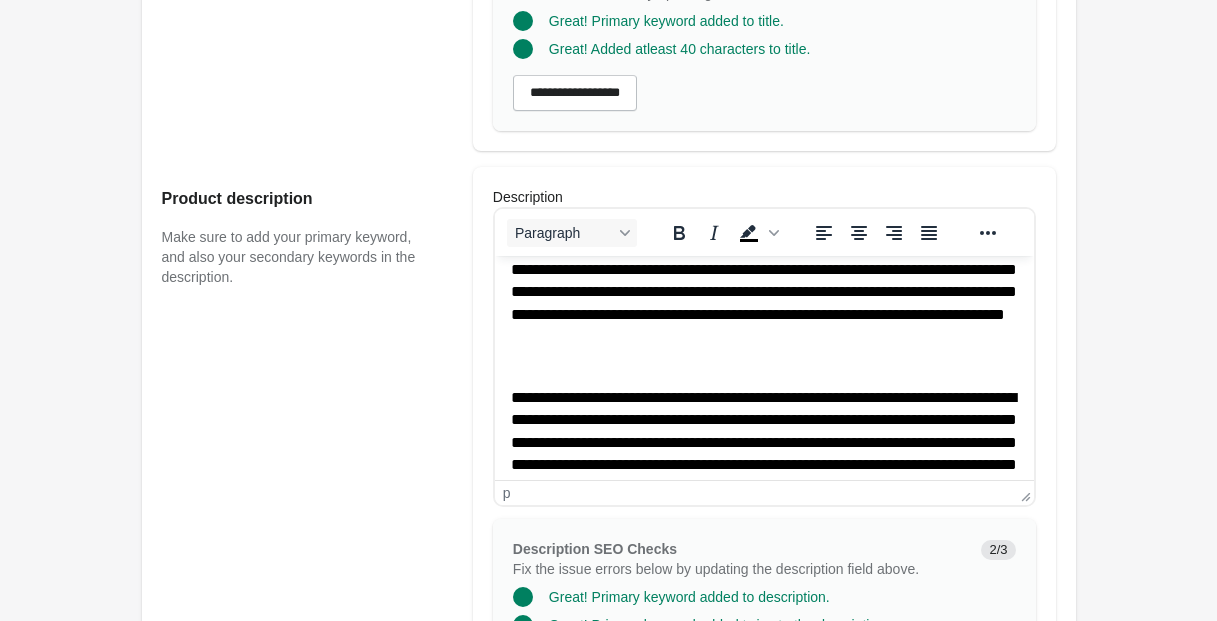 click on "**********" at bounding box center [763, 454] 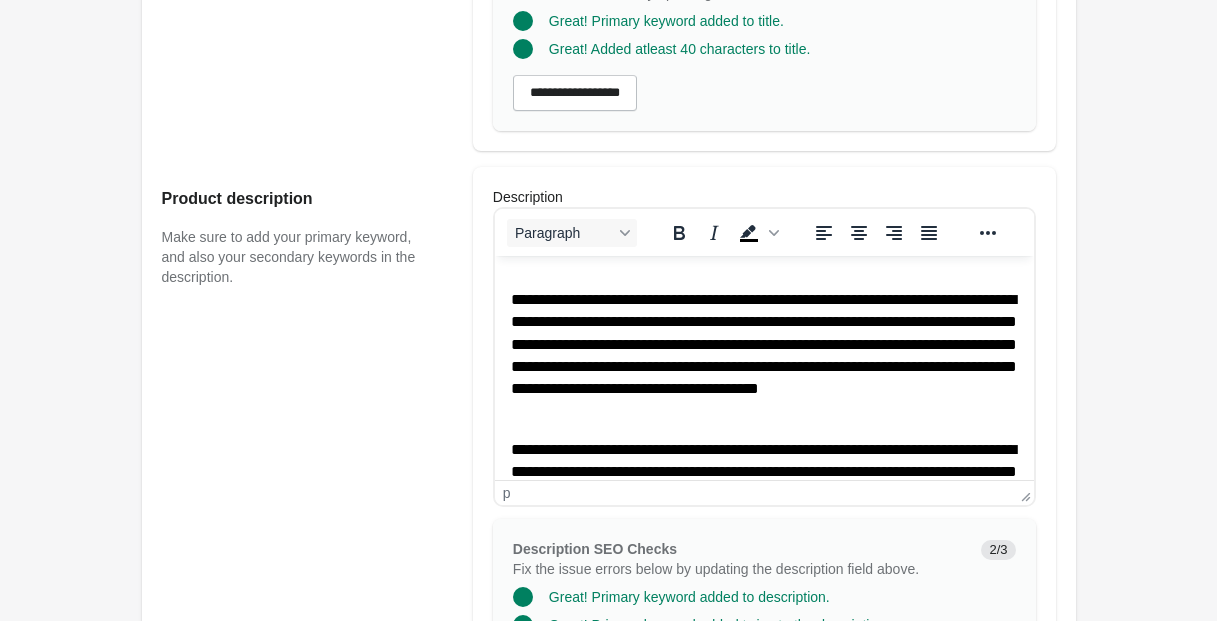 scroll, scrollTop: 163, scrollLeft: 0, axis: vertical 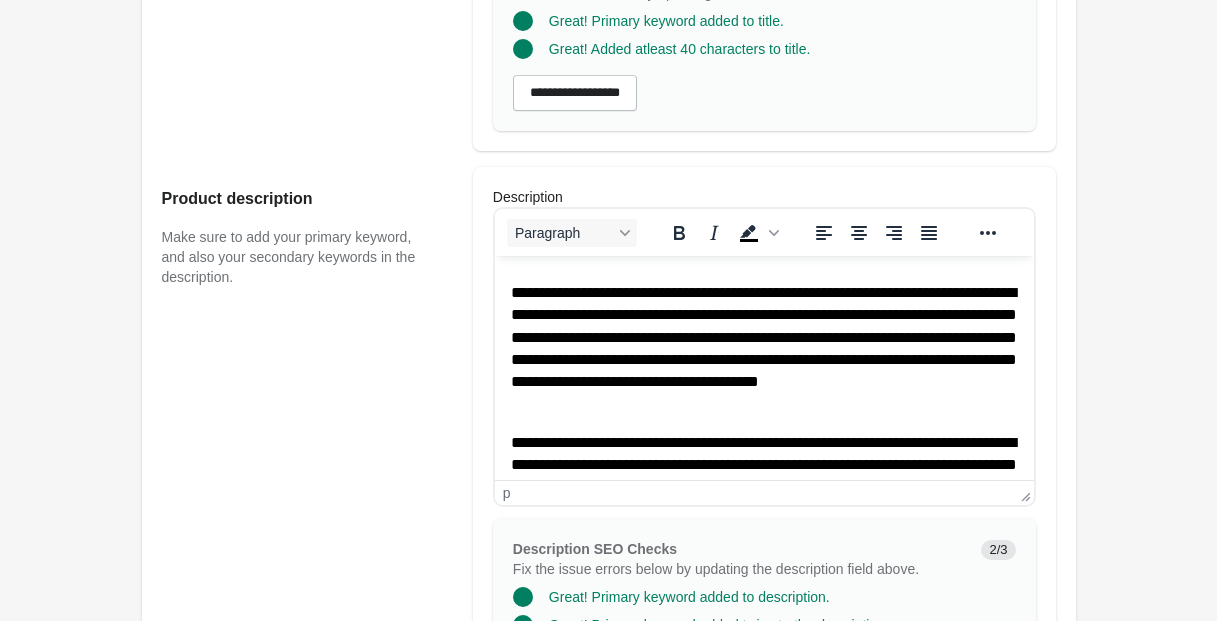 click on "****" 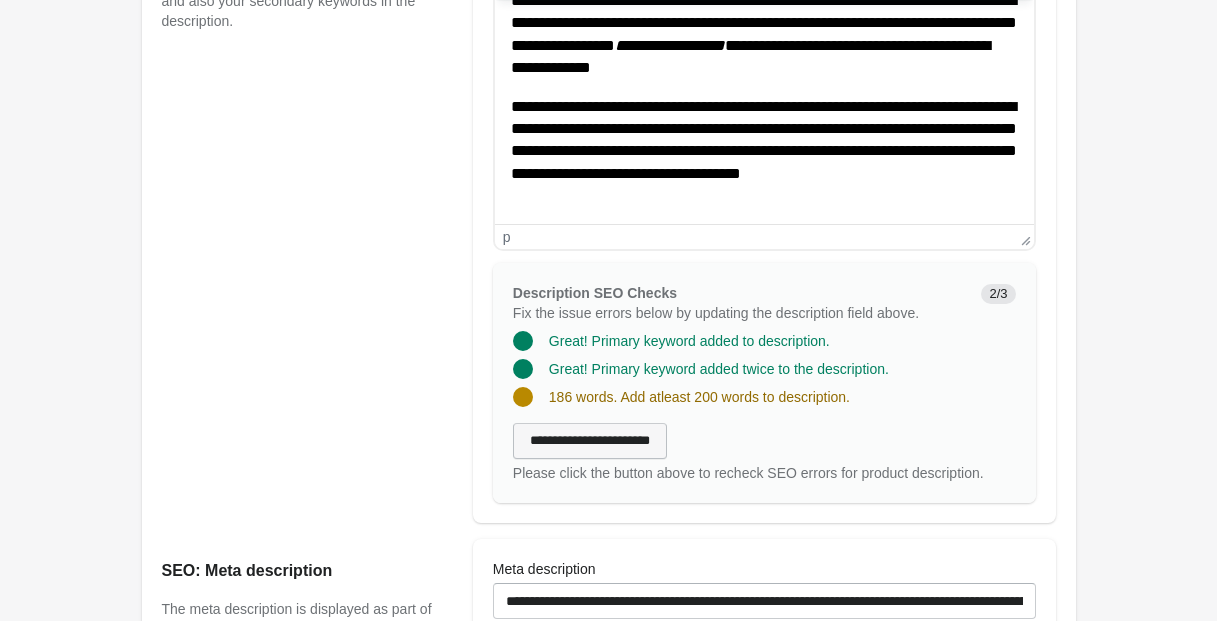 scroll, scrollTop: 922, scrollLeft: 0, axis: vertical 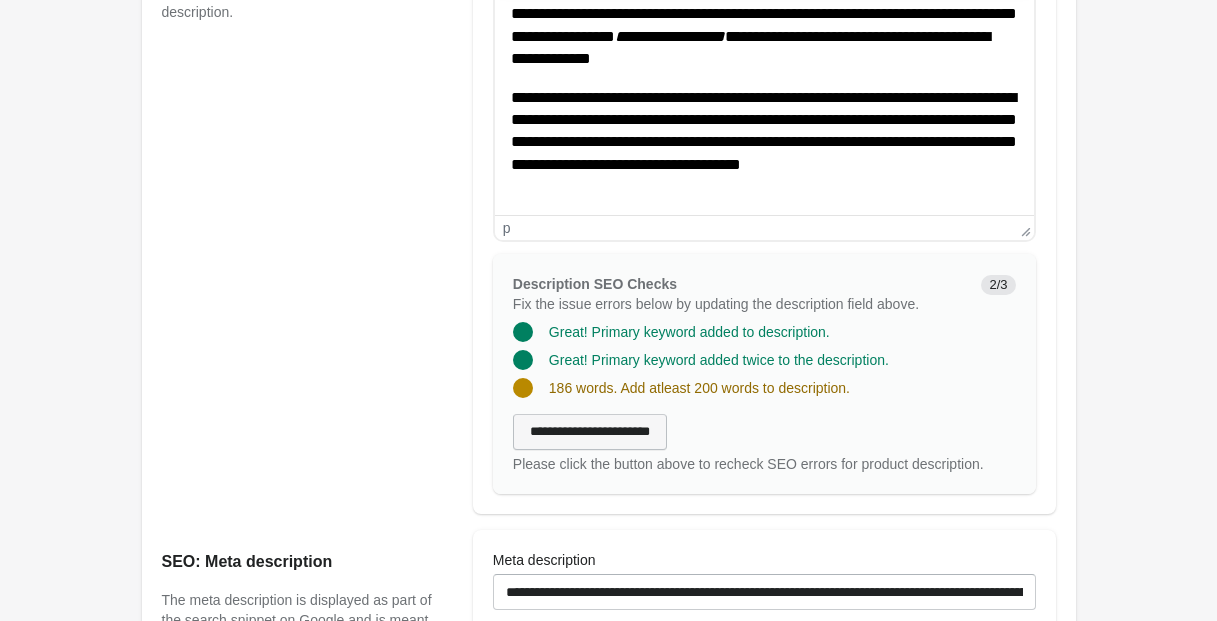 click on "**********" at bounding box center (590, 432) 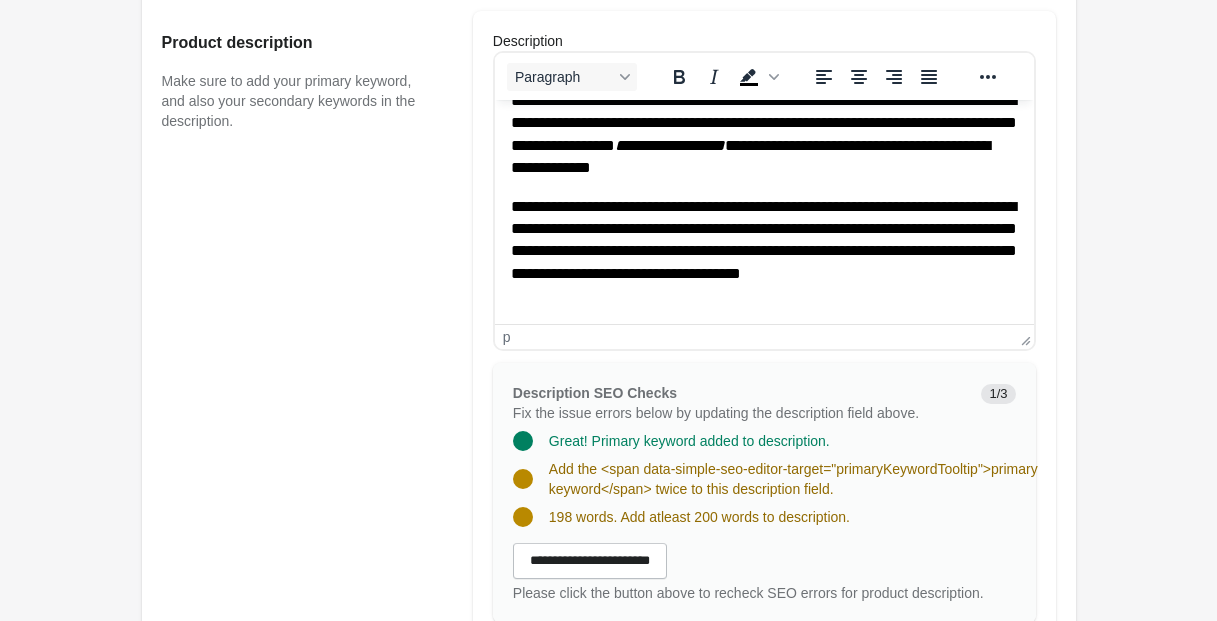 scroll, scrollTop: 803, scrollLeft: 0, axis: vertical 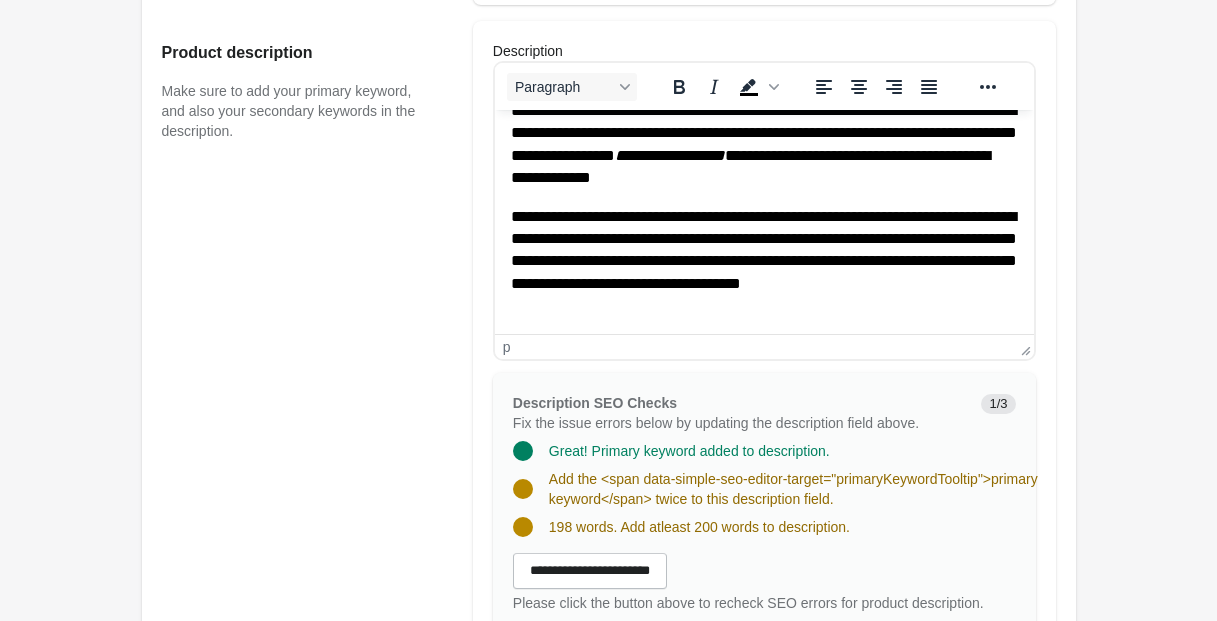 drag, startPoint x: 559, startPoint y: 213, endPoint x: 572, endPoint y: 290, distance: 78.08969 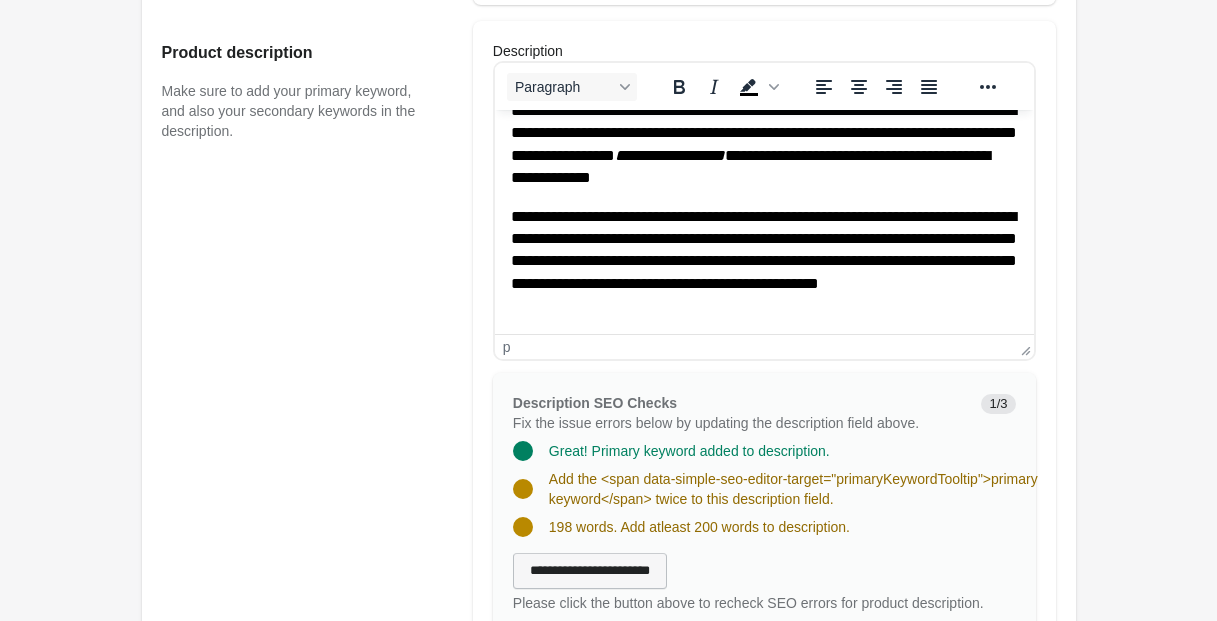 click on "**********" at bounding box center (590, 571) 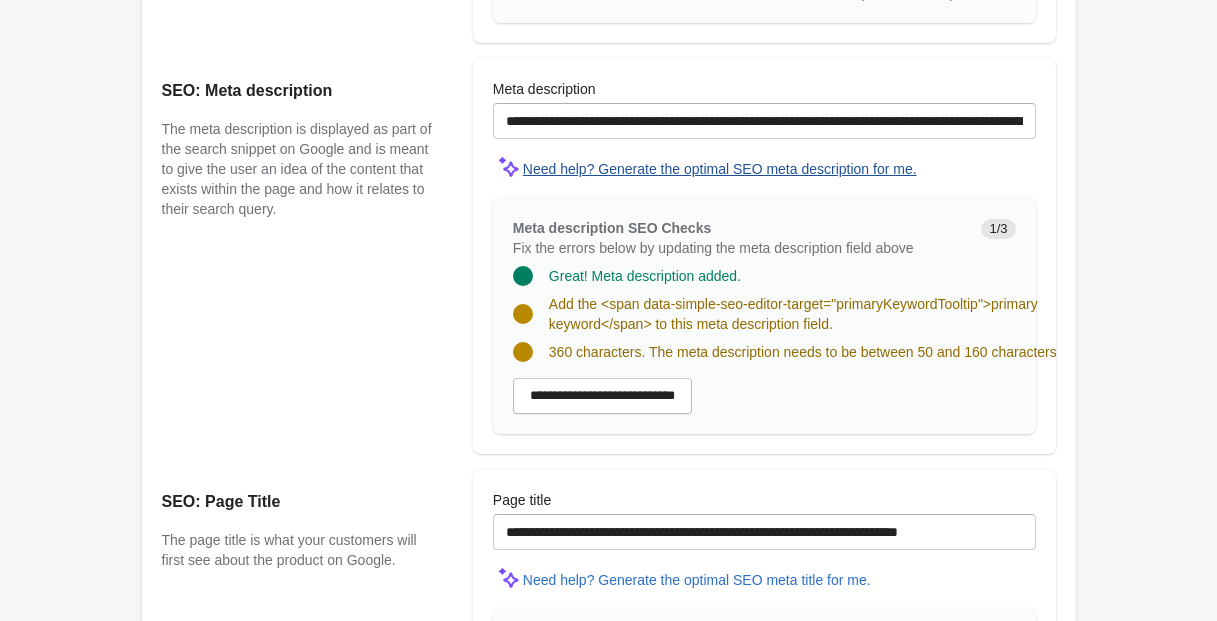 scroll, scrollTop: 1395, scrollLeft: 0, axis: vertical 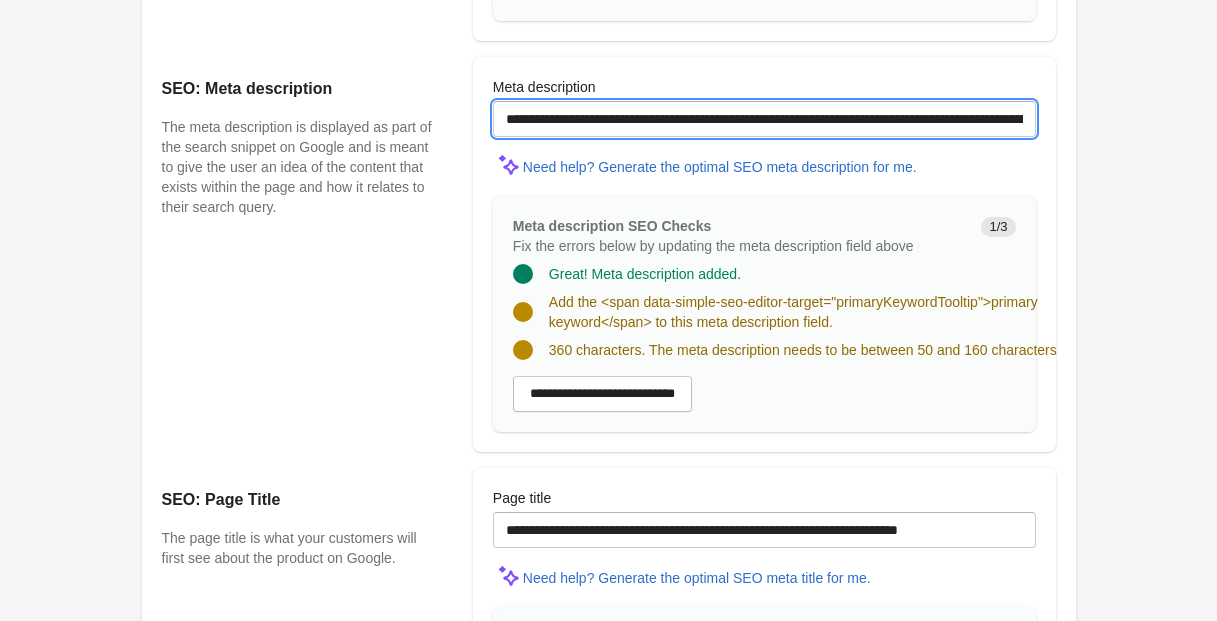 drag, startPoint x: 664, startPoint y: 116, endPoint x: 429, endPoint y: 117, distance: 235.00212 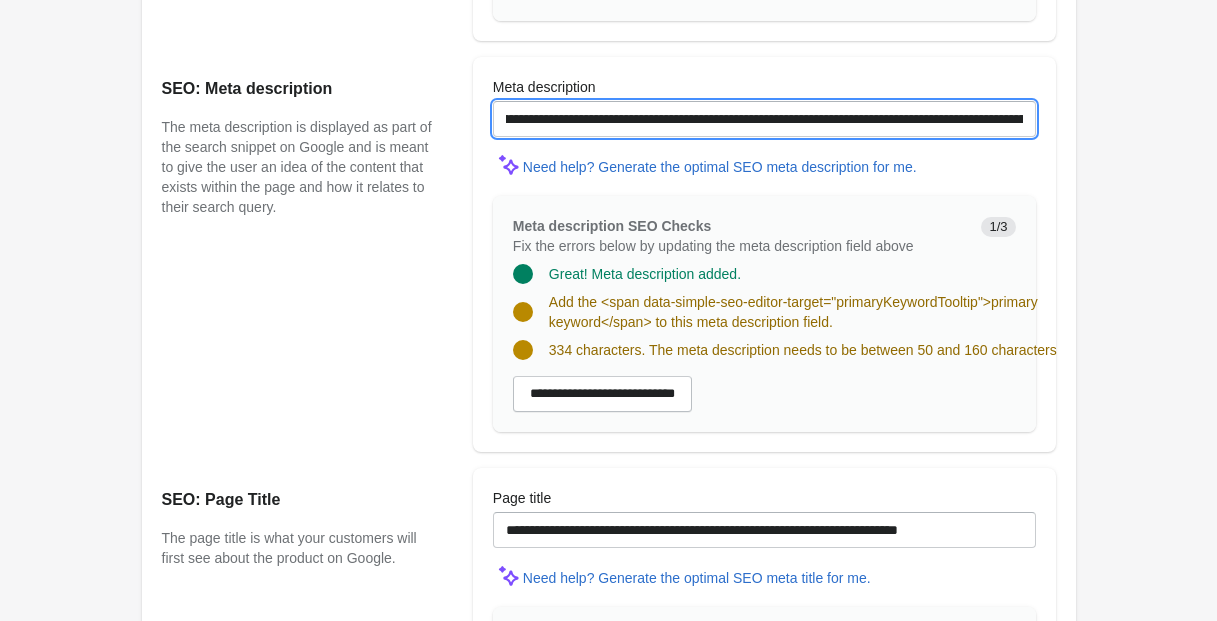 scroll, scrollTop: 0, scrollLeft: 303, axis: horizontal 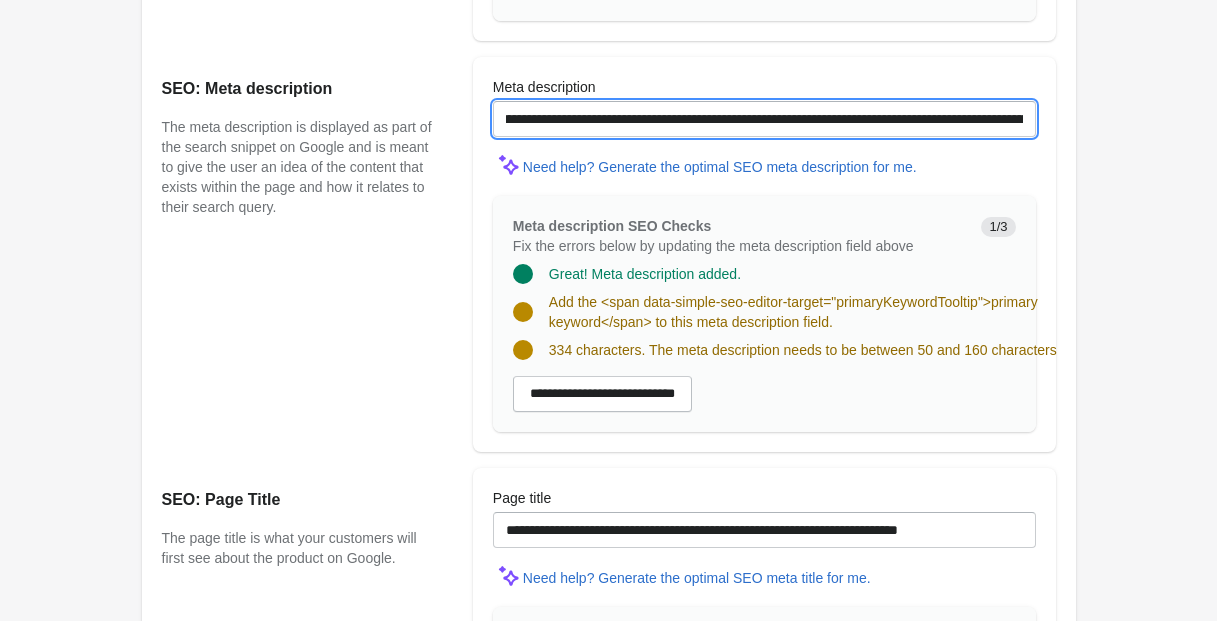 click on "**********" at bounding box center [764, 119] 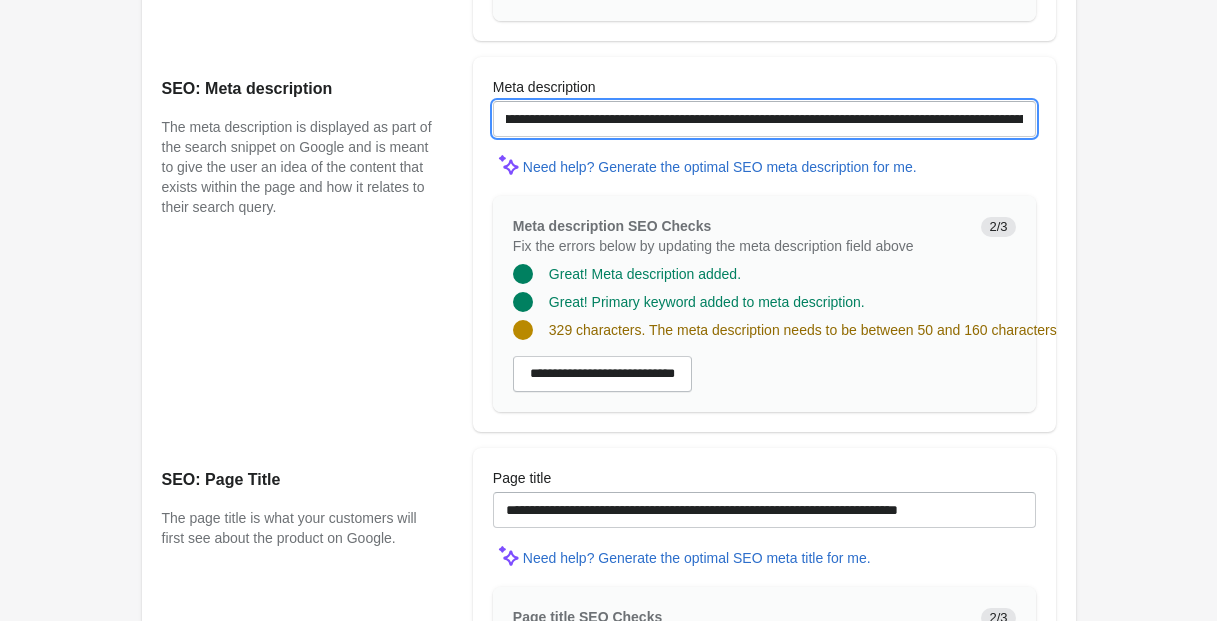 scroll, scrollTop: 0, scrollLeft: 0, axis: both 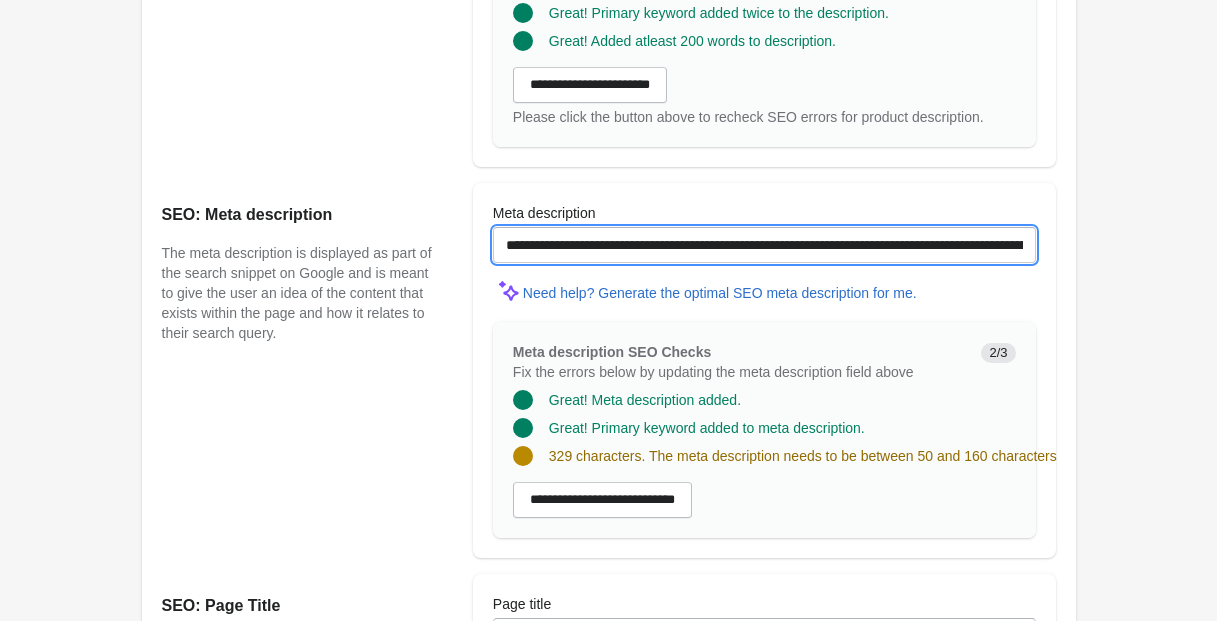 drag, startPoint x: 724, startPoint y: 245, endPoint x: 882, endPoint y: 245, distance: 158 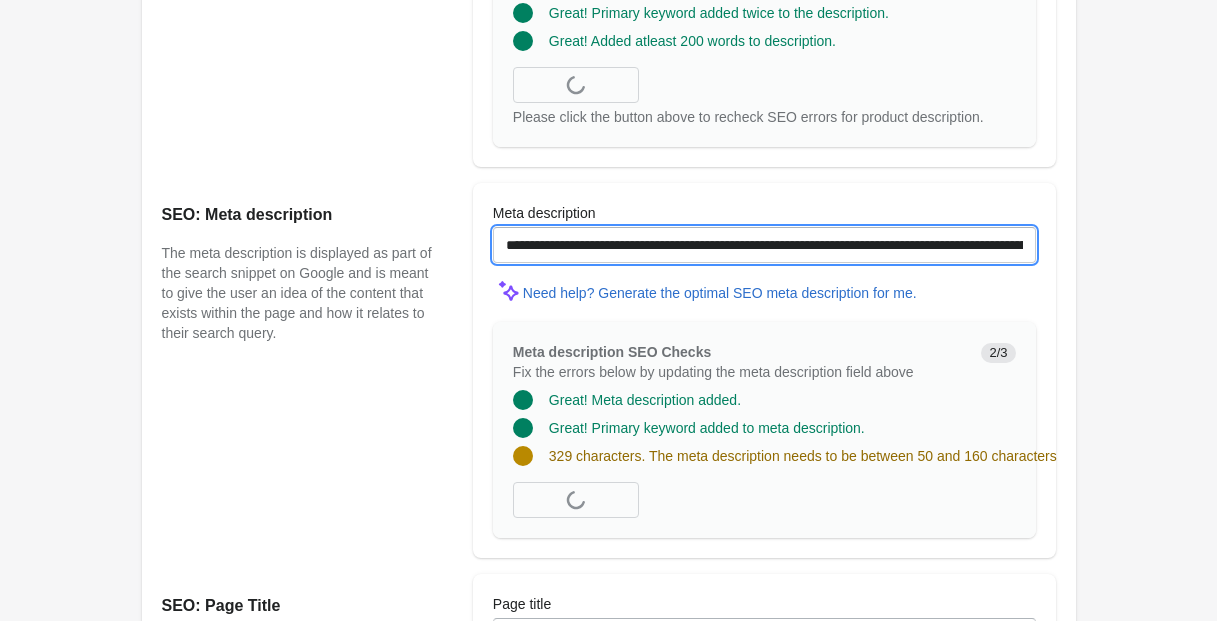 scroll, scrollTop: 0, scrollLeft: 1, axis: horizontal 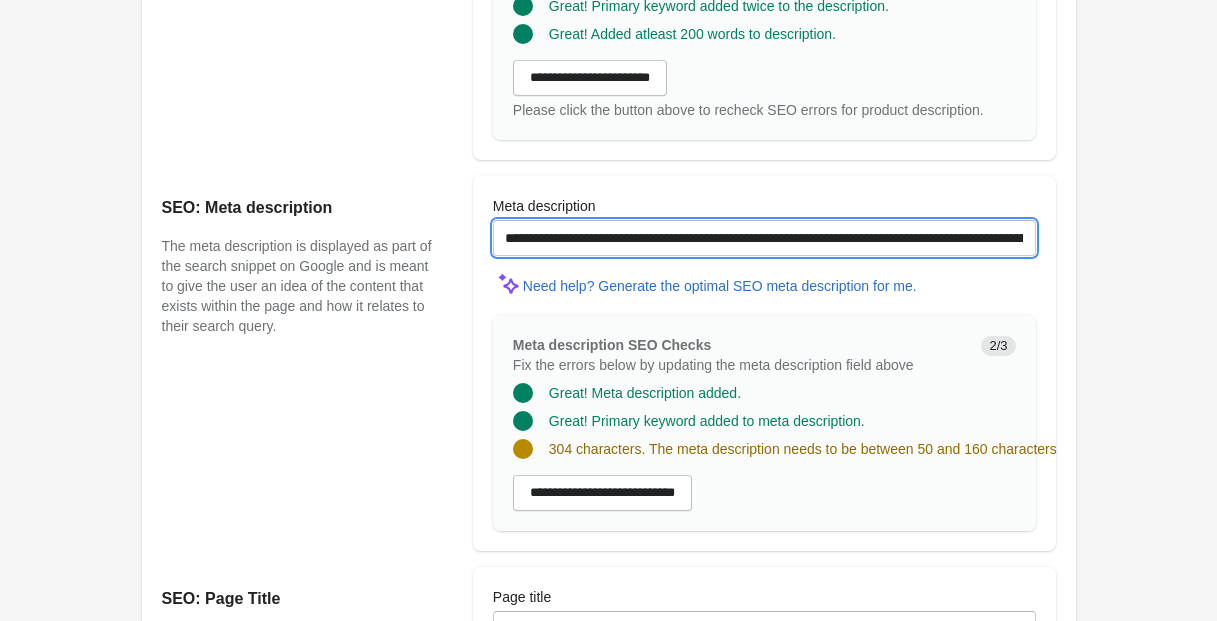 drag, startPoint x: 728, startPoint y: 237, endPoint x: 696, endPoint y: 243, distance: 32.55764 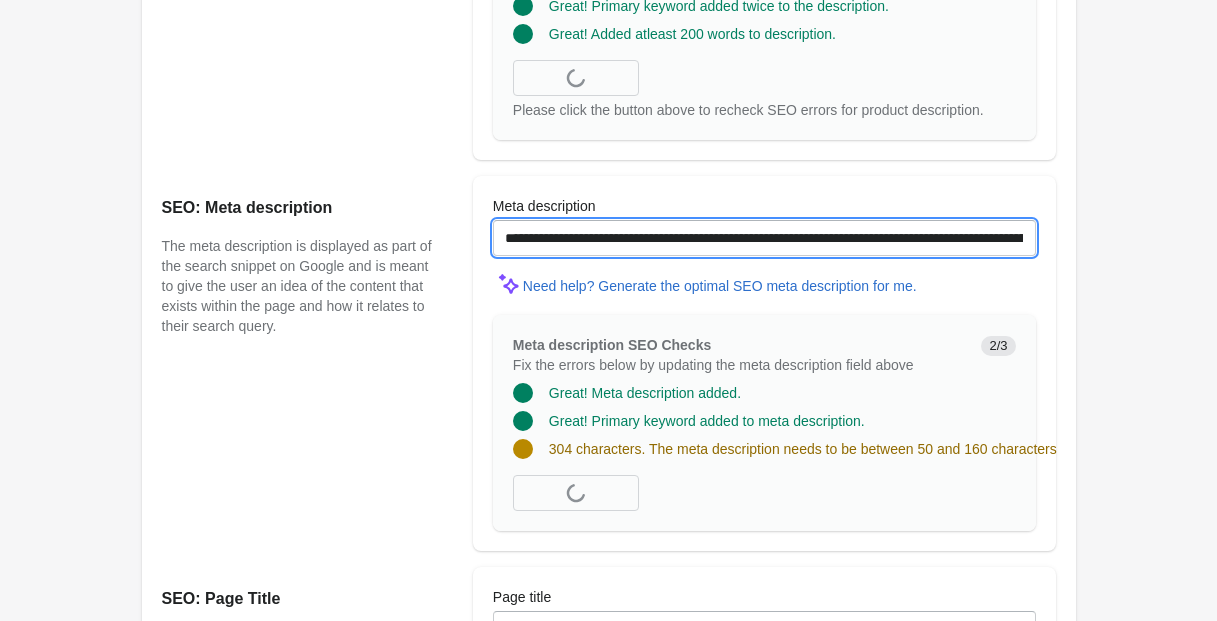 scroll, scrollTop: 0, scrollLeft: 0, axis: both 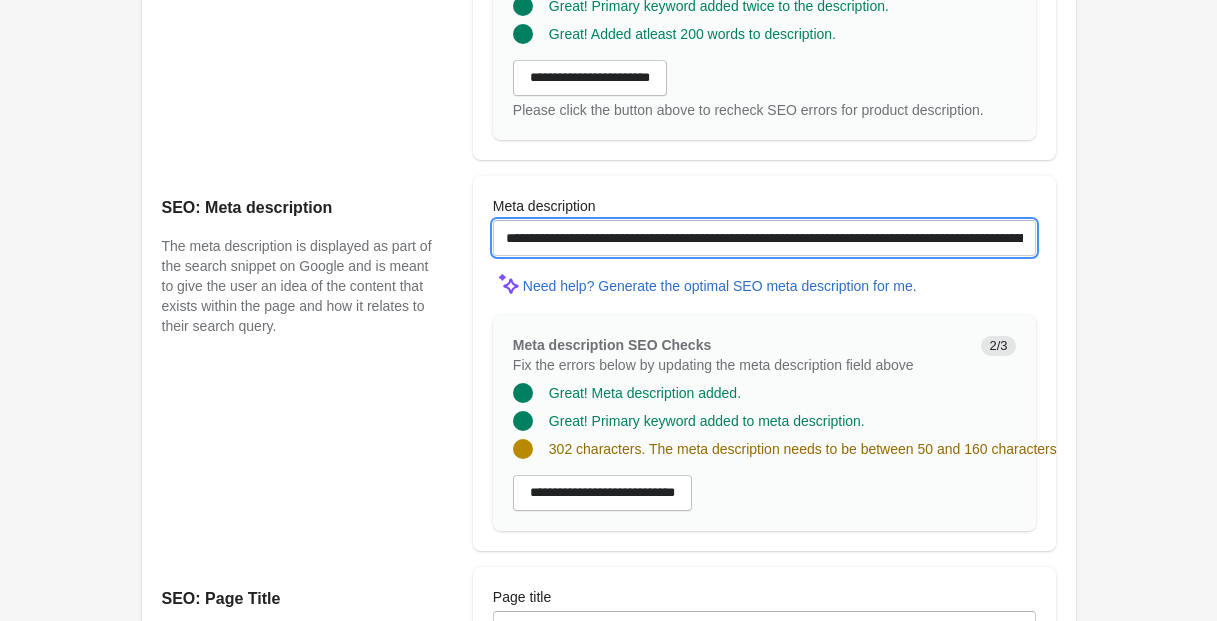 drag, startPoint x: 730, startPoint y: 242, endPoint x: 604, endPoint y: 304, distance: 140.42792 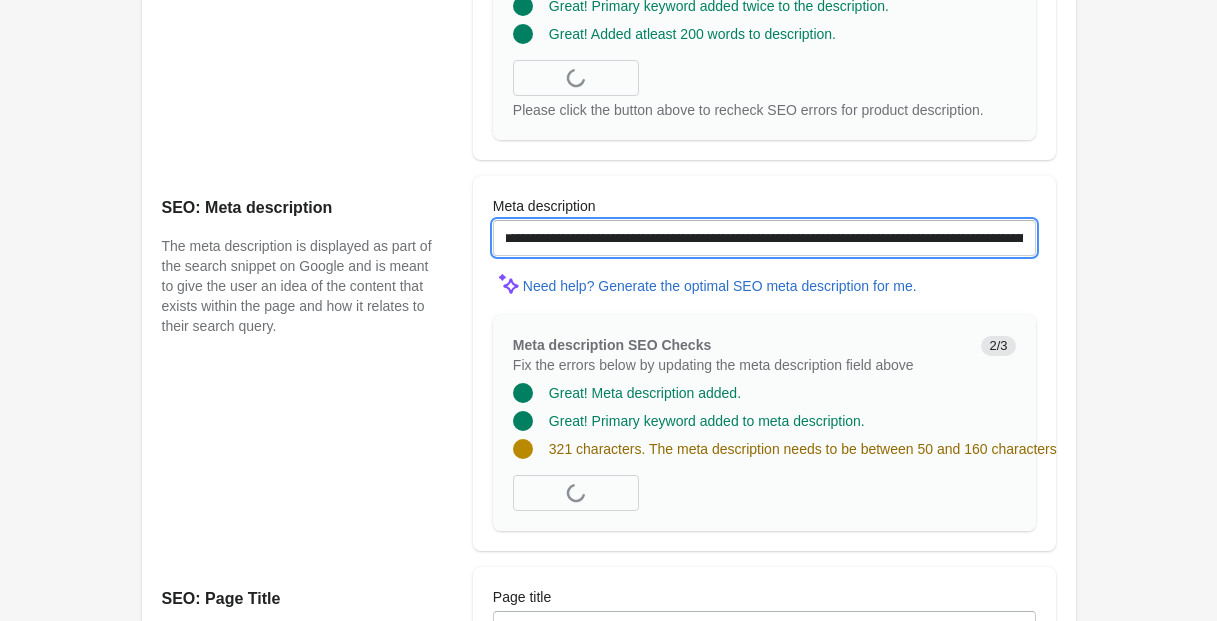 scroll, scrollTop: 0, scrollLeft: 8, axis: horizontal 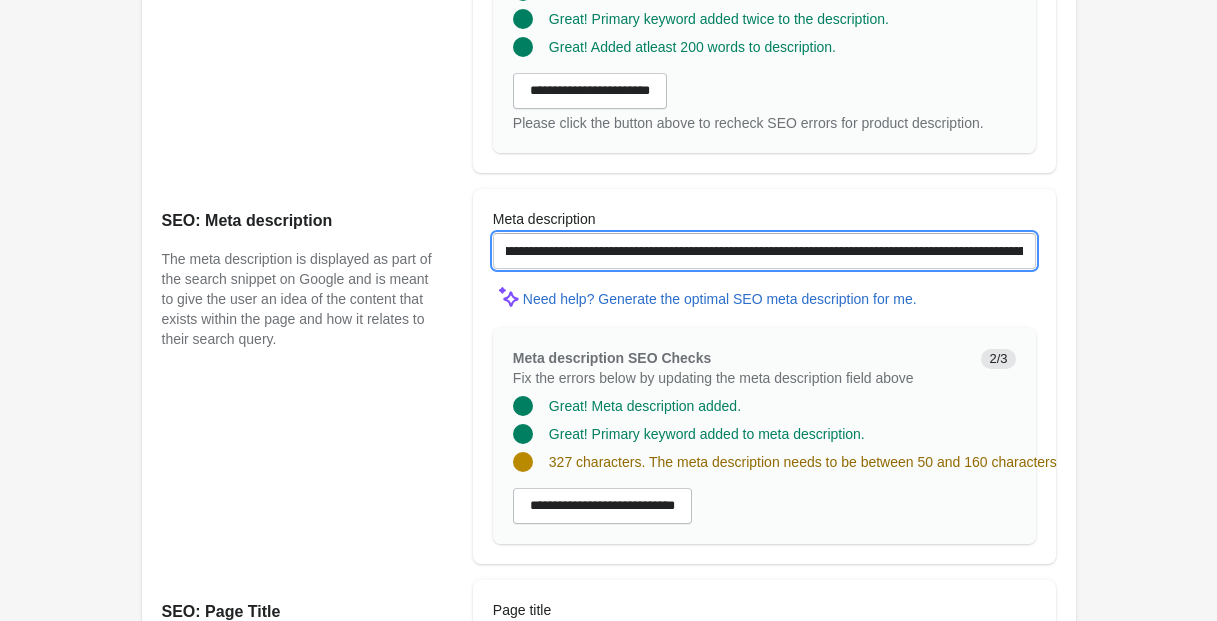 click on "**********" at bounding box center (764, 251) 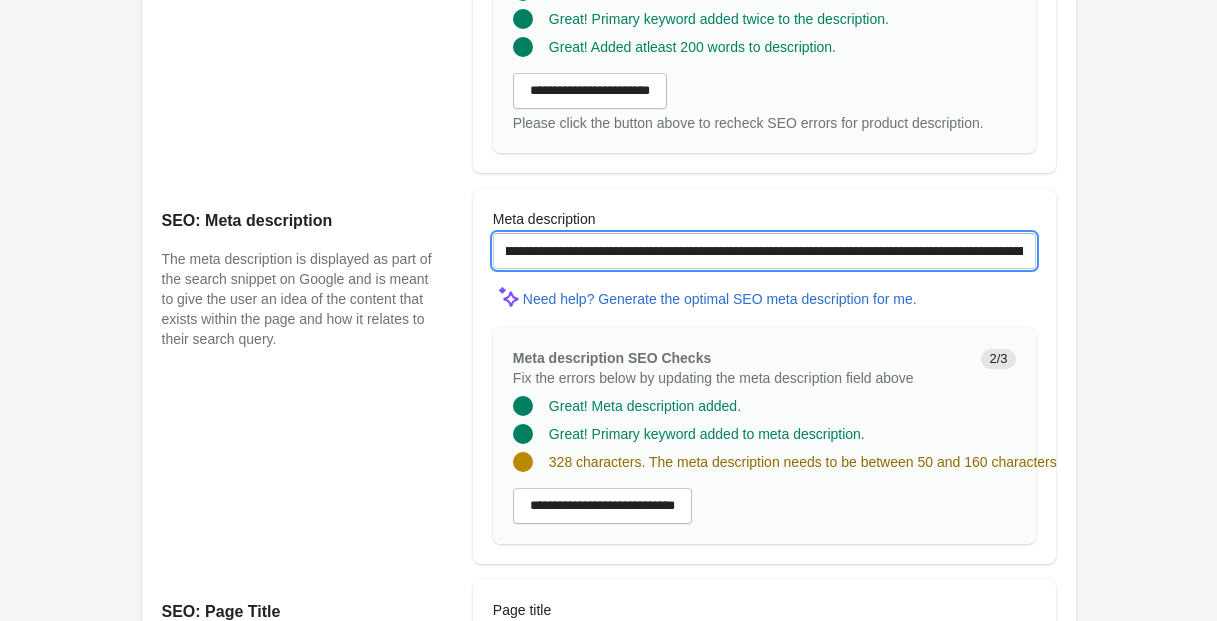 click on "**********" at bounding box center (764, 251) 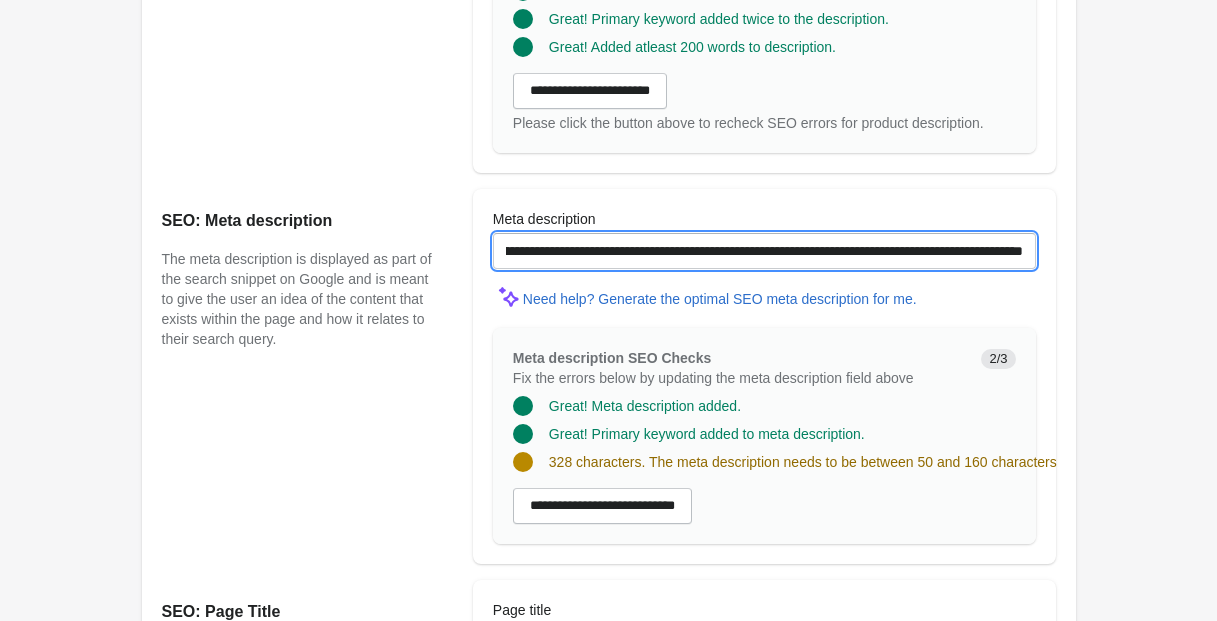 scroll, scrollTop: 0, scrollLeft: 1649, axis: horizontal 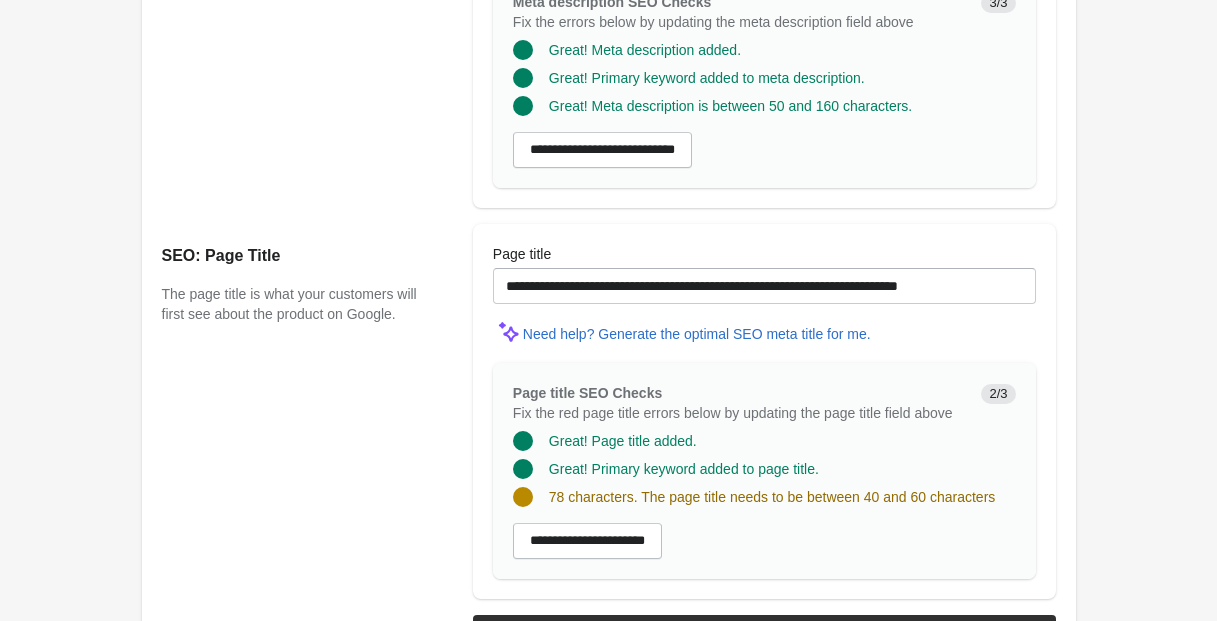 type on "**********" 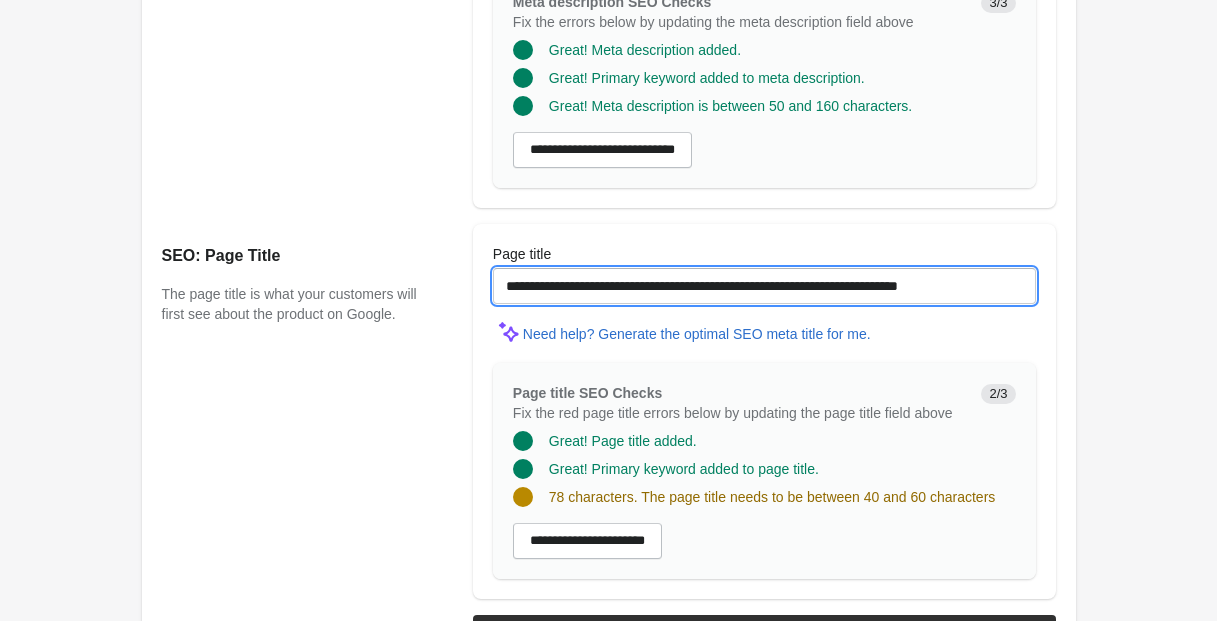 scroll, scrollTop: 0, scrollLeft: 0, axis: both 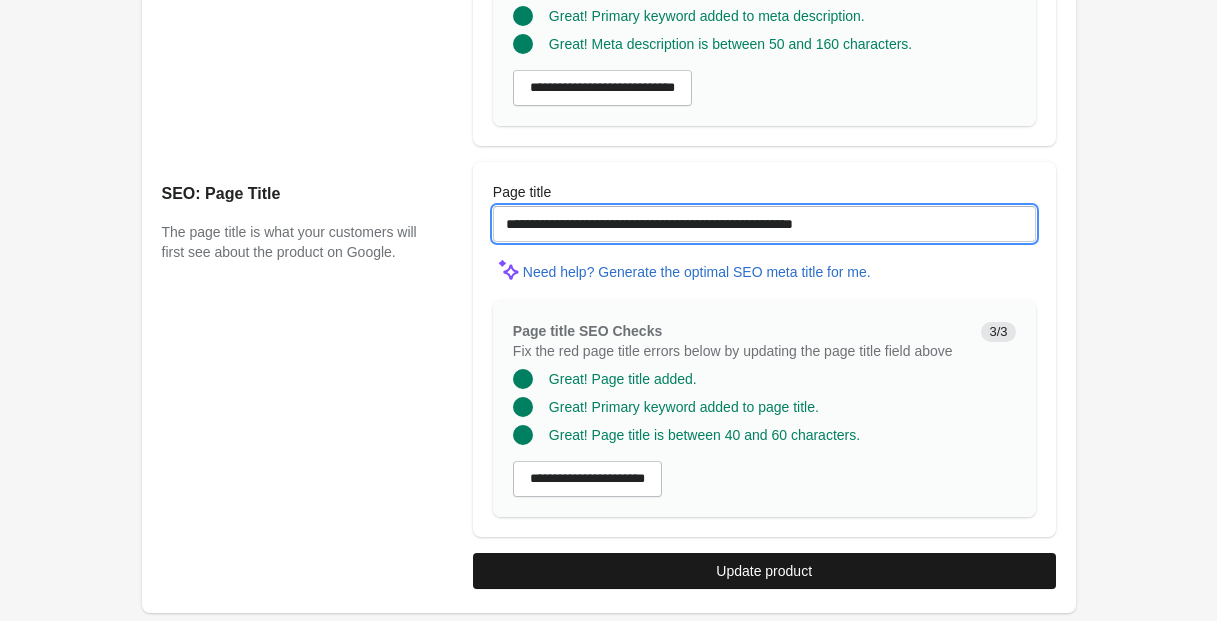 type on "**********" 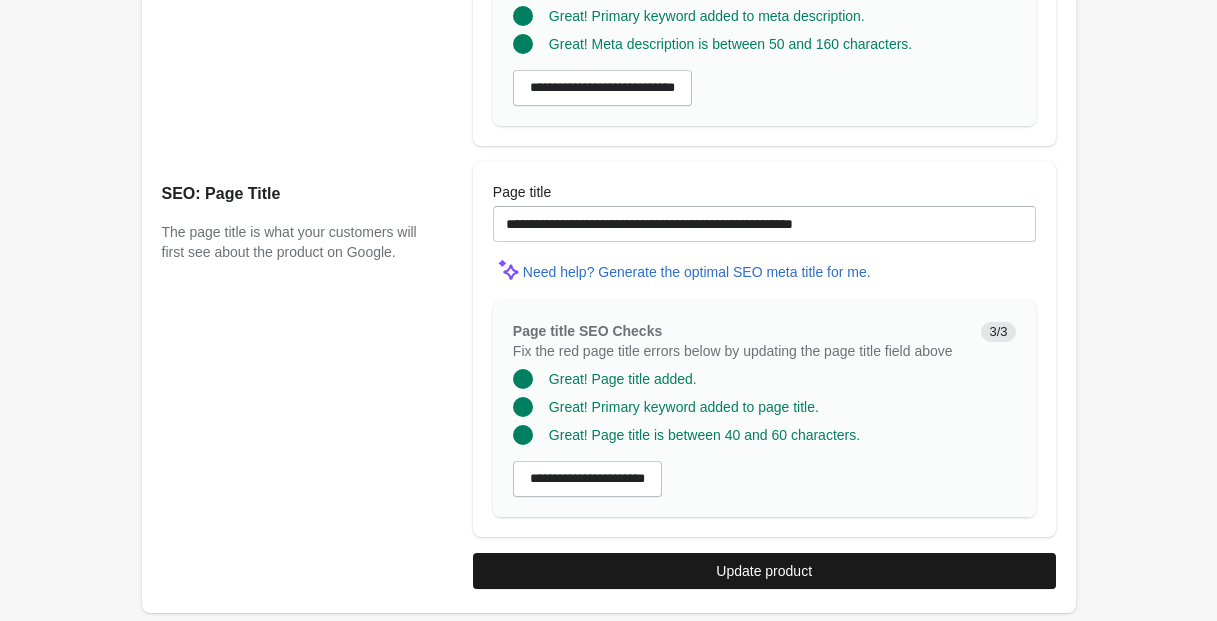 click on "Update product" at bounding box center (764, 571) 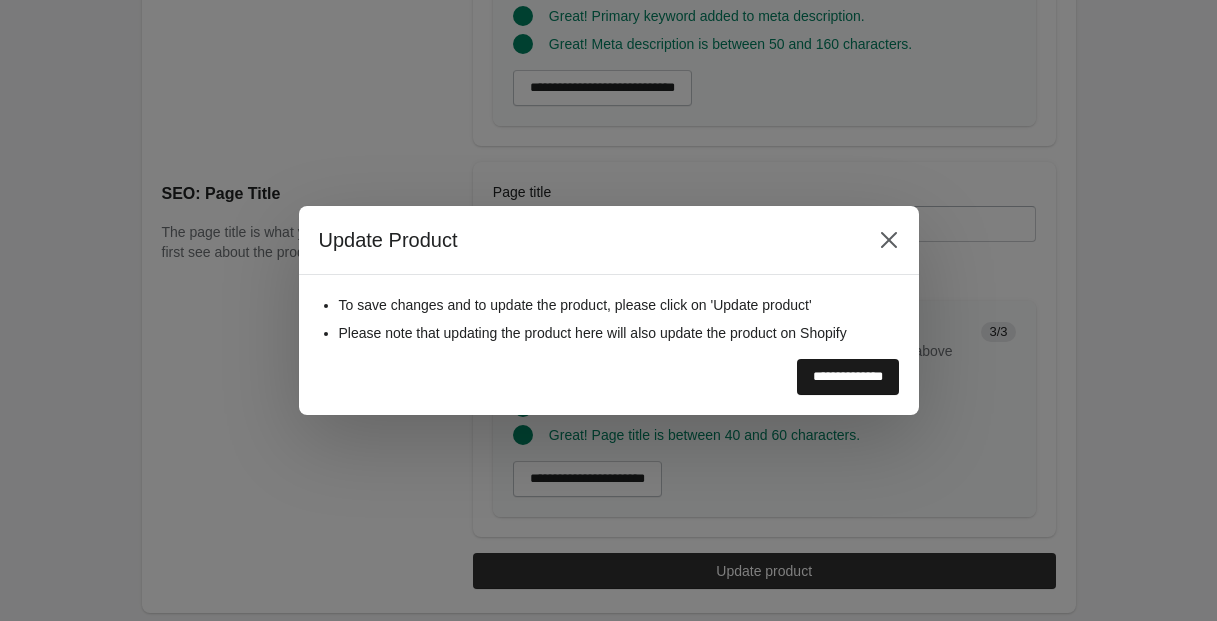 click on "**********" at bounding box center (848, 377) 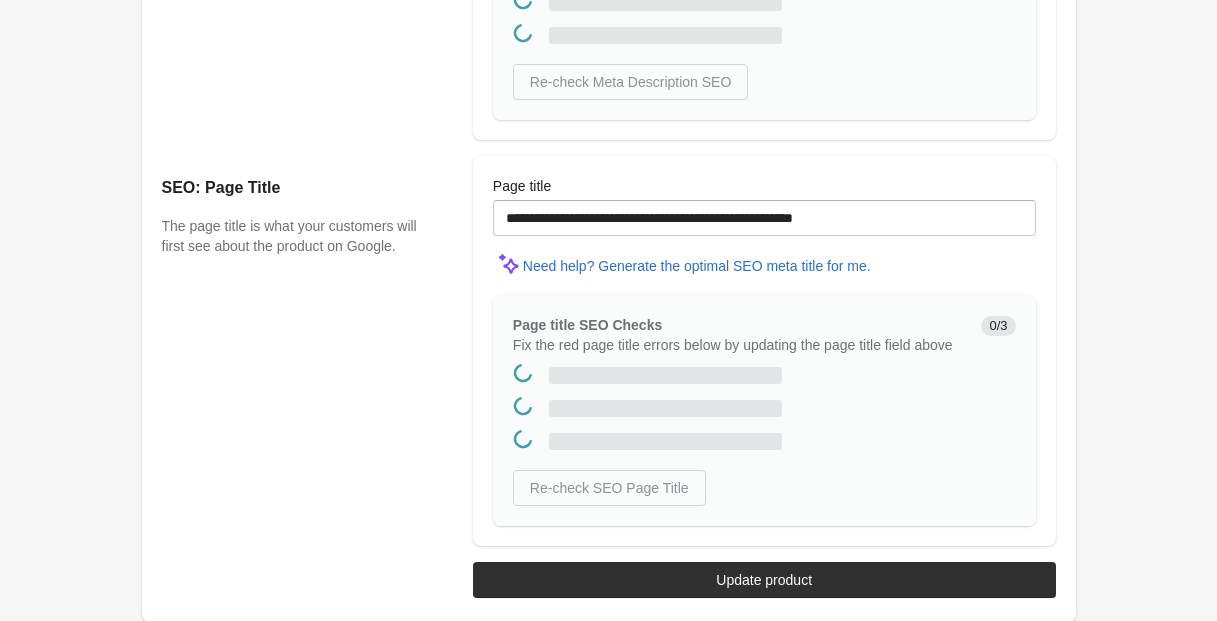scroll, scrollTop: 0, scrollLeft: 0, axis: both 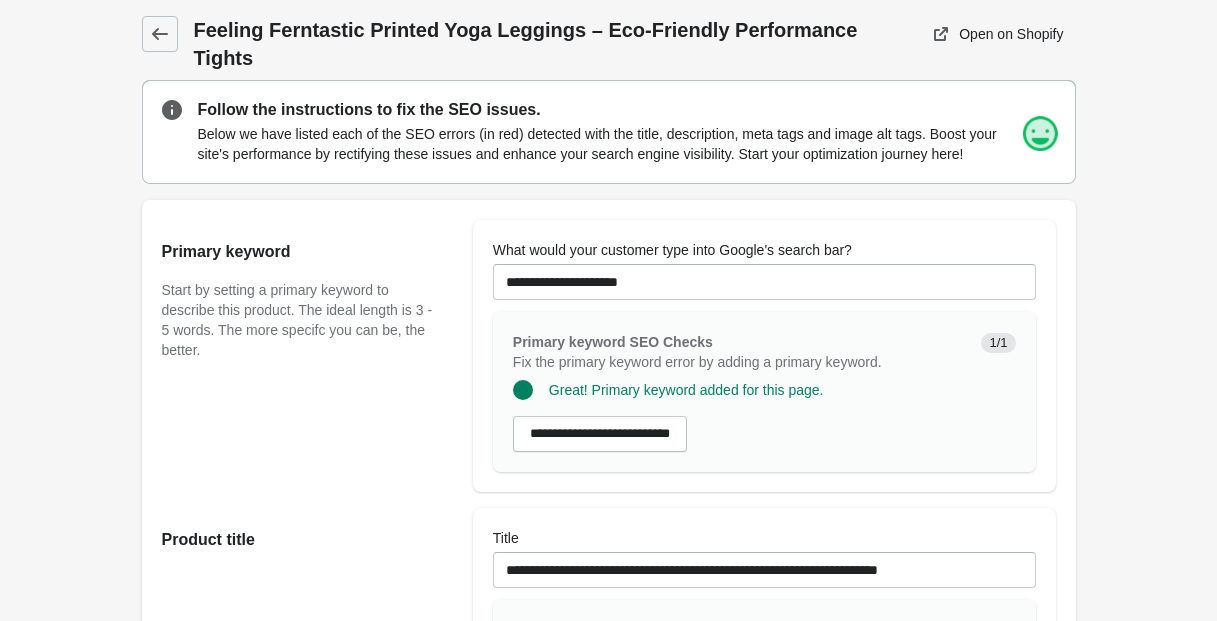 drag, startPoint x: 162, startPoint y: 36, endPoint x: 666, endPoint y: 288, distance: 563.48914 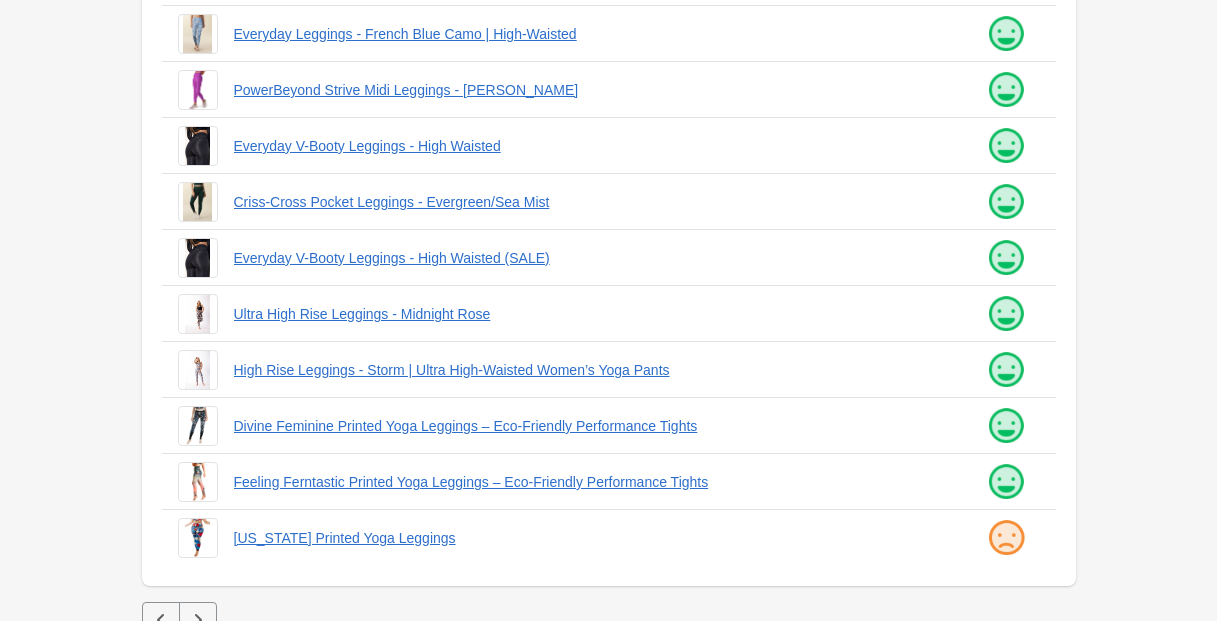 scroll, scrollTop: 536, scrollLeft: 0, axis: vertical 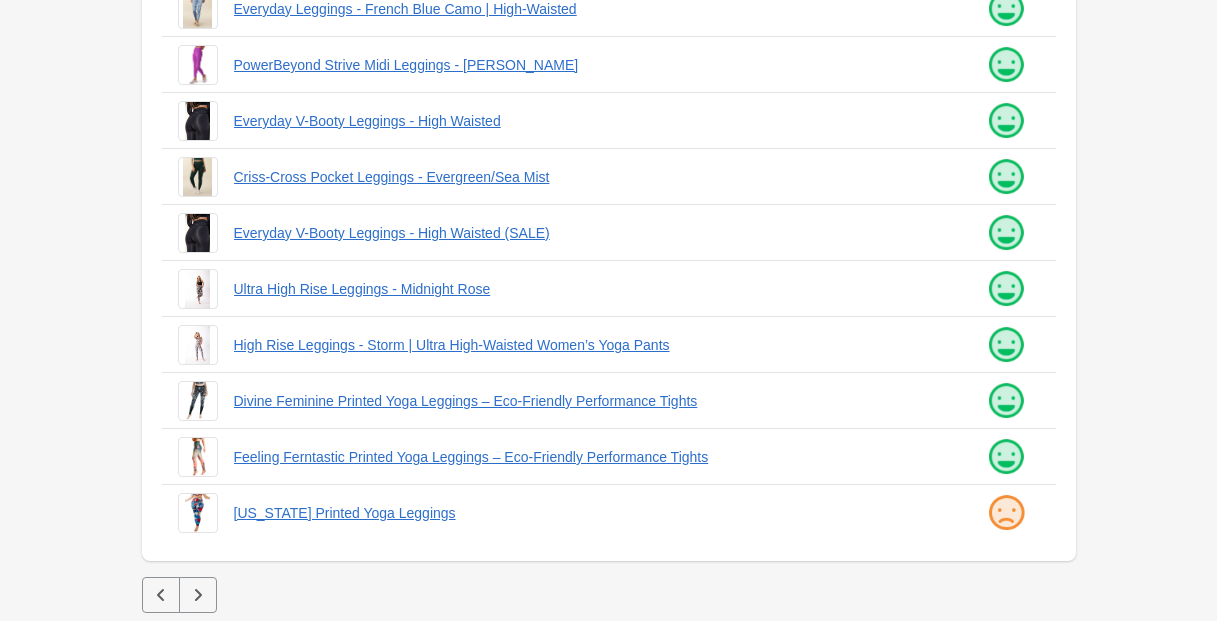 click 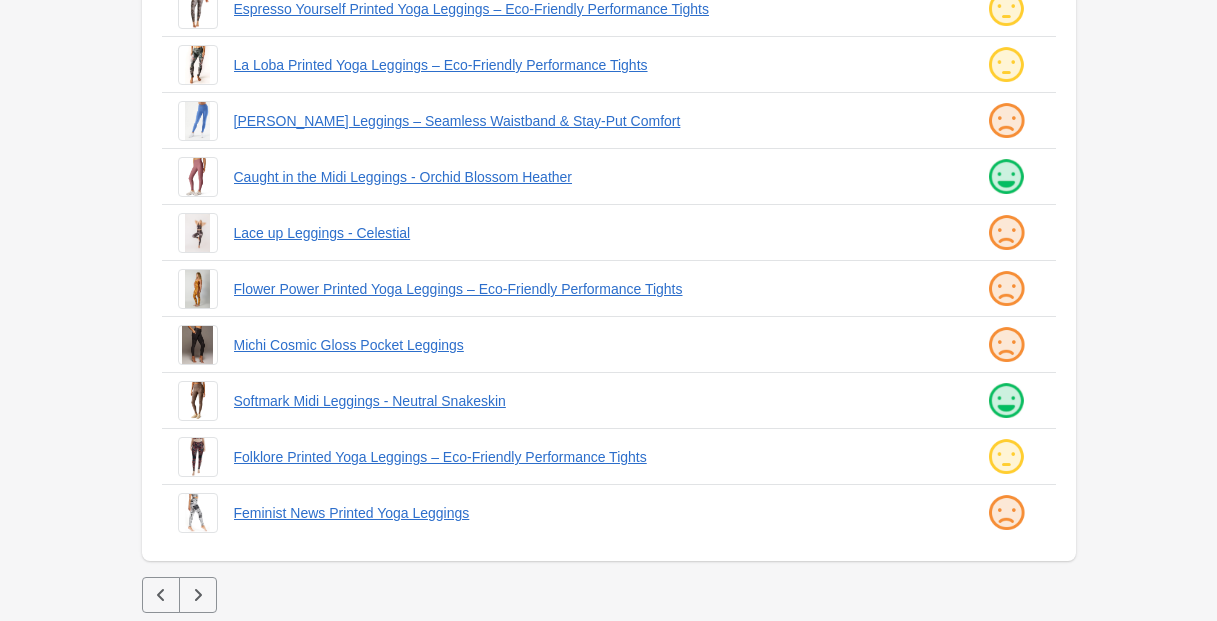 scroll, scrollTop: 0, scrollLeft: 0, axis: both 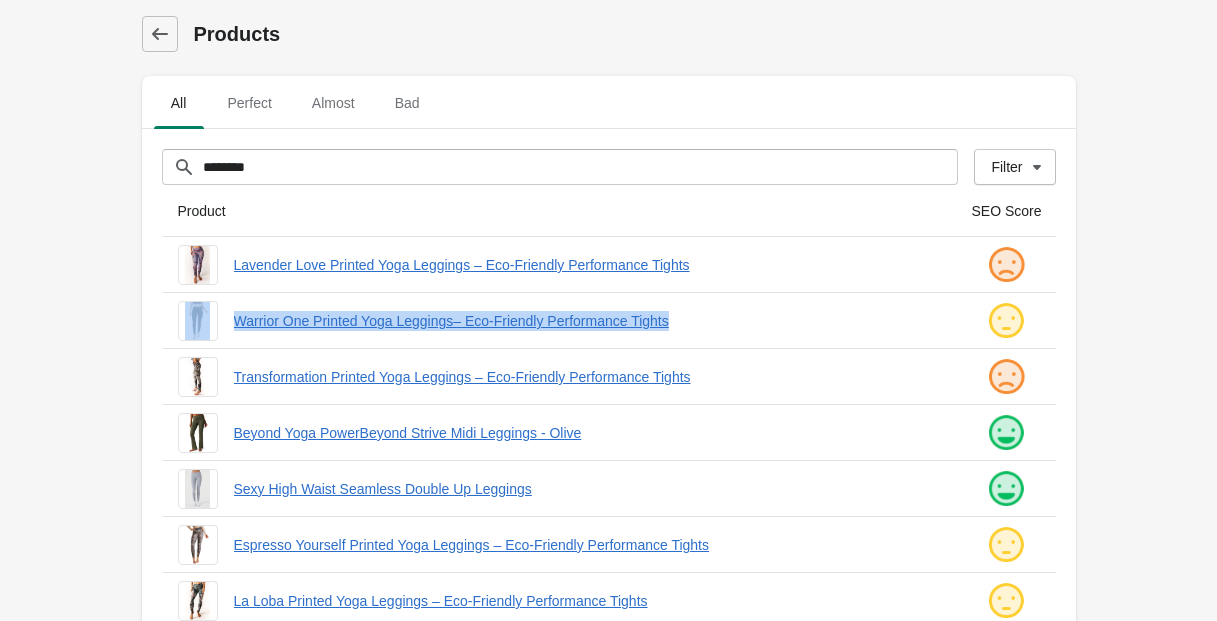 drag, startPoint x: 224, startPoint y: 312, endPoint x: 749, endPoint y: 334, distance: 525.46075 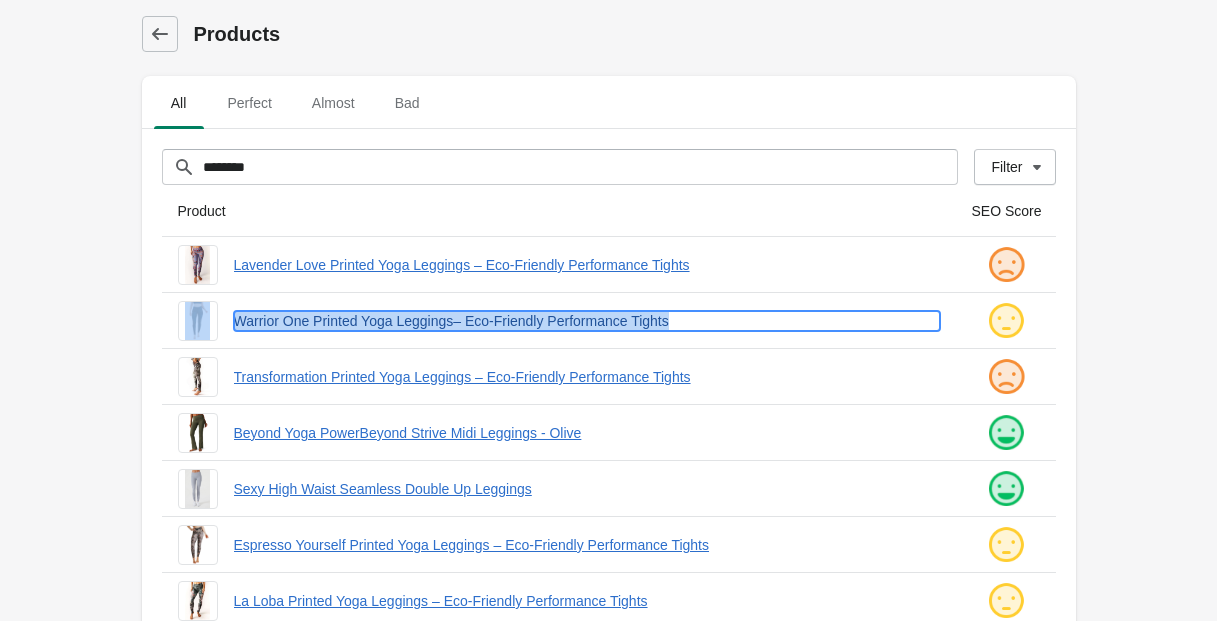 click on "Warrior One Printed Yoga Leggings– Eco-Friendly Performance Tights" at bounding box center (587, 321) 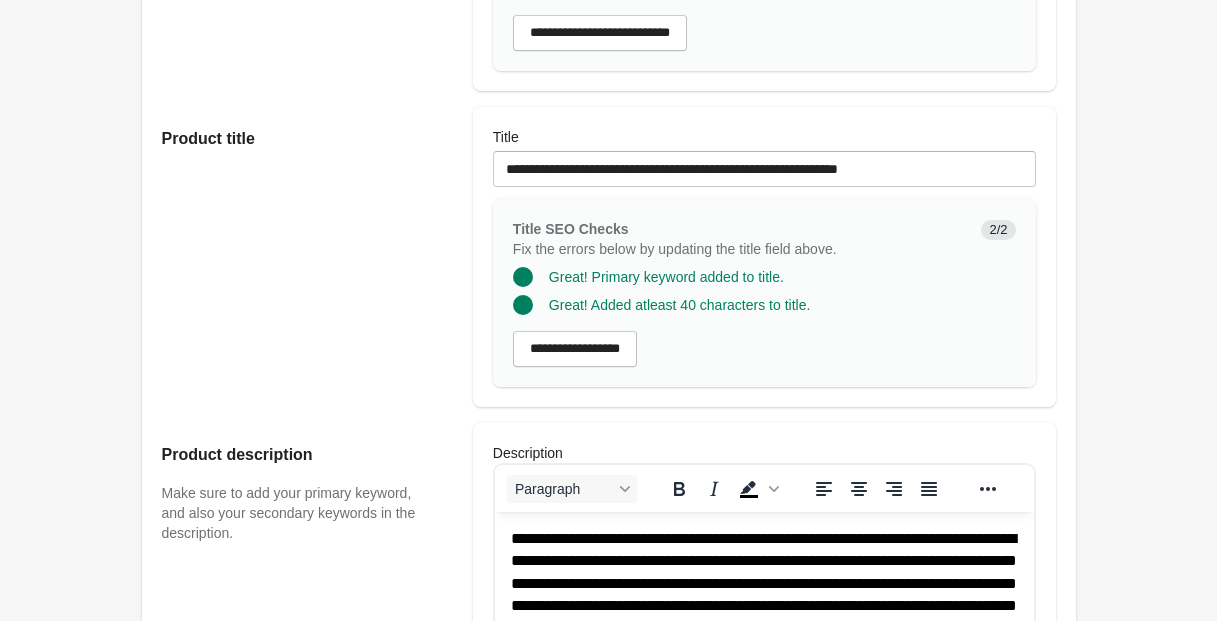 scroll, scrollTop: 382, scrollLeft: 0, axis: vertical 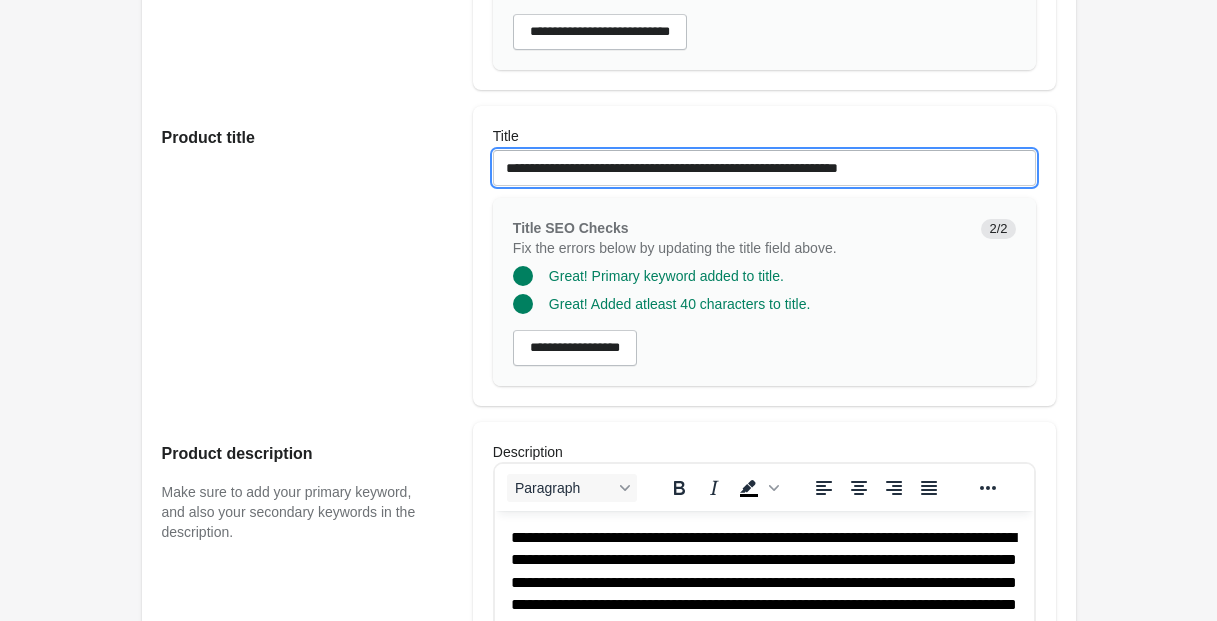 drag, startPoint x: 505, startPoint y: 188, endPoint x: 1101, endPoint y: 190, distance: 596.00336 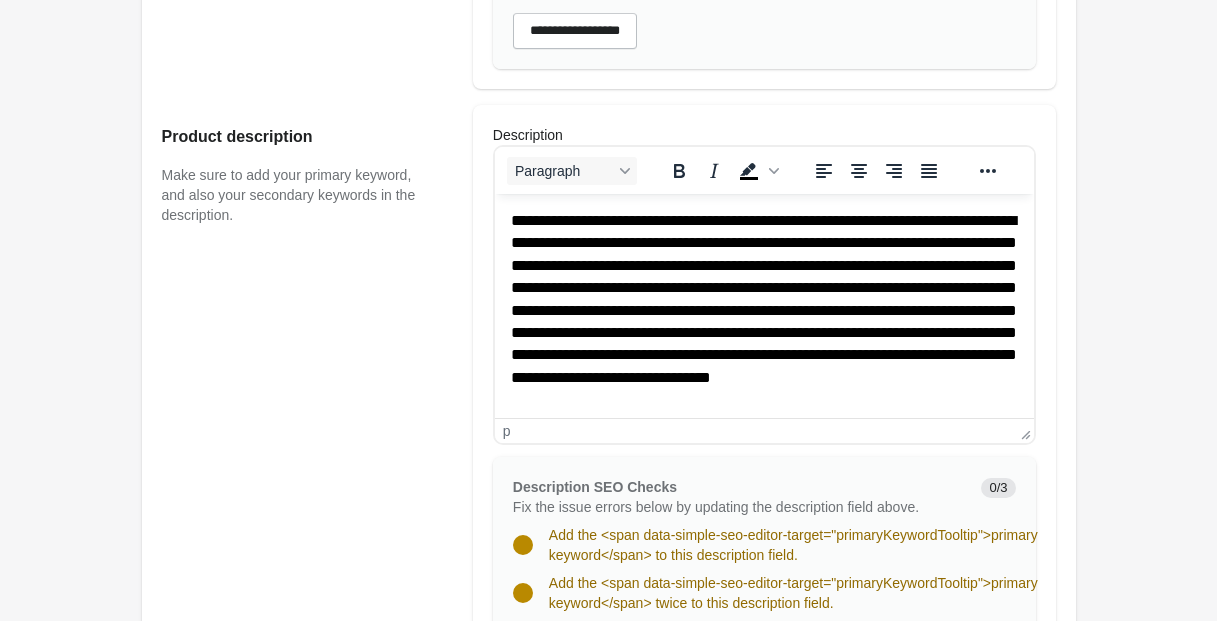 scroll, scrollTop: 710, scrollLeft: 0, axis: vertical 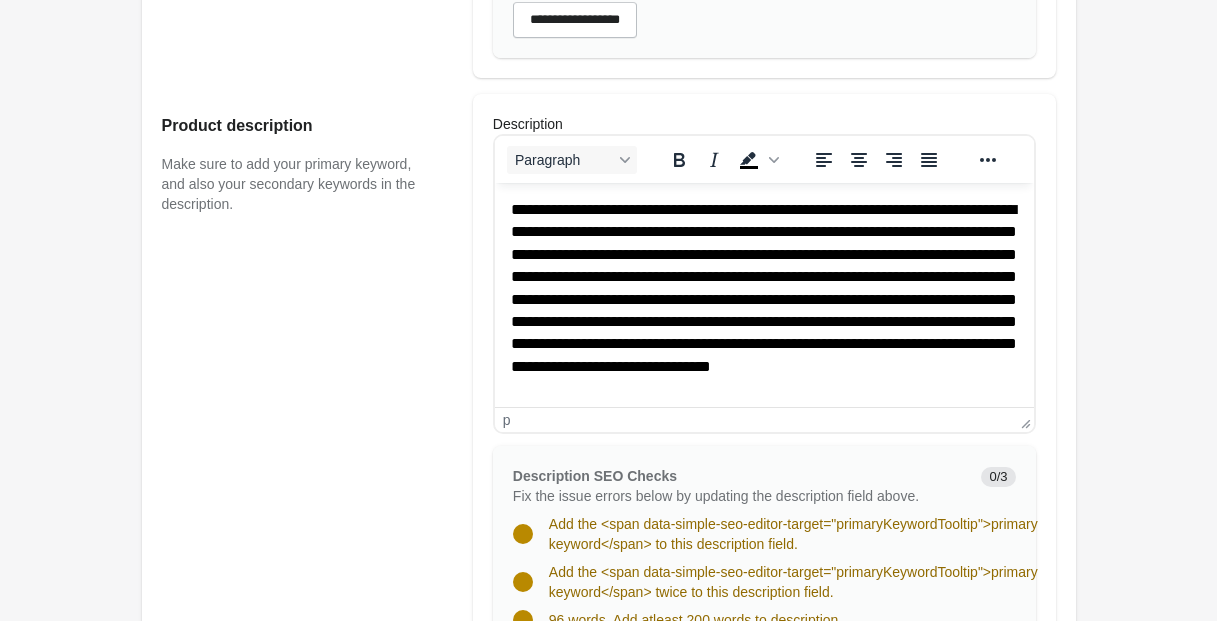 drag, startPoint x: 506, startPoint y: 206, endPoint x: 803, endPoint y: 267, distance: 303.19962 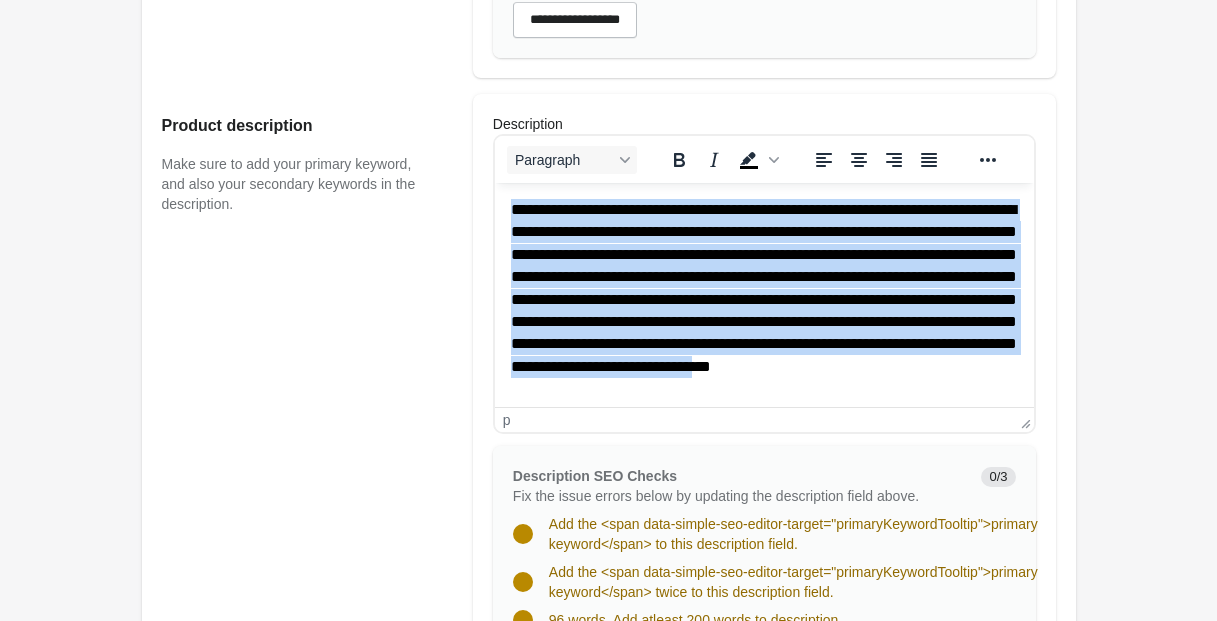 scroll, scrollTop: 10, scrollLeft: 0, axis: vertical 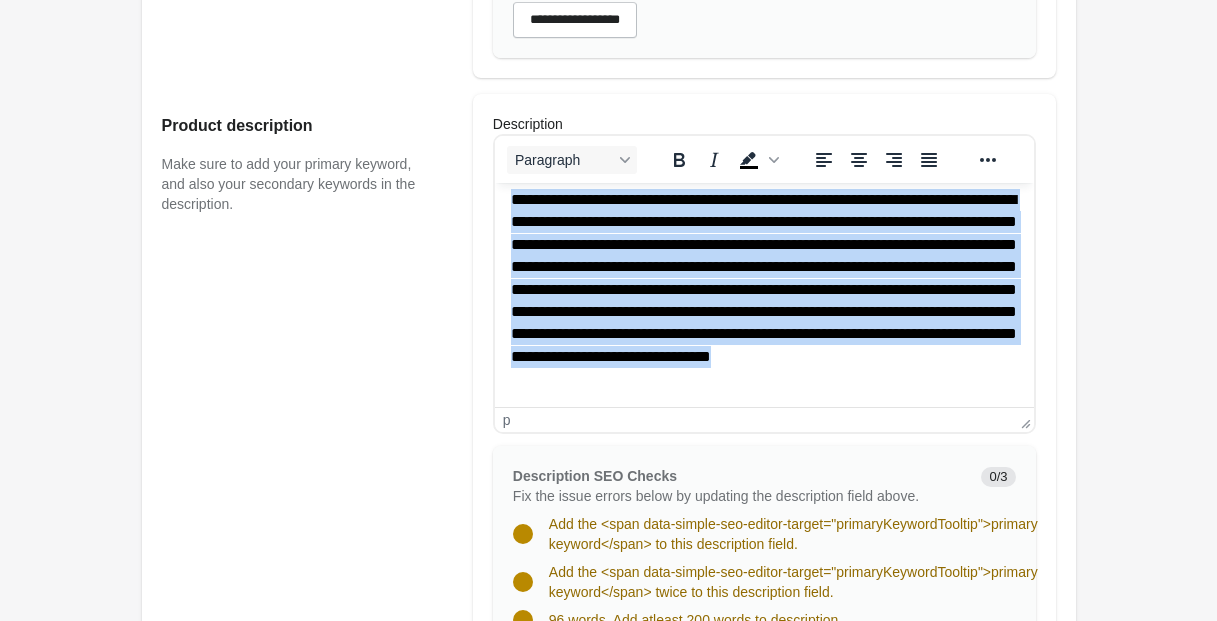 drag, startPoint x: 512, startPoint y: 208, endPoint x: 993, endPoint y: 404, distance: 519.40063 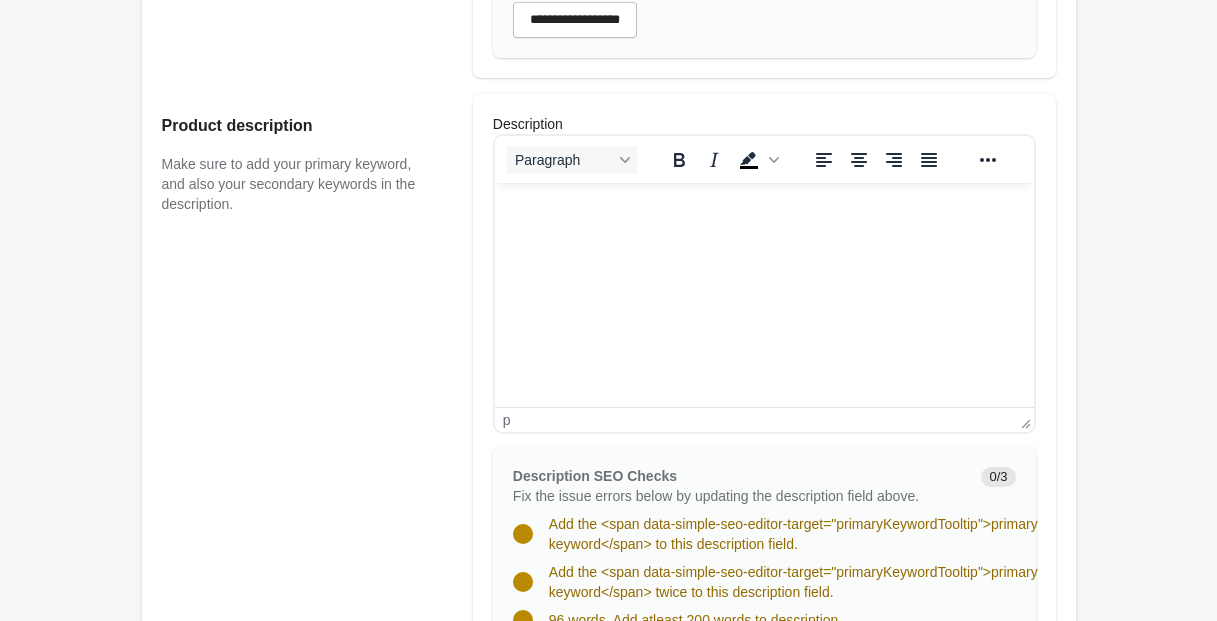 scroll, scrollTop: 0, scrollLeft: 0, axis: both 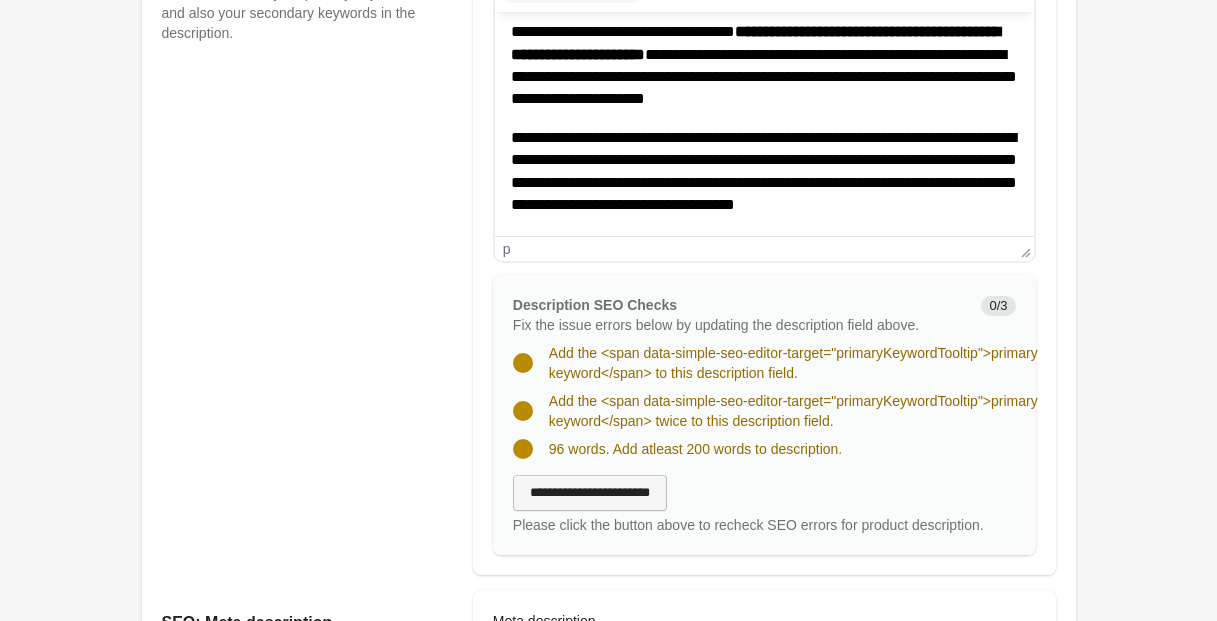click on "**********" at bounding box center [590, 493] 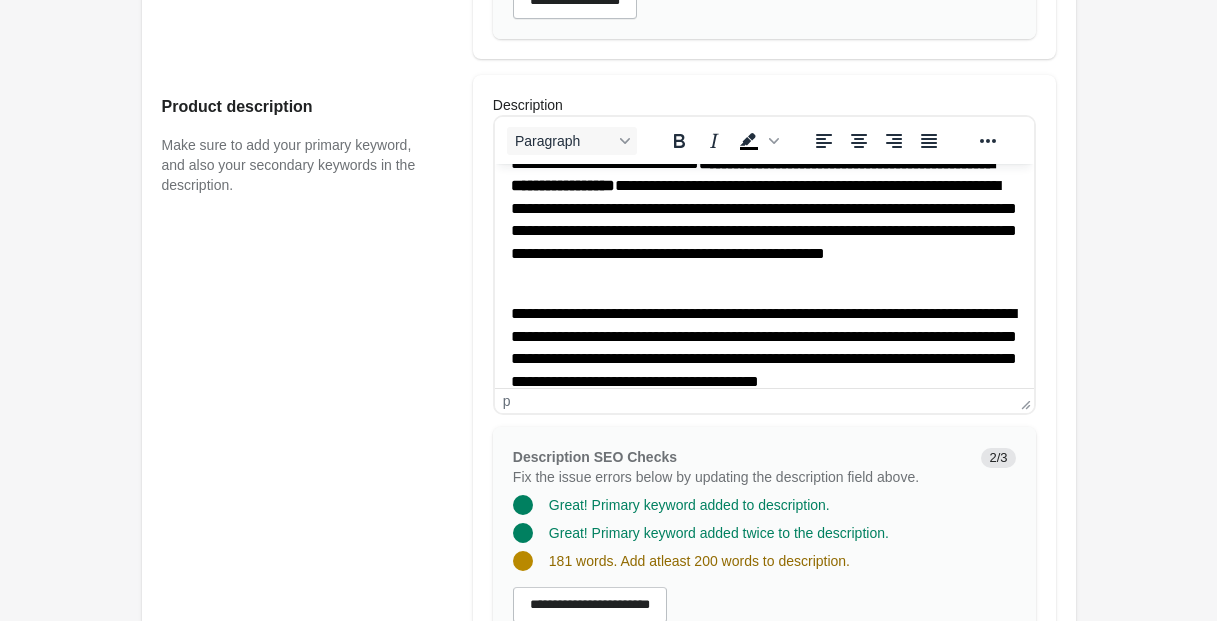 scroll, scrollTop: 0, scrollLeft: 0, axis: both 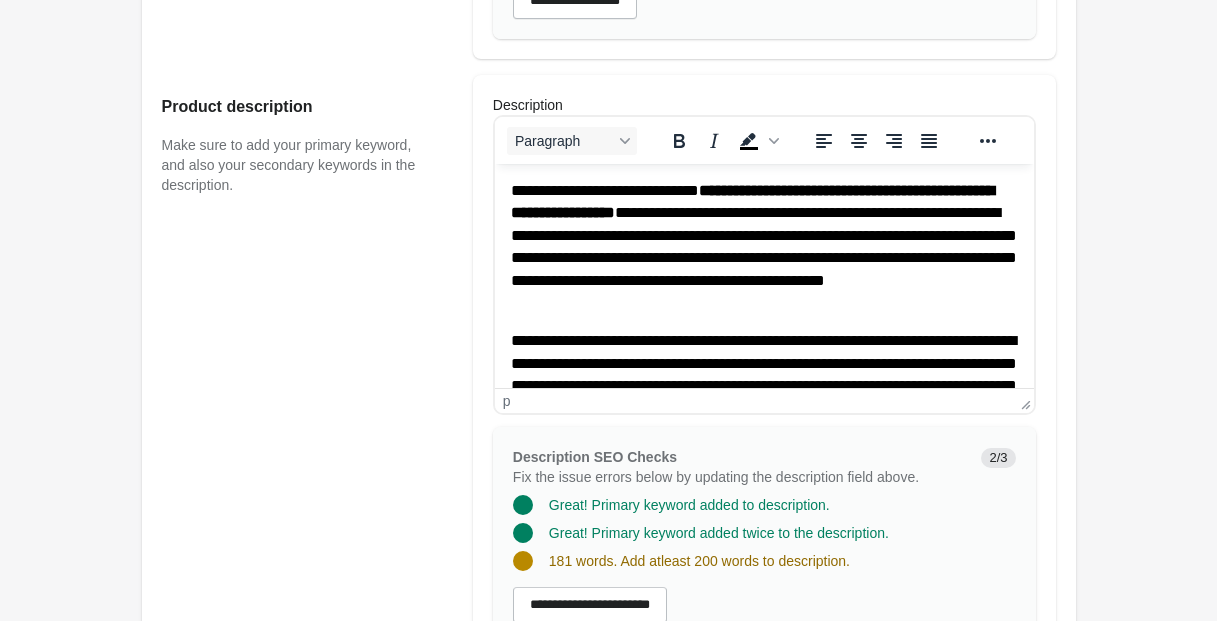 click on "**********" at bounding box center [751, 201] 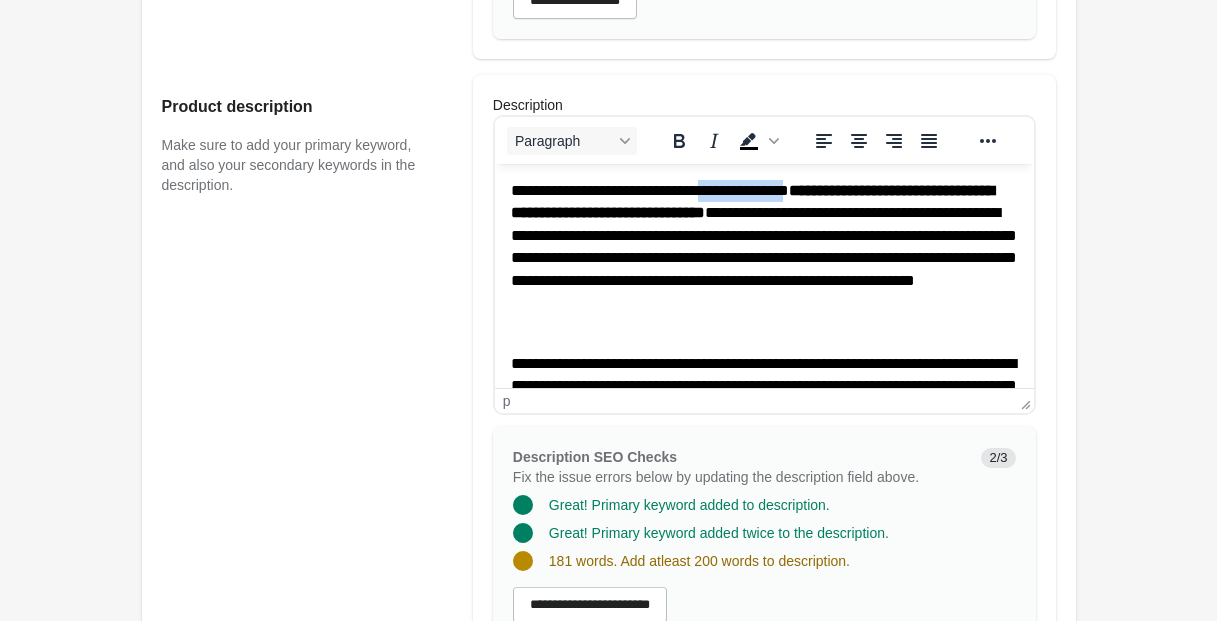 drag, startPoint x: 742, startPoint y: 186, endPoint x: 865, endPoint y: 187, distance: 123.00407 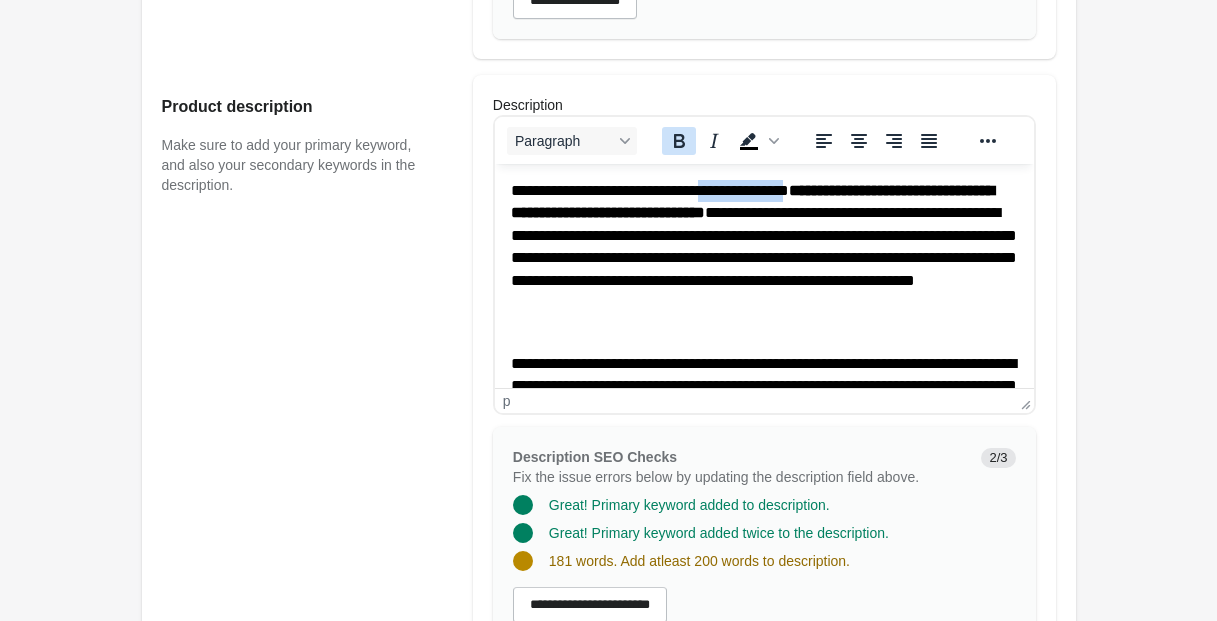 click 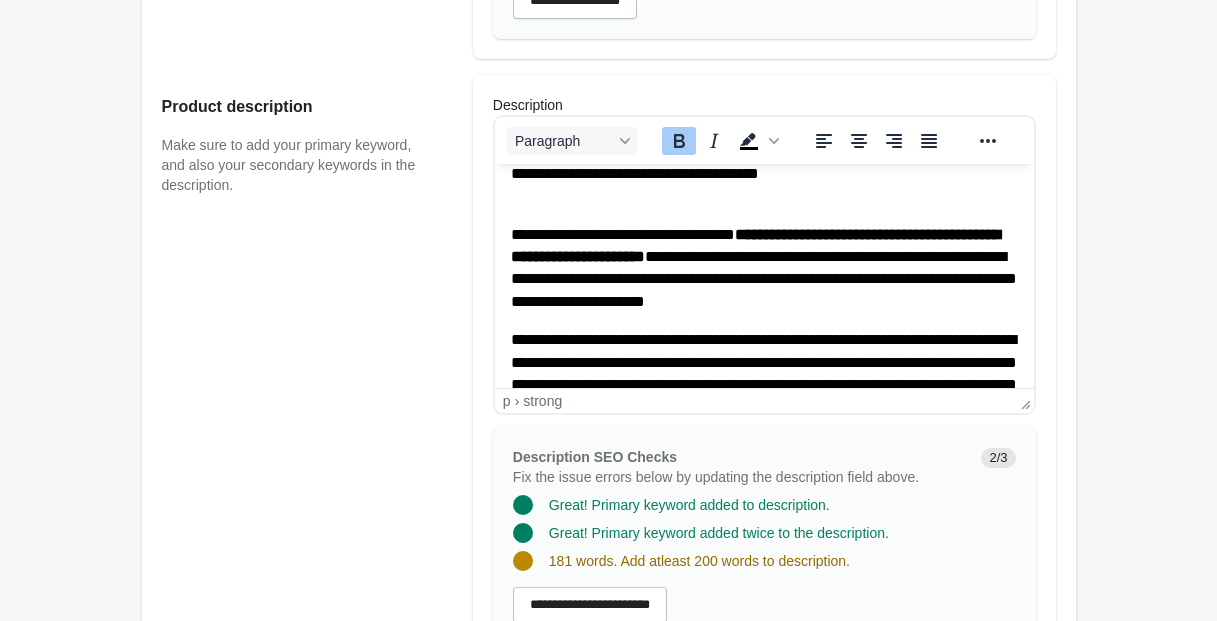 scroll, scrollTop: 270, scrollLeft: 0, axis: vertical 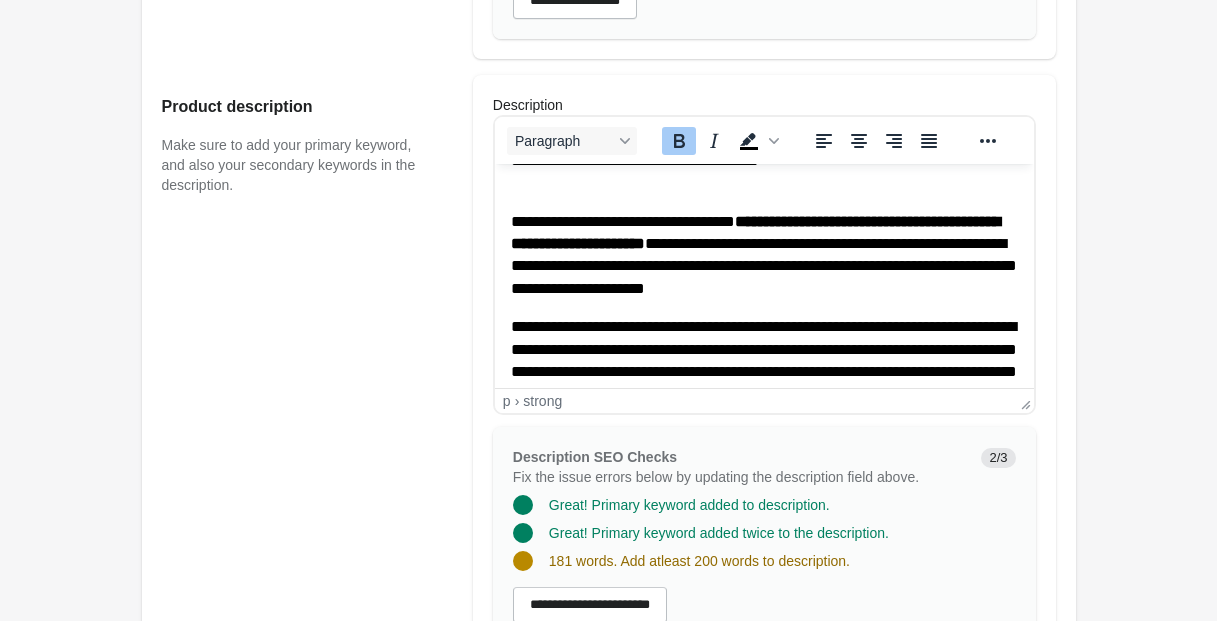 click on "**********" at bounding box center [754, 232] 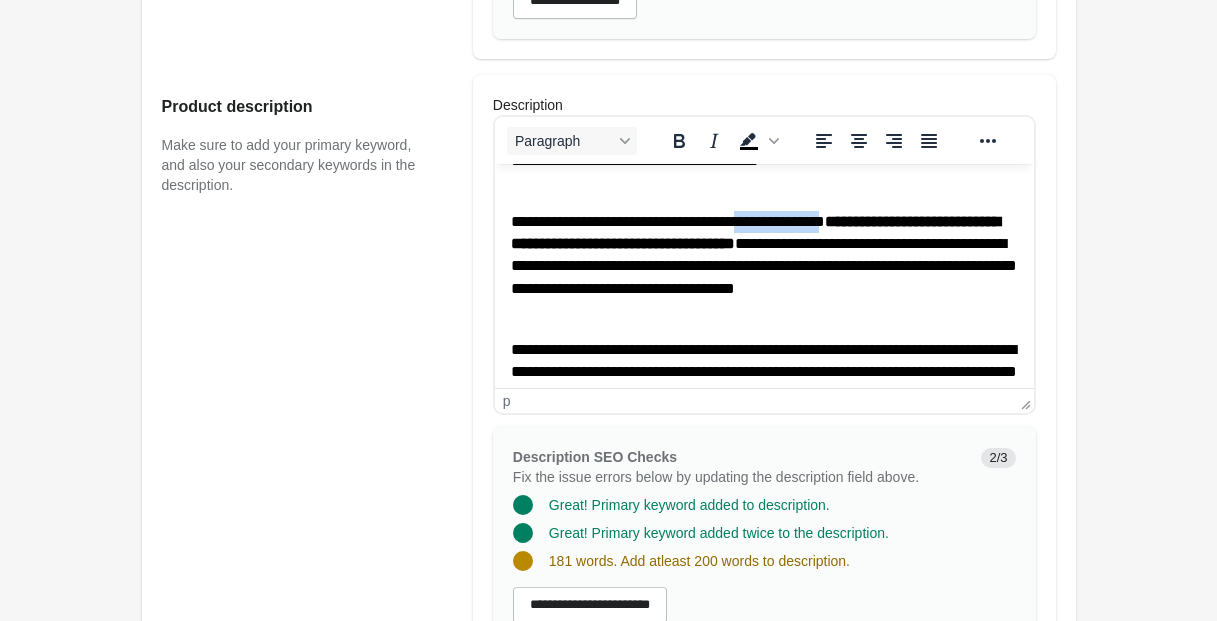 drag, startPoint x: 769, startPoint y: 218, endPoint x: 887, endPoint y: 222, distance: 118.06778 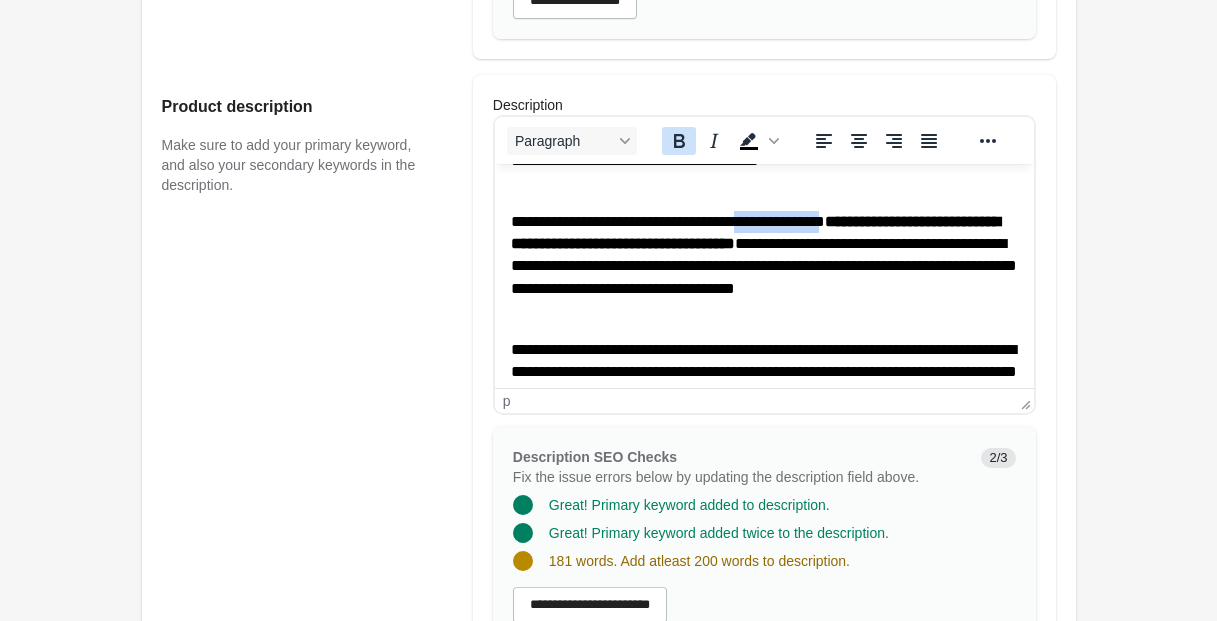 click 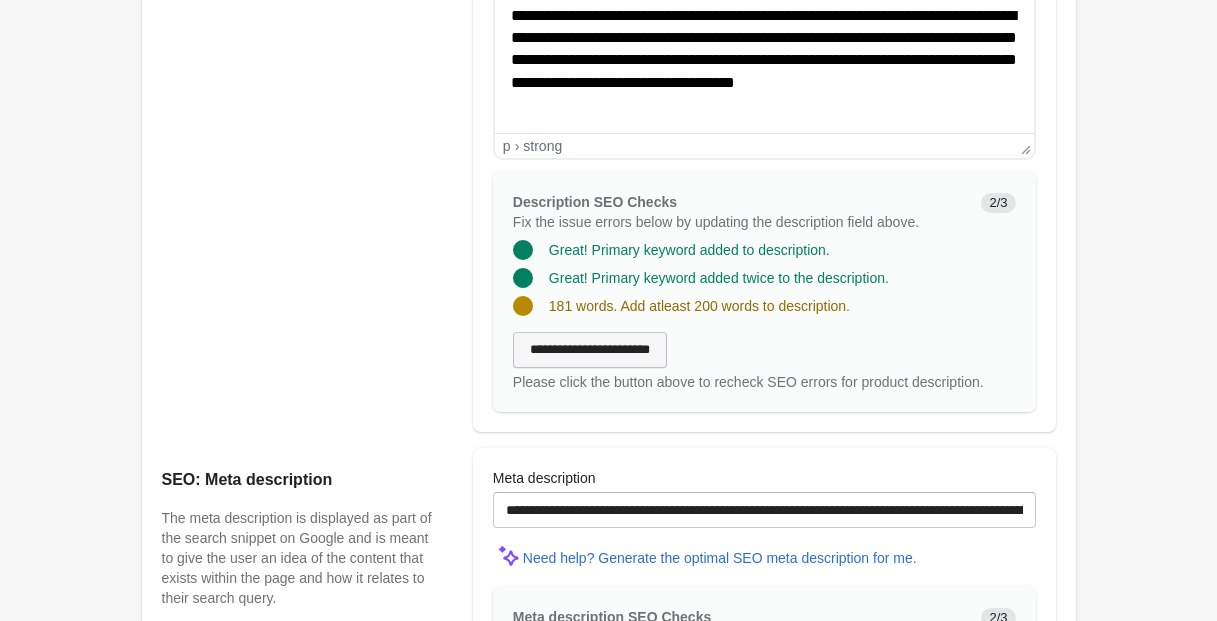 scroll, scrollTop: 1044, scrollLeft: 0, axis: vertical 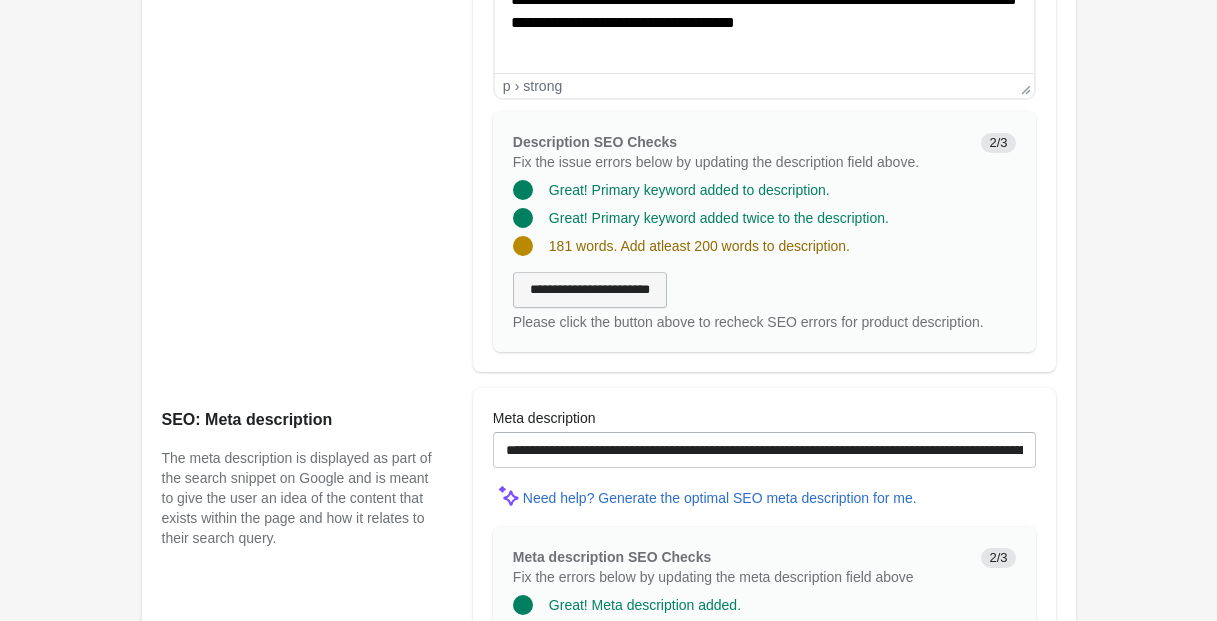 click on "**********" at bounding box center (590, 290) 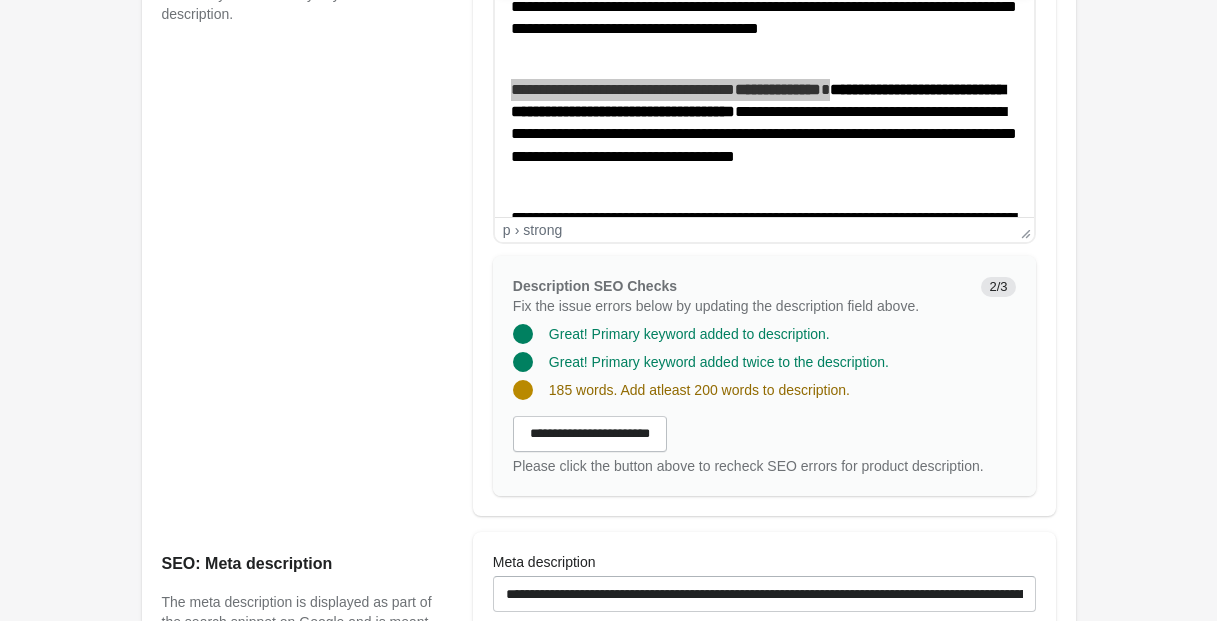 scroll, scrollTop: 236, scrollLeft: 0, axis: vertical 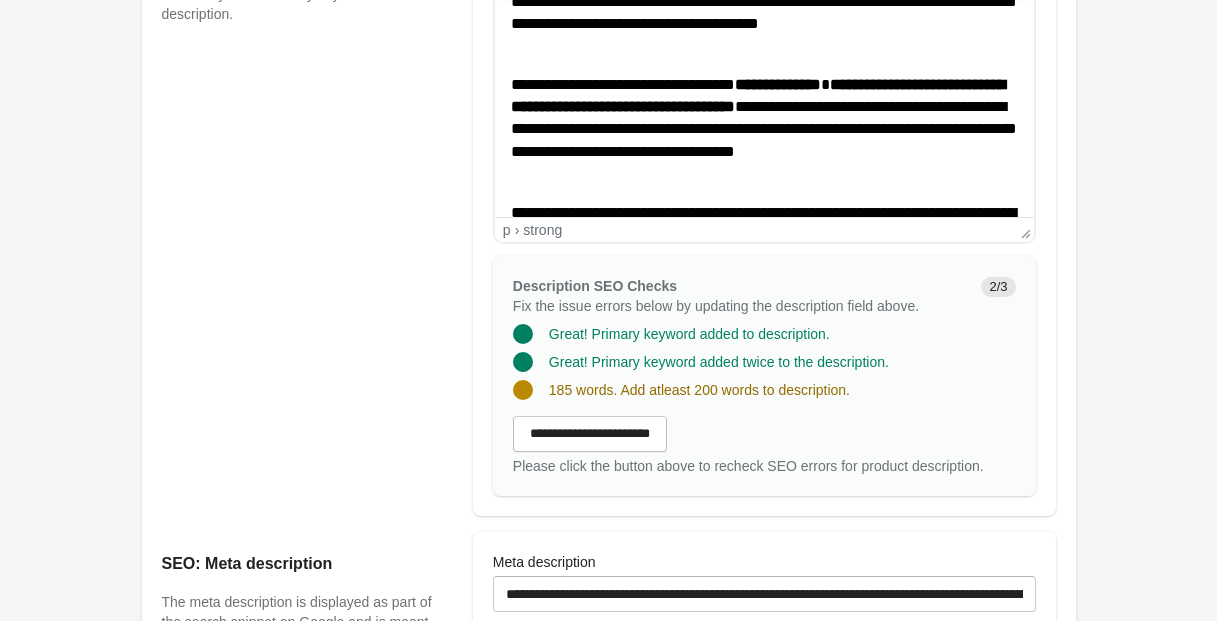 click on "**********" at bounding box center [763, 130] 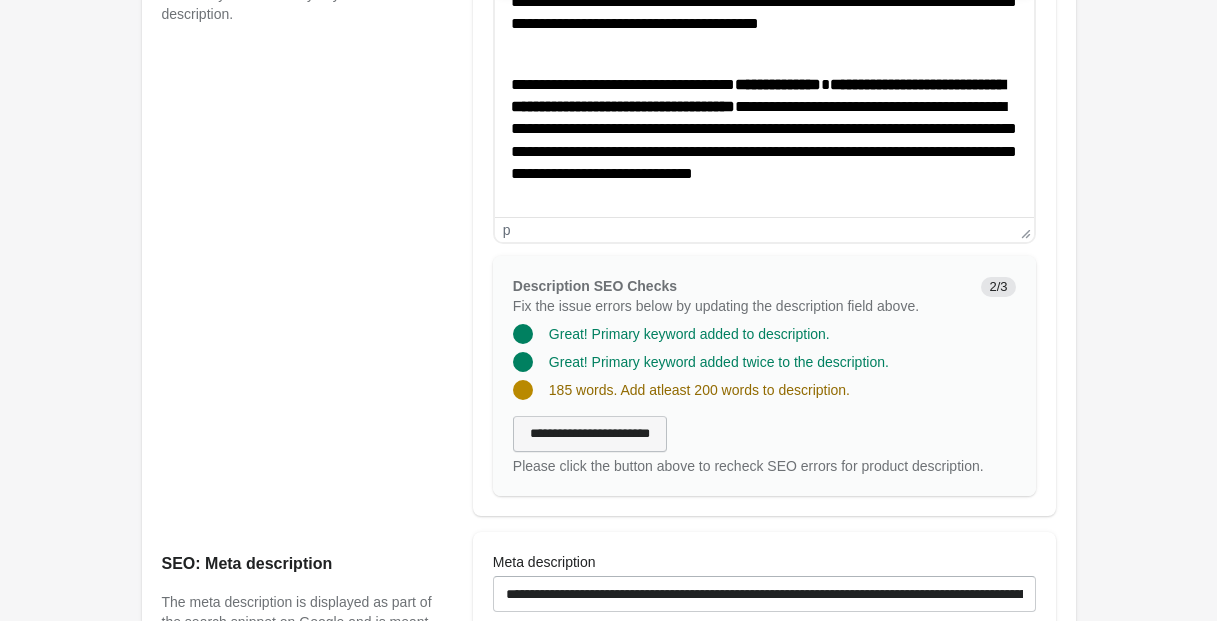 click on "**********" at bounding box center (590, 434) 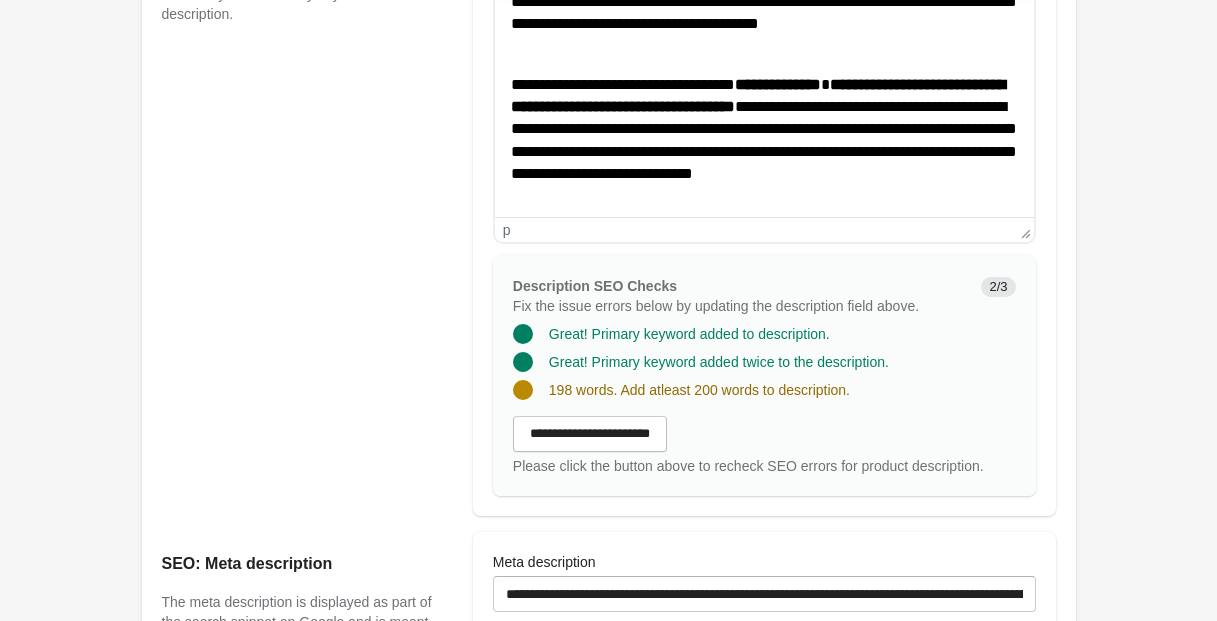 click on "**********" at bounding box center (763, 141) 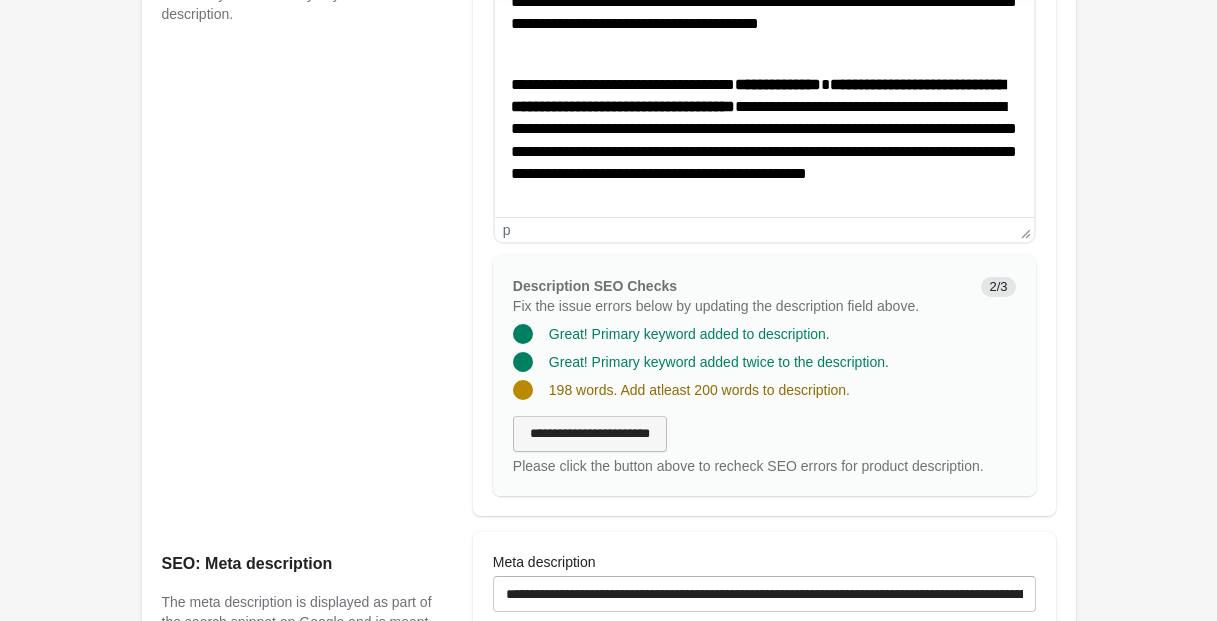 click on "**********" at bounding box center (590, 434) 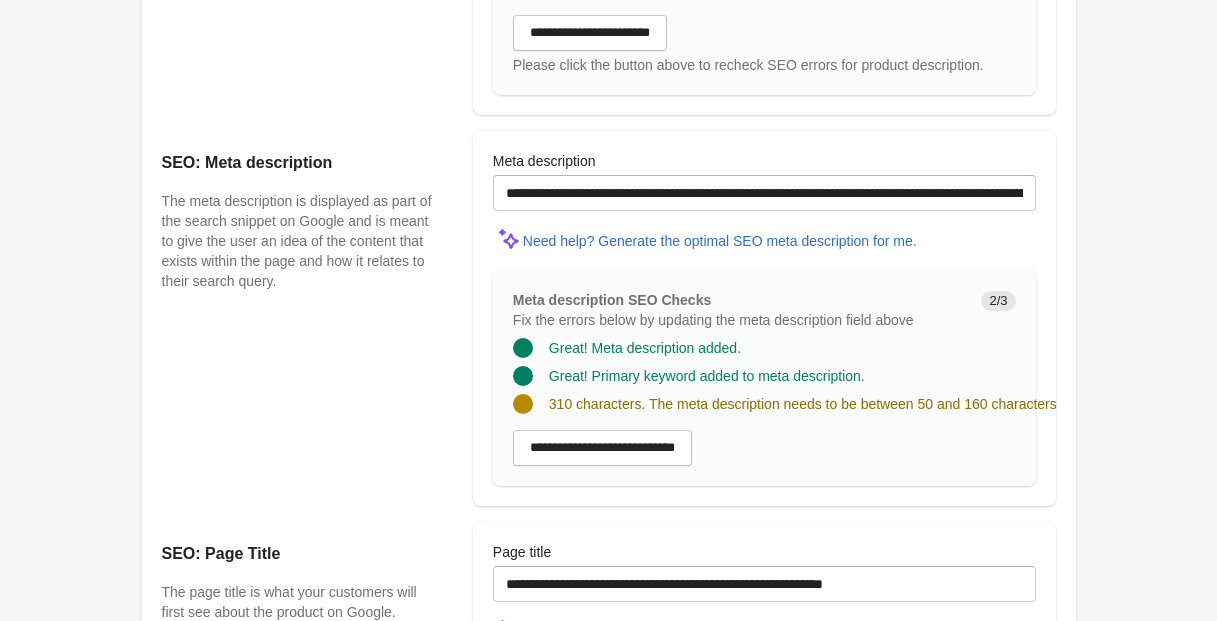 scroll, scrollTop: 1313, scrollLeft: 0, axis: vertical 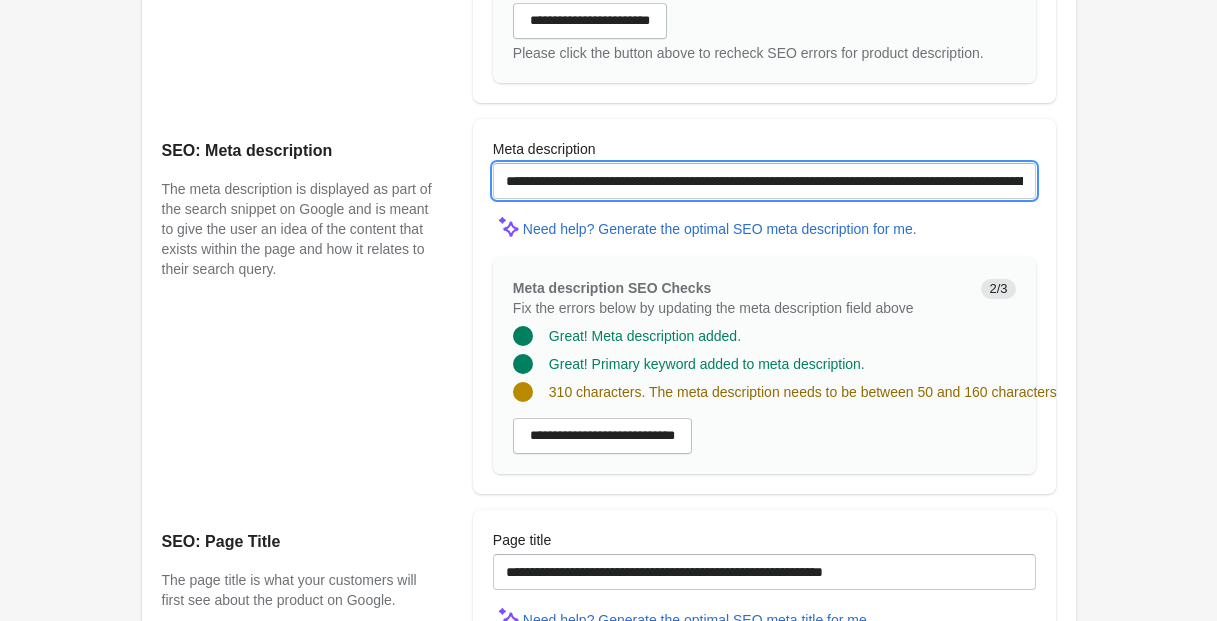 drag, startPoint x: 604, startPoint y: 200, endPoint x: 429, endPoint y: 194, distance: 175.10283 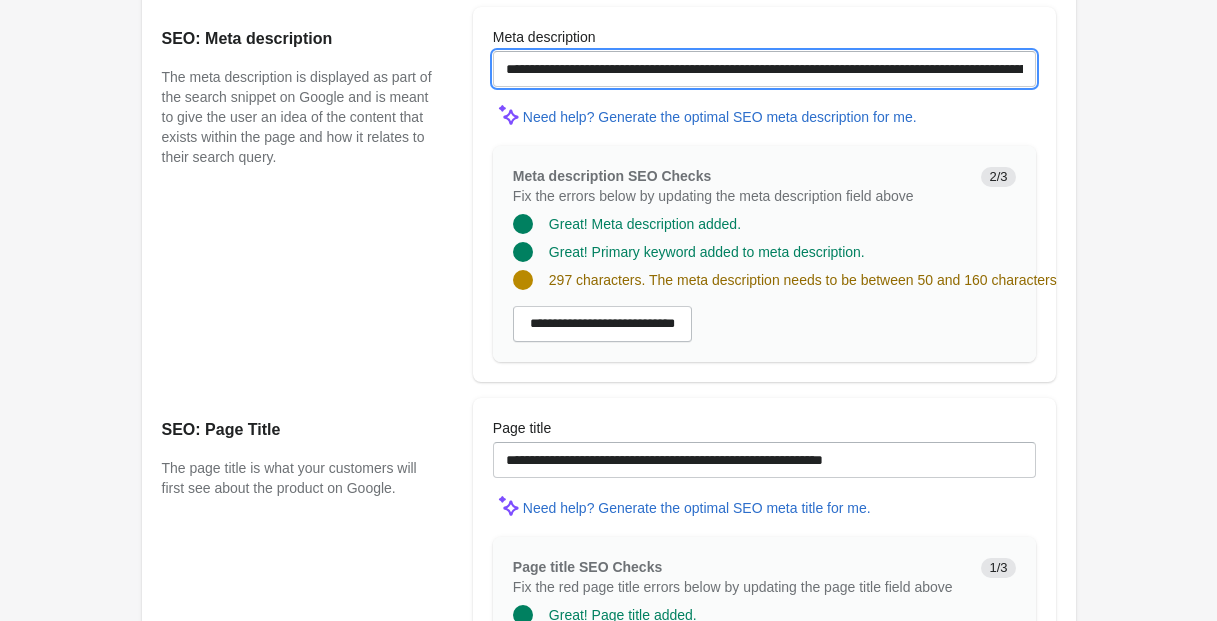 scroll, scrollTop: 1431, scrollLeft: 0, axis: vertical 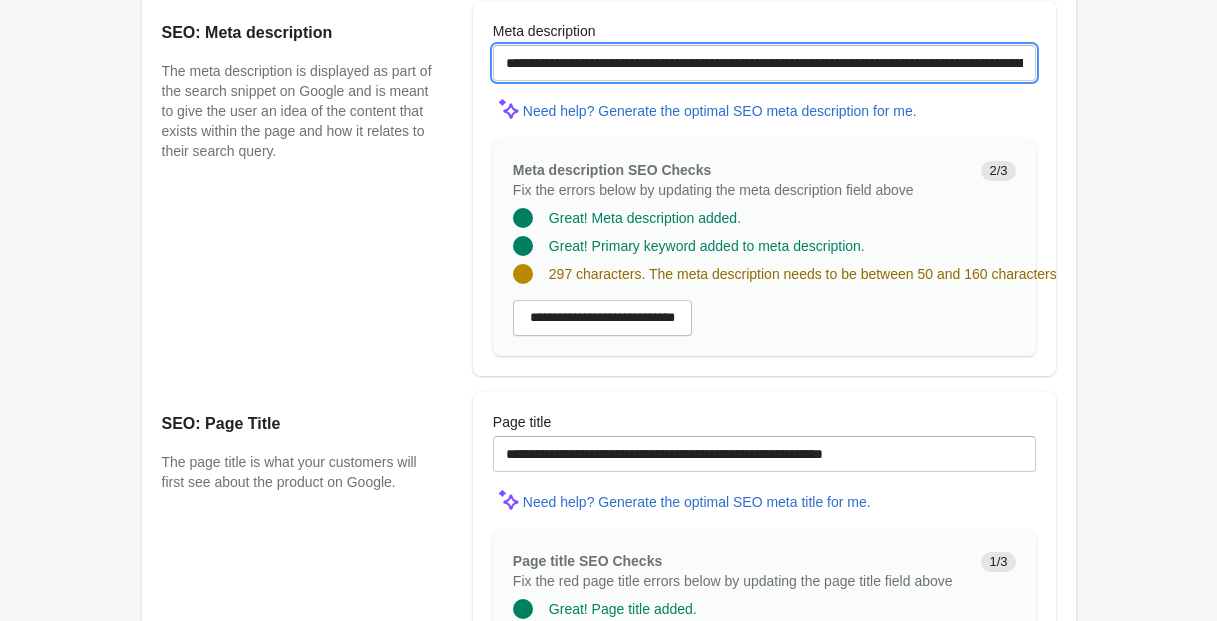 click on "**********" at bounding box center [764, 63] 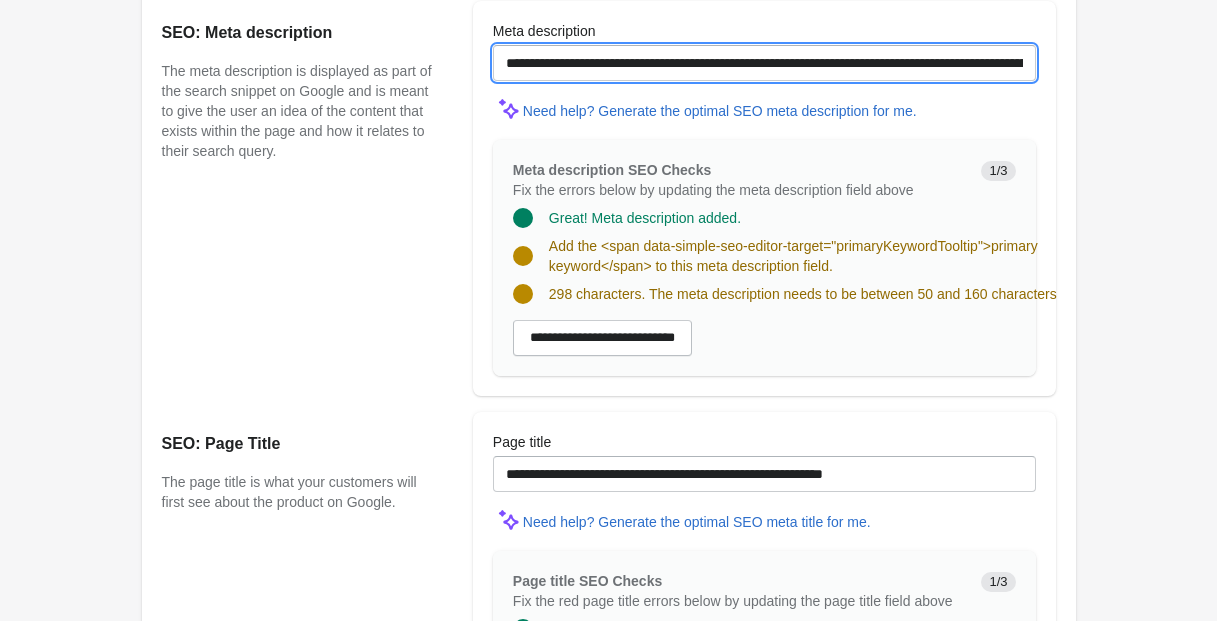 click on "**********" at bounding box center (764, 63) 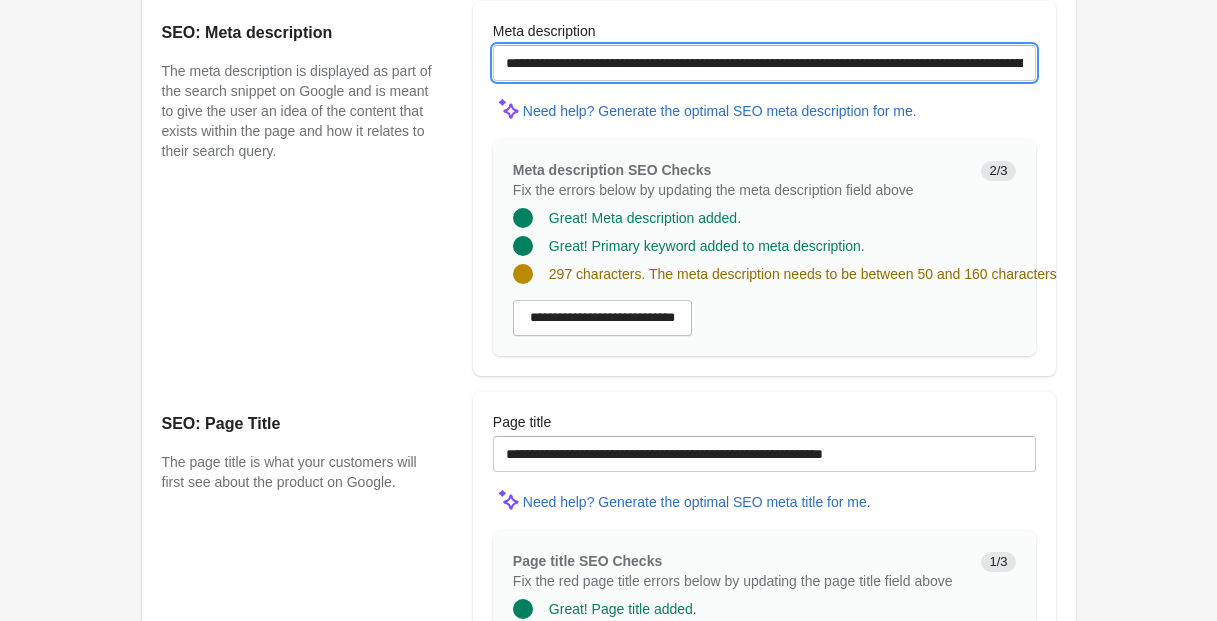 click on "**********" at bounding box center [764, 63] 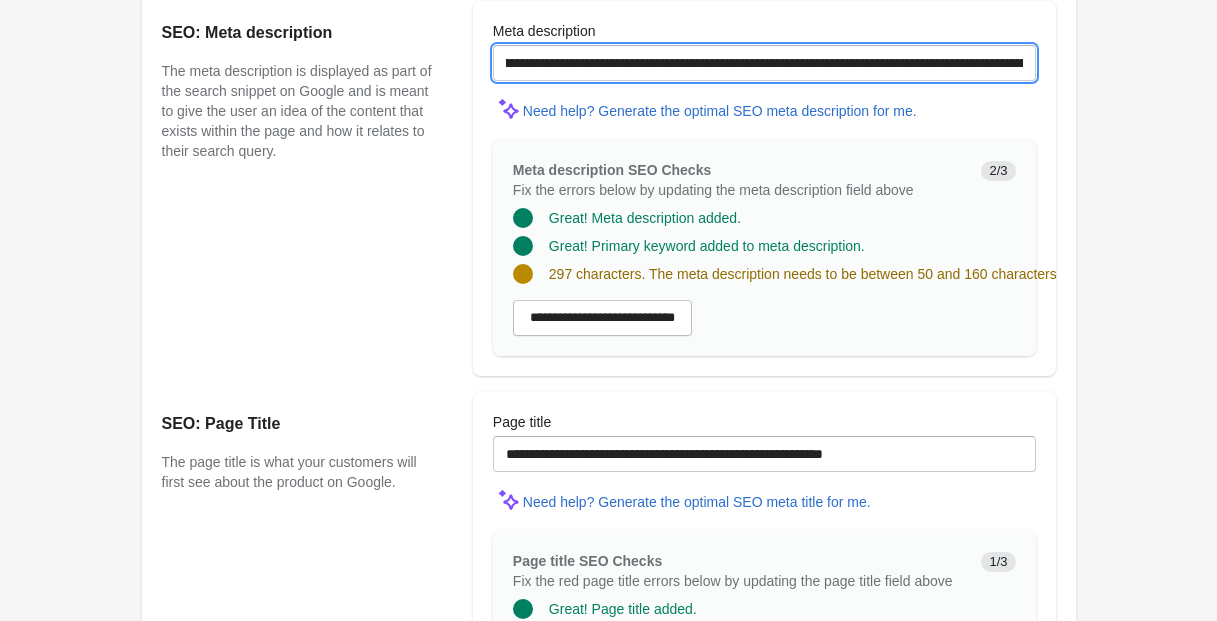 scroll, scrollTop: 0, scrollLeft: 139, axis: horizontal 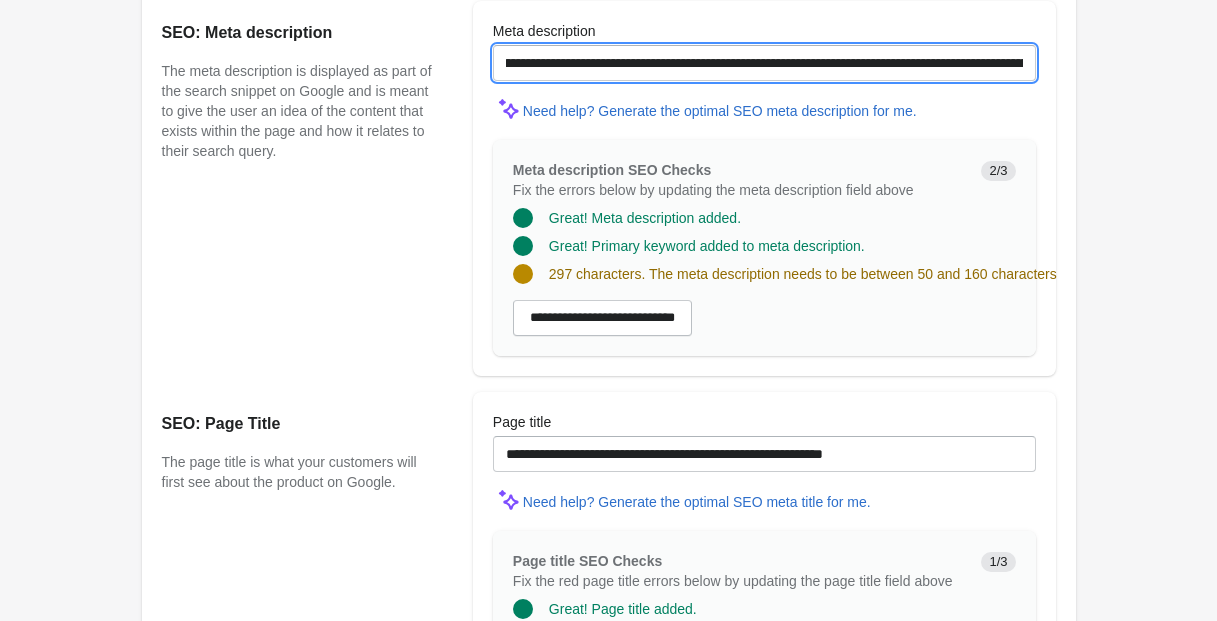 drag, startPoint x: 868, startPoint y: 84, endPoint x: 846, endPoint y: 89, distance: 22.561028 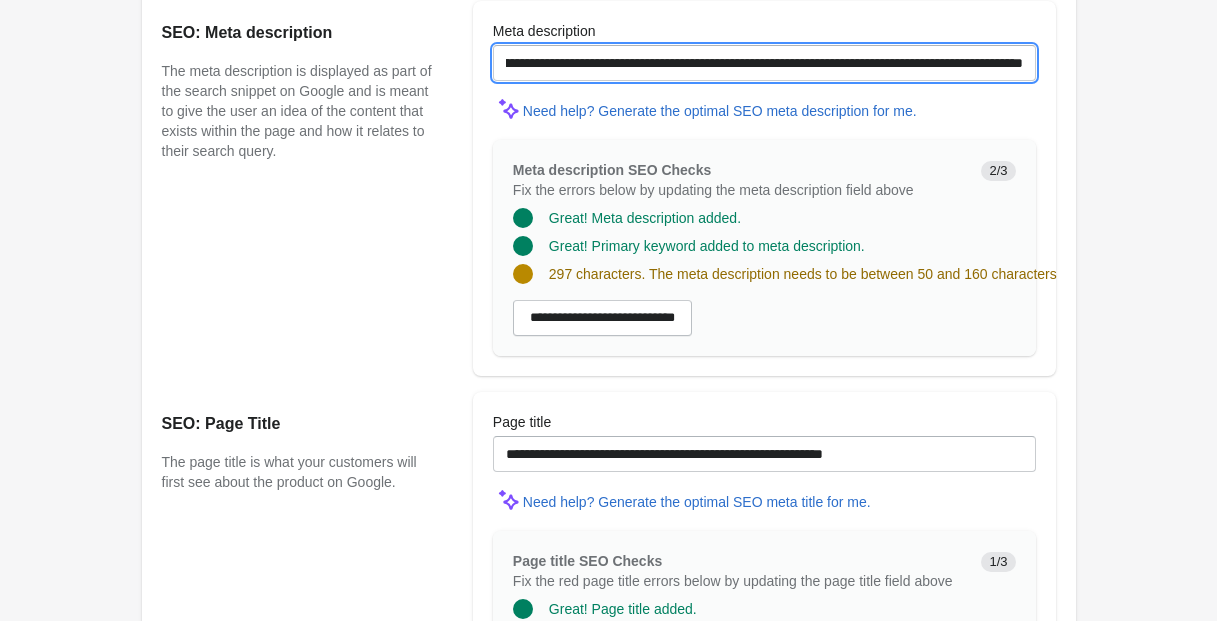 scroll, scrollTop: 0, scrollLeft: 1425, axis: horizontal 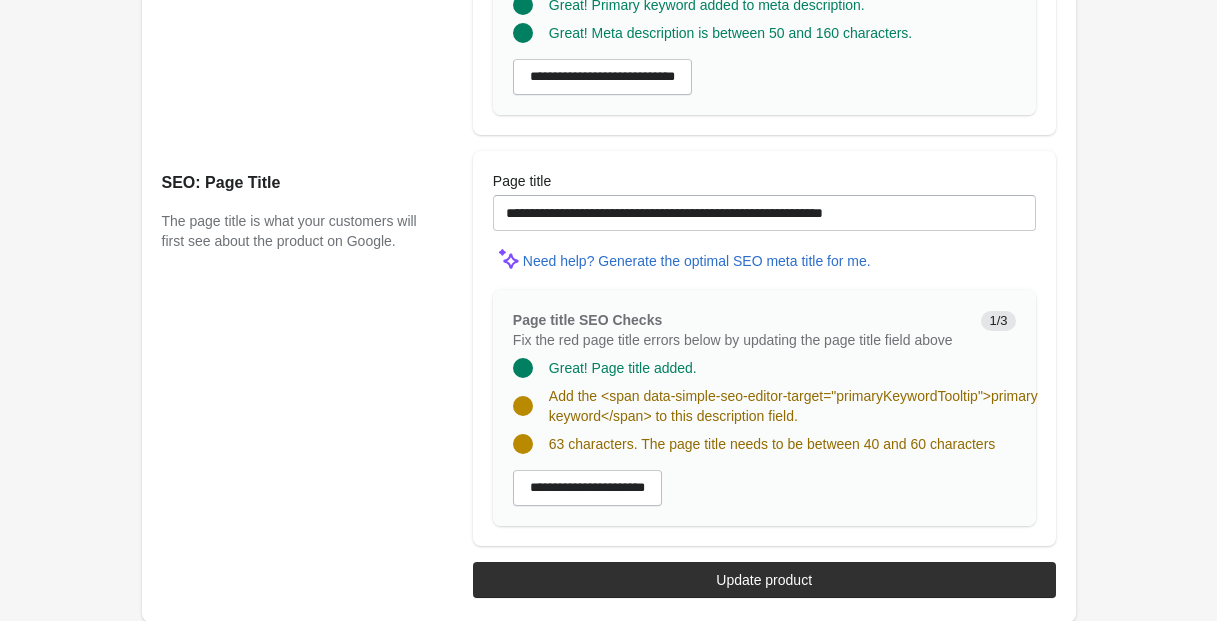 type on "**********" 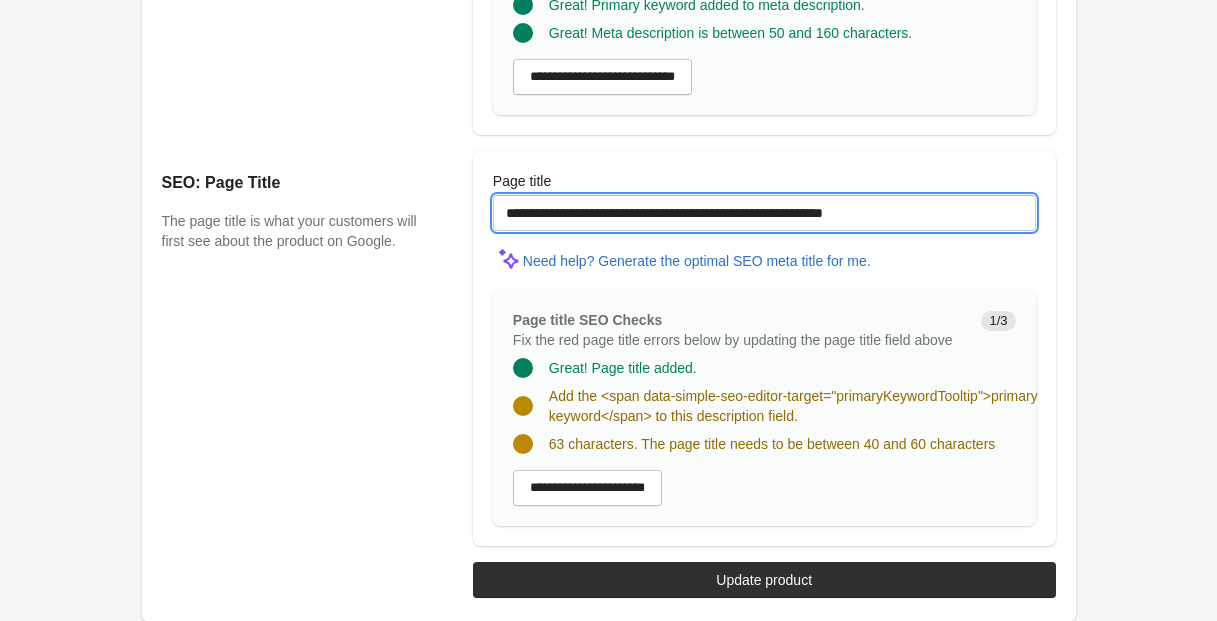 drag, startPoint x: 673, startPoint y: 229, endPoint x: 588, endPoint y: 234, distance: 85.146935 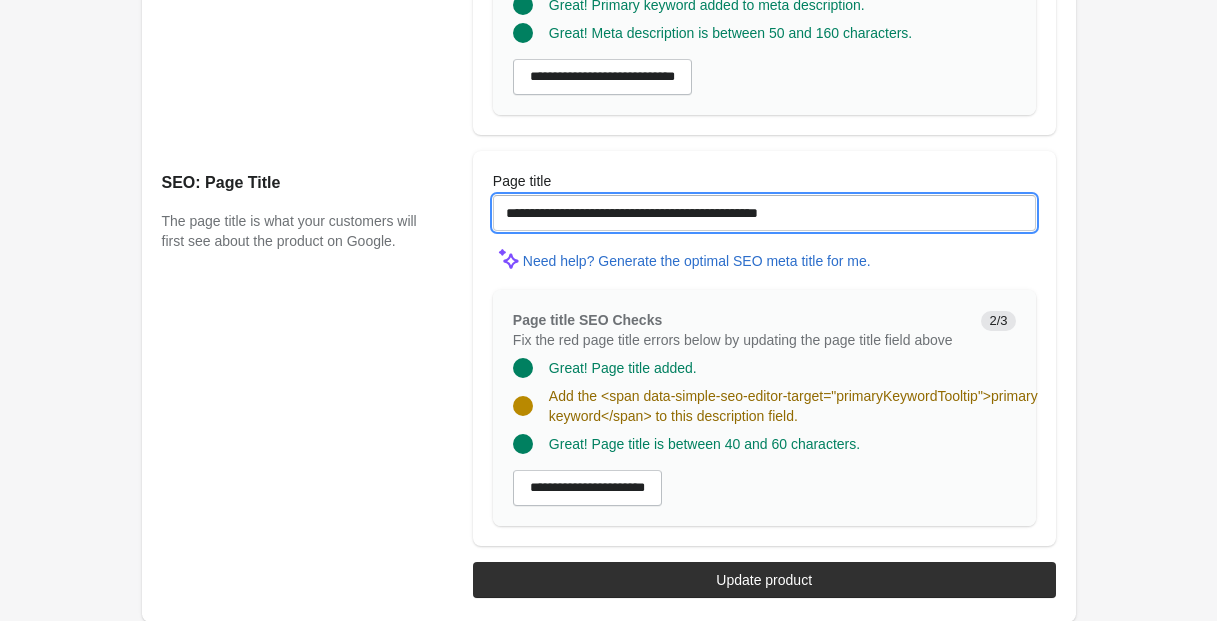 drag, startPoint x: 648, startPoint y: 231, endPoint x: 591, endPoint y: 234, distance: 57.07889 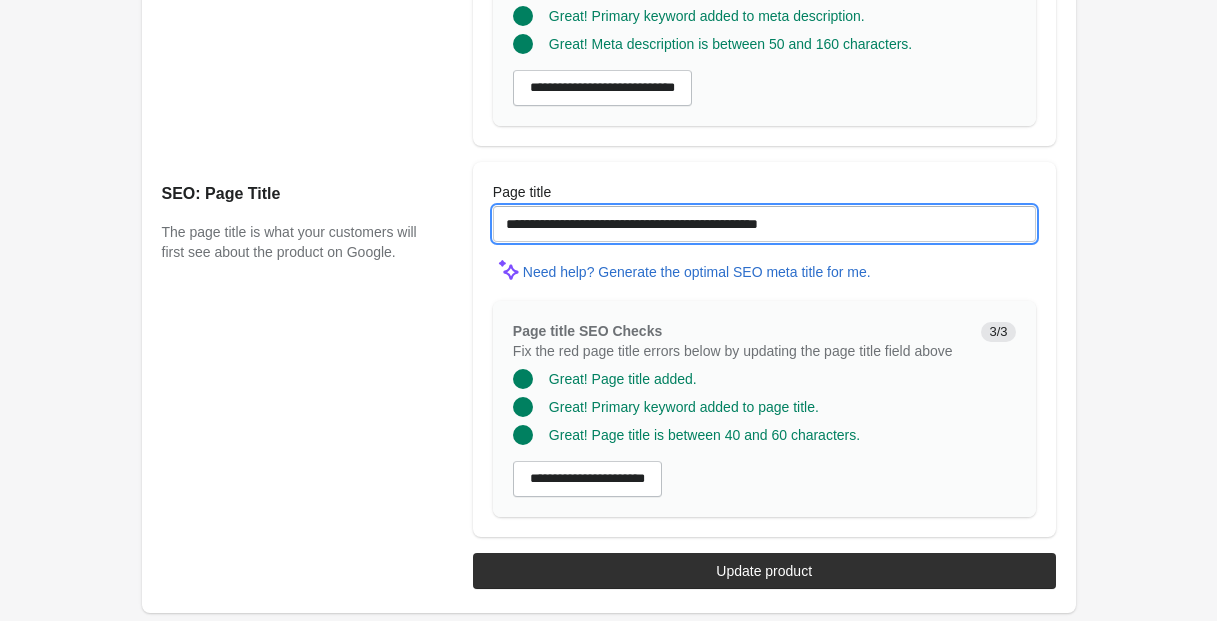scroll, scrollTop: 1717, scrollLeft: 0, axis: vertical 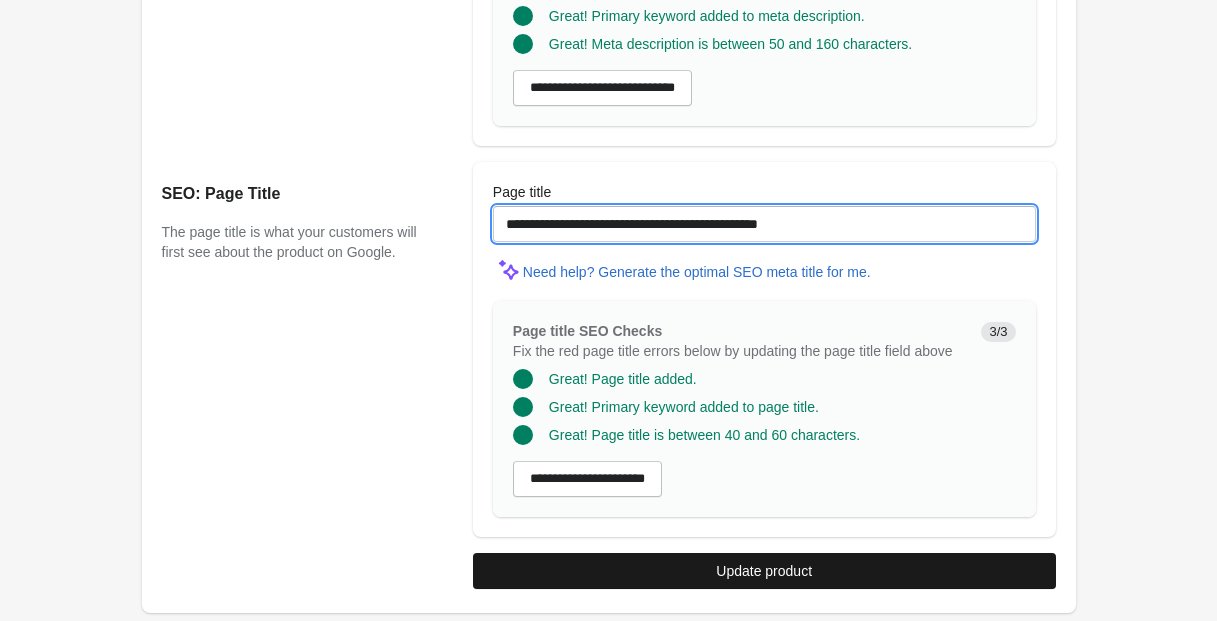 type on "**********" 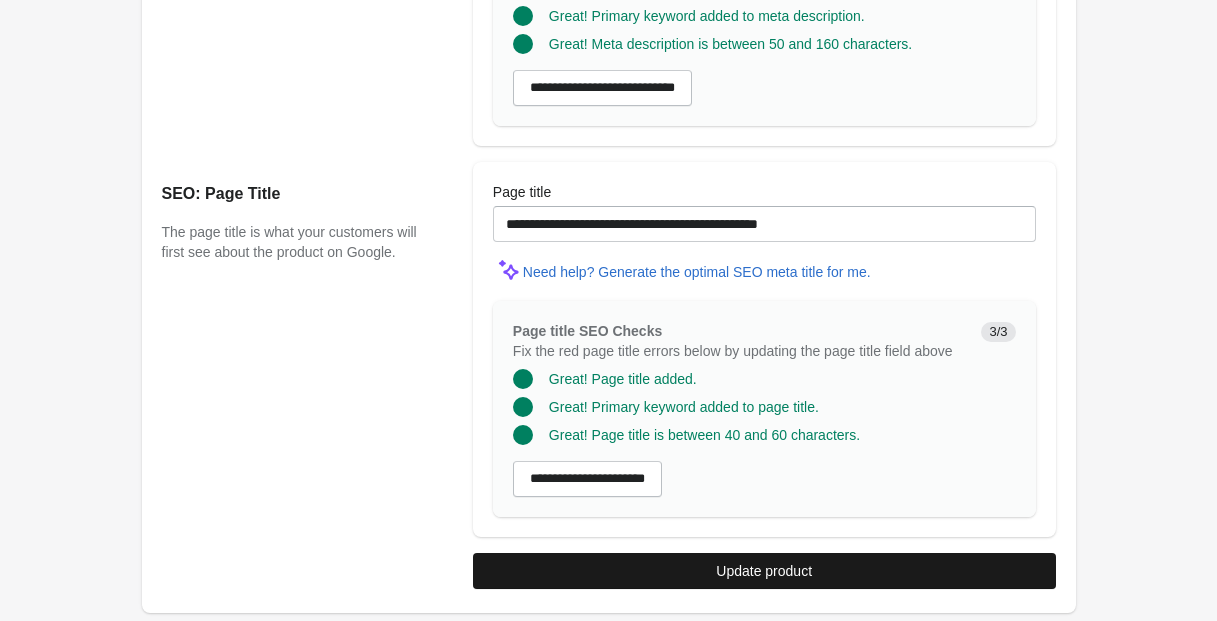 click on "Update product" at bounding box center [764, 571] 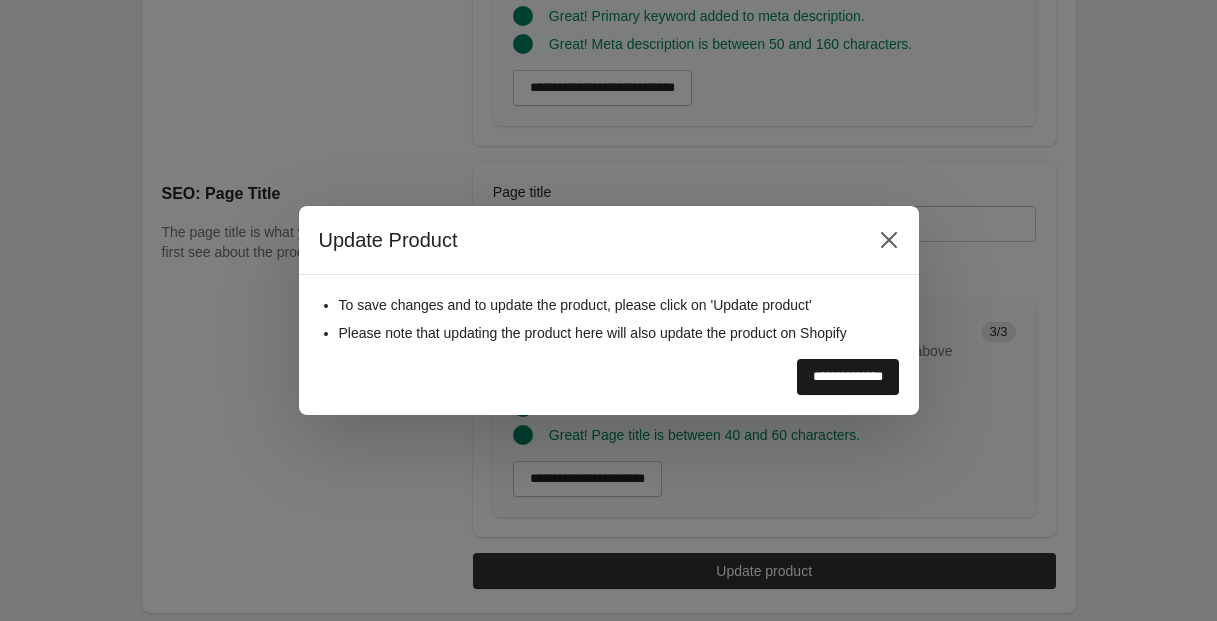 click on "**********" at bounding box center (848, 377) 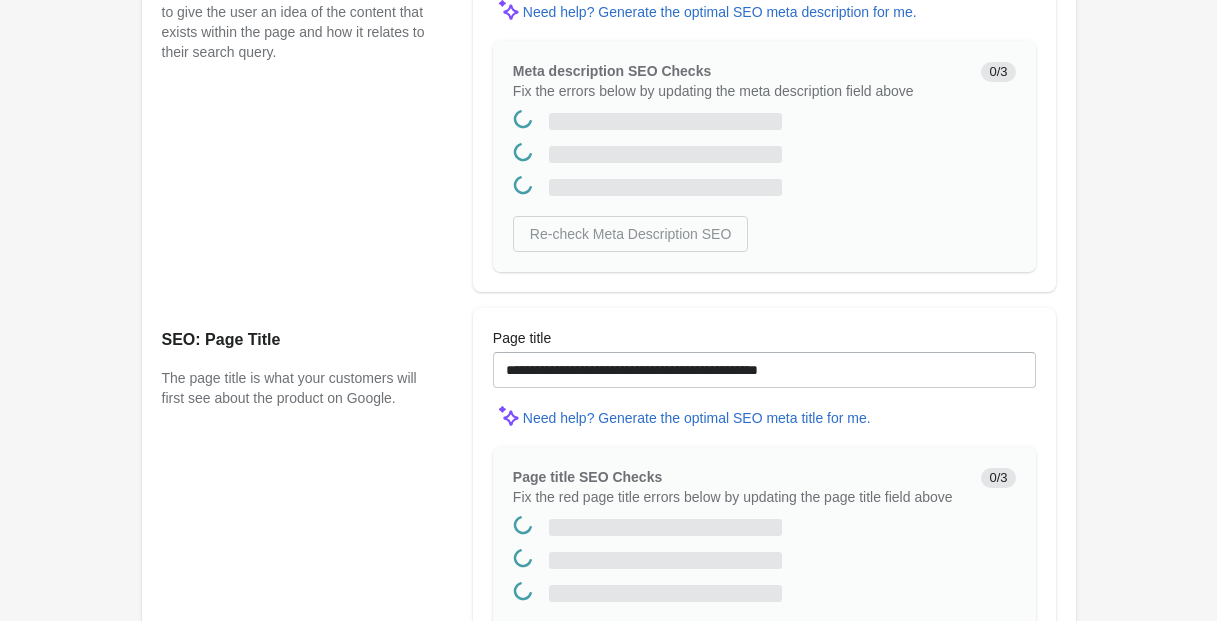 scroll, scrollTop: 0, scrollLeft: 0, axis: both 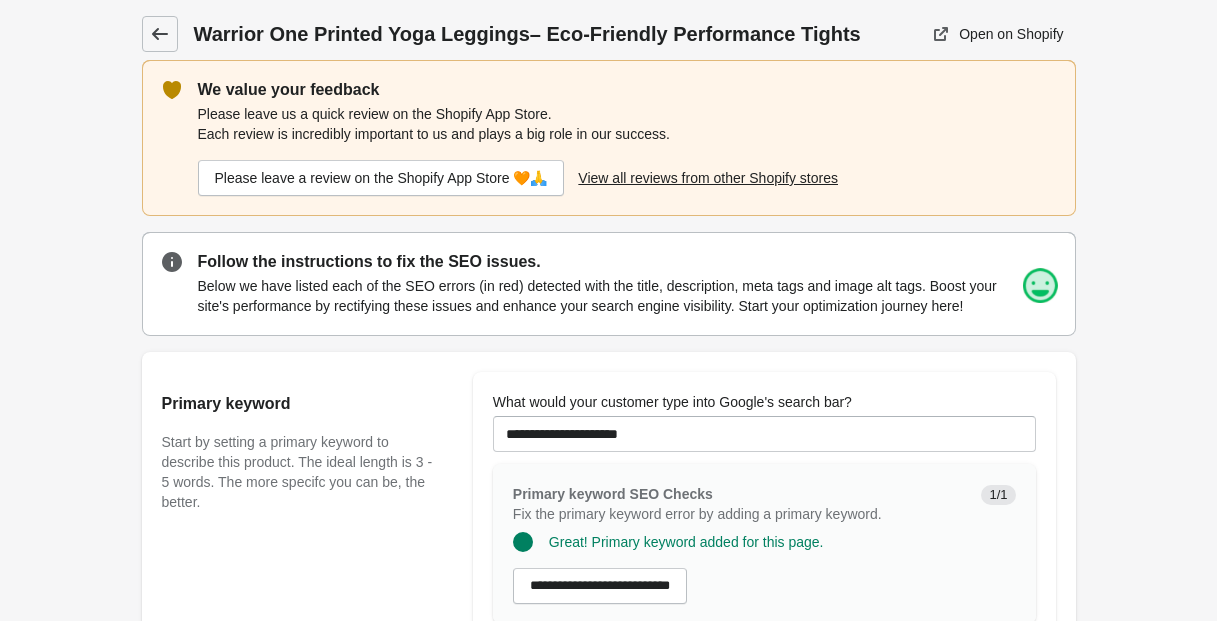 click 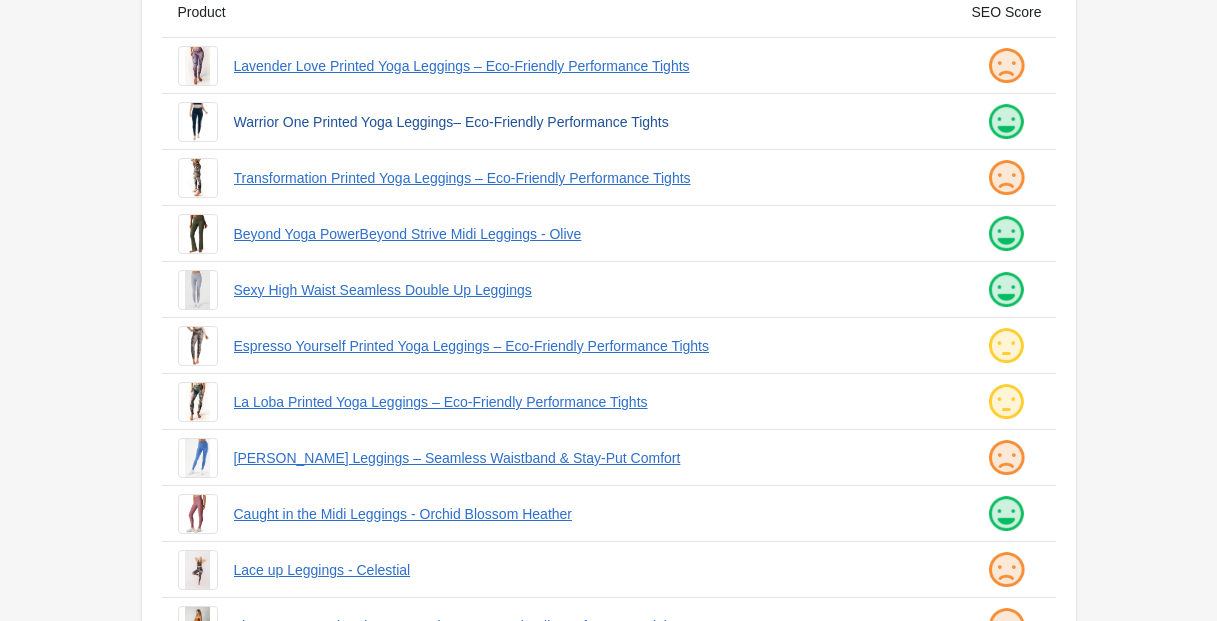 scroll, scrollTop: 197, scrollLeft: 0, axis: vertical 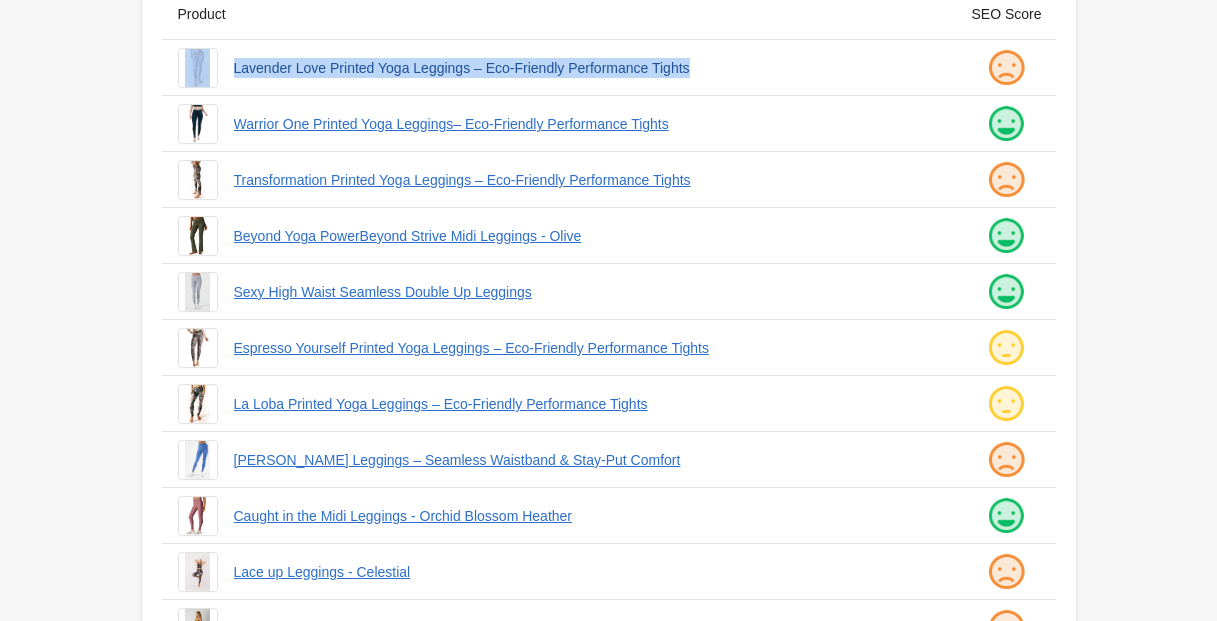 drag, startPoint x: 221, startPoint y: 66, endPoint x: 723, endPoint y: 72, distance: 502.03586 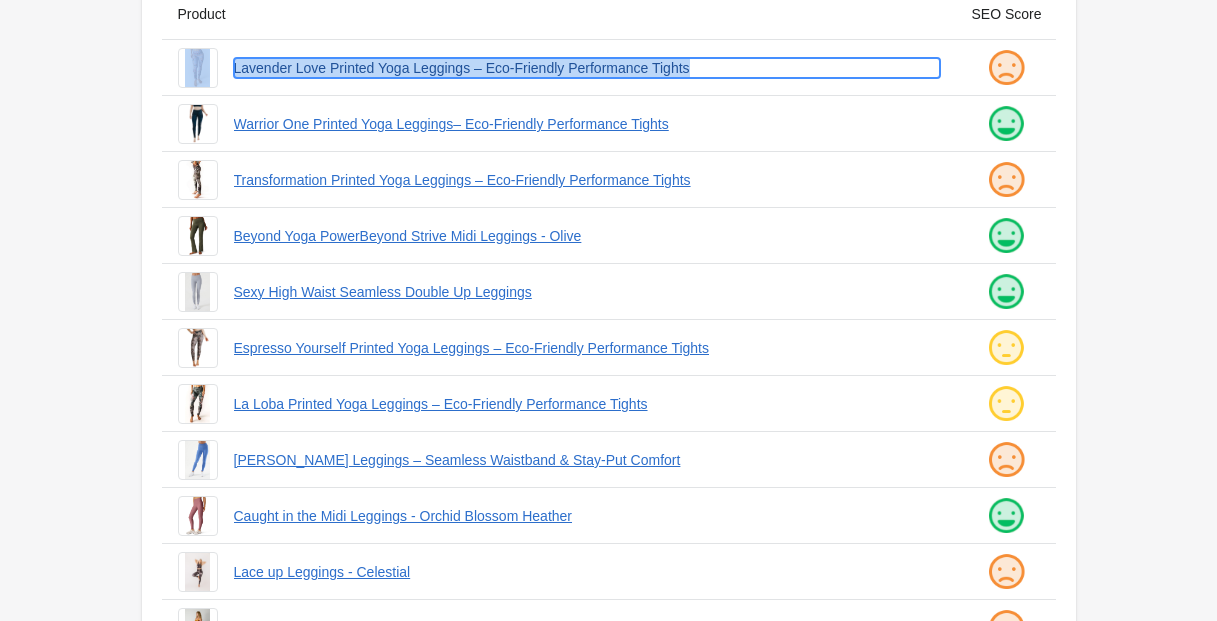 click on "Lavender Love Printed Yoga Leggings – Eco-Friendly Performance Tights" at bounding box center (587, 68) 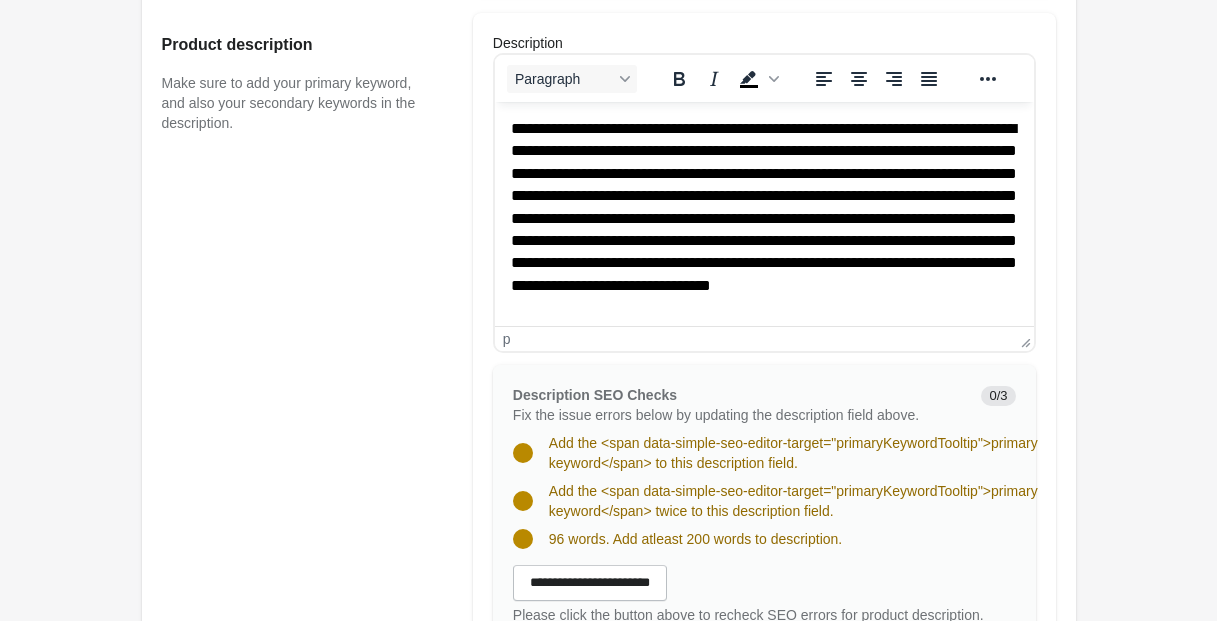 scroll, scrollTop: 952, scrollLeft: 0, axis: vertical 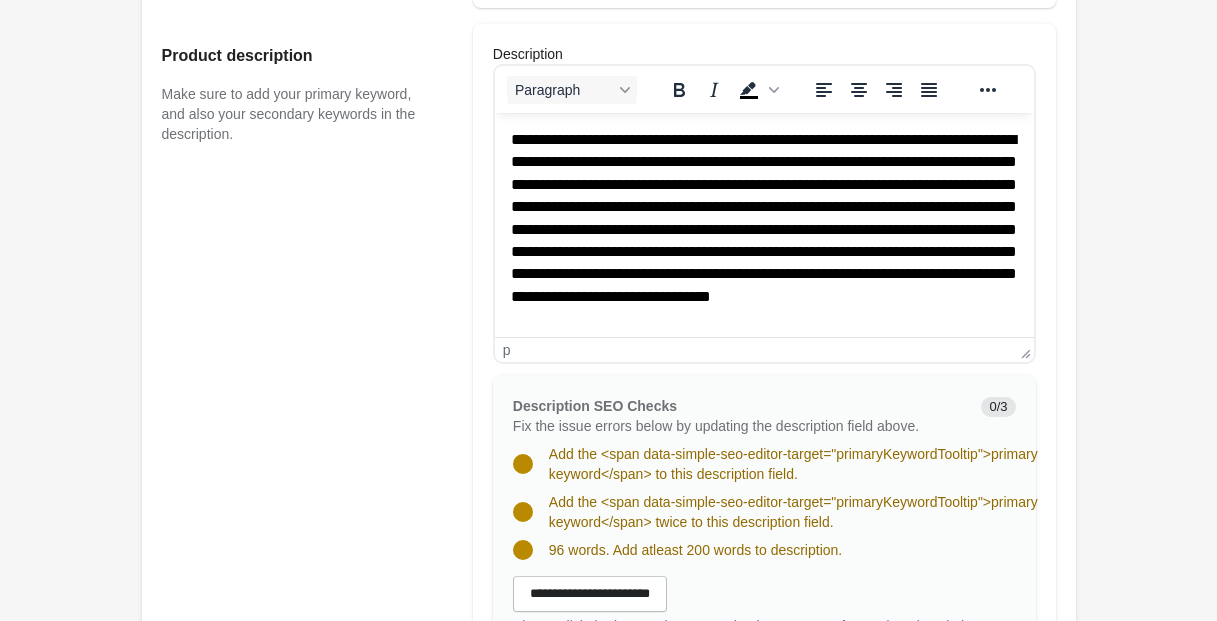 drag, startPoint x: 504, startPoint y: 137, endPoint x: 853, endPoint y: 187, distance: 352.56348 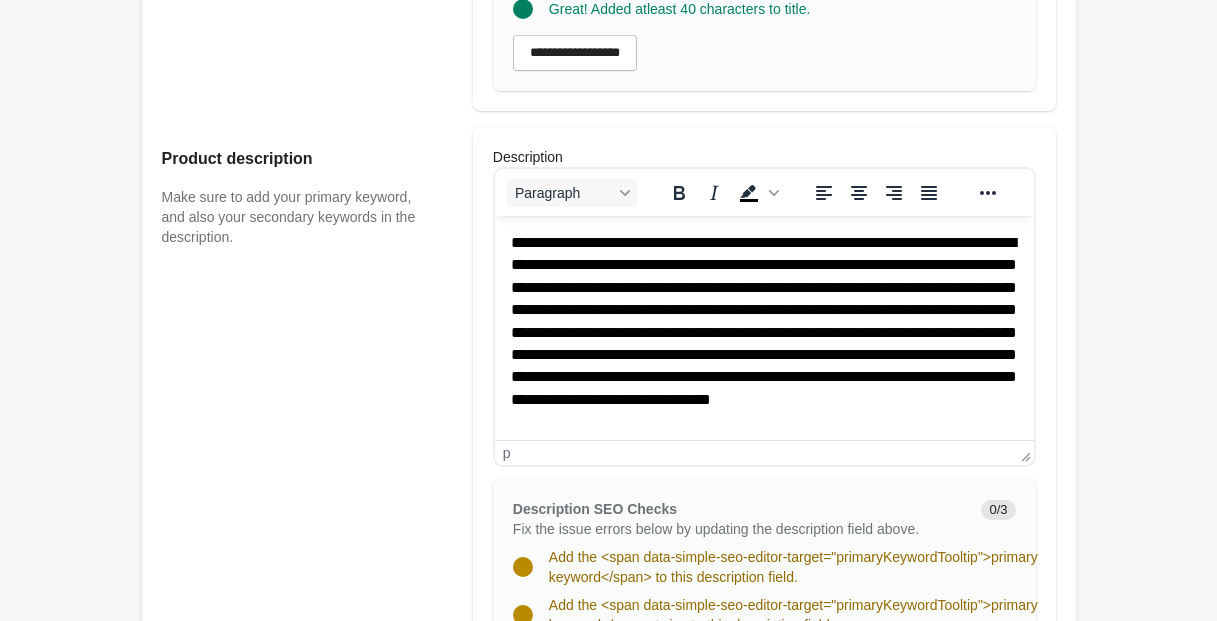scroll, scrollTop: 889, scrollLeft: 0, axis: vertical 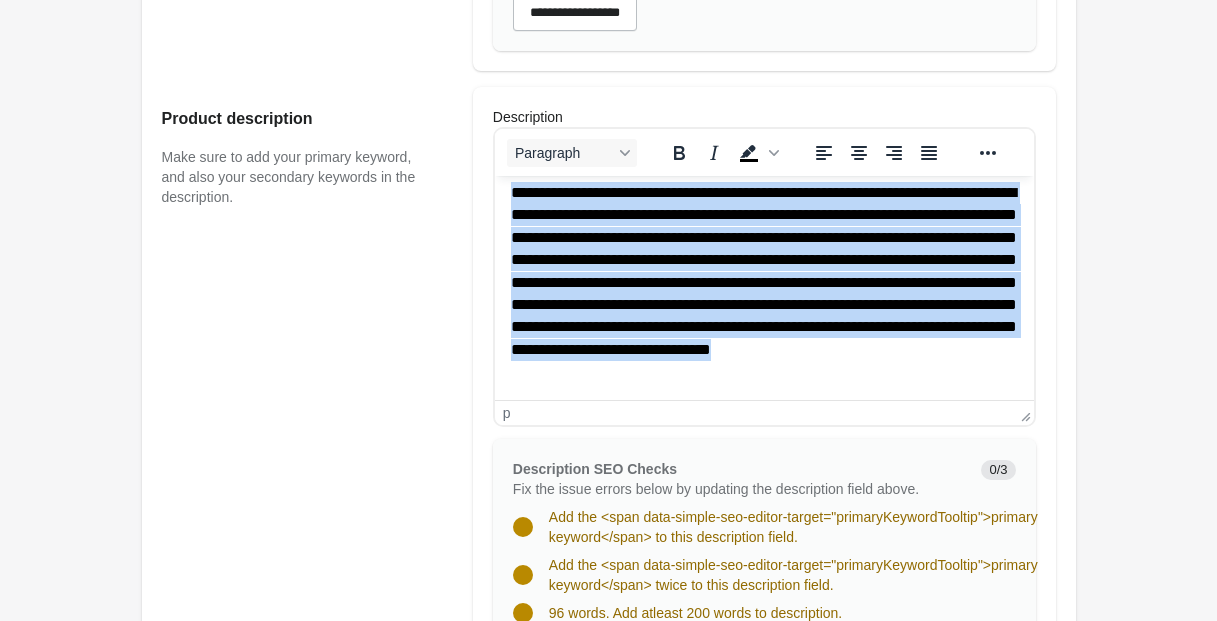 drag, startPoint x: 512, startPoint y: 205, endPoint x: 987, endPoint y: 397, distance: 512.3368 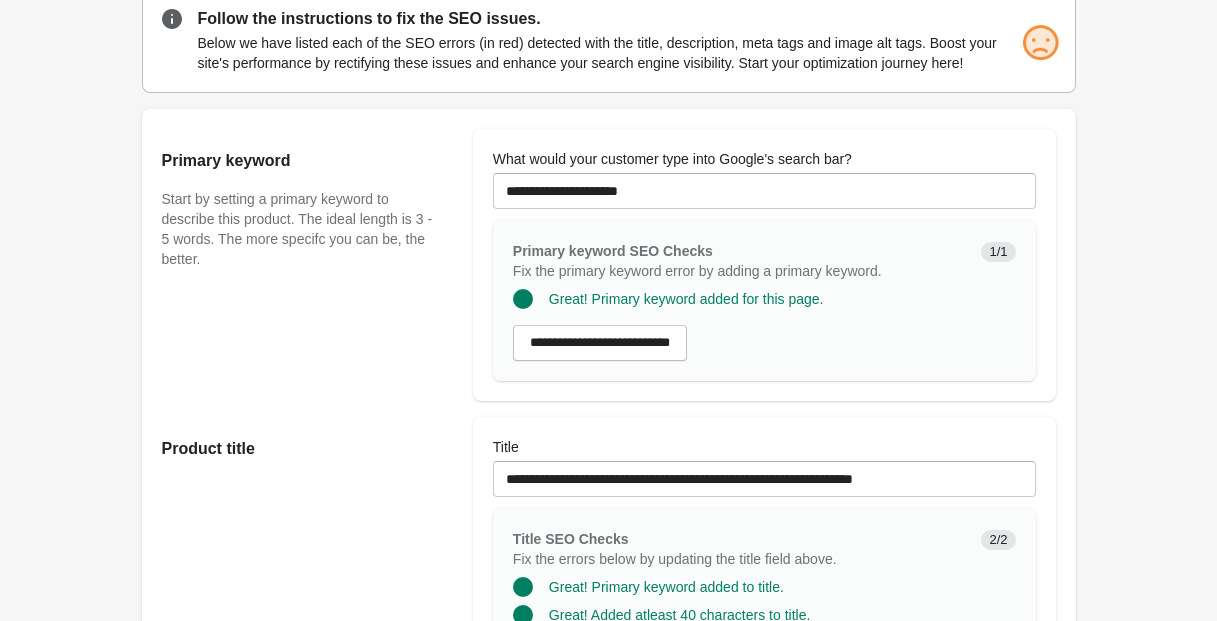 scroll, scrollTop: 311, scrollLeft: 0, axis: vertical 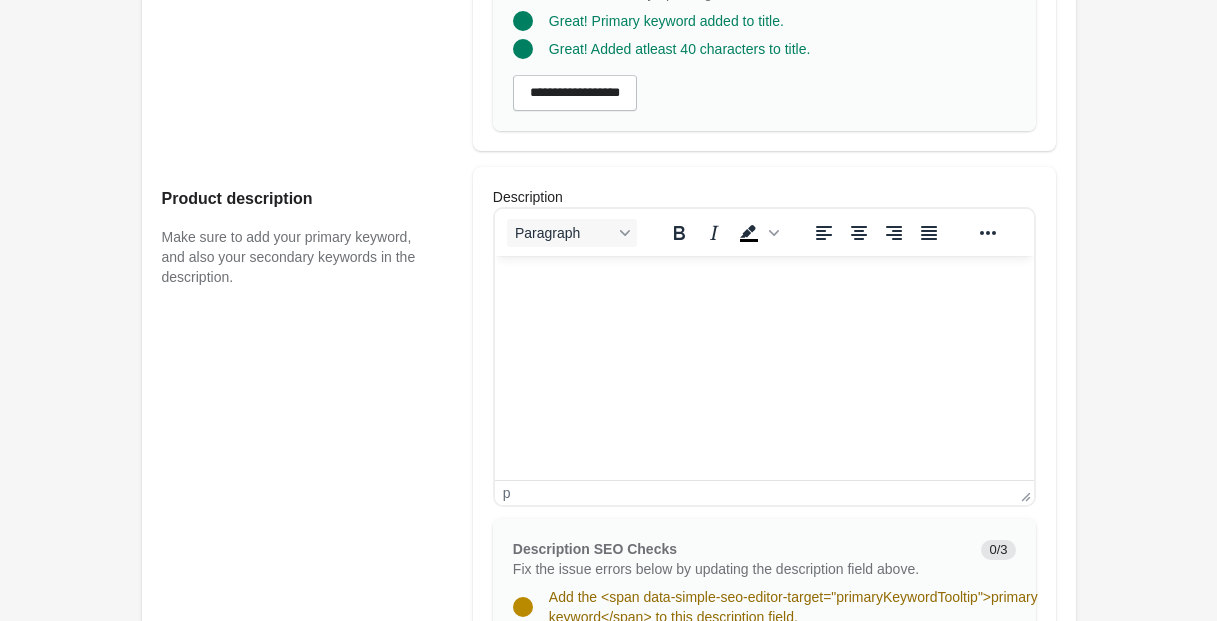 click at bounding box center [763, 283] 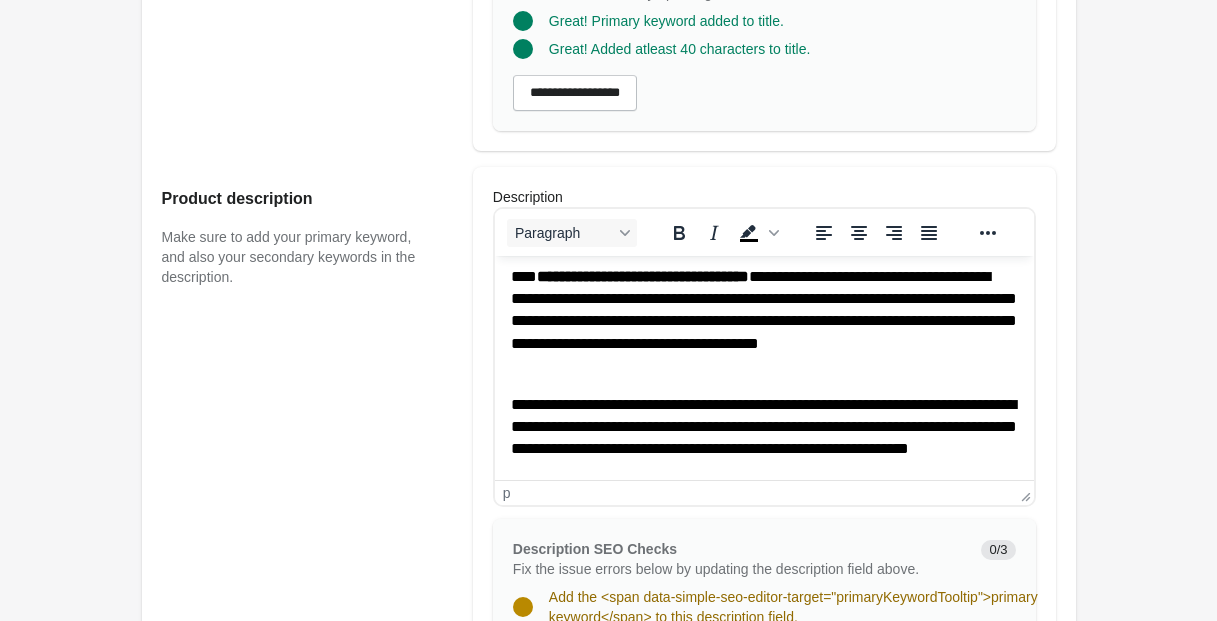 drag, startPoint x: 542, startPoint y: 280, endPoint x: 563, endPoint y: 313, distance: 39.115215 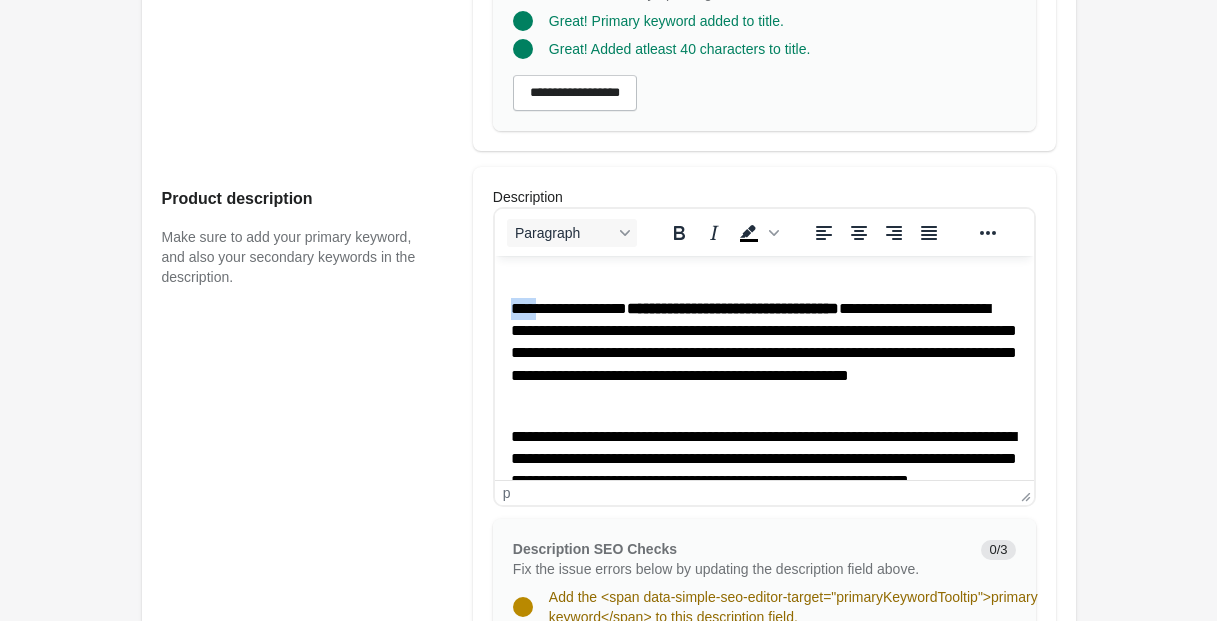 scroll, scrollTop: 267, scrollLeft: 0, axis: vertical 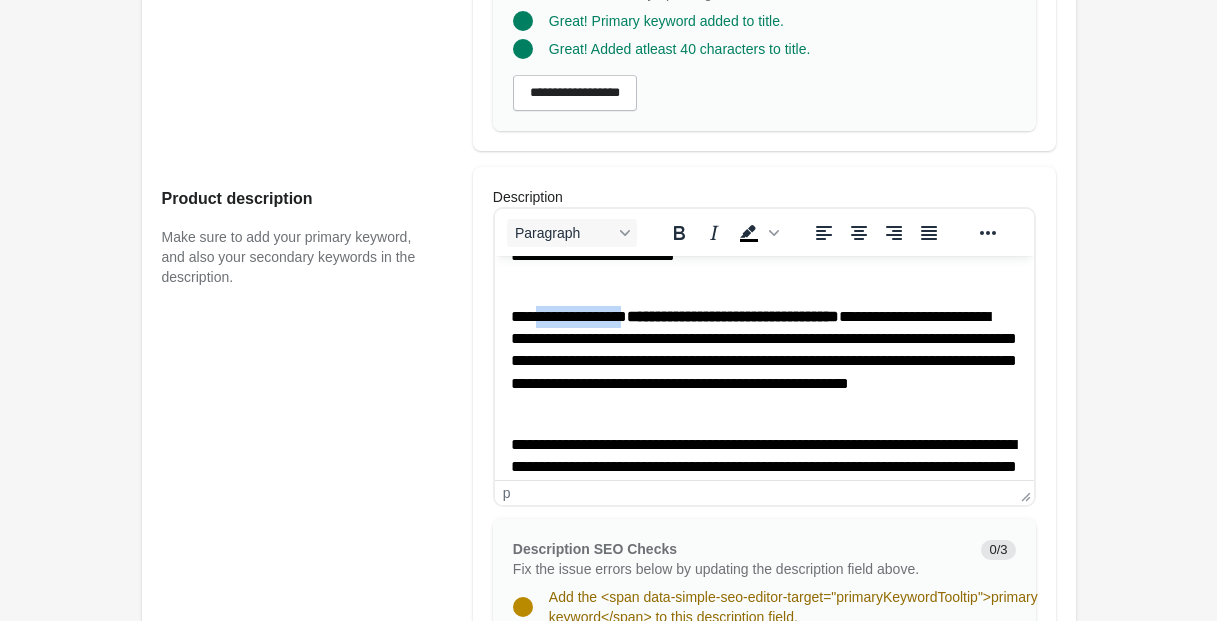 drag, startPoint x: 541, startPoint y: 273, endPoint x: 674, endPoint y: 307, distance: 137.2771 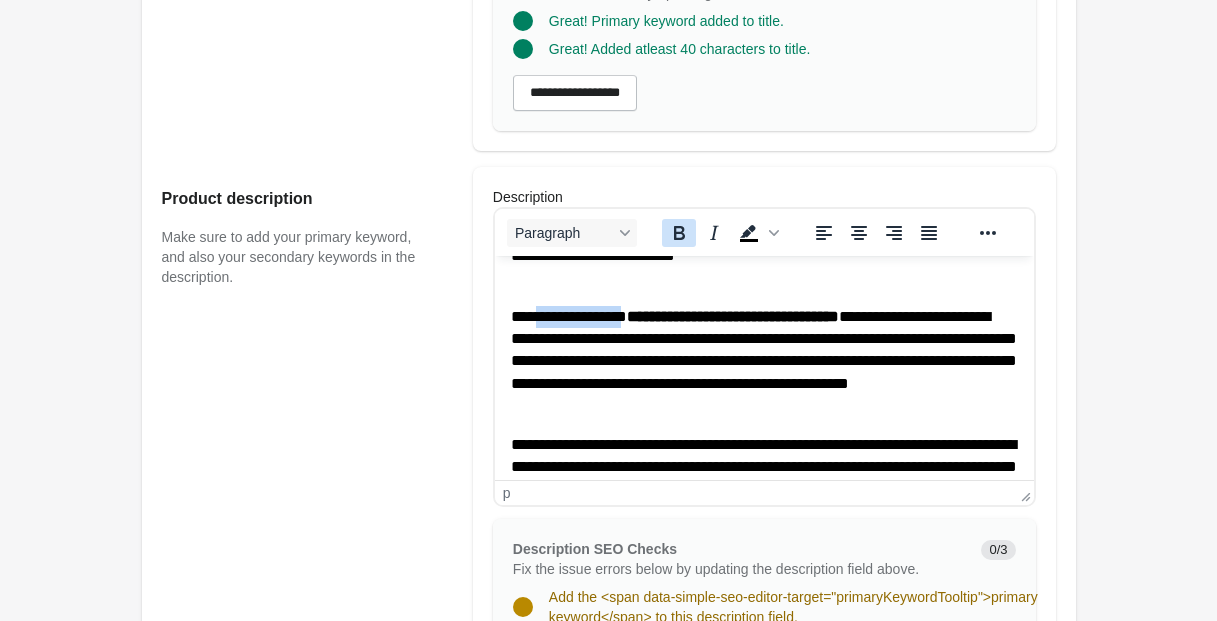 click 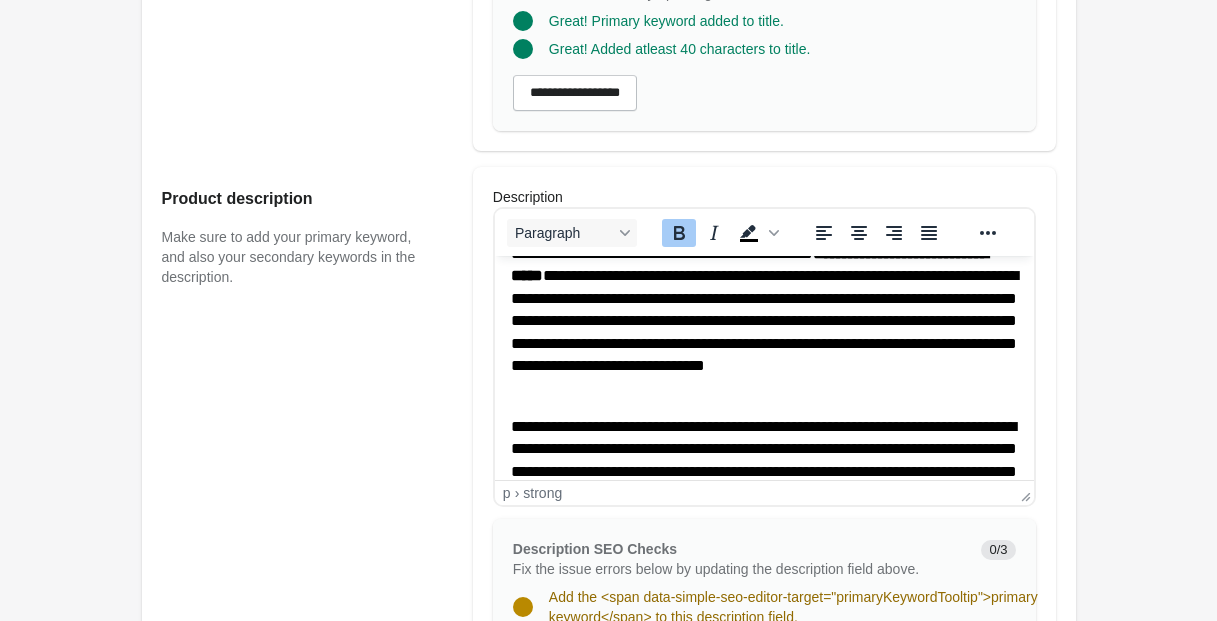 scroll, scrollTop: 0, scrollLeft: 0, axis: both 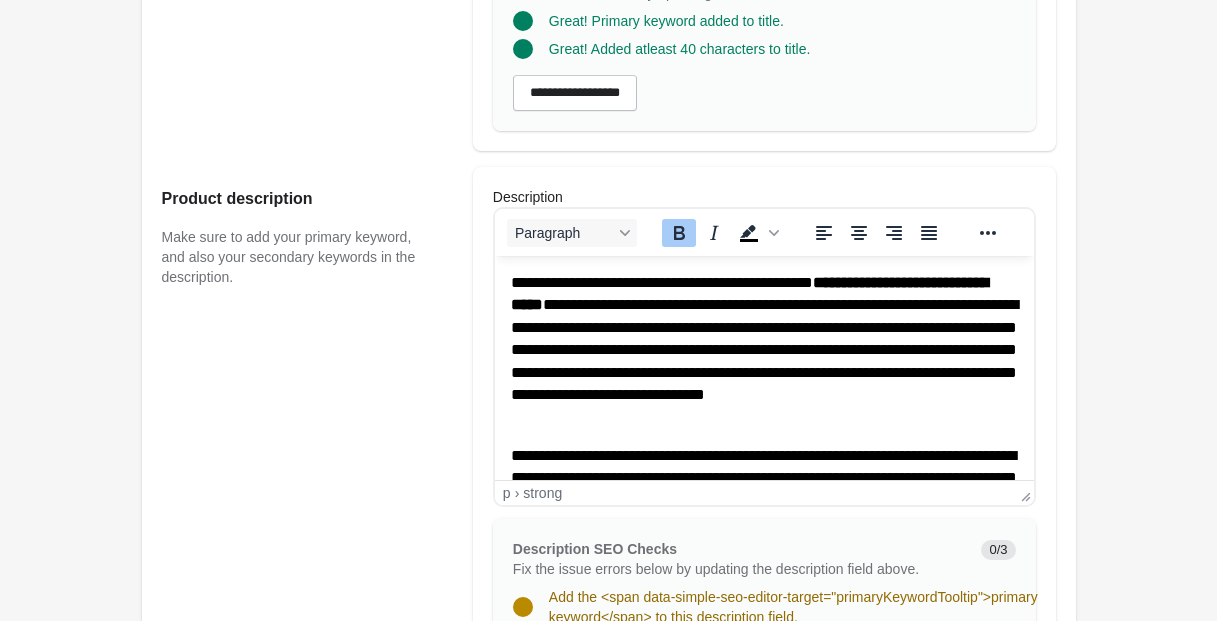 click on "**********" at bounding box center (763, 350) 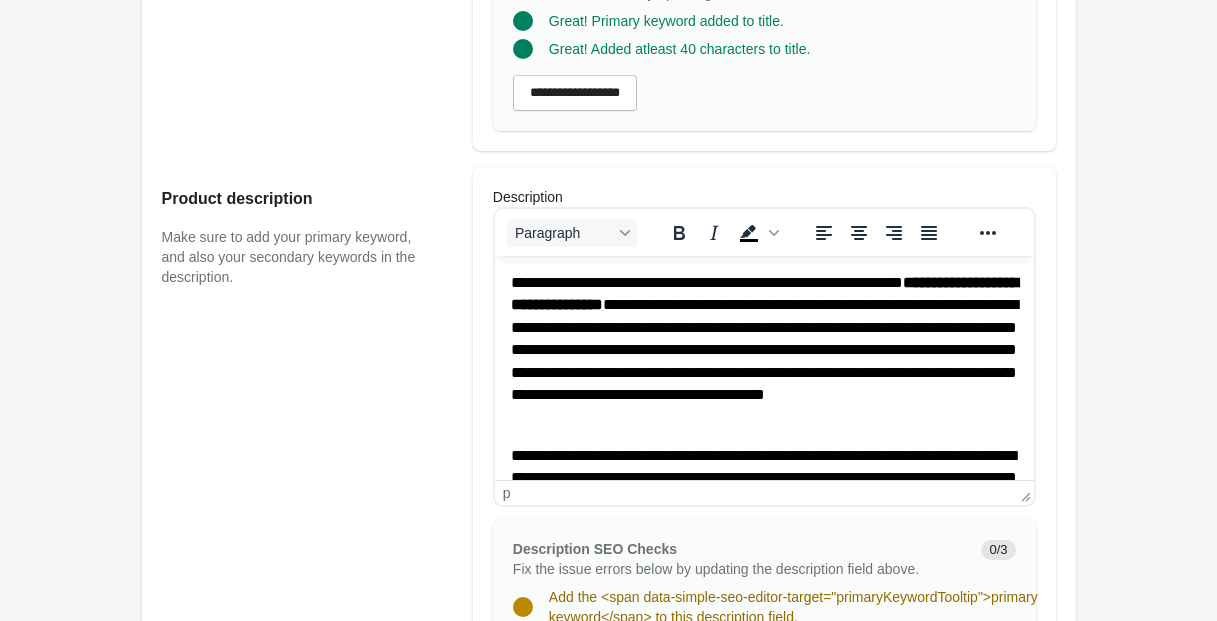 click on "**********" at bounding box center (763, 350) 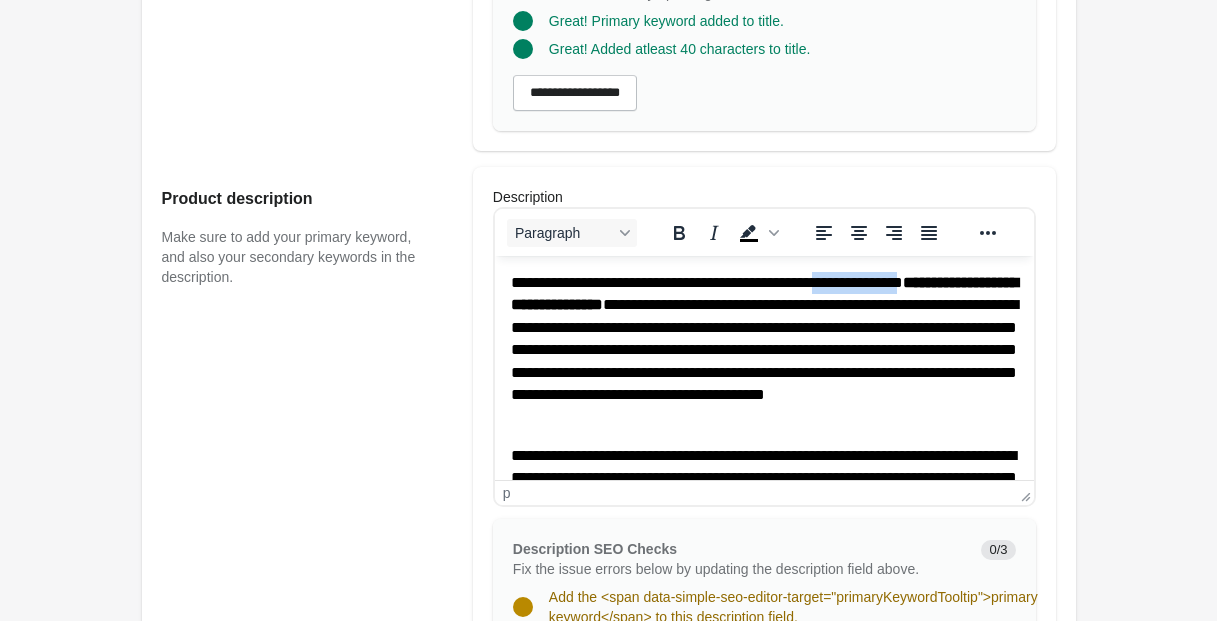 drag, startPoint x: 854, startPoint y: 284, endPoint x: 978, endPoint y: 283, distance: 124.004036 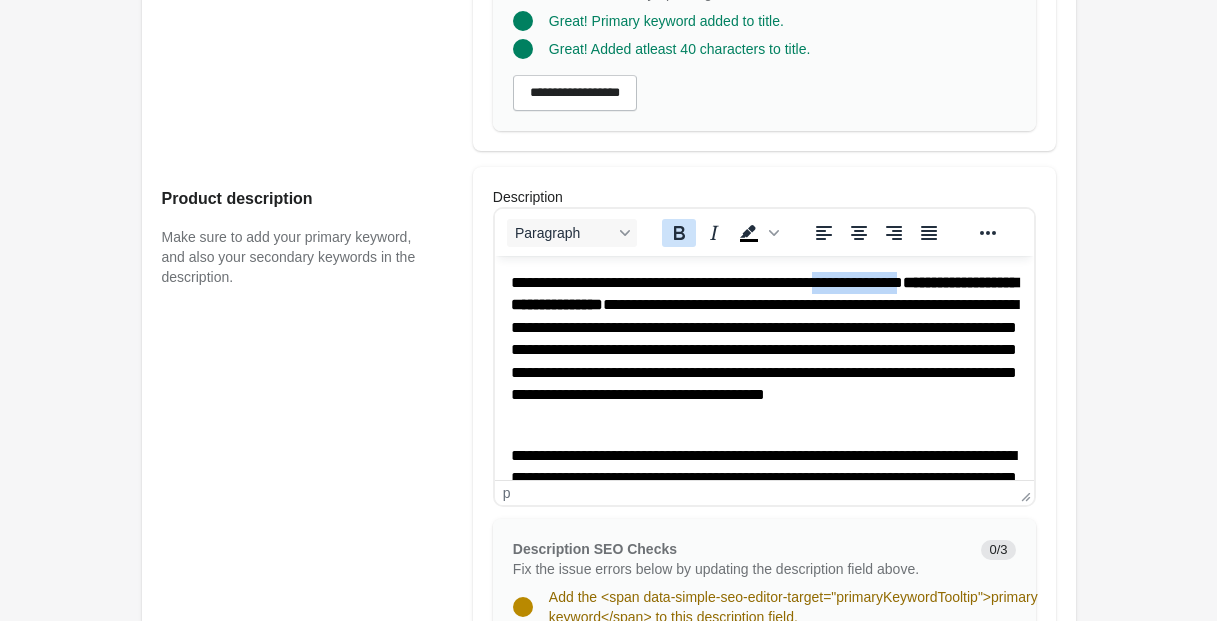 click 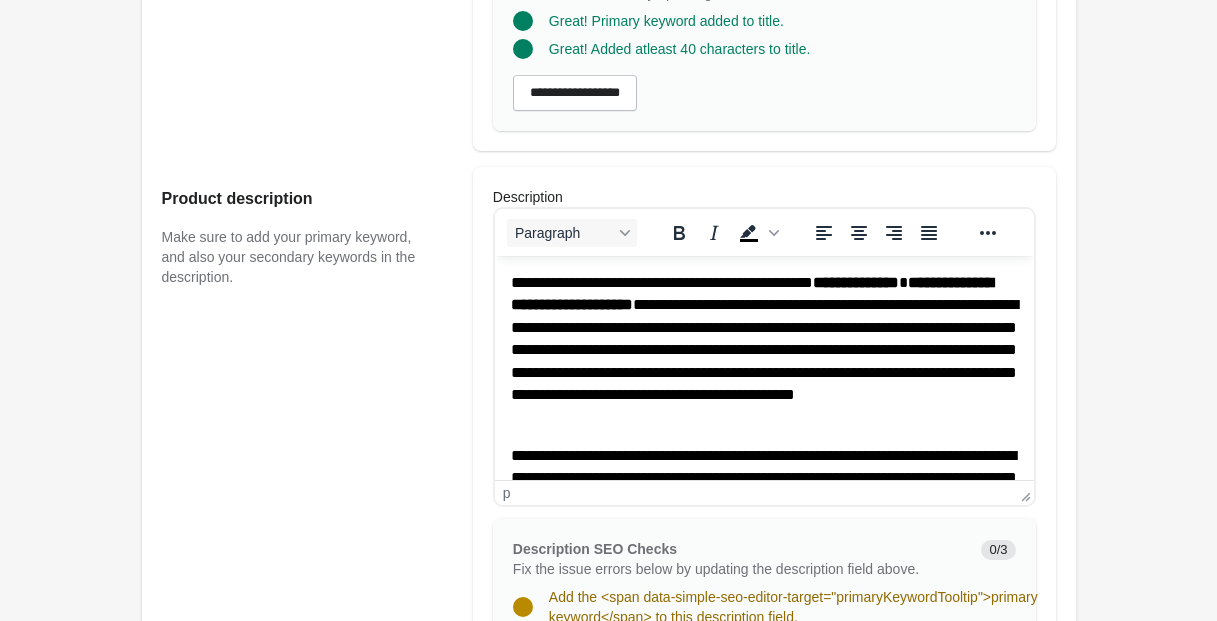 click on "**********" at bounding box center (763, 350) 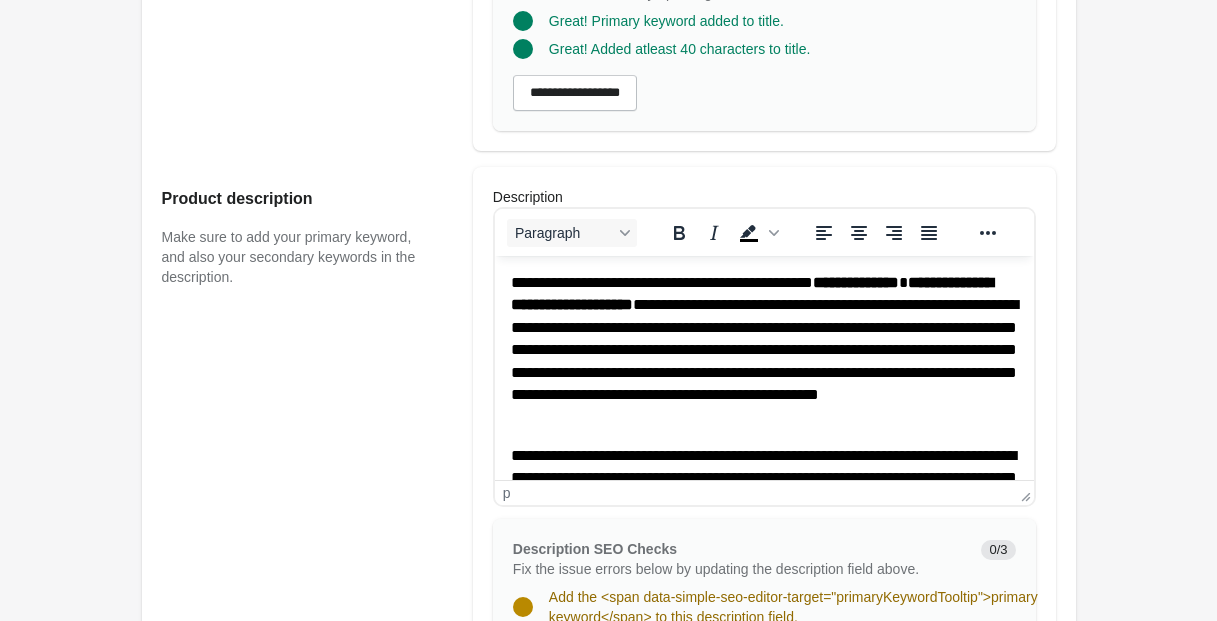 click on "**********" at bounding box center (763, 350) 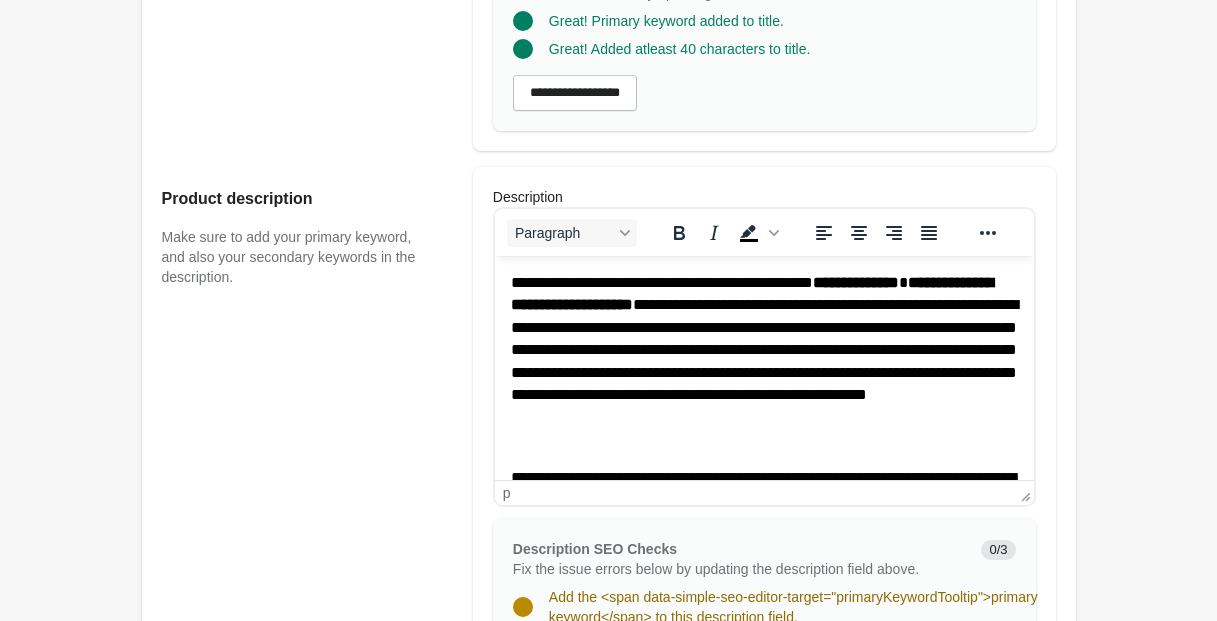 drag, startPoint x: 692, startPoint y: 329, endPoint x: 722, endPoint y: 399, distance: 76.15773 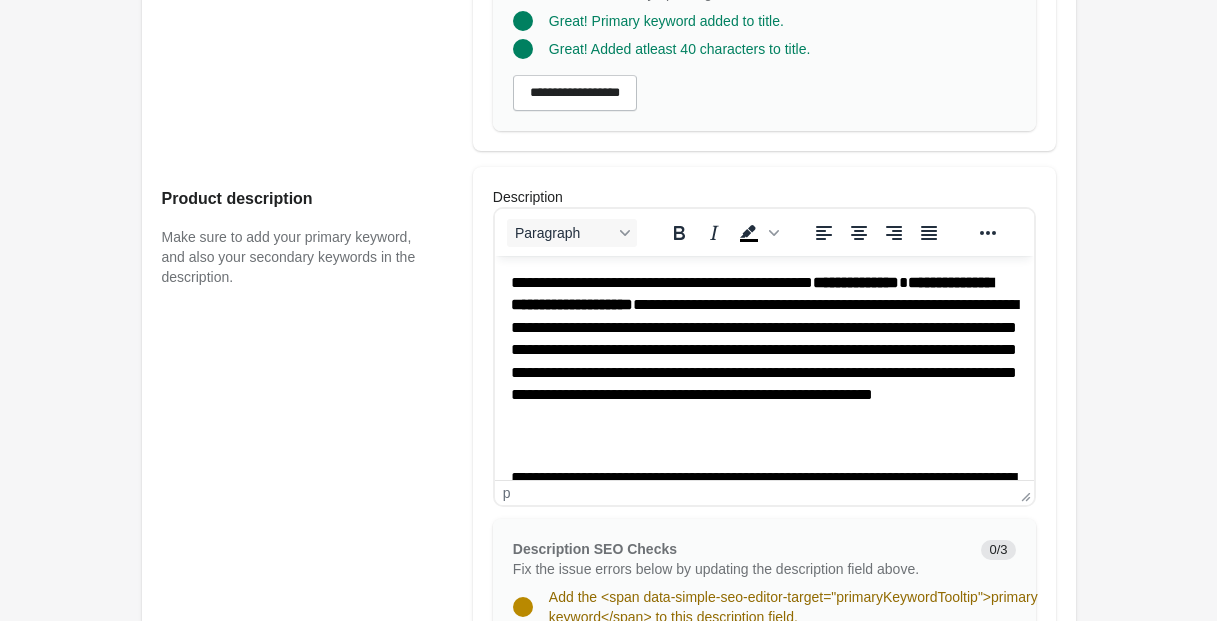 click on "**********" at bounding box center [763, 361] 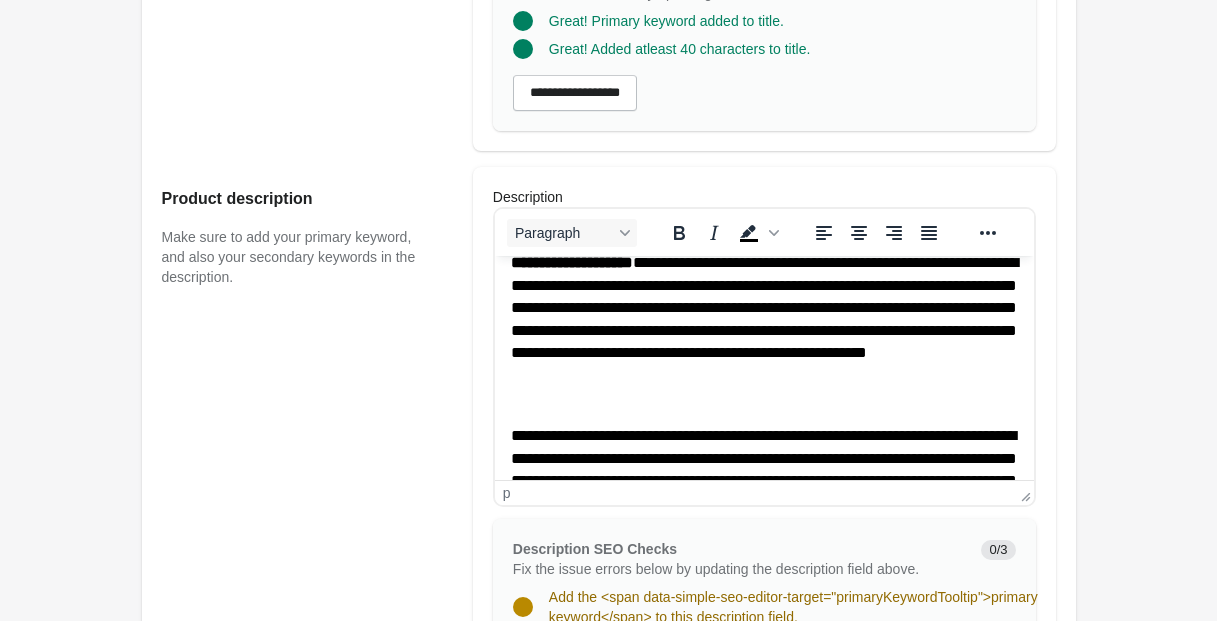 scroll, scrollTop: 0, scrollLeft: 0, axis: both 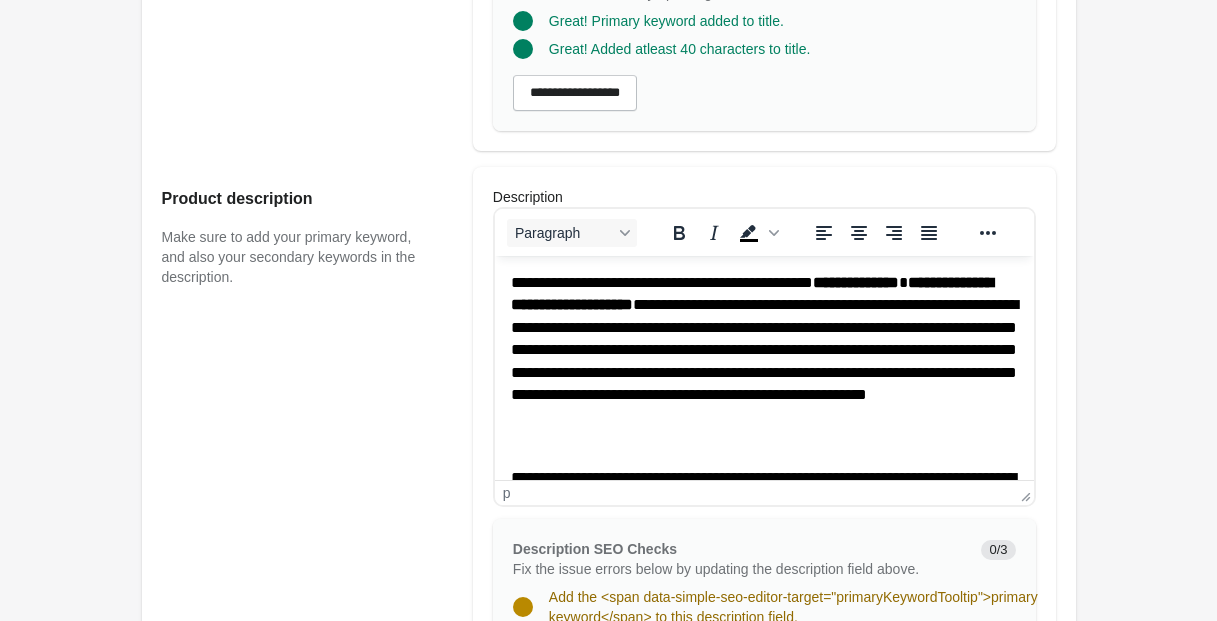 click on "**********" at bounding box center (763, 361) 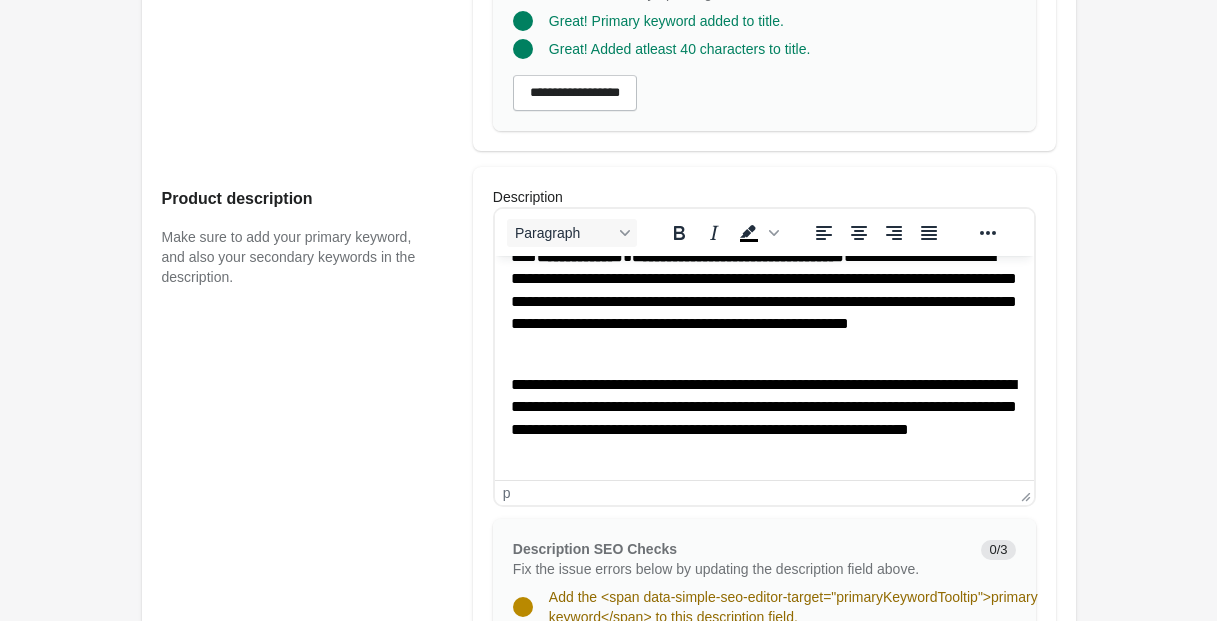 scroll, scrollTop: 1054, scrollLeft: 0, axis: vertical 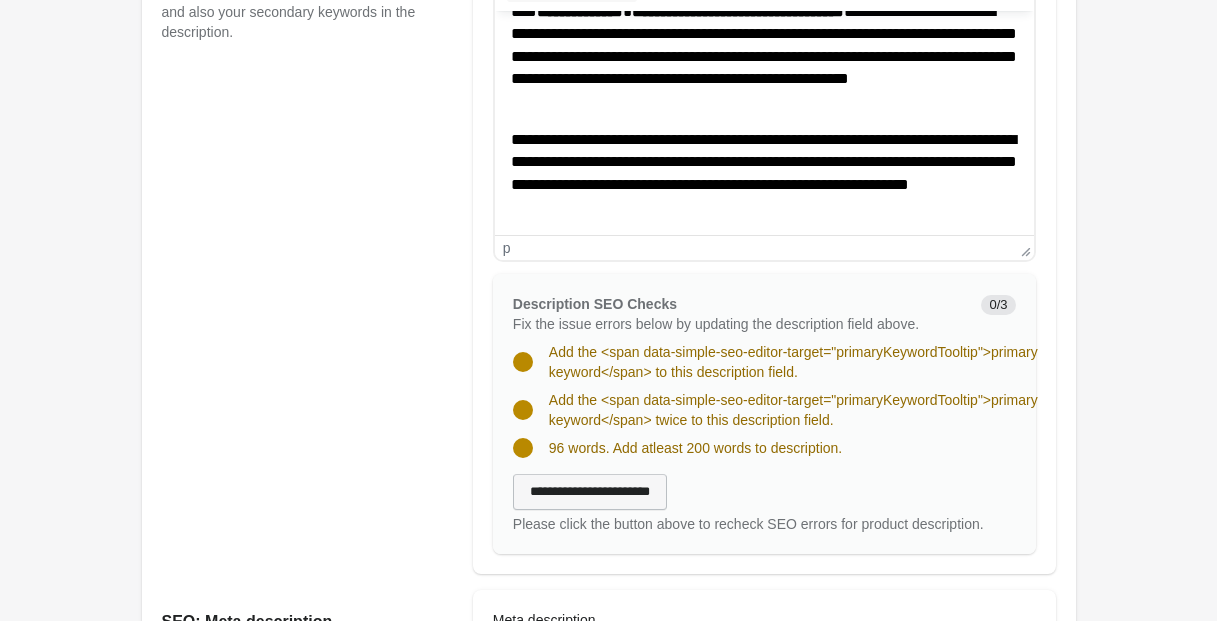 click on "**********" at bounding box center [590, 492] 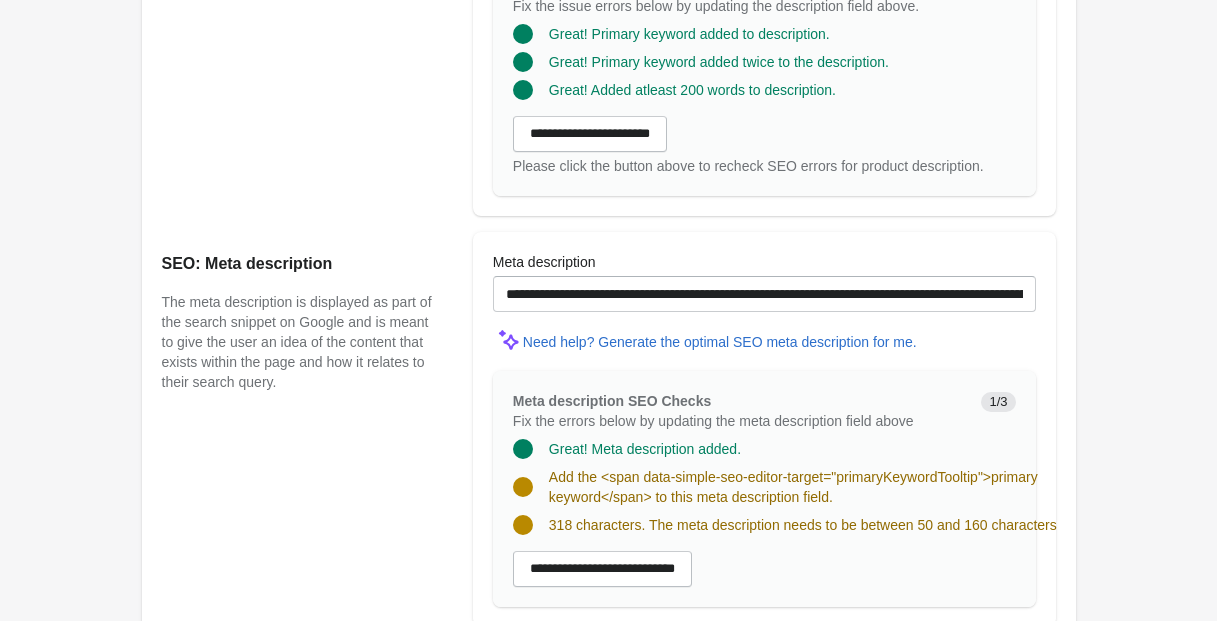 scroll, scrollTop: 1385, scrollLeft: 0, axis: vertical 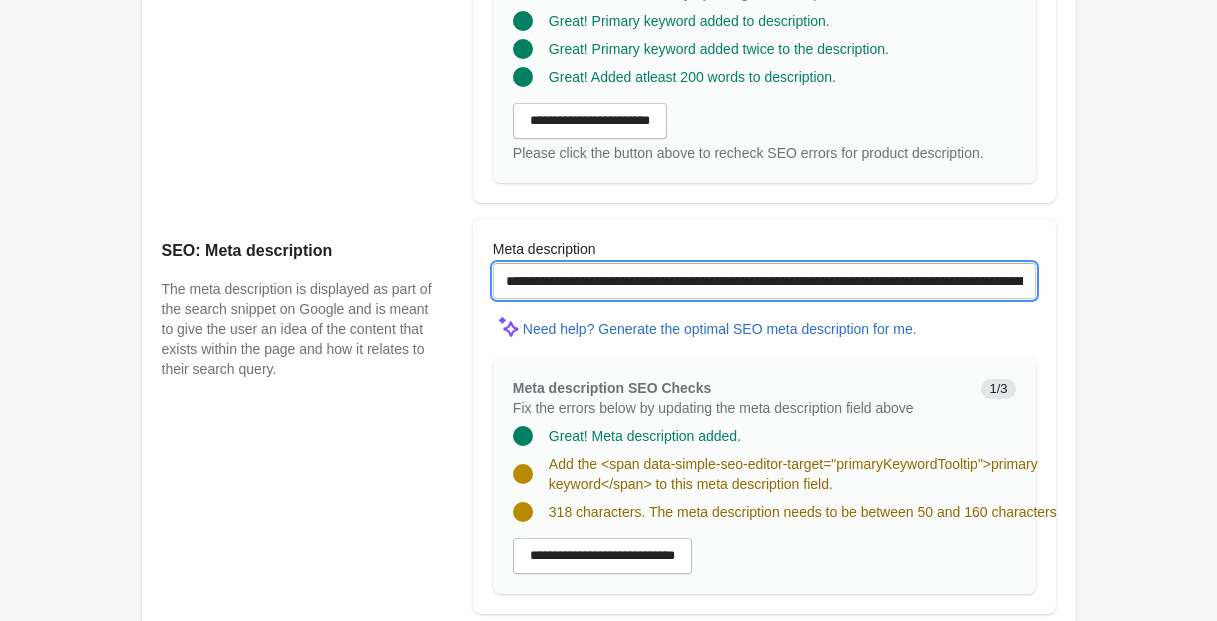 drag, startPoint x: 603, startPoint y: 299, endPoint x: 432, endPoint y: 299, distance: 171 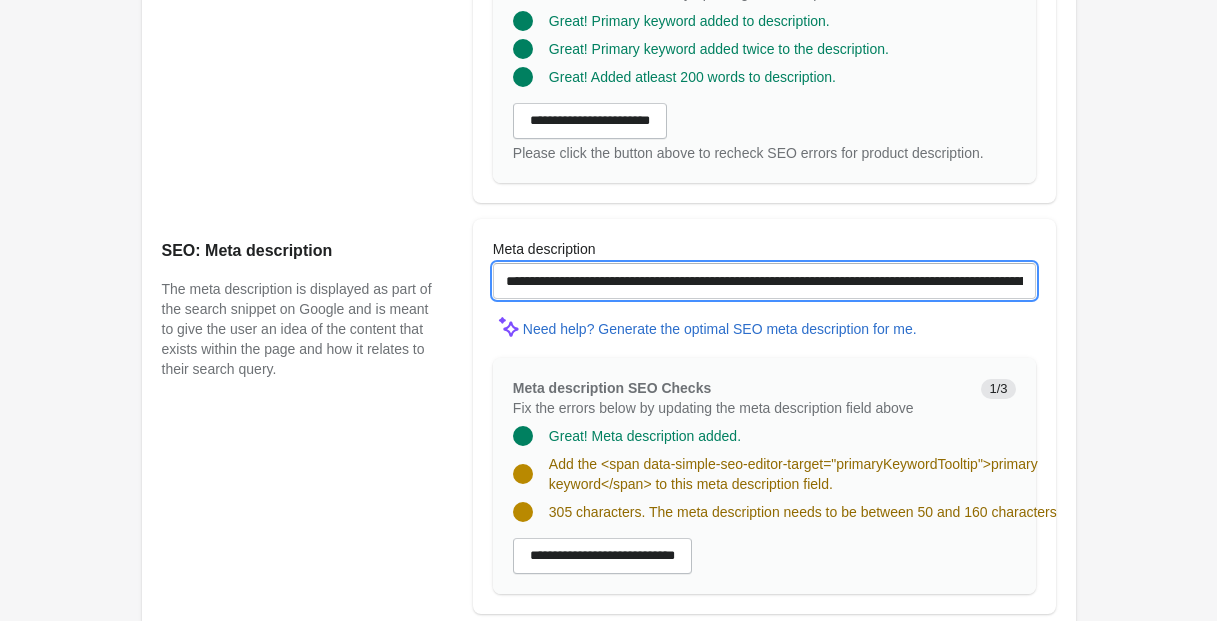 click on "**********" at bounding box center (764, 281) 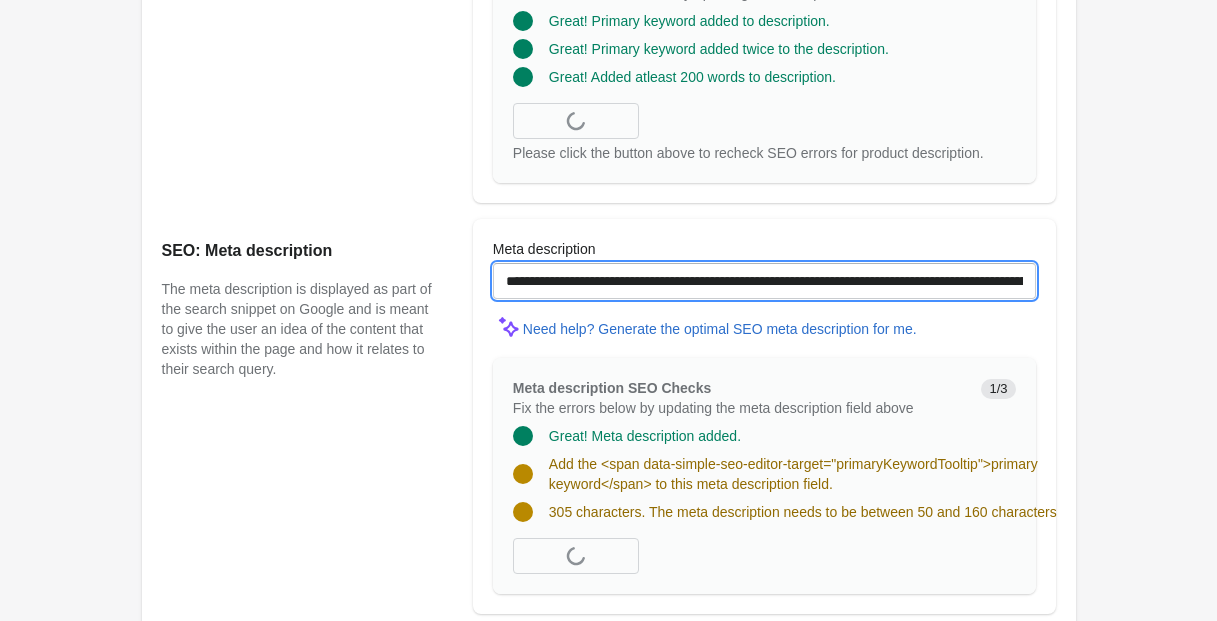 scroll, scrollTop: 0, scrollLeft: 1, axis: horizontal 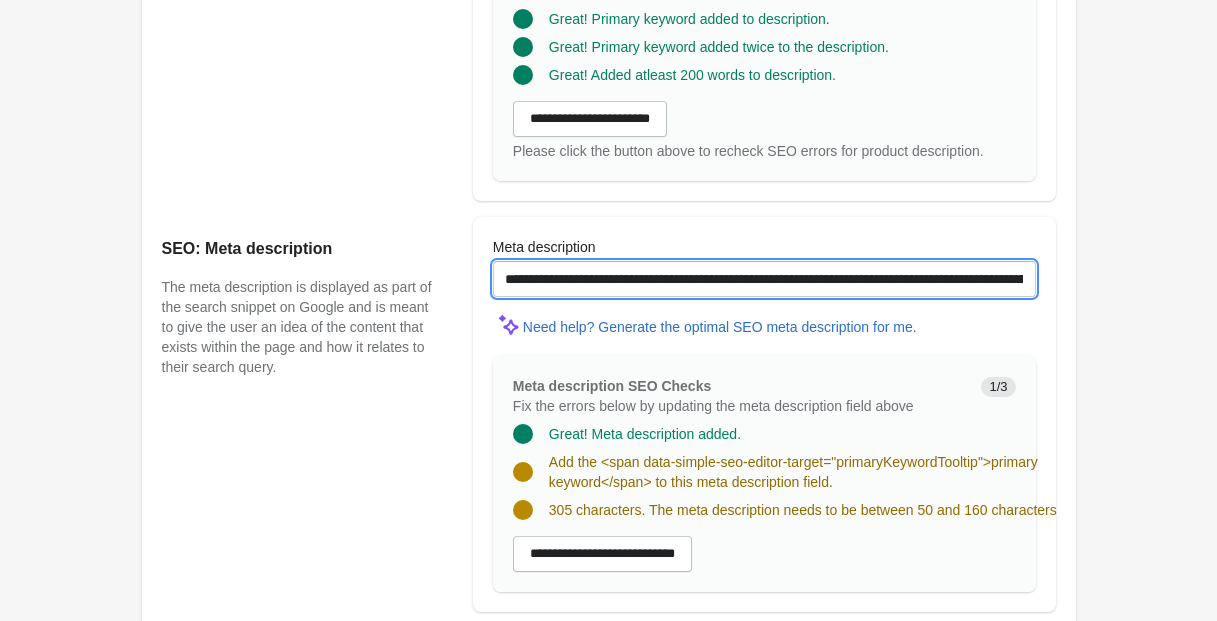 drag, startPoint x: 720, startPoint y: 300, endPoint x: 638, endPoint y: 311, distance: 82.73451 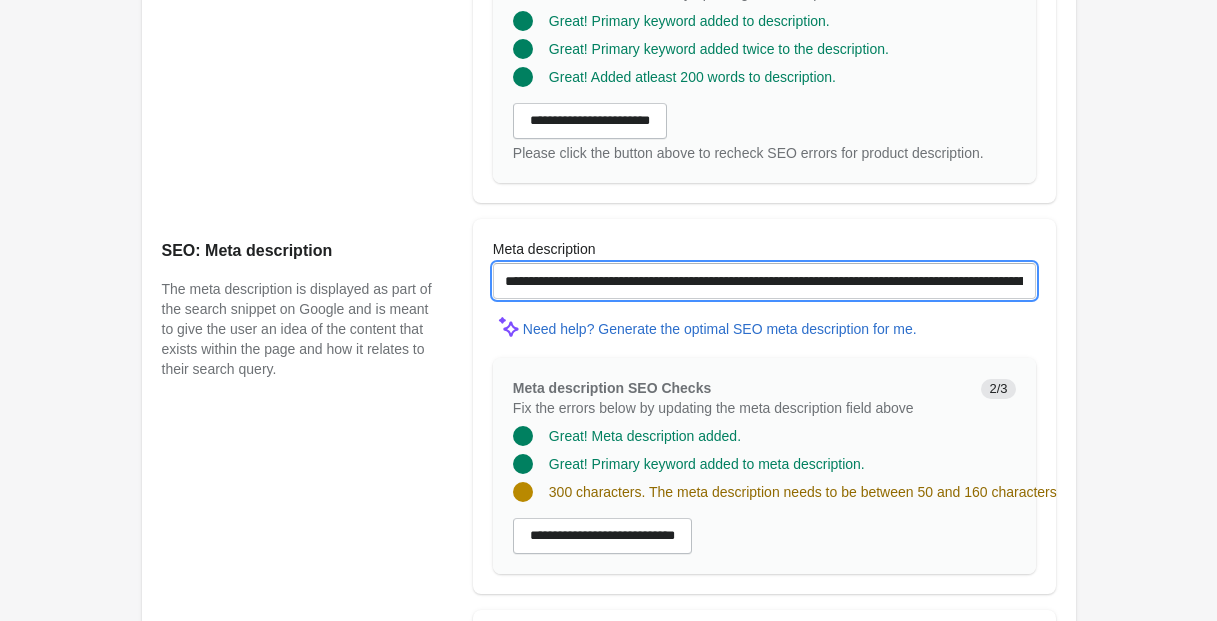 click on "**********" at bounding box center [764, 281] 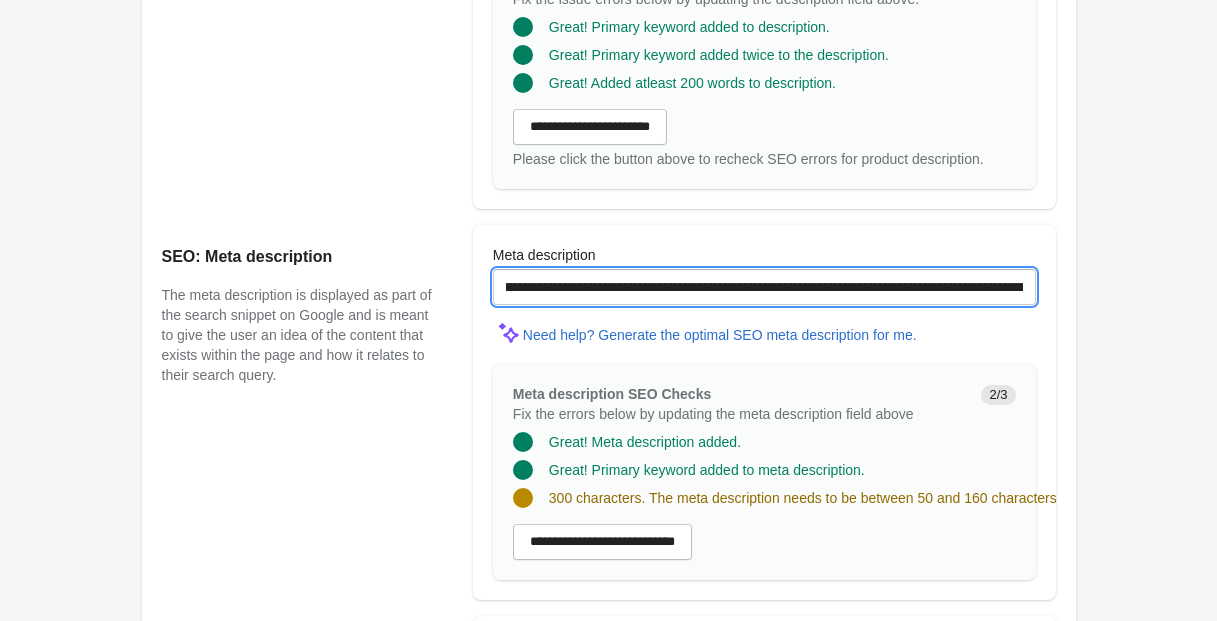 scroll, scrollTop: 0, scrollLeft: 480, axis: horizontal 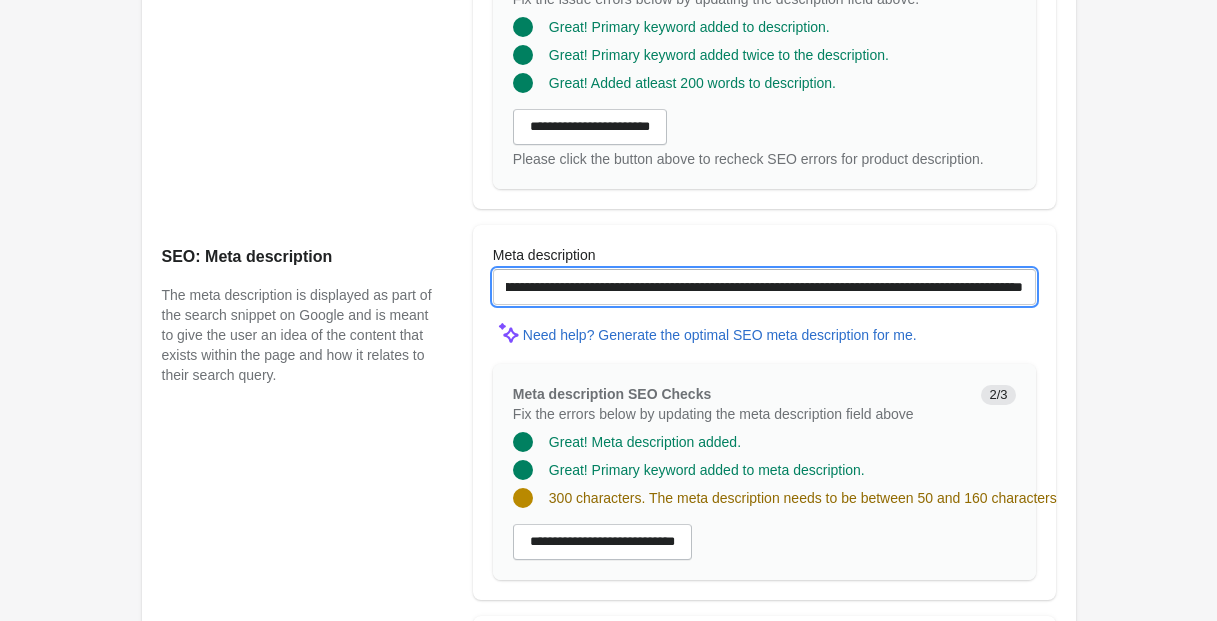 drag, startPoint x: 549, startPoint y: 307, endPoint x: 1148, endPoint y: 332, distance: 599.5215 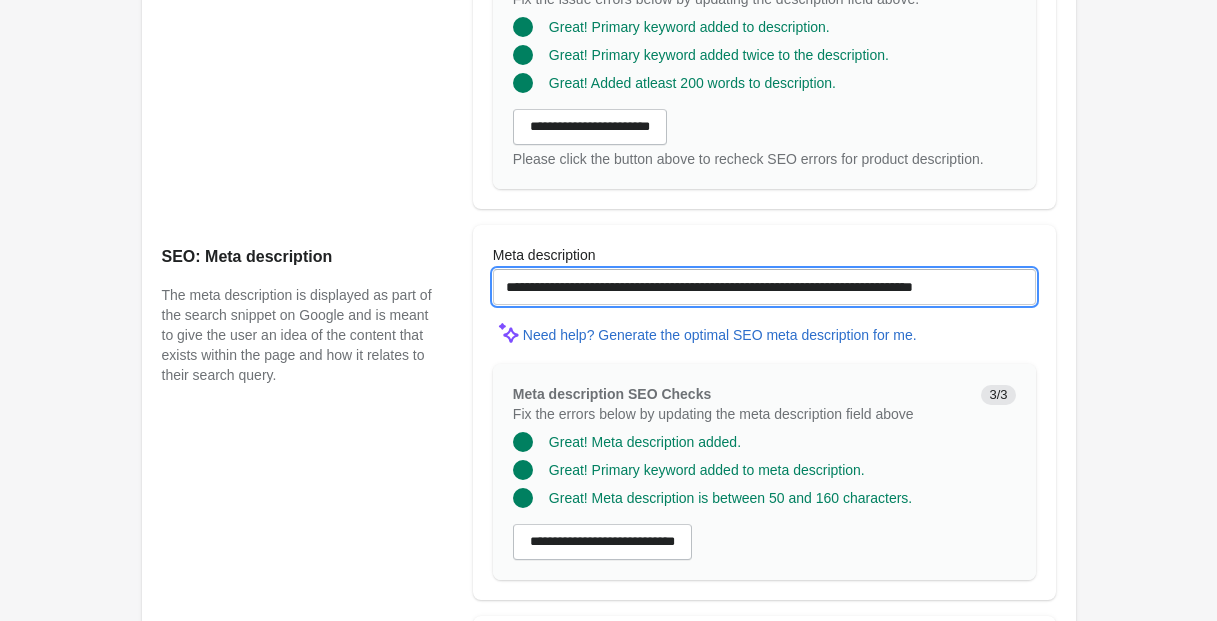 scroll, scrollTop: 0, scrollLeft: 10, axis: horizontal 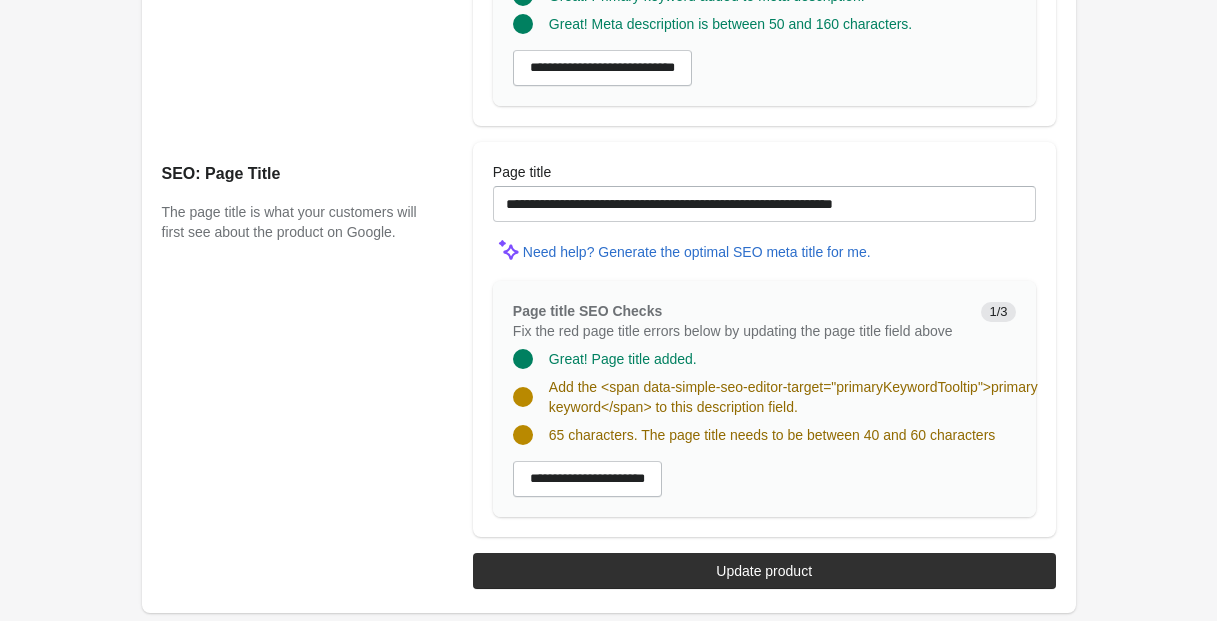 type on "**********" 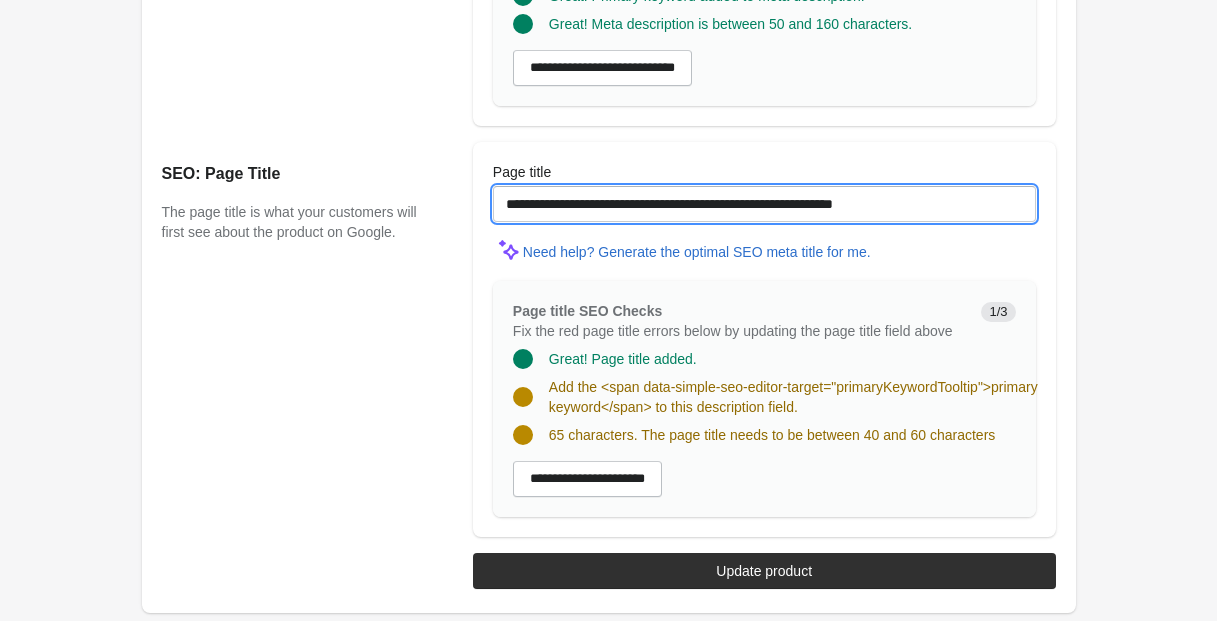 scroll, scrollTop: 0, scrollLeft: 0, axis: both 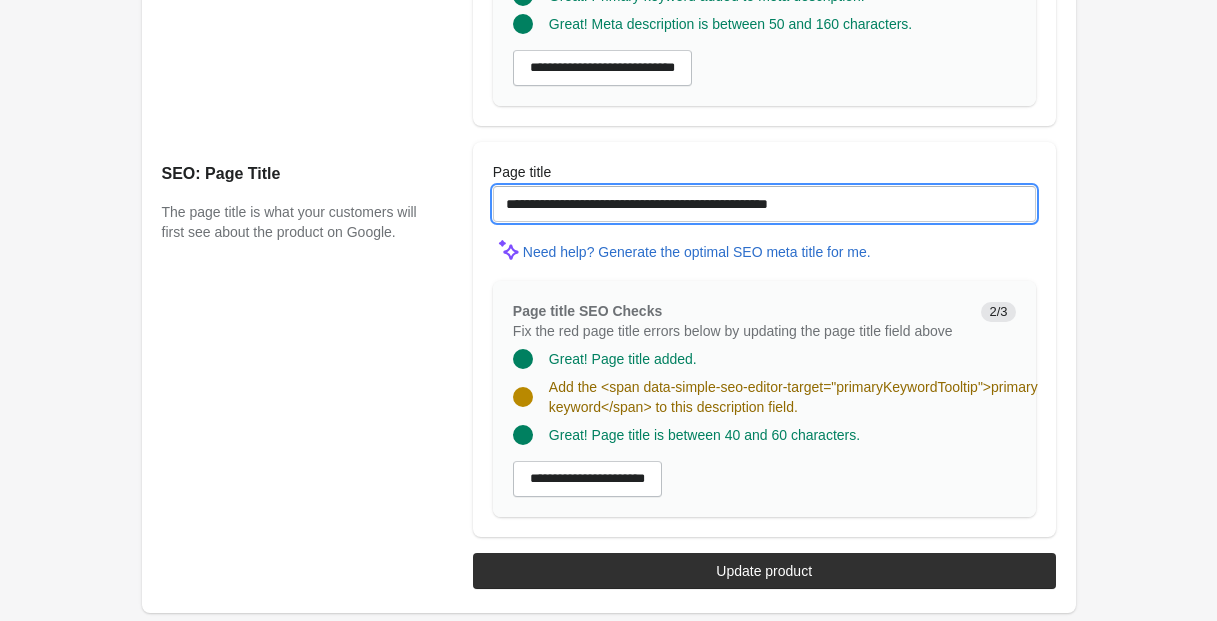 click on "**********" at bounding box center [764, 204] 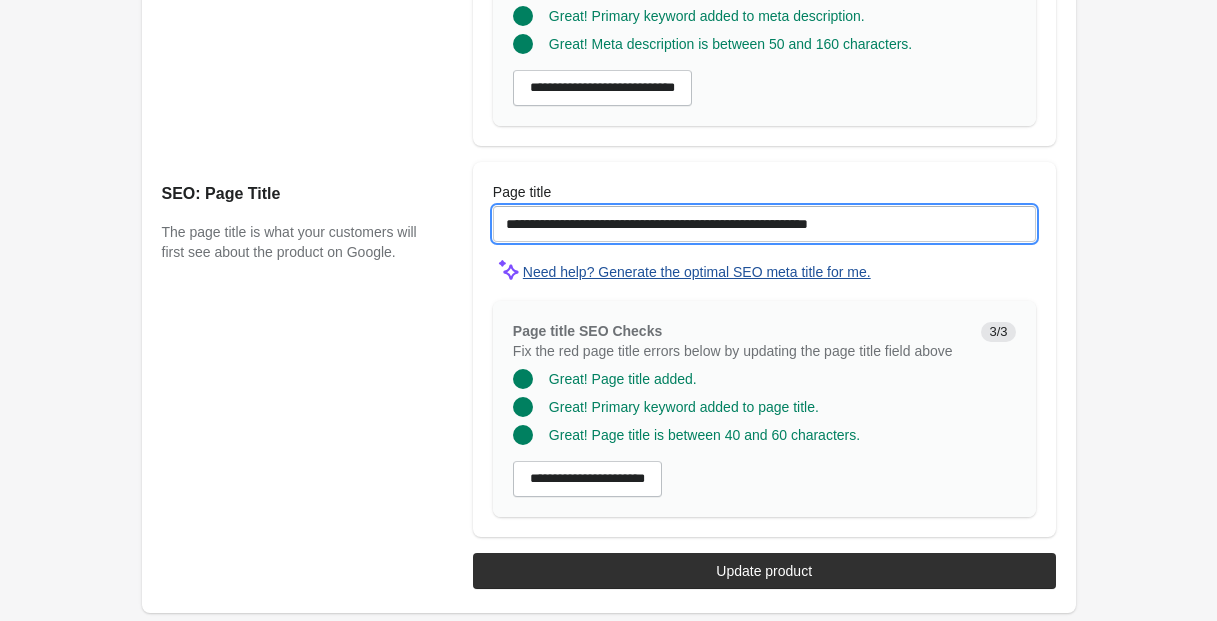 scroll, scrollTop: 1889, scrollLeft: 0, axis: vertical 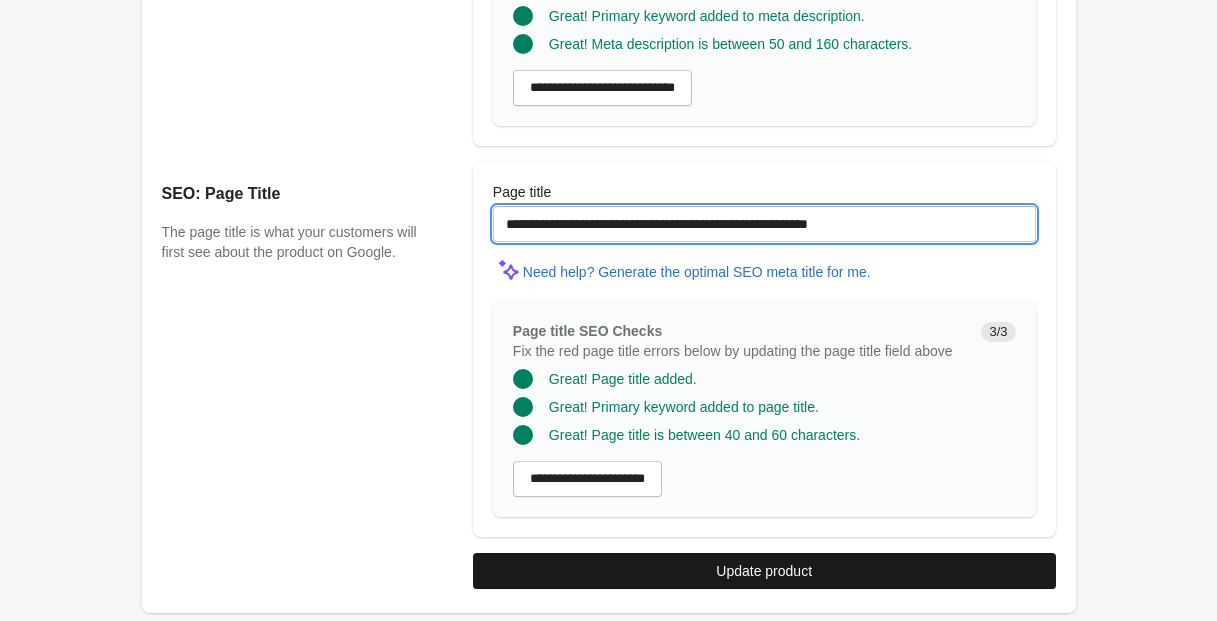 type on "**********" 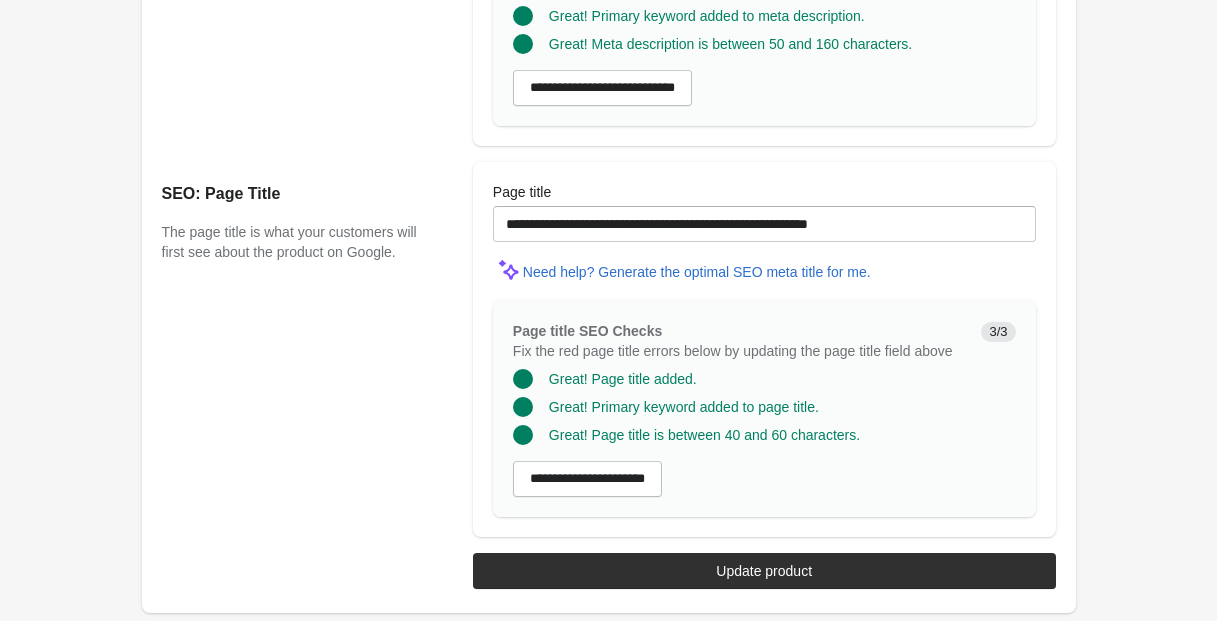 click on "Update product" at bounding box center (764, 571) 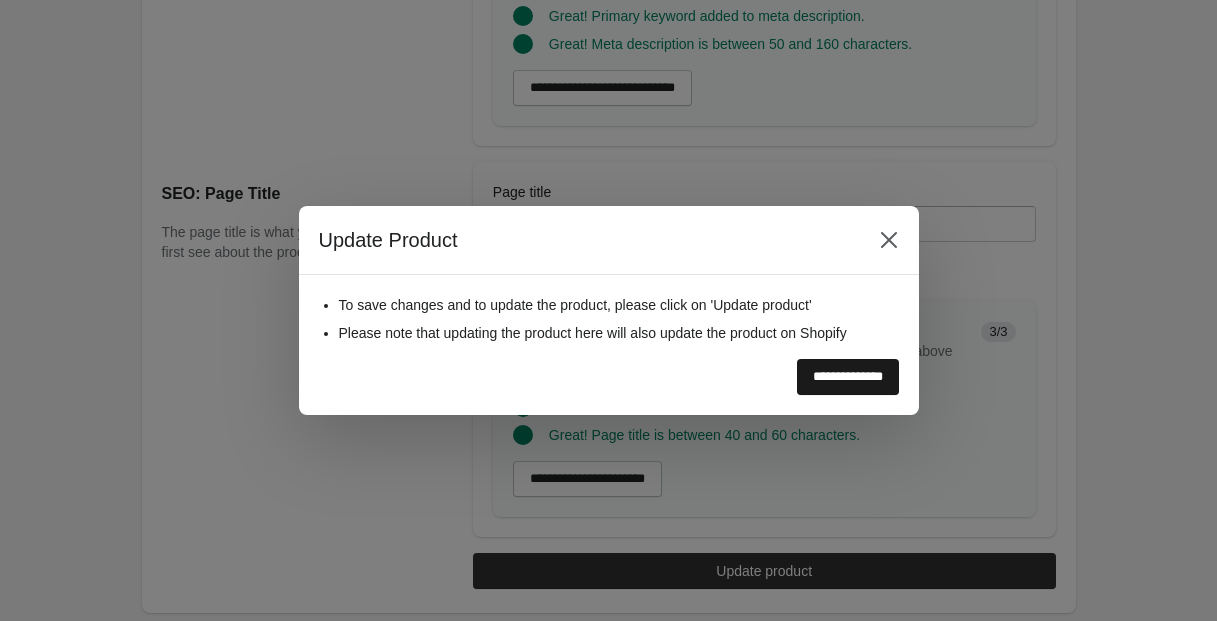 click on "**********" at bounding box center (848, 377) 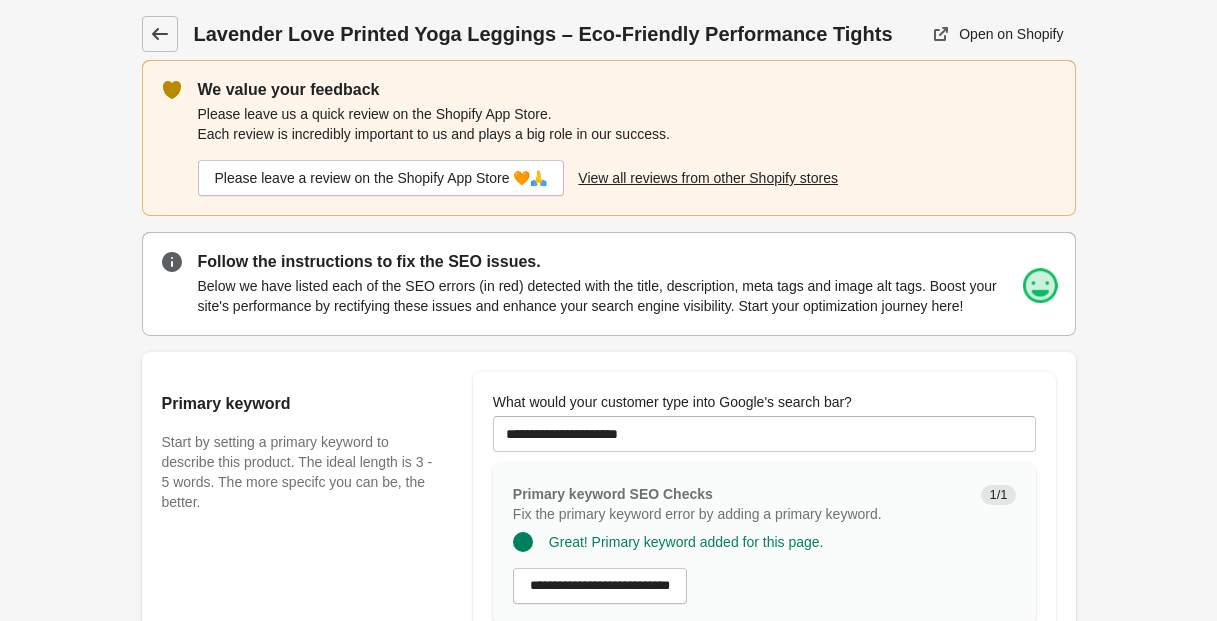 scroll, scrollTop: 1, scrollLeft: 0, axis: vertical 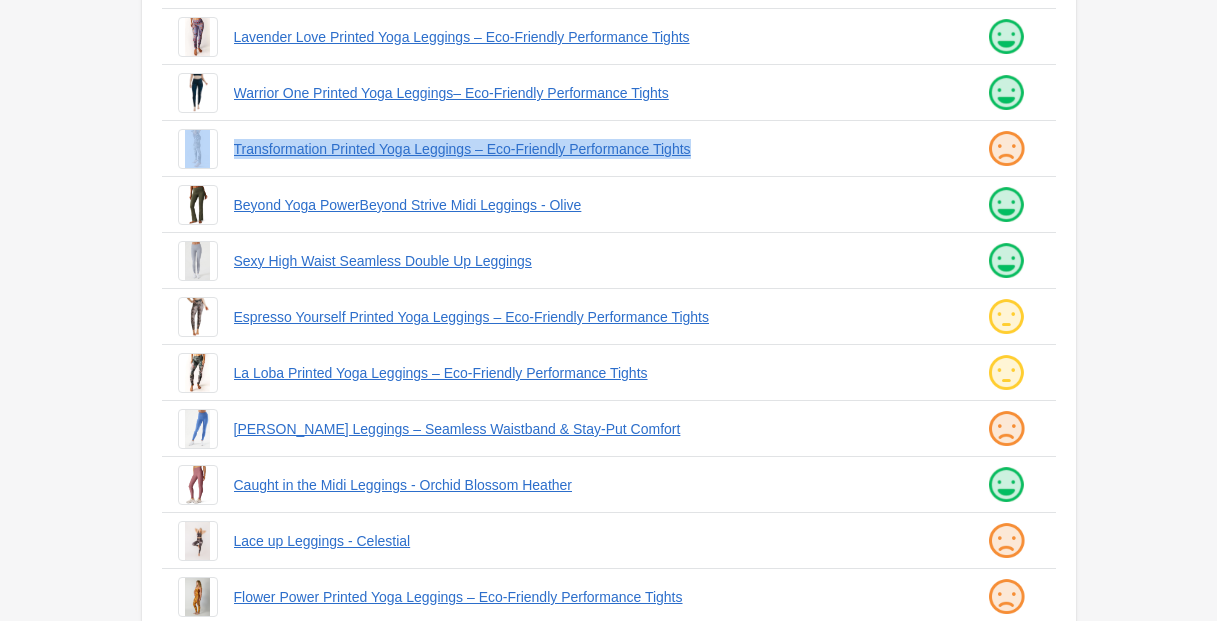 drag, startPoint x: 222, startPoint y: 142, endPoint x: 769, endPoint y: 160, distance: 547.2961 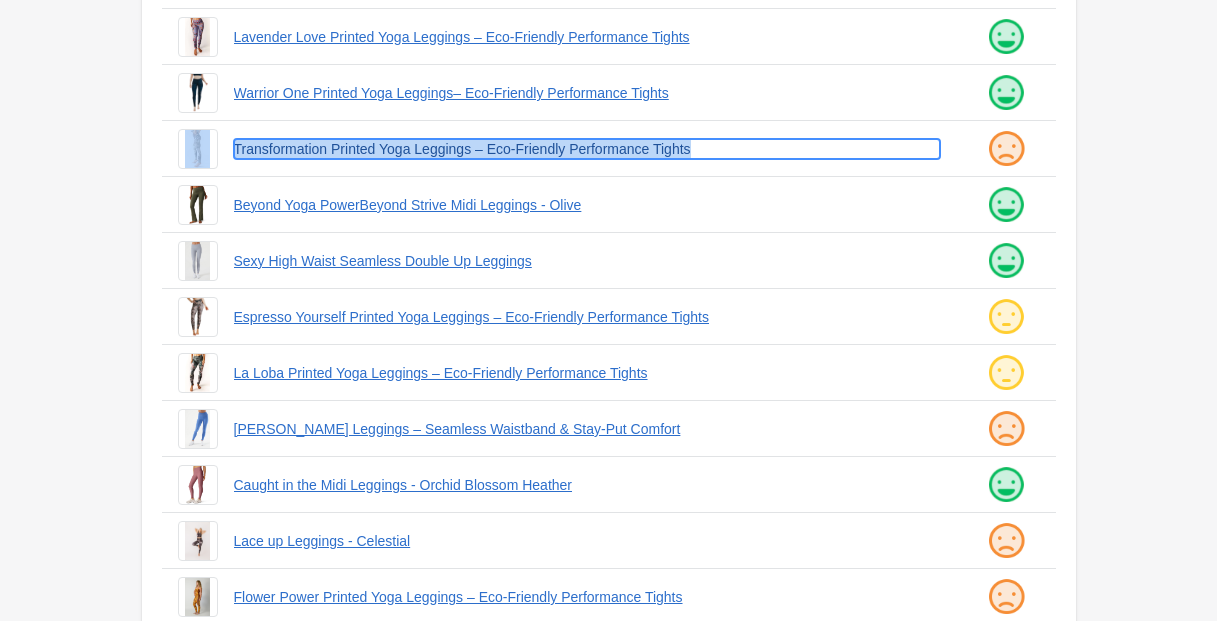 click on "Transformation Printed Yoga Leggings  – Eco-Friendly Performance Tights" at bounding box center (587, 149) 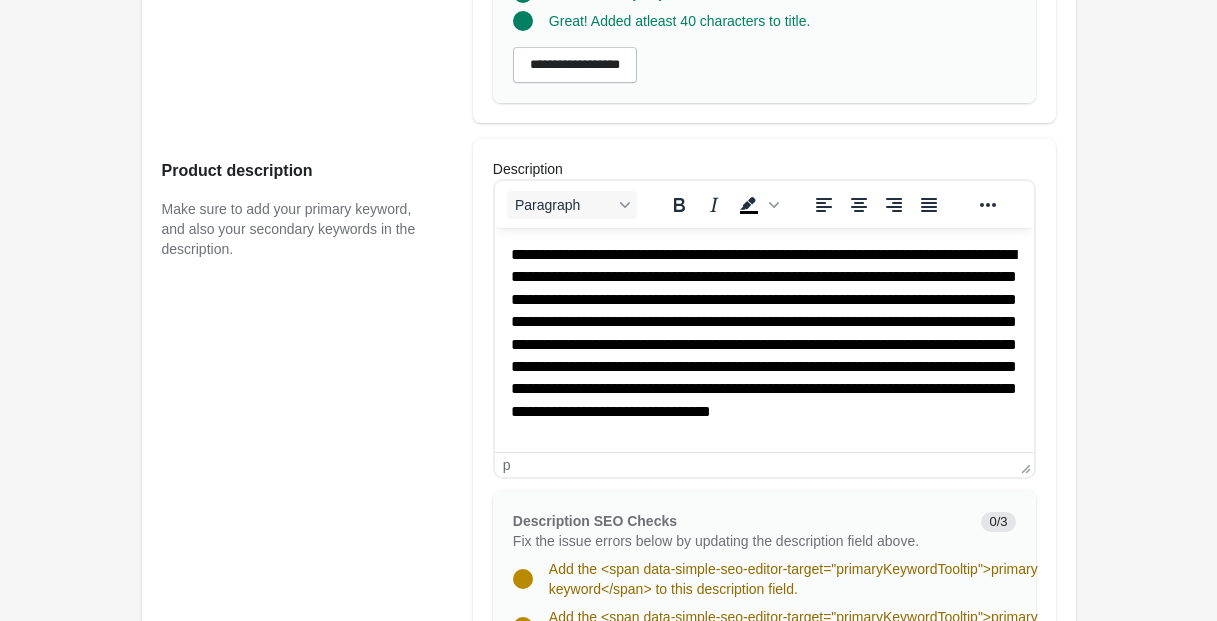 scroll, scrollTop: 839, scrollLeft: 0, axis: vertical 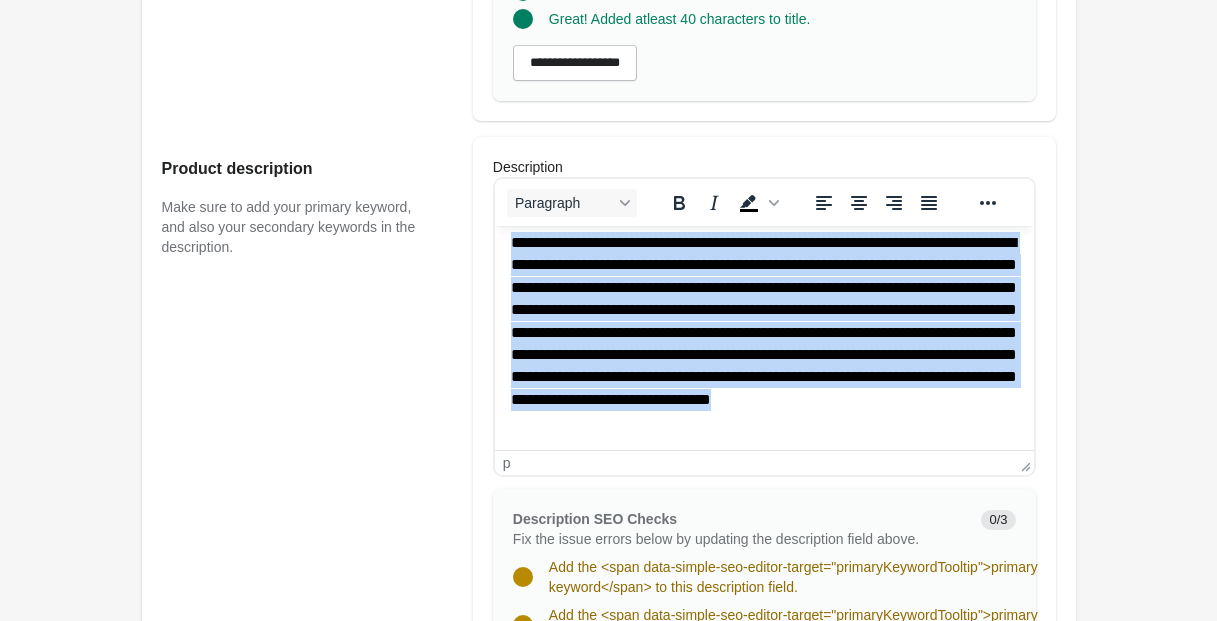 drag, startPoint x: 509, startPoint y: 252, endPoint x: 1019, endPoint y: 457, distance: 549.659 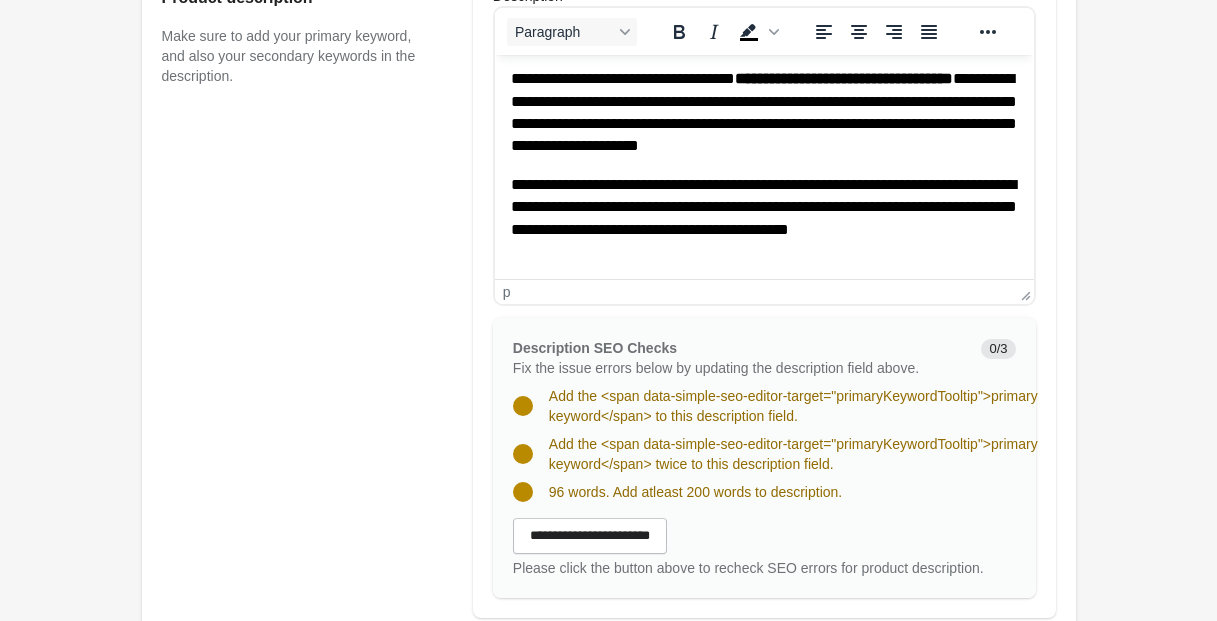scroll, scrollTop: 1061, scrollLeft: 0, axis: vertical 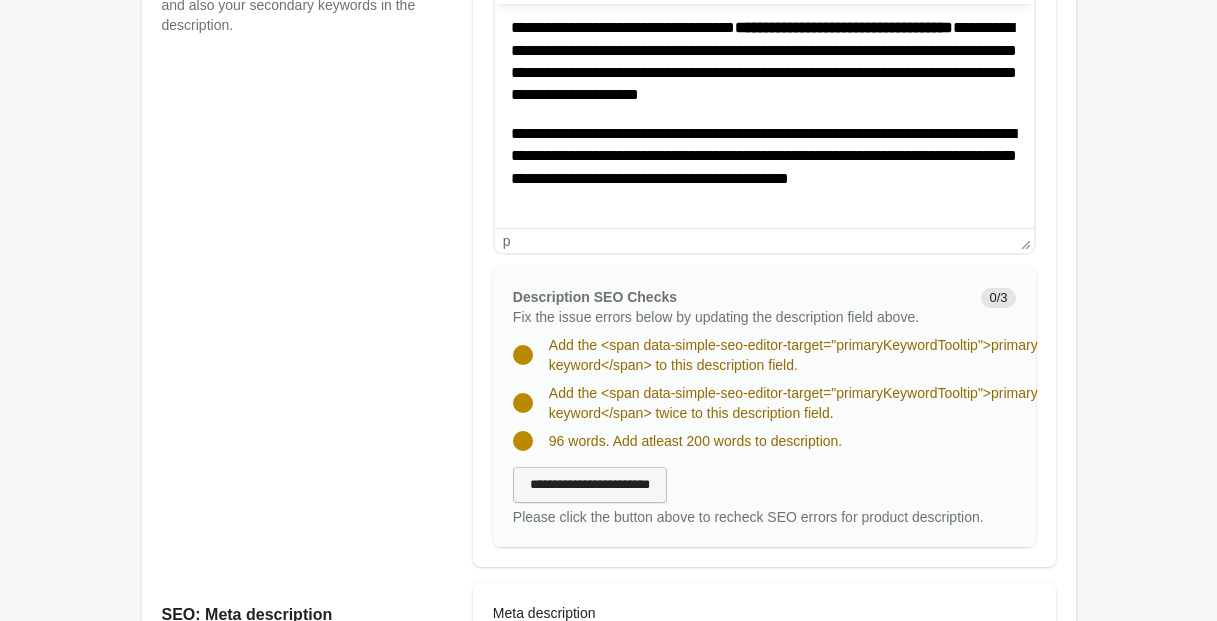 click on "**********" at bounding box center [590, 485] 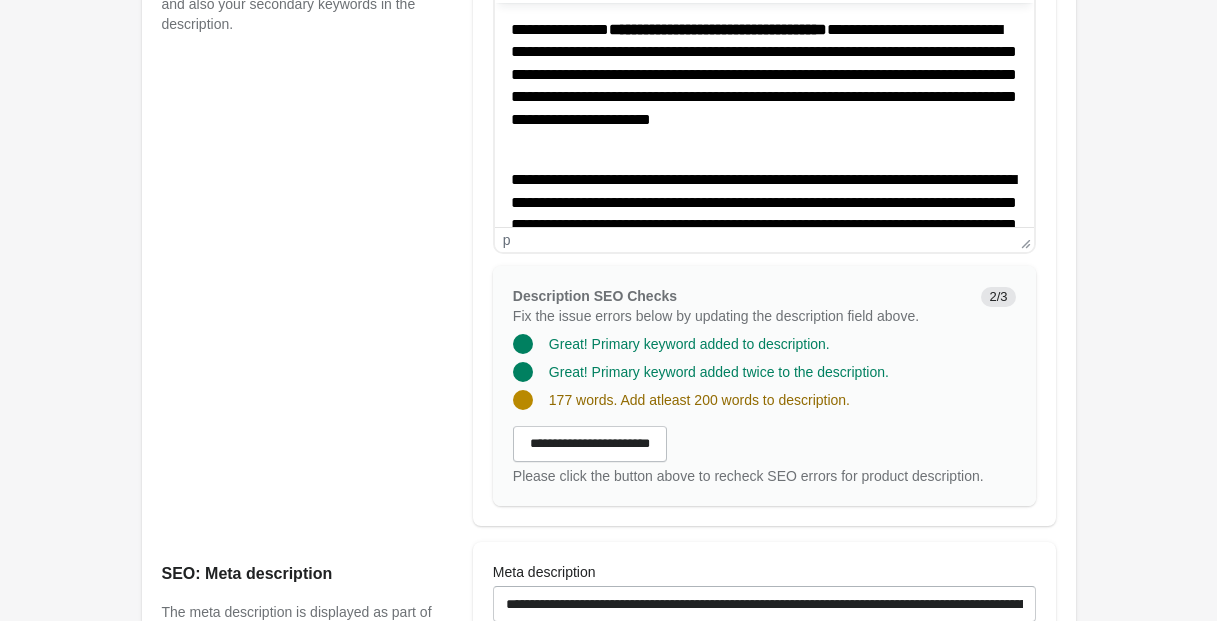 scroll, scrollTop: 1060, scrollLeft: 0, axis: vertical 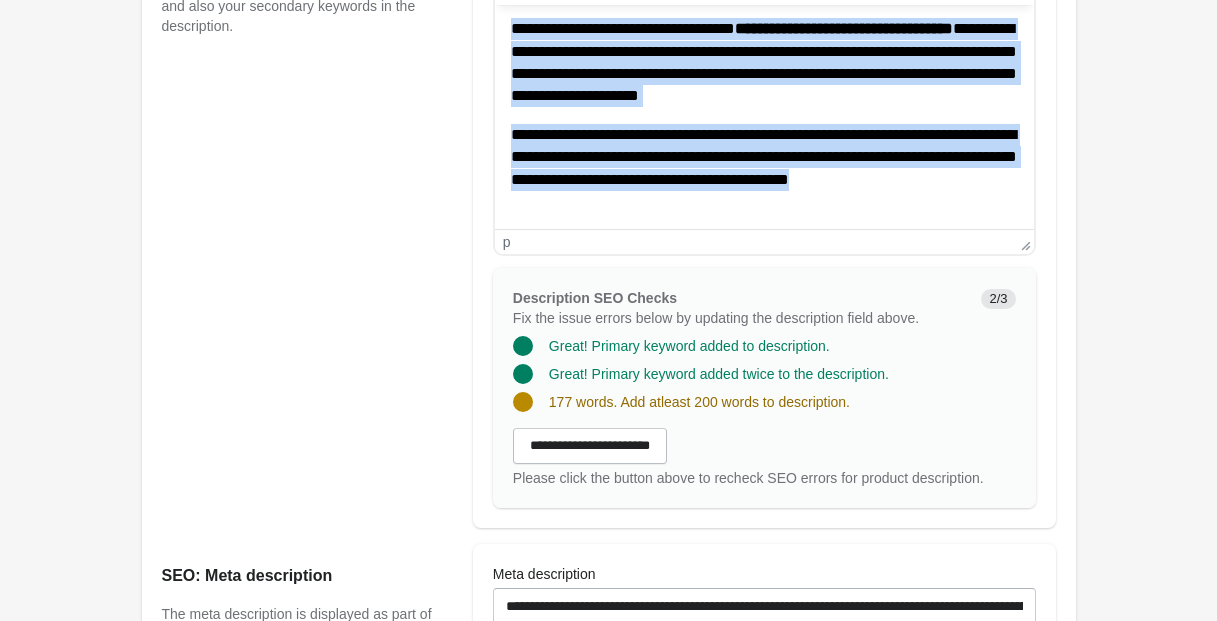 drag, startPoint x: 509, startPoint y: 32, endPoint x: 991, endPoint y: 278, distance: 541.1469 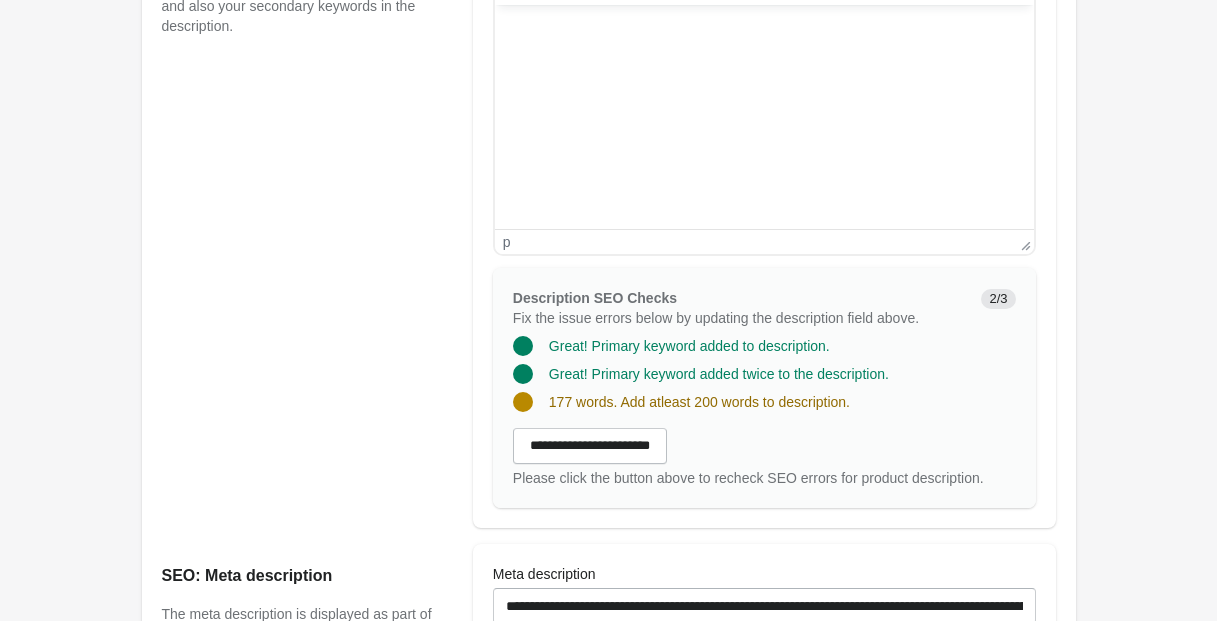 scroll, scrollTop: 0, scrollLeft: 0, axis: both 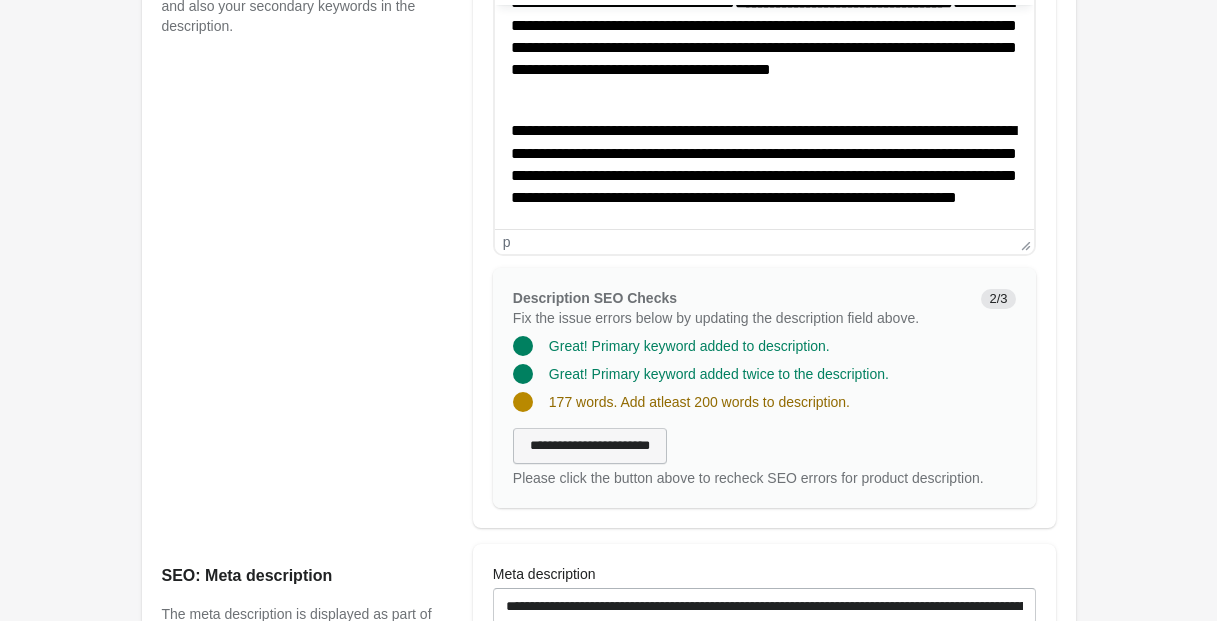 click on "**********" at bounding box center [590, 446] 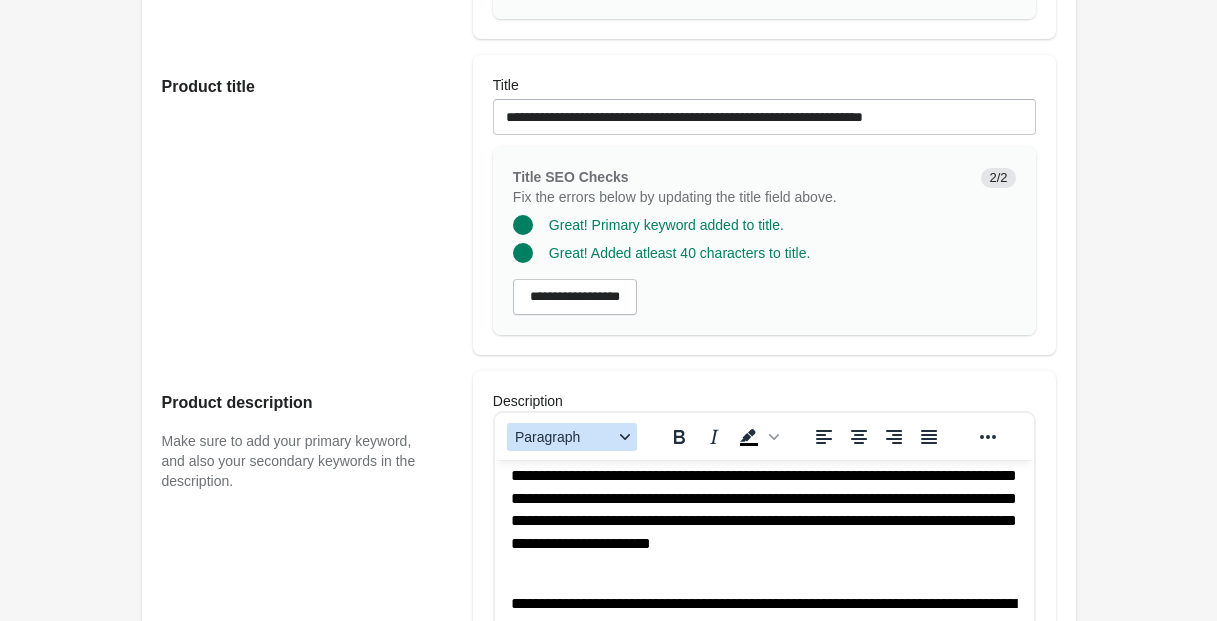 scroll, scrollTop: 0, scrollLeft: 0, axis: both 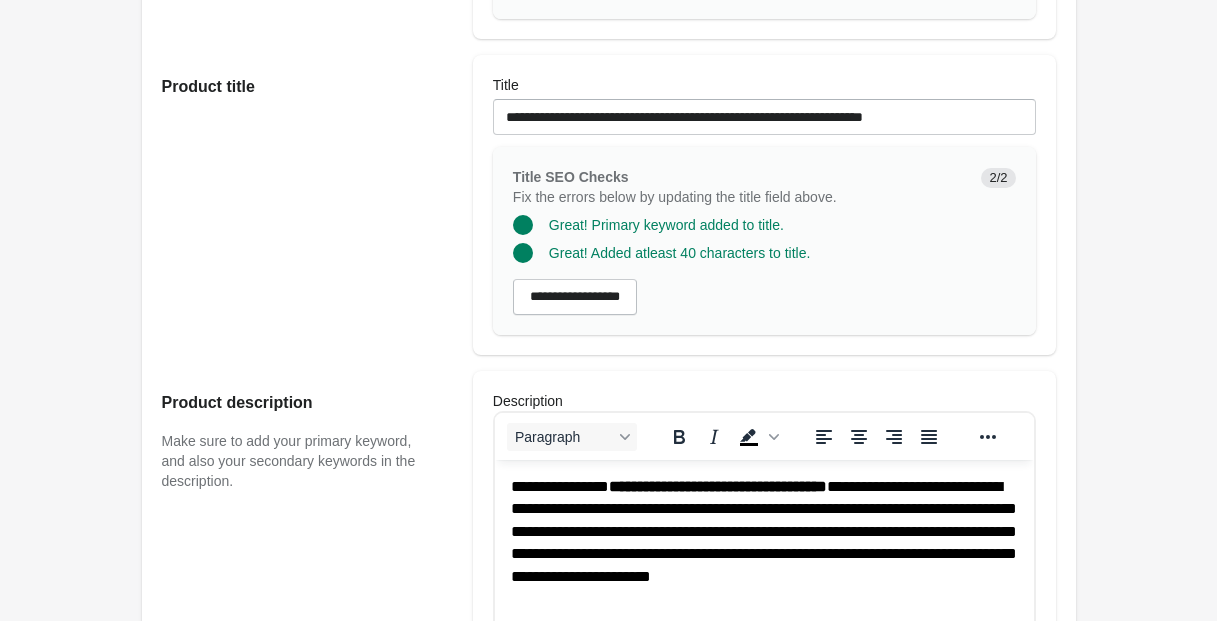 drag, startPoint x: 621, startPoint y: 483, endPoint x: 640, endPoint y: 514, distance: 36.359318 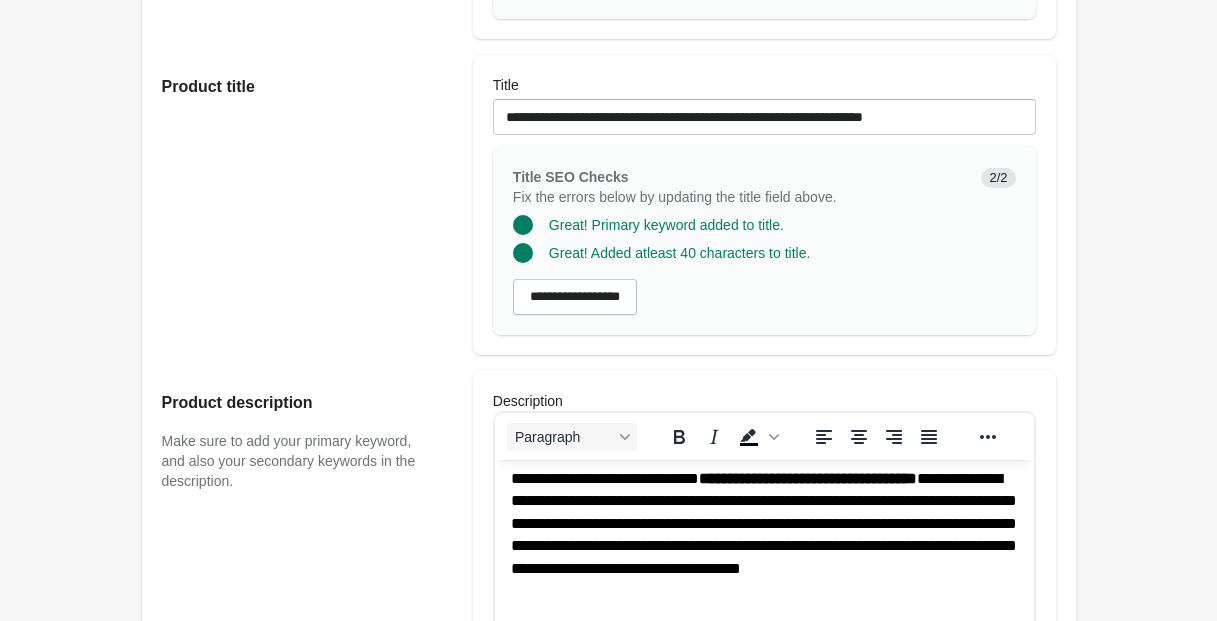 scroll, scrollTop: 1, scrollLeft: 0, axis: vertical 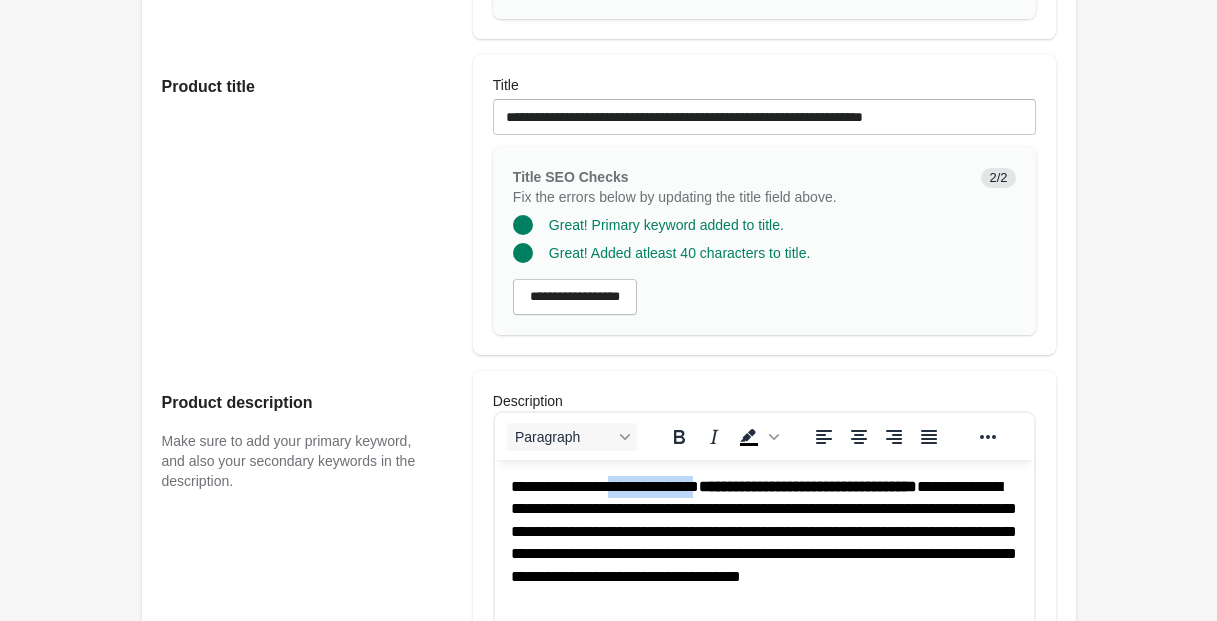 drag, startPoint x: 621, startPoint y: 479, endPoint x: 739, endPoint y: 488, distance: 118.34272 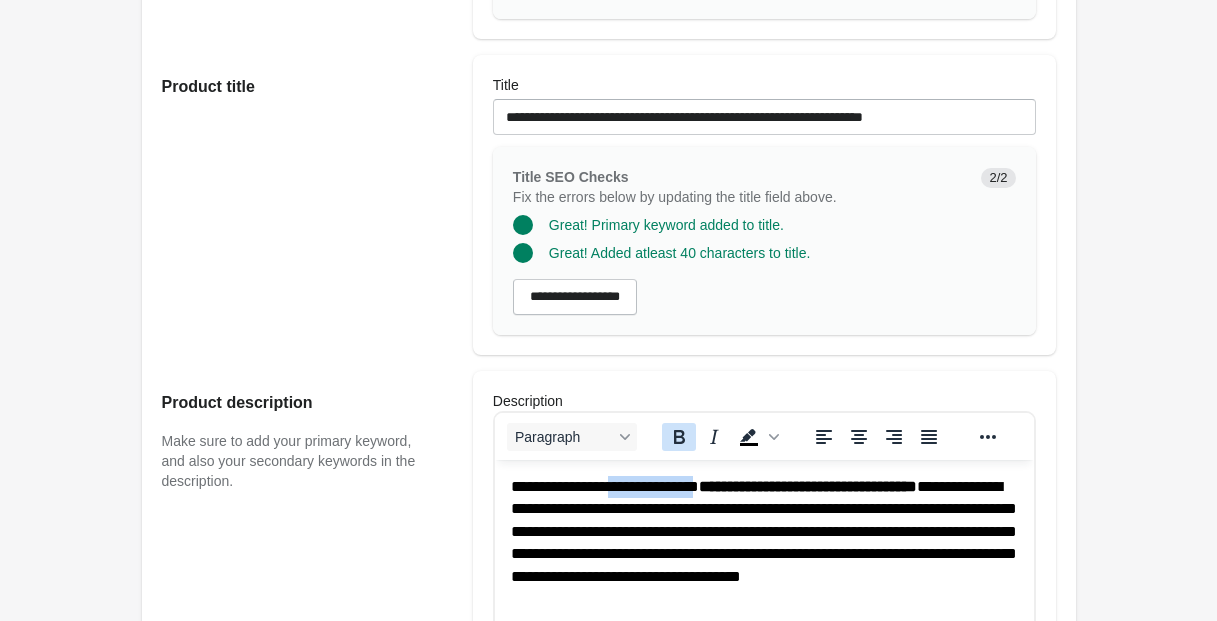 click 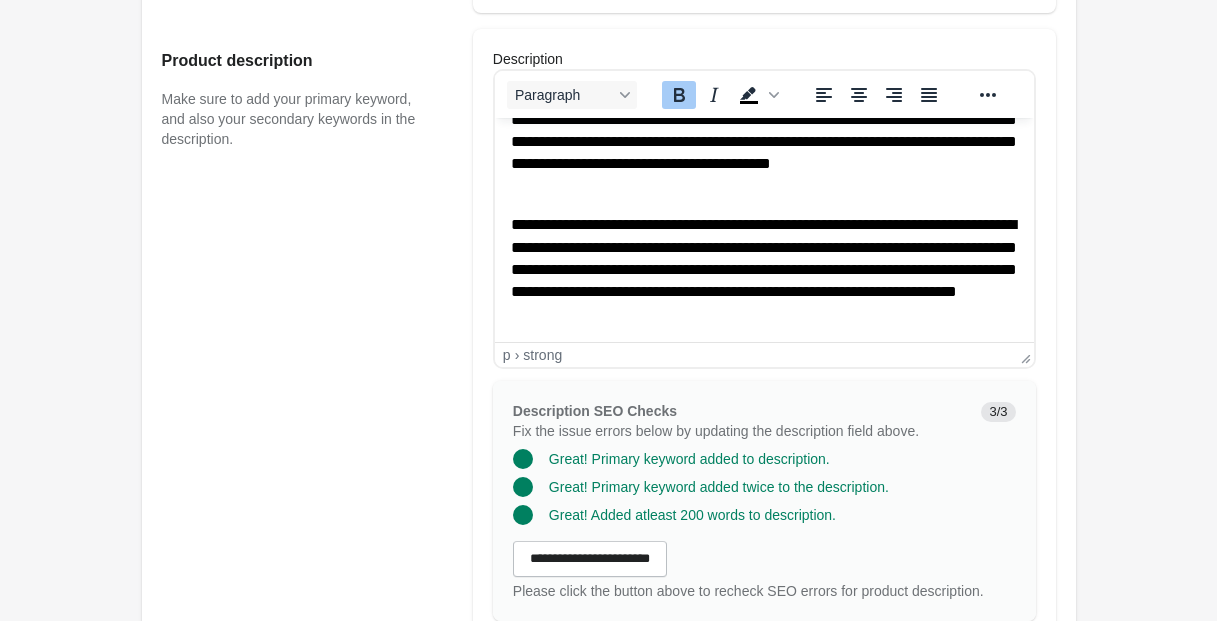 scroll, scrollTop: 952, scrollLeft: 0, axis: vertical 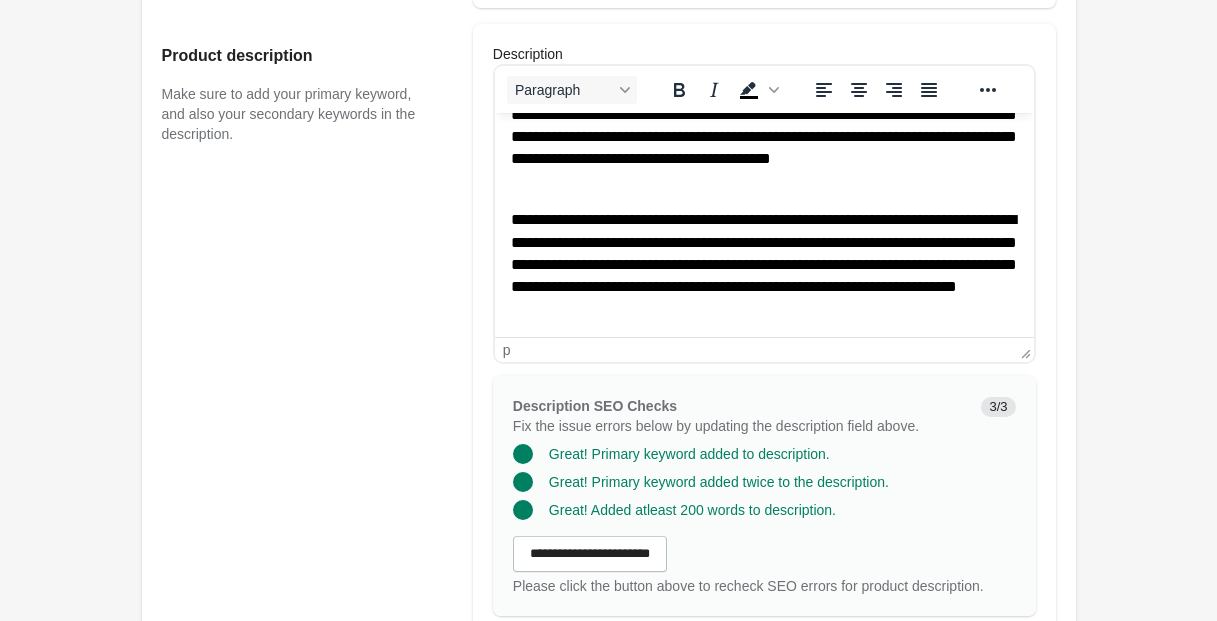 click on "**********" at bounding box center (763, 265) 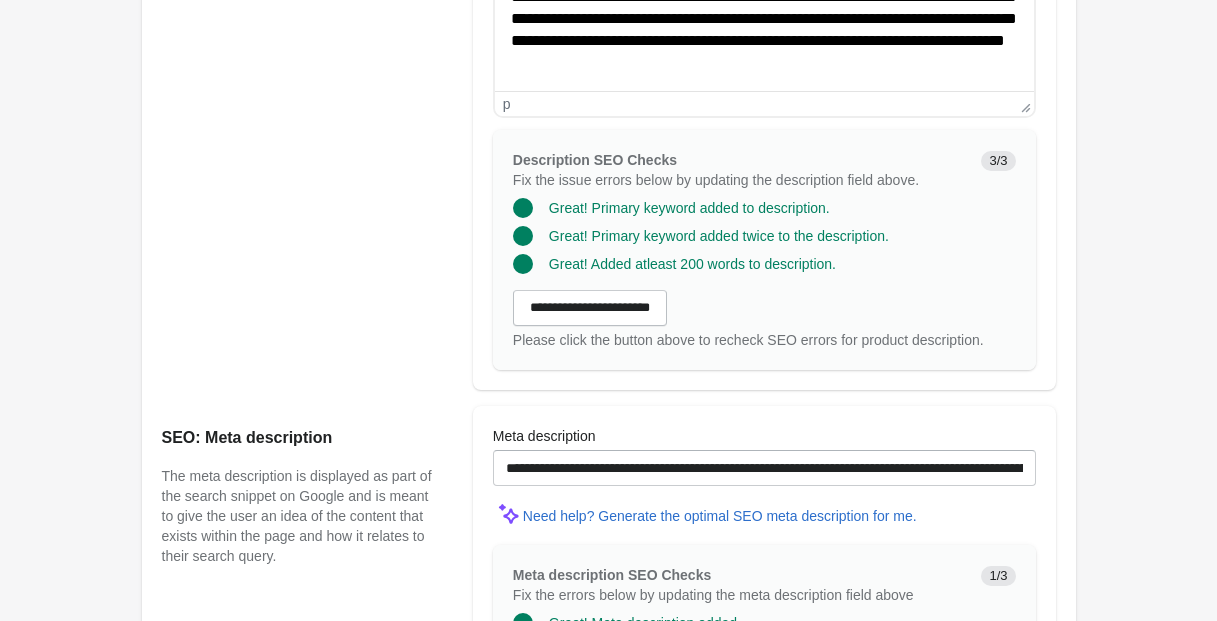 scroll, scrollTop: 1205, scrollLeft: 0, axis: vertical 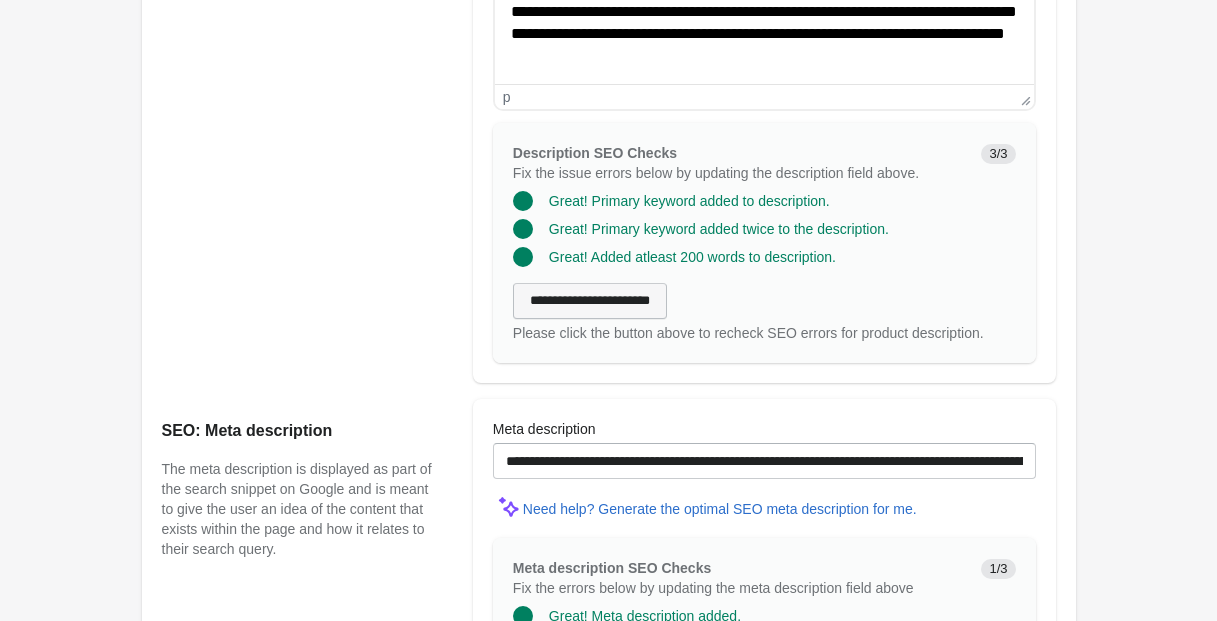click on "**********" at bounding box center (590, 301) 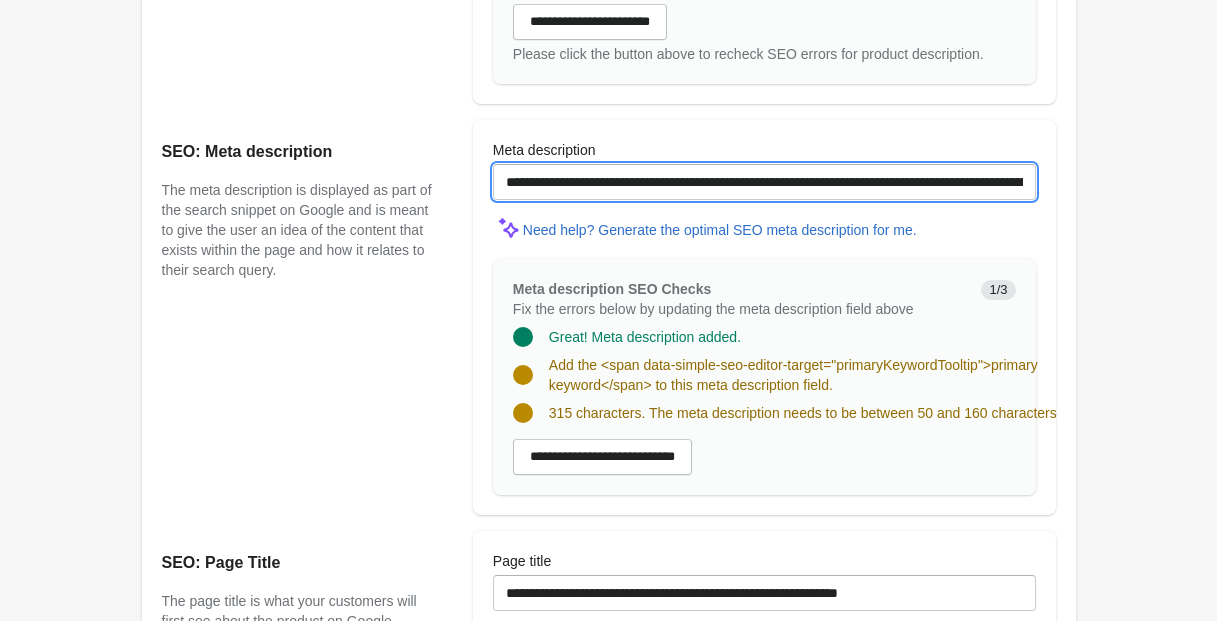 scroll, scrollTop: 1481, scrollLeft: 0, axis: vertical 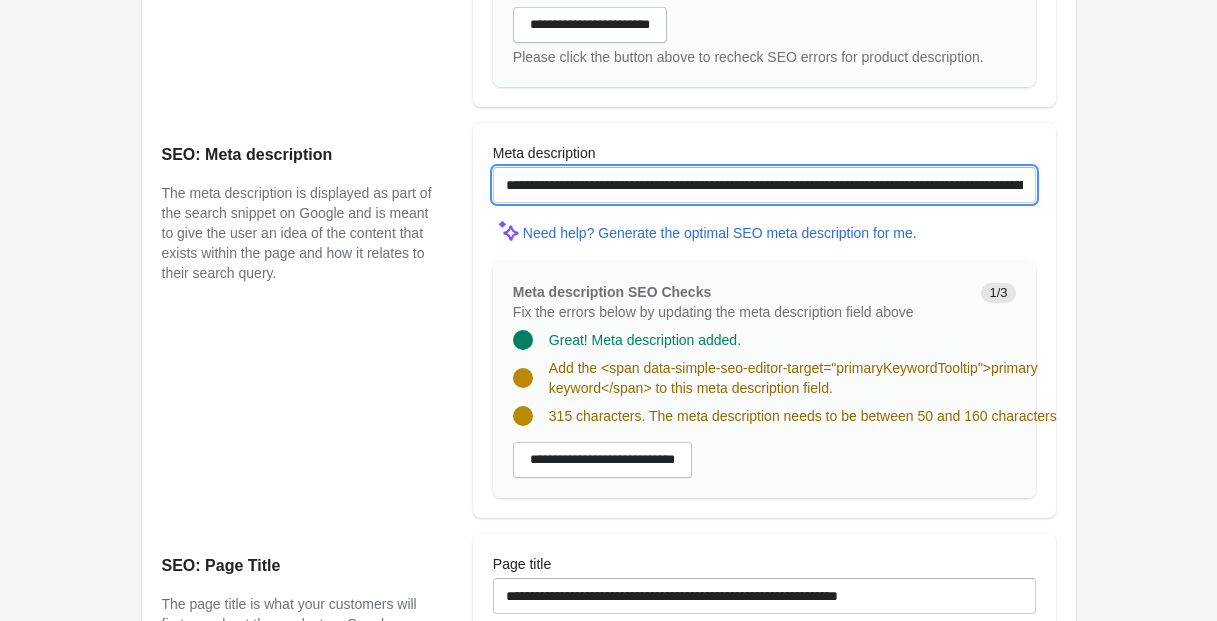 drag, startPoint x: 605, startPoint y: 199, endPoint x: 439, endPoint y: 200, distance: 166.003 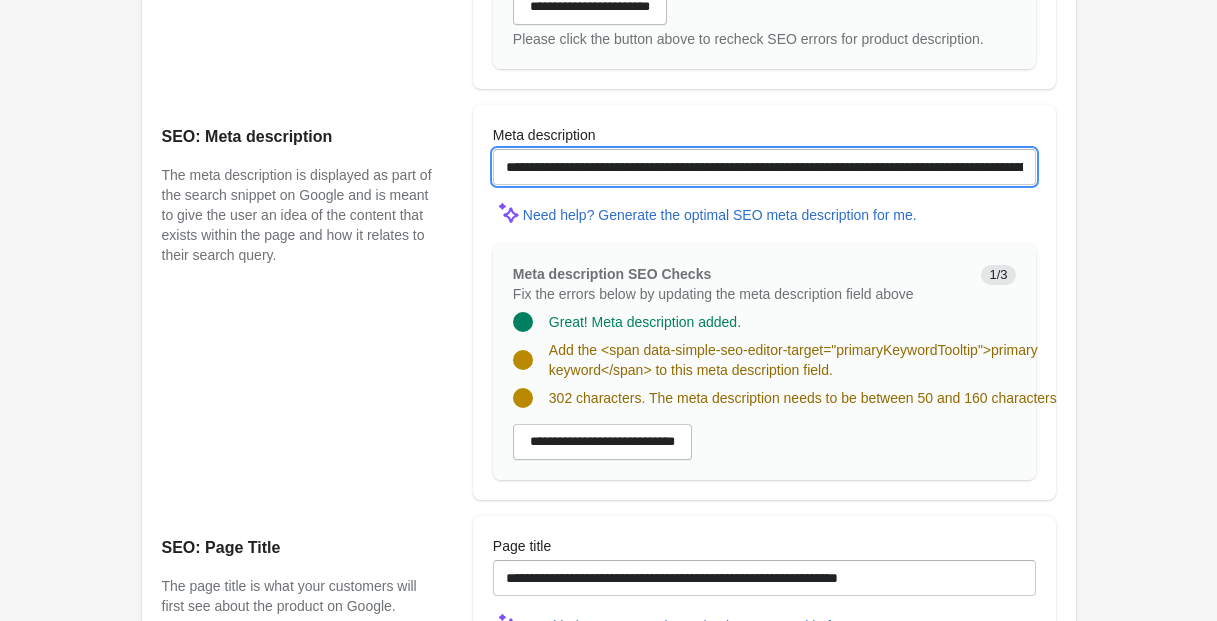 click on "**********" at bounding box center (764, 167) 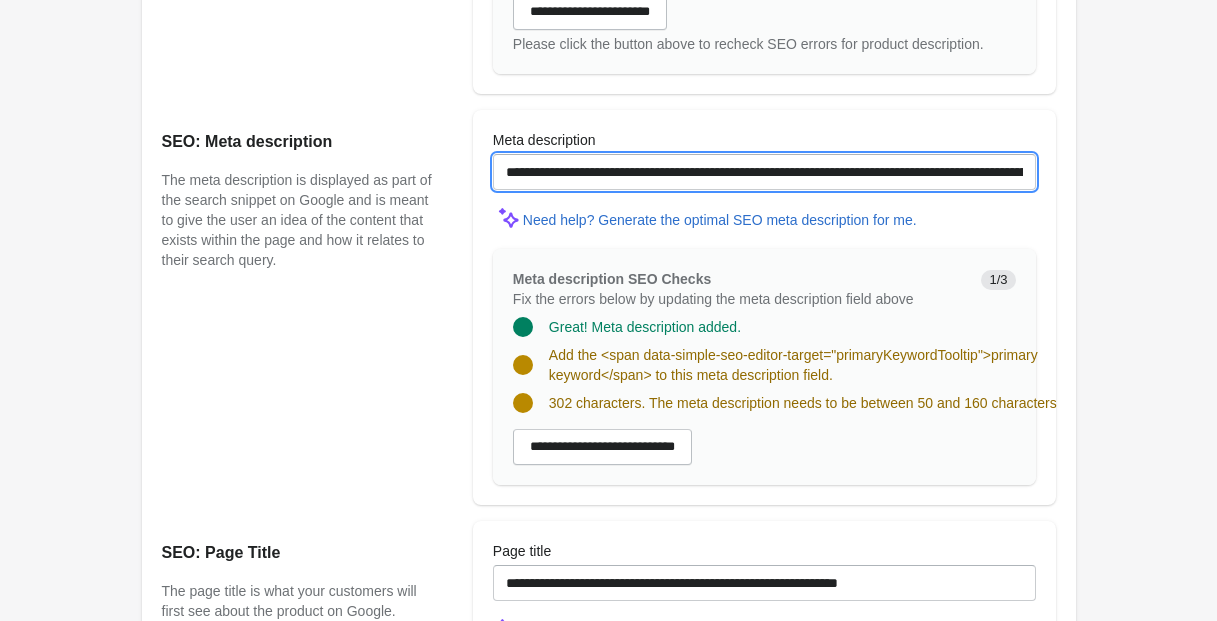 click on "**********" at bounding box center (764, 172) 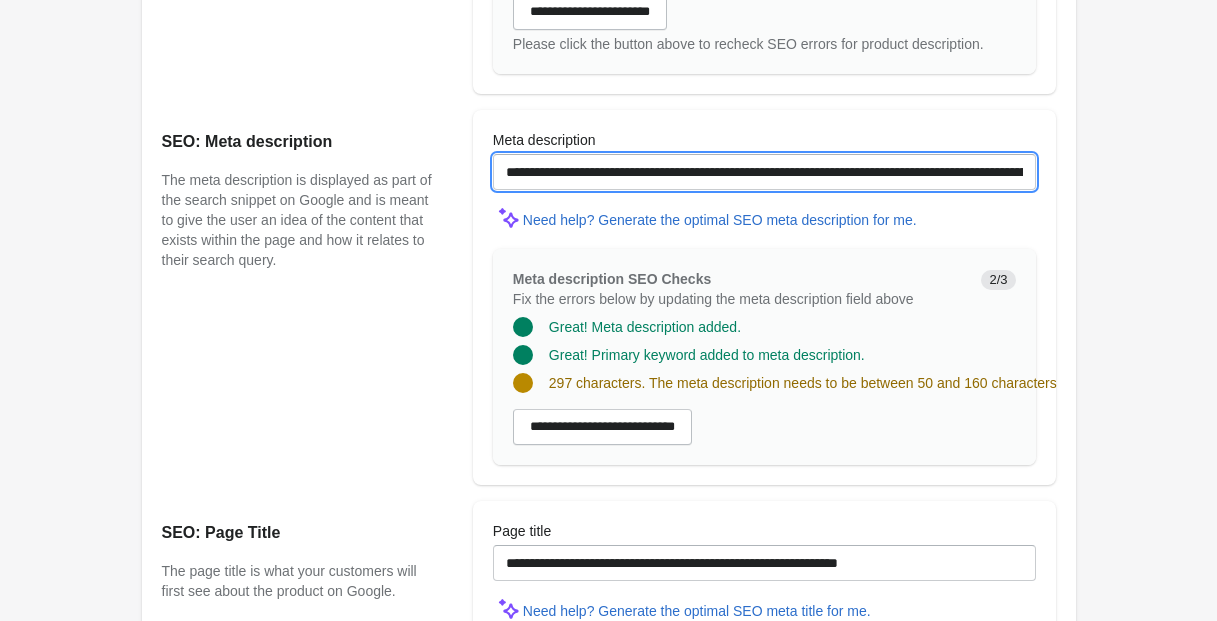 click on "**********" at bounding box center (764, 172) 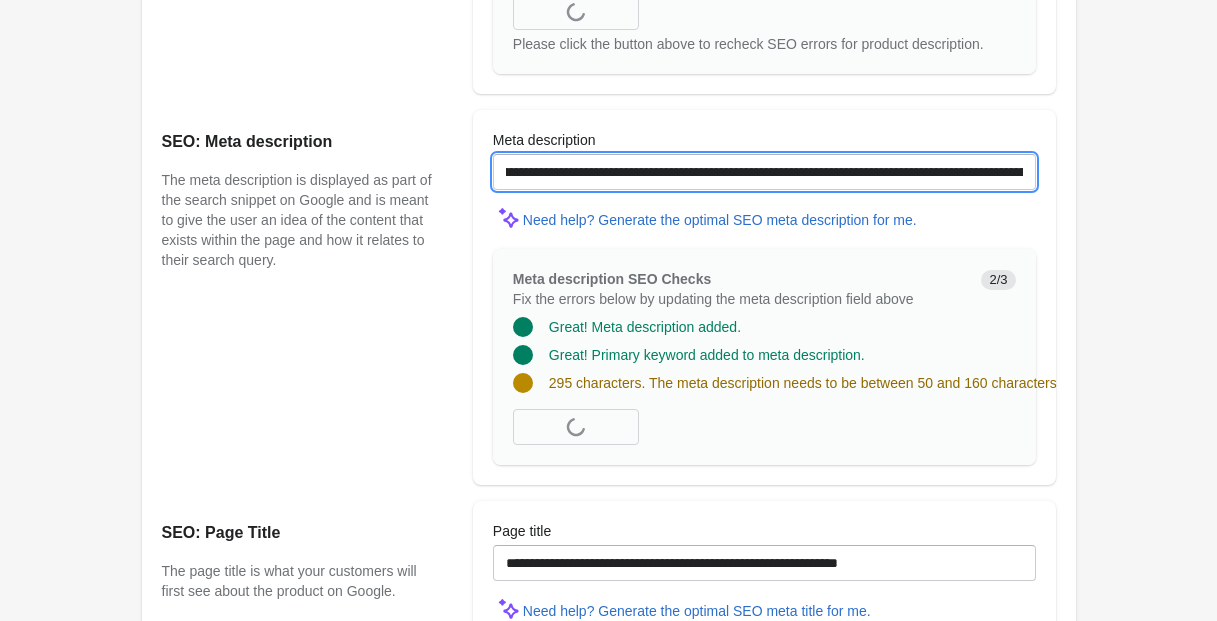 scroll, scrollTop: 0, scrollLeft: 338, axis: horizontal 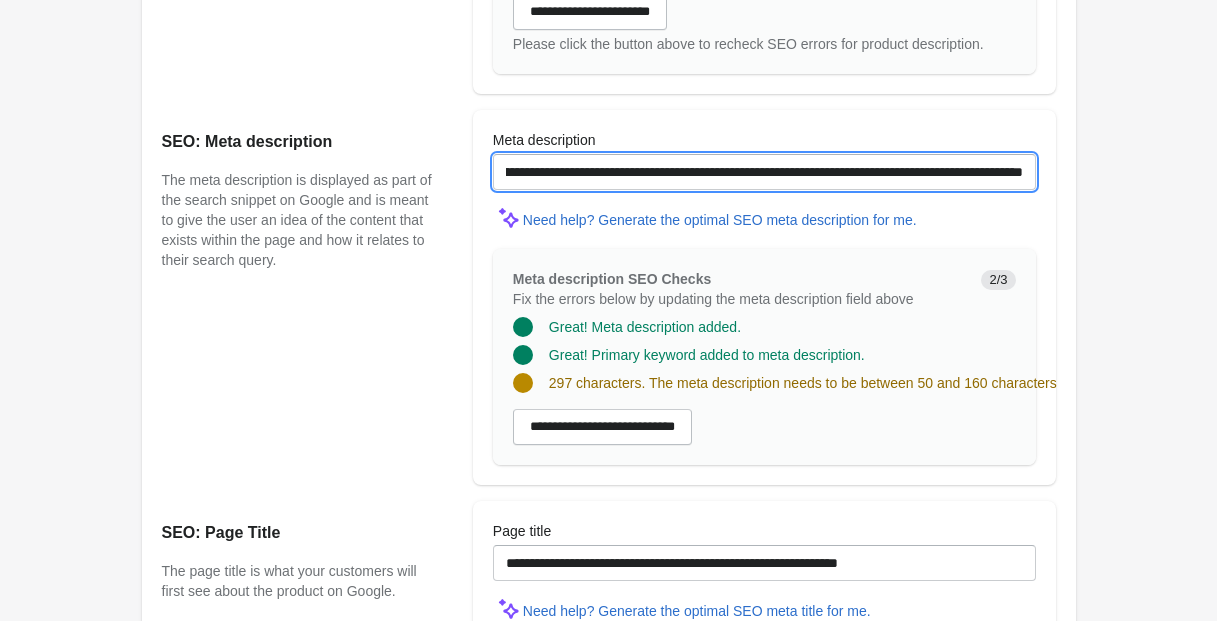 drag, startPoint x: 696, startPoint y: 193, endPoint x: 1096, endPoint y: 207, distance: 400.24493 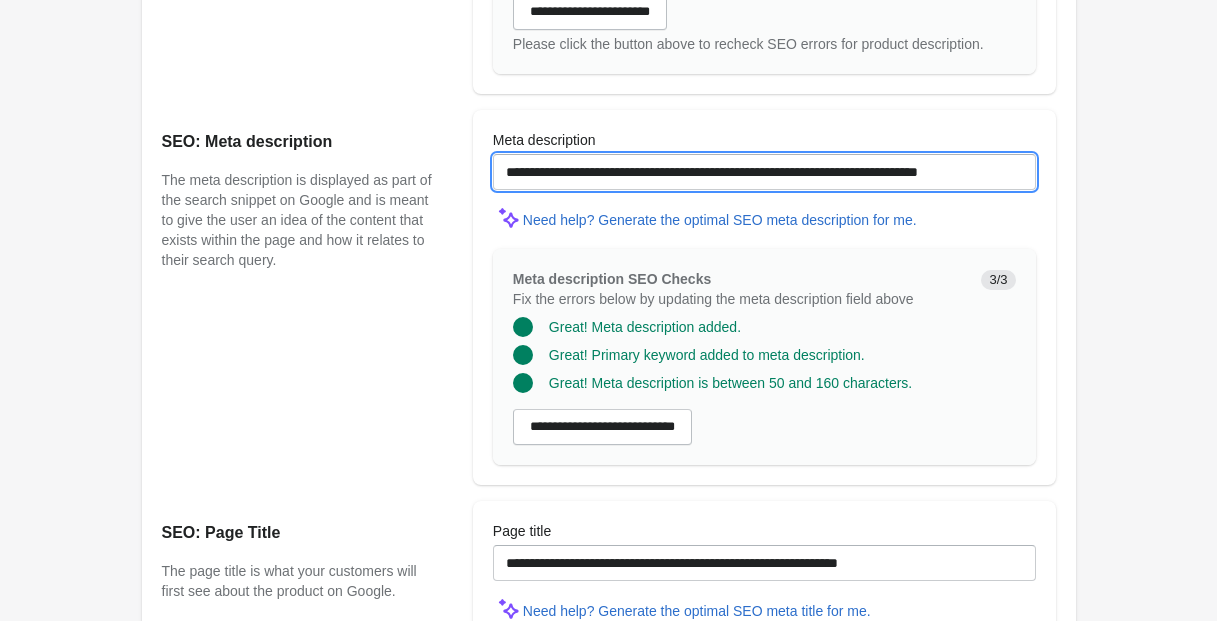 scroll, scrollTop: 0, scrollLeft: 14, axis: horizontal 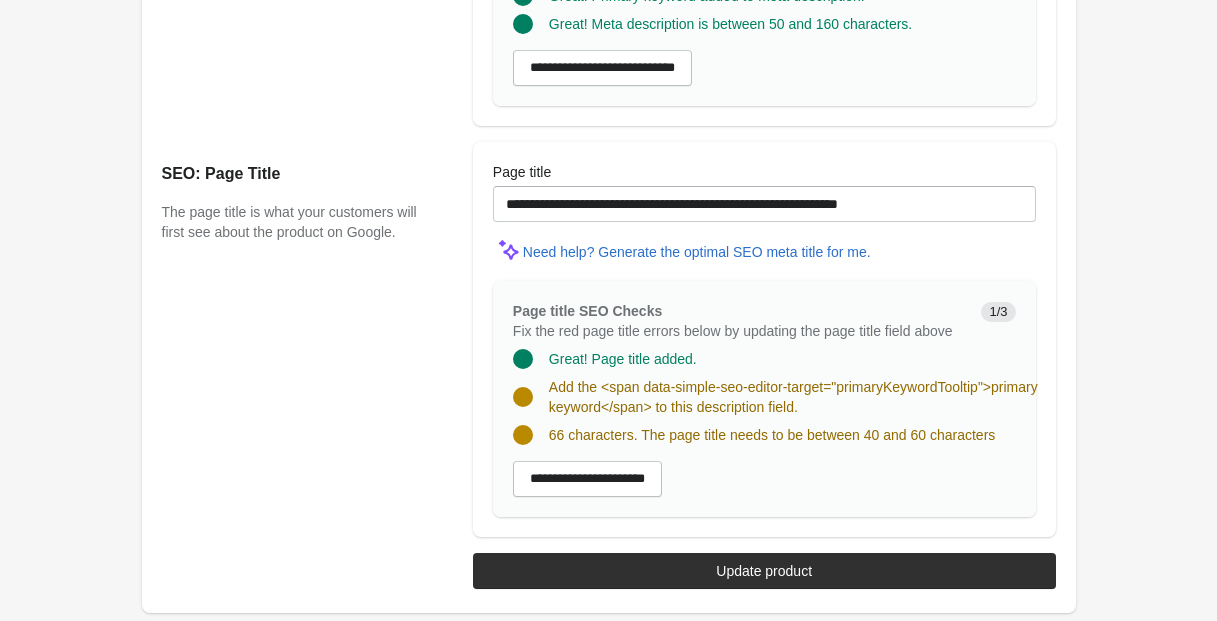type on "**********" 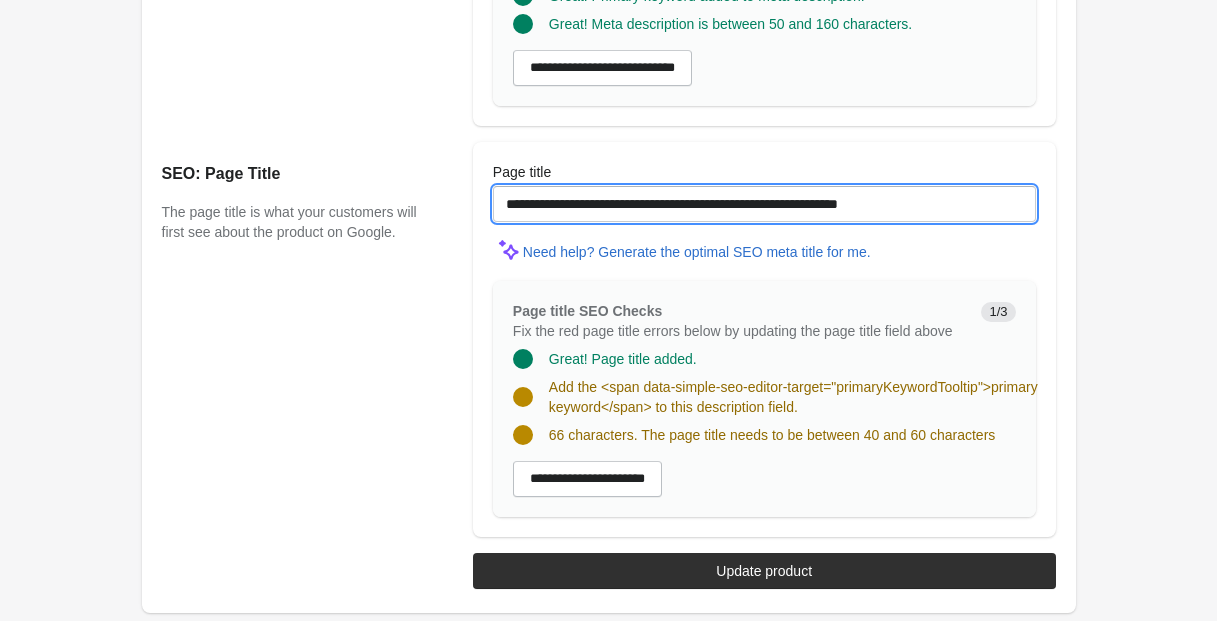 scroll, scrollTop: 0, scrollLeft: 0, axis: both 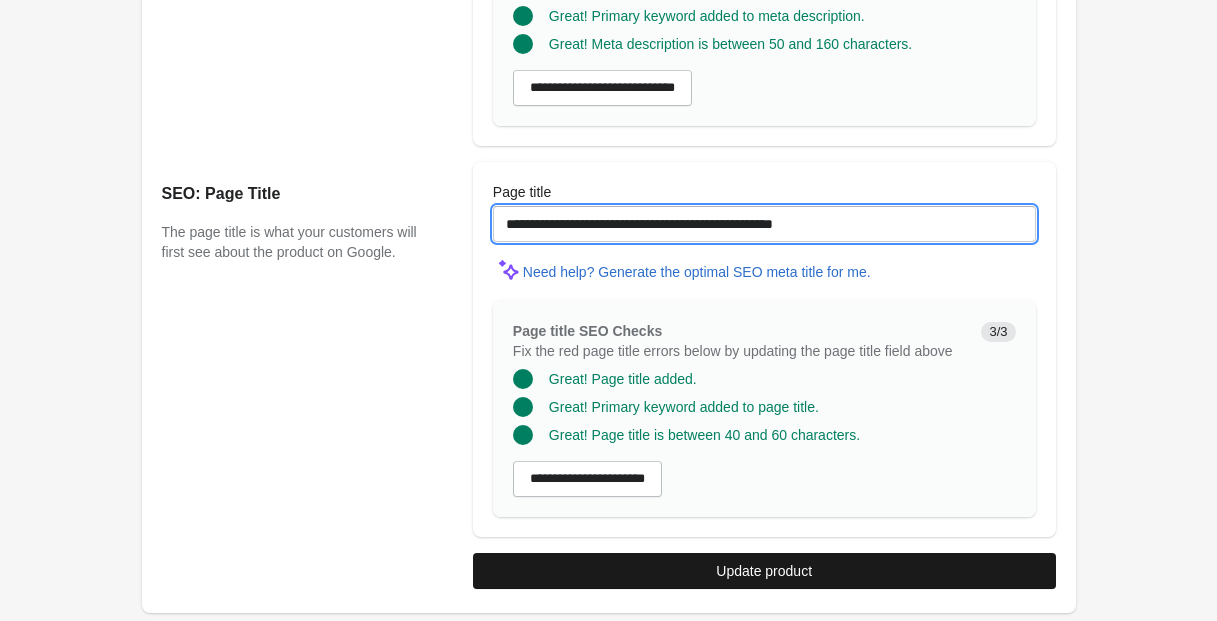 type on "**********" 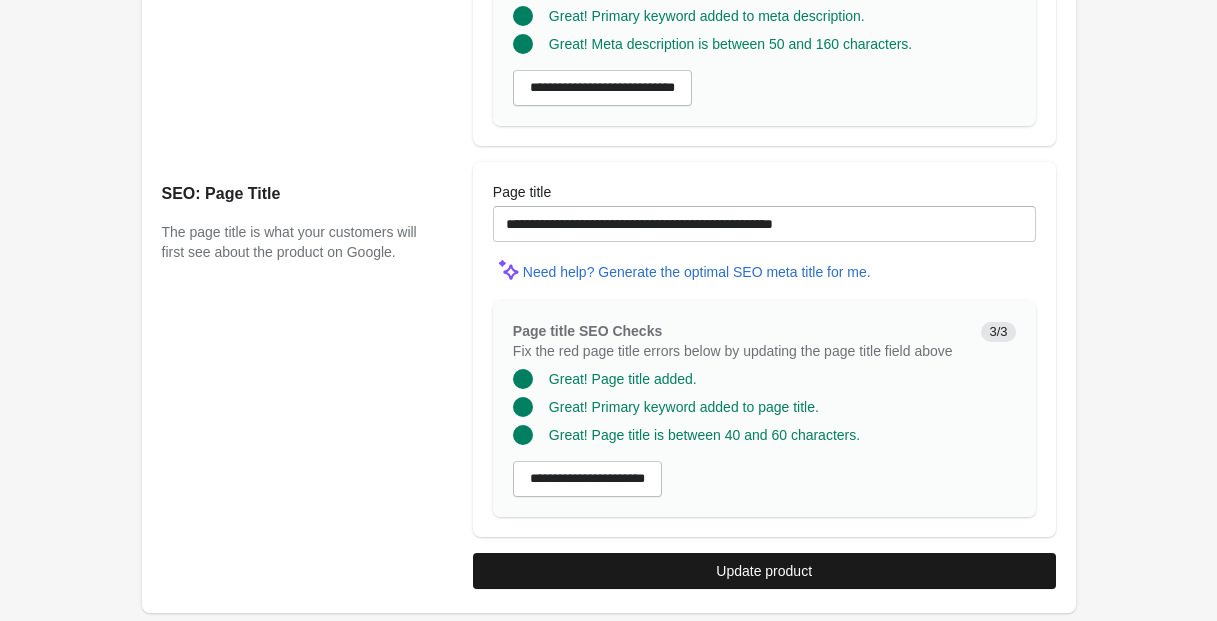 click on "Update product" at bounding box center [764, 571] 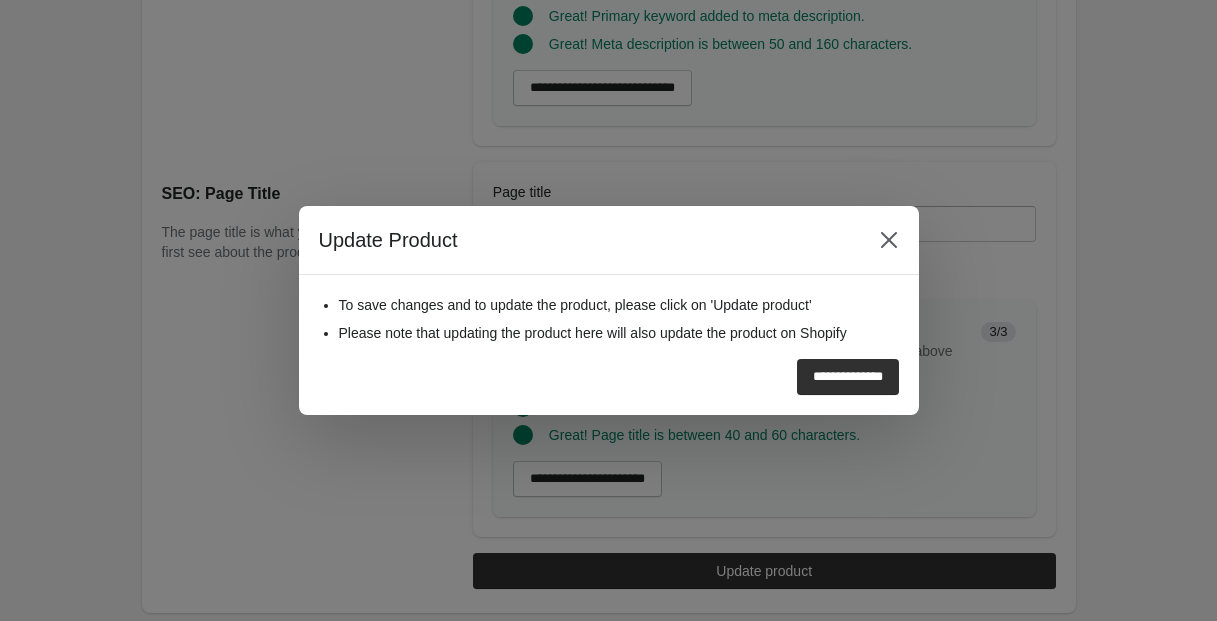 click on "**********" at bounding box center (848, 377) 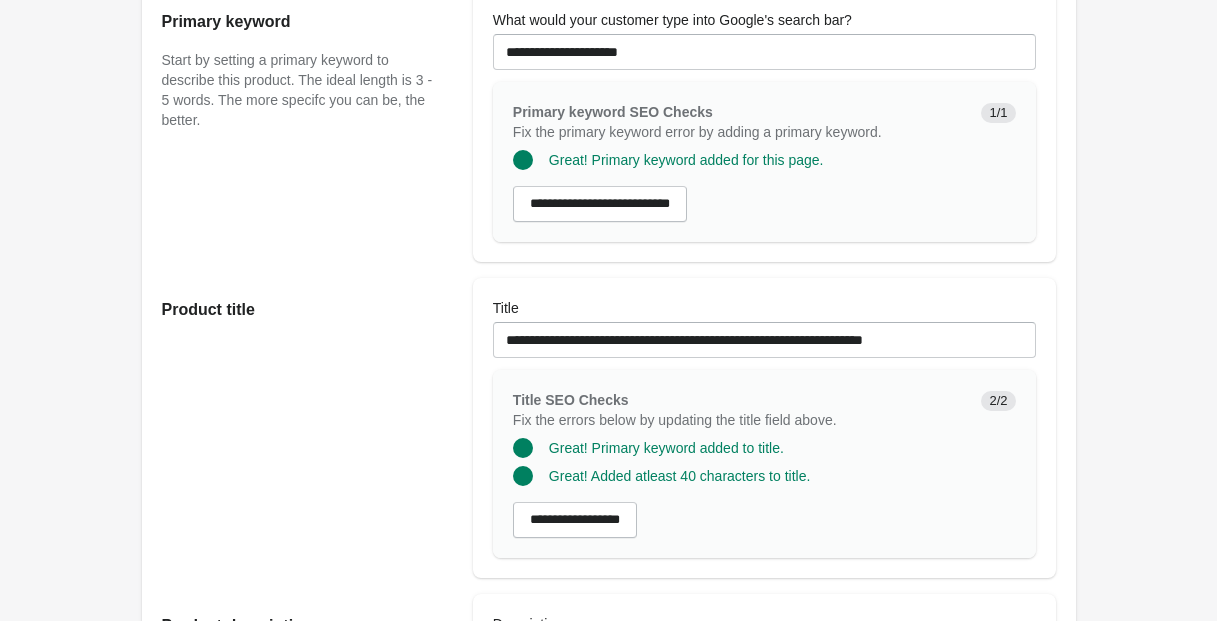 scroll, scrollTop: 0, scrollLeft: 0, axis: both 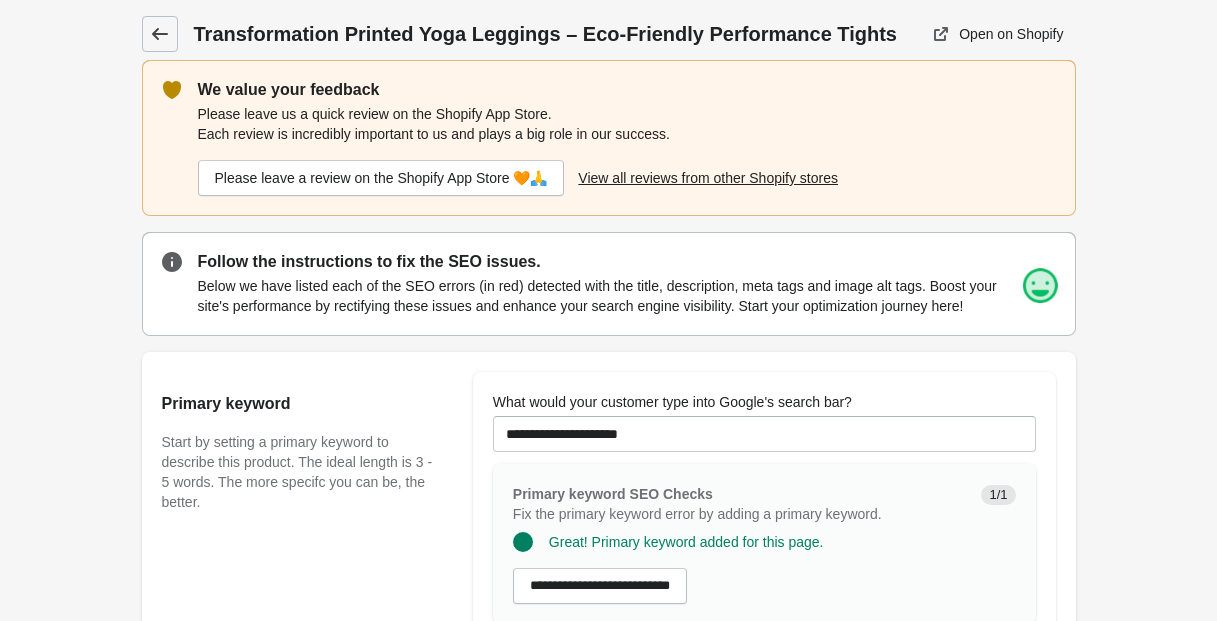 click 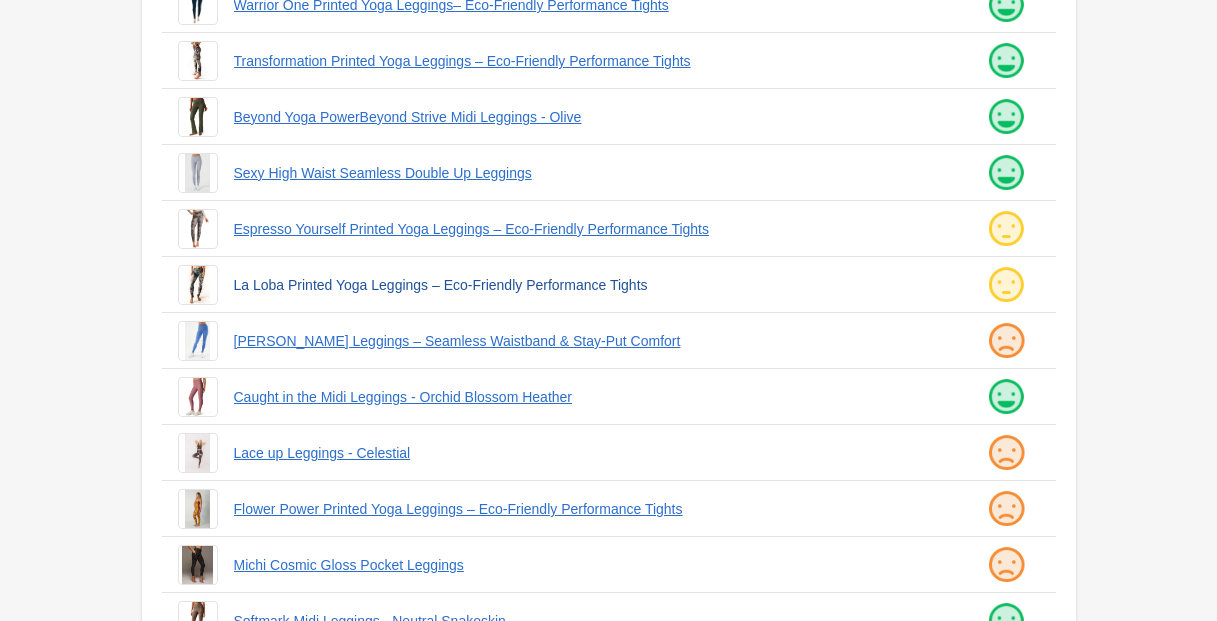 scroll, scrollTop: 339, scrollLeft: 0, axis: vertical 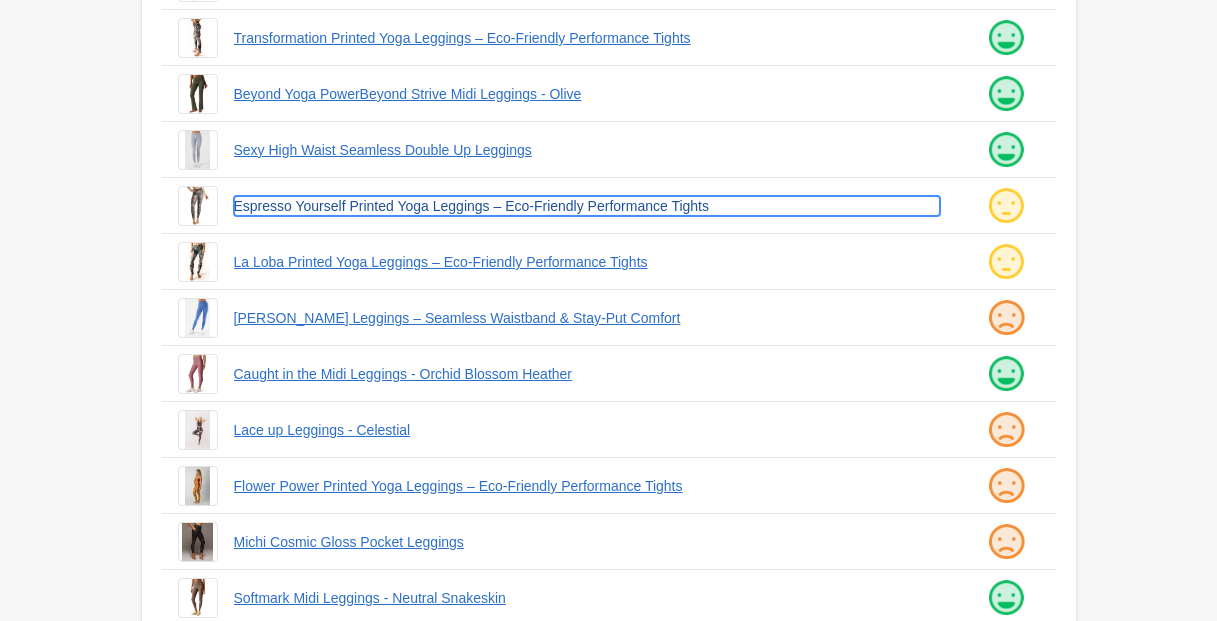 click on "Espresso Yourself Printed Yoga Leggings – Eco-Friendly Performance Tights" at bounding box center (587, 206) 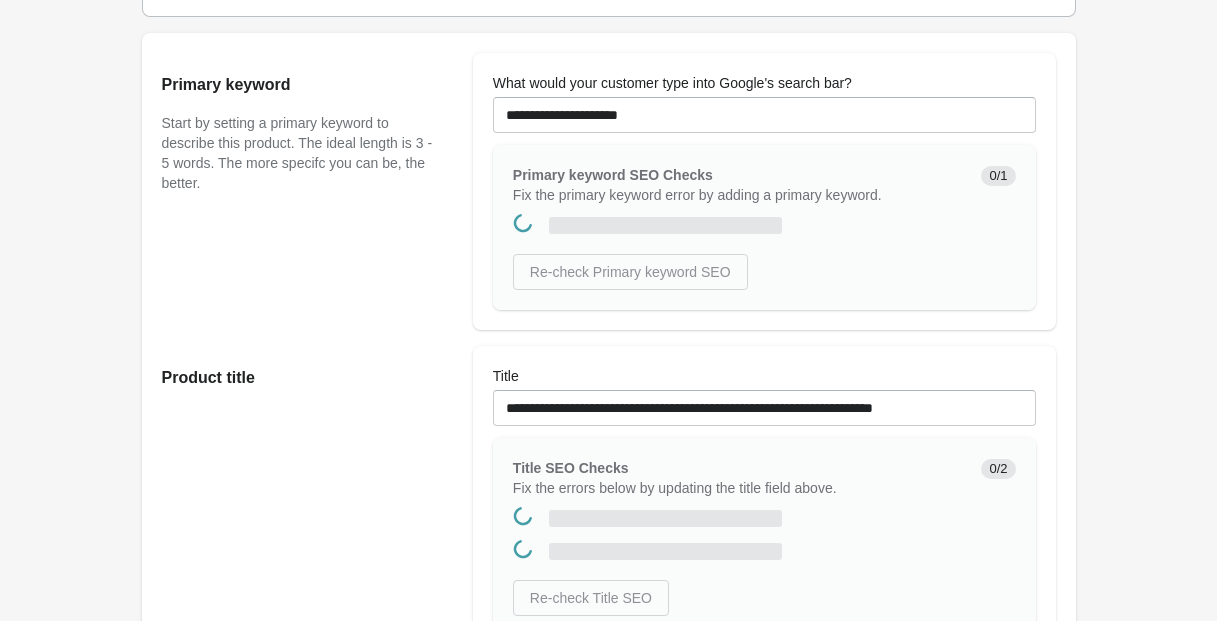 scroll, scrollTop: 0, scrollLeft: 0, axis: both 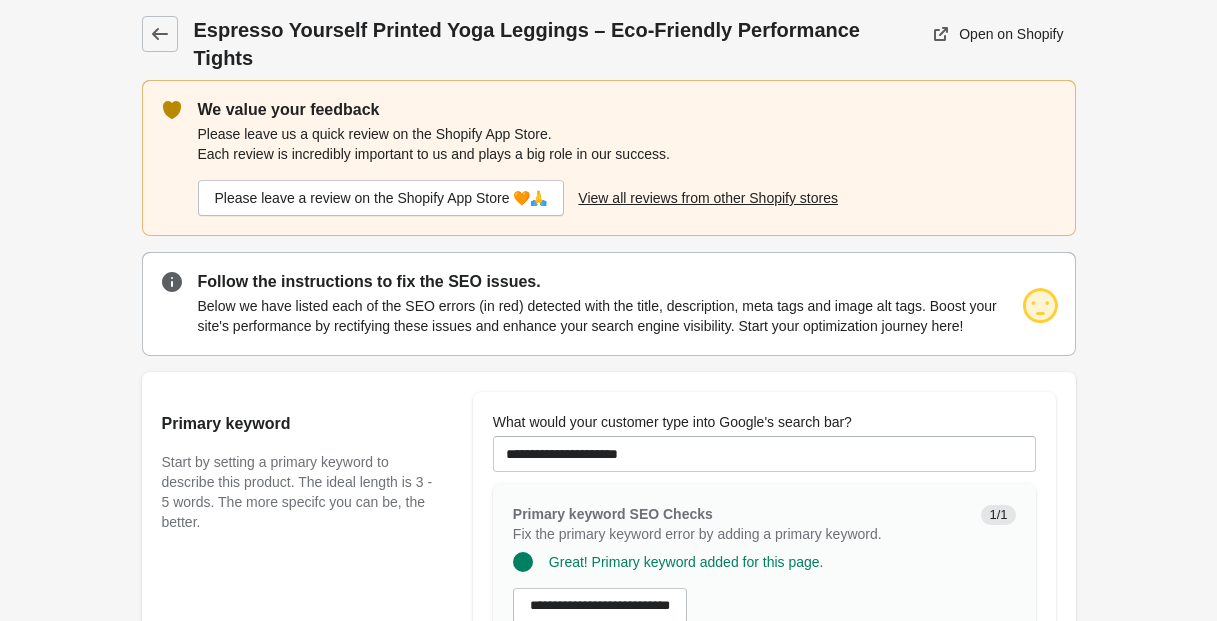 drag, startPoint x: 747, startPoint y: 203, endPoint x: 586, endPoint y: 204, distance: 161.00311 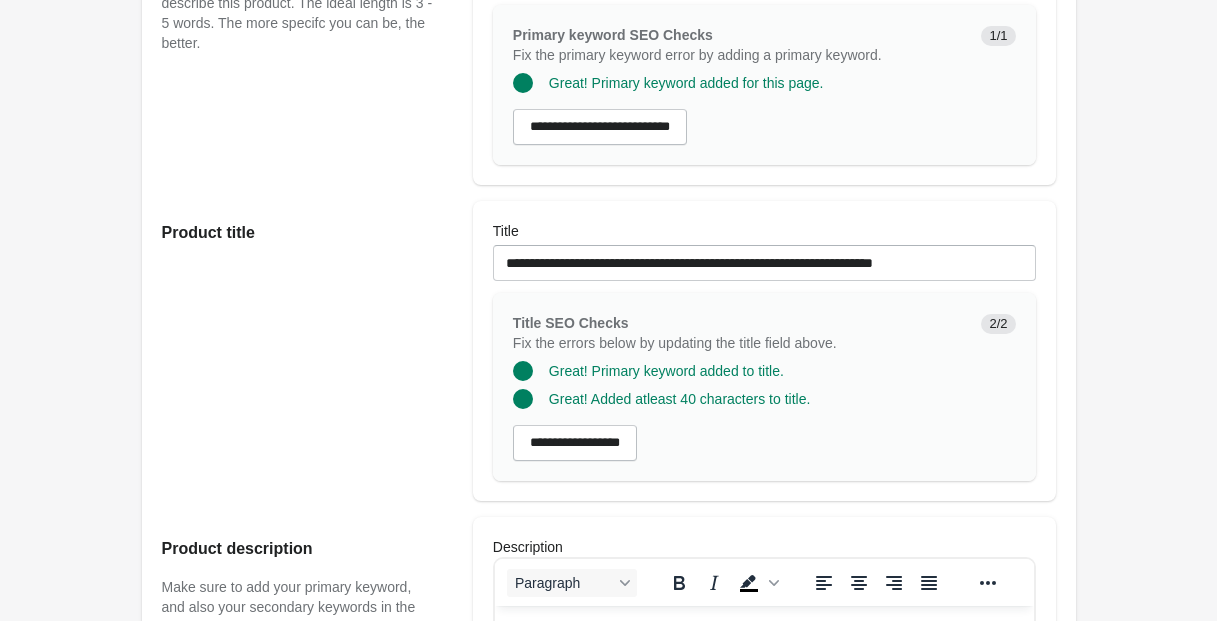scroll, scrollTop: 487, scrollLeft: 0, axis: vertical 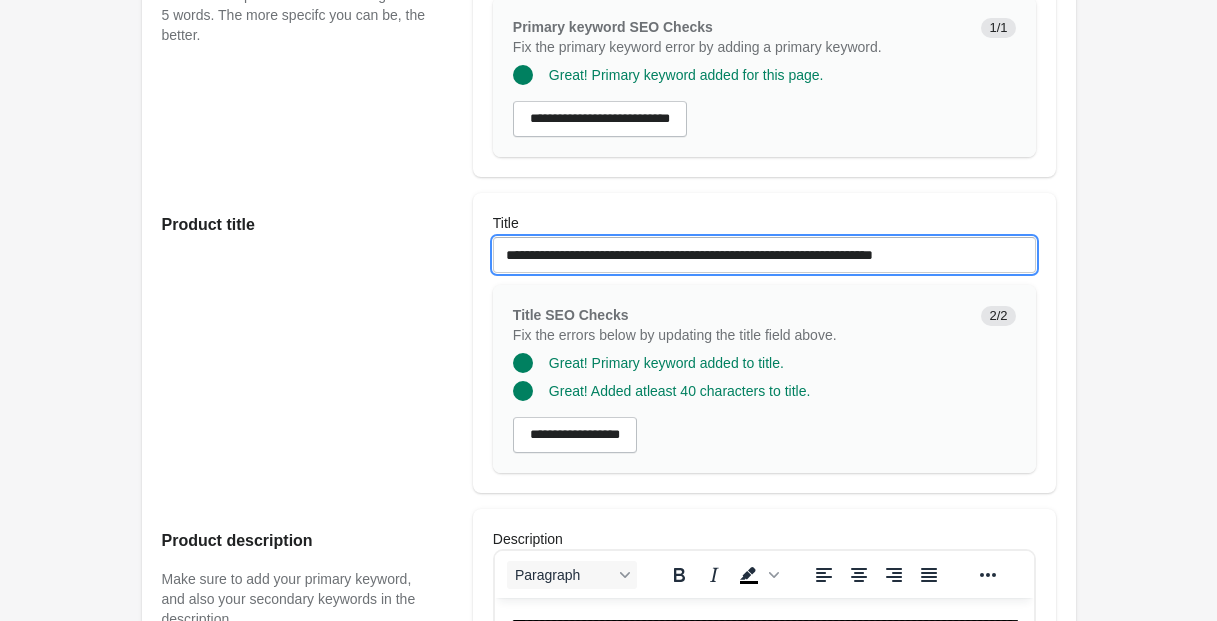 drag, startPoint x: 501, startPoint y: 256, endPoint x: 1075, endPoint y: 267, distance: 574.1054 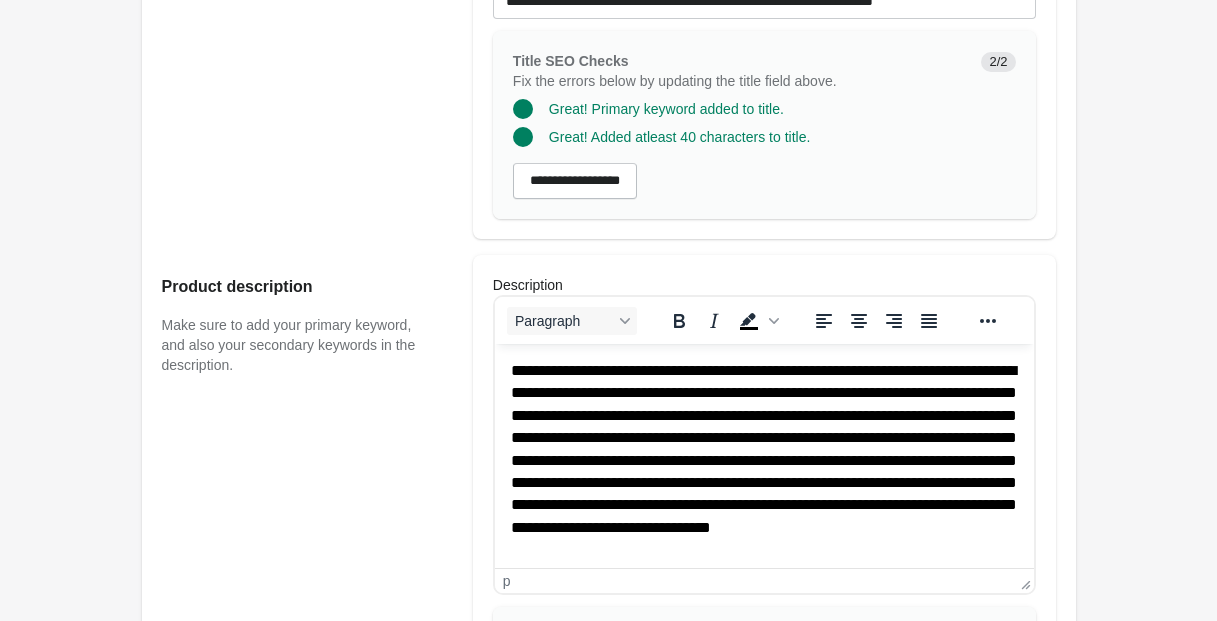 scroll, scrollTop: 775, scrollLeft: 0, axis: vertical 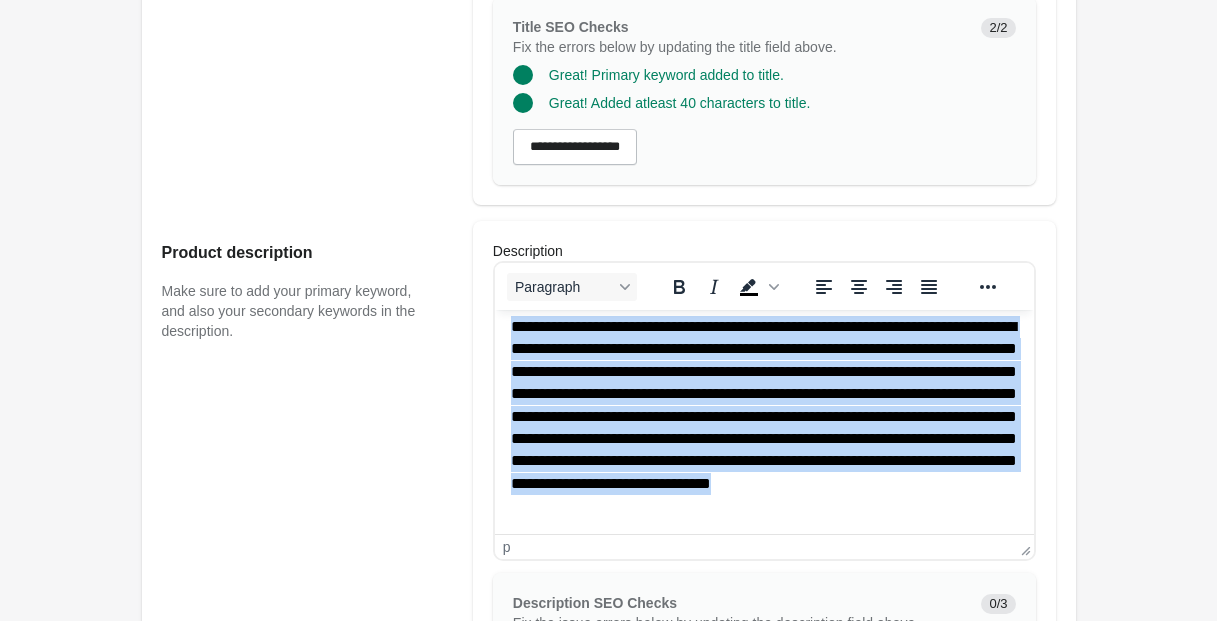 drag, startPoint x: 510, startPoint y: 334, endPoint x: 936, endPoint y: 545, distance: 475.39142 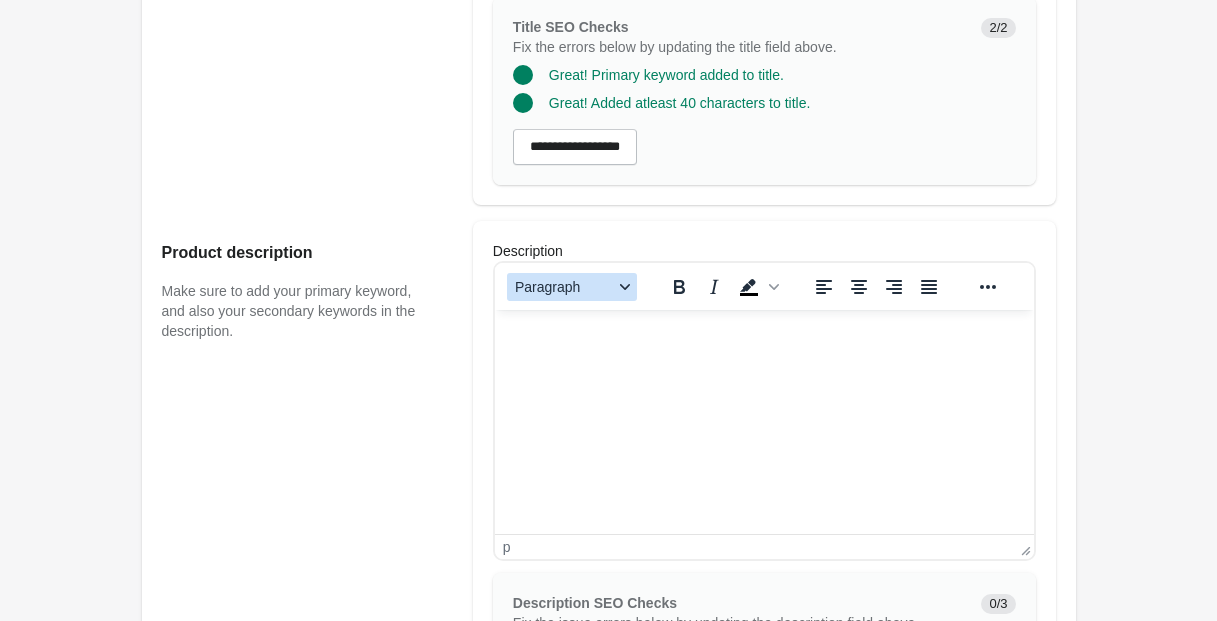 scroll, scrollTop: 0, scrollLeft: 0, axis: both 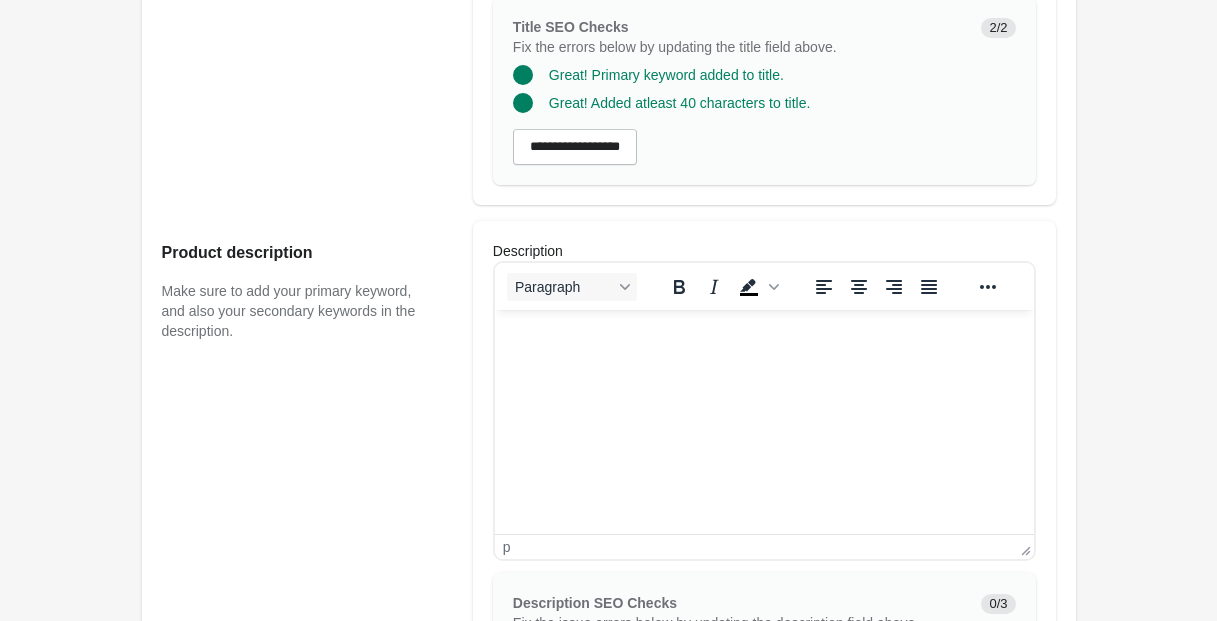 click at bounding box center [763, 337] 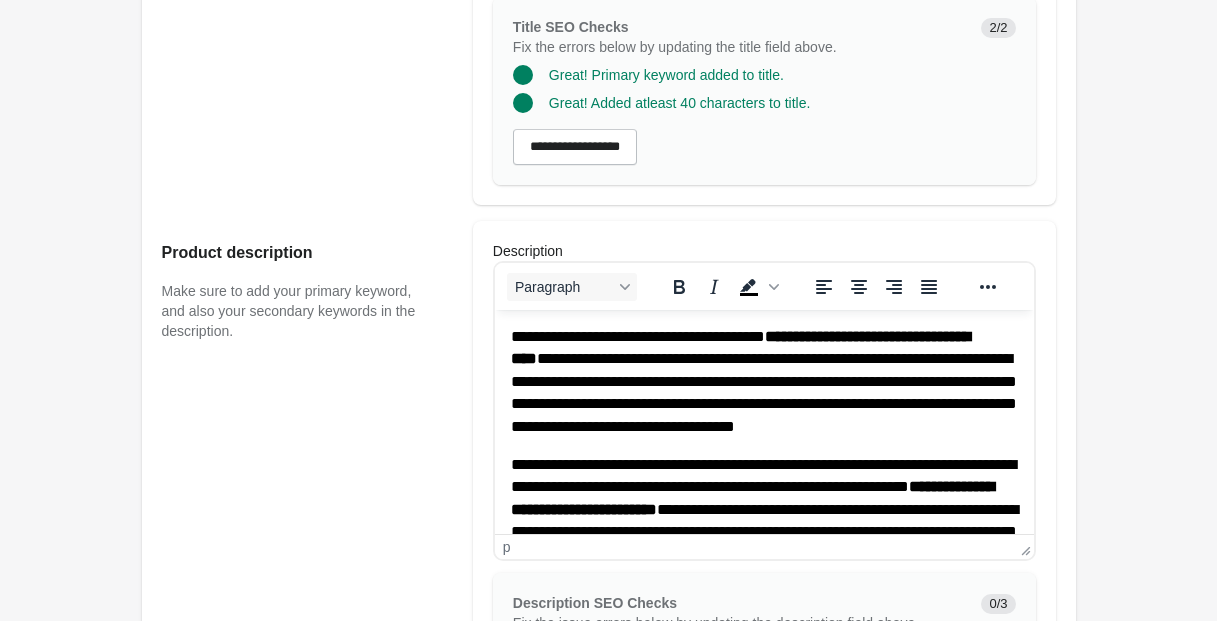 scroll, scrollTop: 263, scrollLeft: 0, axis: vertical 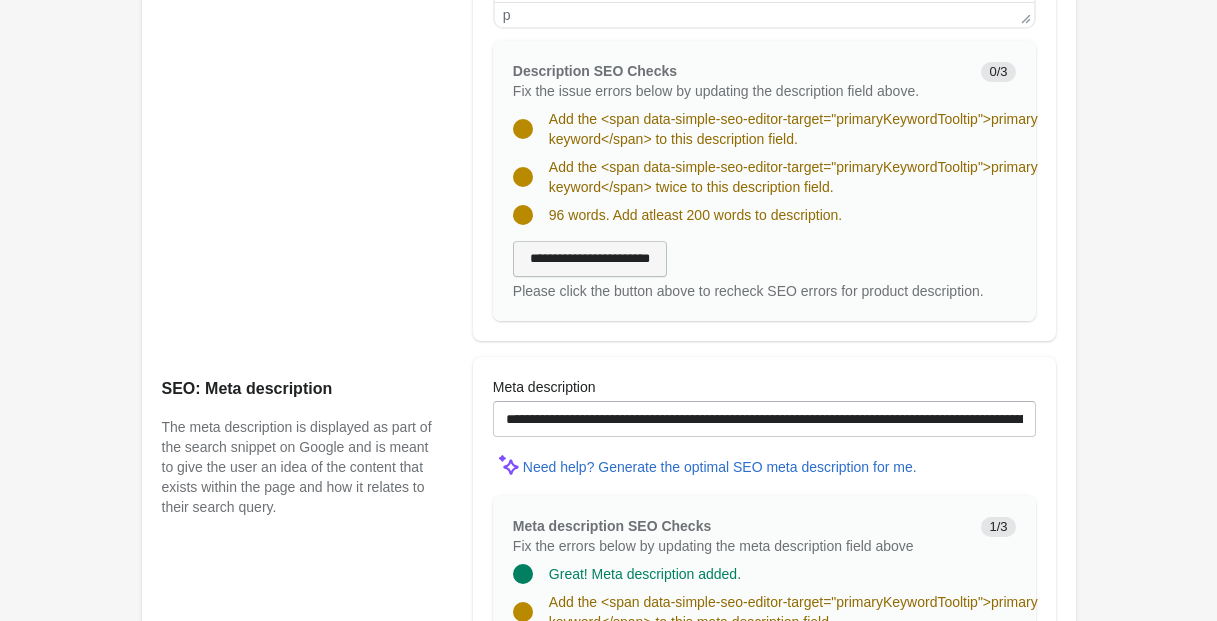 click on "**********" at bounding box center [590, 259] 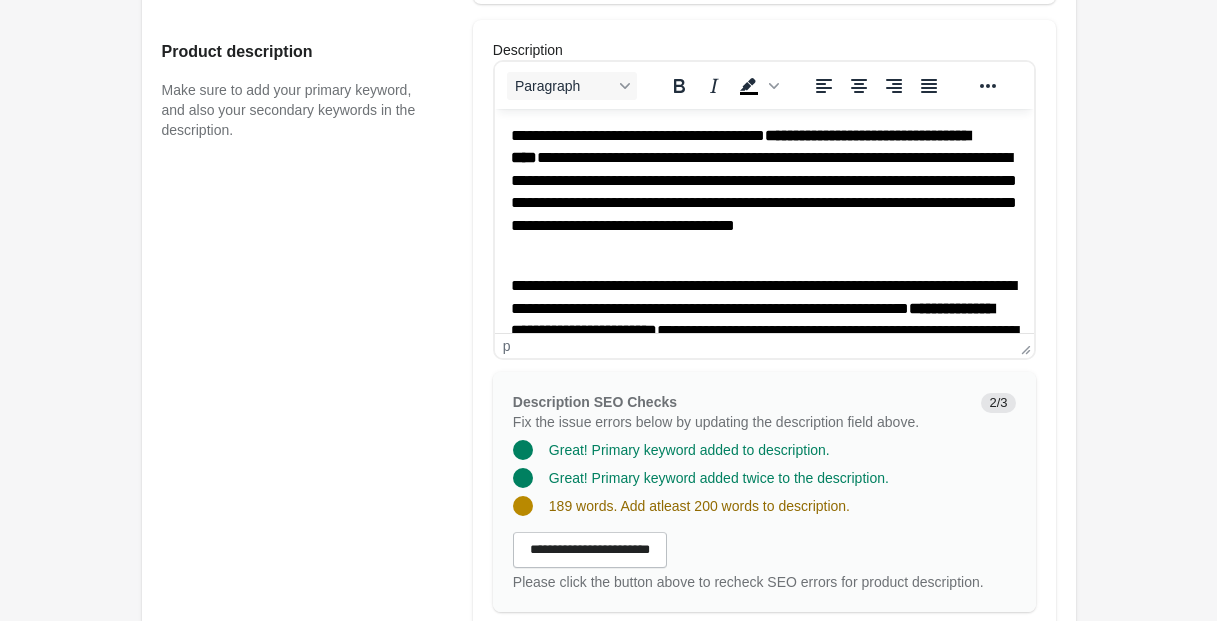 scroll, scrollTop: 994, scrollLeft: 0, axis: vertical 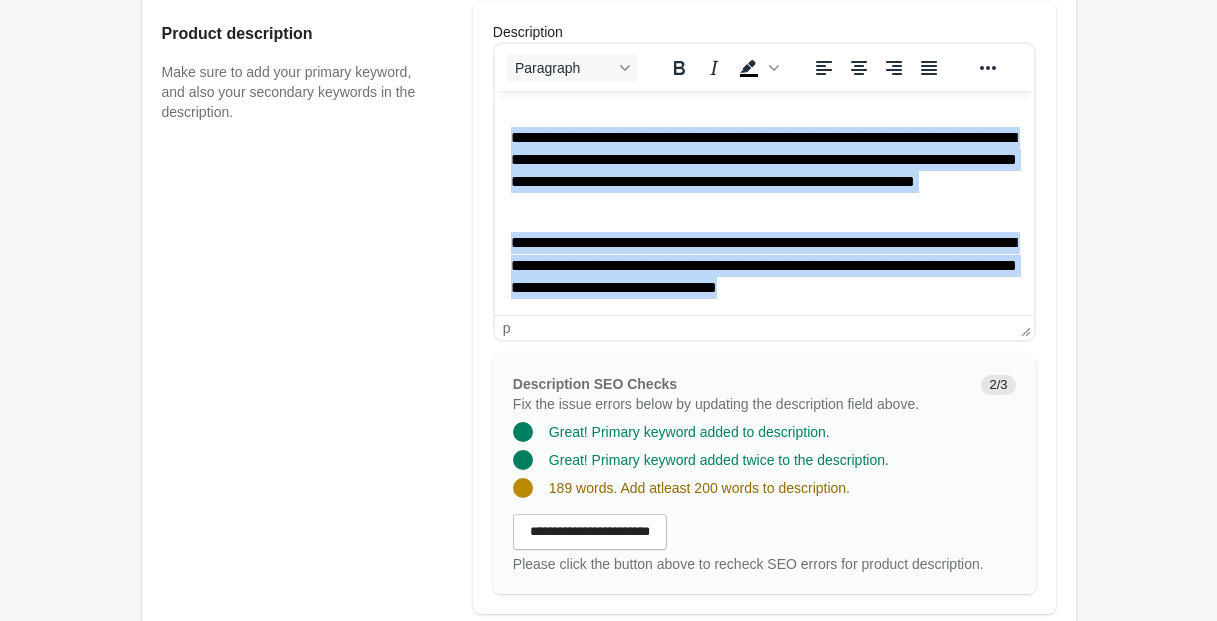 drag, startPoint x: 510, startPoint y: 115, endPoint x: 834, endPoint y: 320, distance: 383.4071 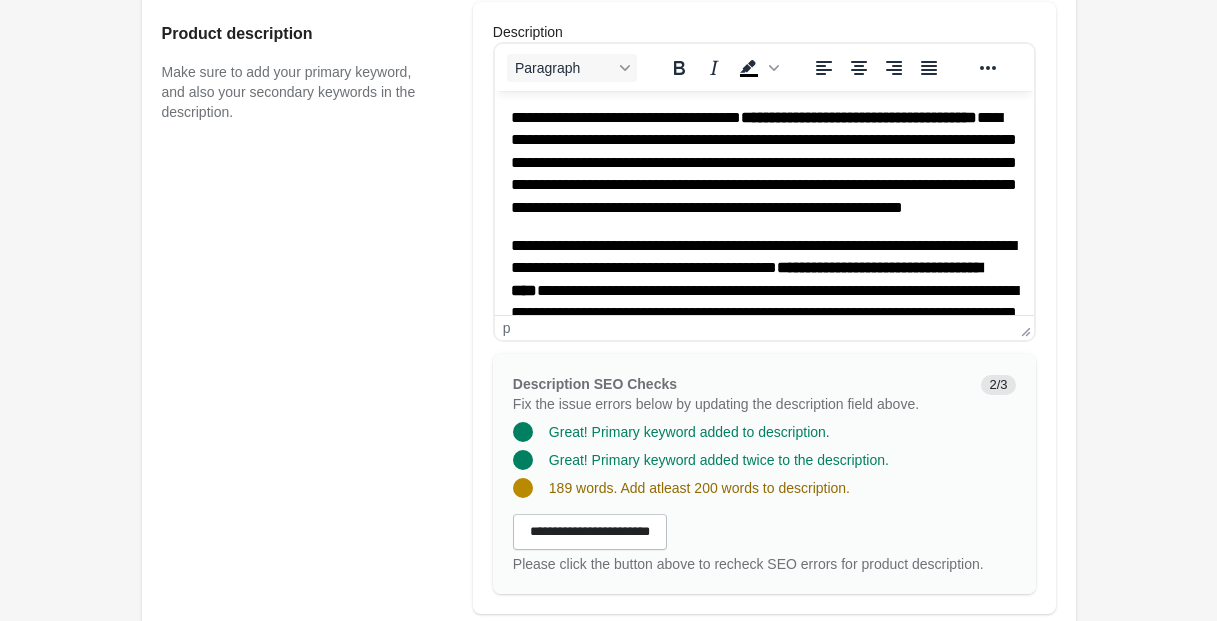scroll, scrollTop: 318, scrollLeft: 0, axis: vertical 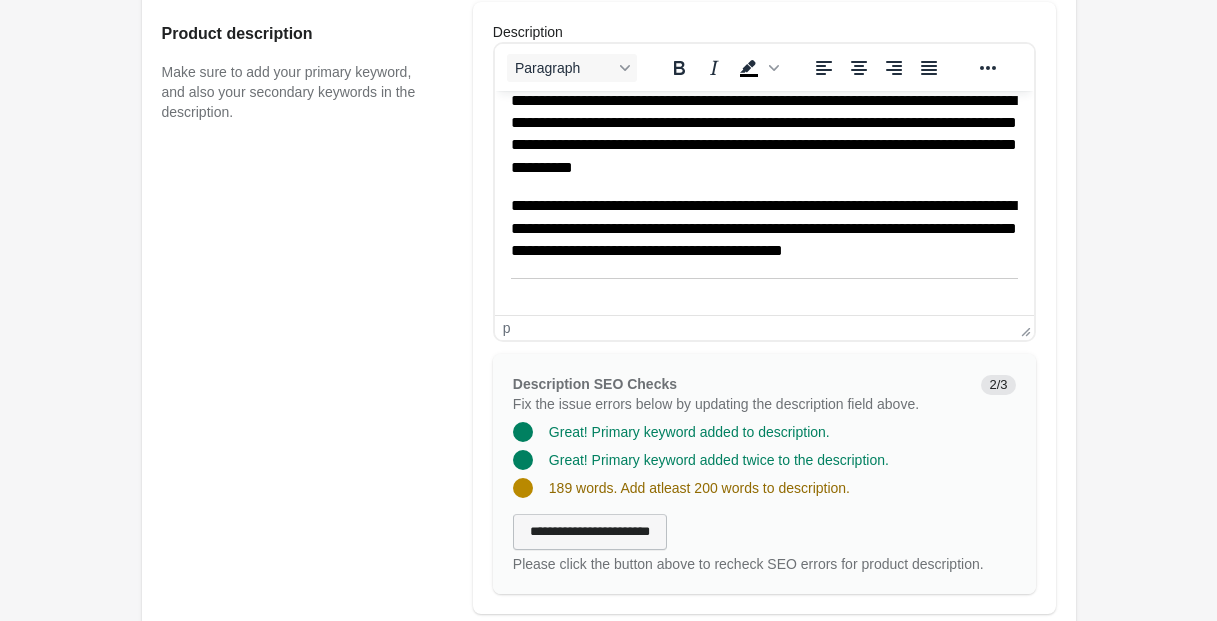 click on "**********" at bounding box center [590, 532] 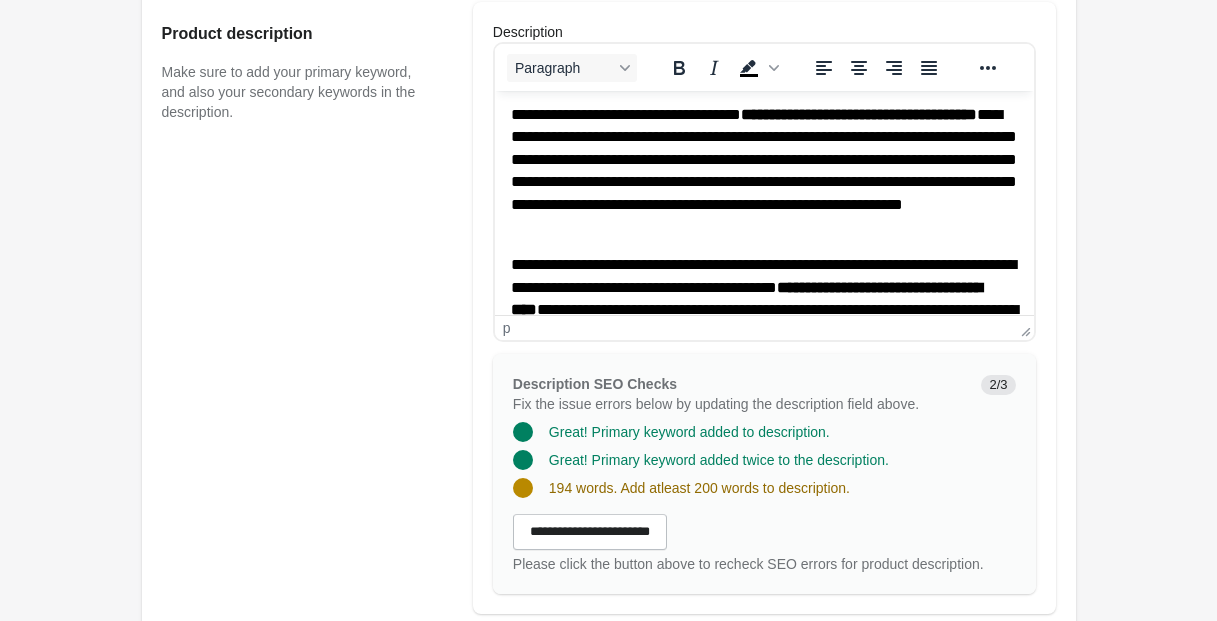 scroll, scrollTop: 0, scrollLeft: 0, axis: both 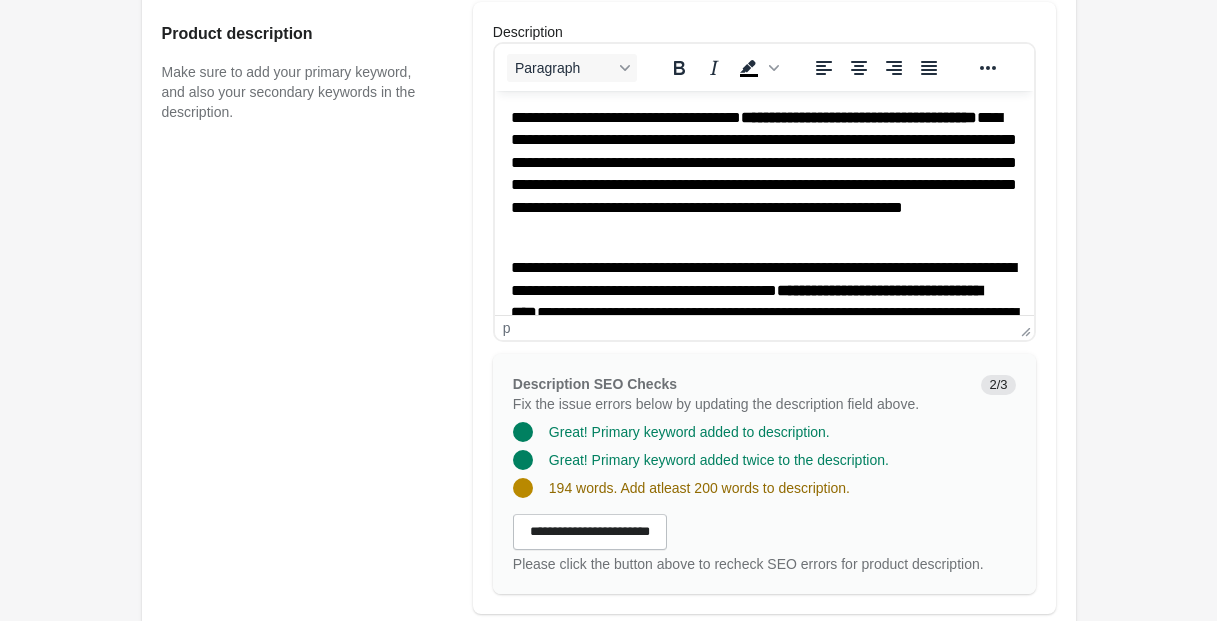 drag, startPoint x: 787, startPoint y: 119, endPoint x: 775, endPoint y: 168, distance: 50.447994 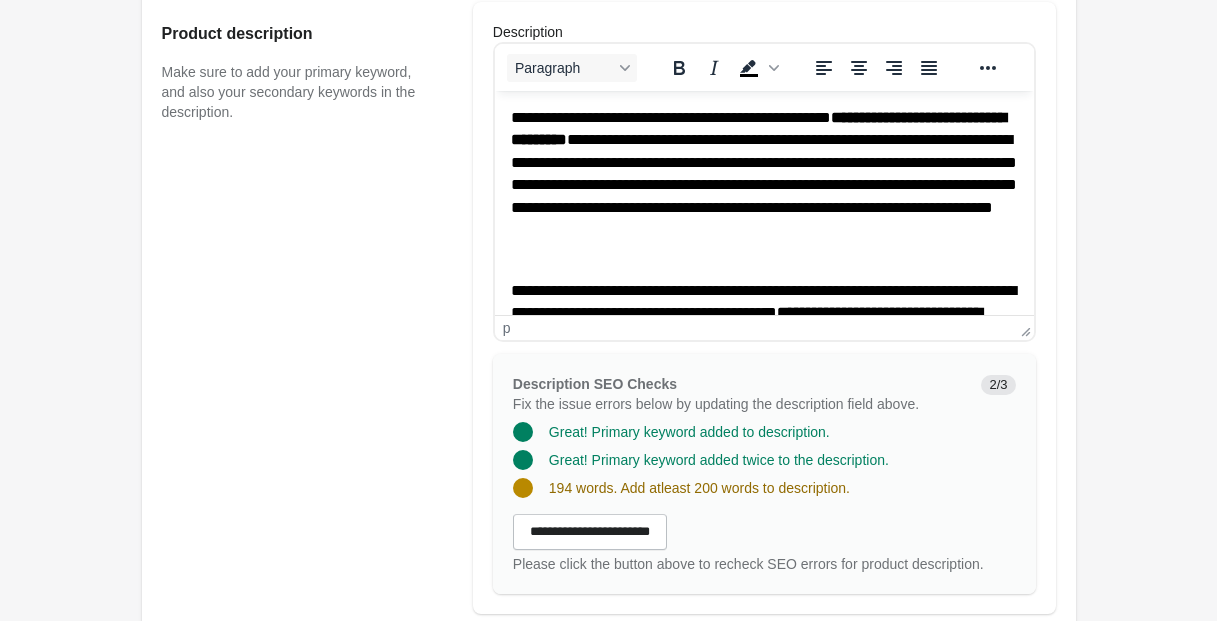 scroll, scrollTop: 993, scrollLeft: 0, axis: vertical 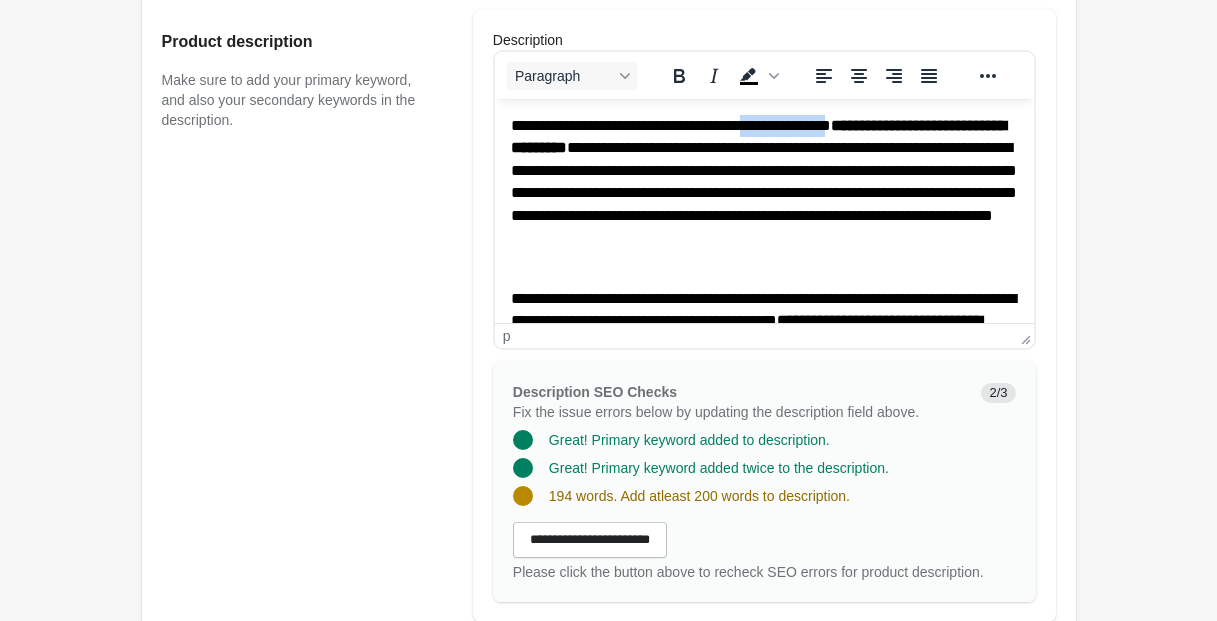 drag, startPoint x: 792, startPoint y: 118, endPoint x: 908, endPoint y: 130, distance: 116.61904 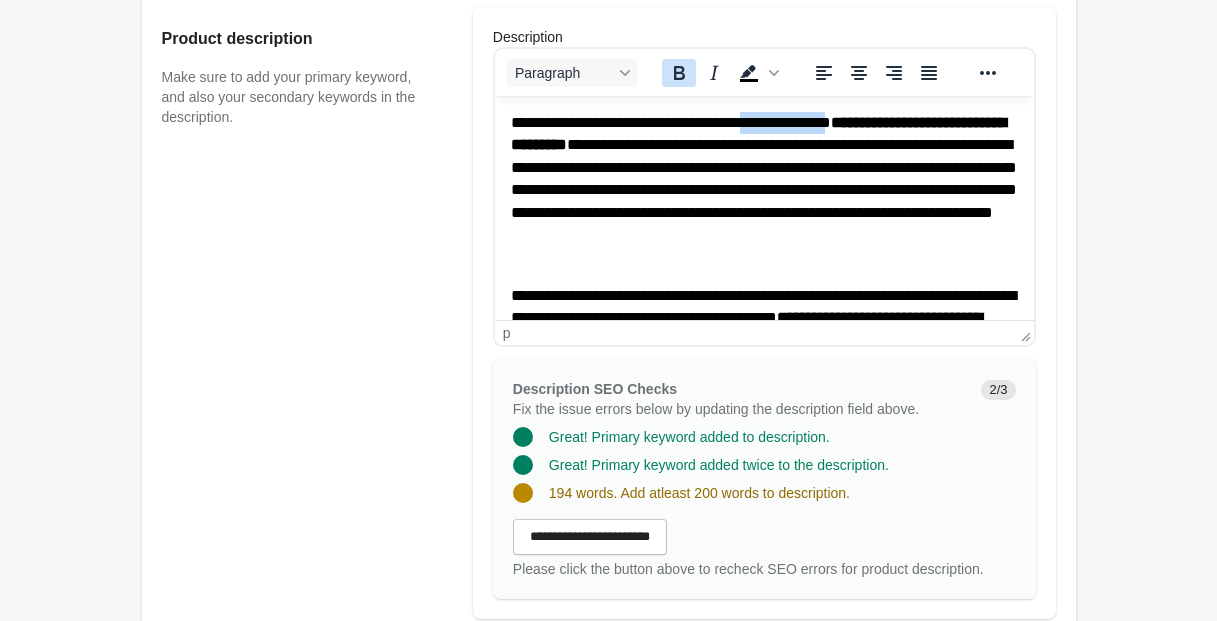 click 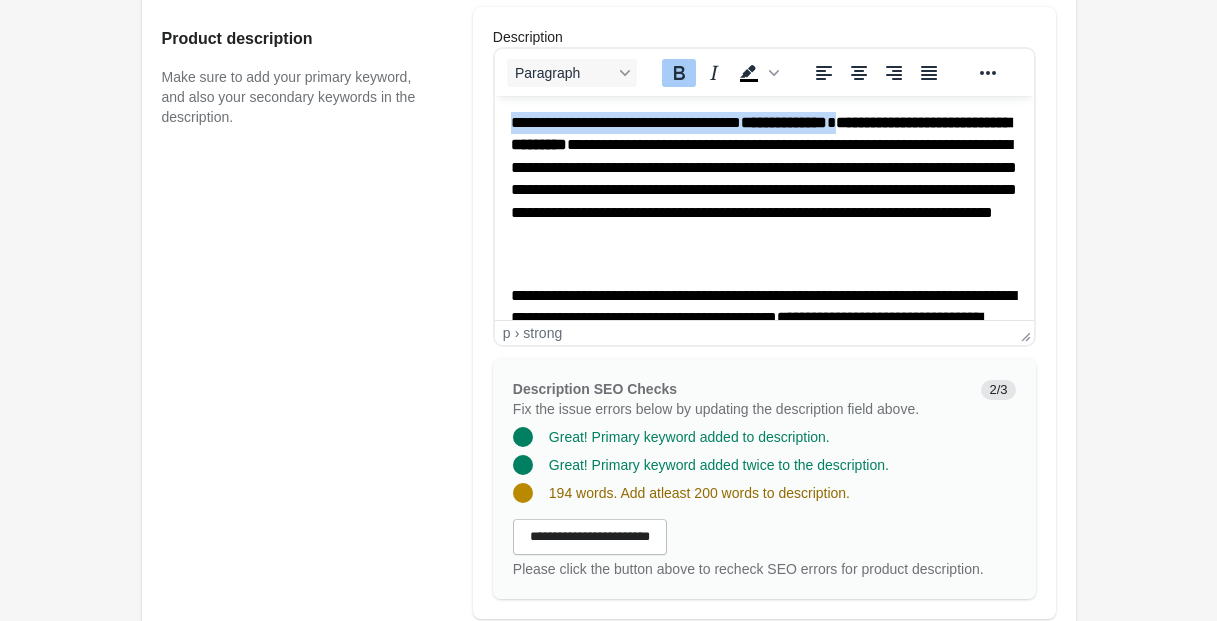 scroll, scrollTop: 32, scrollLeft: 0, axis: vertical 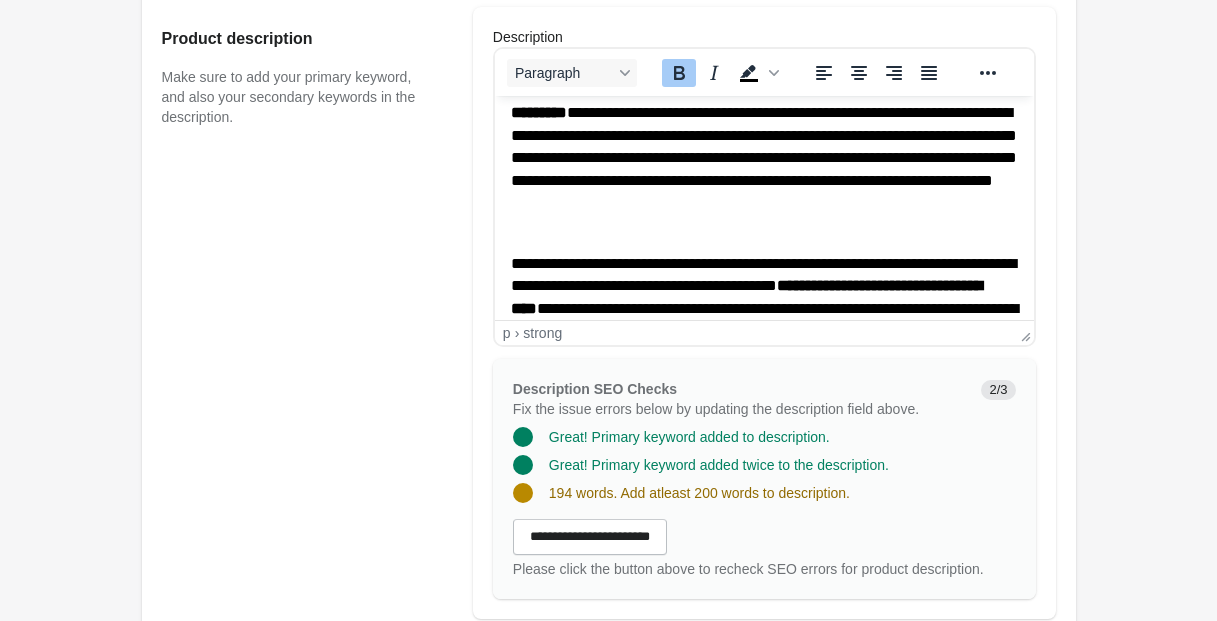 click on "**********" at bounding box center [745, 296] 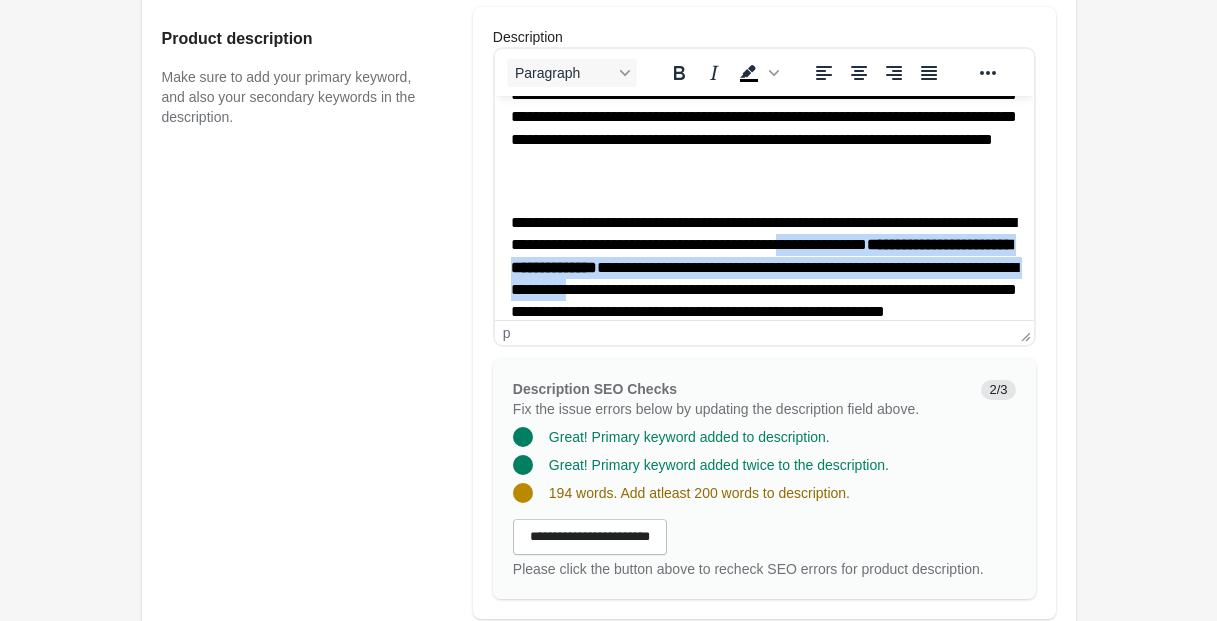 scroll, scrollTop: 106, scrollLeft: 0, axis: vertical 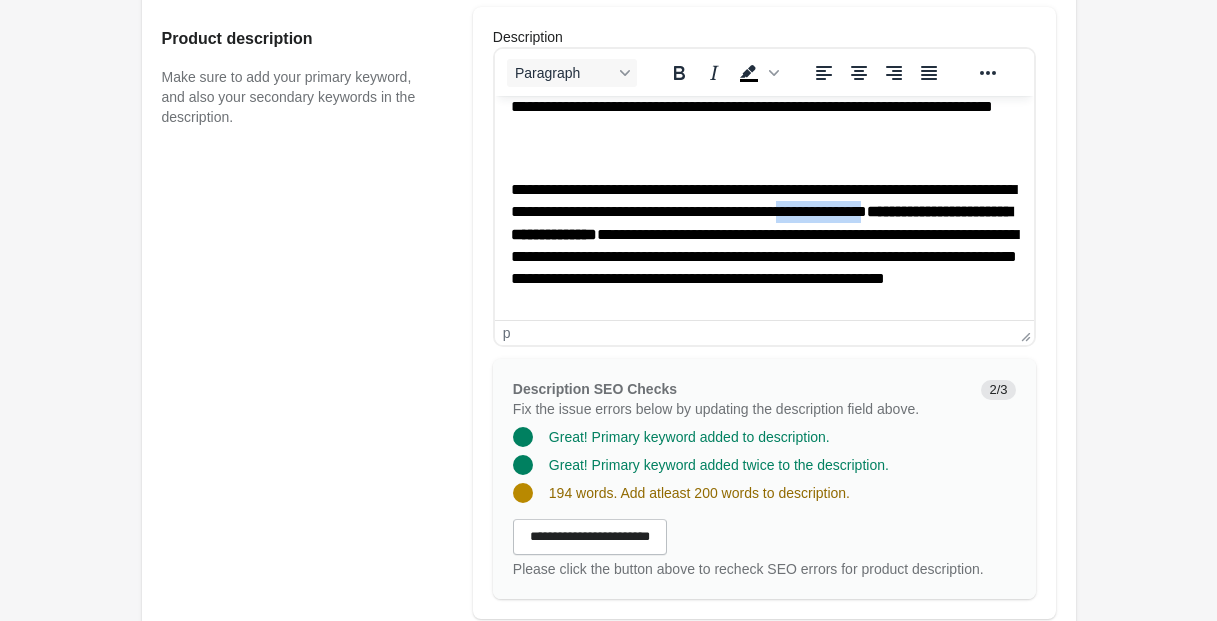 drag, startPoint x: 942, startPoint y: 284, endPoint x: 672, endPoint y: 240, distance: 273.5617 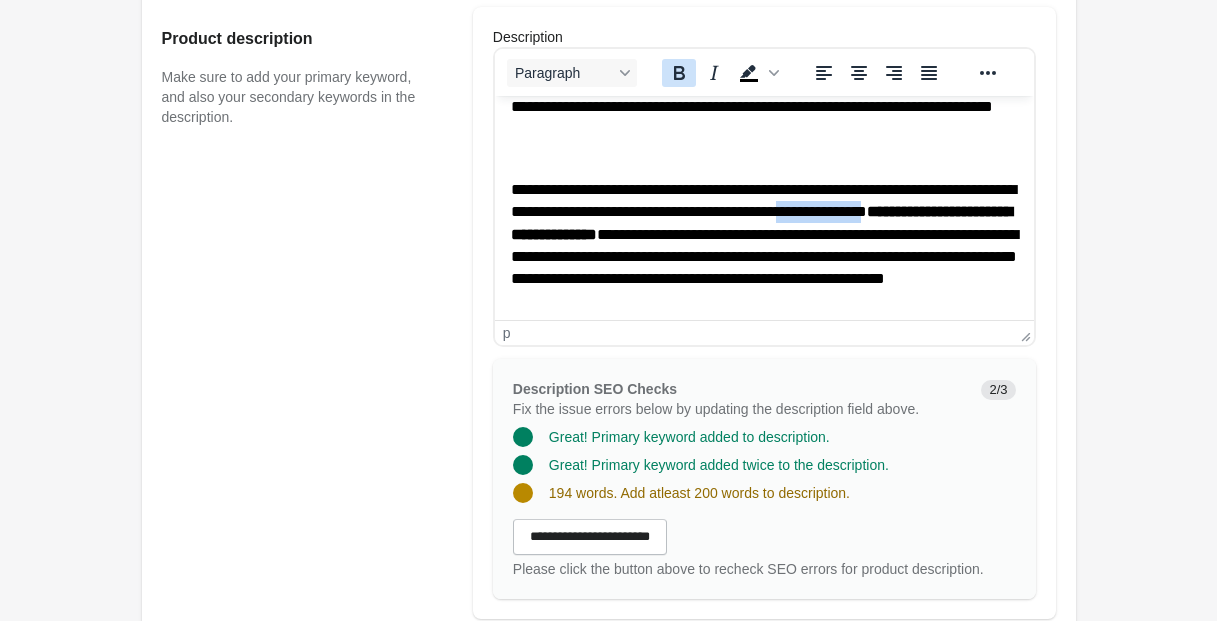 click 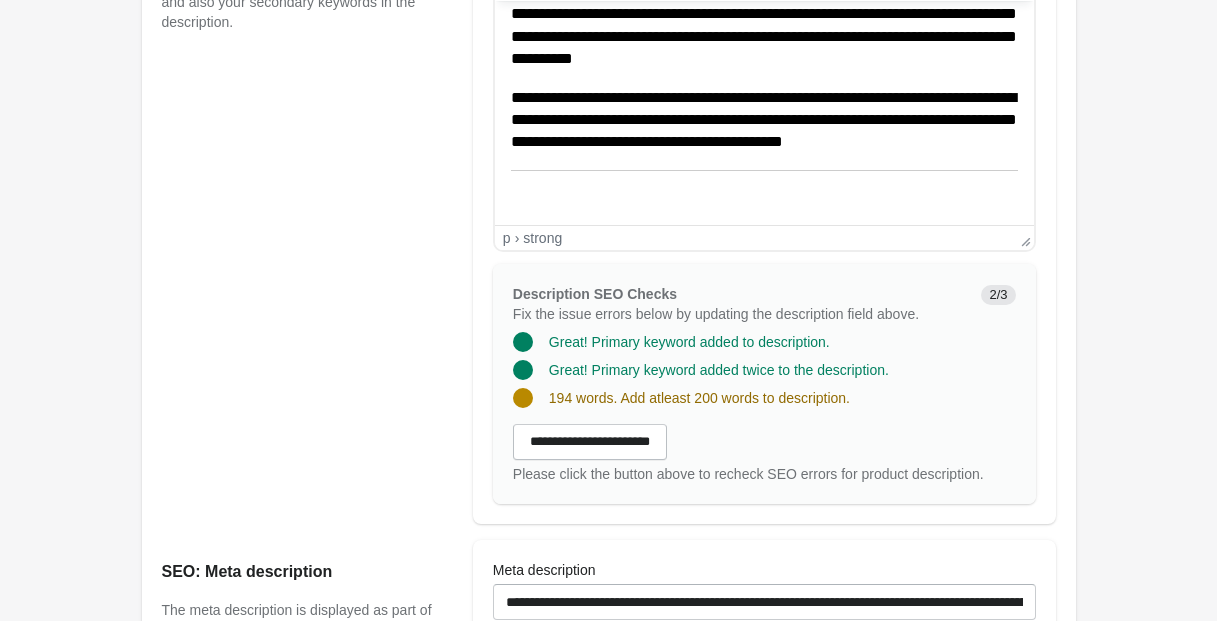 scroll, scrollTop: 1113, scrollLeft: 0, axis: vertical 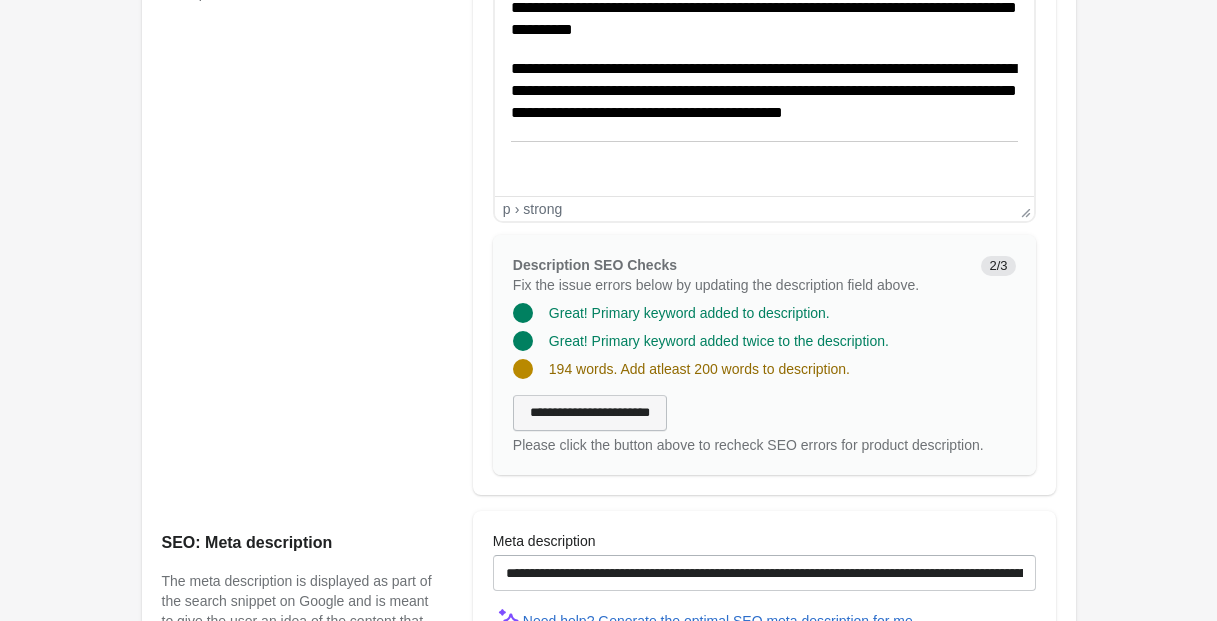 click on "**********" at bounding box center (590, 413) 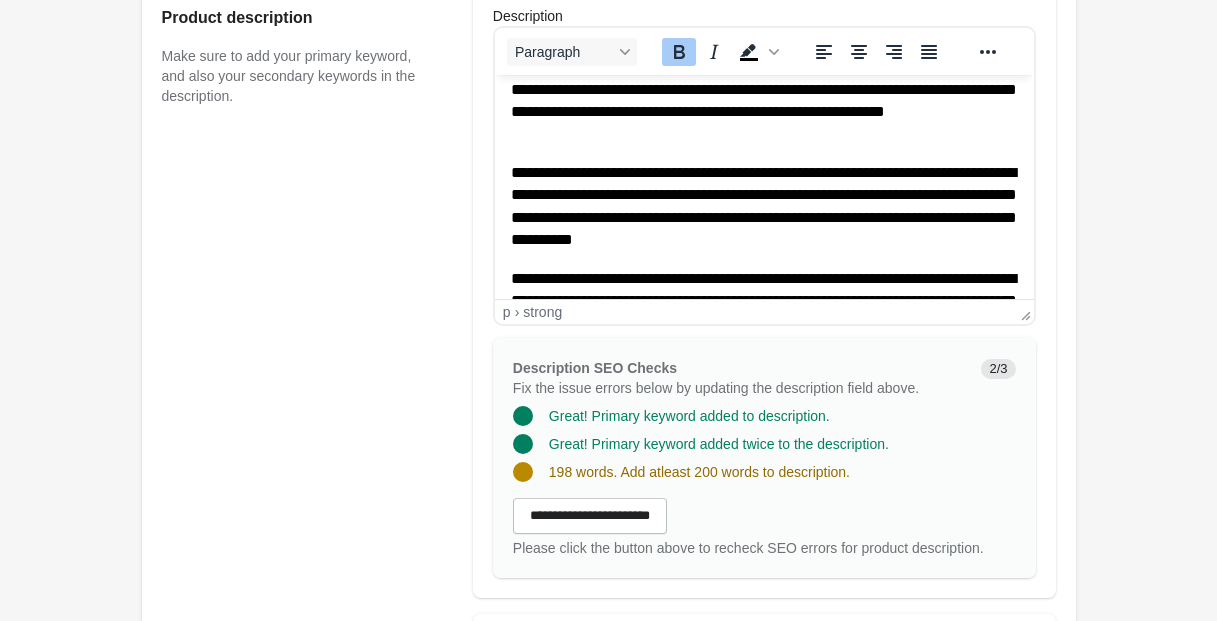 scroll, scrollTop: 249, scrollLeft: 0, axis: vertical 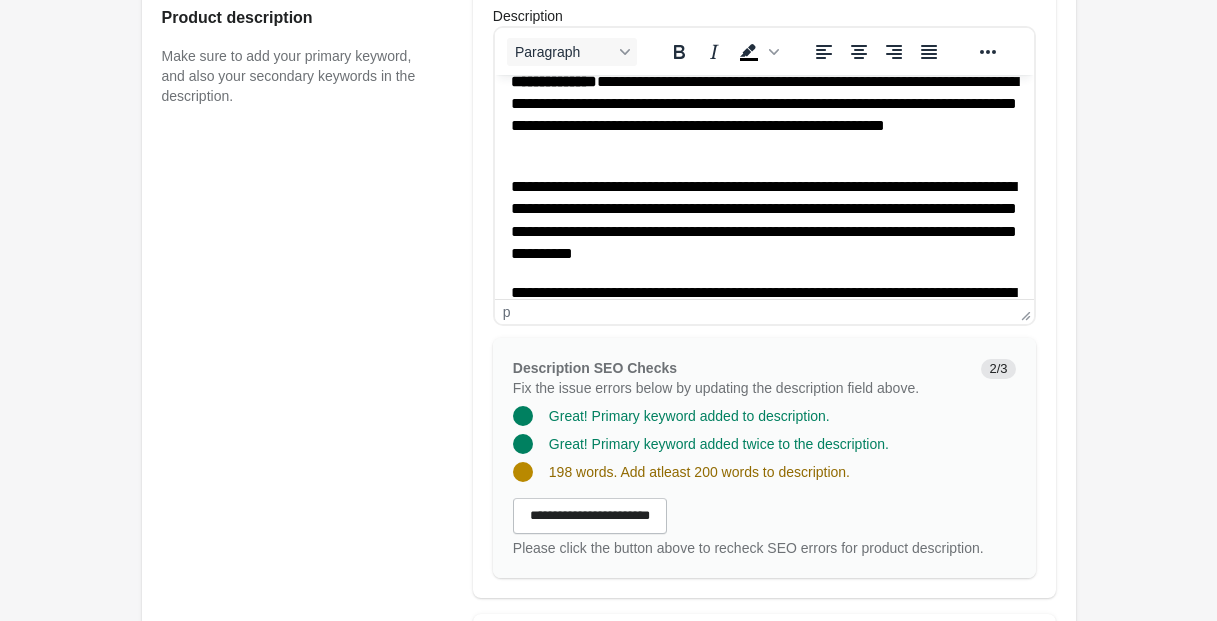click on "**********" at bounding box center (763, 221) 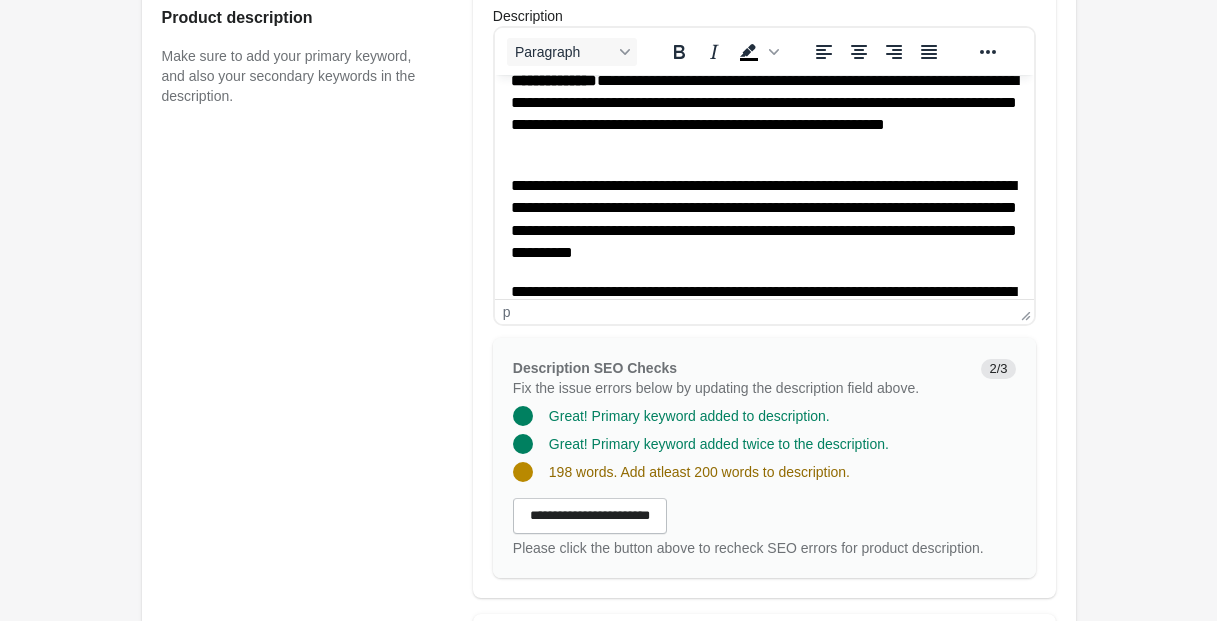 click on "**********" at bounding box center [763, 220] 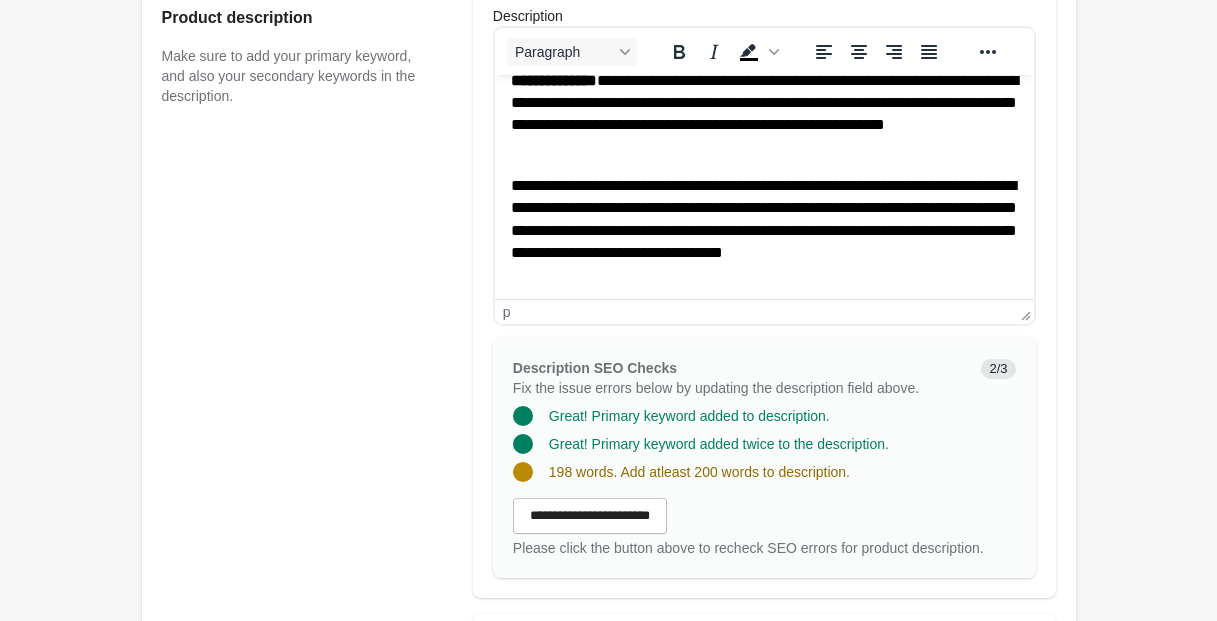 click on "**********" 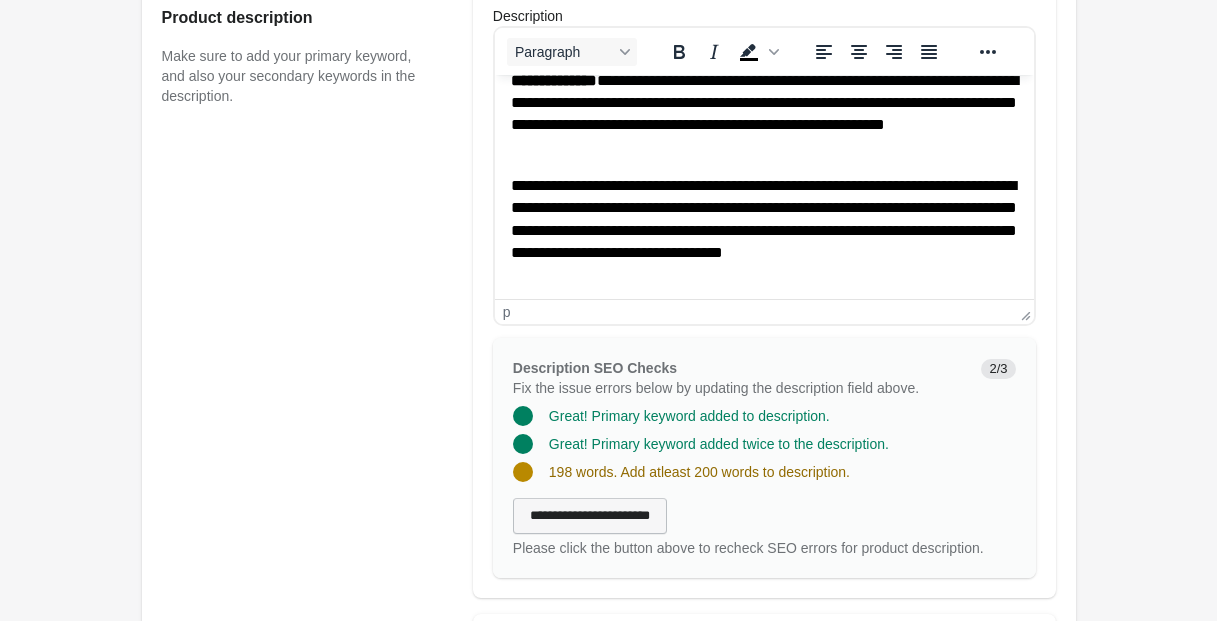 click on "**********" at bounding box center (590, 516) 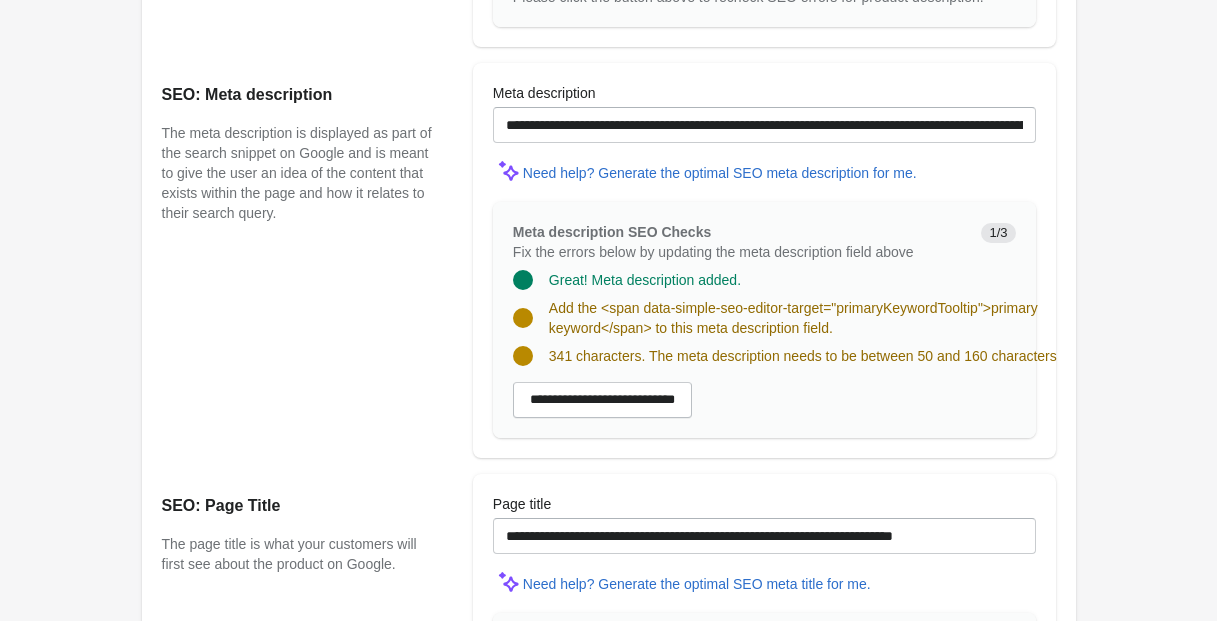 scroll, scrollTop: 1570, scrollLeft: 0, axis: vertical 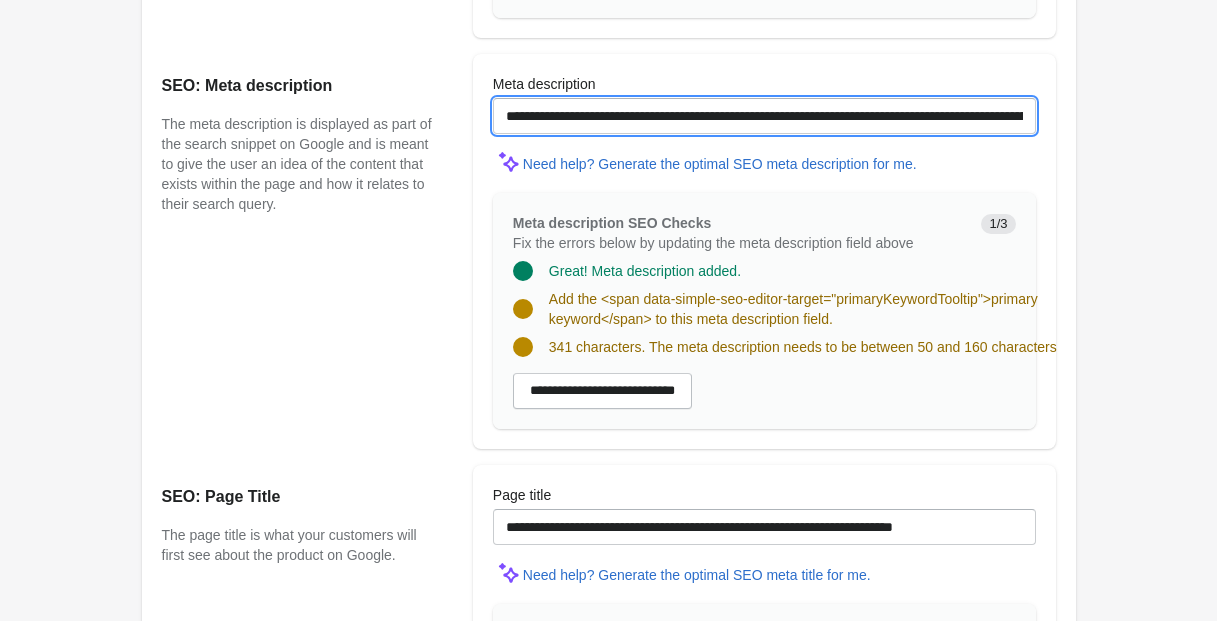 drag, startPoint x: 803, startPoint y: 116, endPoint x: 419, endPoint y: 110, distance: 384.04688 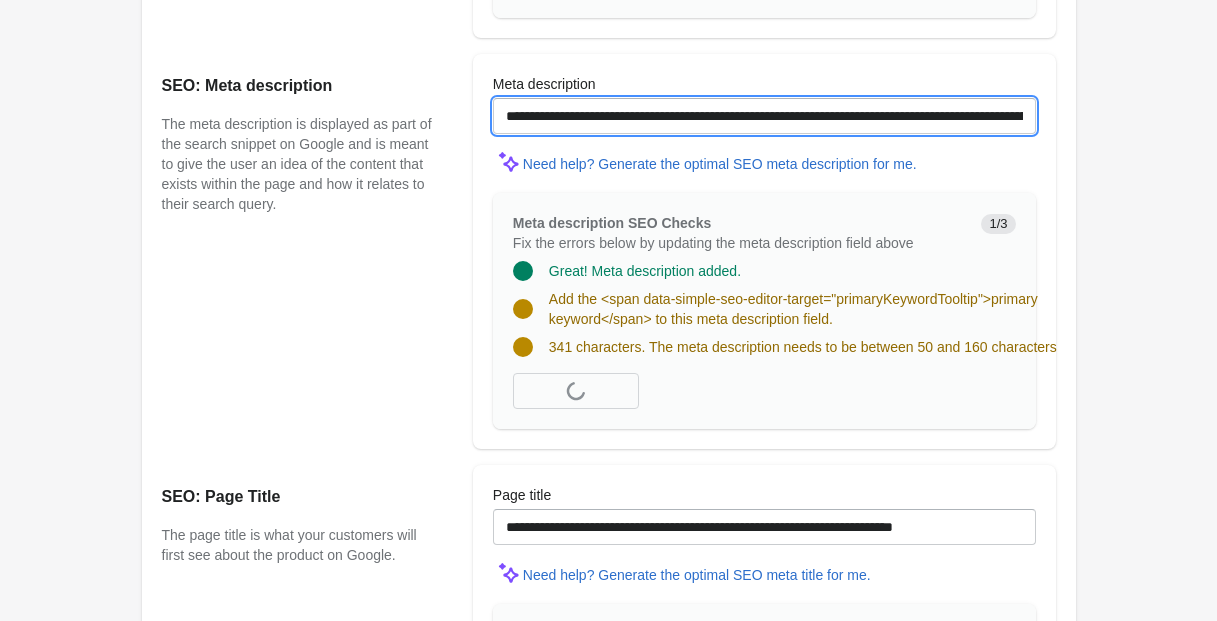 scroll, scrollTop: 1565, scrollLeft: 0, axis: vertical 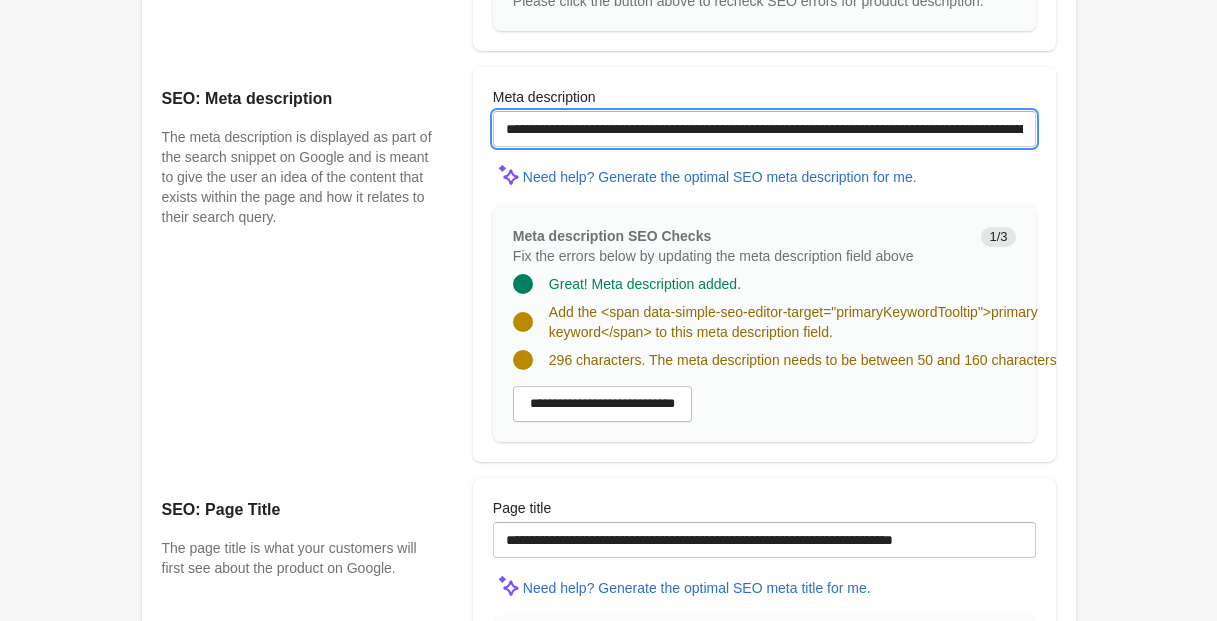 drag, startPoint x: 606, startPoint y: 118, endPoint x: 543, endPoint y: 122, distance: 63.126858 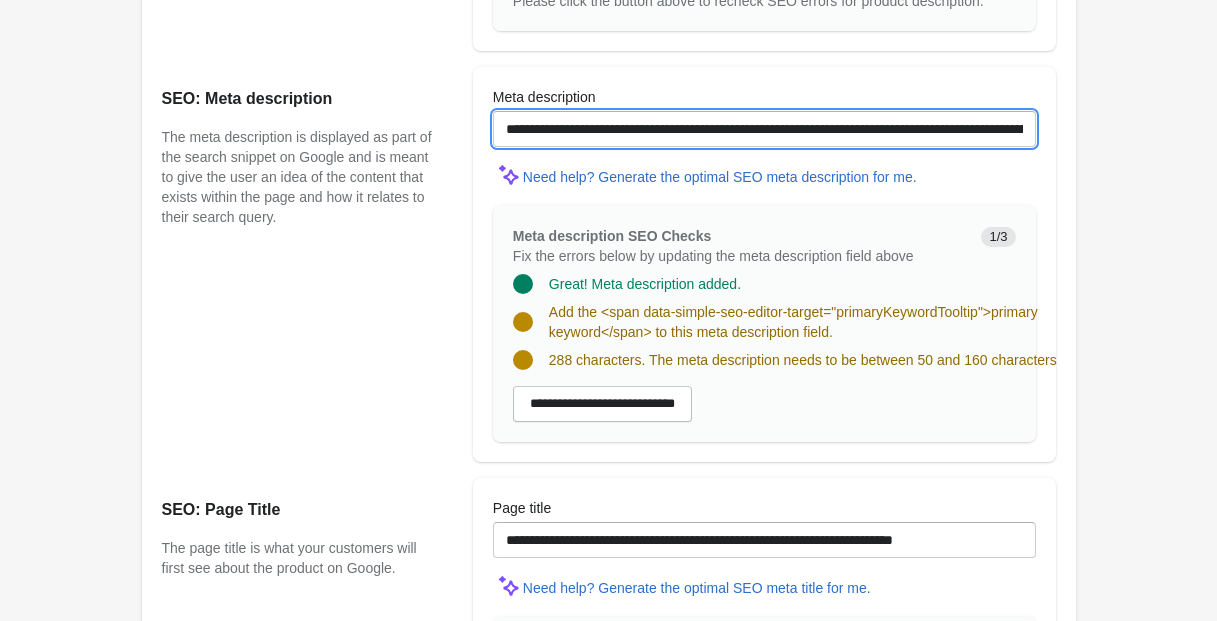 click on "**********" at bounding box center (764, 129) 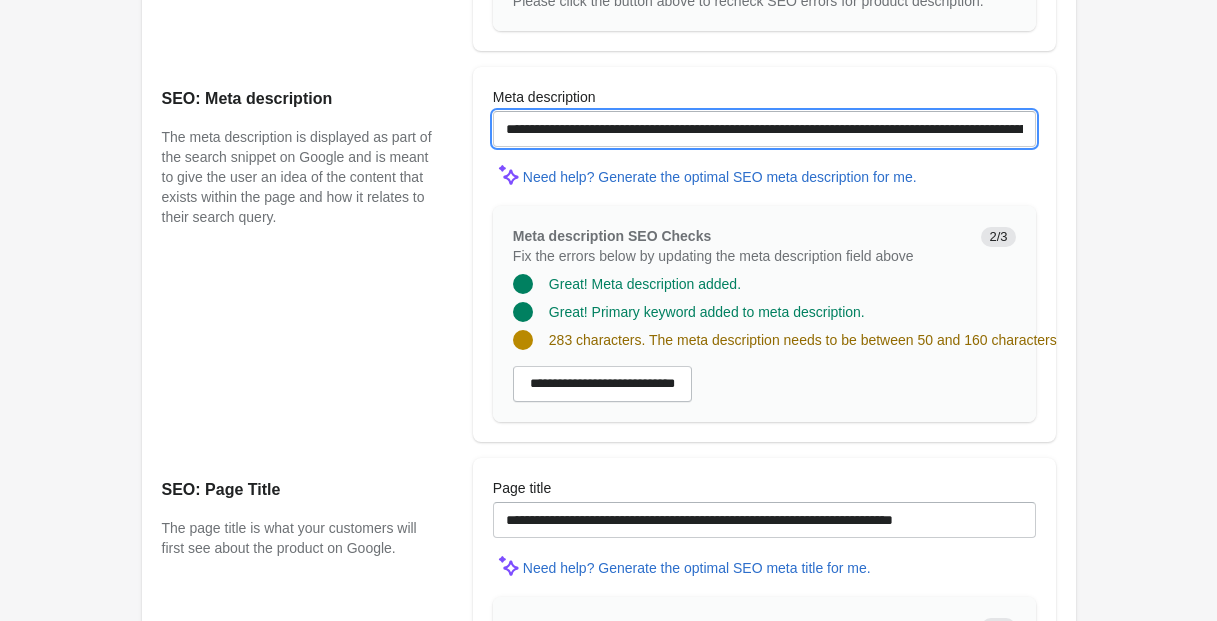 click on "**********" at bounding box center [764, 129] 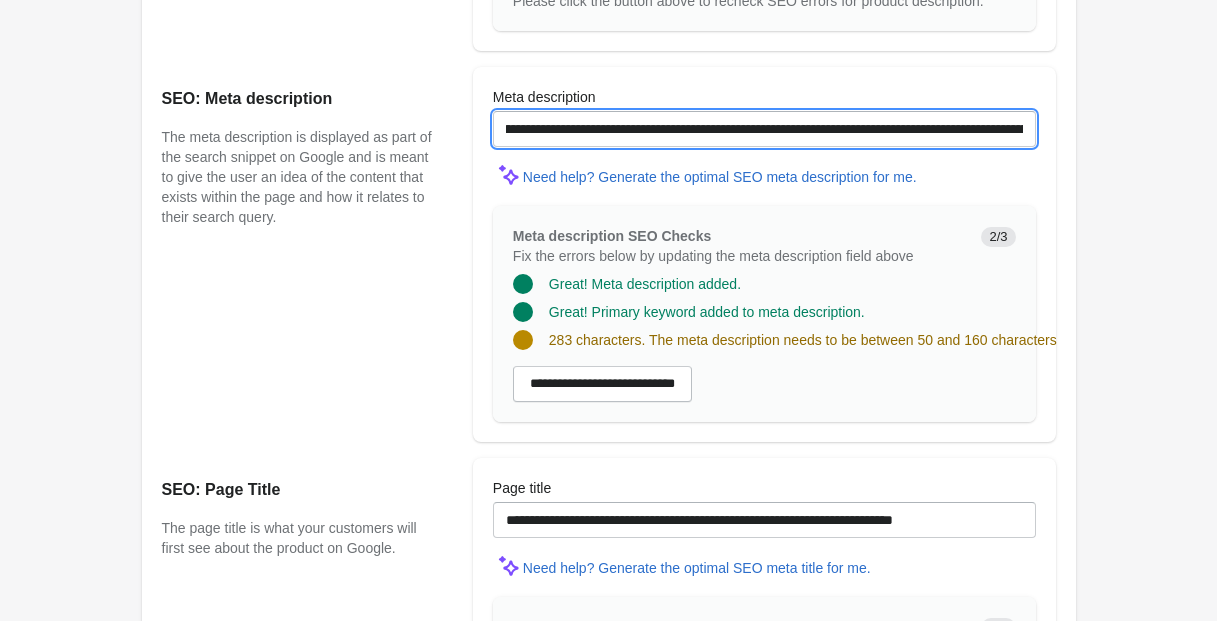 scroll, scrollTop: 0, scrollLeft: 213, axis: horizontal 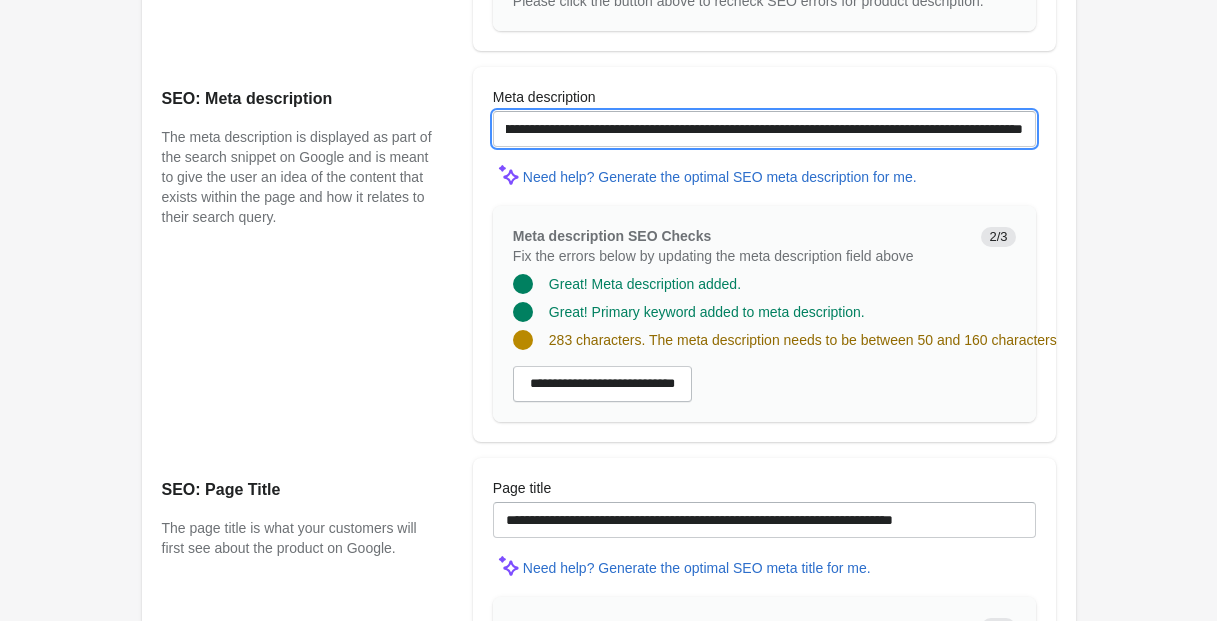 drag, startPoint x: 1003, startPoint y: 128, endPoint x: 1050, endPoint y: 129, distance: 47.010635 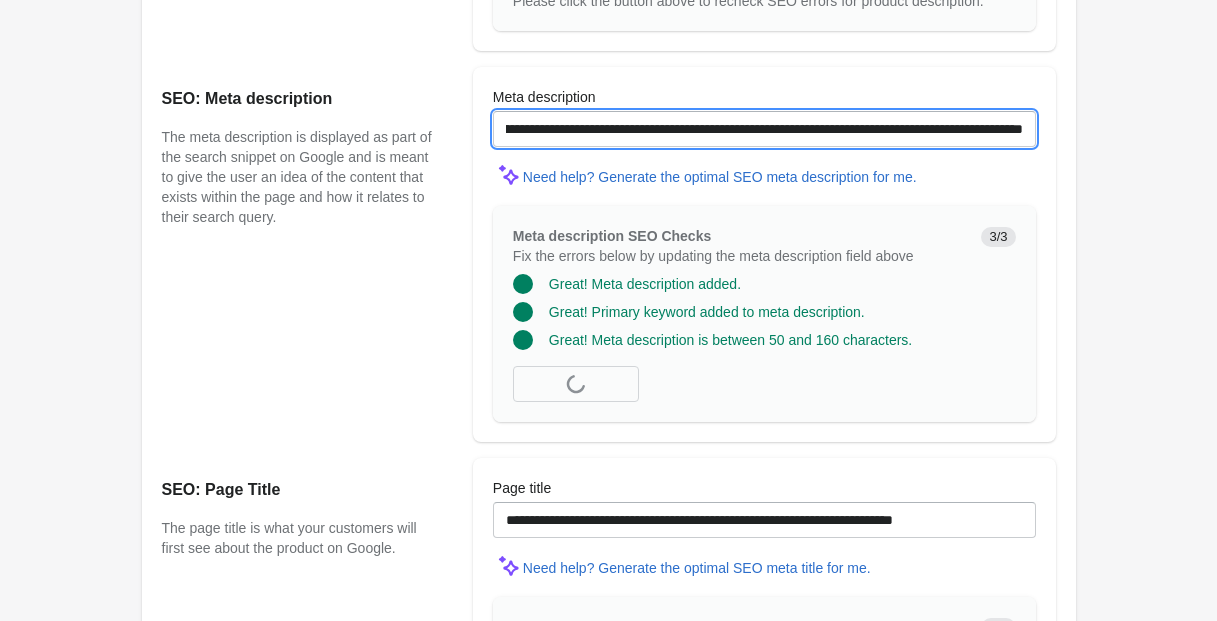 scroll, scrollTop: 0, scrollLeft: 197, axis: horizontal 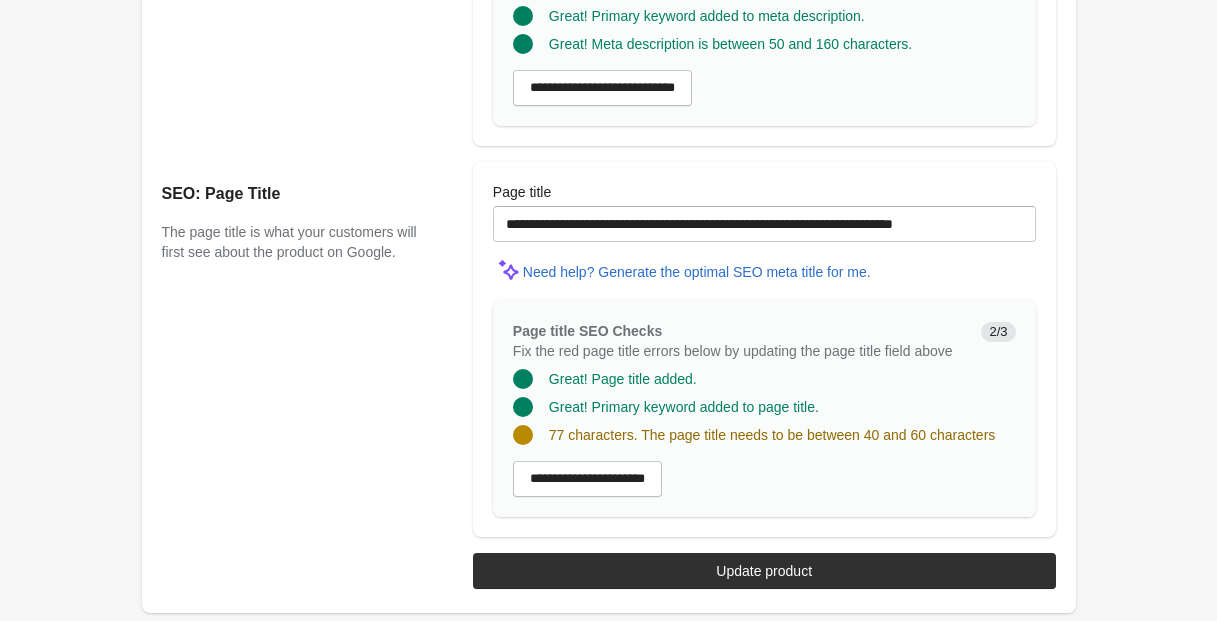 type on "**********" 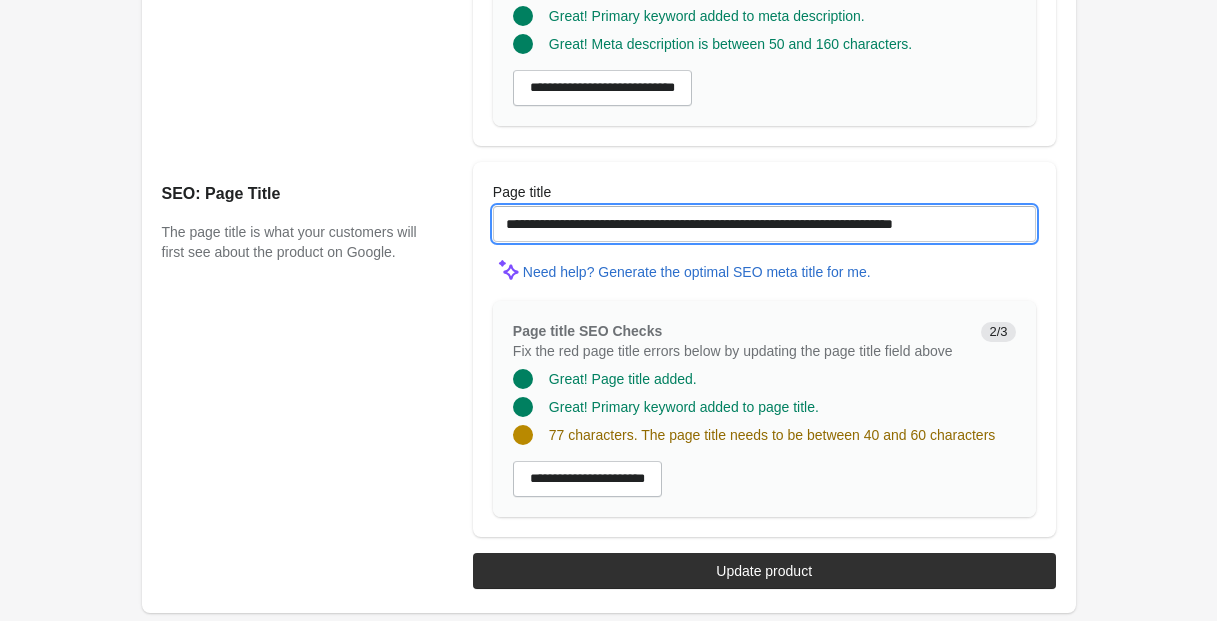 scroll, scrollTop: 0, scrollLeft: 0, axis: both 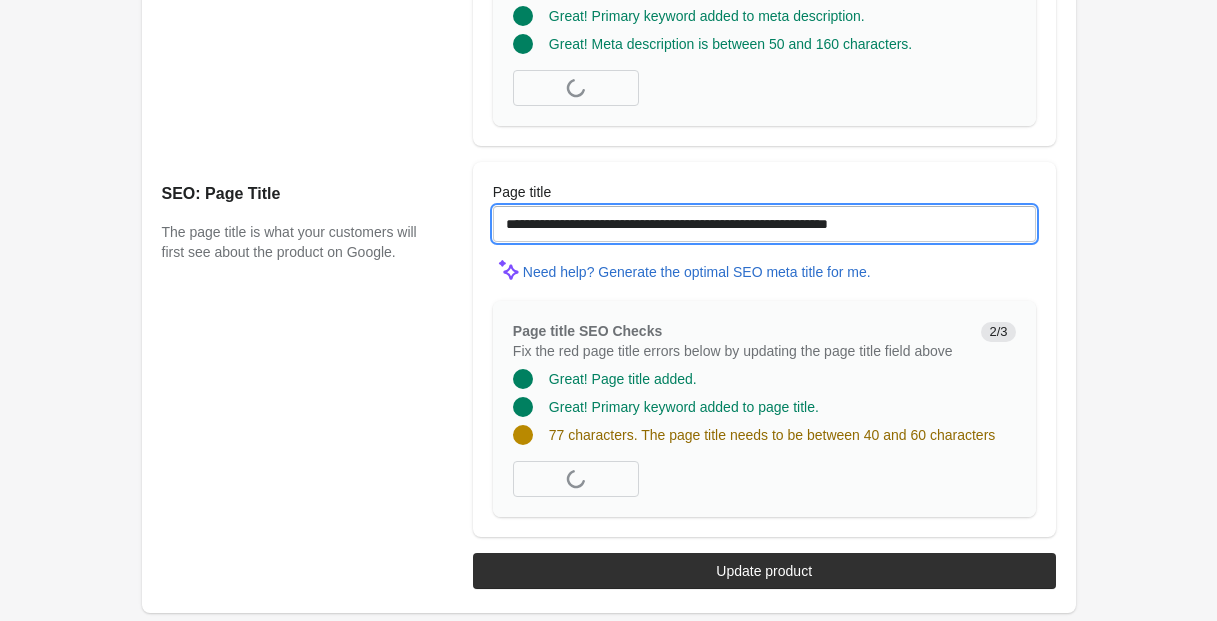 click on "**********" at bounding box center [764, 224] 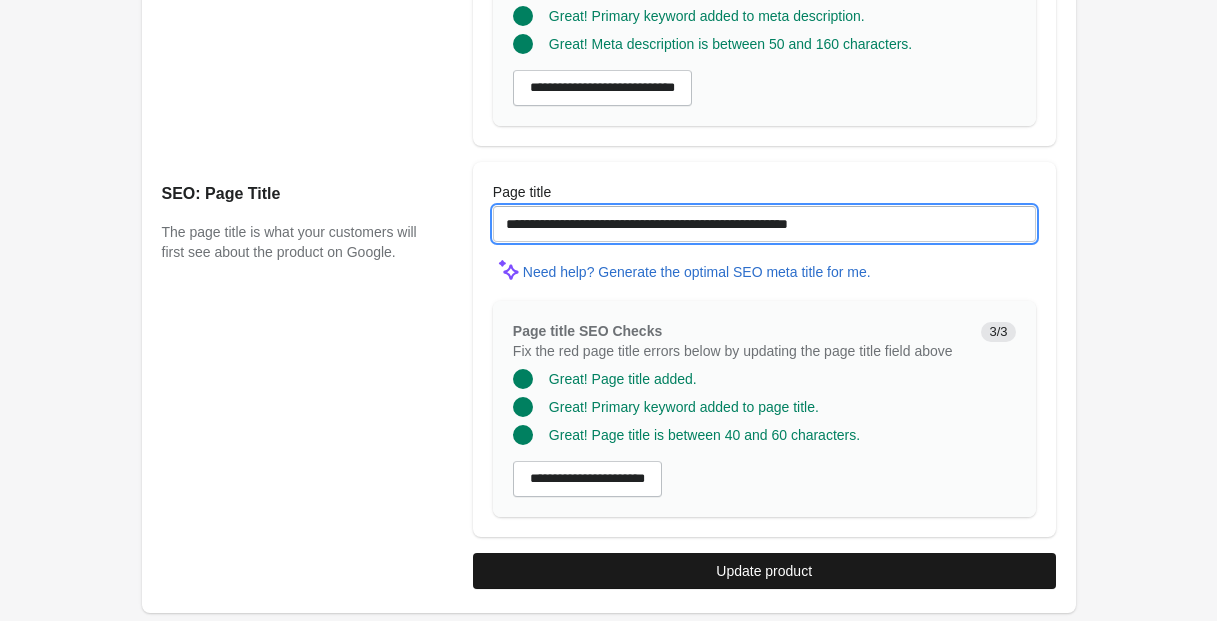 type on "**********" 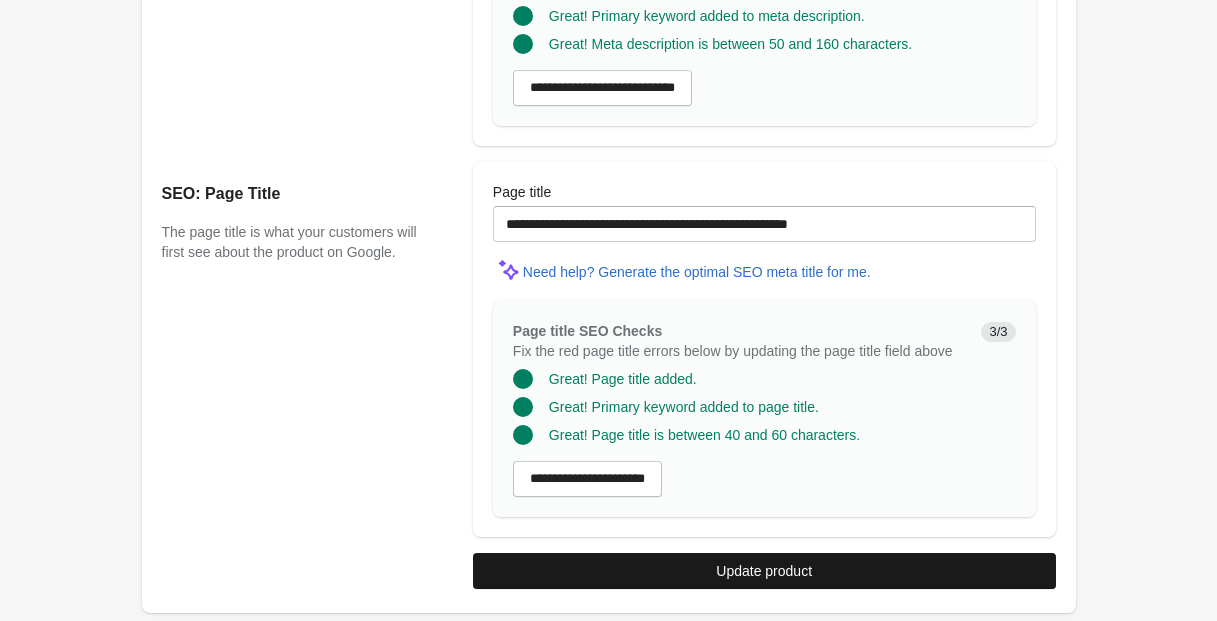 click on "Update product" at bounding box center (764, 571) 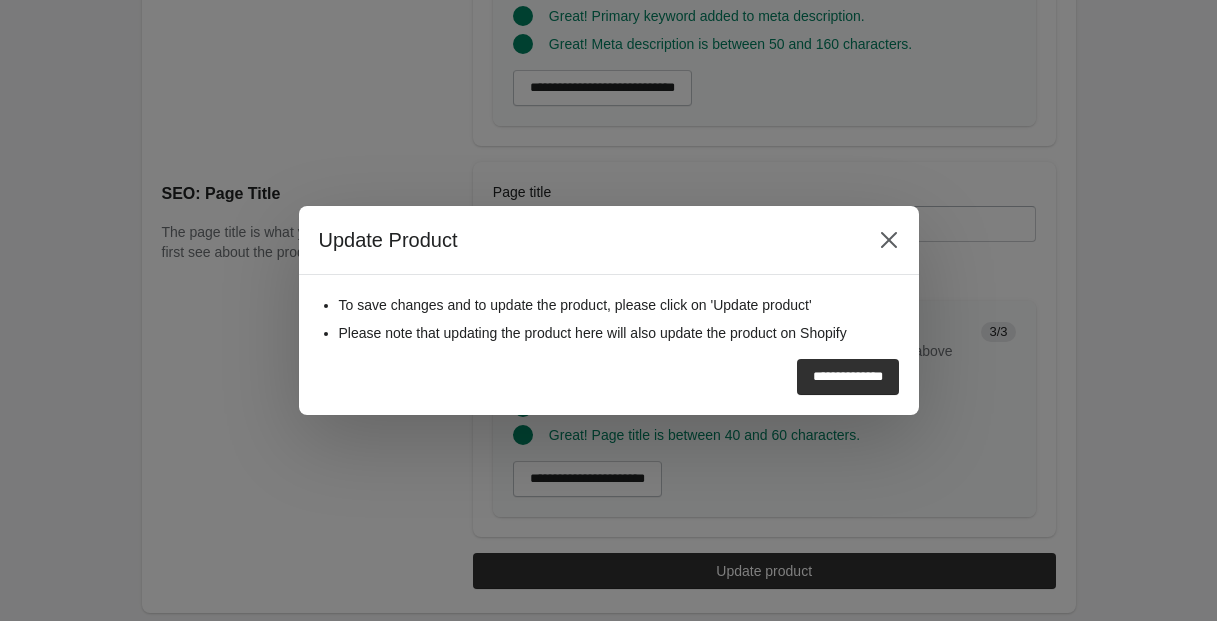 click on "**********" at bounding box center (848, 377) 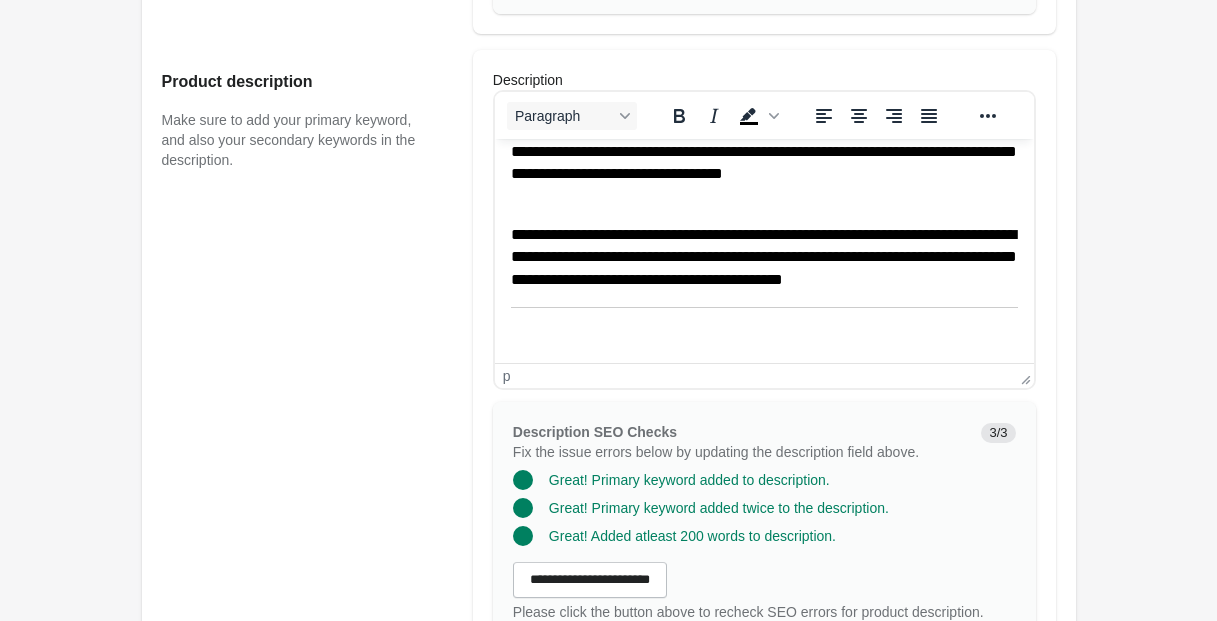 scroll, scrollTop: 1889, scrollLeft: 0, axis: vertical 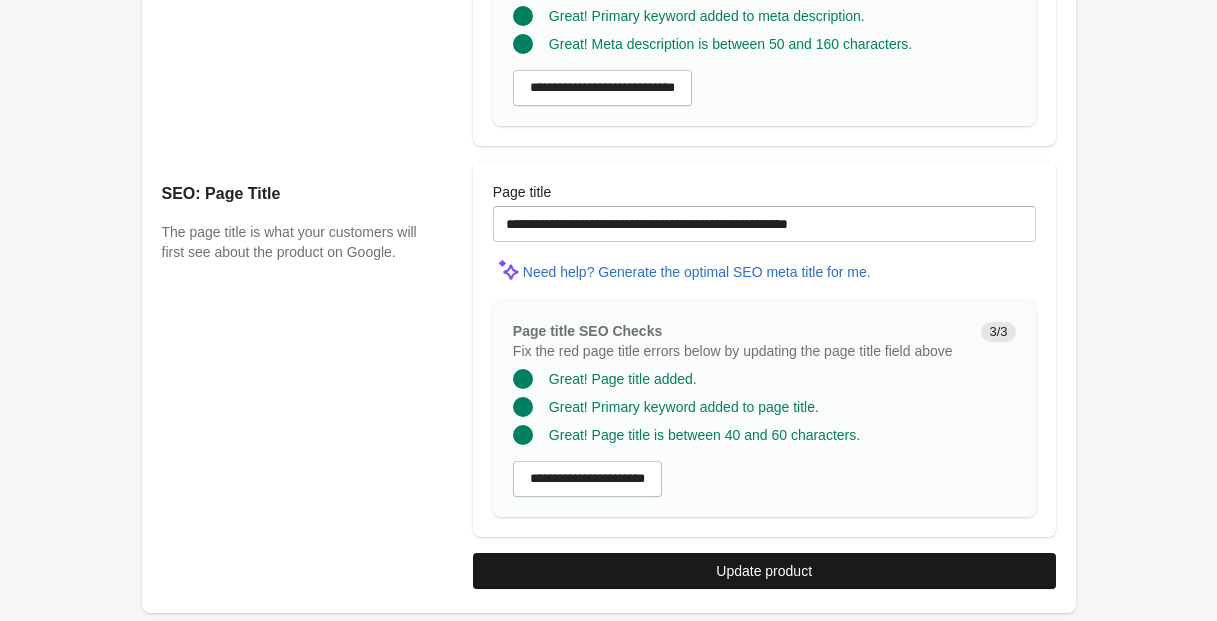 click on "Update product" at bounding box center [764, 571] 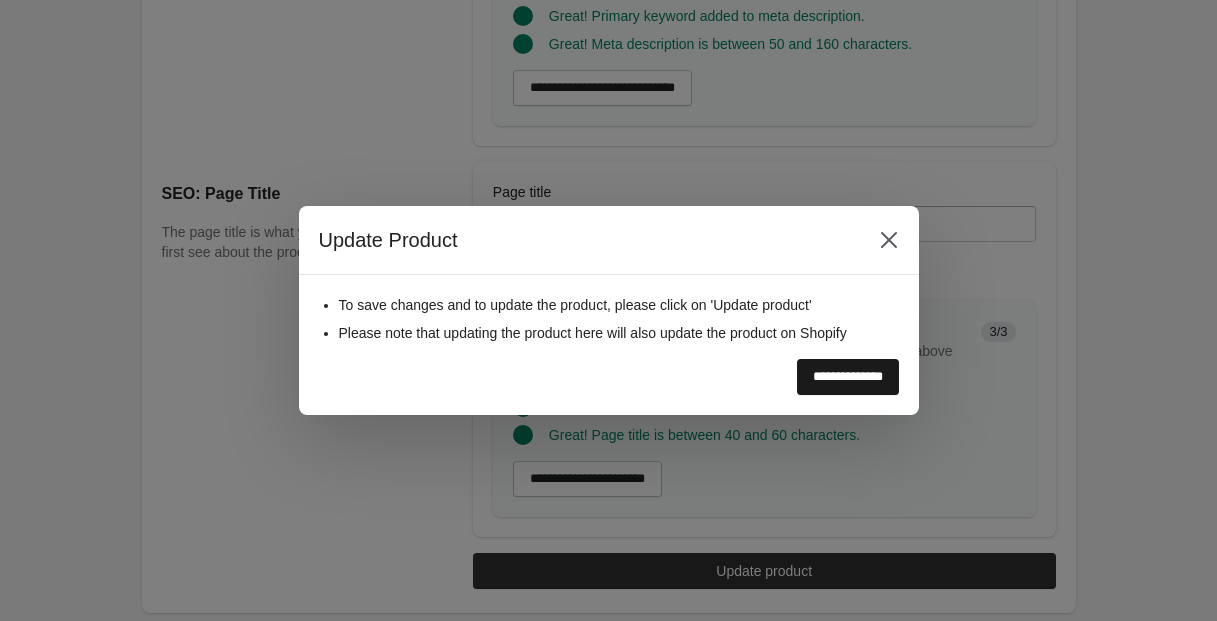 click on "**********" at bounding box center [848, 377] 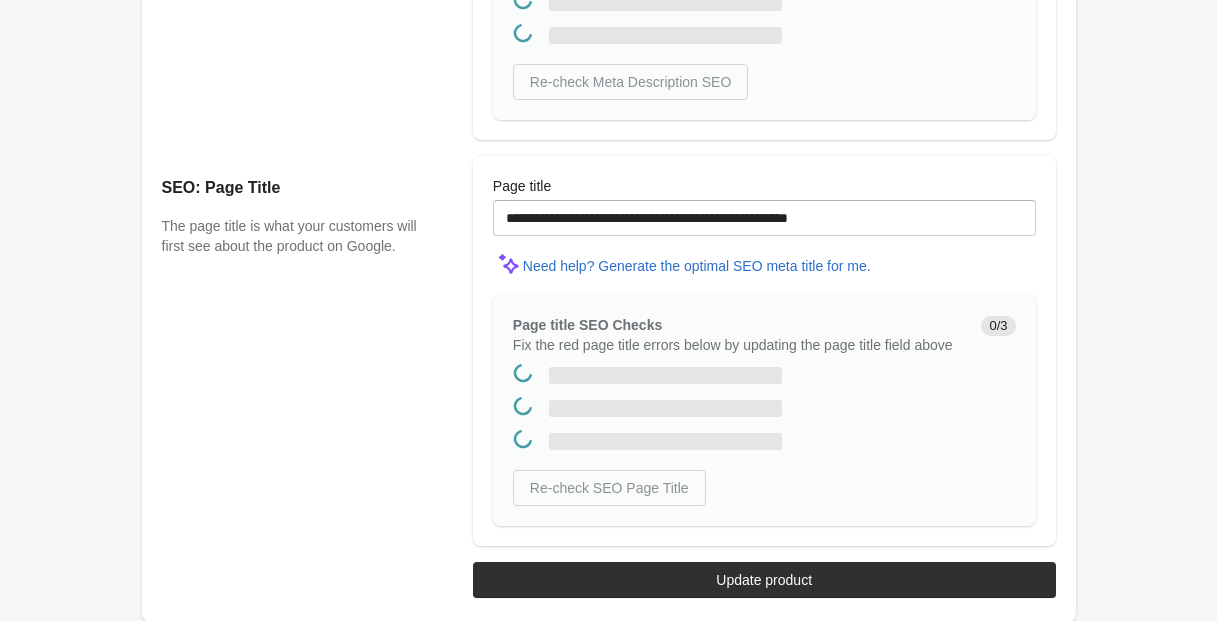 scroll, scrollTop: 0, scrollLeft: 0, axis: both 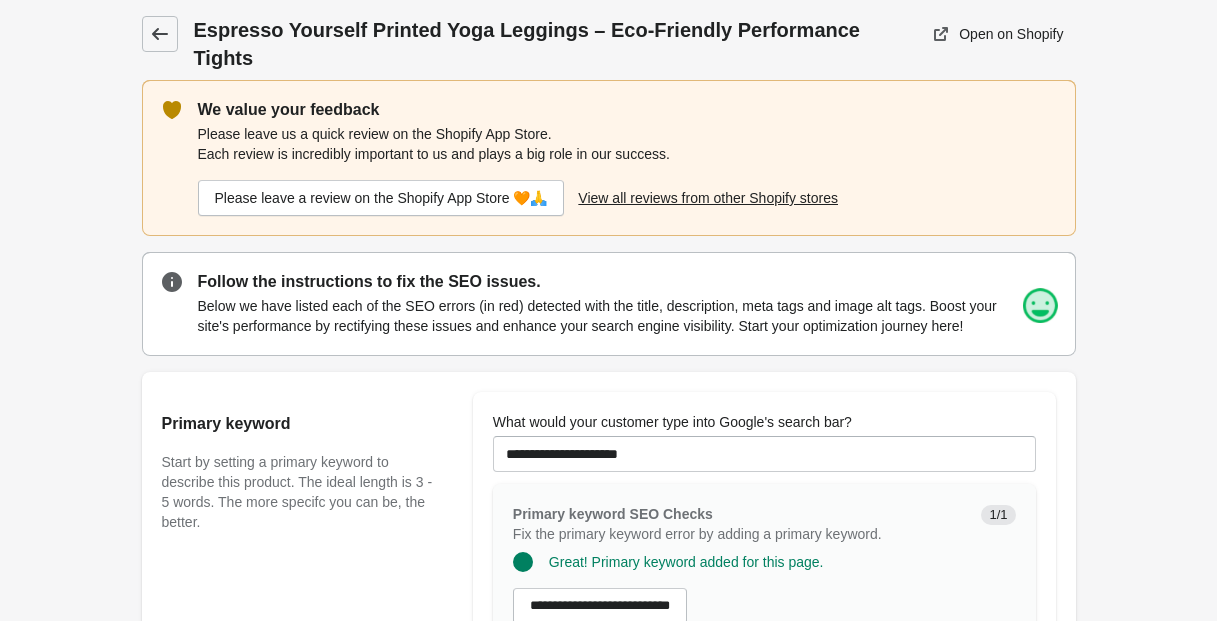 click 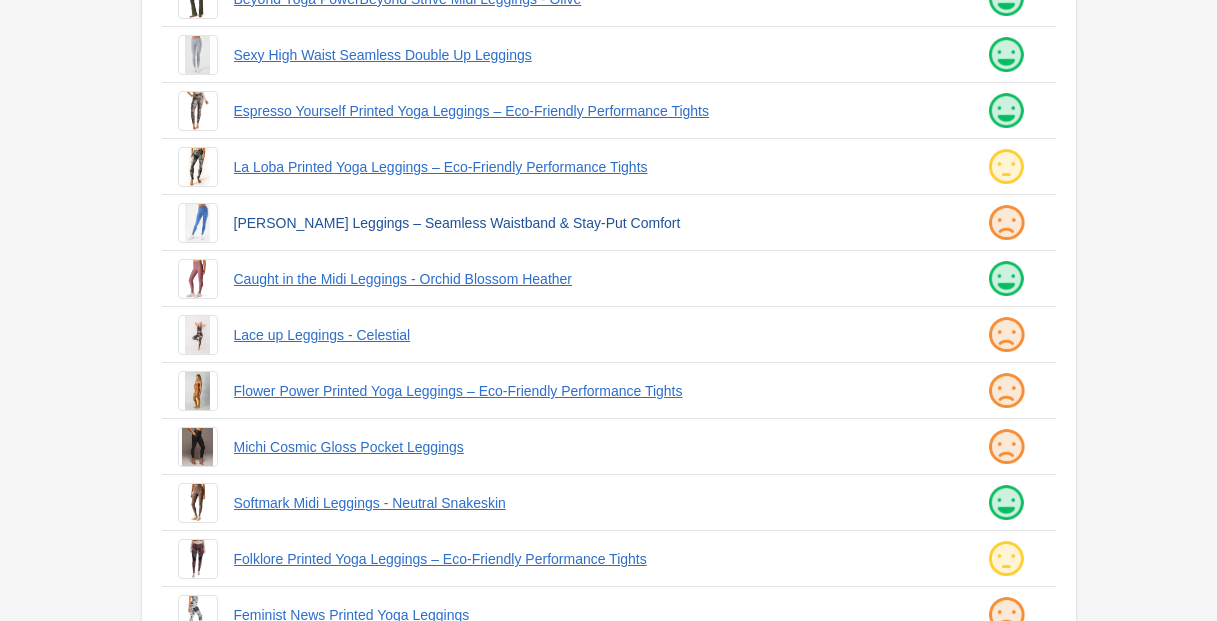 scroll, scrollTop: 436, scrollLeft: 0, axis: vertical 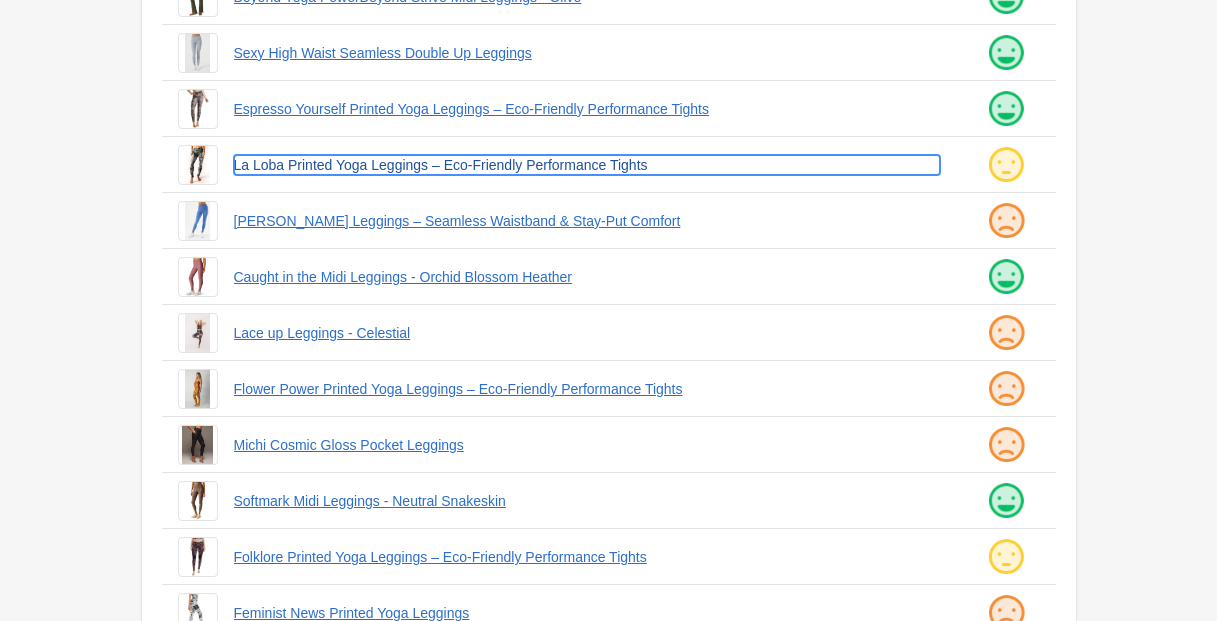 click on "La Loba Printed Yoga Leggings  – Eco-Friendly Performance Tights" at bounding box center (587, 165) 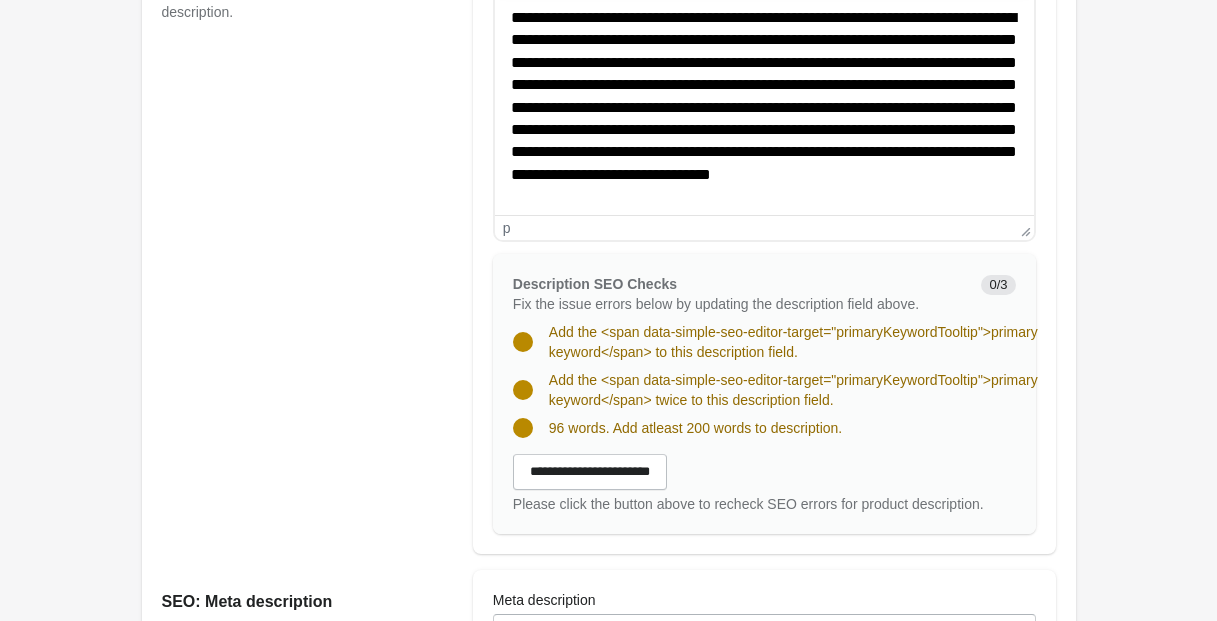 scroll, scrollTop: 1041, scrollLeft: 0, axis: vertical 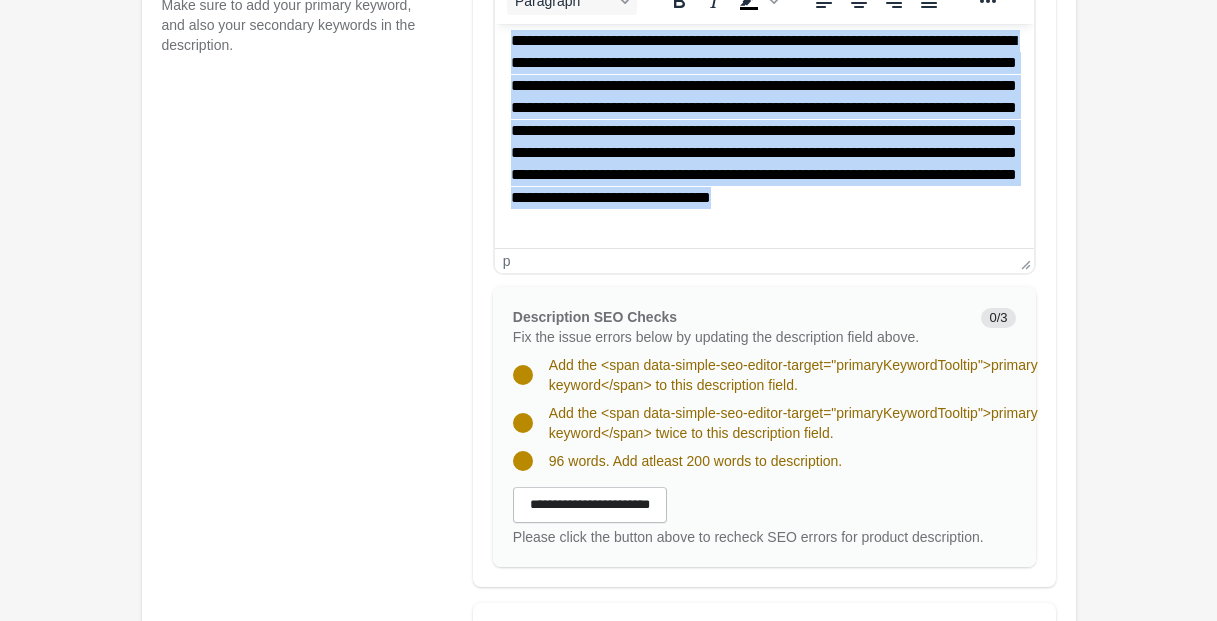 drag, startPoint x: 510, startPoint y: 49, endPoint x: 934, endPoint y: 265, distance: 475.84872 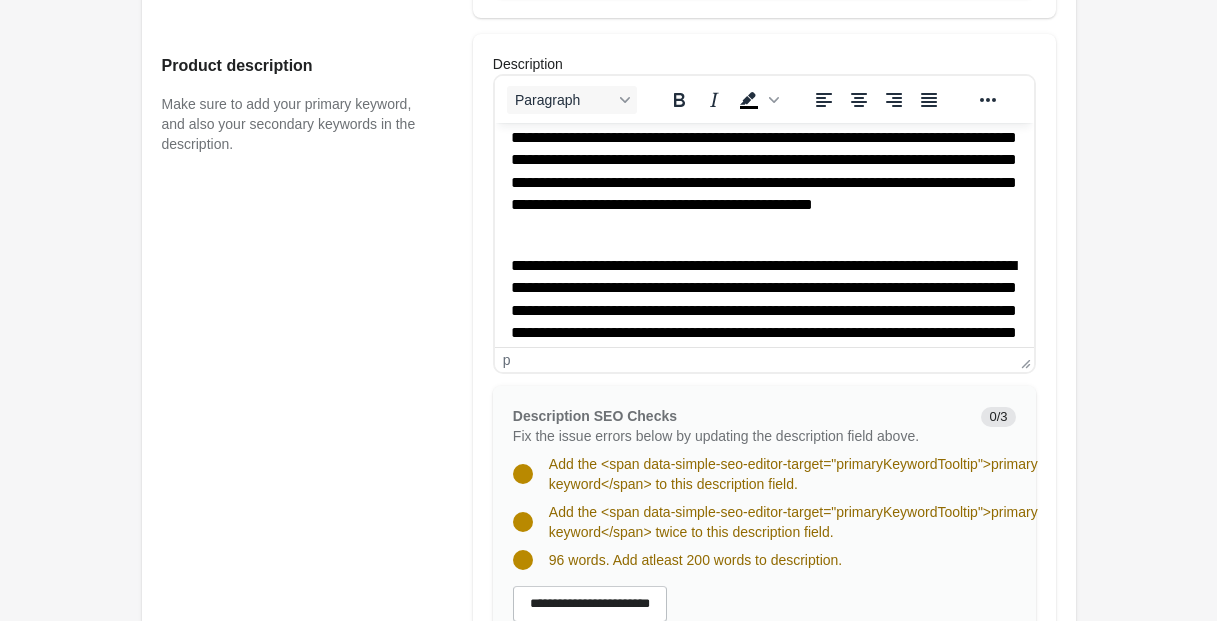 scroll, scrollTop: 0, scrollLeft: 0, axis: both 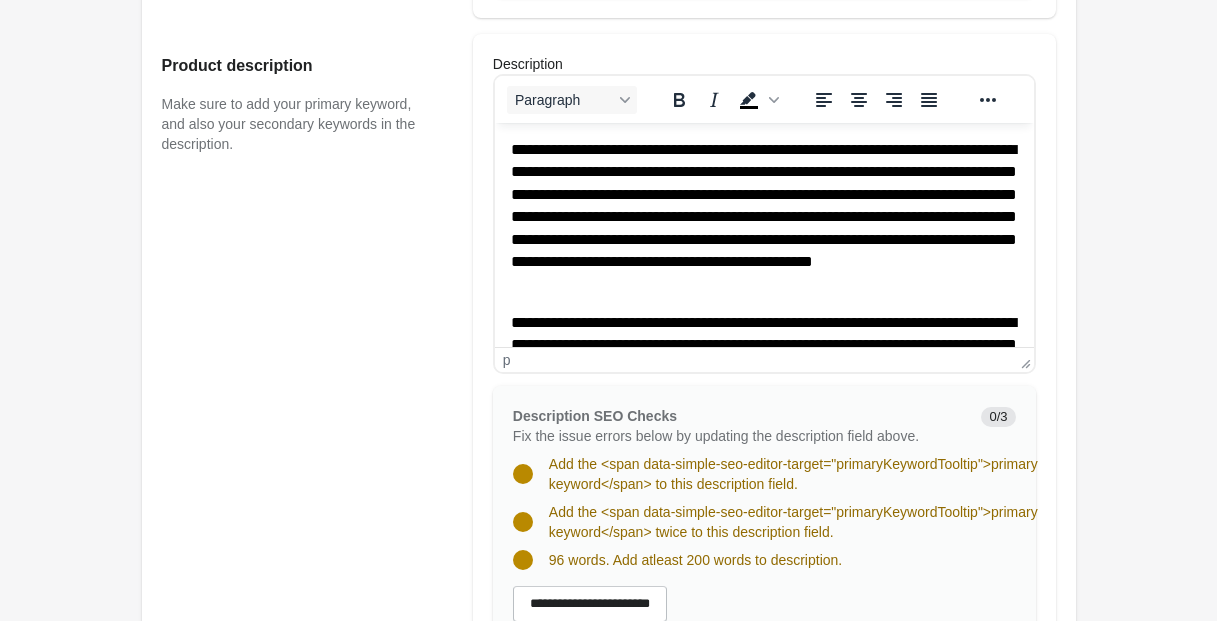click on "**********" at bounding box center [763, 217] 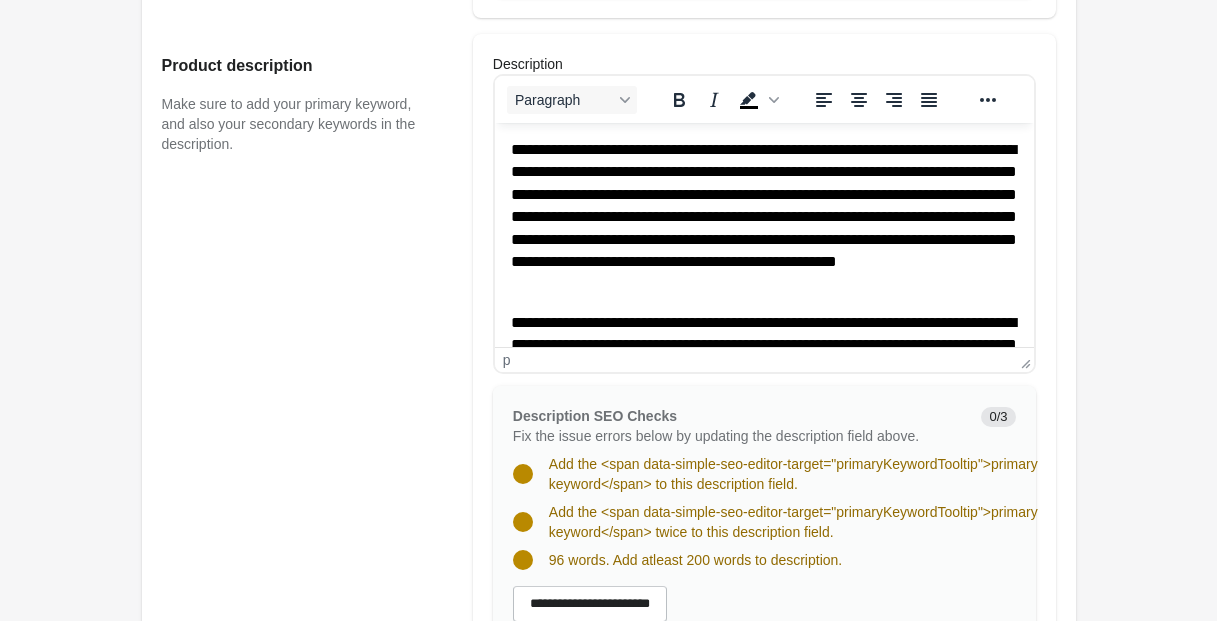 drag, startPoint x: 627, startPoint y: 146, endPoint x: 650, endPoint y: 167, distance: 31.144823 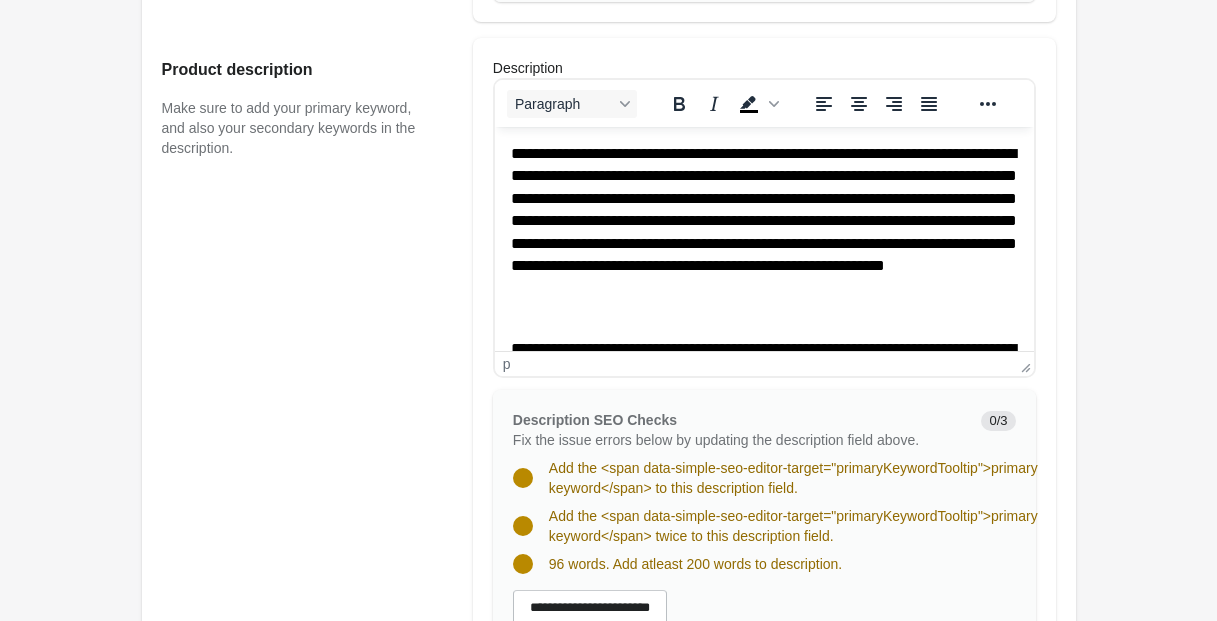 click on "**********" at bounding box center (763, 232) 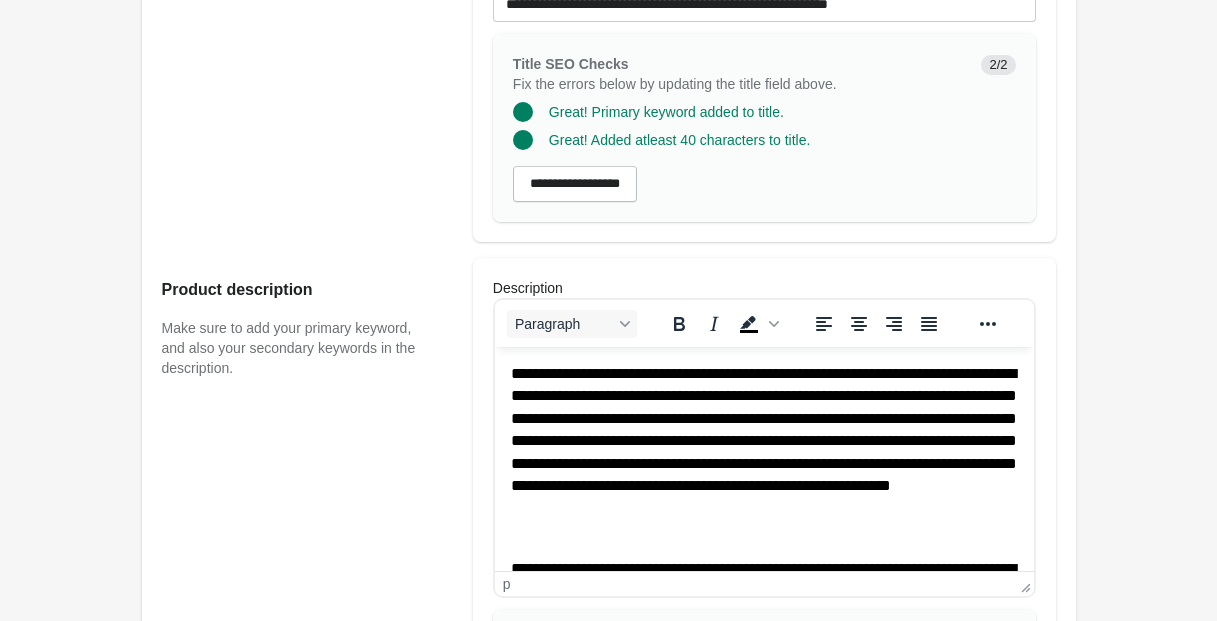 scroll, scrollTop: 753, scrollLeft: 0, axis: vertical 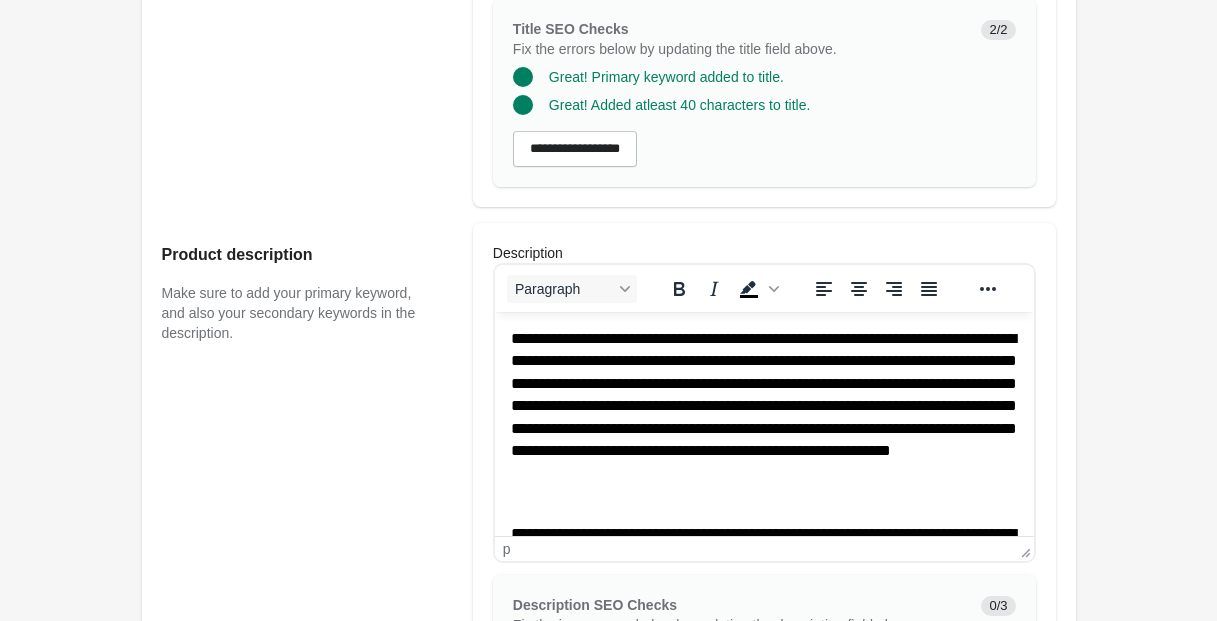 click on "**********" at bounding box center (763, 417) 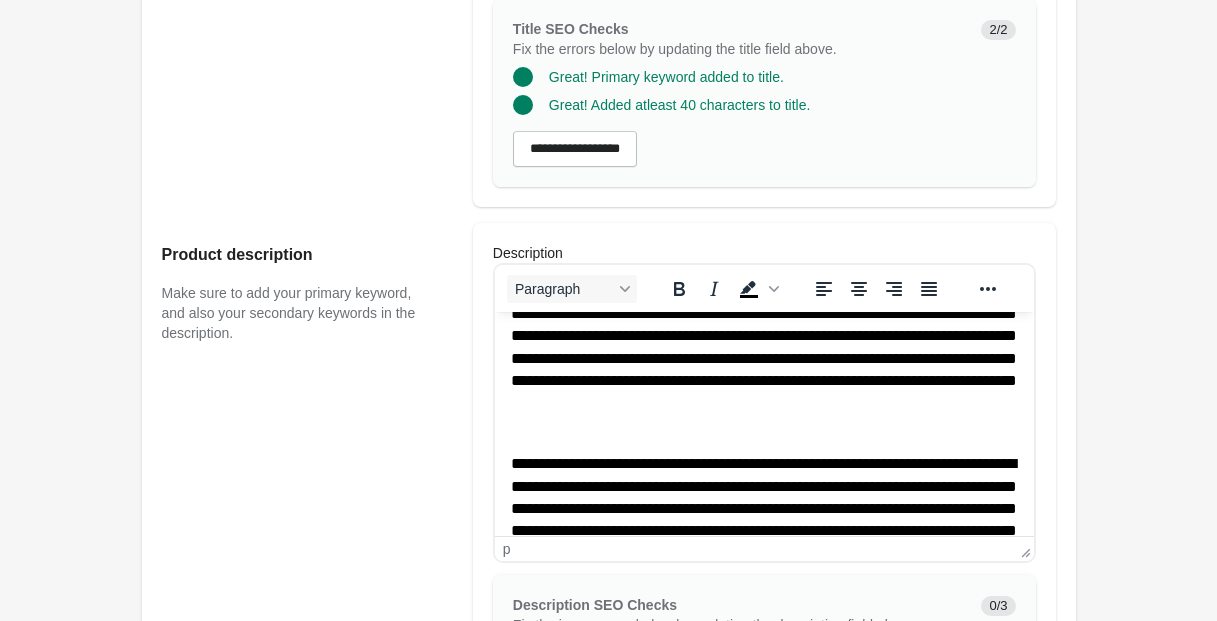 scroll, scrollTop: 0, scrollLeft: 0, axis: both 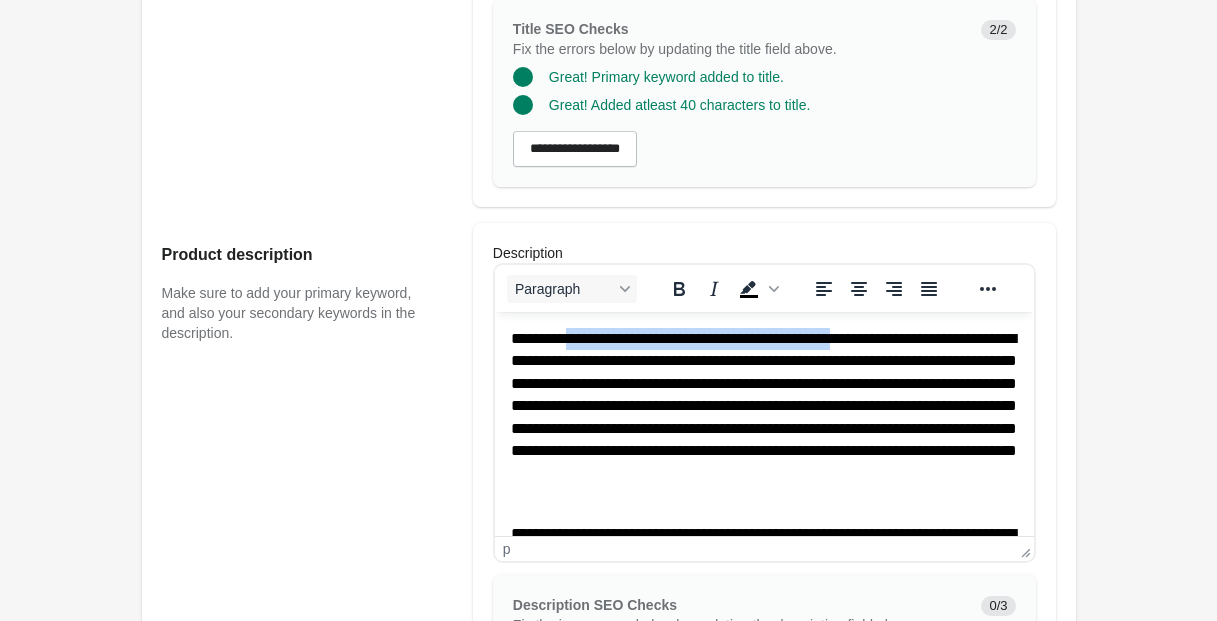 drag, startPoint x: 578, startPoint y: 338, endPoint x: 923, endPoint y: 337, distance: 345.00143 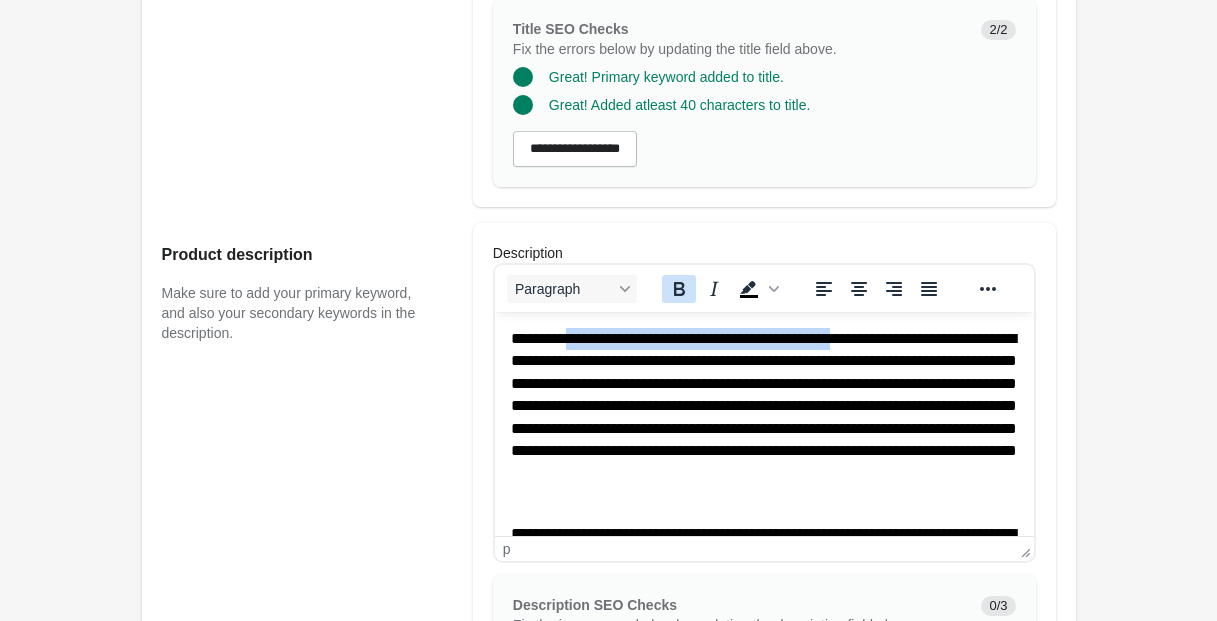 click 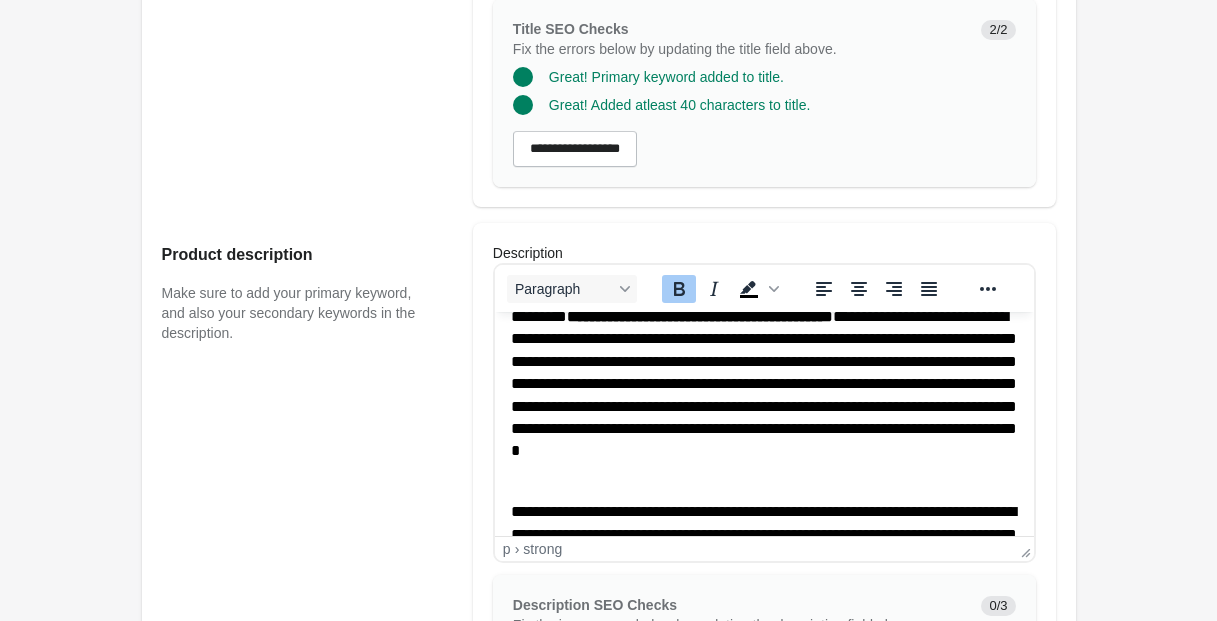 scroll, scrollTop: 15, scrollLeft: 0, axis: vertical 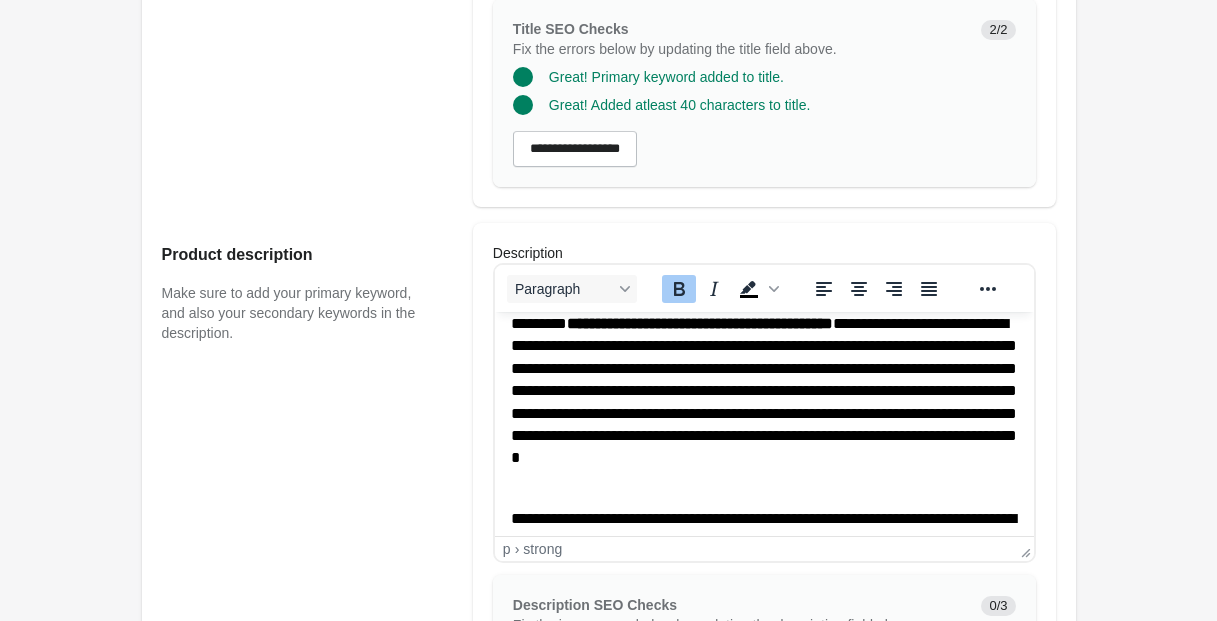 click on "**********" at bounding box center [763, 402] 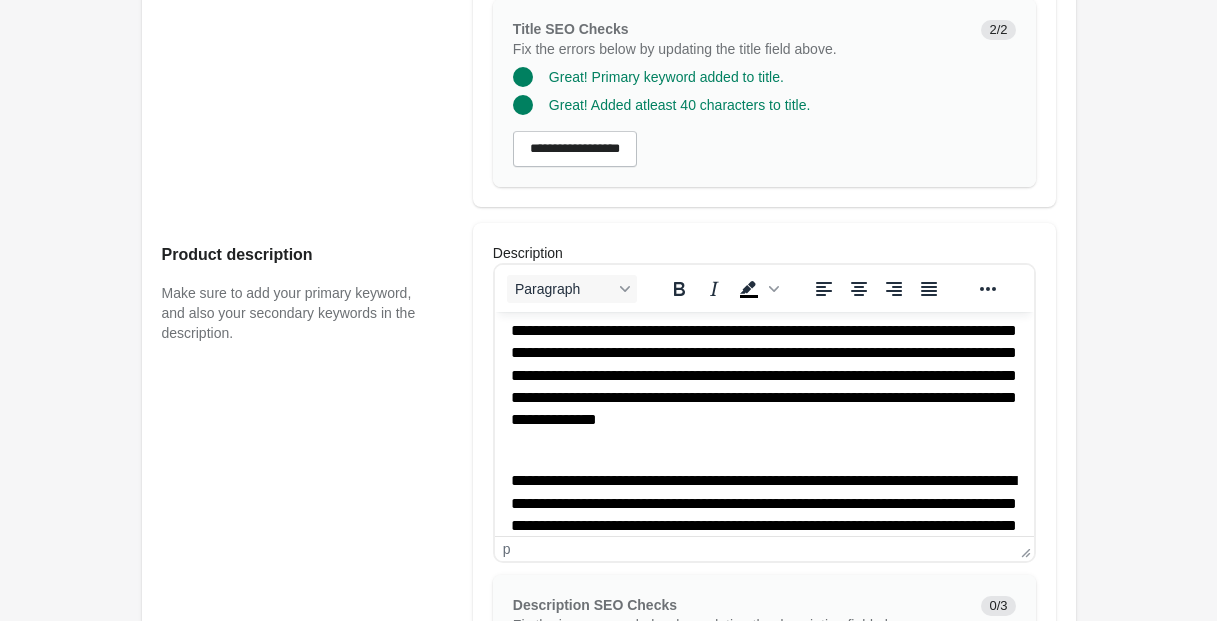 scroll, scrollTop: 60, scrollLeft: 0, axis: vertical 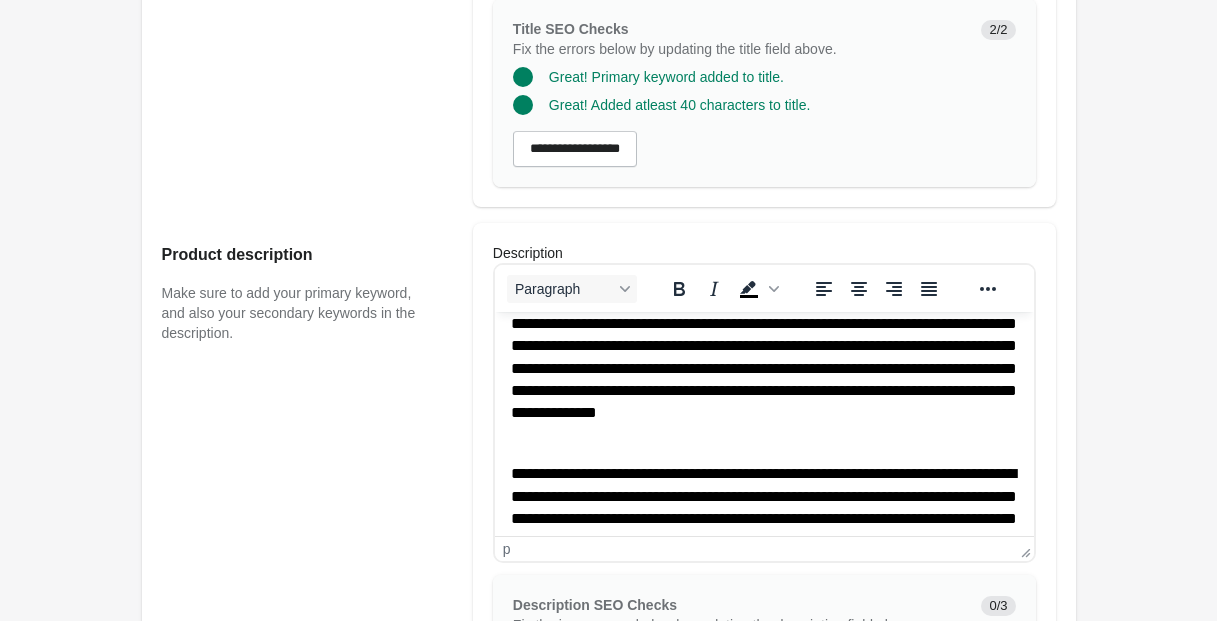 drag, startPoint x: 628, startPoint y: 434, endPoint x: 604, endPoint y: 445, distance: 26.400757 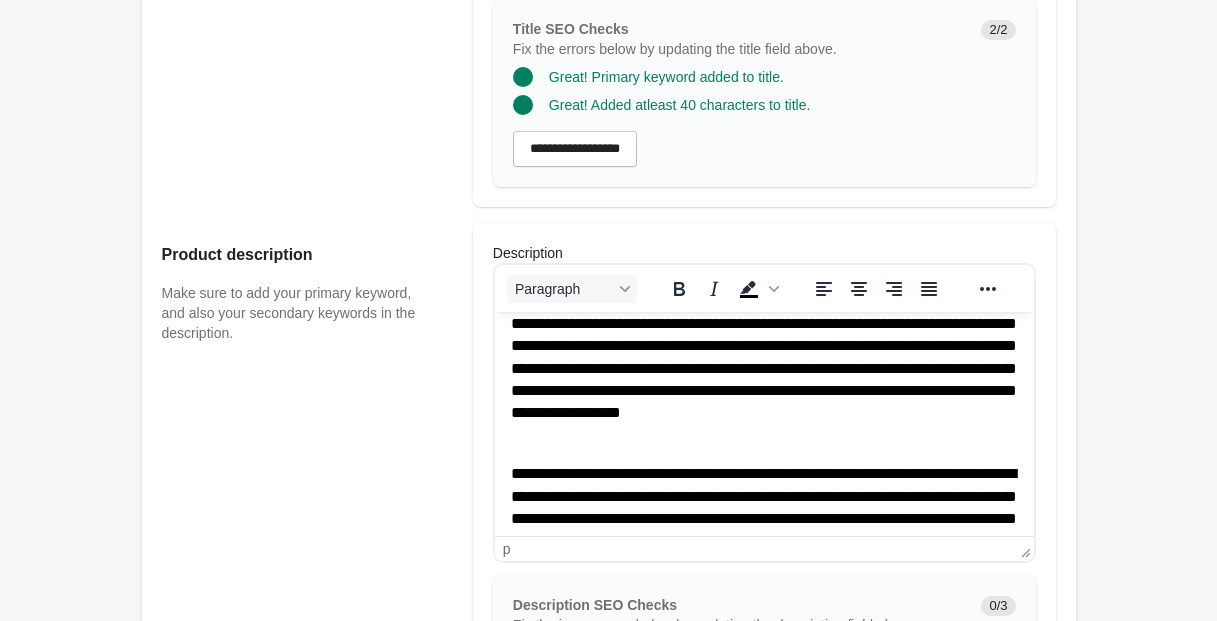 drag, startPoint x: 670, startPoint y: 430, endPoint x: 651, endPoint y: 478, distance: 51.62364 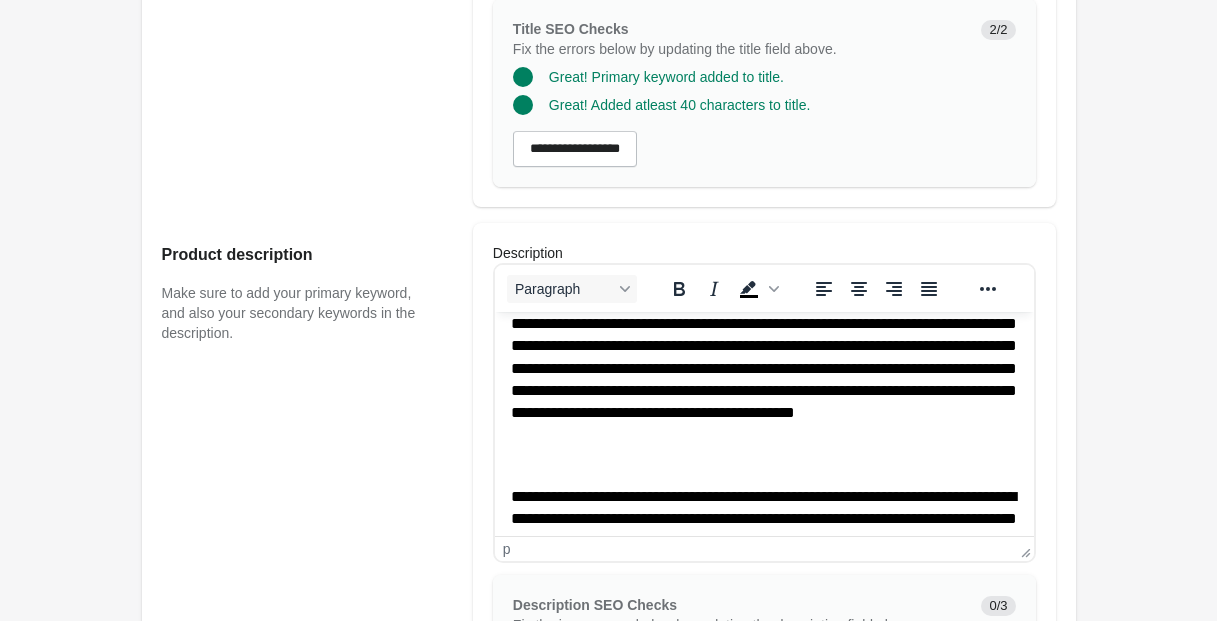 drag, startPoint x: 958, startPoint y: 437, endPoint x: 936, endPoint y: 453, distance: 27.202942 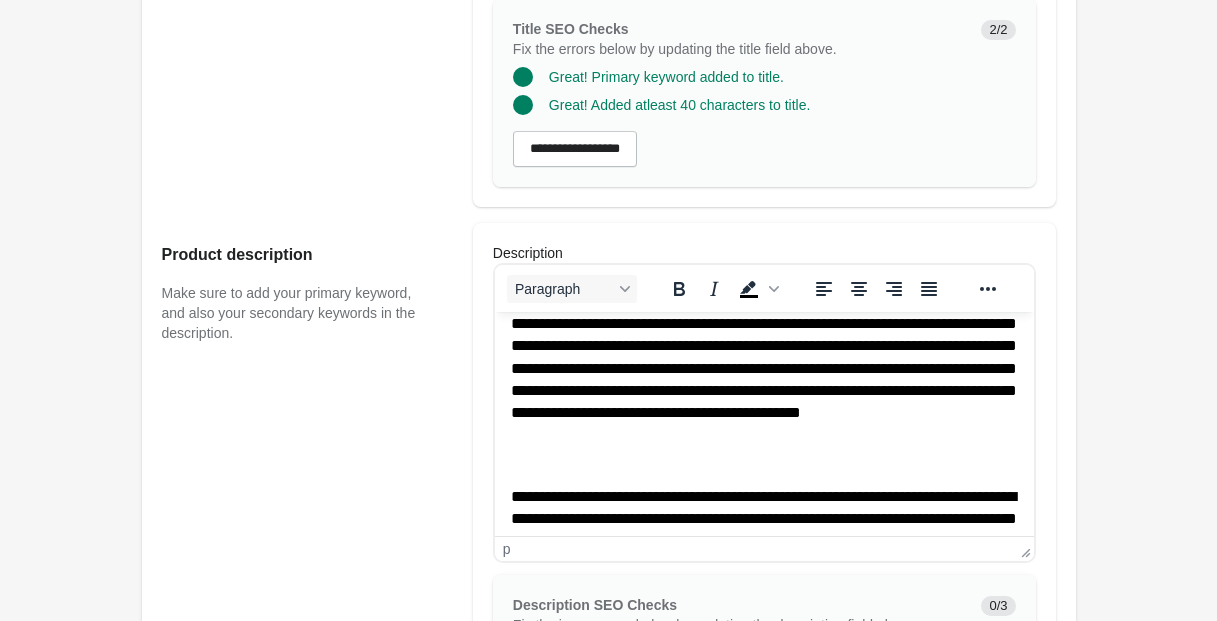 click on "**********" at bounding box center (763, 369) 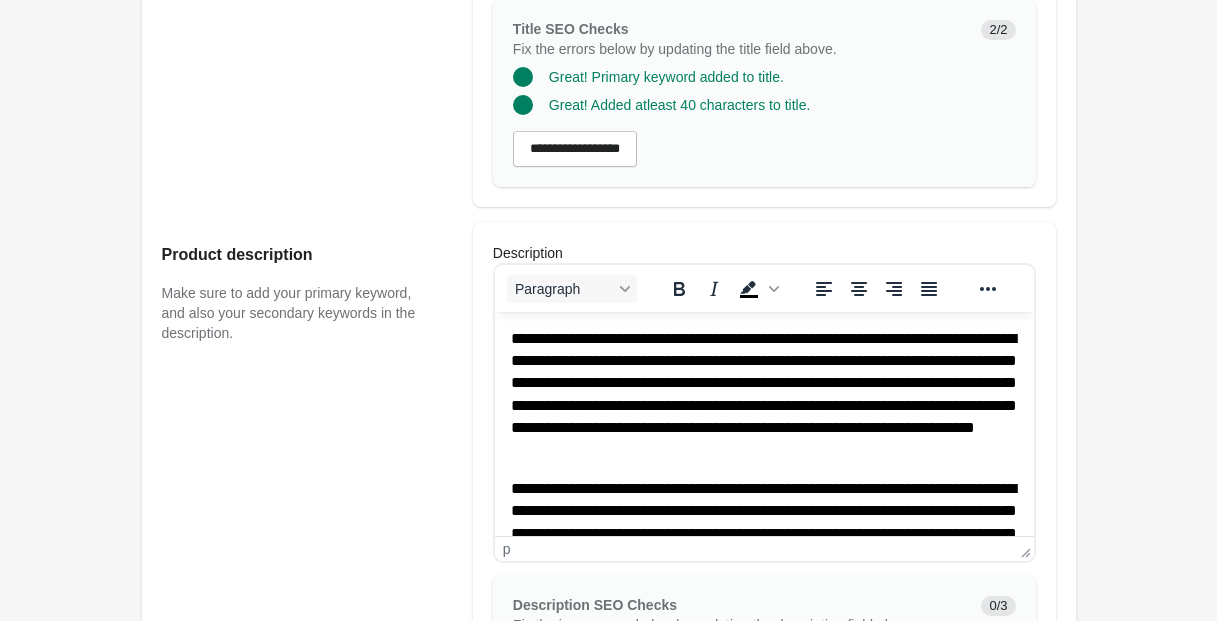 scroll, scrollTop: 231, scrollLeft: 0, axis: vertical 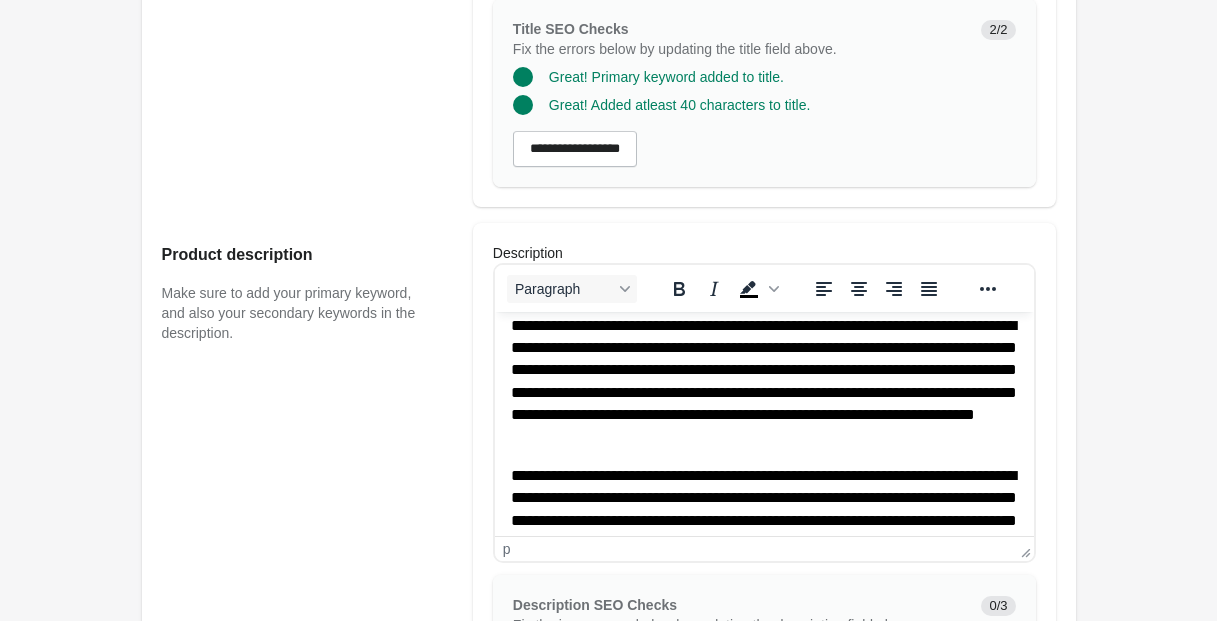 click on "**********" at bounding box center [763, 382] 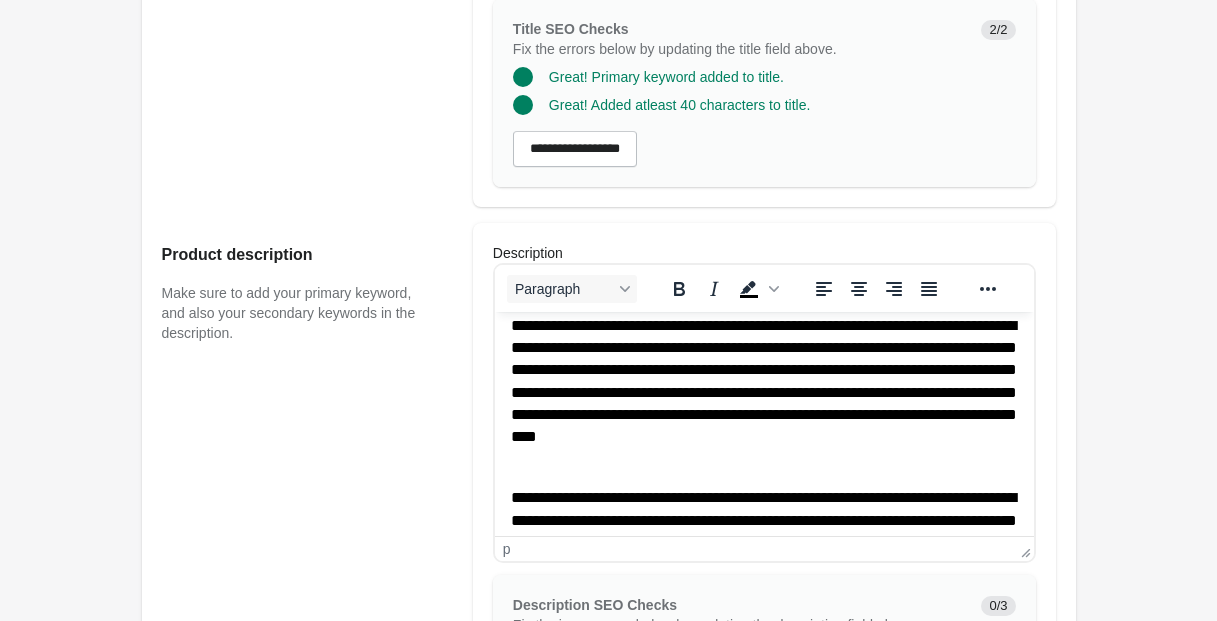 scroll, scrollTop: 227, scrollLeft: 0, axis: vertical 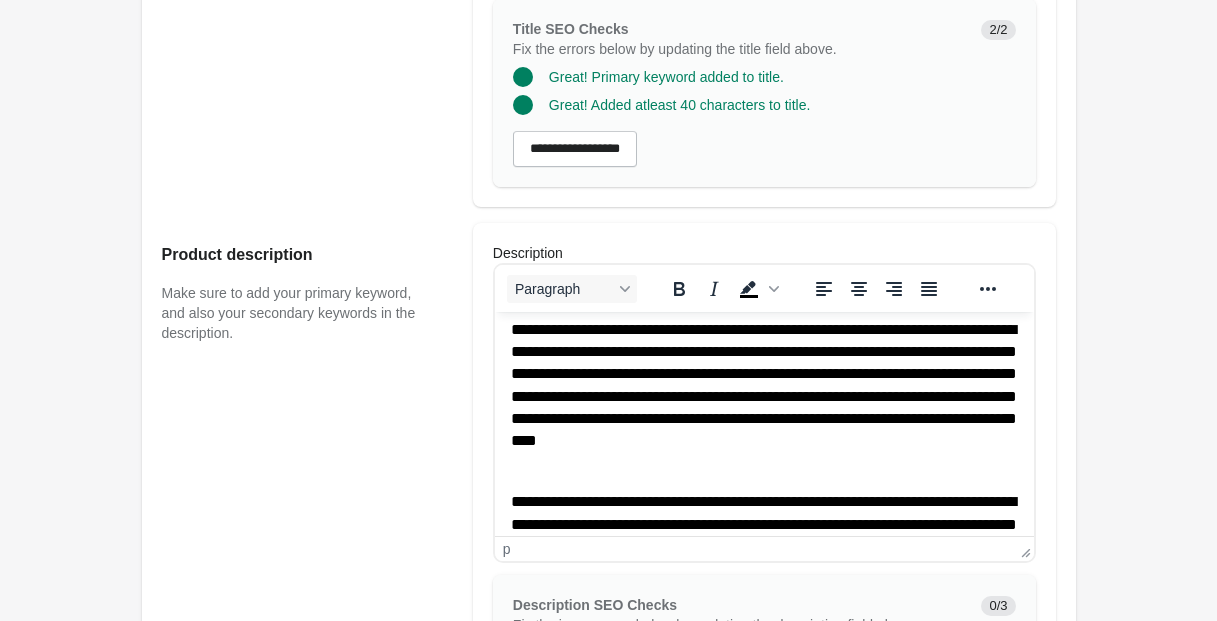 click on "**********" at bounding box center [763, 397] 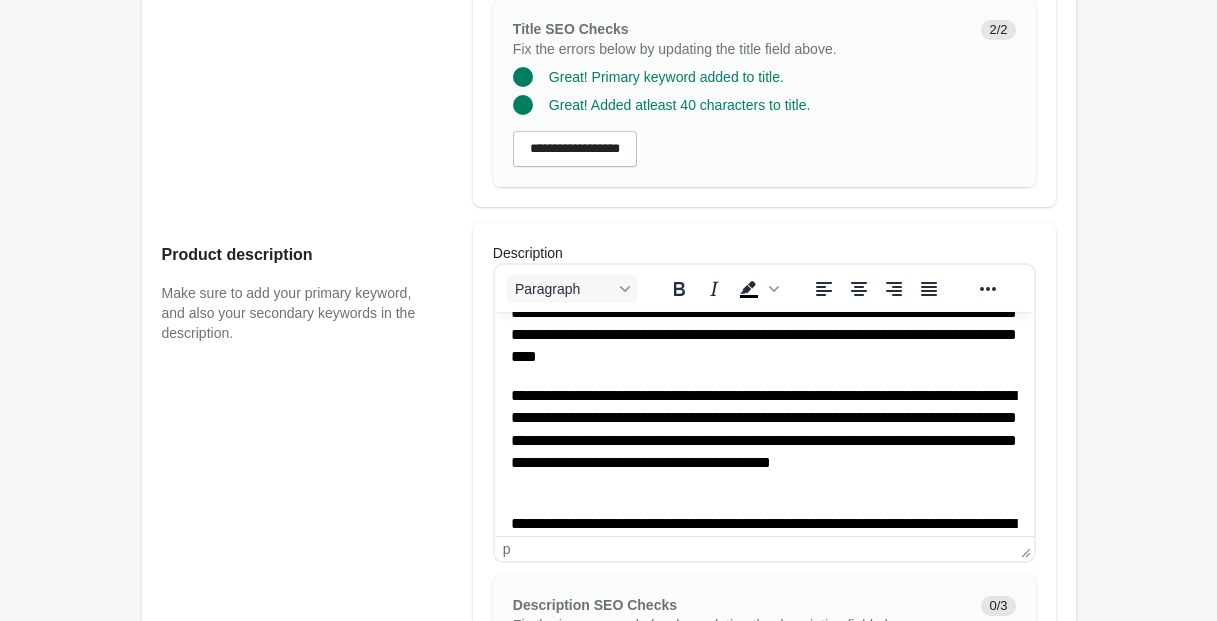 scroll, scrollTop: 349, scrollLeft: 0, axis: vertical 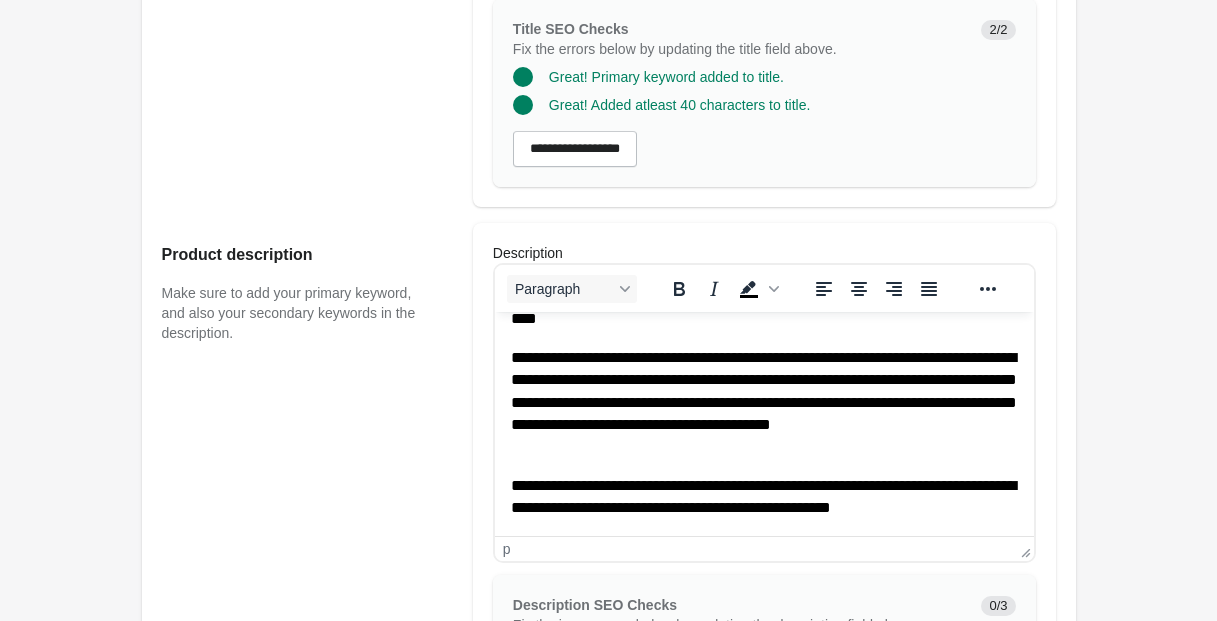 click on "**********" at bounding box center [763, 403] 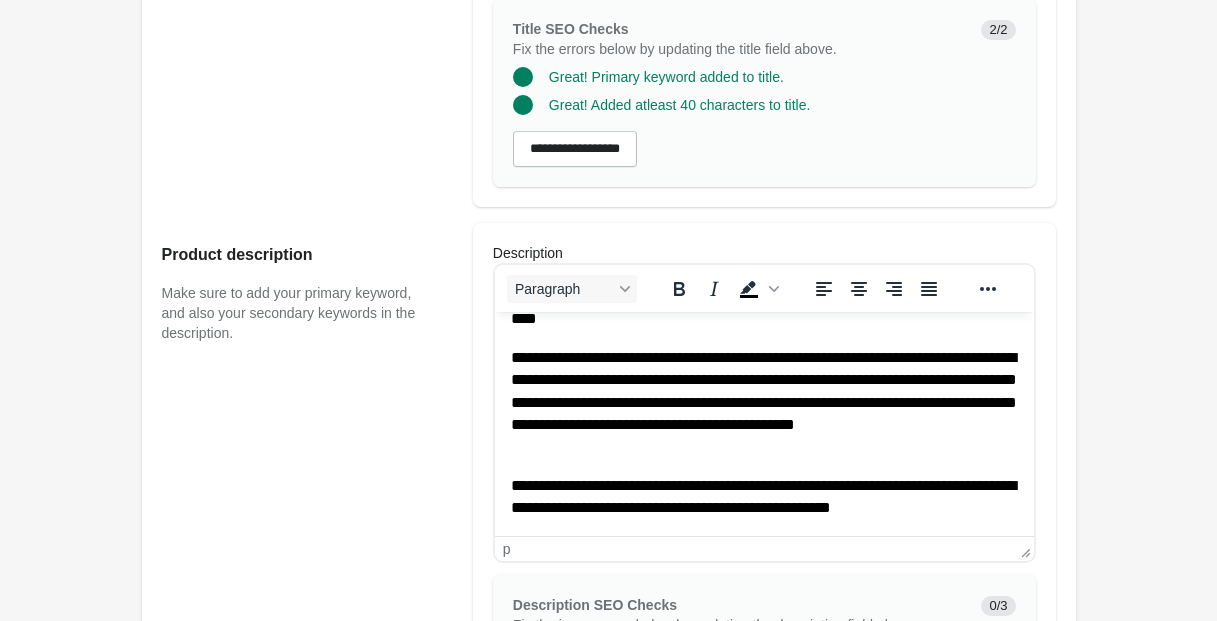 scroll, scrollTop: 348, scrollLeft: 0, axis: vertical 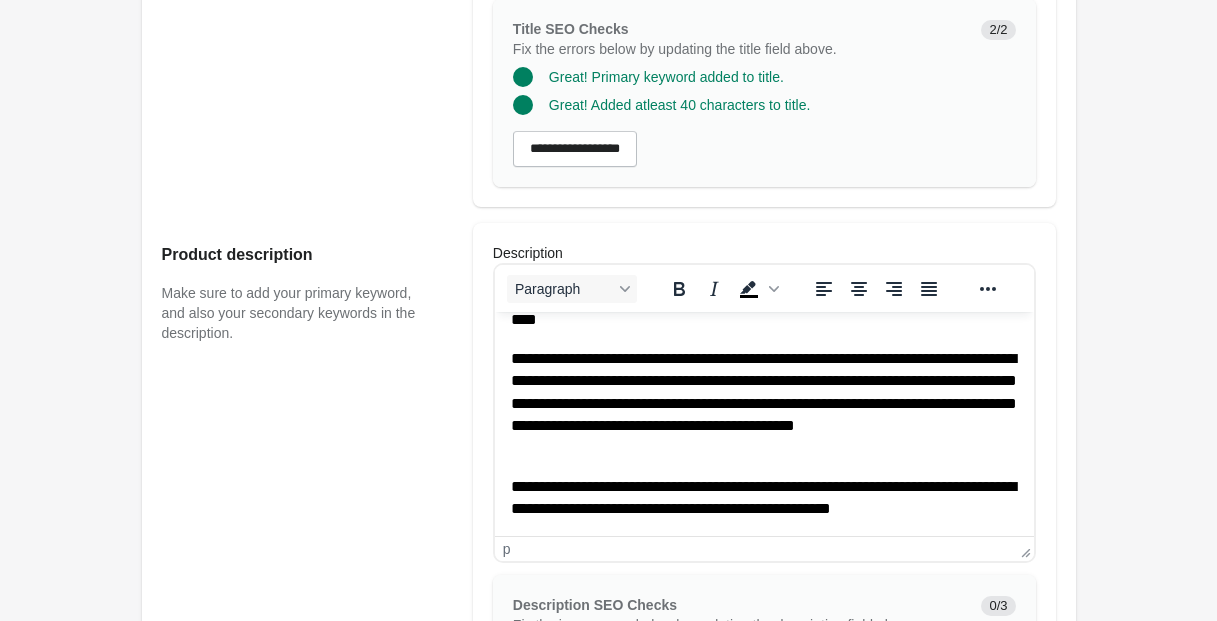 click on "**********" at bounding box center (763, 404) 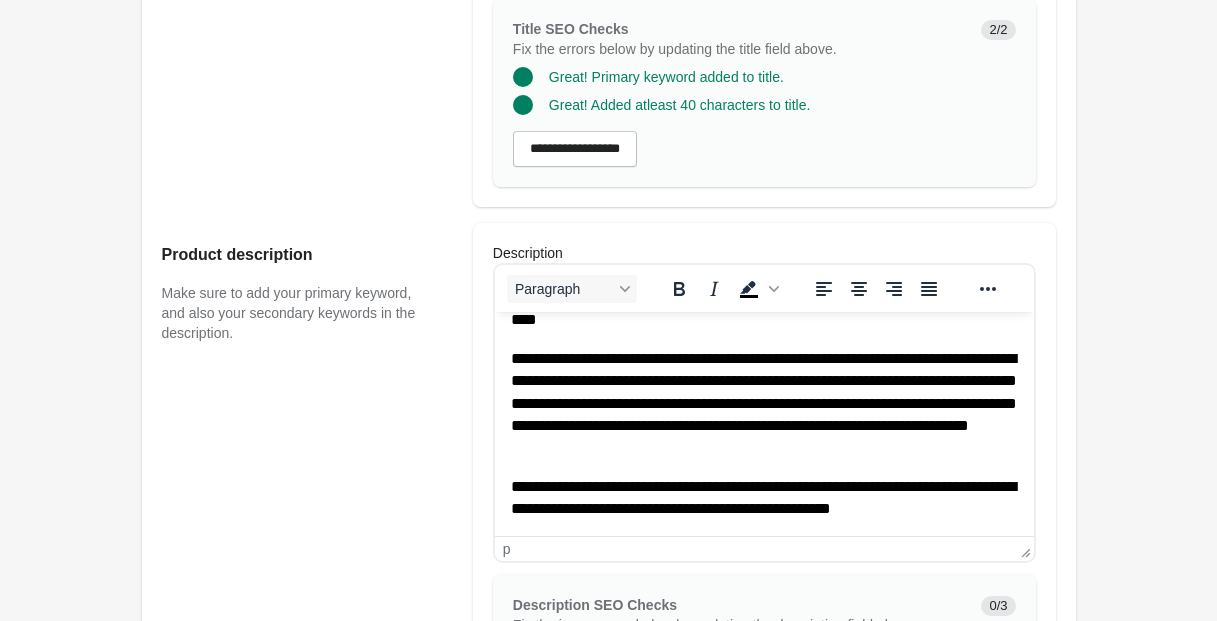 scroll, scrollTop: 276, scrollLeft: 0, axis: vertical 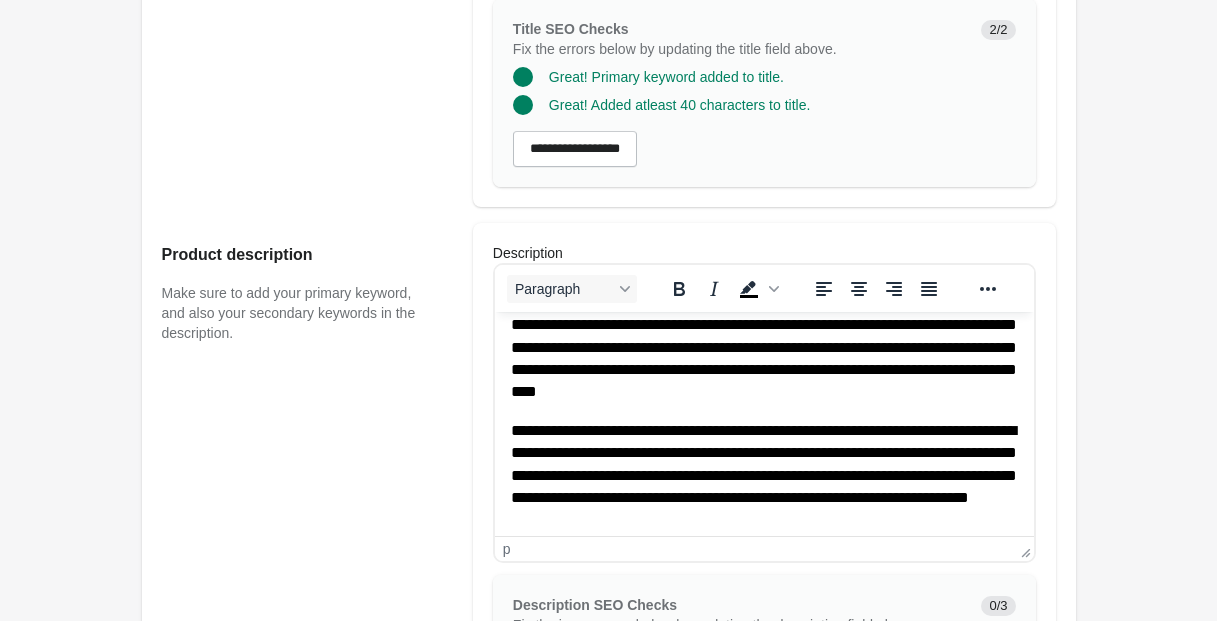 click on "**********" at bounding box center (763, 476) 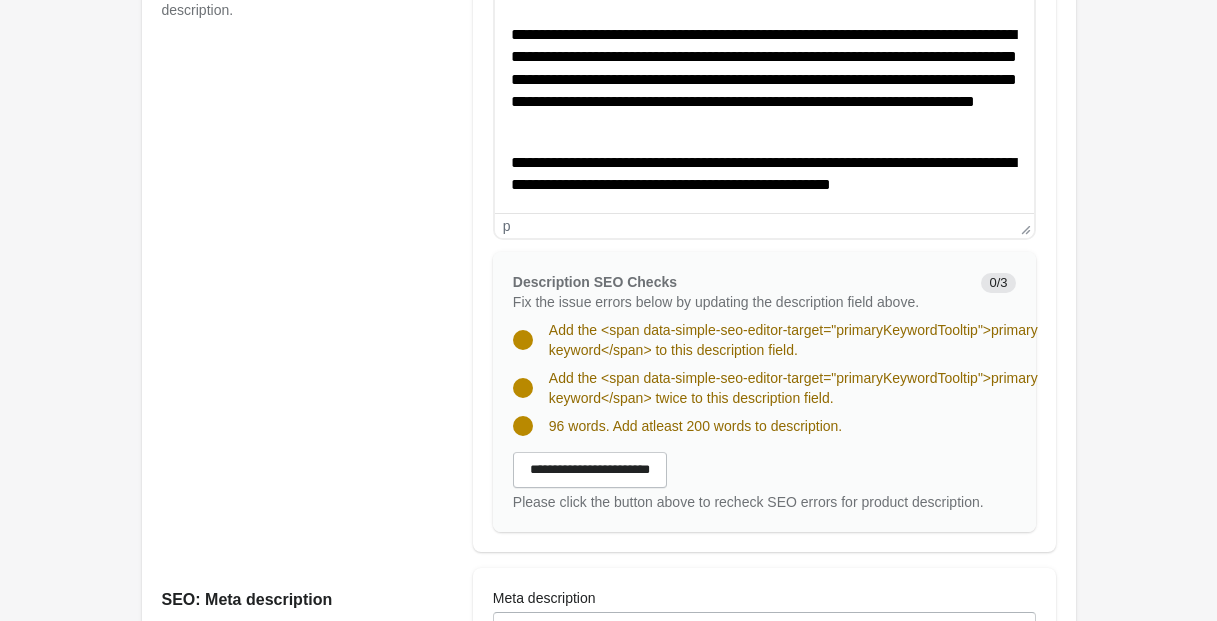 scroll, scrollTop: 1130, scrollLeft: 0, axis: vertical 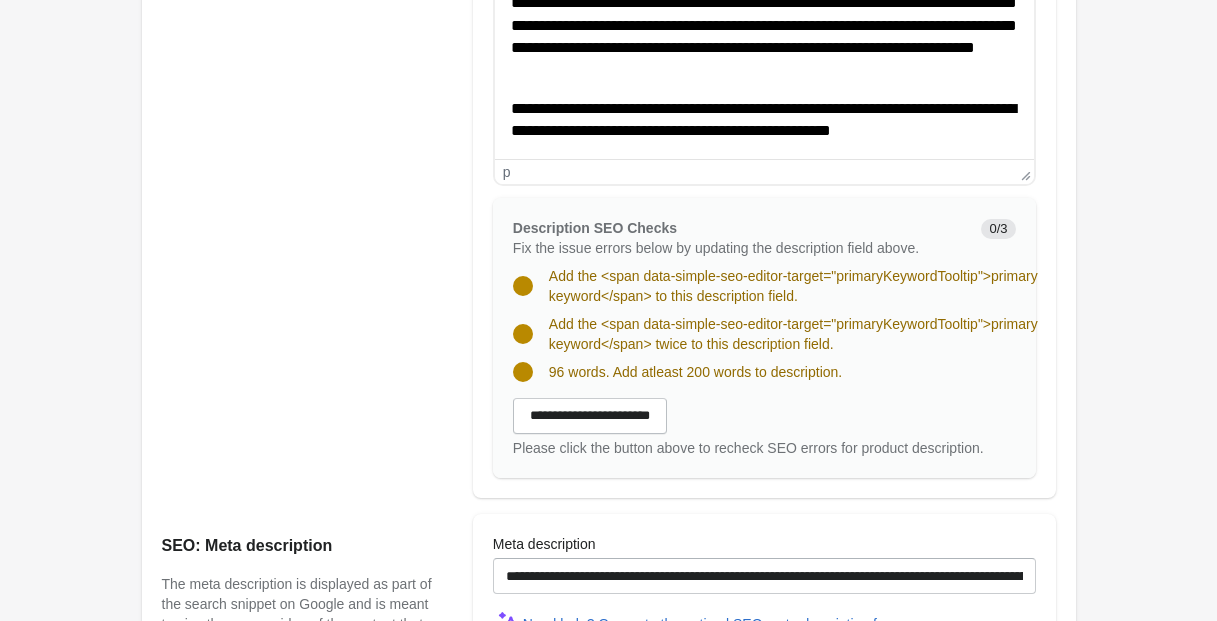 drag, startPoint x: 626, startPoint y: 105, endPoint x: 614, endPoint y: 125, distance: 23.323807 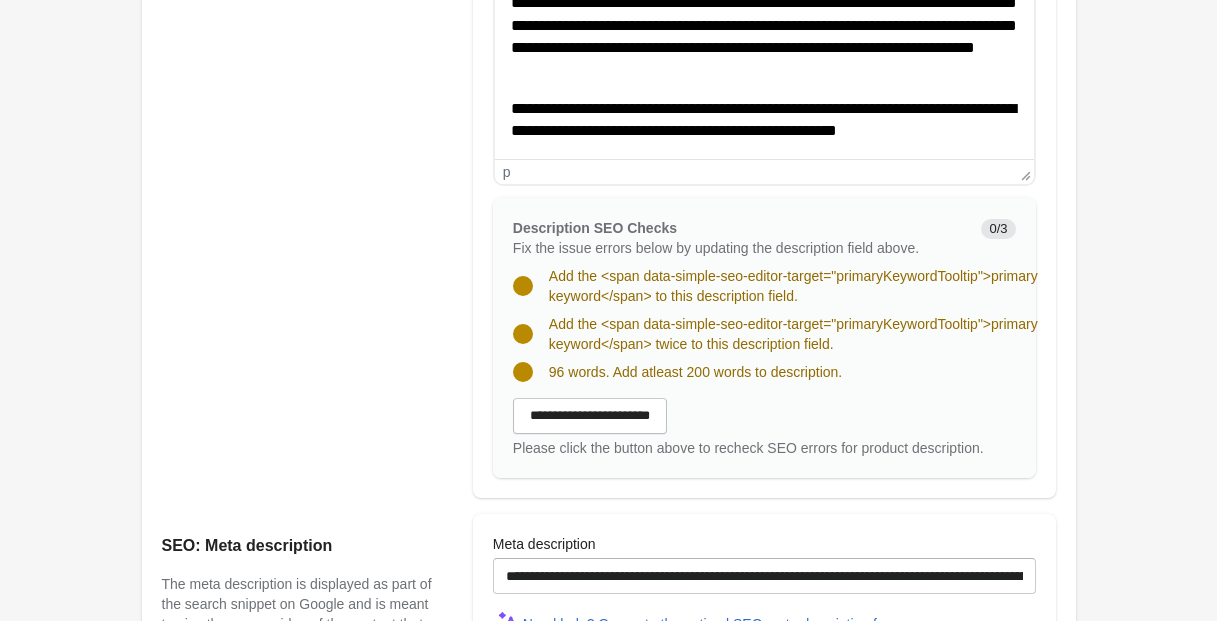 click on "**********" at bounding box center (763, 131) 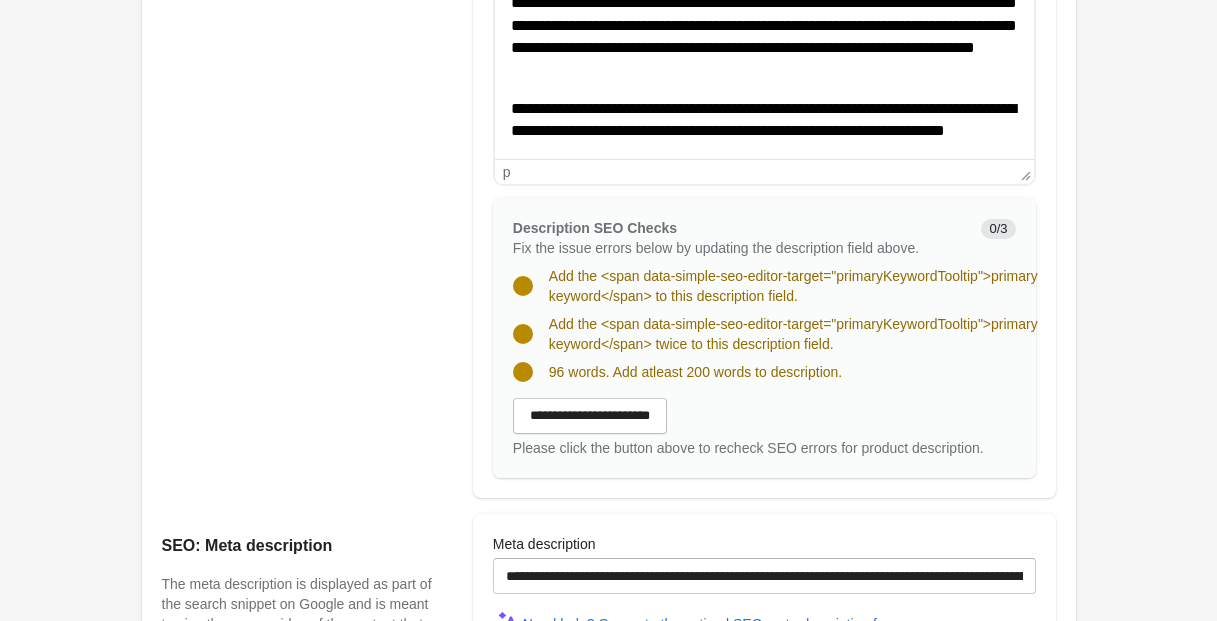 click on "**********" at bounding box center [763, 131] 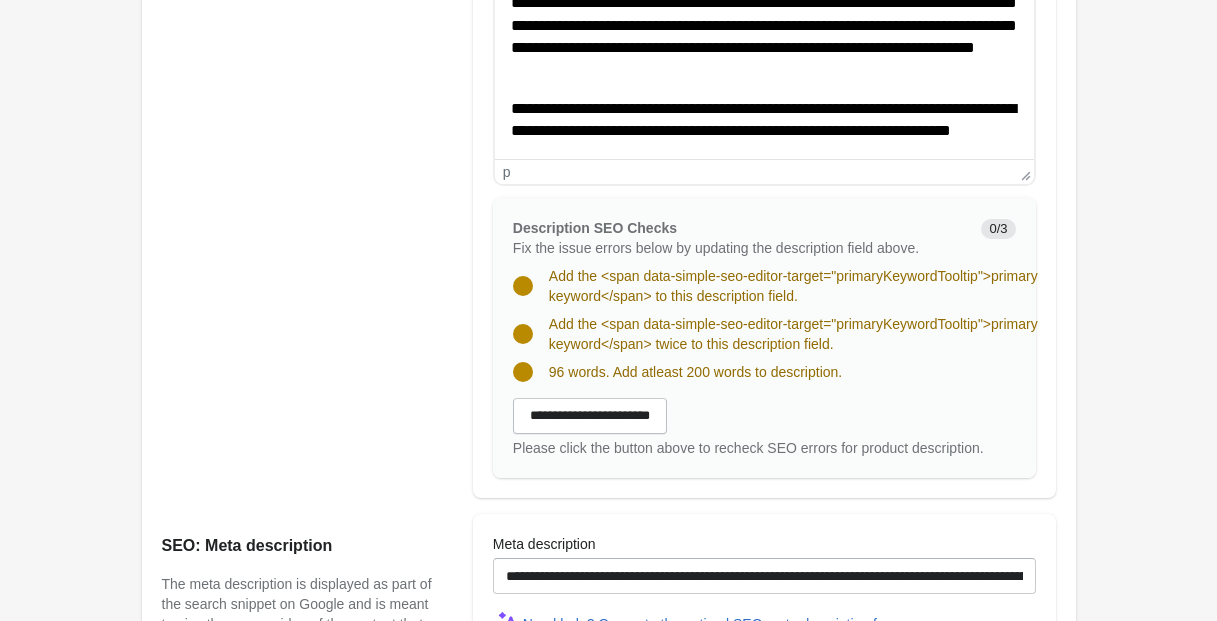 scroll, scrollTop: 343, scrollLeft: 0, axis: vertical 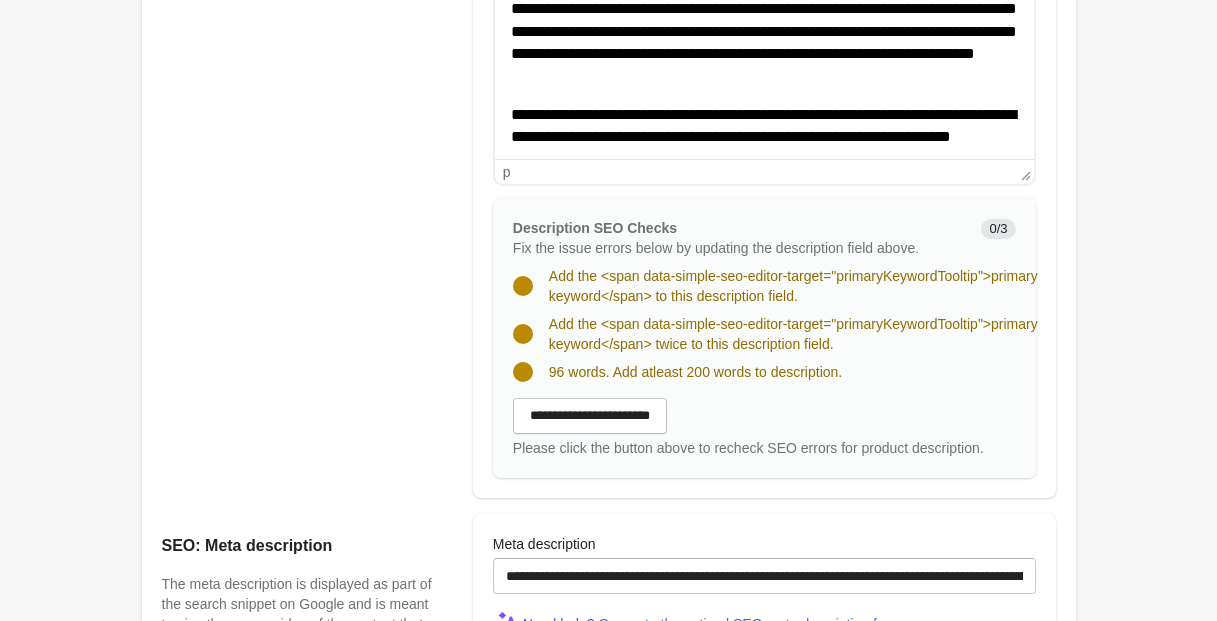 click on "*******" 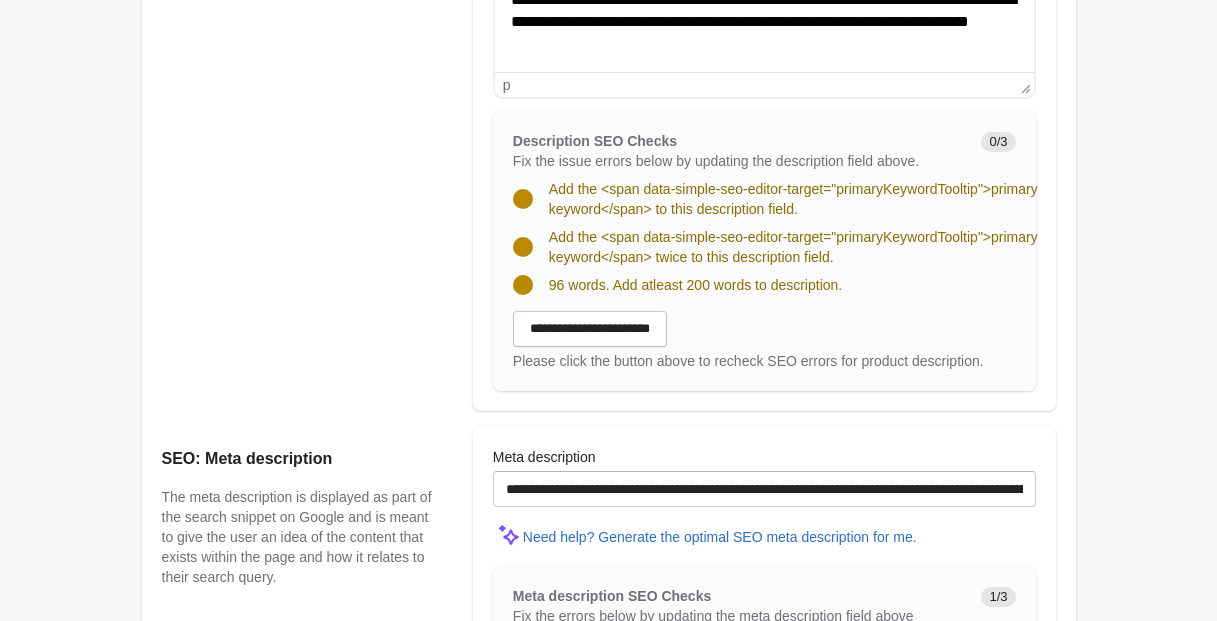 scroll, scrollTop: 1230, scrollLeft: 0, axis: vertical 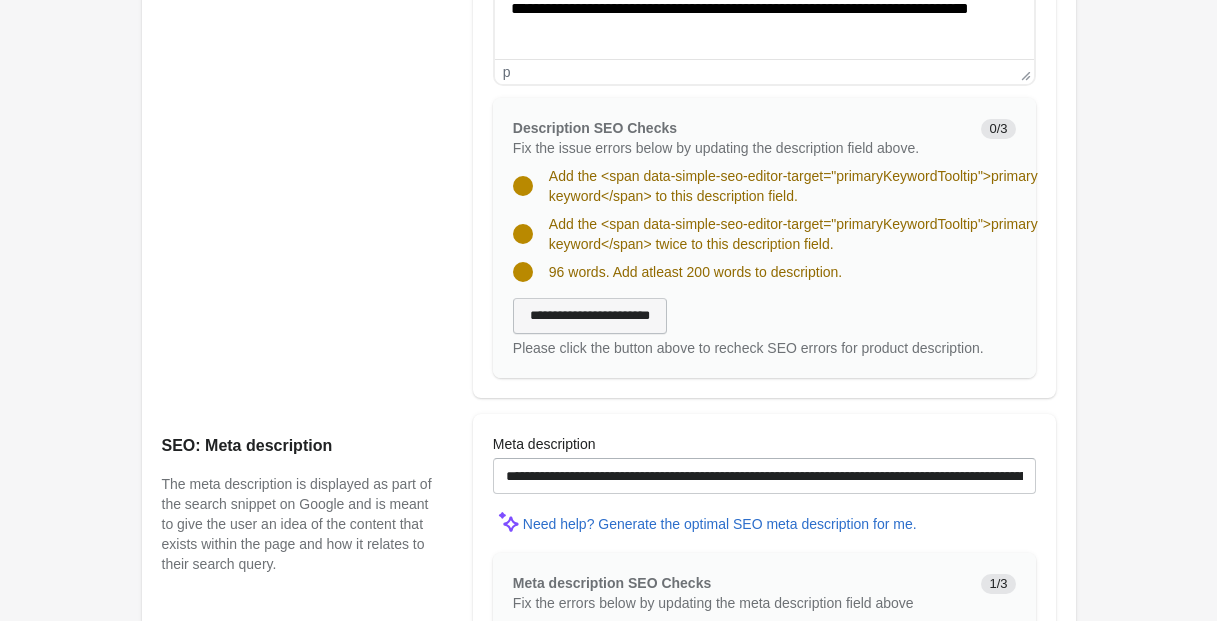 click on "**********" at bounding box center [590, 316] 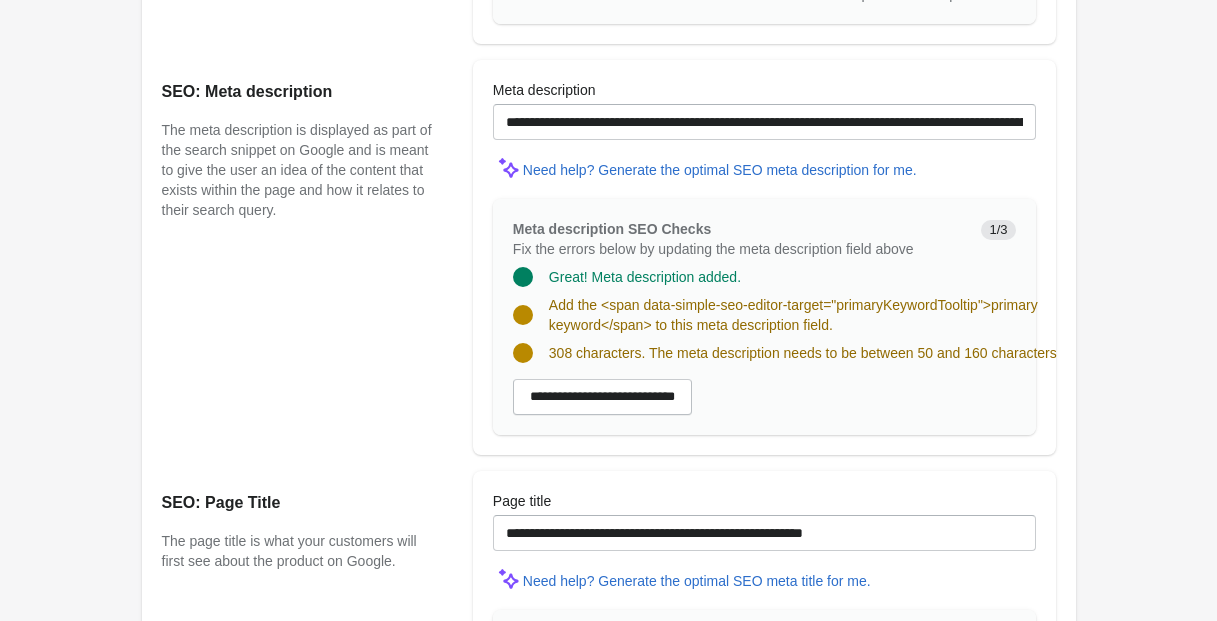 scroll, scrollTop: 1553, scrollLeft: 0, axis: vertical 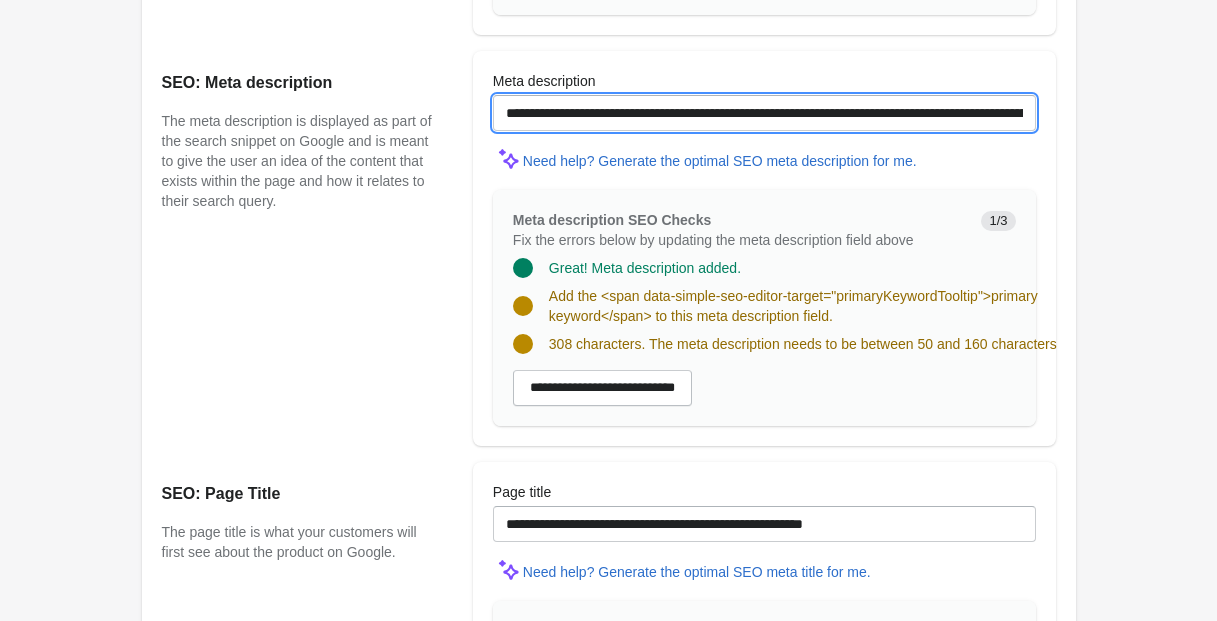 drag, startPoint x: 606, startPoint y: 134, endPoint x: 199, endPoint y: 99, distance: 408.50214 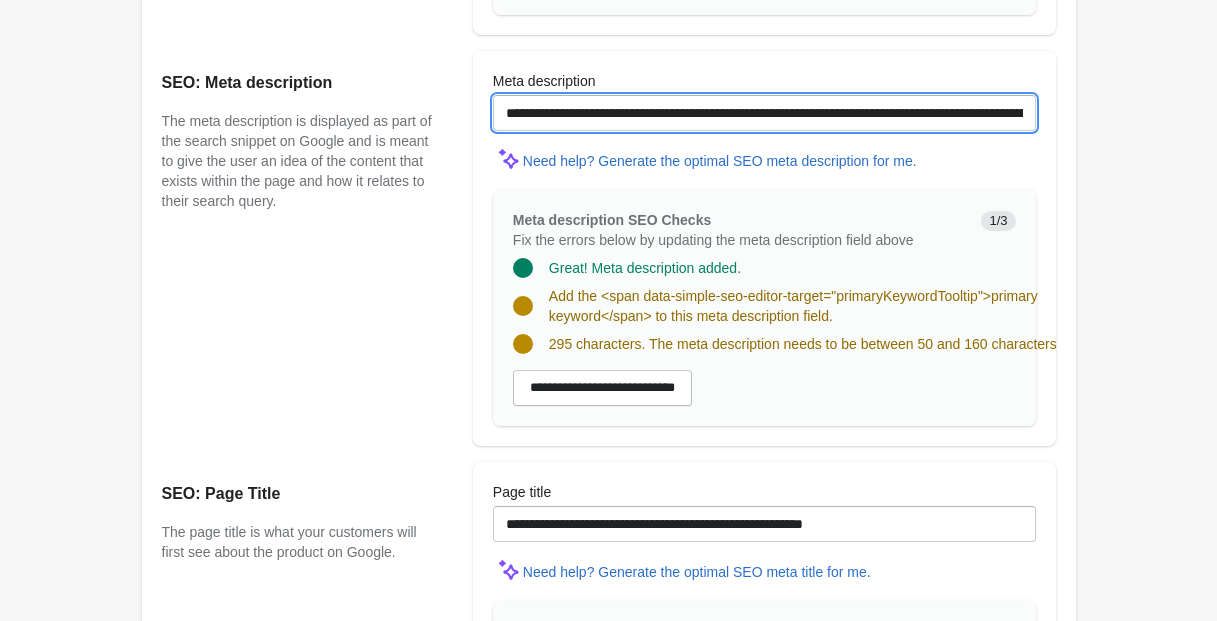drag, startPoint x: 566, startPoint y: 130, endPoint x: 493, endPoint y: 170, distance: 83.240616 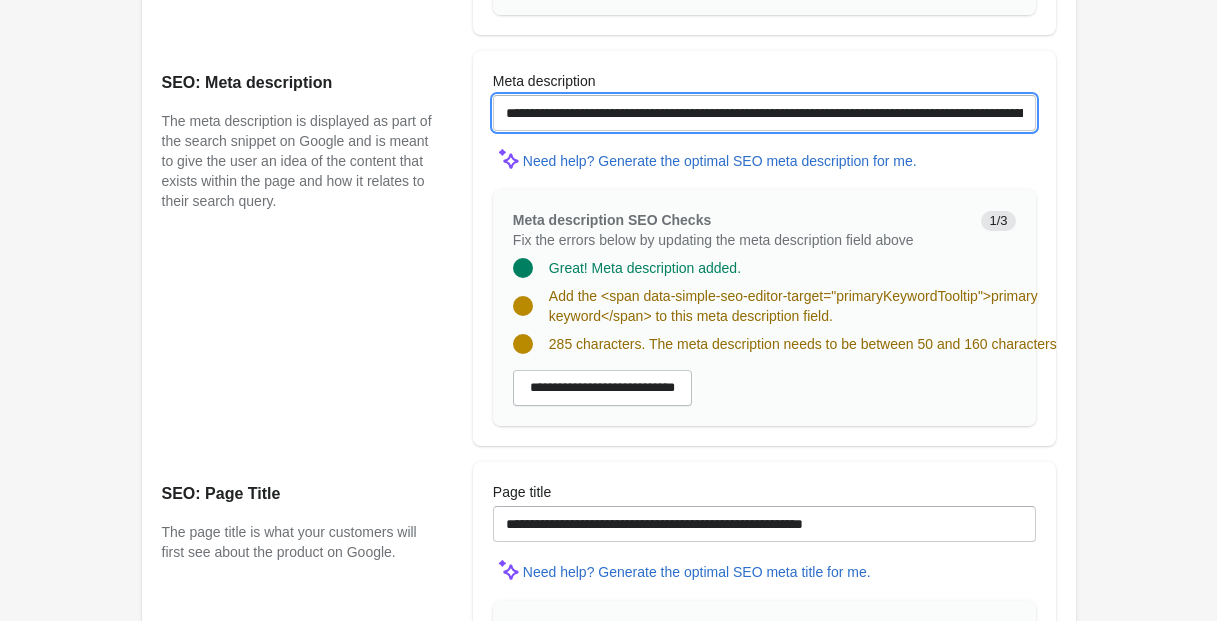 click on "**********" at bounding box center (764, 113) 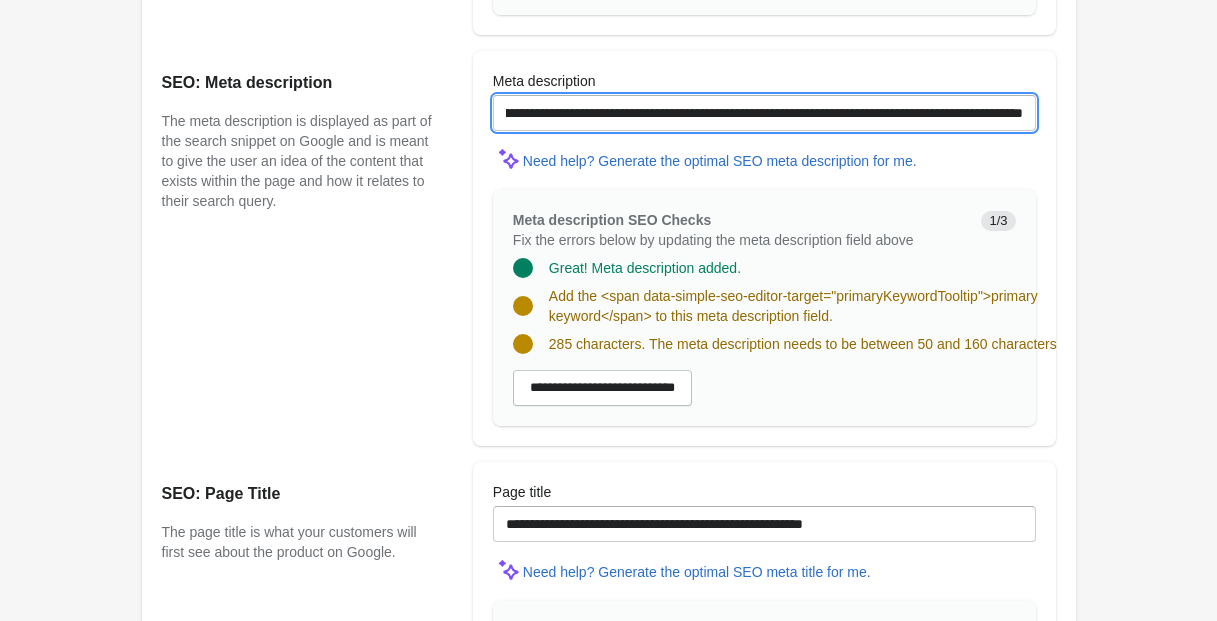scroll, scrollTop: 0, scrollLeft: 1342, axis: horizontal 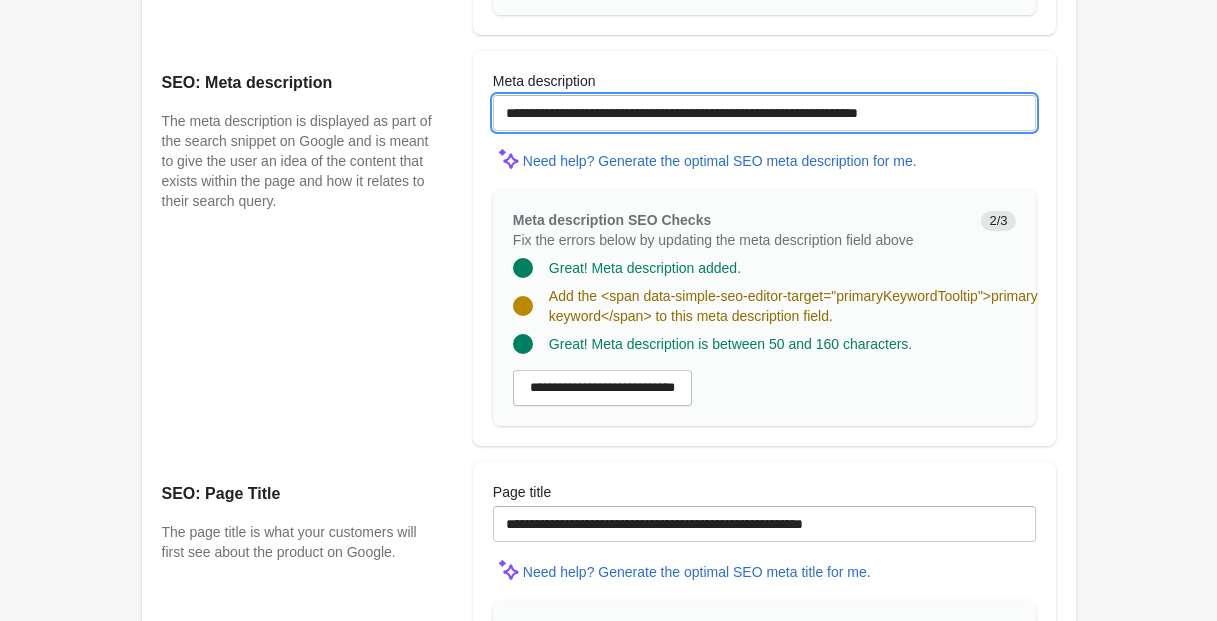 click on "**********" at bounding box center [764, 113] 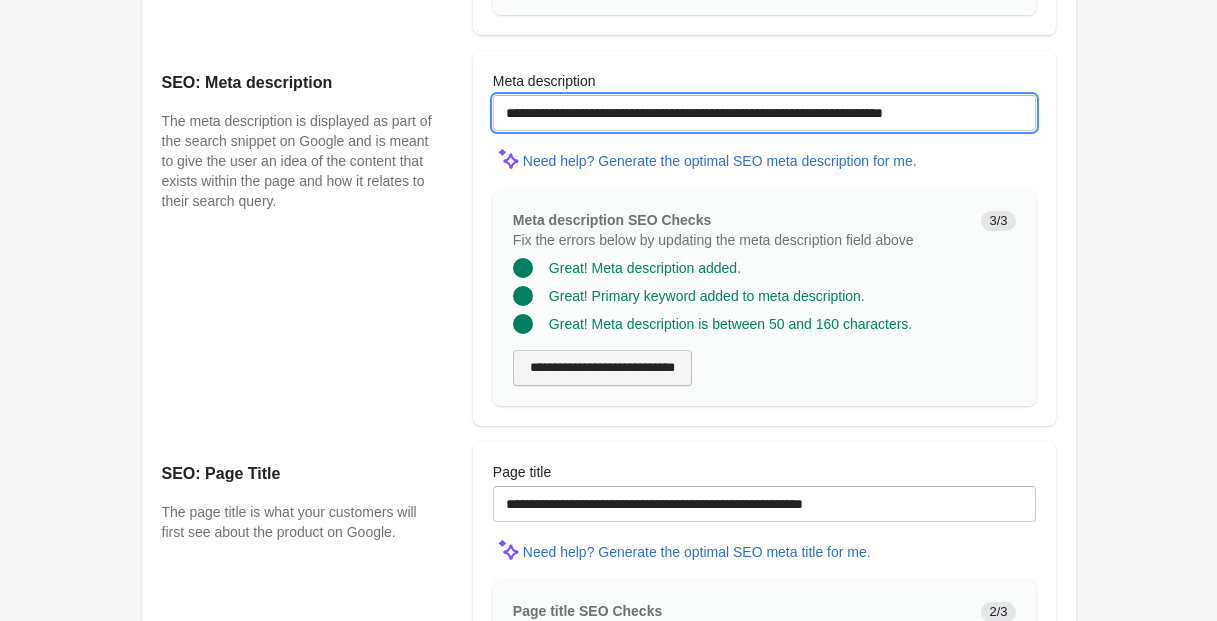 type on "**********" 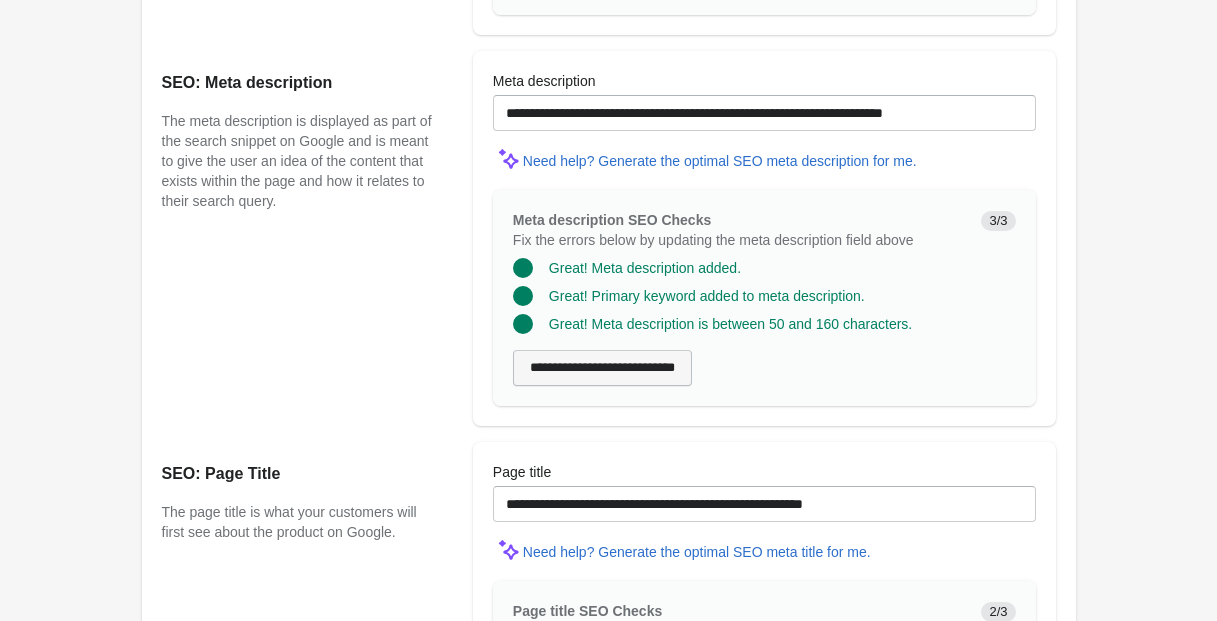 click on "**********" at bounding box center (602, 368) 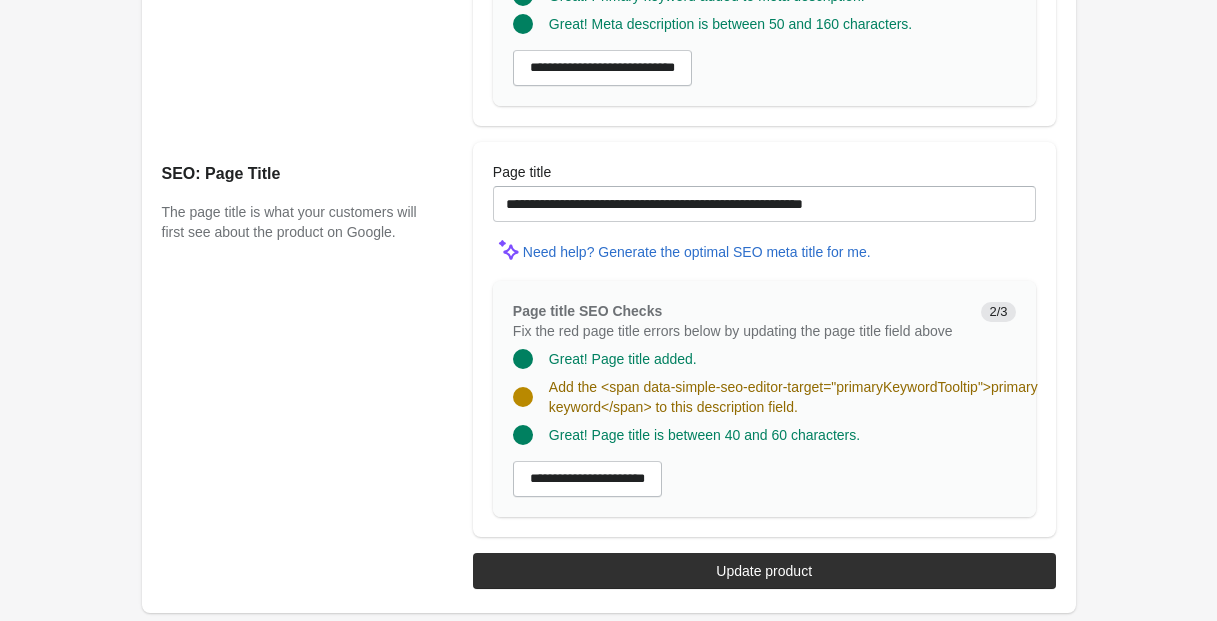 scroll, scrollTop: 1912, scrollLeft: 0, axis: vertical 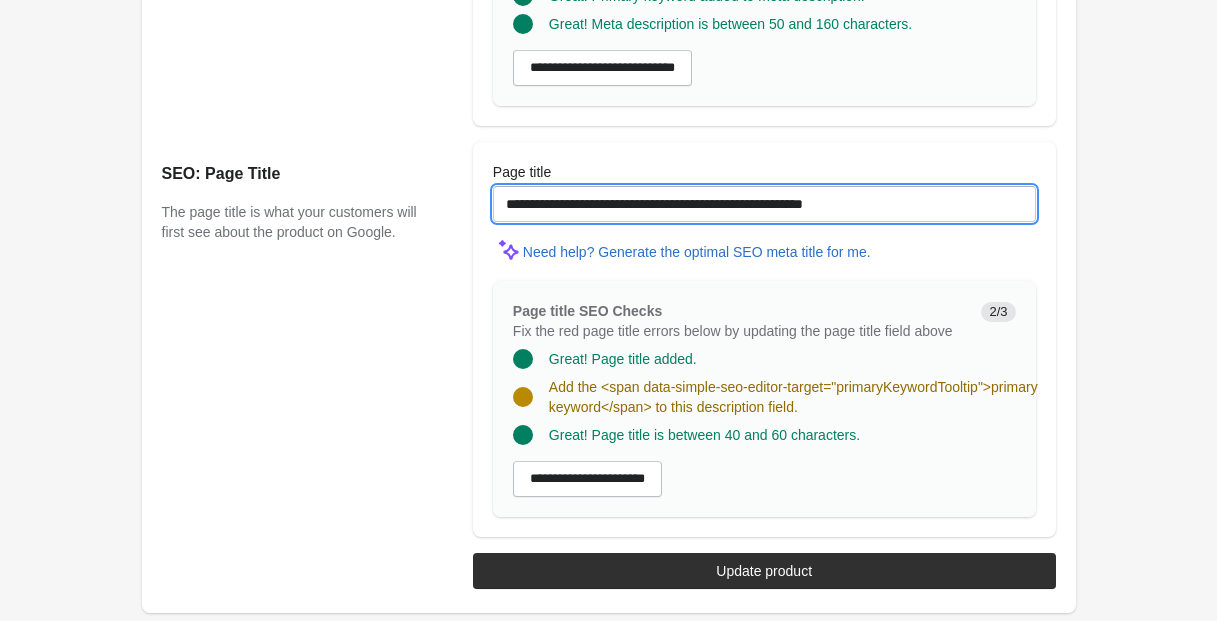 drag, startPoint x: 560, startPoint y: 162, endPoint x: 706, endPoint y: 163, distance: 146.00342 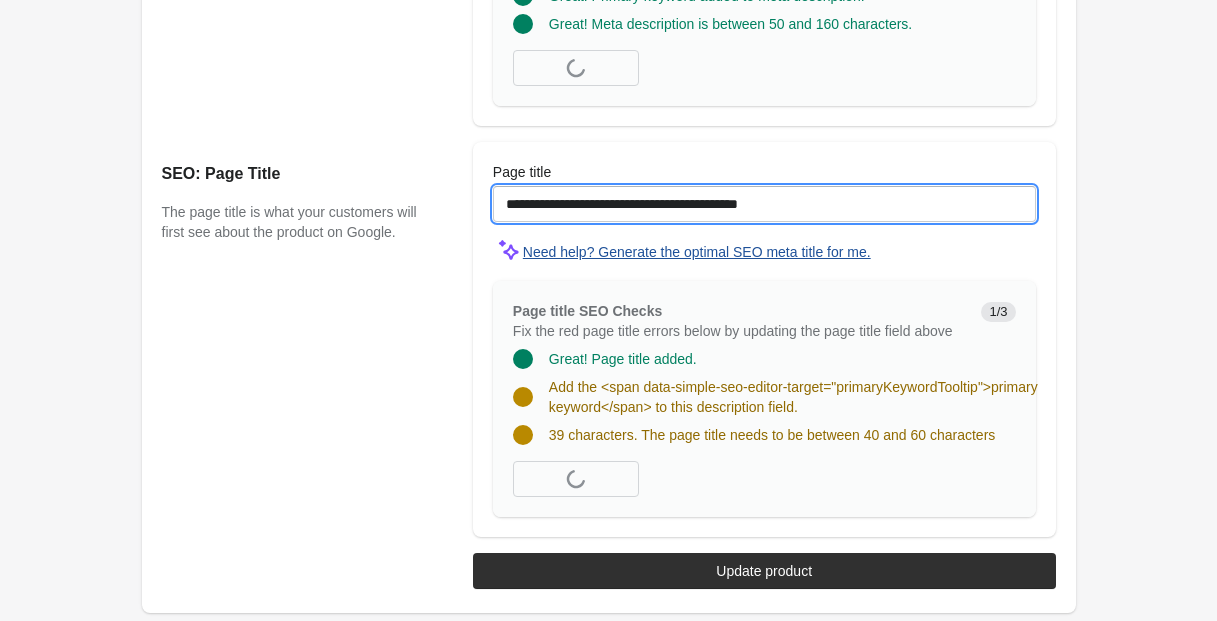 scroll, scrollTop: 1889, scrollLeft: 0, axis: vertical 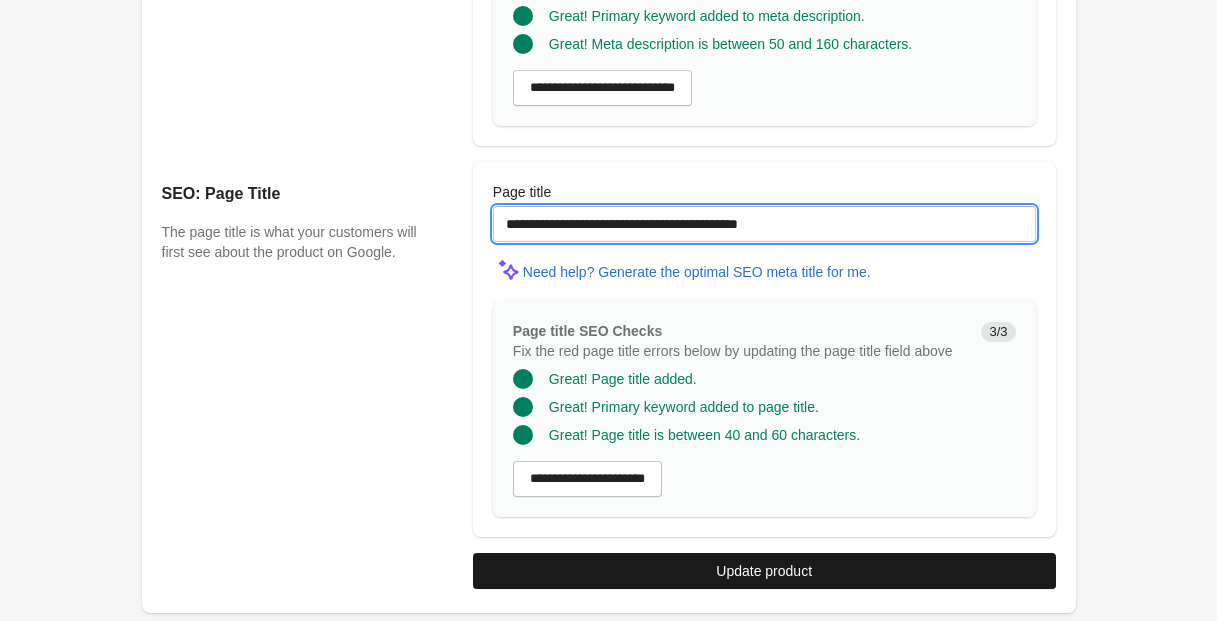 type on "**********" 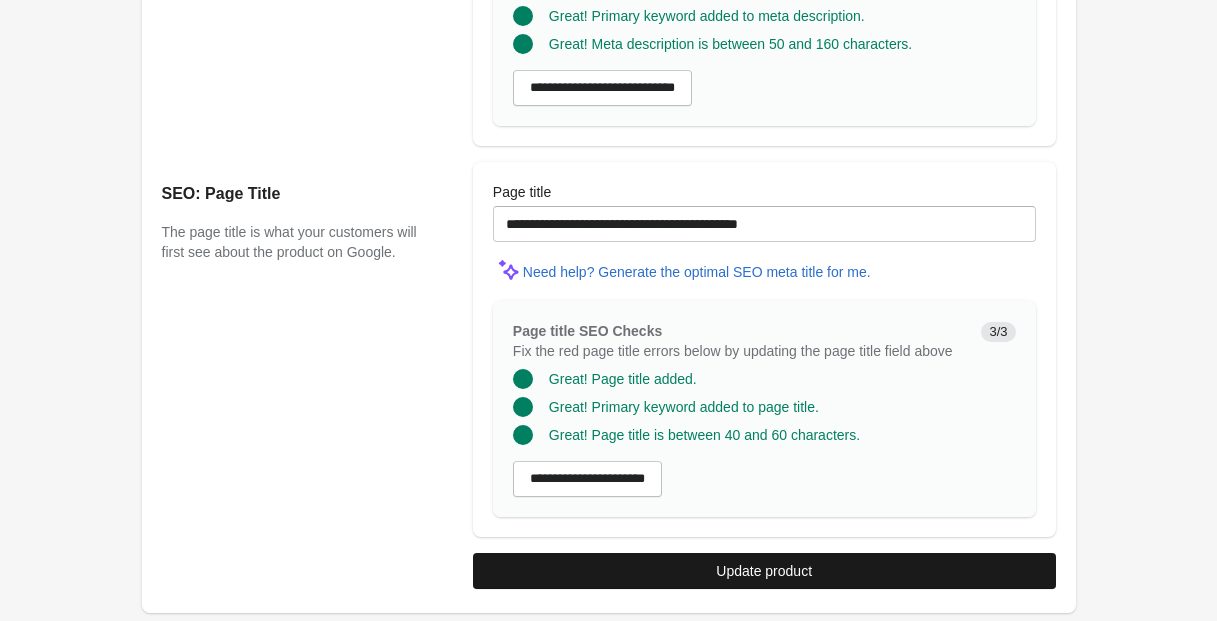 click on "Update product" at bounding box center (764, 571) 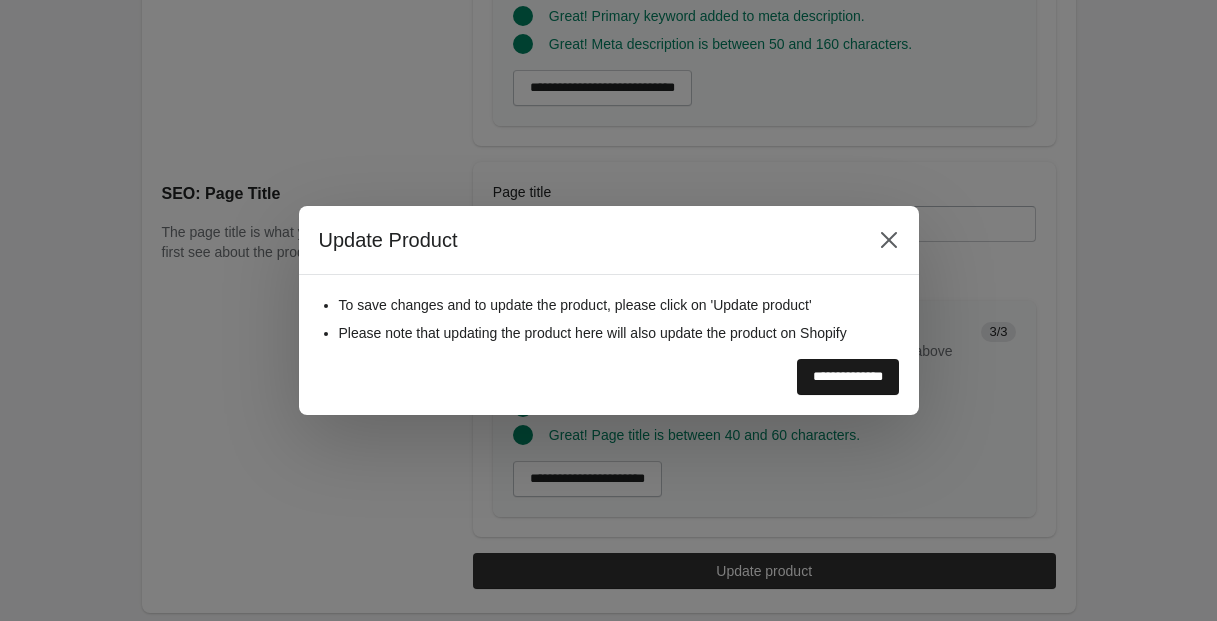 click on "**********" at bounding box center [848, 377] 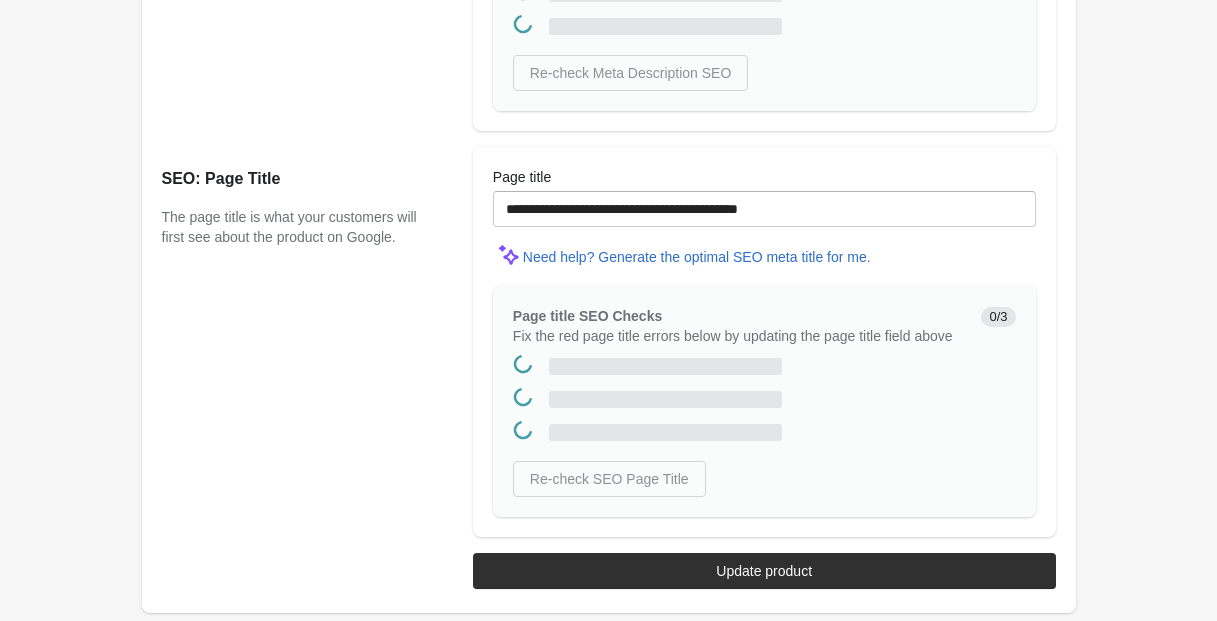 scroll, scrollTop: 0, scrollLeft: 0, axis: both 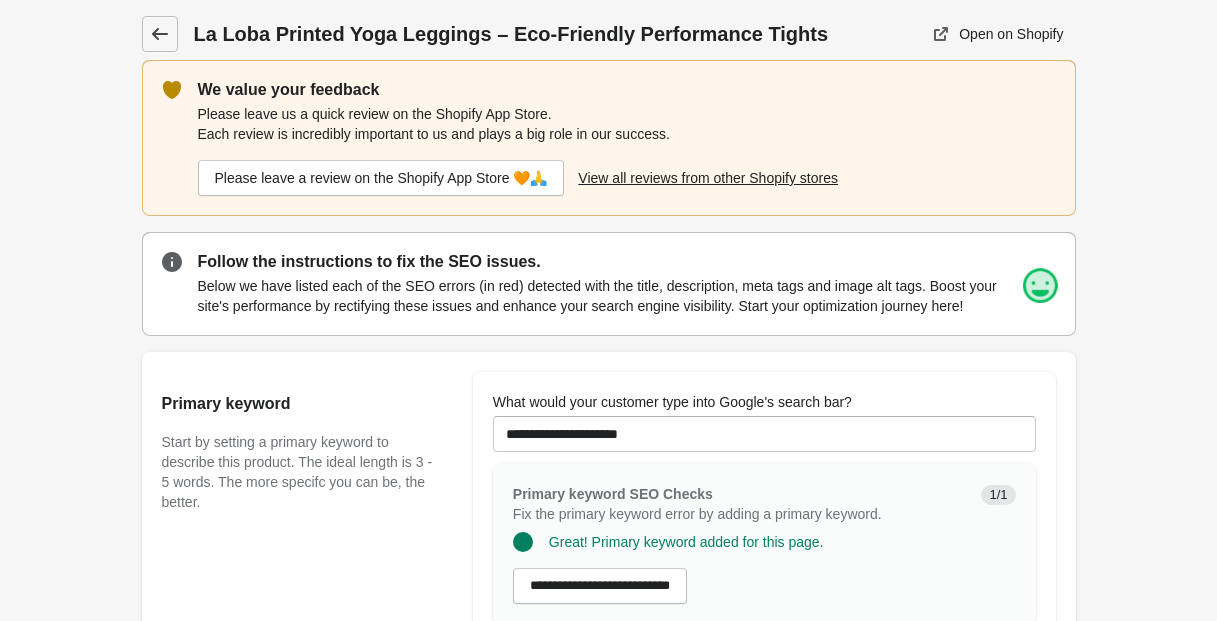 click 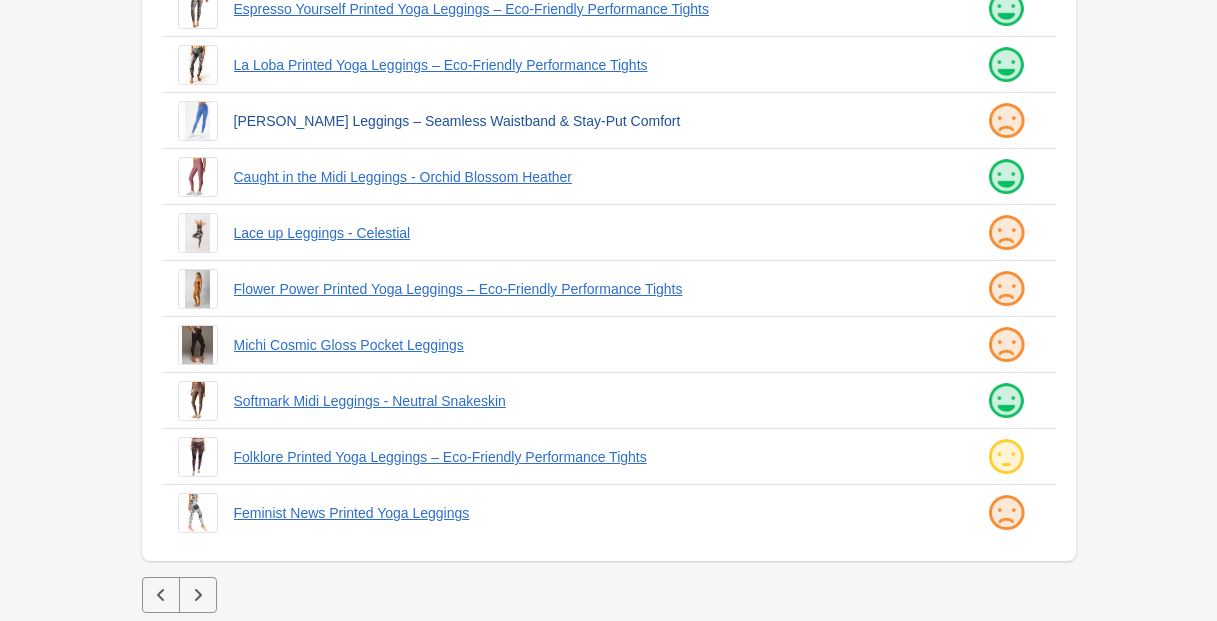 scroll, scrollTop: 534, scrollLeft: 0, axis: vertical 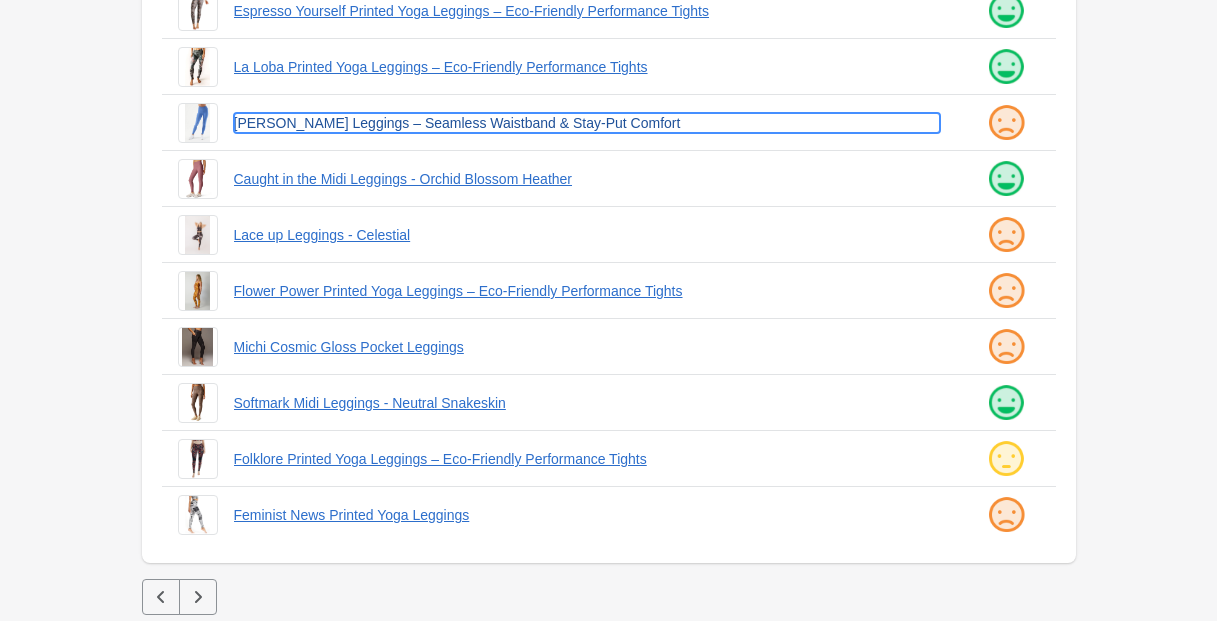 click on "Wren Leggings – Seamless Waistband & Stay-Put Comfort" at bounding box center [587, 123] 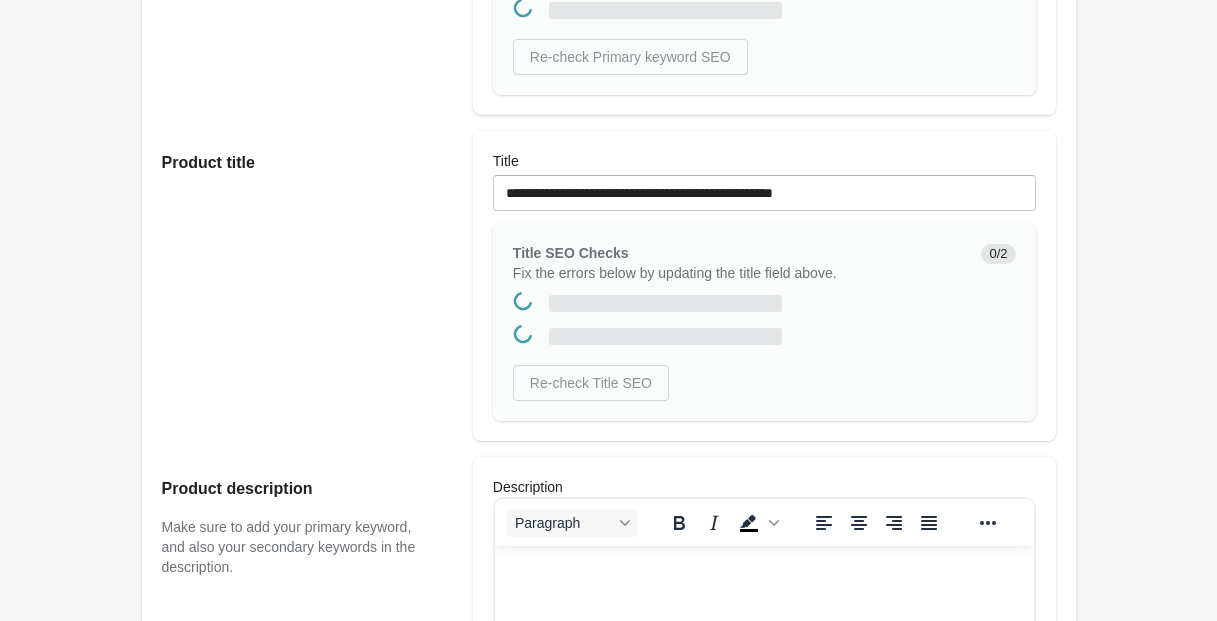 scroll, scrollTop: 0, scrollLeft: 0, axis: both 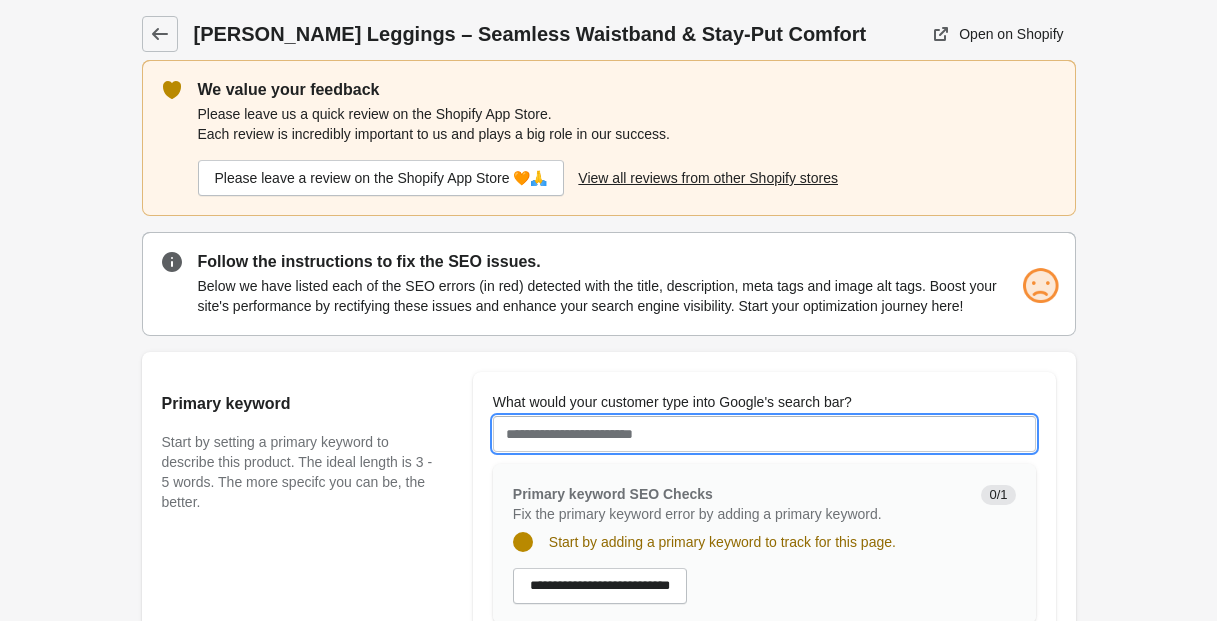 click on "What would your customer type into Google's search bar?" at bounding box center [764, 434] 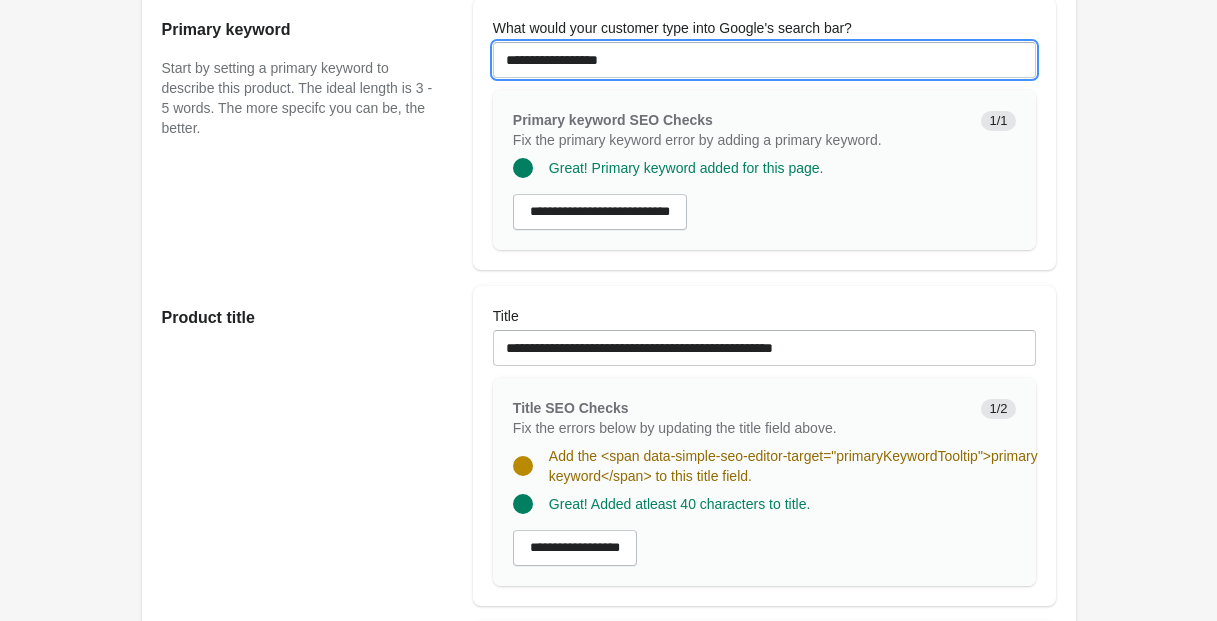 scroll, scrollTop: 375, scrollLeft: 0, axis: vertical 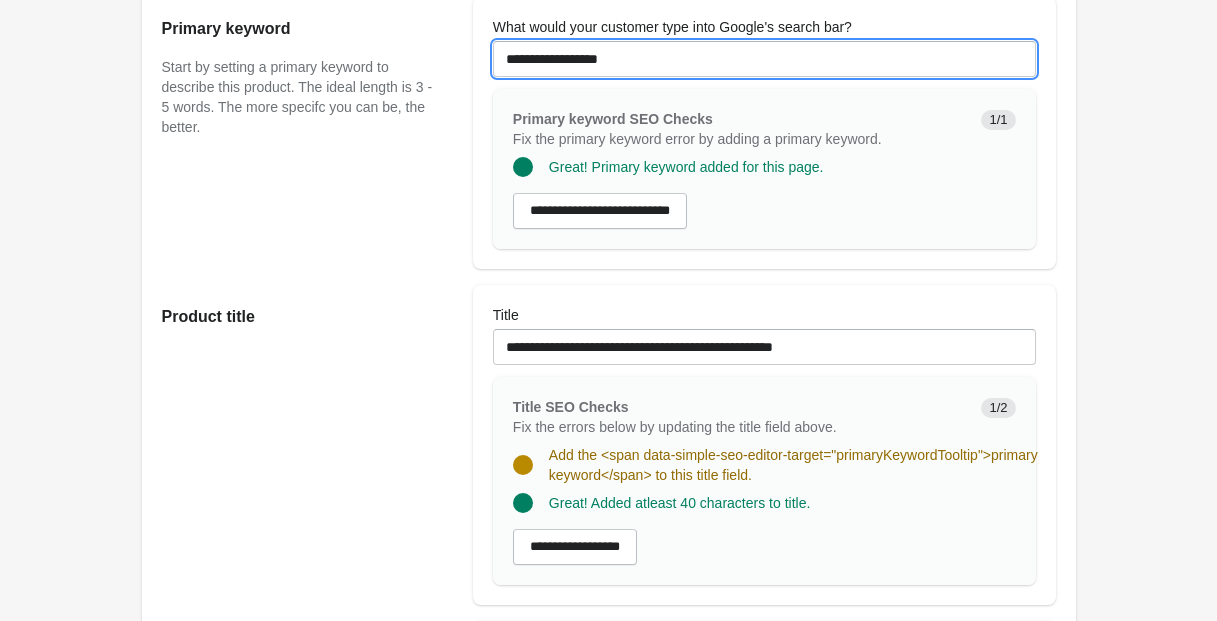 drag, startPoint x: 571, startPoint y: 79, endPoint x: 340, endPoint y: 77, distance: 231.00865 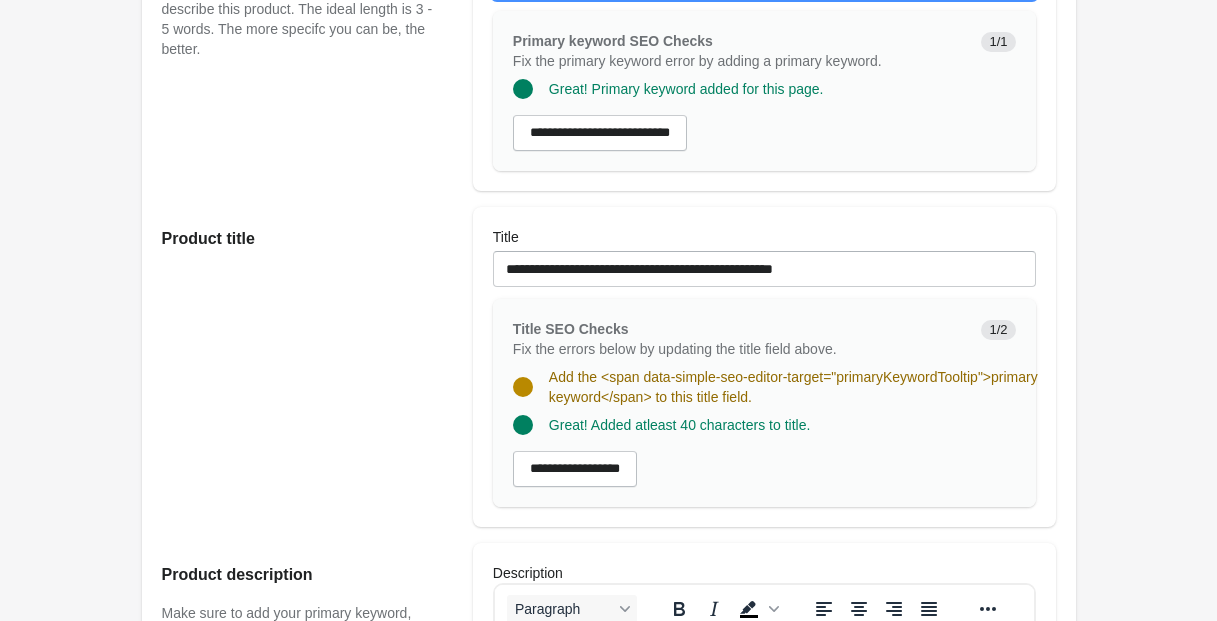 scroll, scrollTop: 456, scrollLeft: 0, axis: vertical 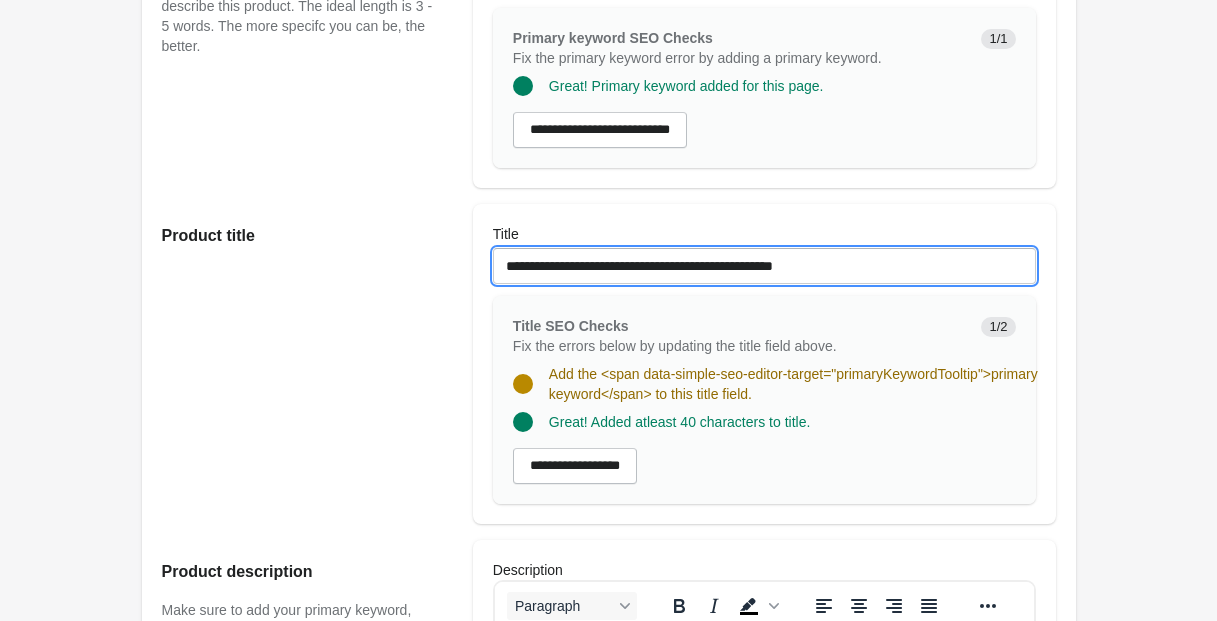 click on "**********" at bounding box center [764, 266] 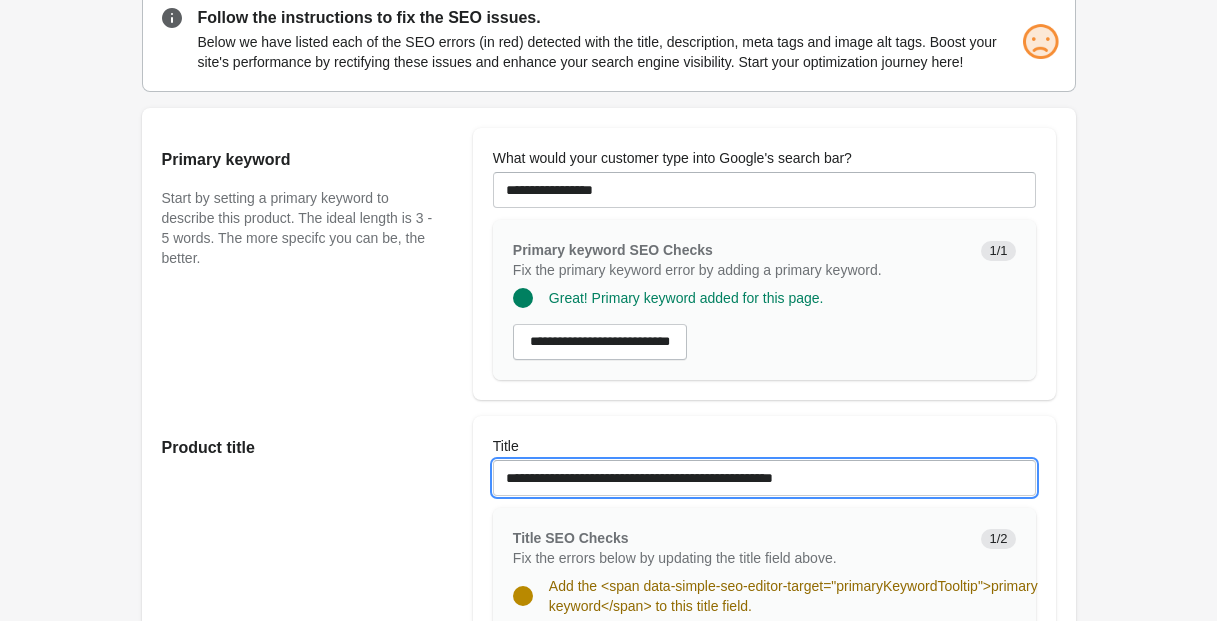 scroll, scrollTop: 238, scrollLeft: 0, axis: vertical 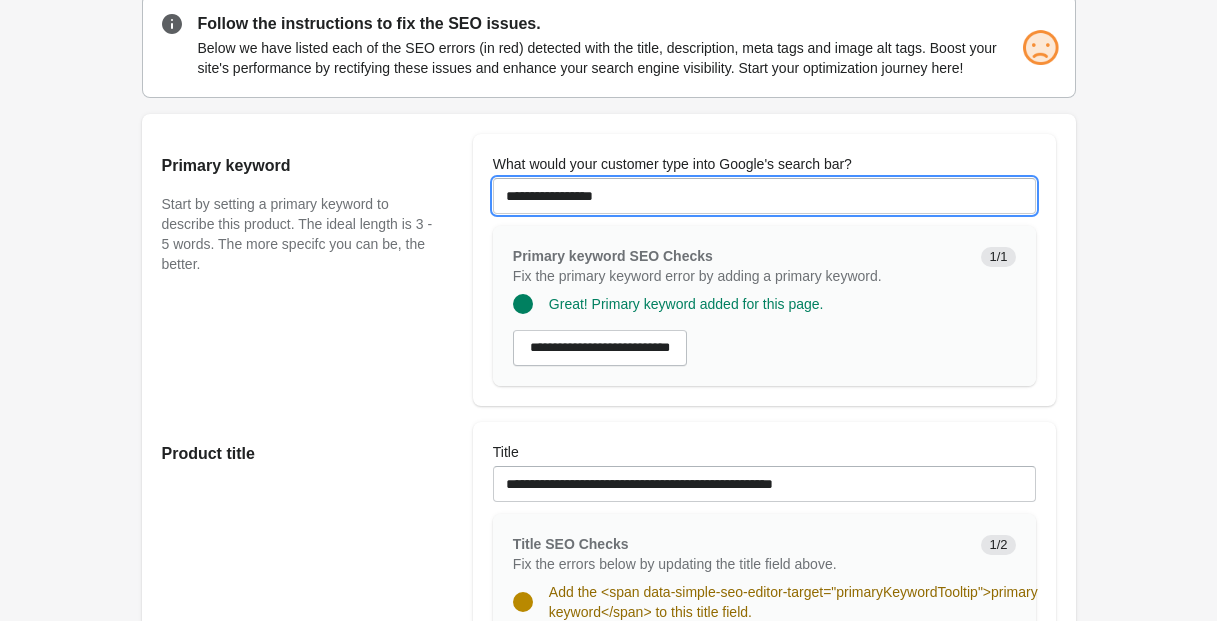 drag, startPoint x: 640, startPoint y: 216, endPoint x: 428, endPoint y: 214, distance: 212.00943 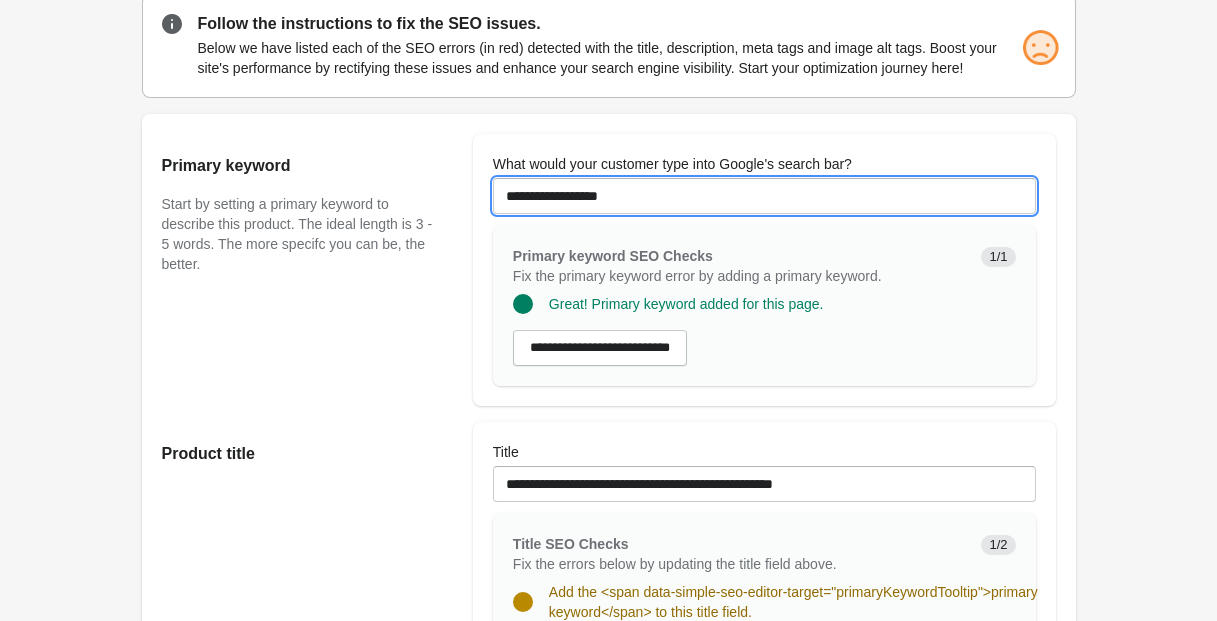type on "**********" 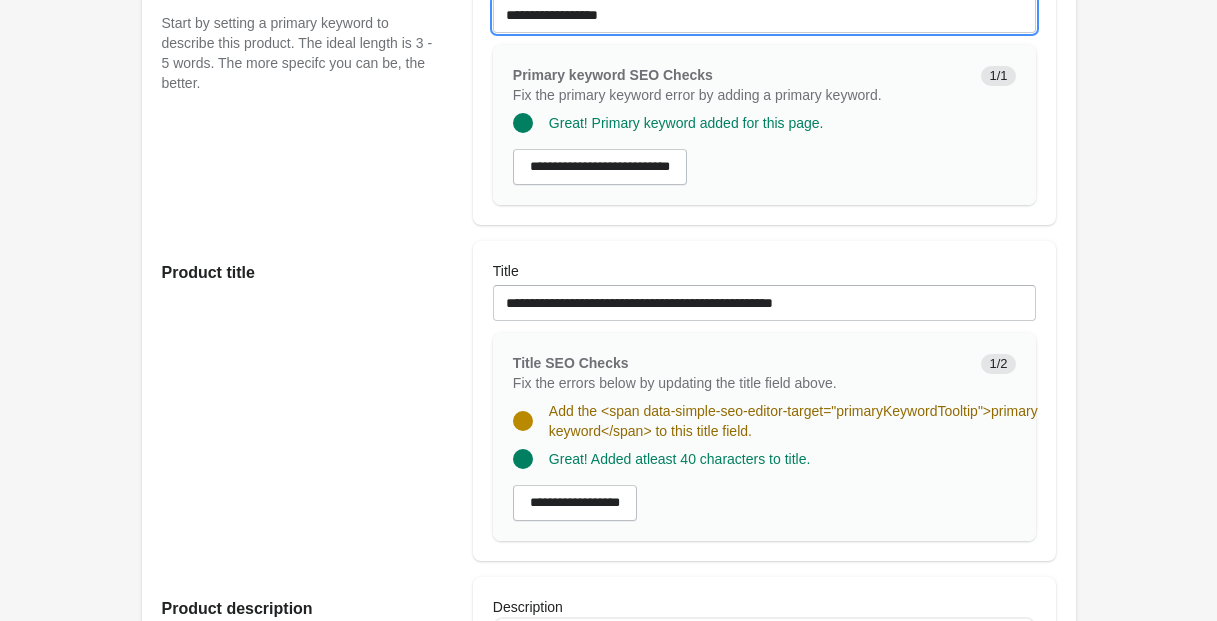 scroll, scrollTop: 433, scrollLeft: 0, axis: vertical 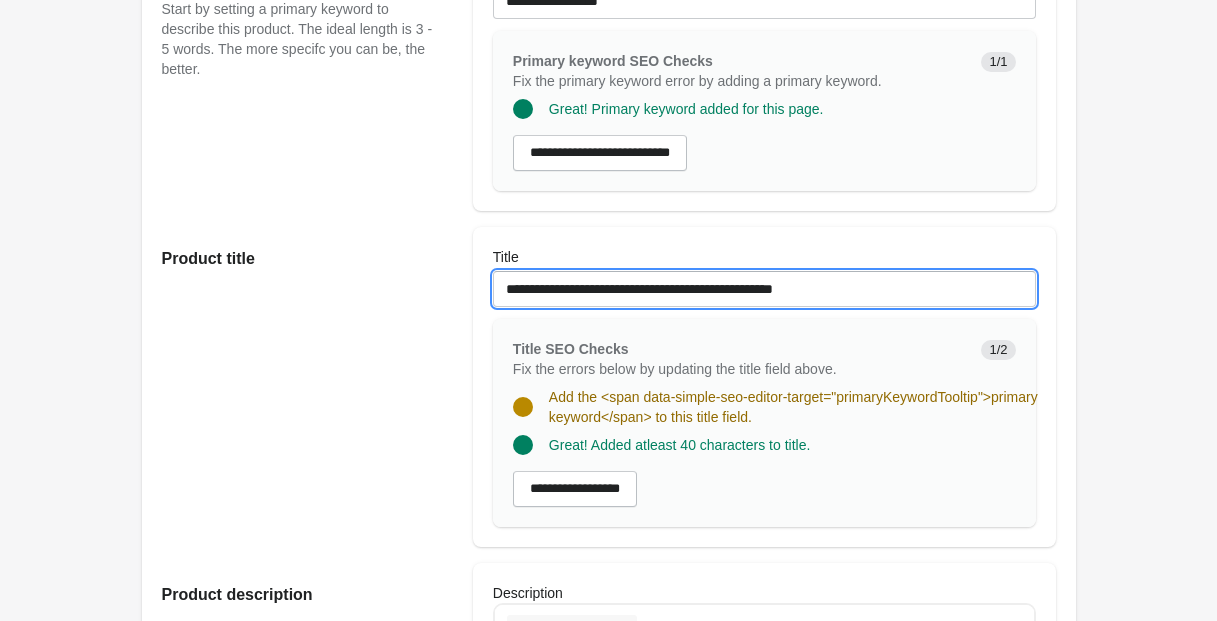 drag, startPoint x: 618, startPoint y: 310, endPoint x: 683, endPoint y: 346, distance: 74.30343 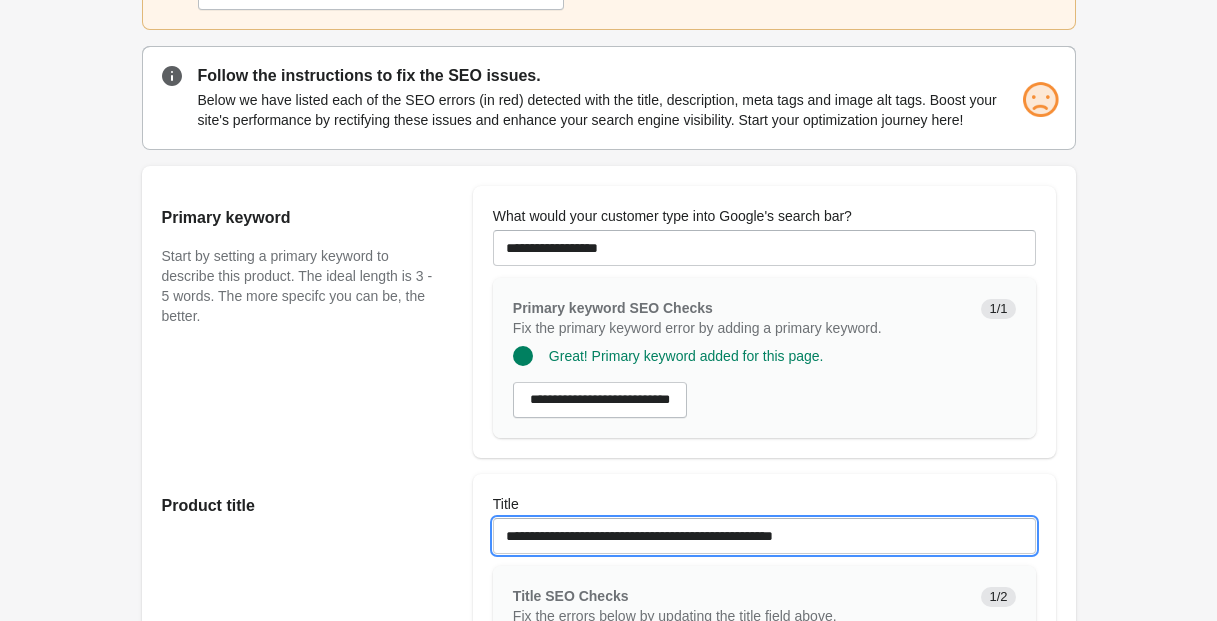 scroll, scrollTop: 261, scrollLeft: 0, axis: vertical 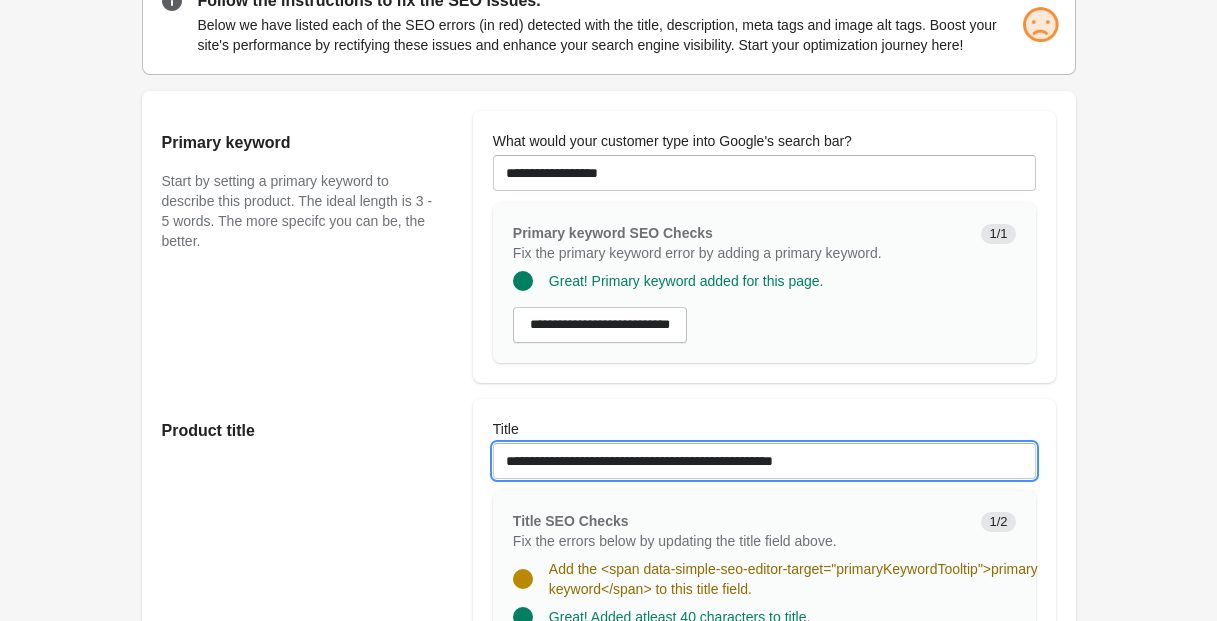 click on "**********" at bounding box center [764, 461] 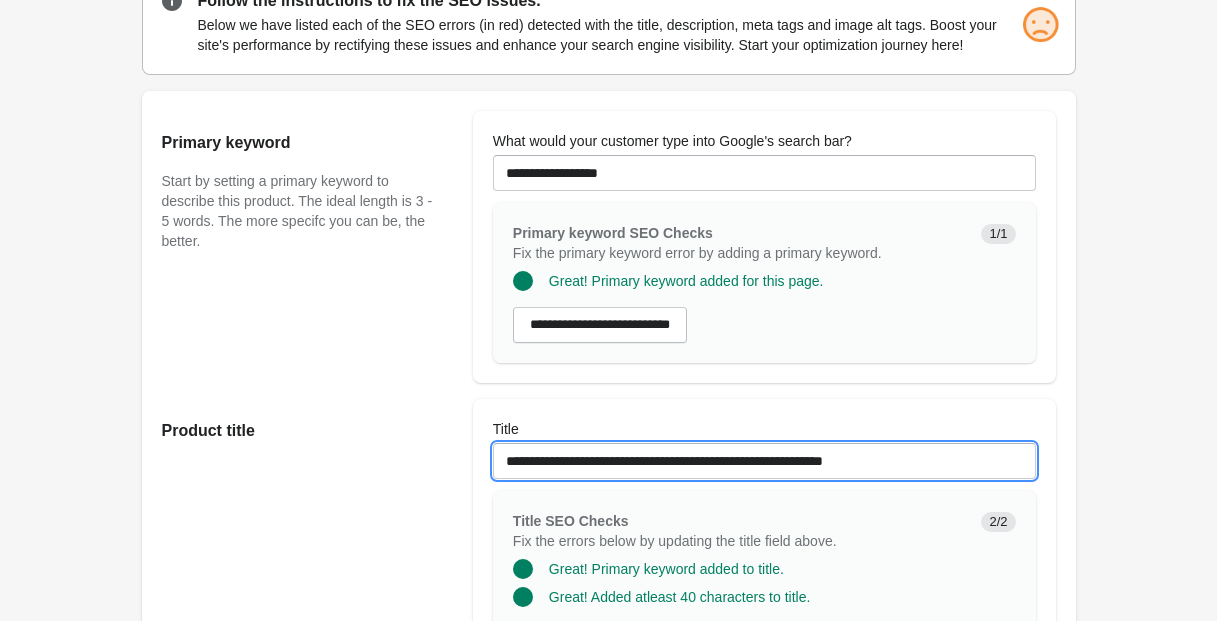 drag, startPoint x: 819, startPoint y: 478, endPoint x: 995, endPoint y: 478, distance: 176 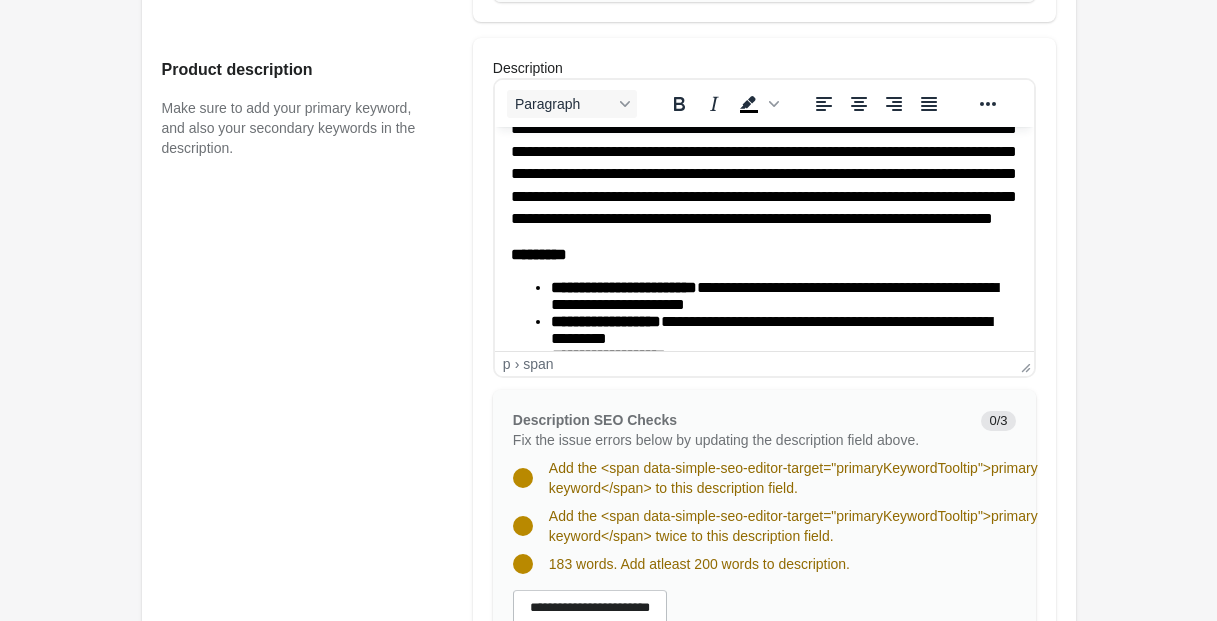 scroll, scrollTop: 0, scrollLeft: 0, axis: both 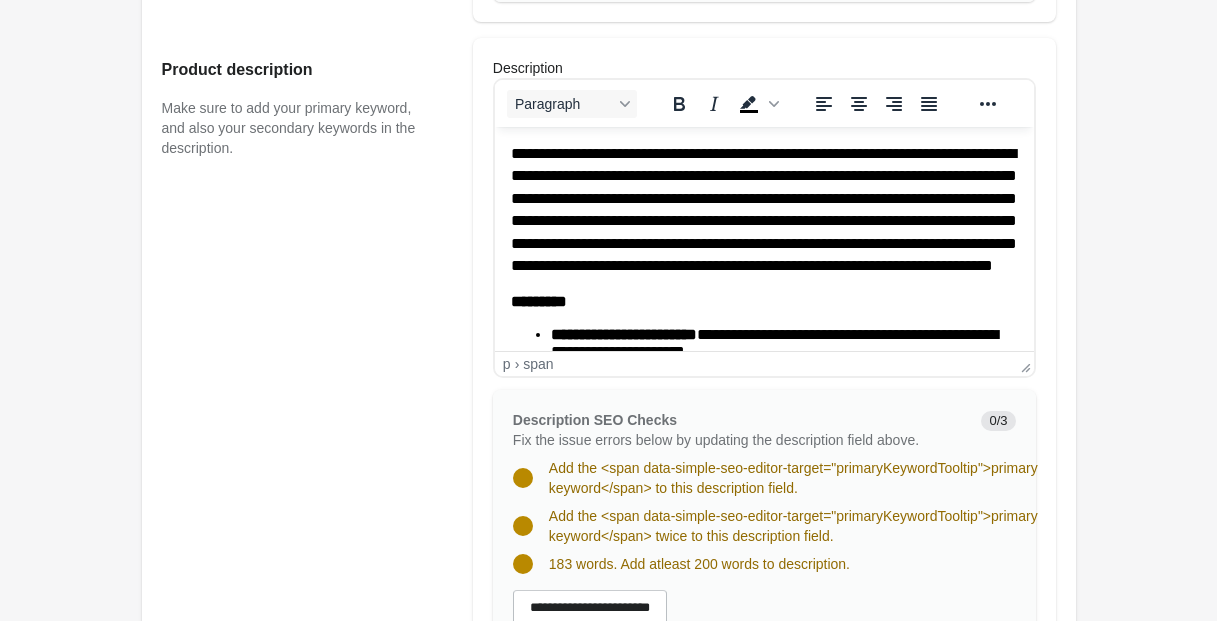 type on "**********" 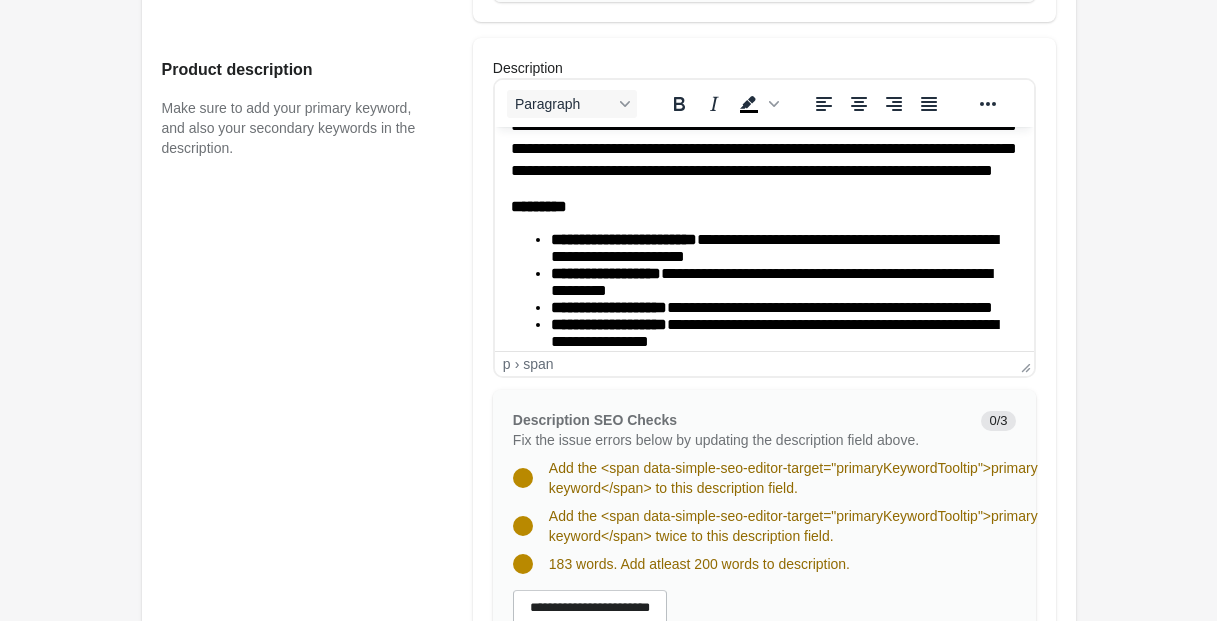 scroll, scrollTop: 0, scrollLeft: 0, axis: both 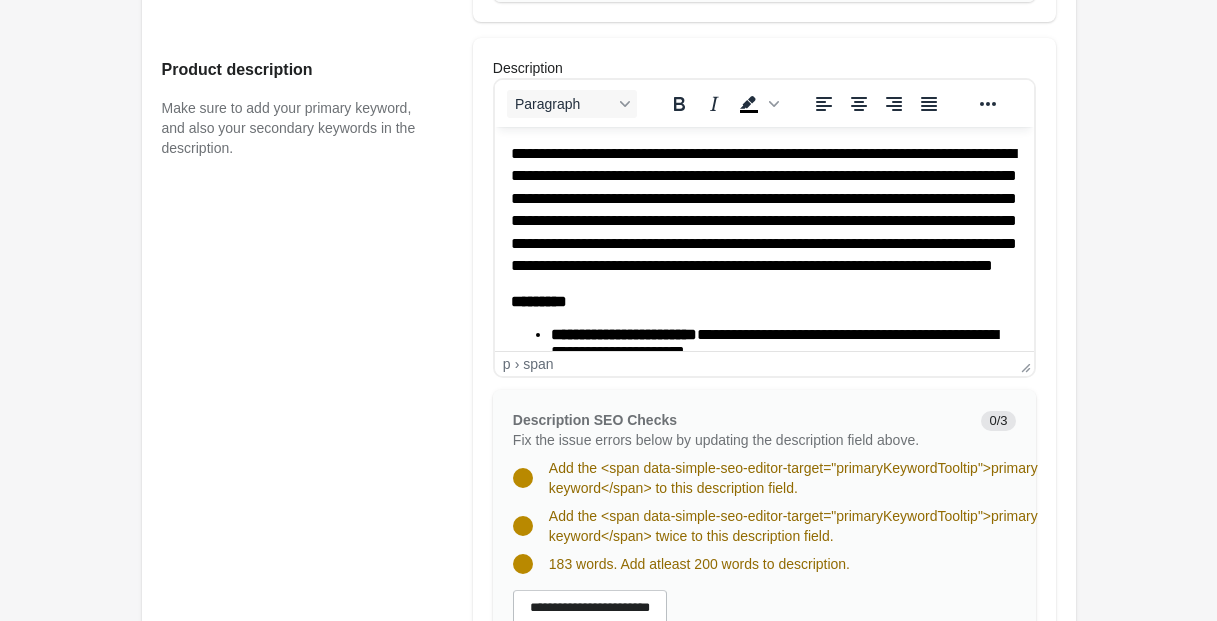 drag, startPoint x: 508, startPoint y: 152, endPoint x: 988, endPoint y: 335, distance: 513.7013 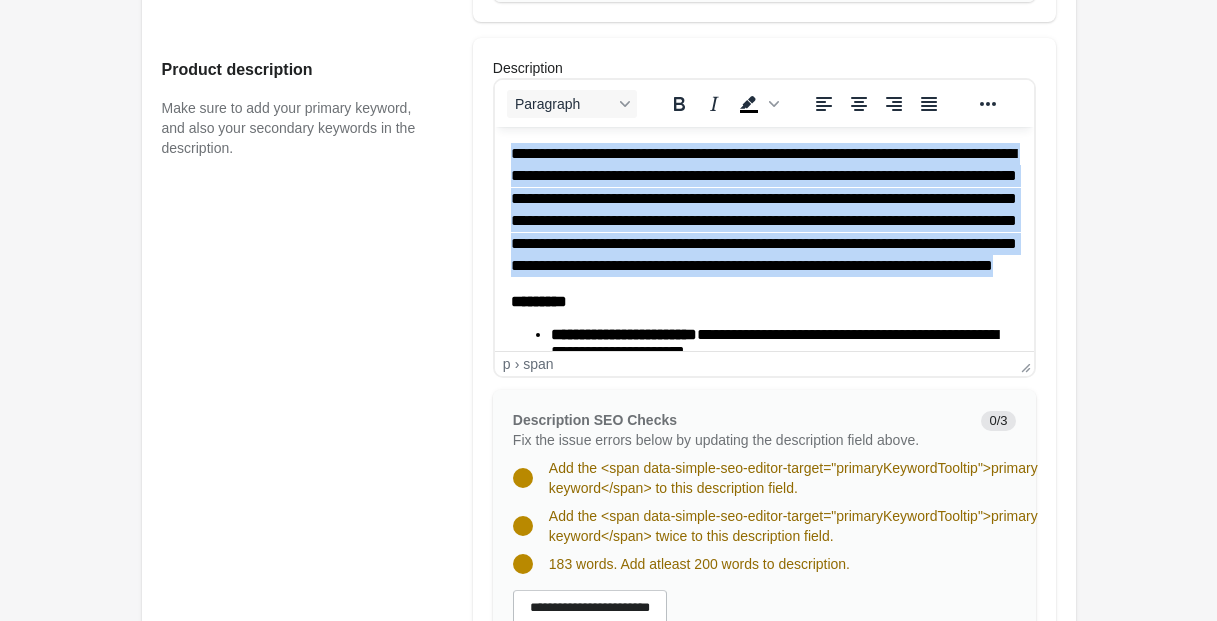 drag, startPoint x: 509, startPoint y: 151, endPoint x: 919, endPoint y: 316, distance: 441.95587 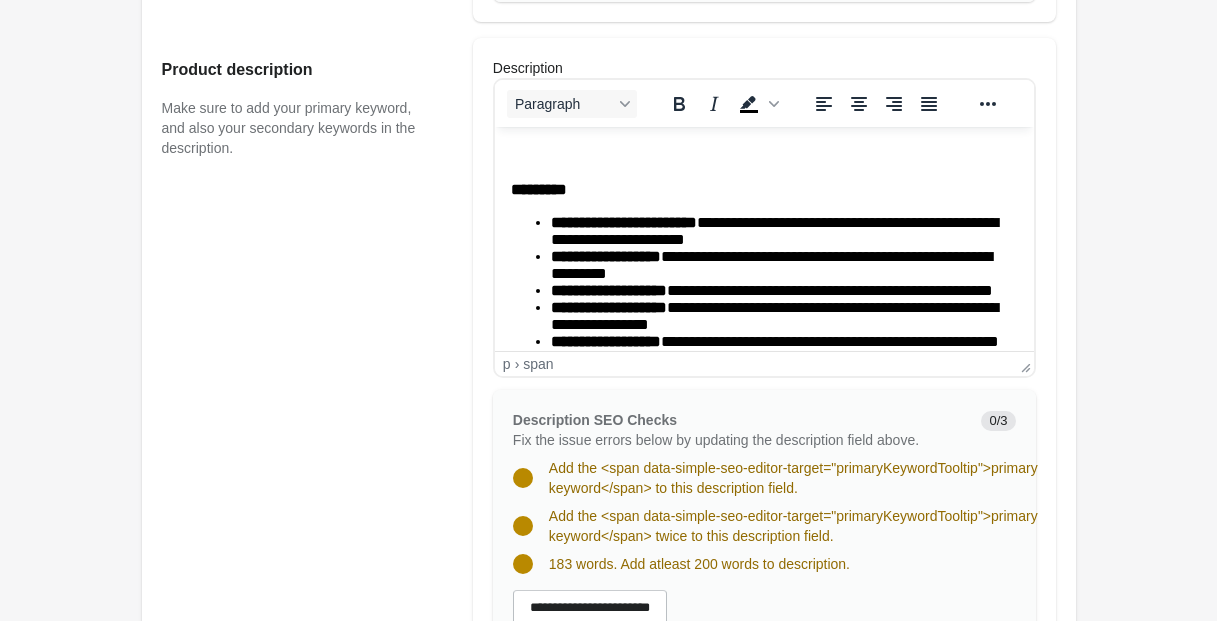 click on "﻿" at bounding box center [763, 154] 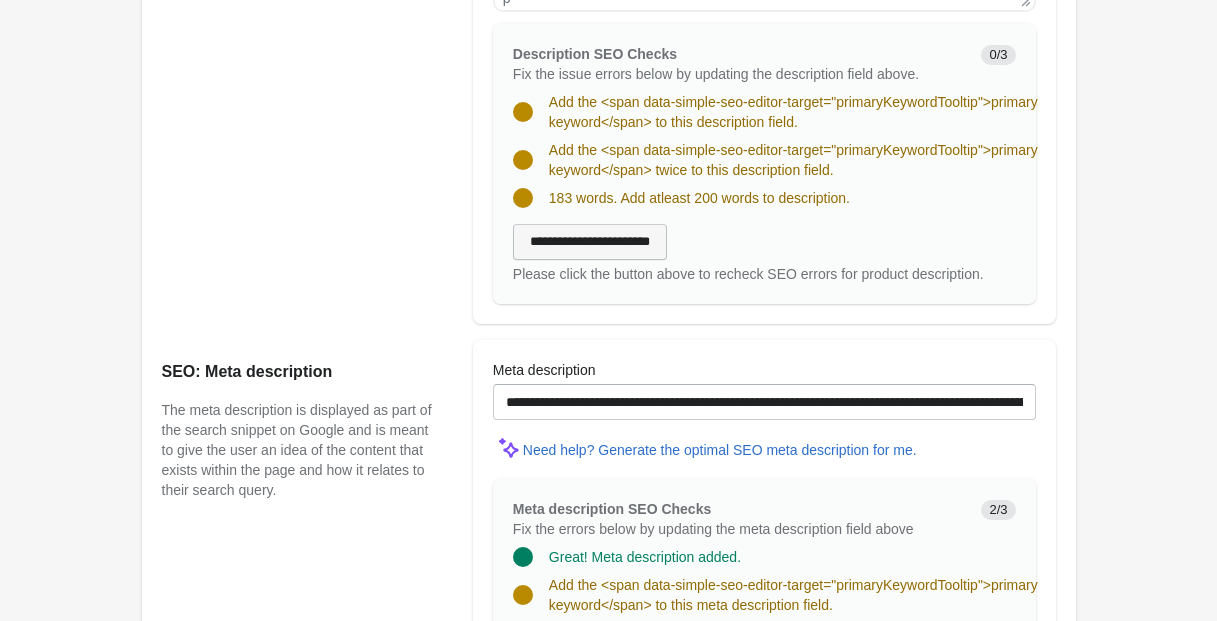 scroll, scrollTop: 1355, scrollLeft: 0, axis: vertical 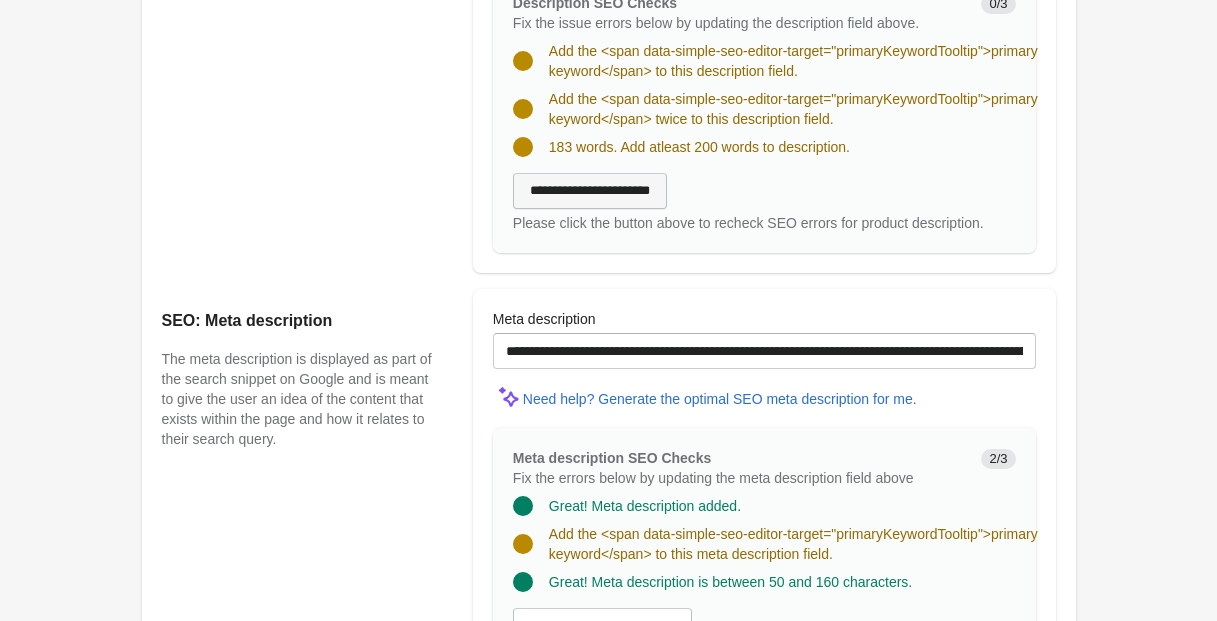 click on "**********" at bounding box center (590, 191) 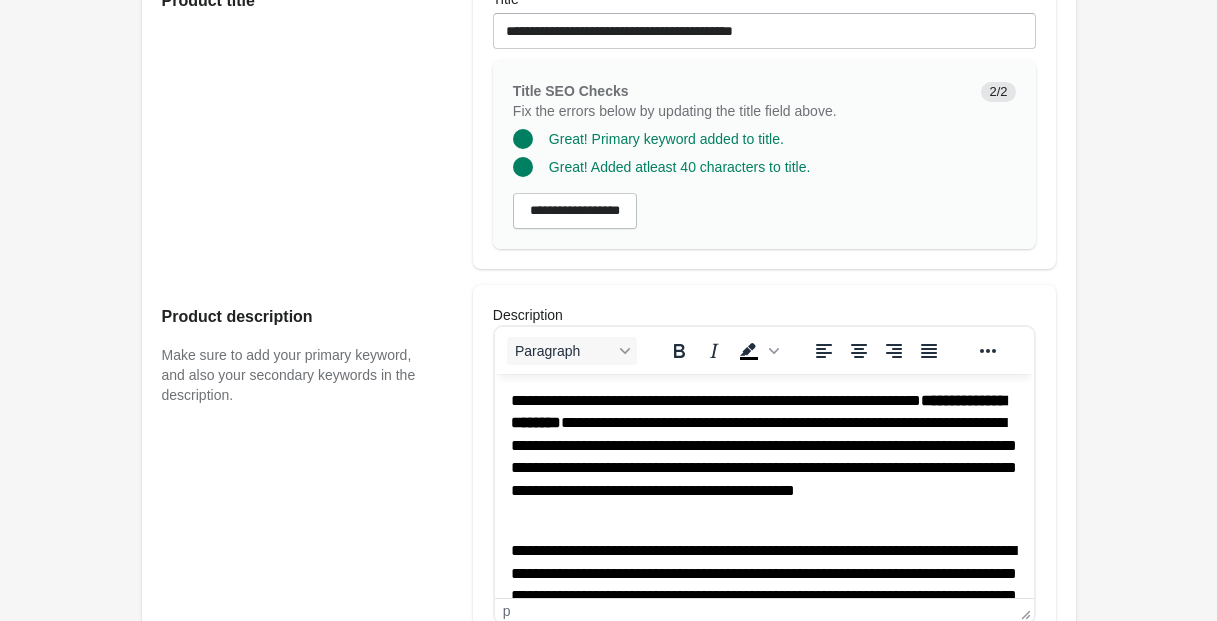 scroll, scrollTop: 765, scrollLeft: 0, axis: vertical 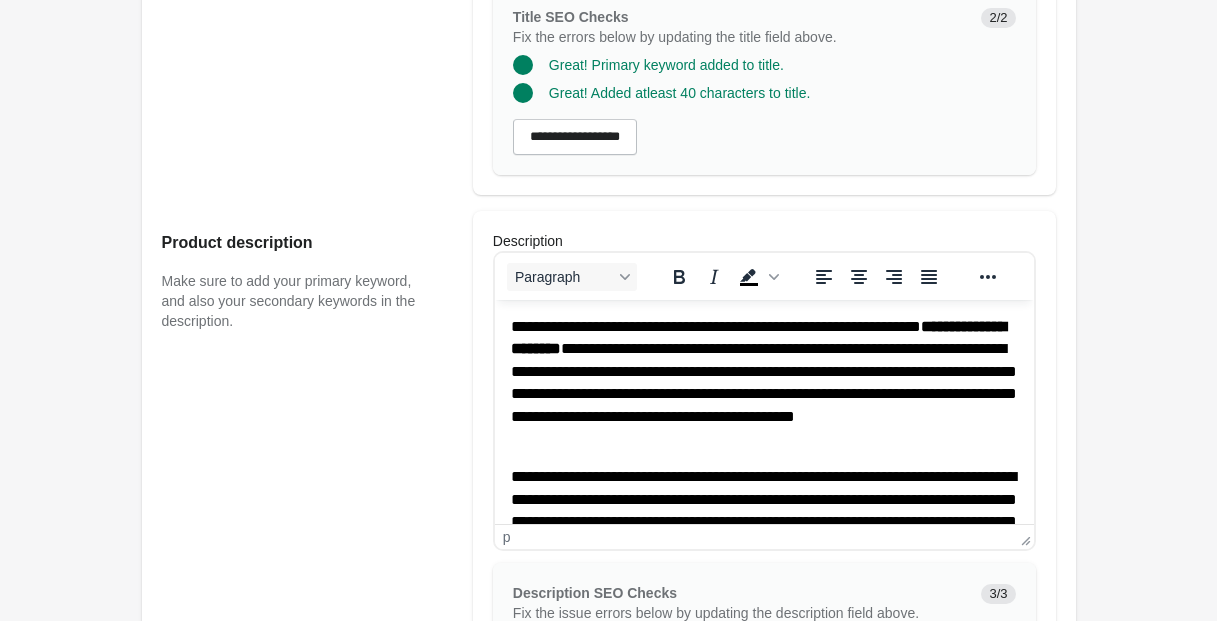 drag, startPoint x: 703, startPoint y: 350, endPoint x: 719, endPoint y: 366, distance: 22.627417 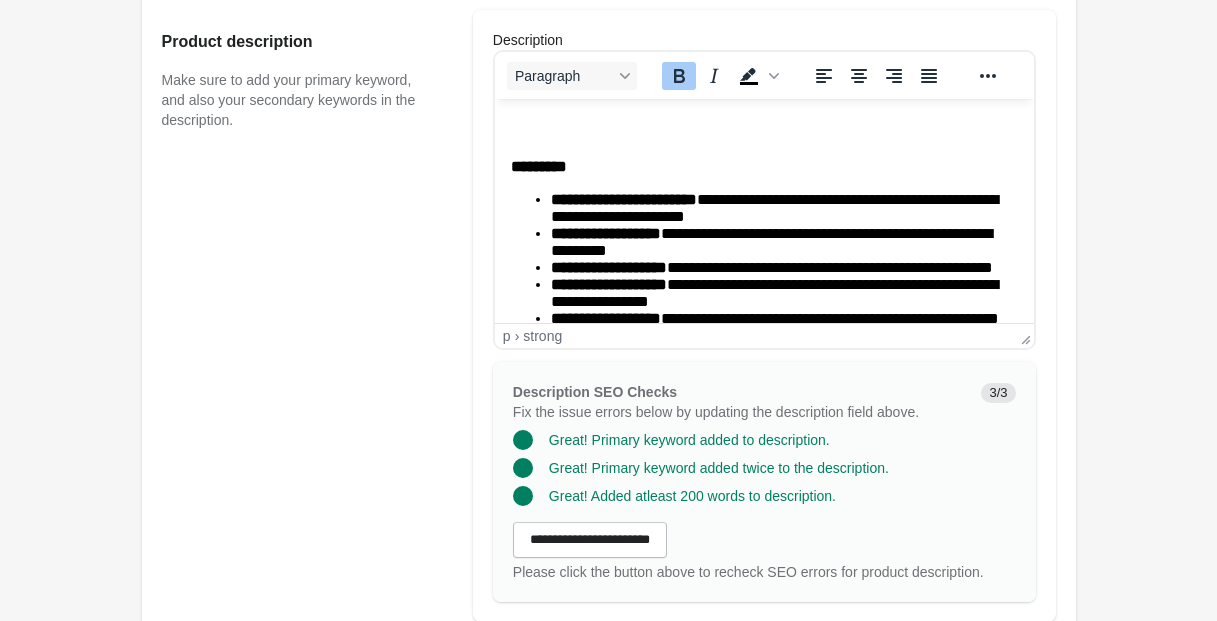 scroll, scrollTop: 506, scrollLeft: 0, axis: vertical 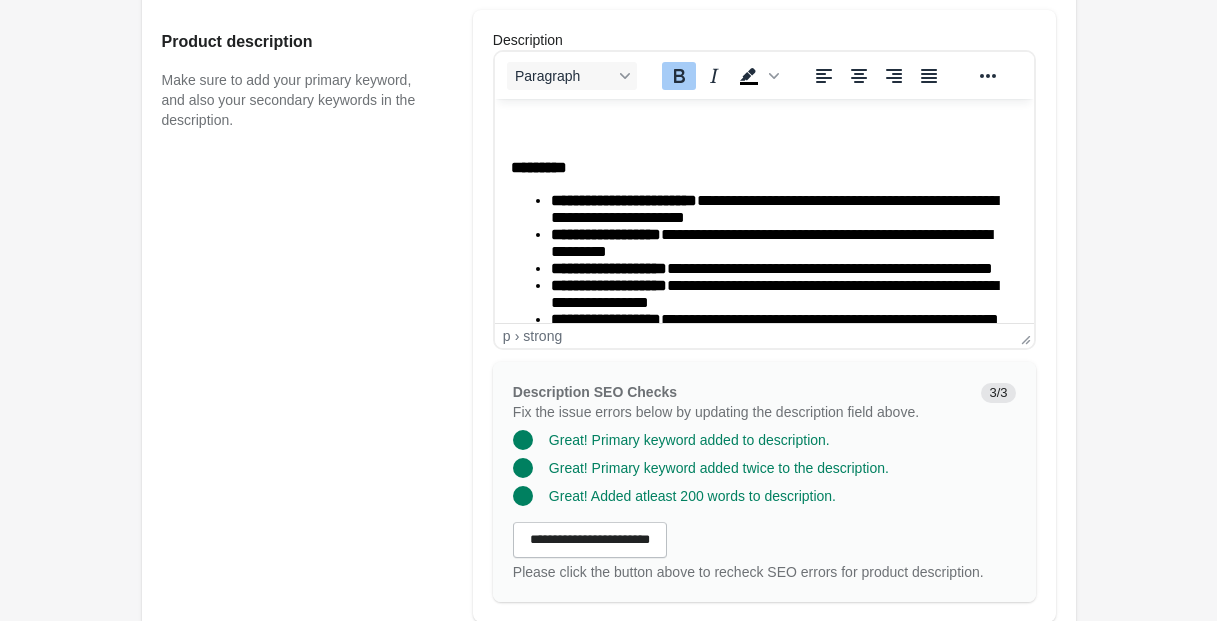 click on "**********" 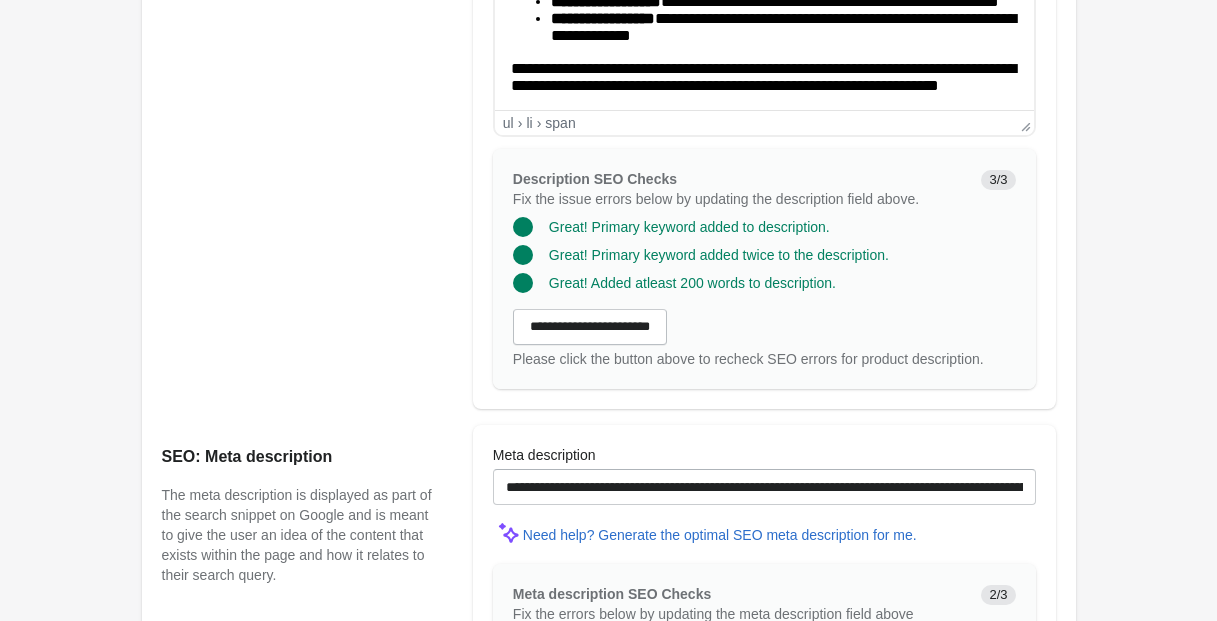 scroll, scrollTop: 1181, scrollLeft: 0, axis: vertical 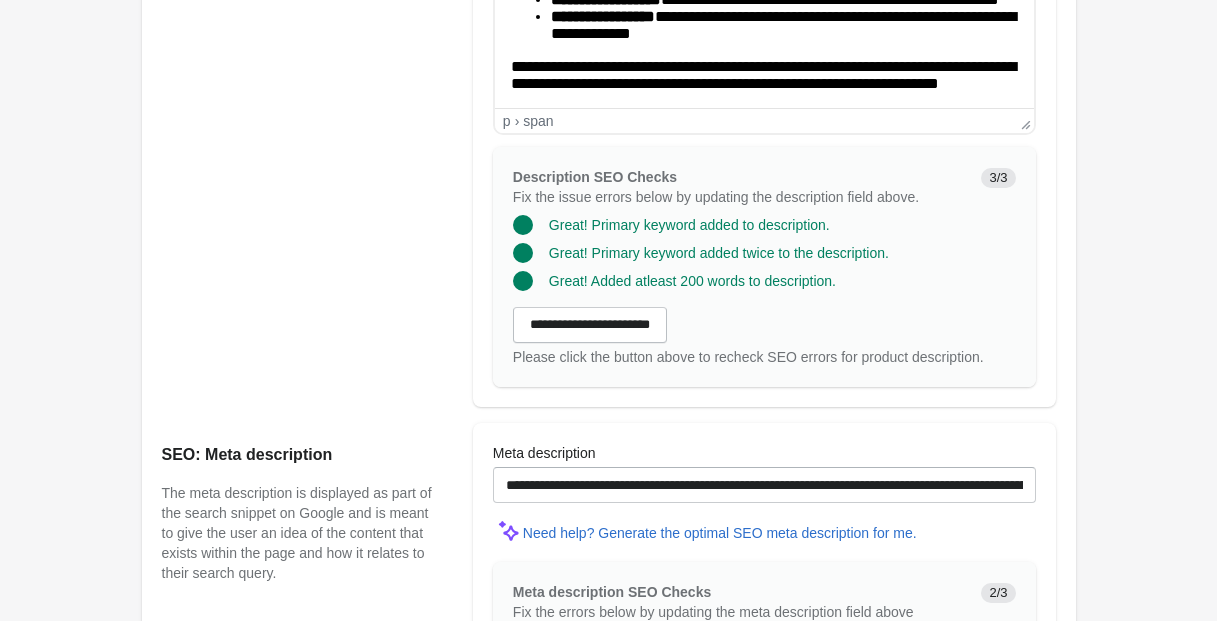 click on "**********" at bounding box center [763, 75] 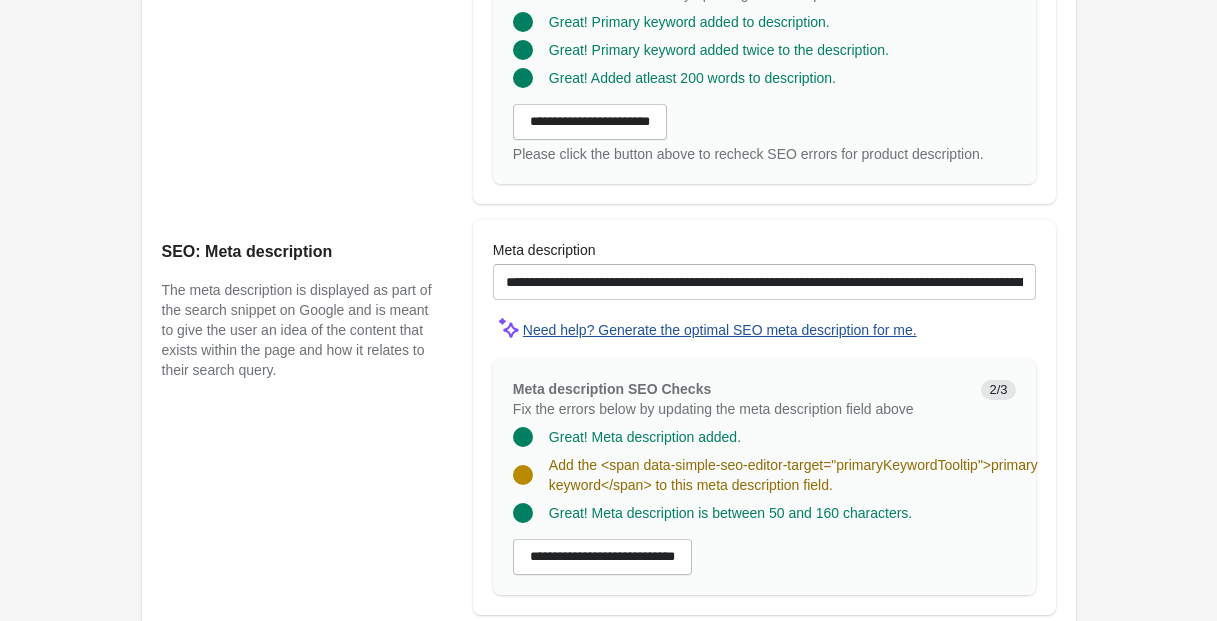 scroll, scrollTop: 1387, scrollLeft: 0, axis: vertical 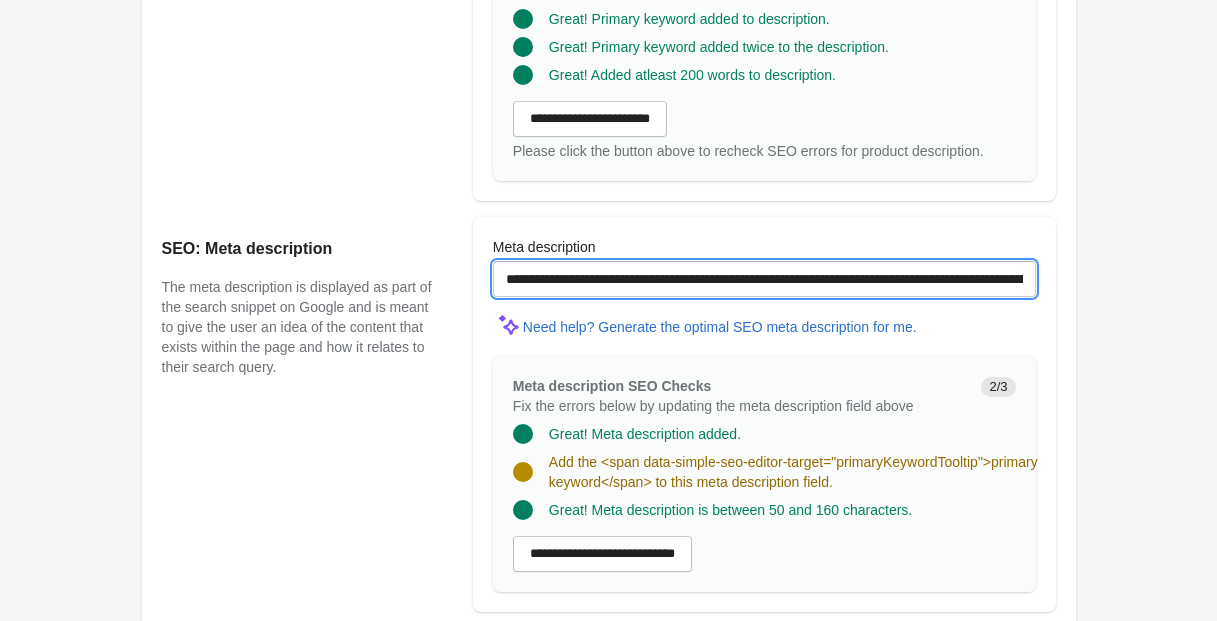 click on "**********" at bounding box center (764, 279) 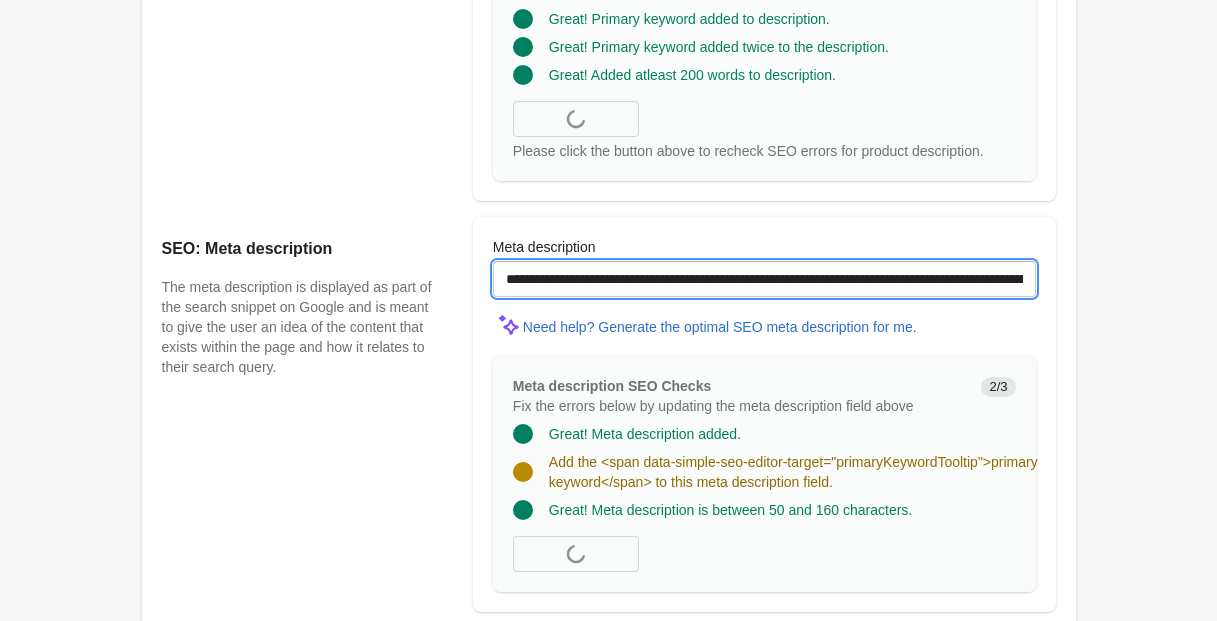 scroll, scrollTop: 1388, scrollLeft: 0, axis: vertical 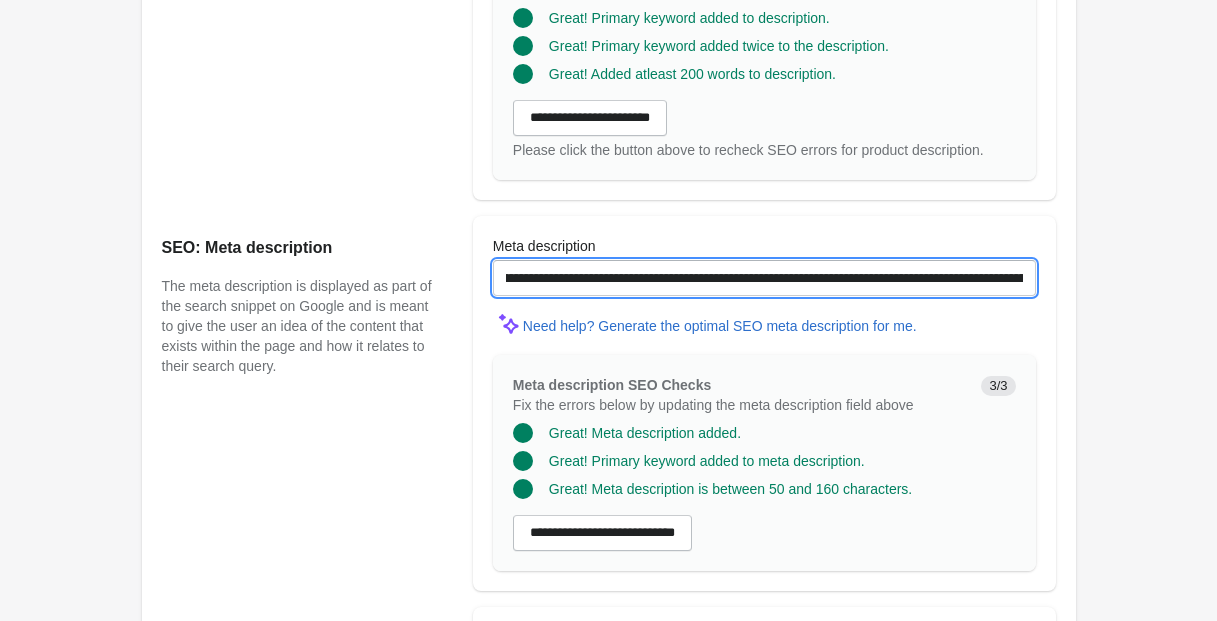 click on "**********" at bounding box center [764, 278] 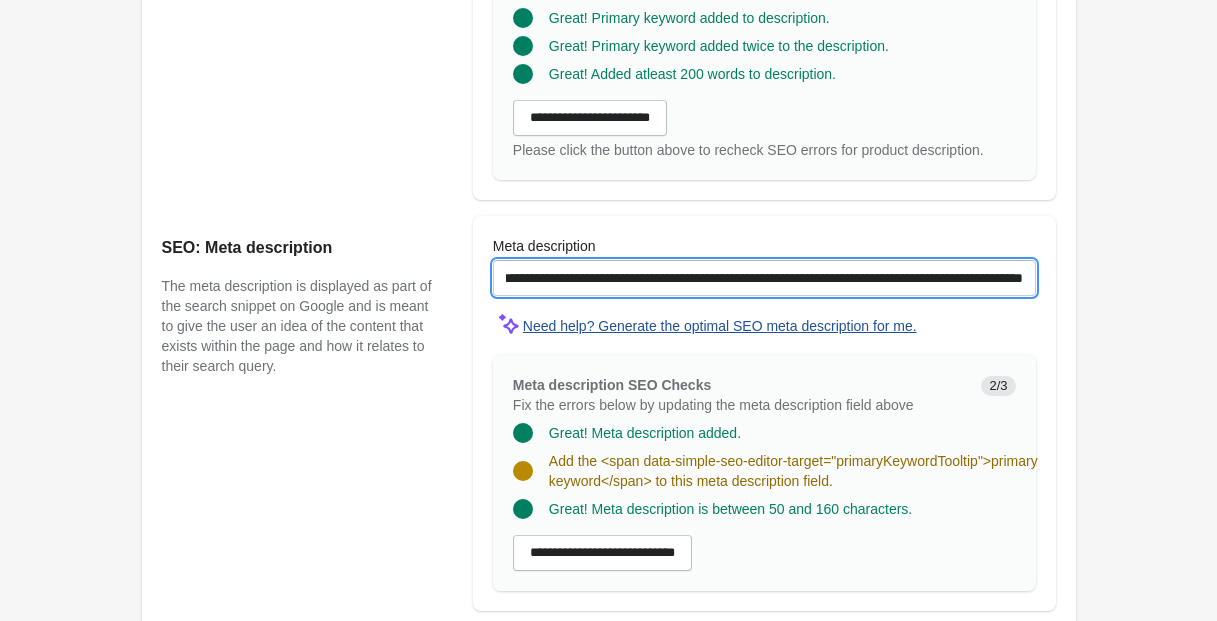 drag, startPoint x: 785, startPoint y: 295, endPoint x: 711, endPoint y: 344, distance: 88.752464 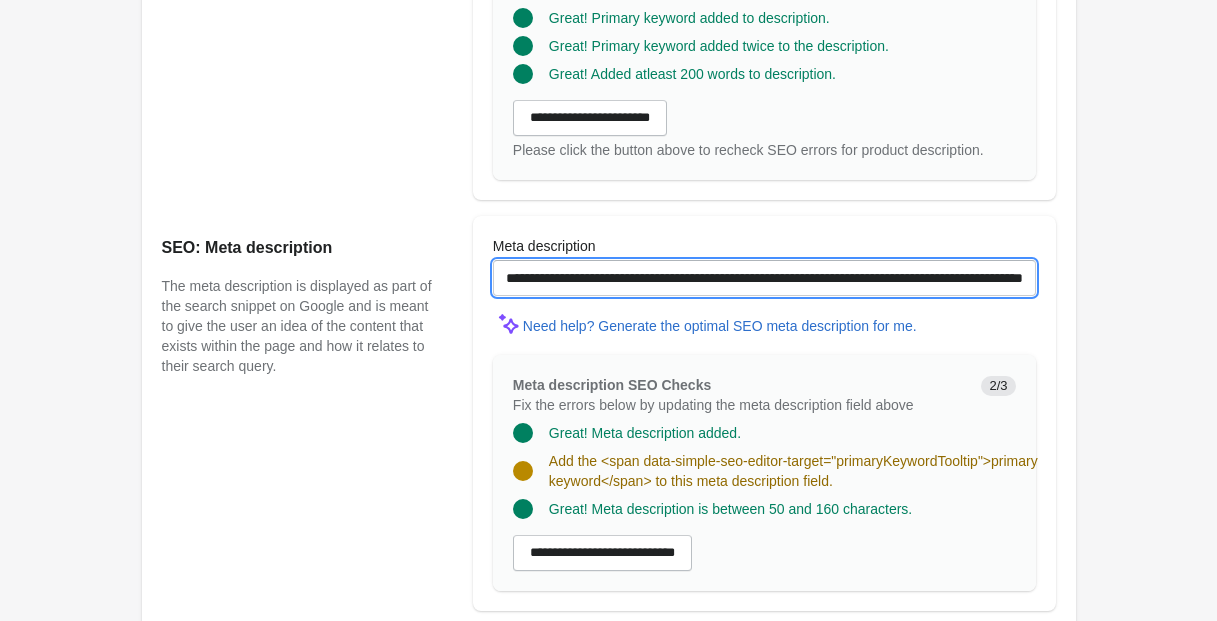 scroll, scrollTop: 0, scrollLeft: 0, axis: both 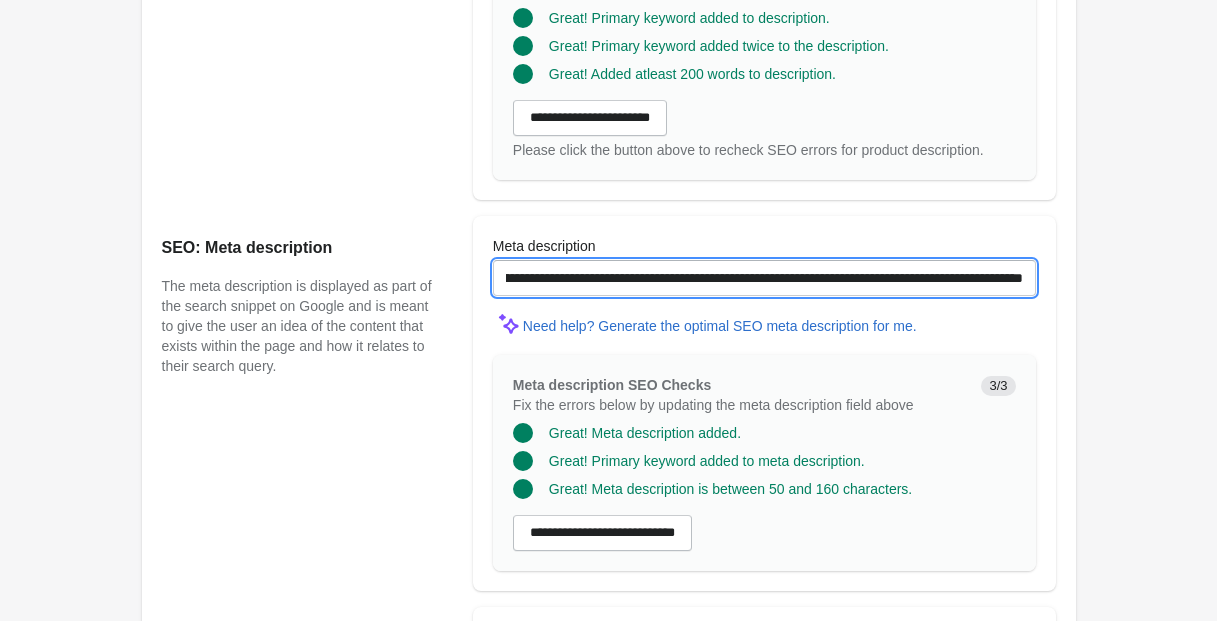 type on "**********" 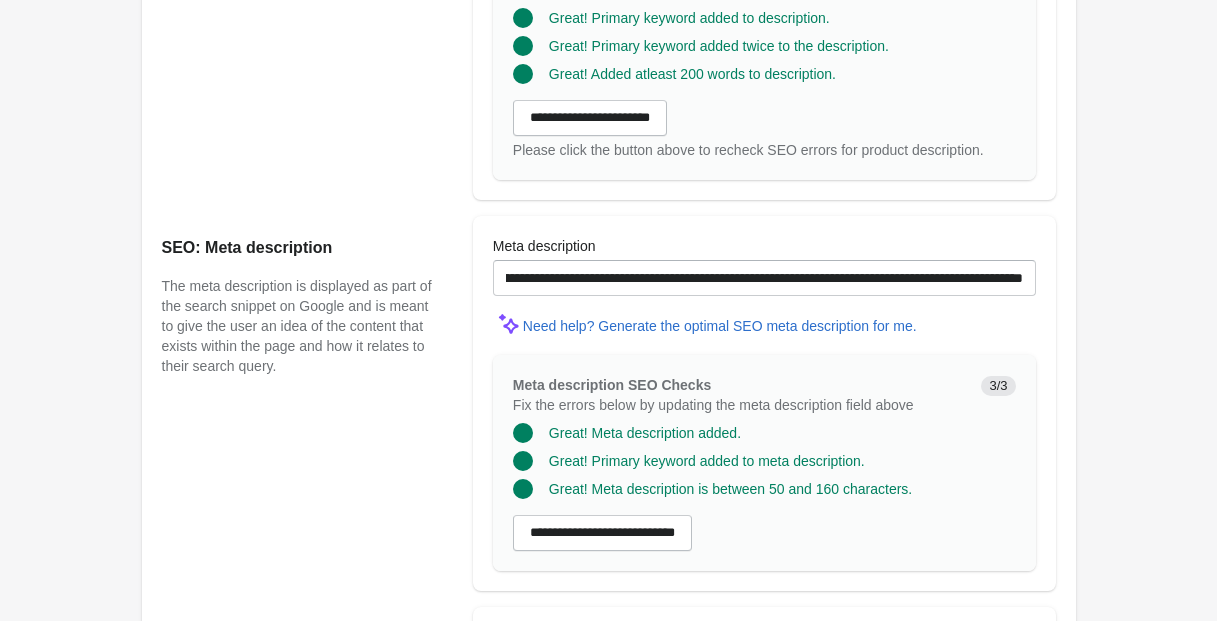 scroll, scrollTop: 0, scrollLeft: 0, axis: both 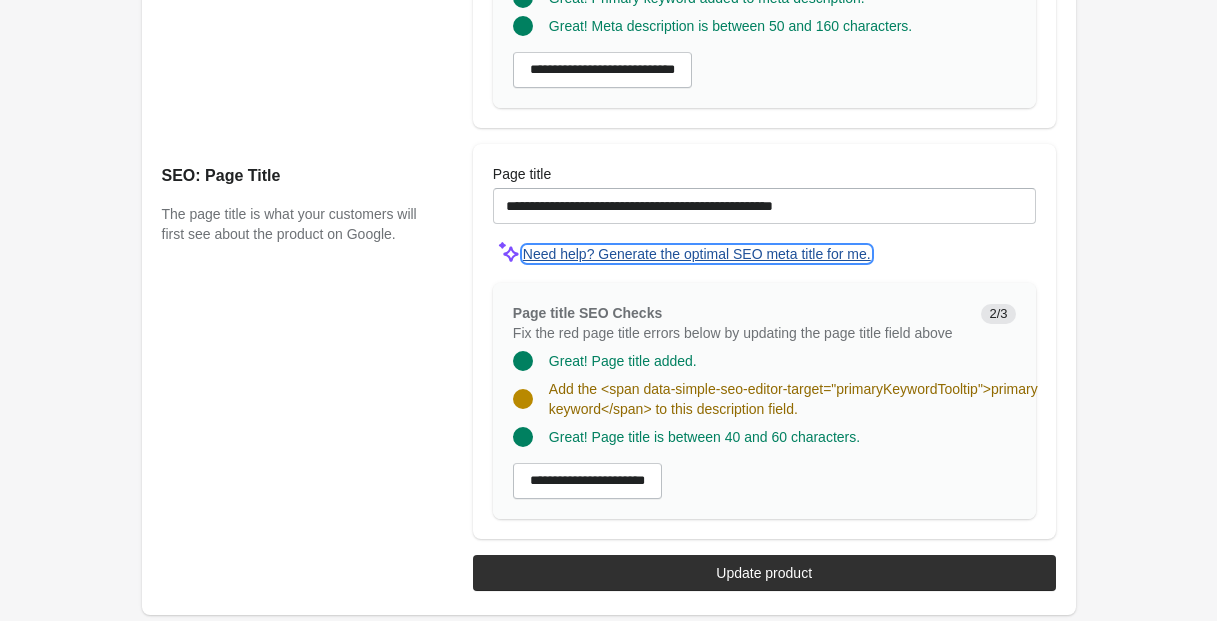 click on "Need help? Generate the optimal SEO meta title for me." at bounding box center (697, 254) 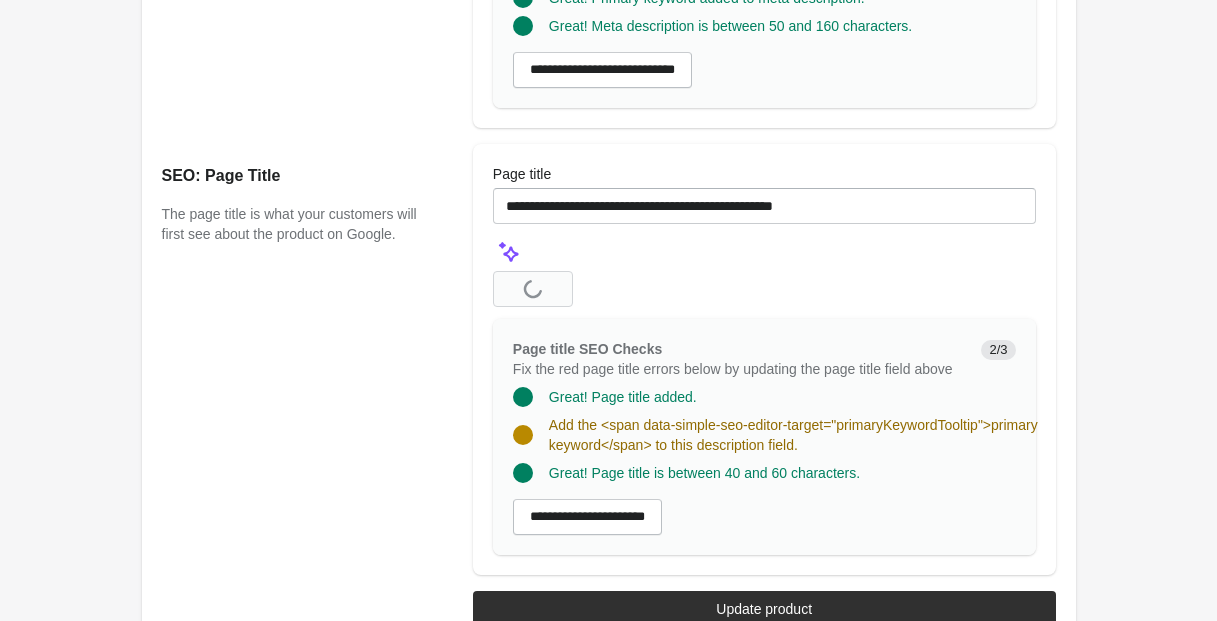 scroll, scrollTop: 1849, scrollLeft: 0, axis: vertical 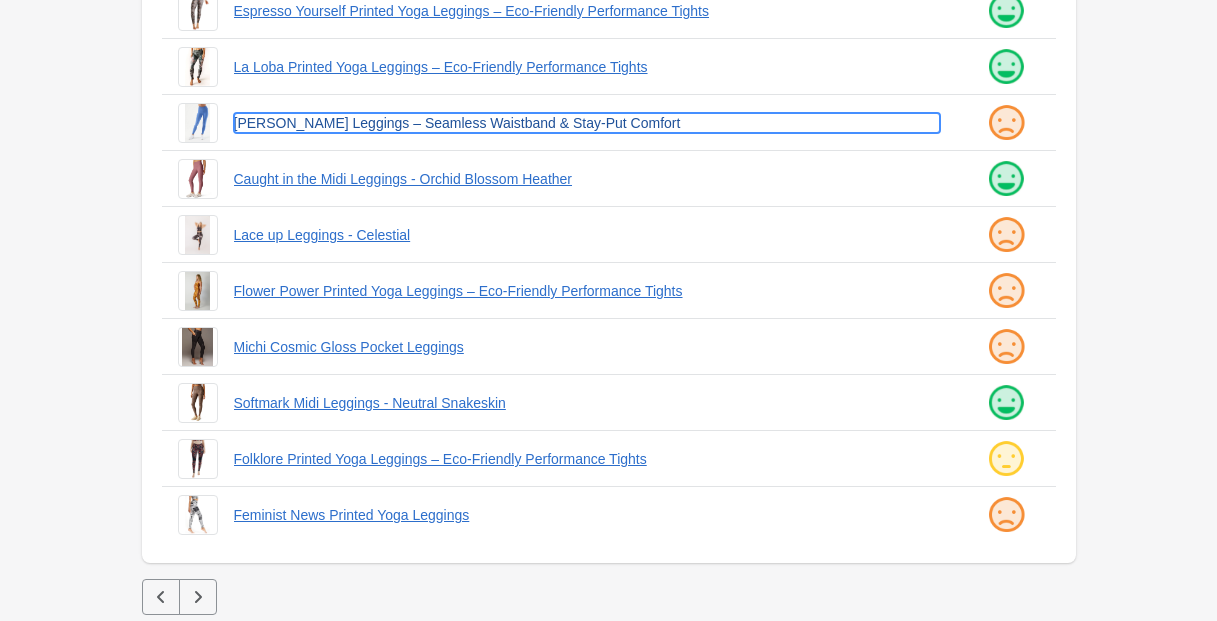click on "Wren Leggings – Seamless Waistband & Stay-Put Comfort" at bounding box center [587, 123] 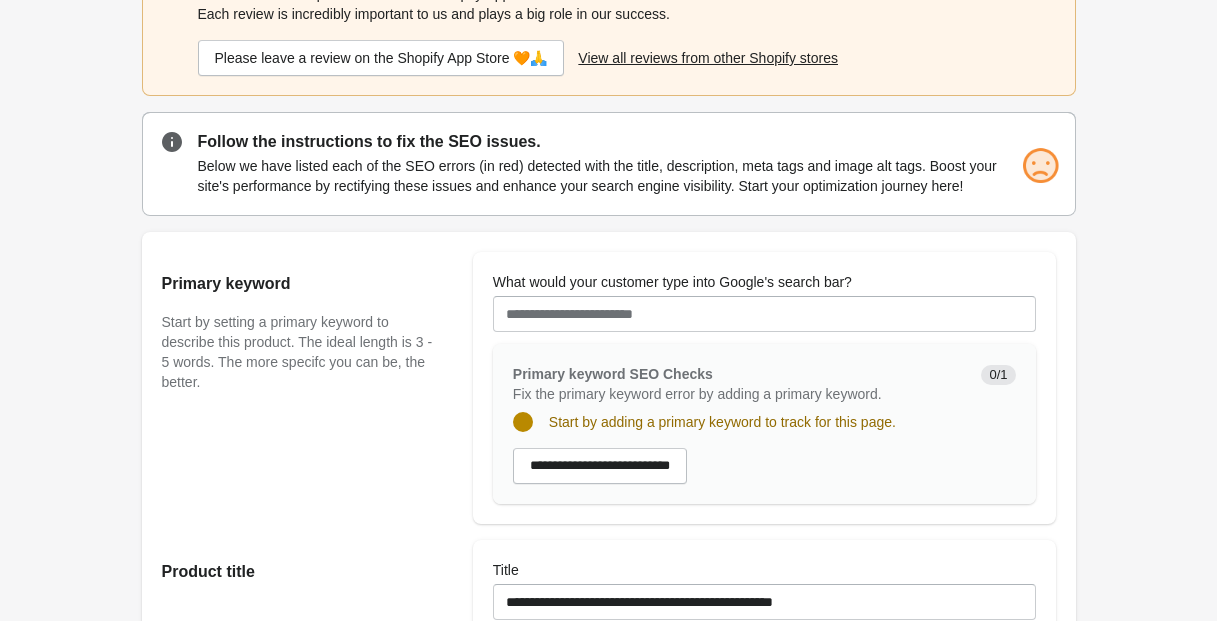 scroll, scrollTop: 105, scrollLeft: 0, axis: vertical 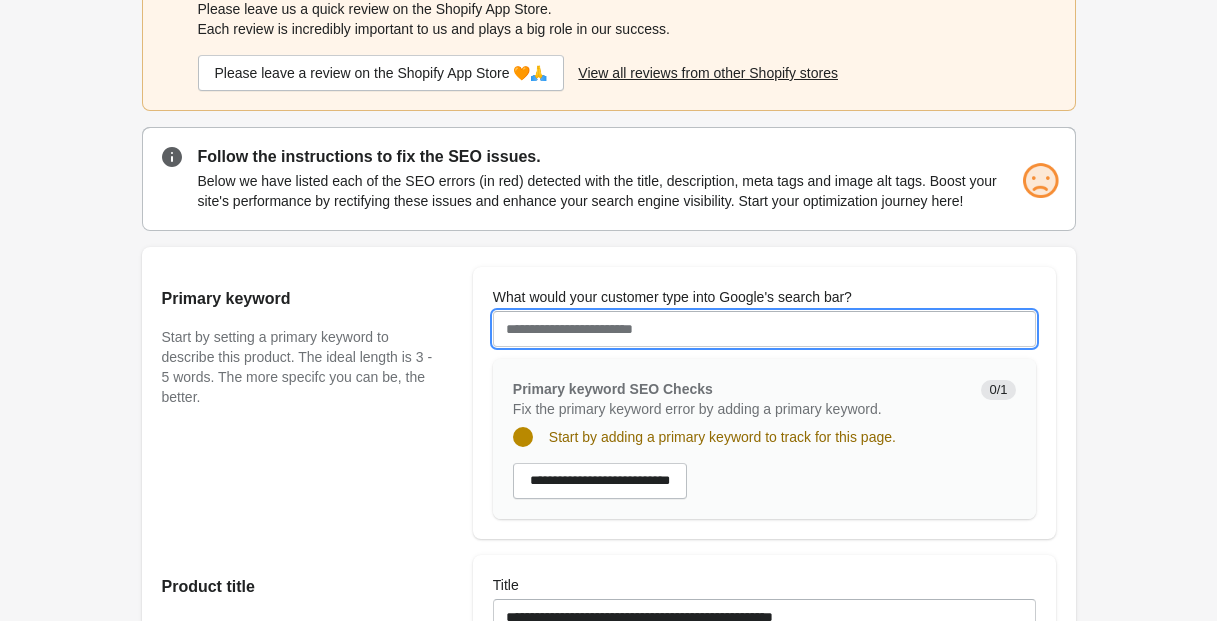 click on "What would your customer type into Google's search bar?" at bounding box center [764, 329] 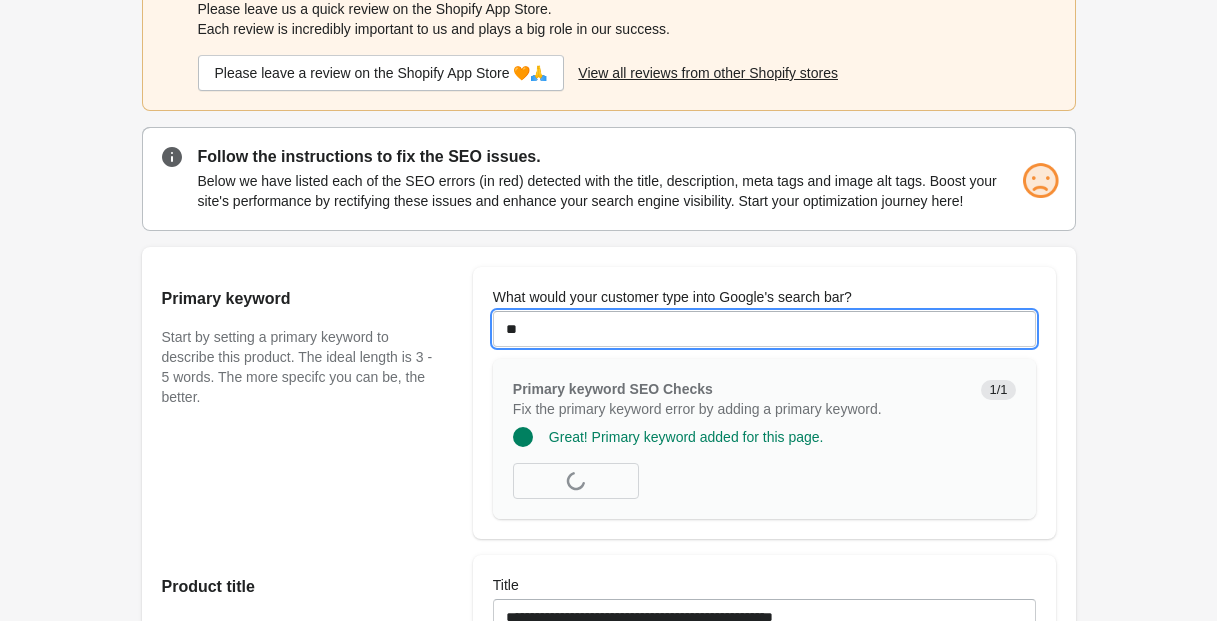 type on "*" 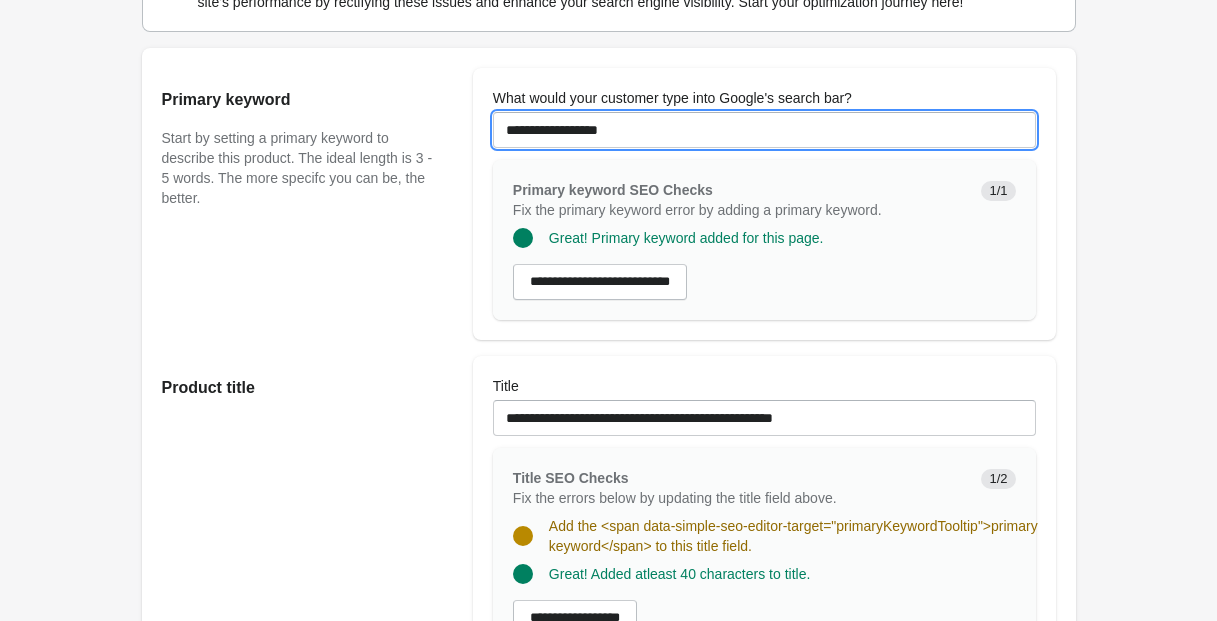 scroll, scrollTop: 318, scrollLeft: 0, axis: vertical 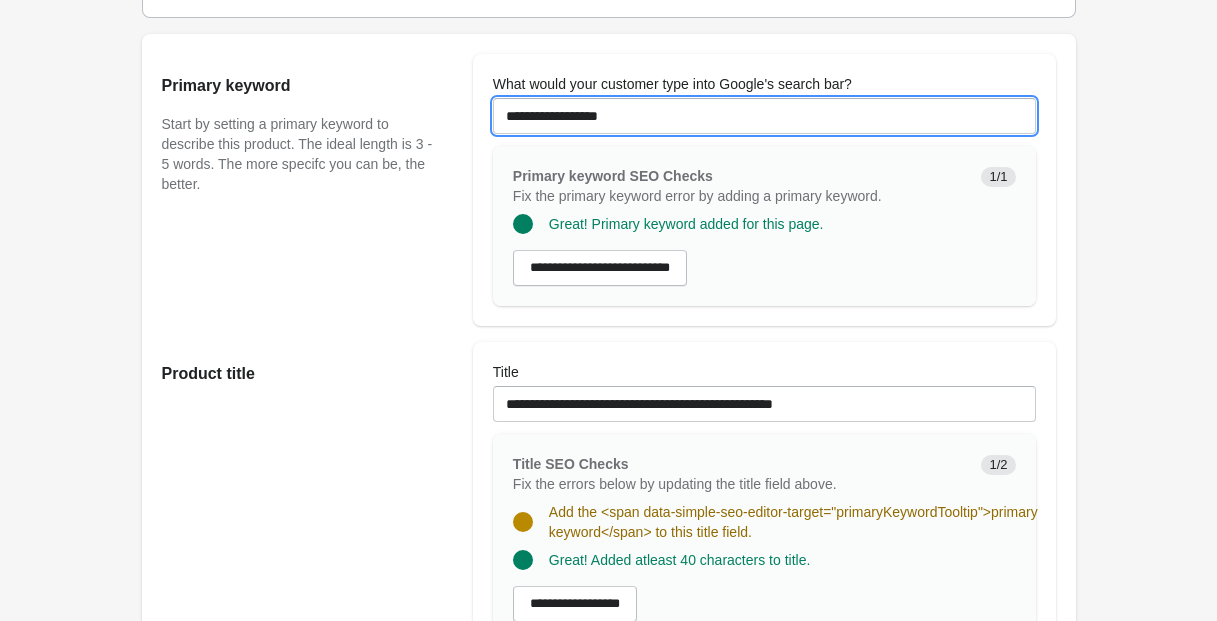 type on "**********" 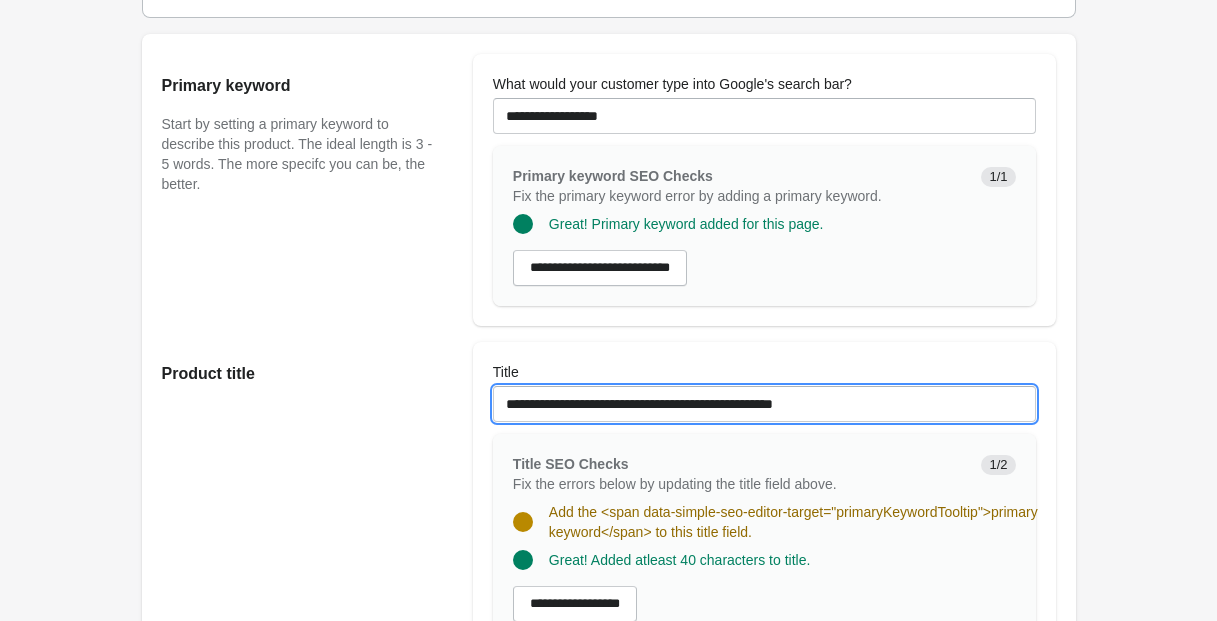drag, startPoint x: 542, startPoint y: 425, endPoint x: 614, endPoint y: 436, distance: 72.835434 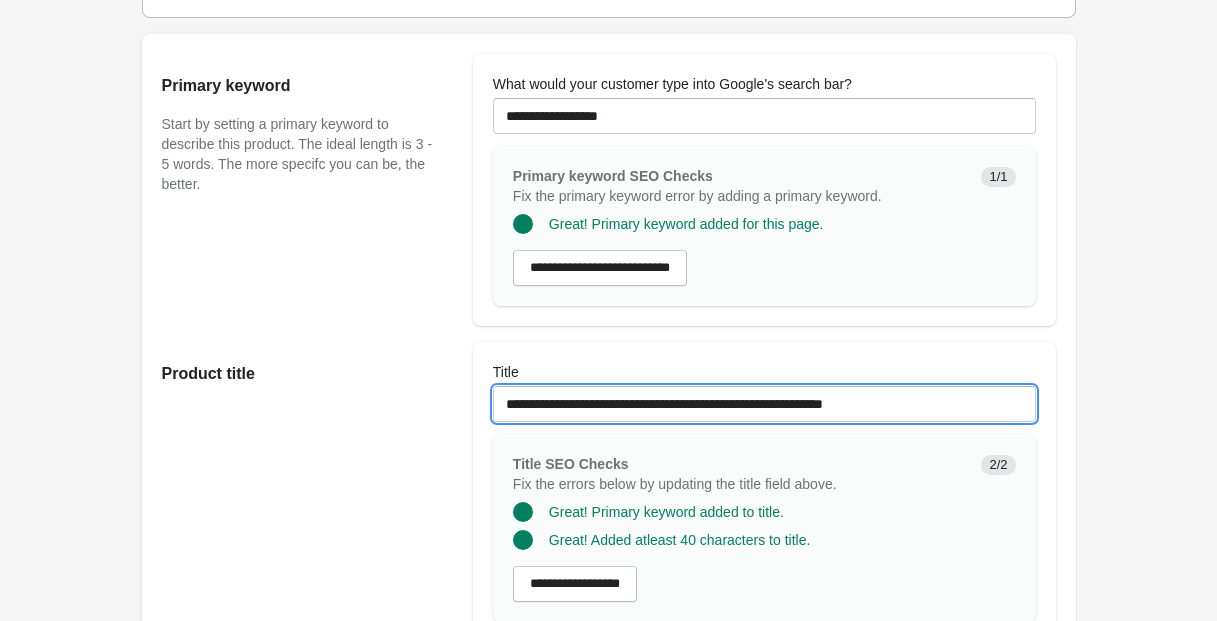drag, startPoint x: 820, startPoint y: 425, endPoint x: 1049, endPoint y: 424, distance: 229.00218 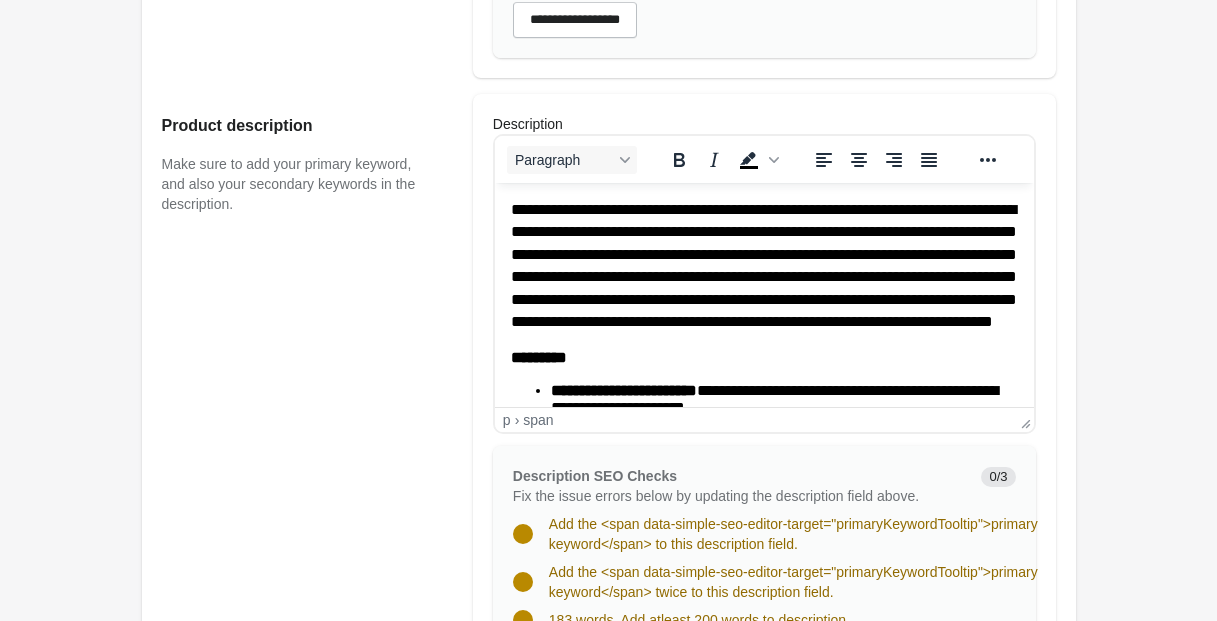 scroll, scrollTop: 892, scrollLeft: 0, axis: vertical 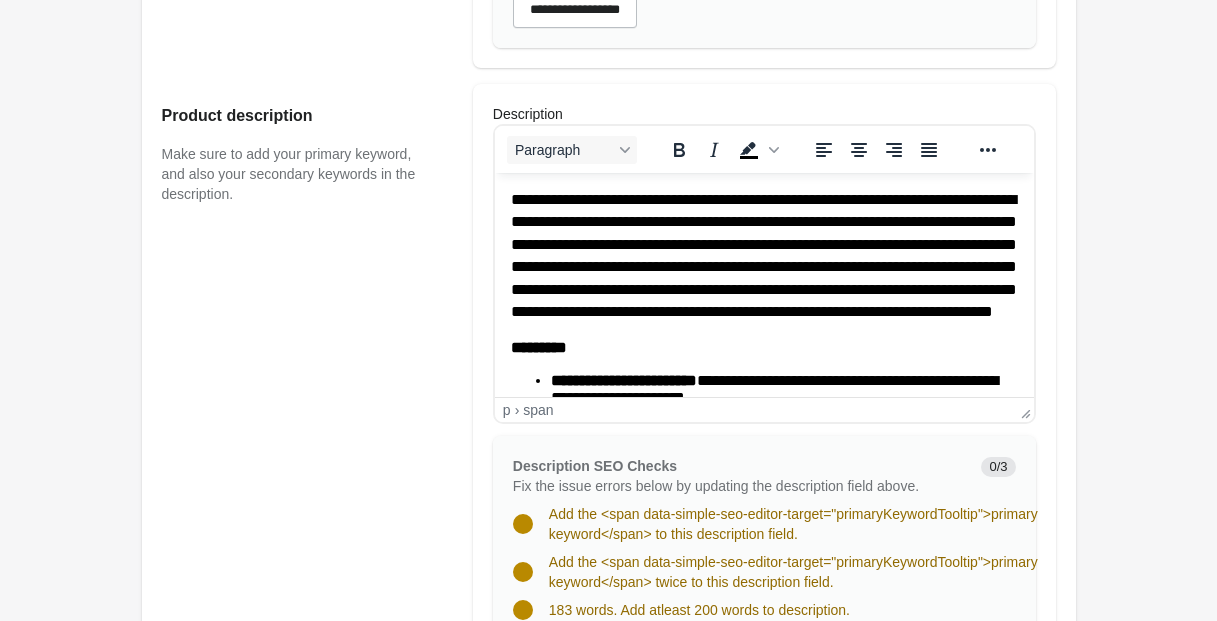 type on "**********" 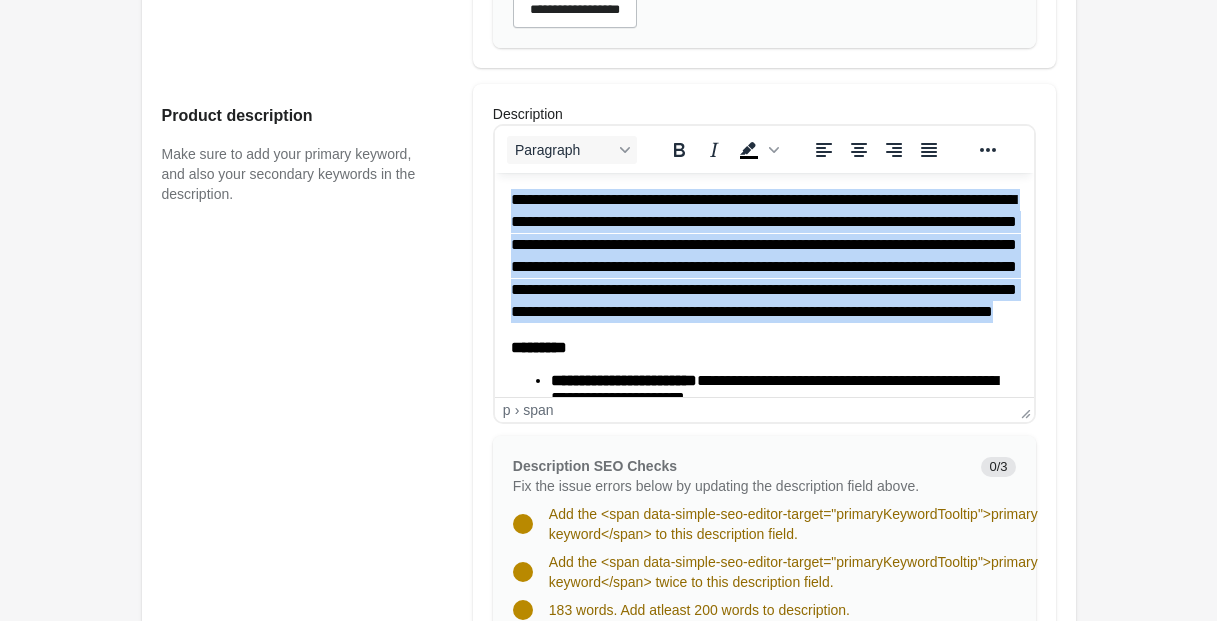 drag, startPoint x: 509, startPoint y: 201, endPoint x: 847, endPoint y: 356, distance: 371.8454 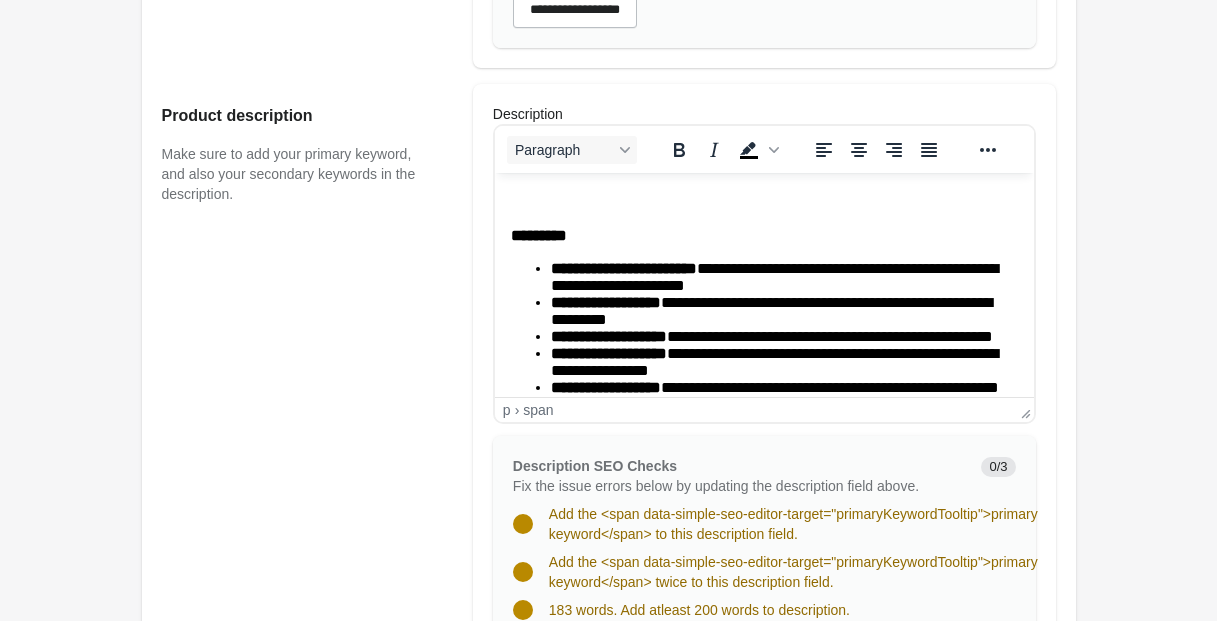 click on "﻿" at bounding box center [763, 200] 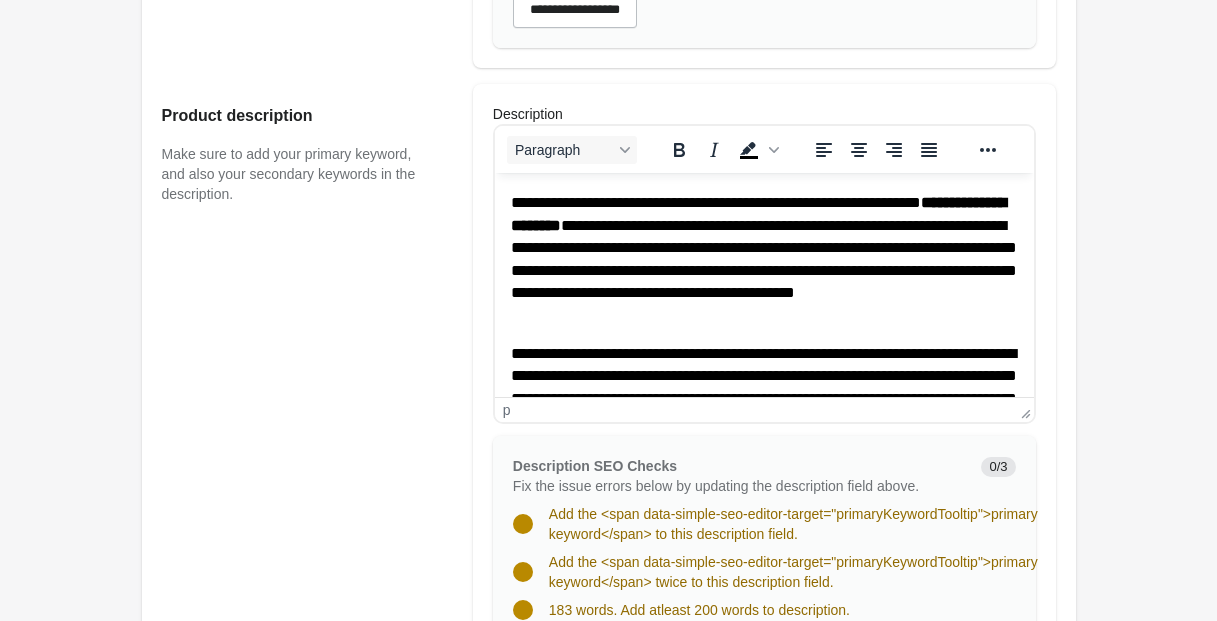 scroll, scrollTop: 0, scrollLeft: 0, axis: both 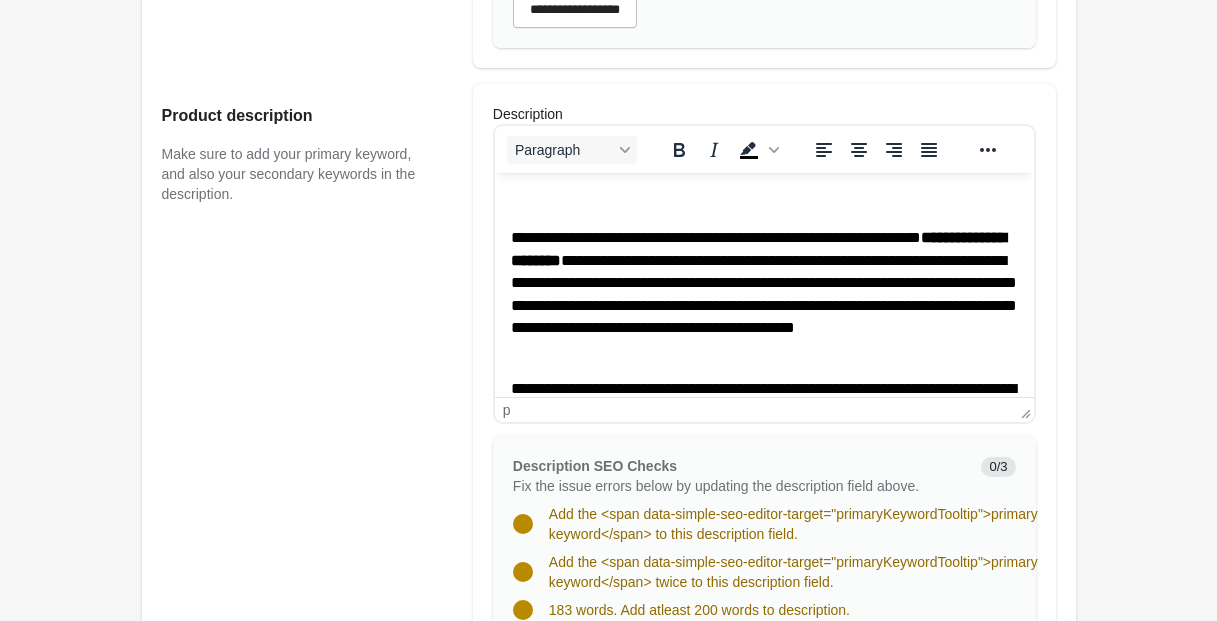 click on "**********" at bounding box center [763, 294] 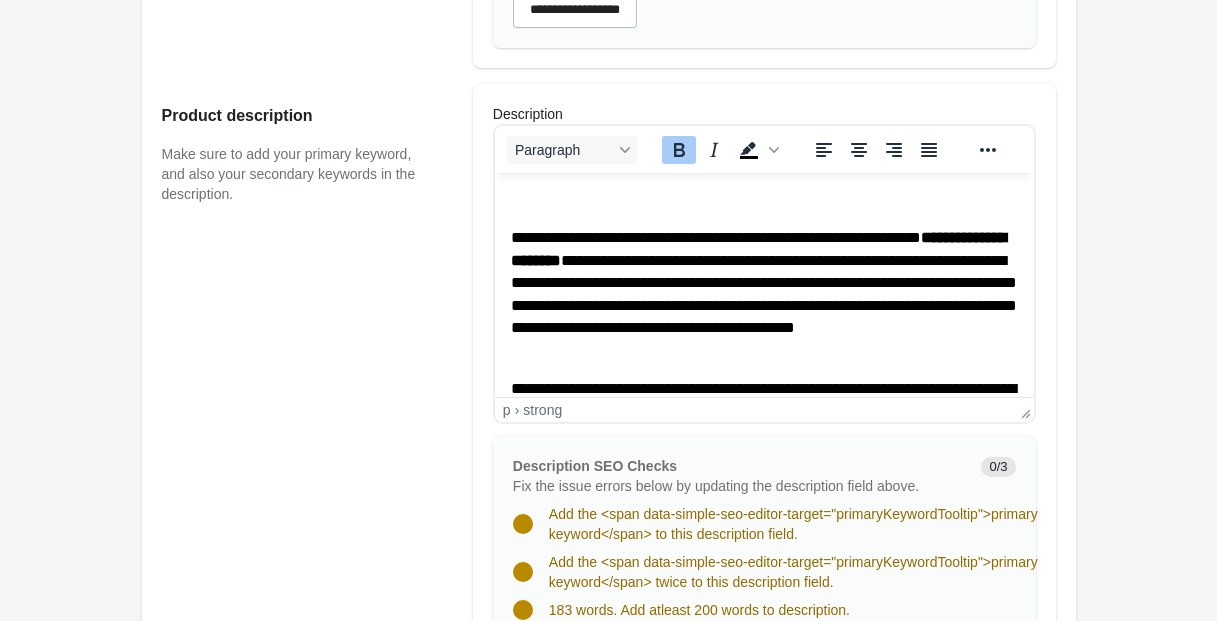drag, startPoint x: 1009, startPoint y: 238, endPoint x: 1019, endPoint y: 252, distance: 17.20465 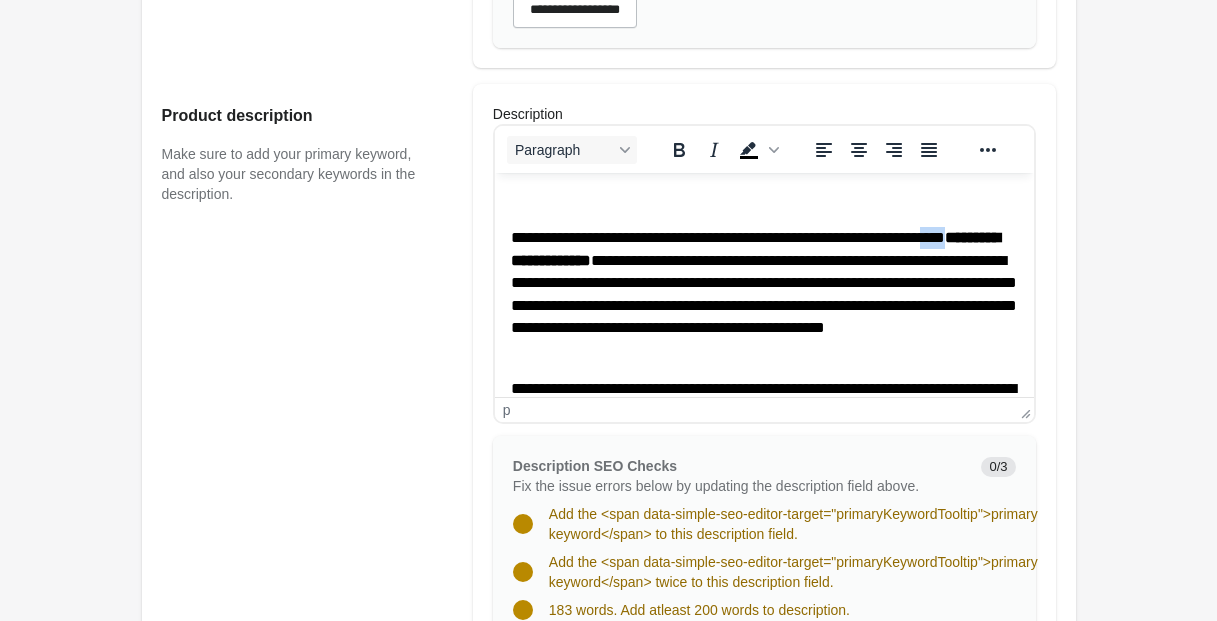drag, startPoint x: 511, startPoint y: 259, endPoint x: 549, endPoint y: 256, distance: 38.118237 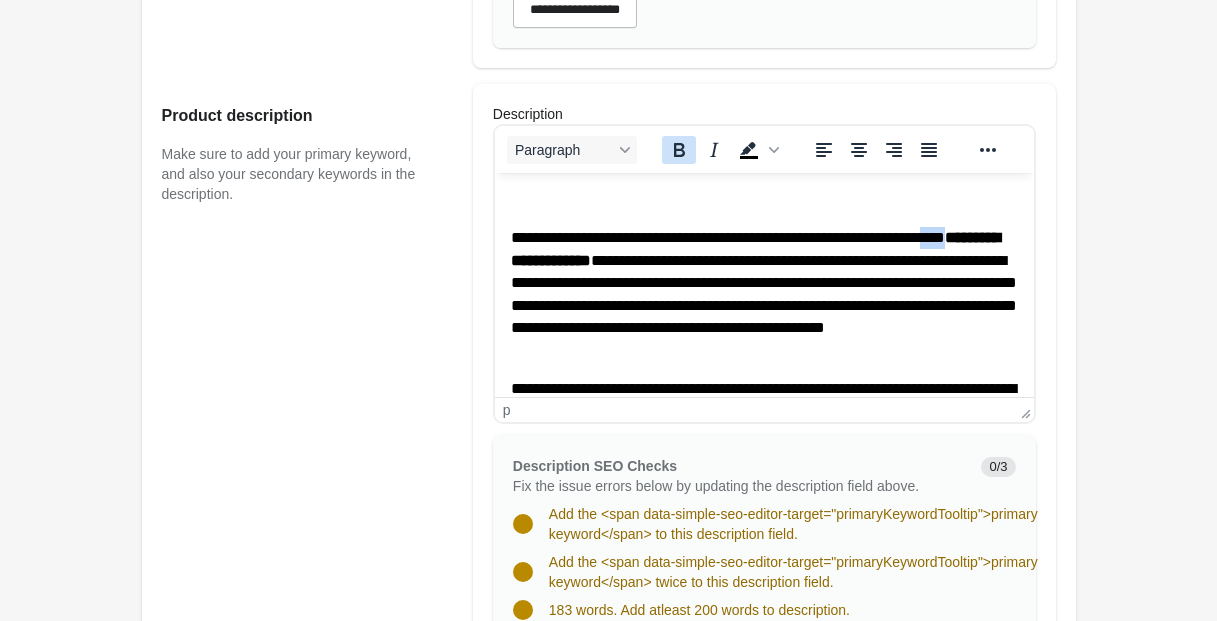 click 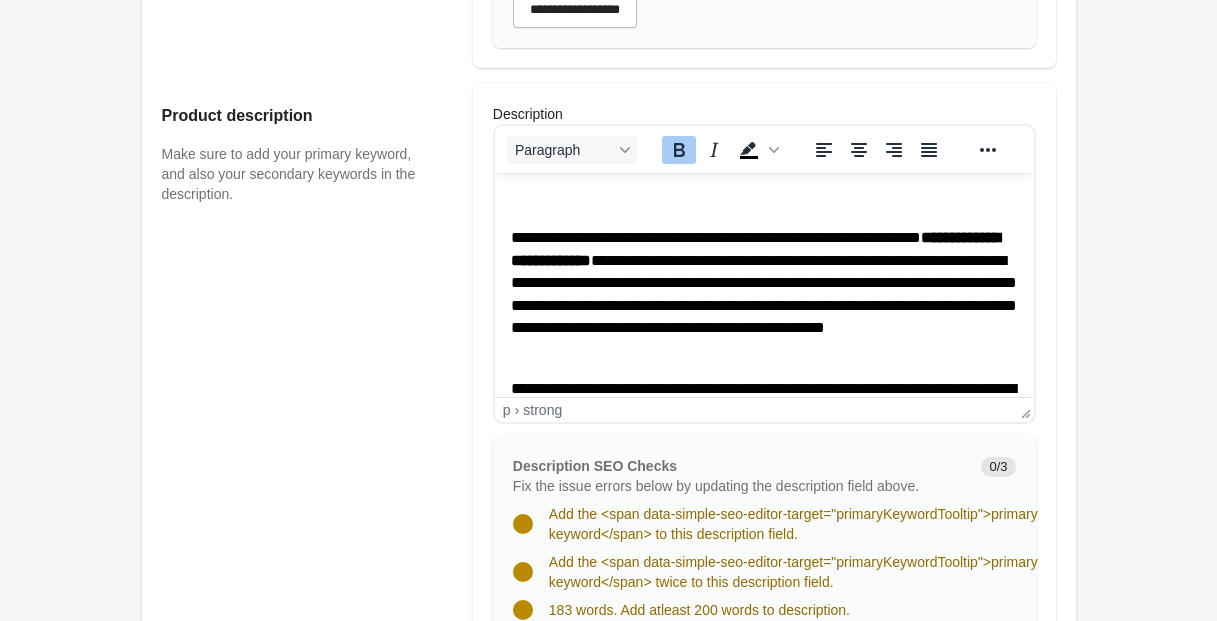 click on "**********" at bounding box center (763, 294) 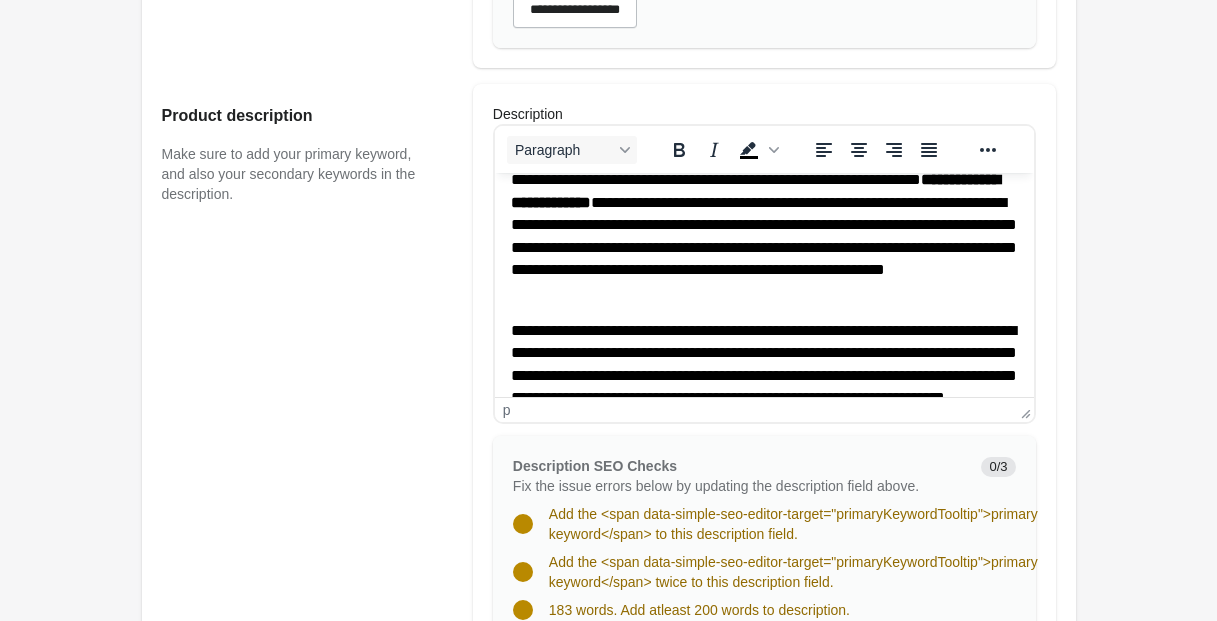 scroll, scrollTop: 45, scrollLeft: 0, axis: vertical 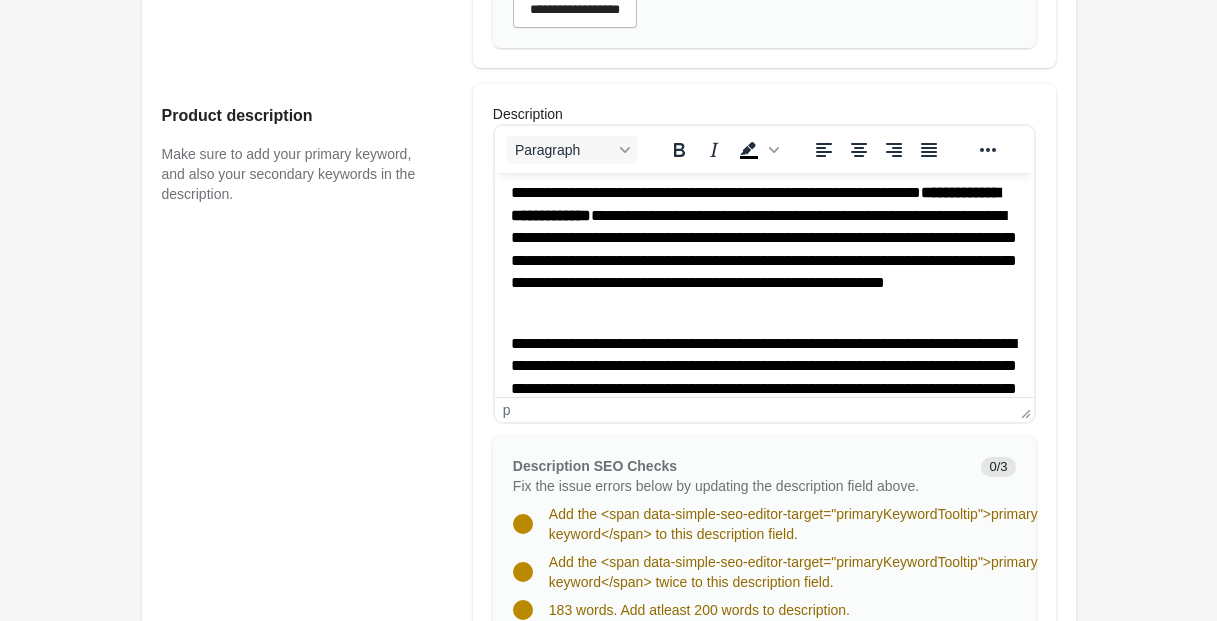 click on "**********" at bounding box center (763, 389) 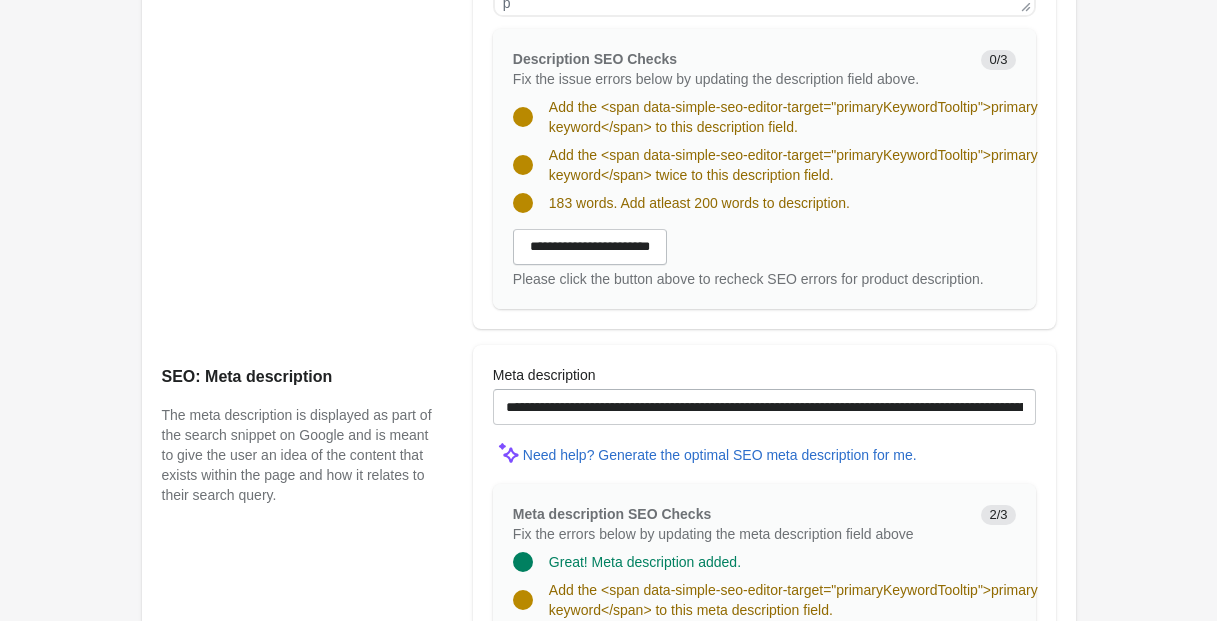 scroll, scrollTop: 1355, scrollLeft: 0, axis: vertical 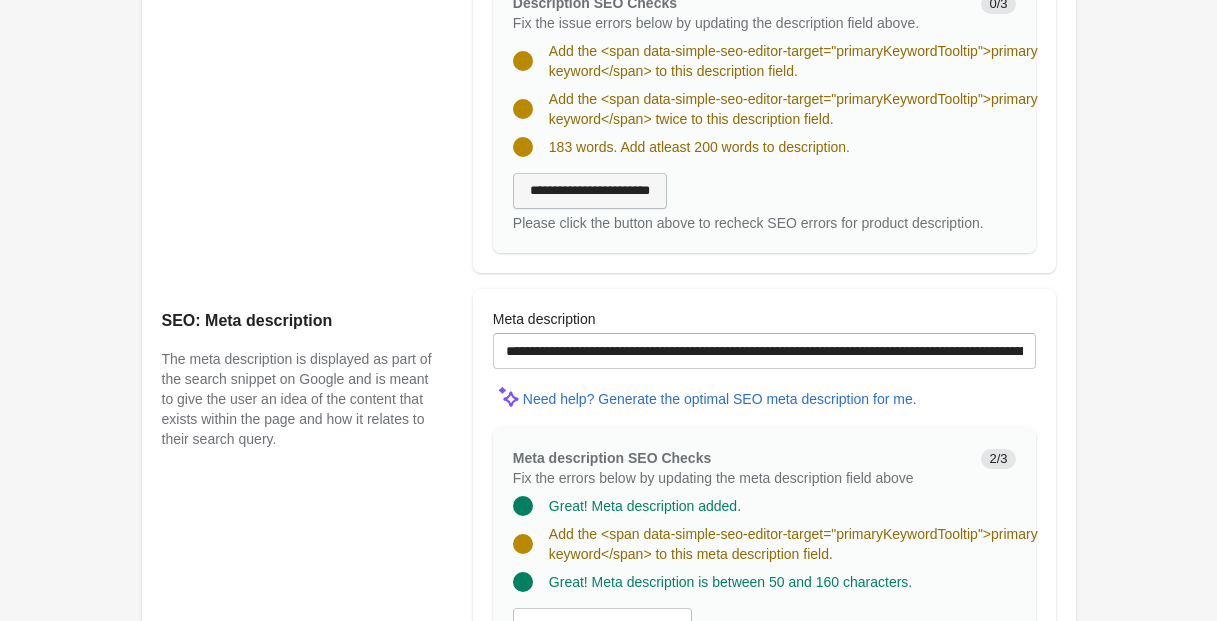 click on "**********" at bounding box center (590, 191) 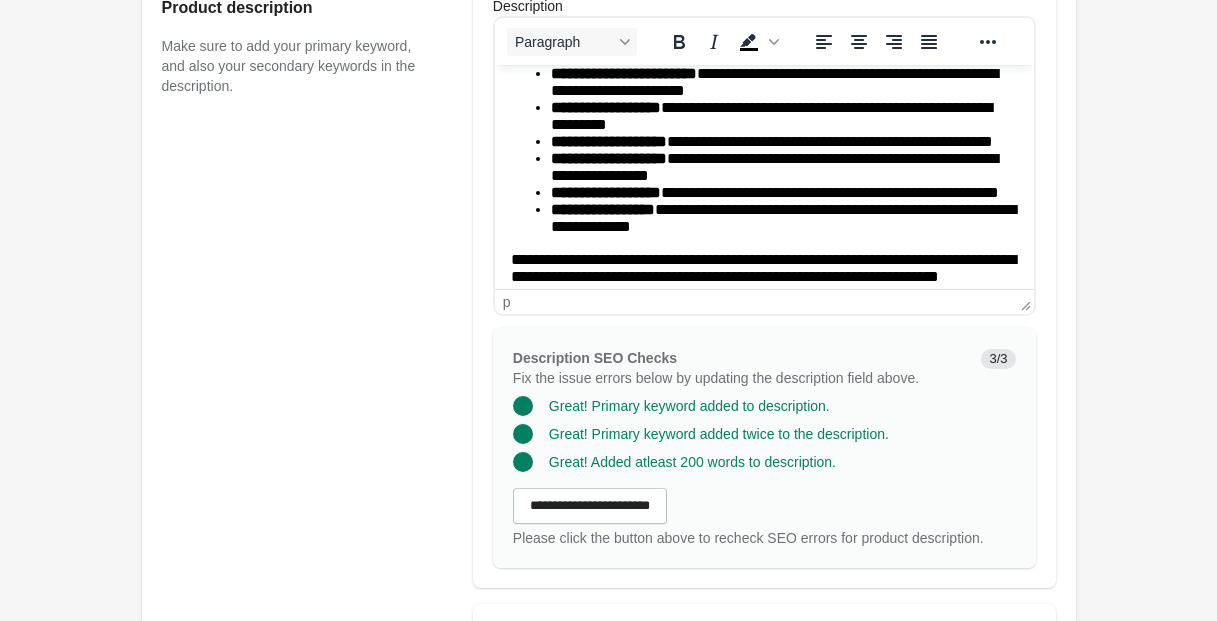 scroll, scrollTop: 571, scrollLeft: 0, axis: vertical 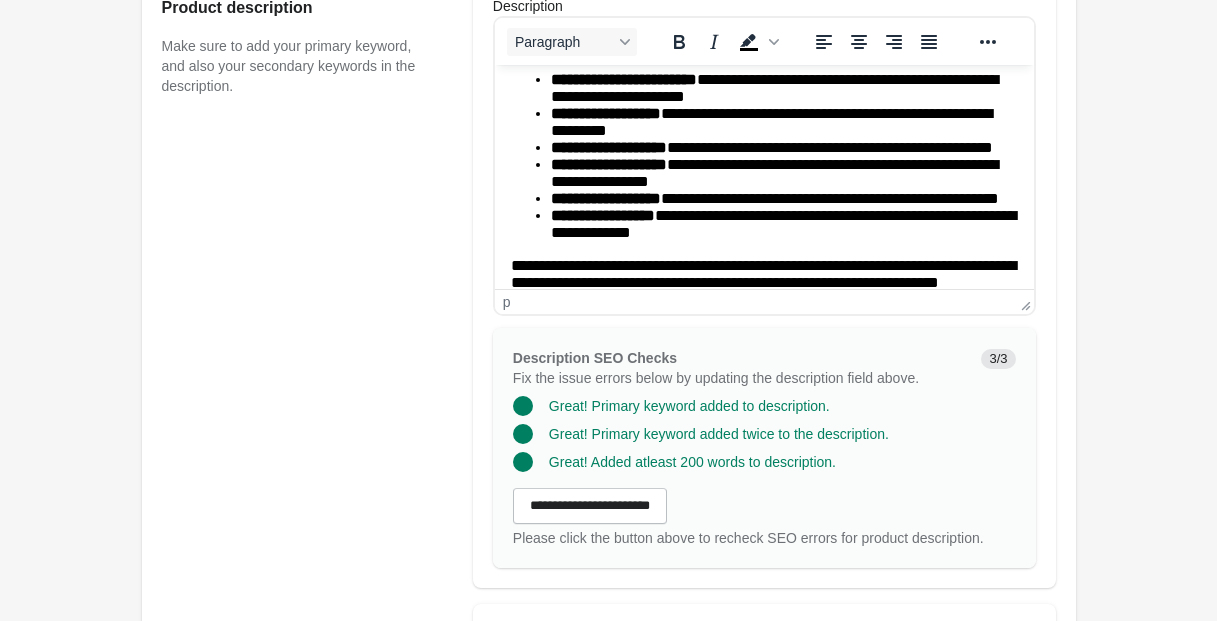 click on "**********" 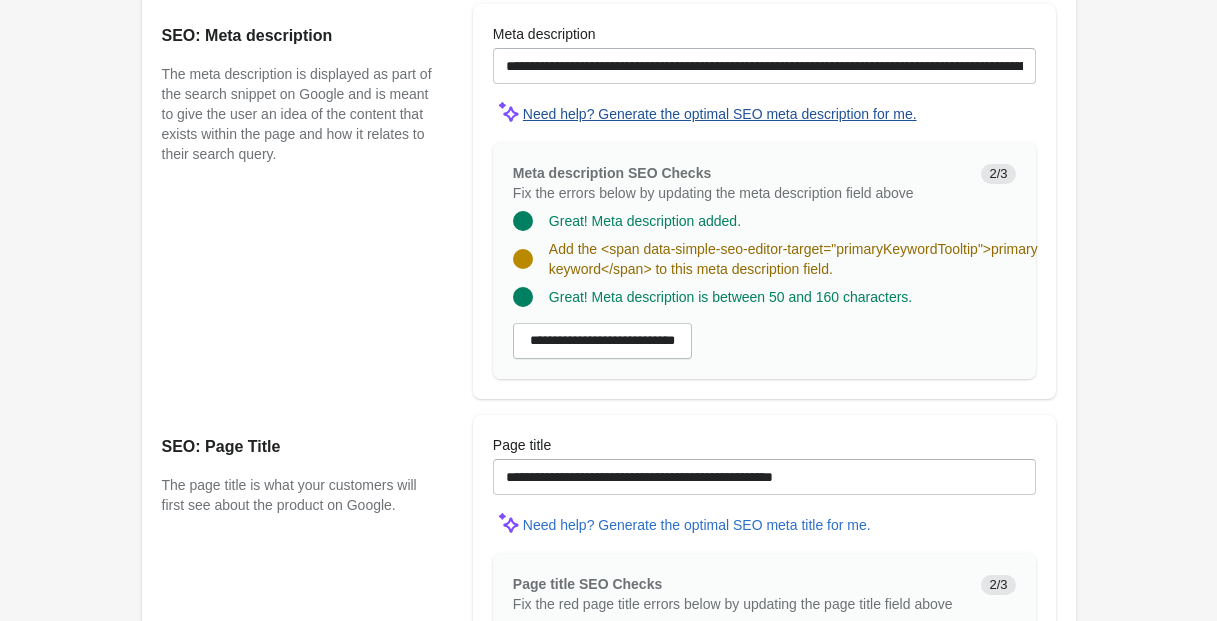 scroll, scrollTop: 1598, scrollLeft: 0, axis: vertical 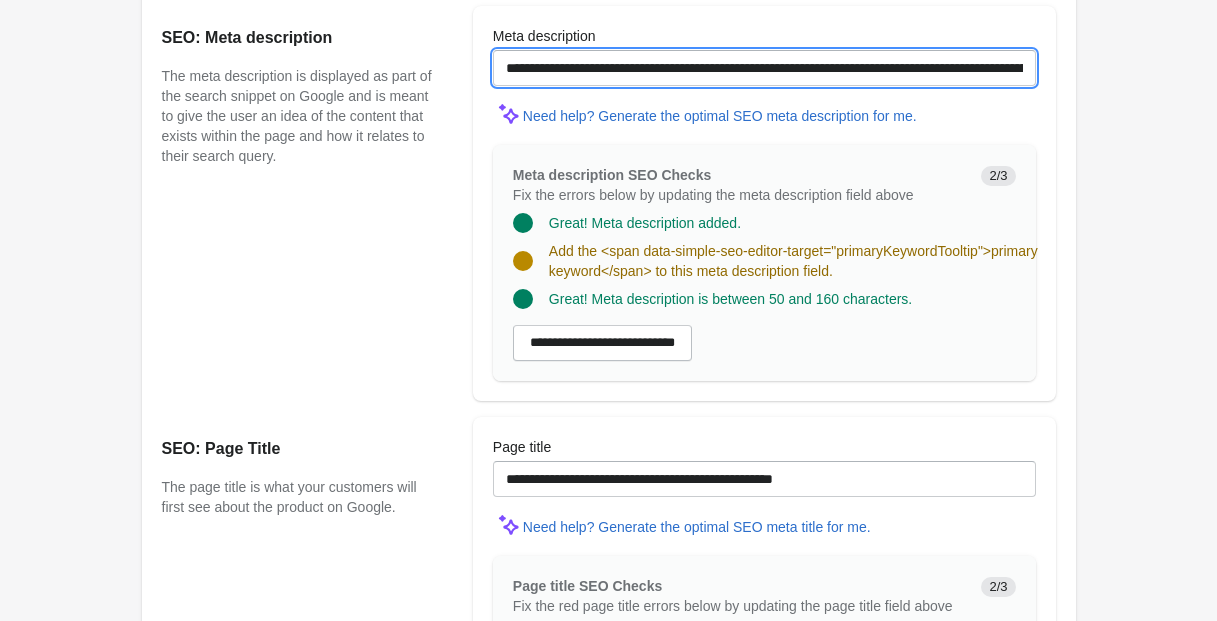 drag, startPoint x: 542, startPoint y: 83, endPoint x: 480, endPoint y: 85, distance: 62.03225 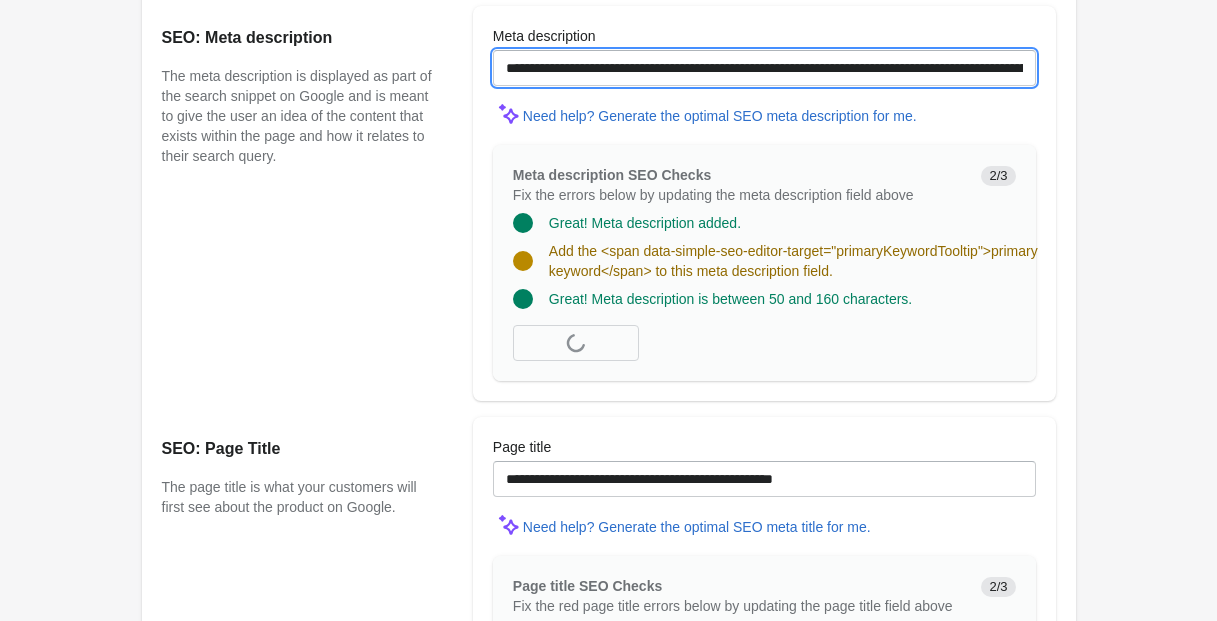 click on "**********" at bounding box center (764, 68) 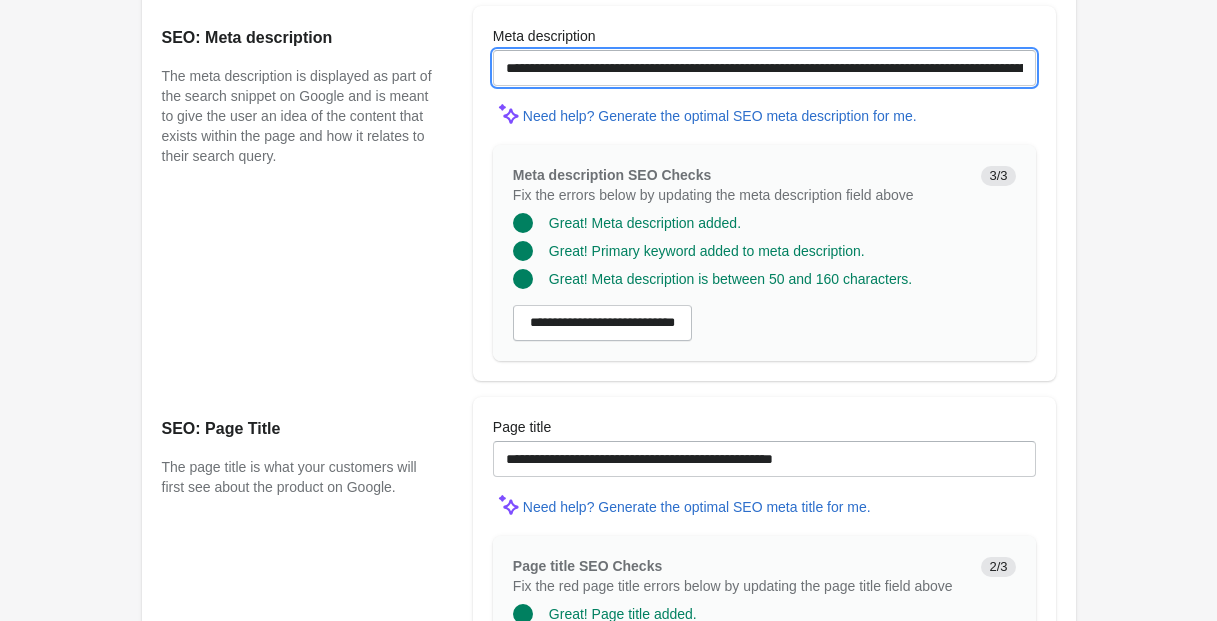 drag, startPoint x: 819, startPoint y: 89, endPoint x: 947, endPoint y: 91, distance: 128.01562 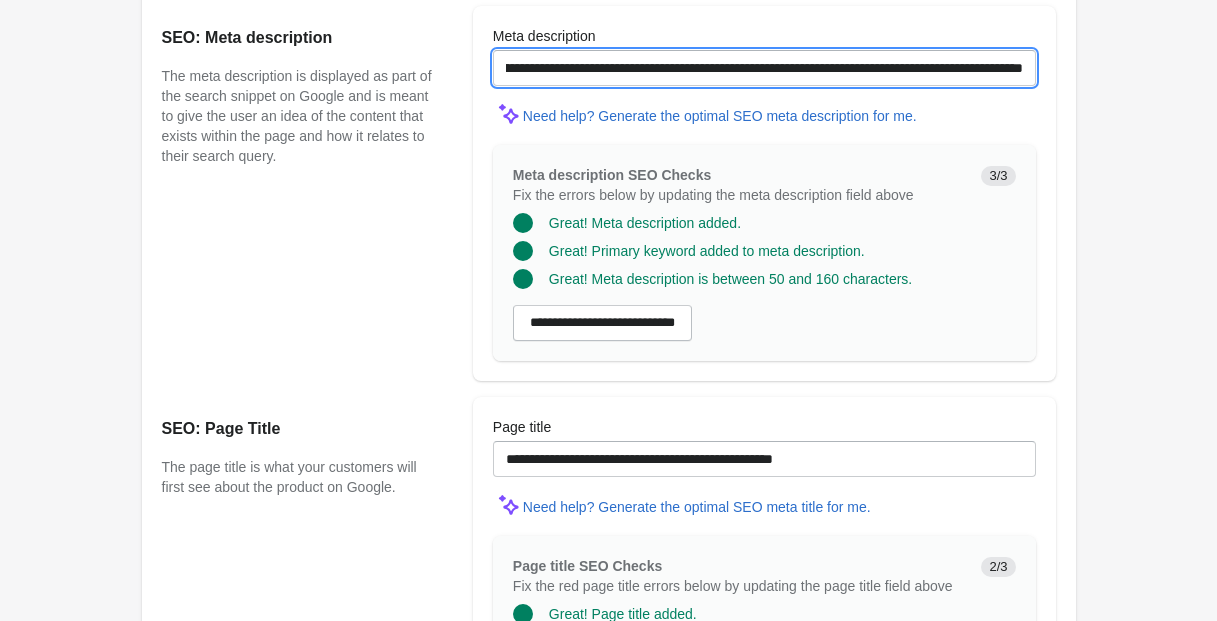scroll, scrollTop: 0, scrollLeft: 311, axis: horizontal 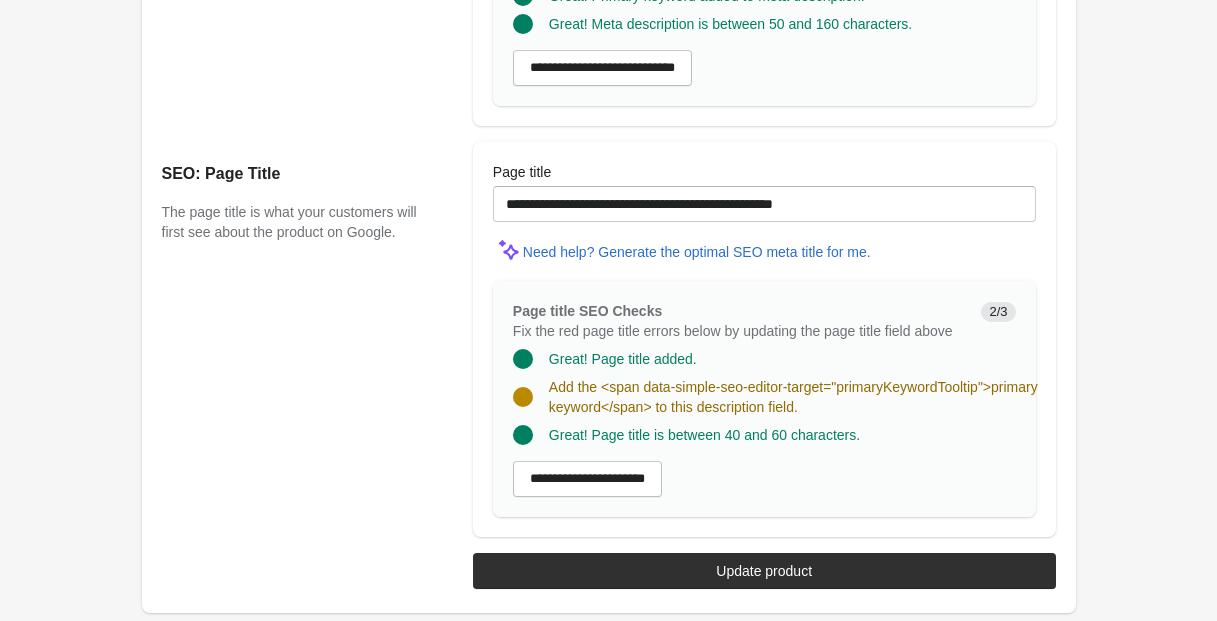 type on "**********" 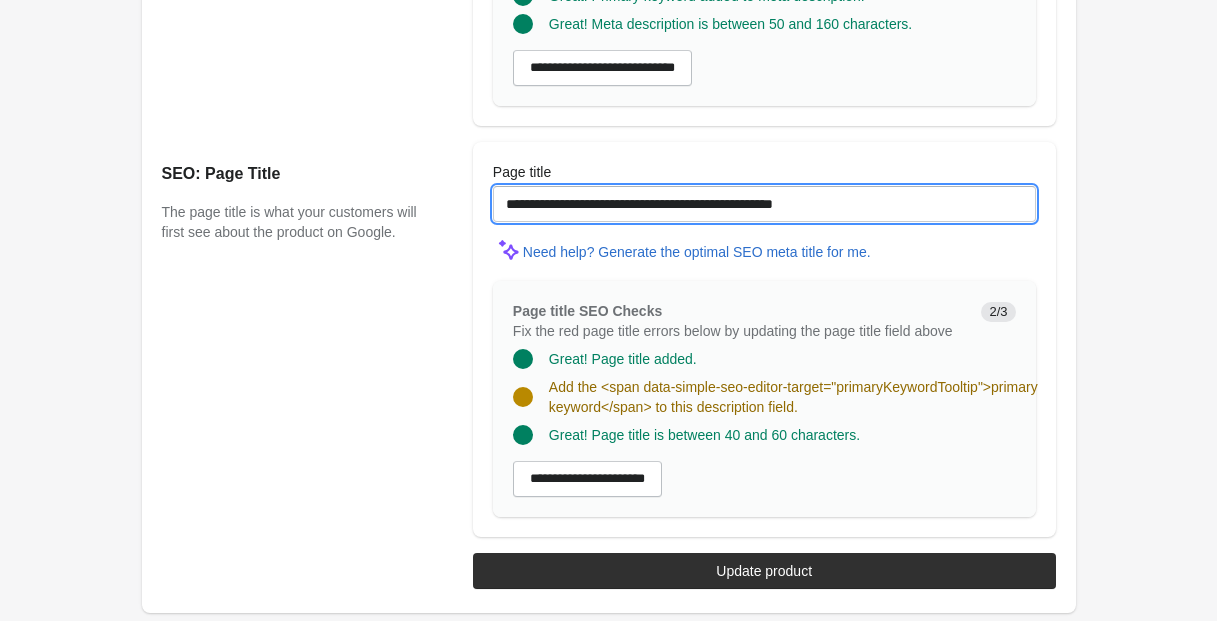 click on "**********" at bounding box center [764, 204] 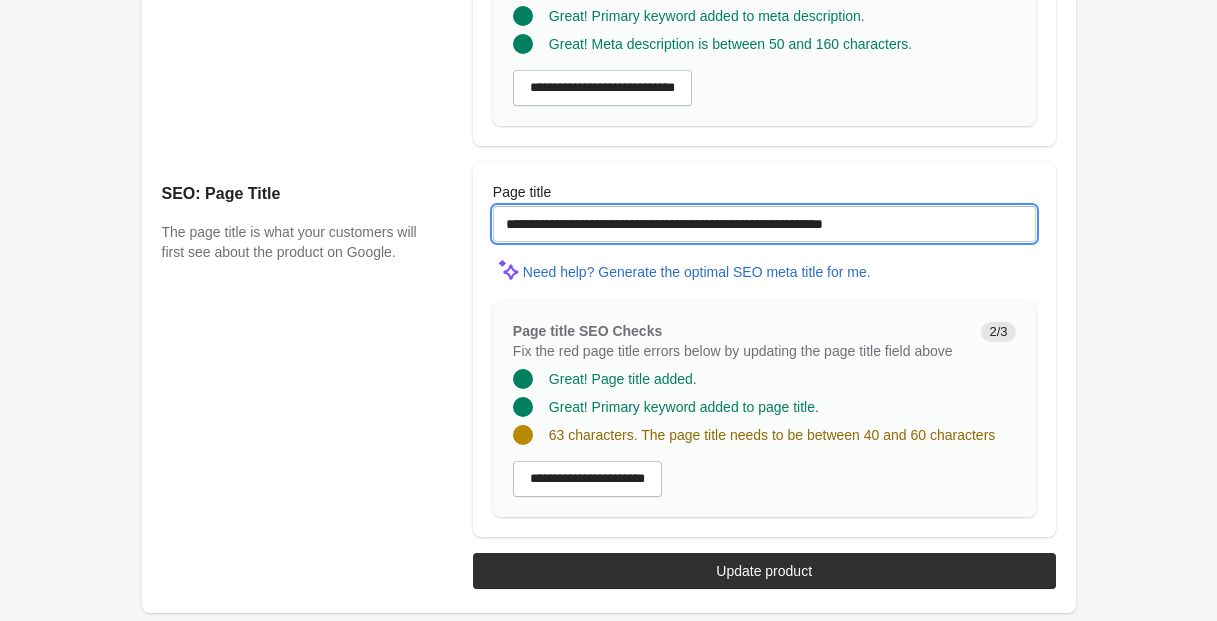 scroll, scrollTop: 1859, scrollLeft: 0, axis: vertical 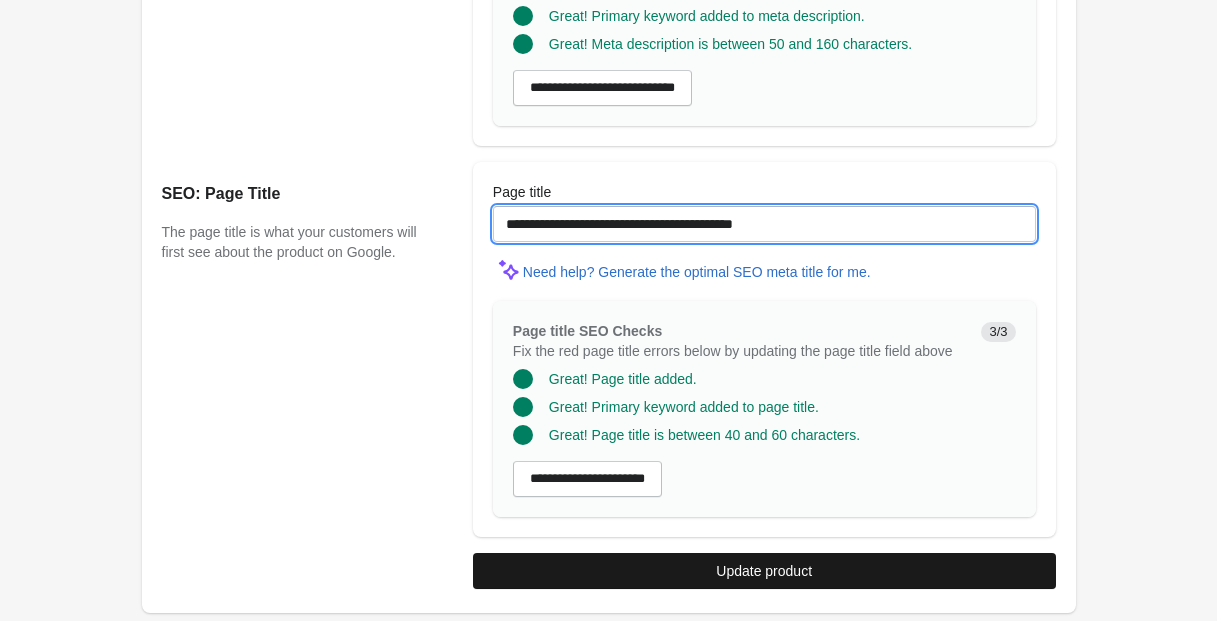 type on "**********" 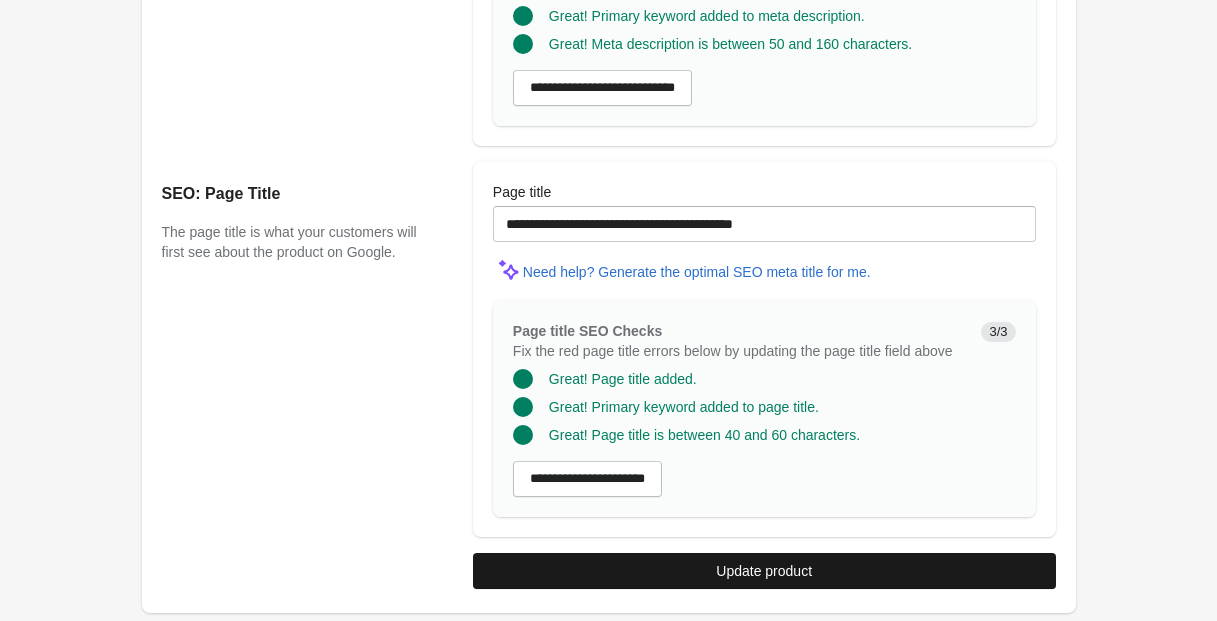 click on "Update product" at bounding box center [764, 571] 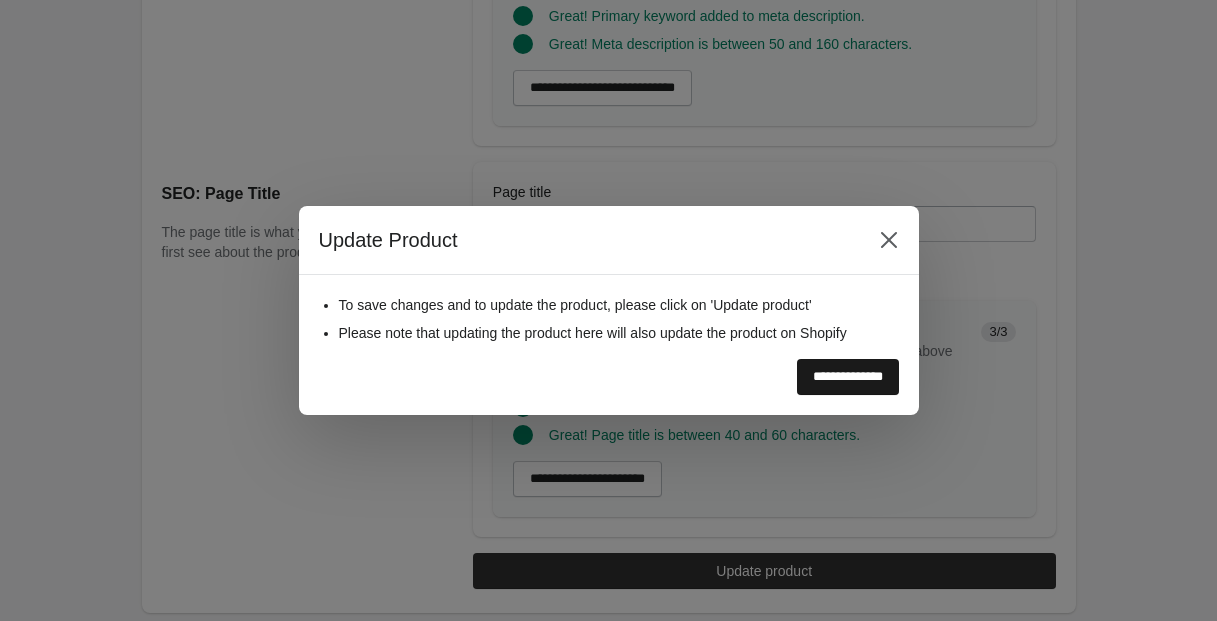 click on "**********" at bounding box center (848, 377) 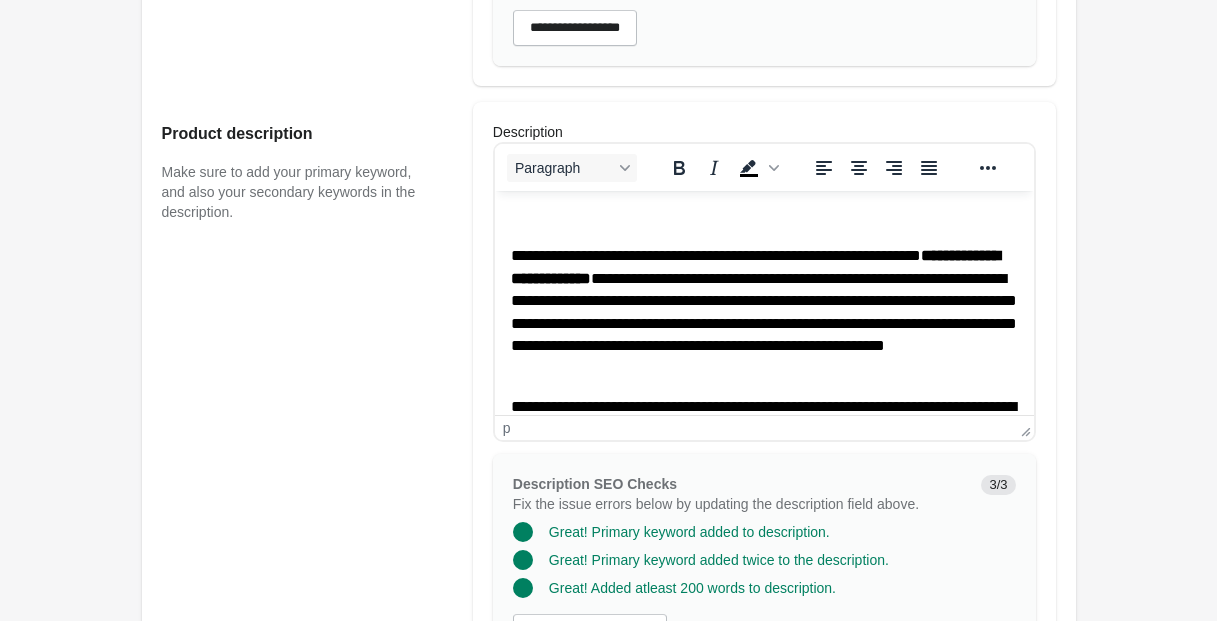 scroll, scrollTop: 0, scrollLeft: 0, axis: both 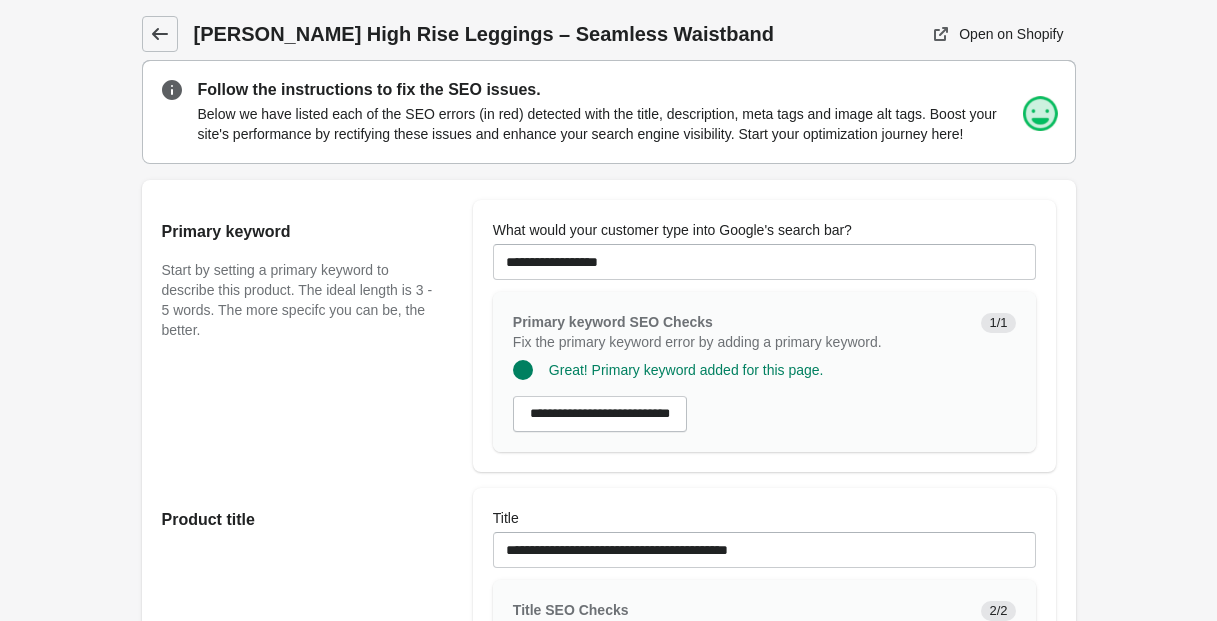 click 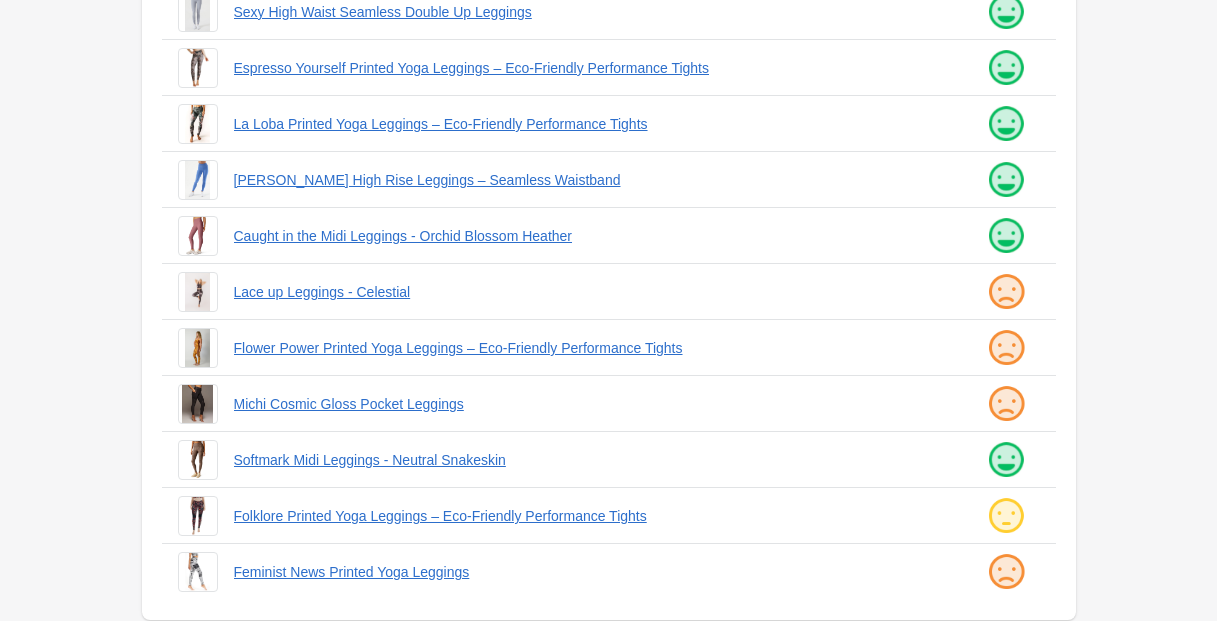 scroll, scrollTop: 536, scrollLeft: 0, axis: vertical 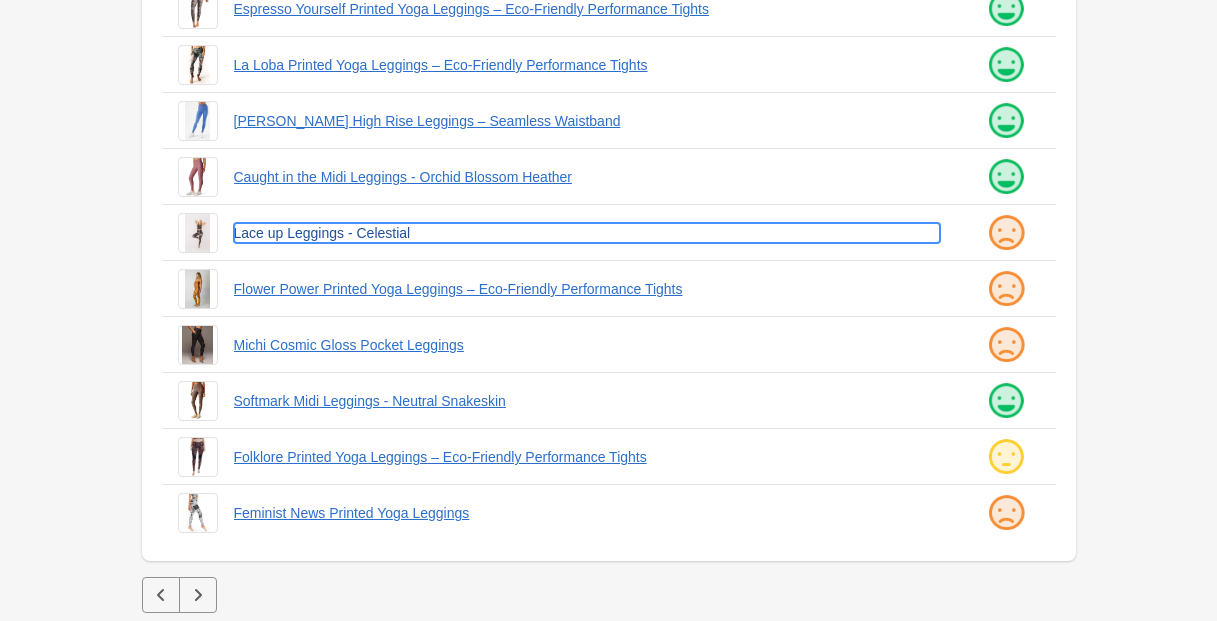 click on "Lace up Leggings - Celestial" at bounding box center (587, 233) 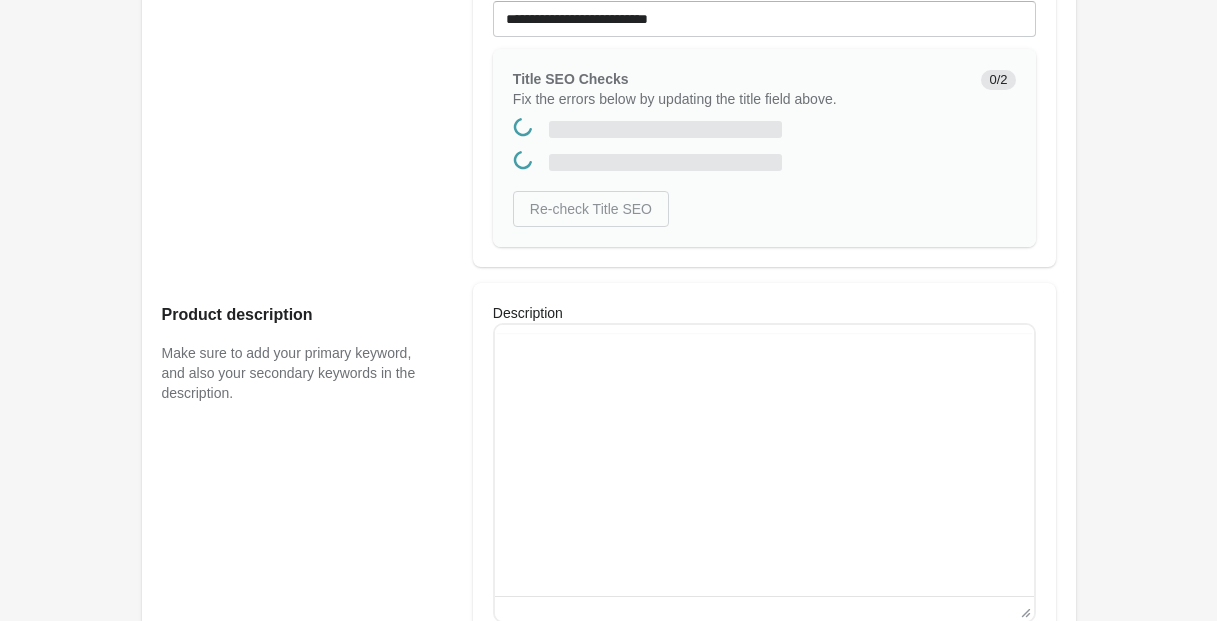 scroll, scrollTop: 0, scrollLeft: 0, axis: both 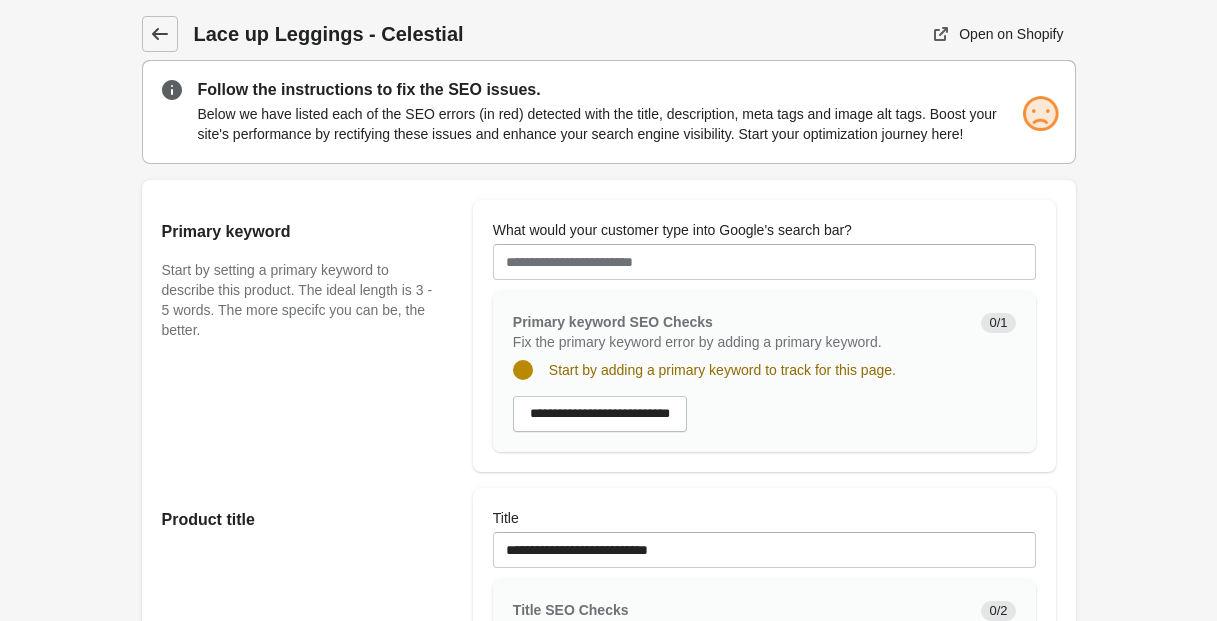 click 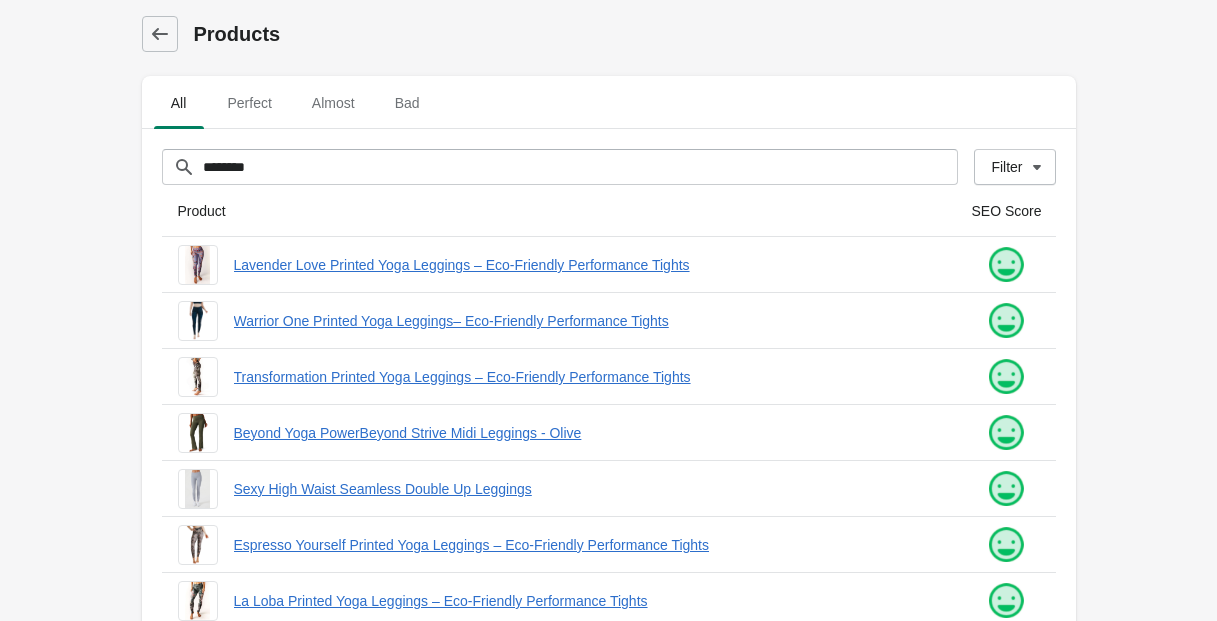 scroll, scrollTop: 536, scrollLeft: 0, axis: vertical 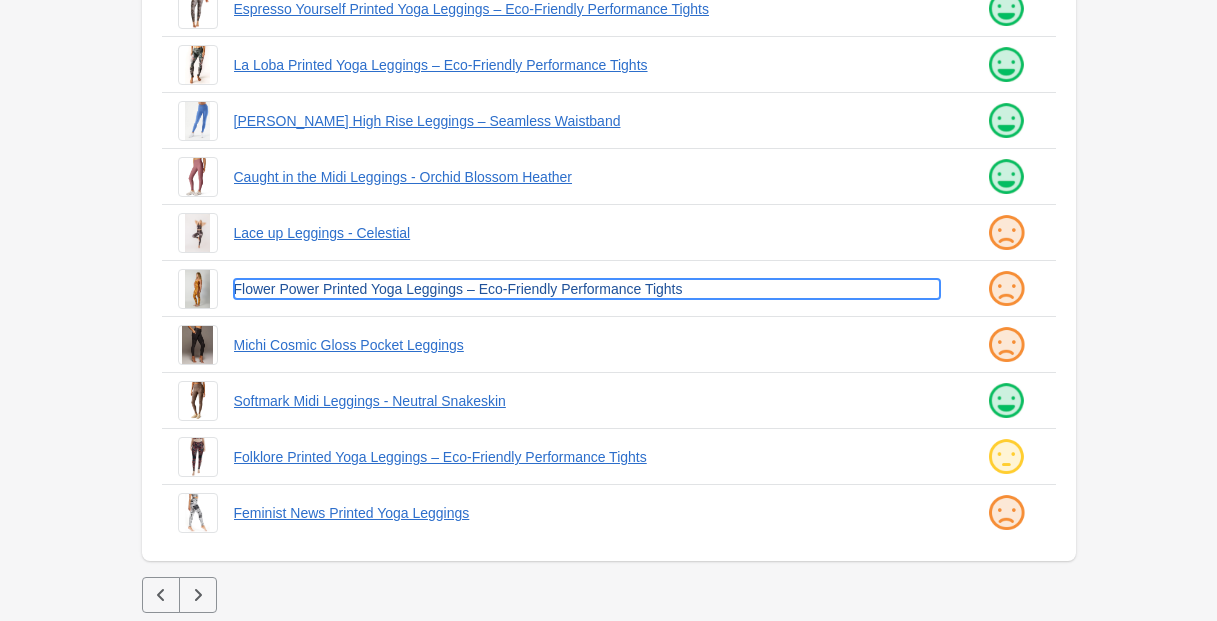 click on "Flower Power Printed Yoga Leggings  – Eco-Friendly Performance Tights" at bounding box center (587, 289) 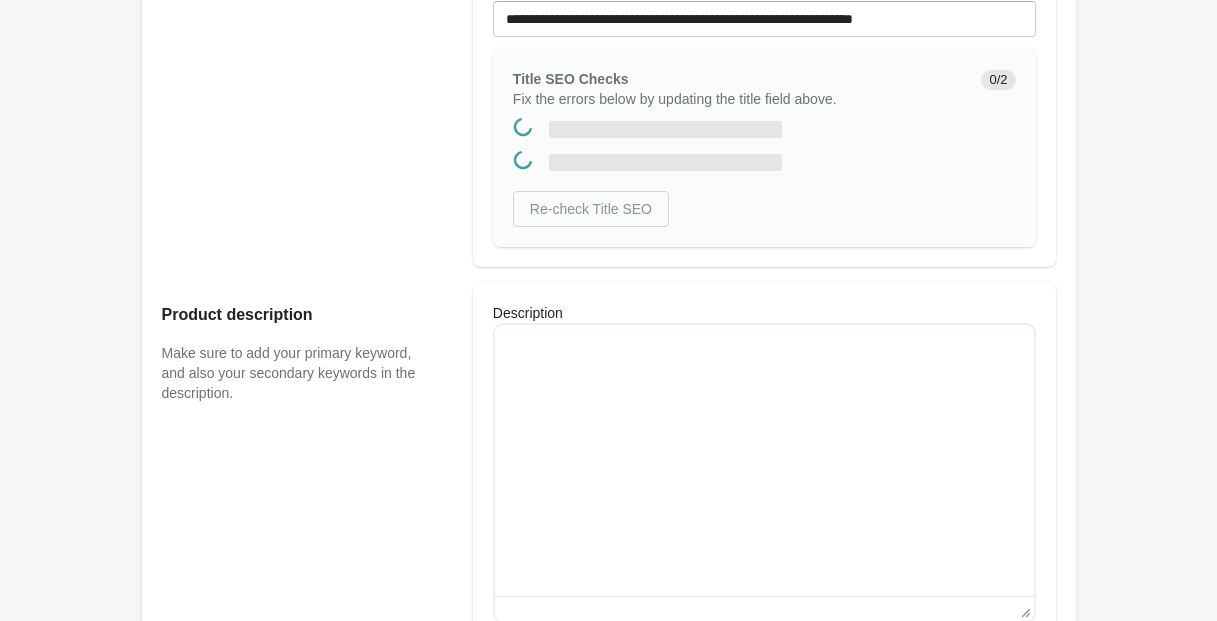 scroll, scrollTop: 0, scrollLeft: 0, axis: both 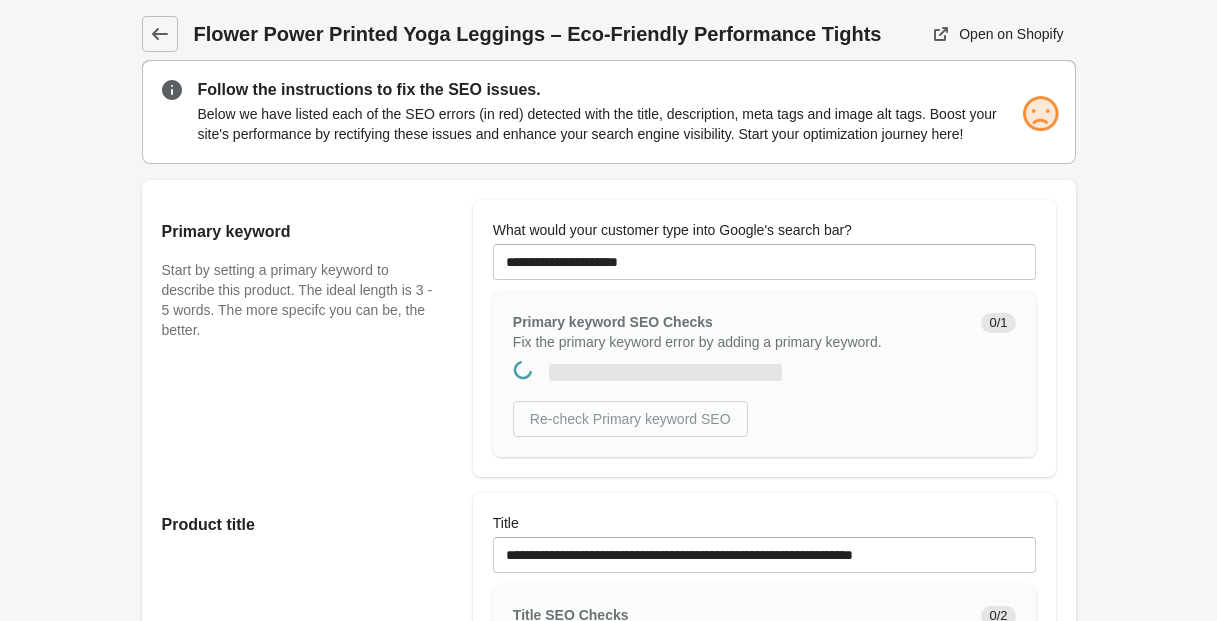 click on "Start by setting a primary keyword to describe this product. The ideal length is 3 - 5 words. The more specifc you can be, the better." at bounding box center (297, 300) 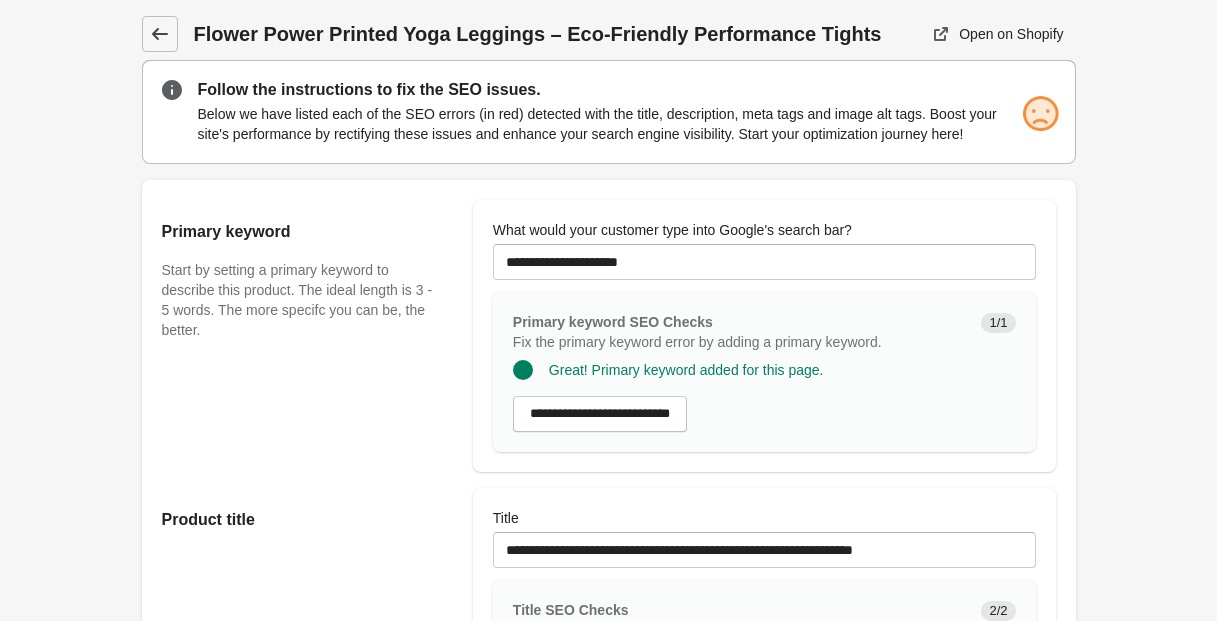 click 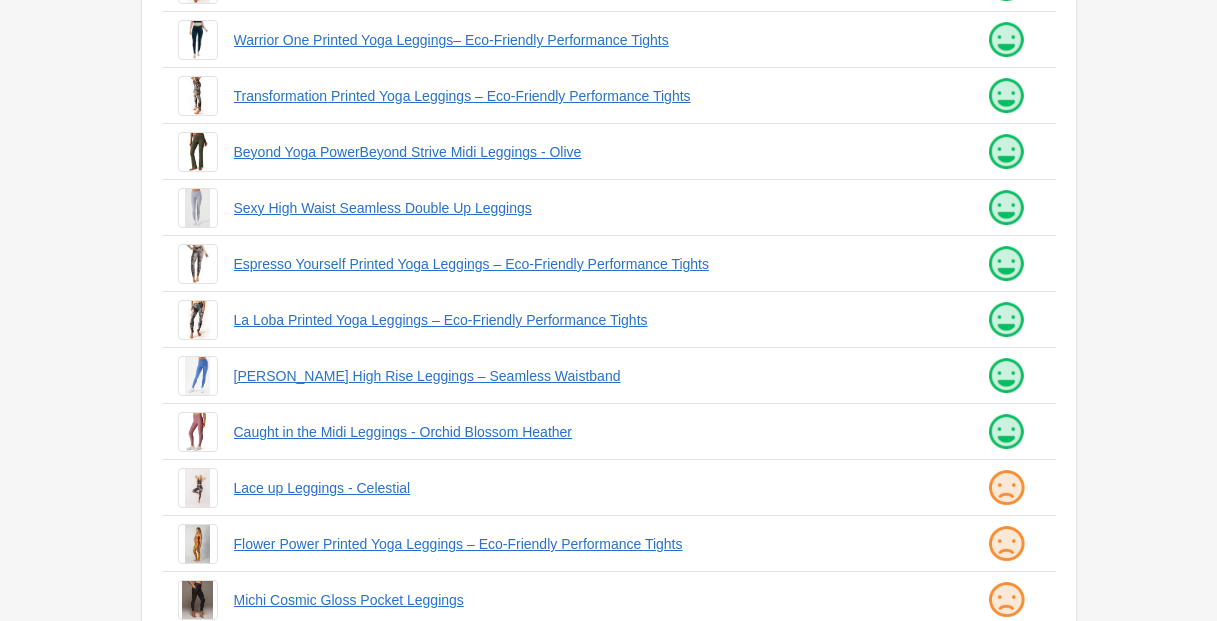 scroll, scrollTop: 536, scrollLeft: 0, axis: vertical 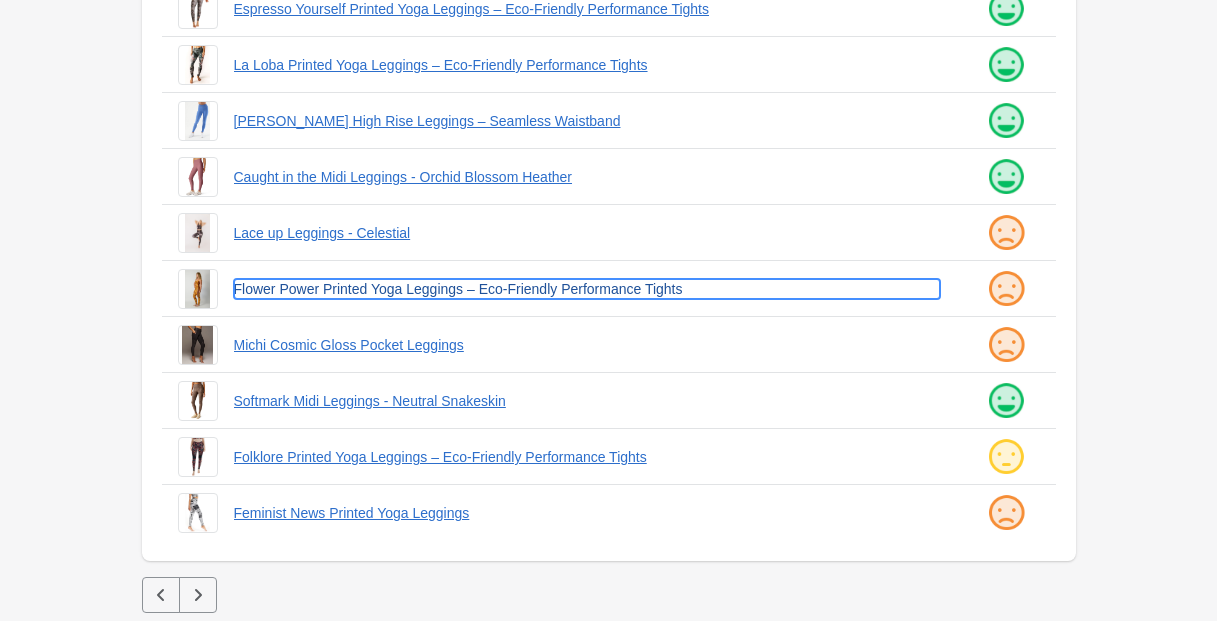 drag, startPoint x: 732, startPoint y: 283, endPoint x: 714, endPoint y: 291, distance: 19.697716 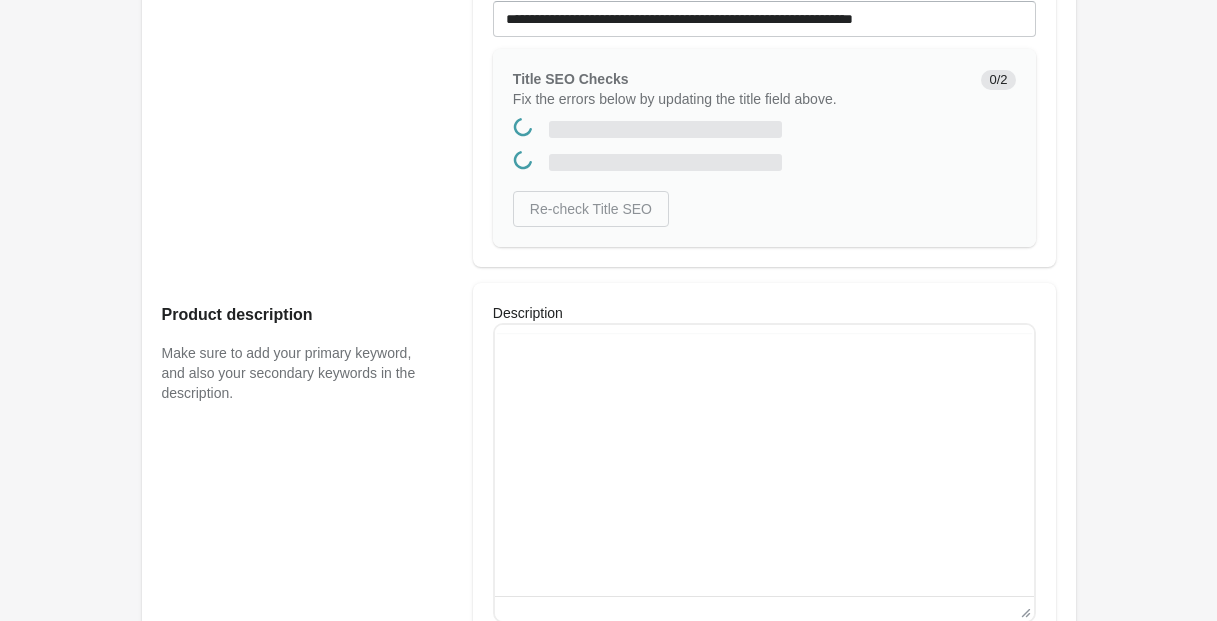 scroll, scrollTop: 0, scrollLeft: 0, axis: both 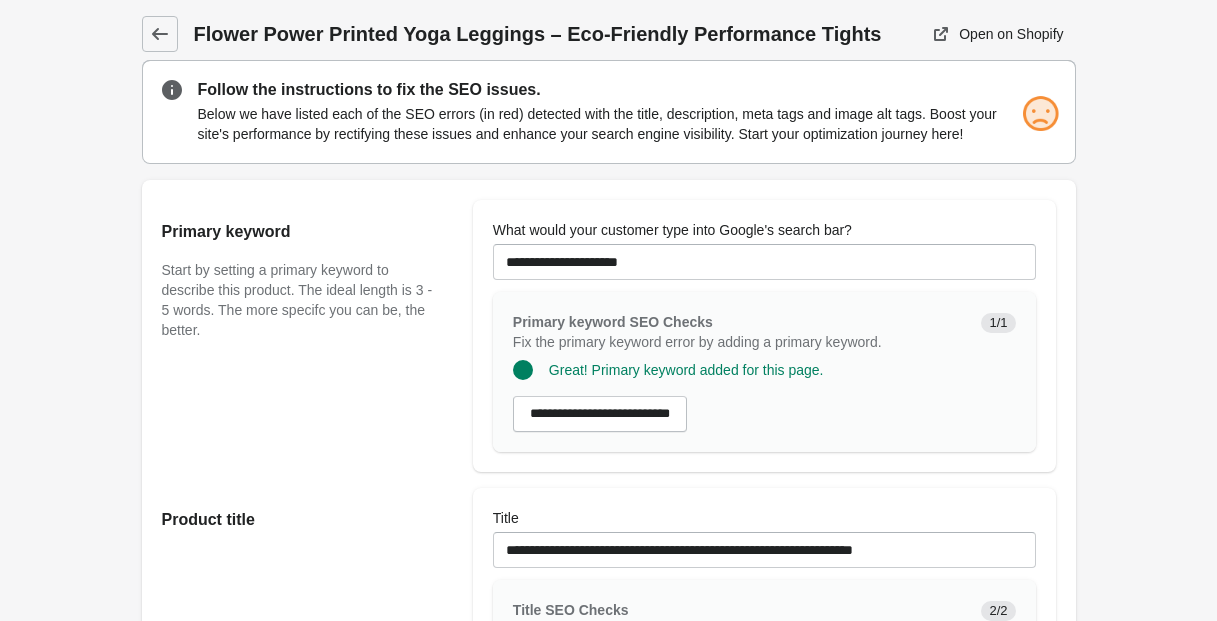 drag, startPoint x: 714, startPoint y: 284, endPoint x: 558, endPoint y: 285, distance: 156.0032 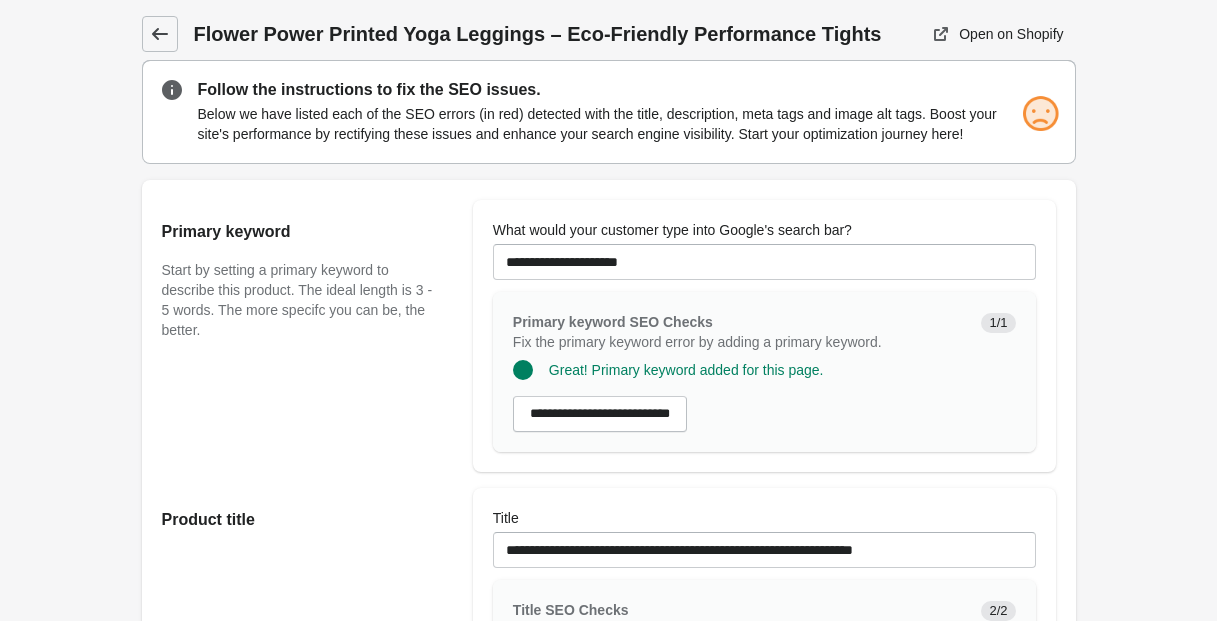 click 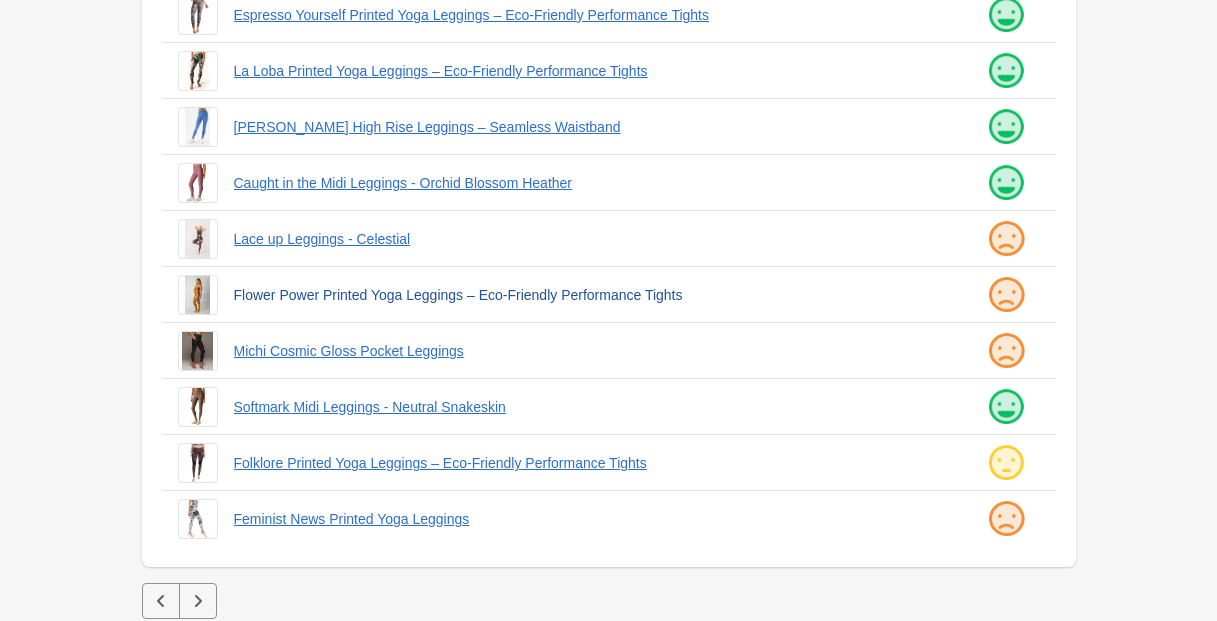 scroll, scrollTop: 531, scrollLeft: 0, axis: vertical 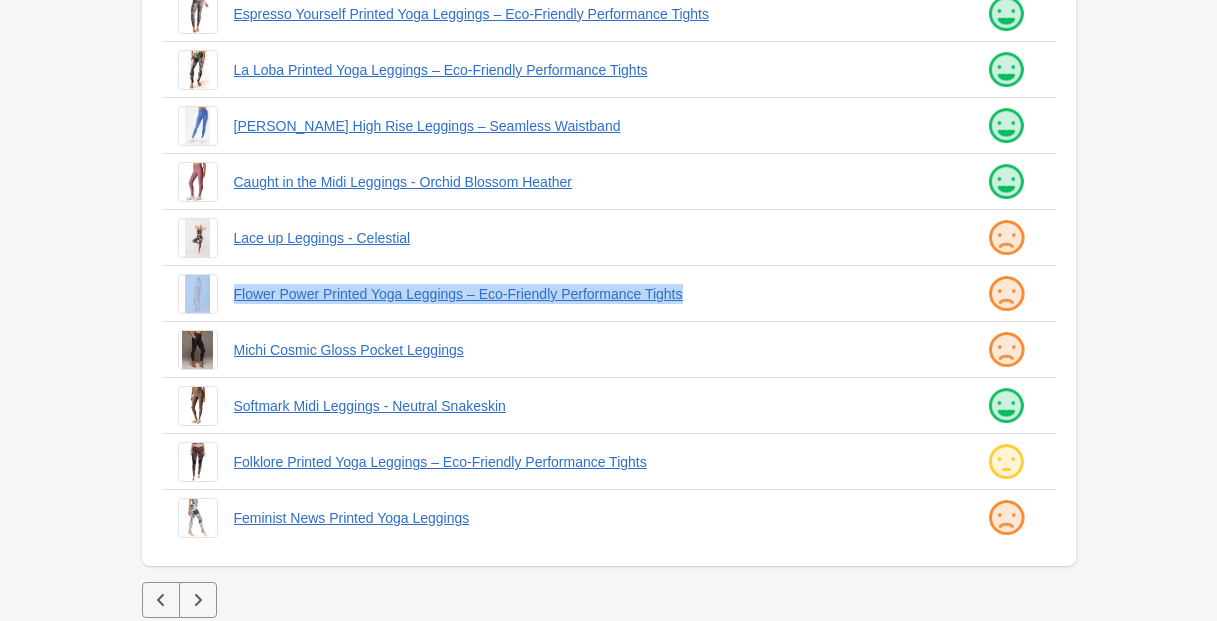 drag, startPoint x: 218, startPoint y: 287, endPoint x: 804, endPoint y: 306, distance: 586.3079 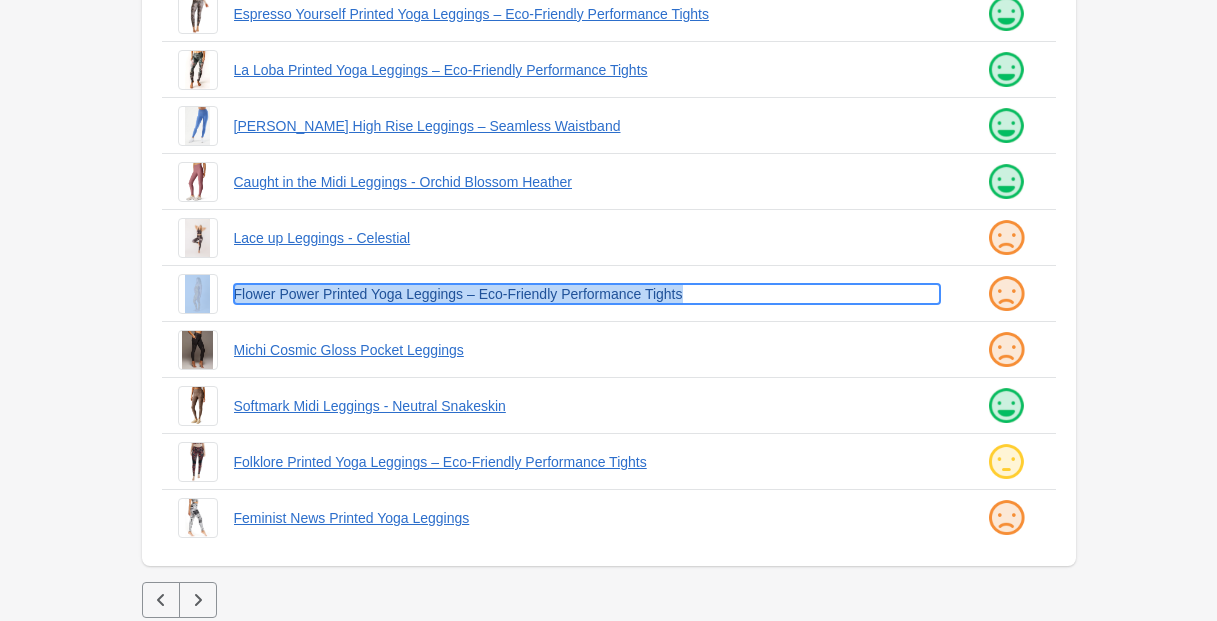 click on "Flower Power Printed Yoga Leggings  – Eco-Friendly Performance Tights" at bounding box center [587, 294] 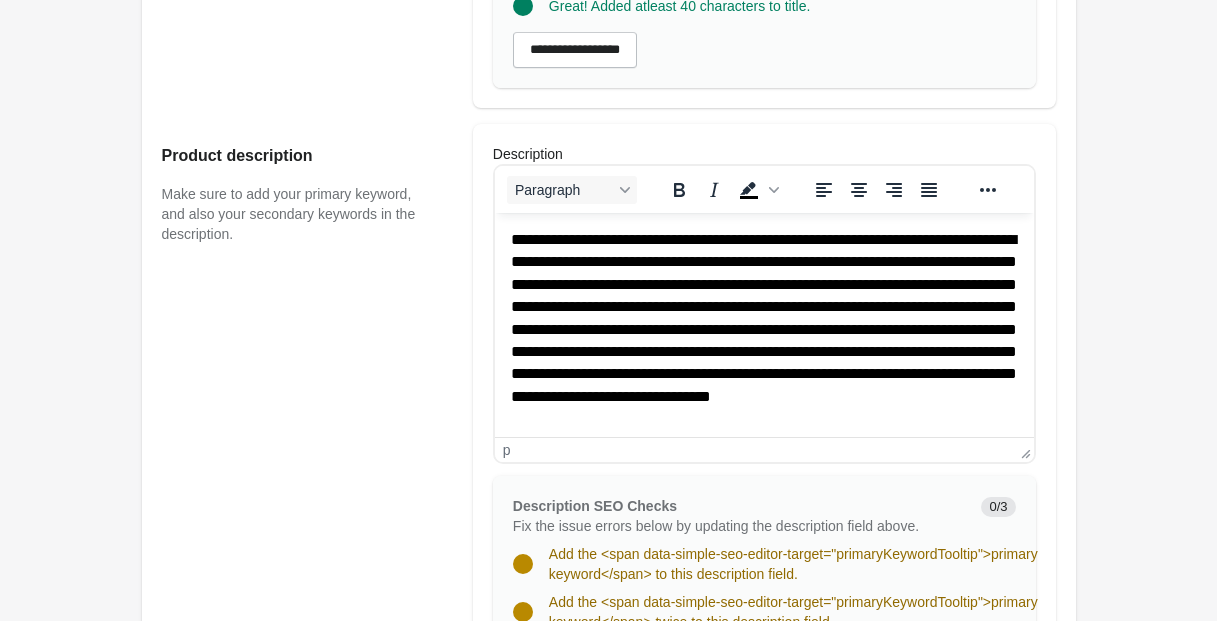 scroll, scrollTop: 861, scrollLeft: 0, axis: vertical 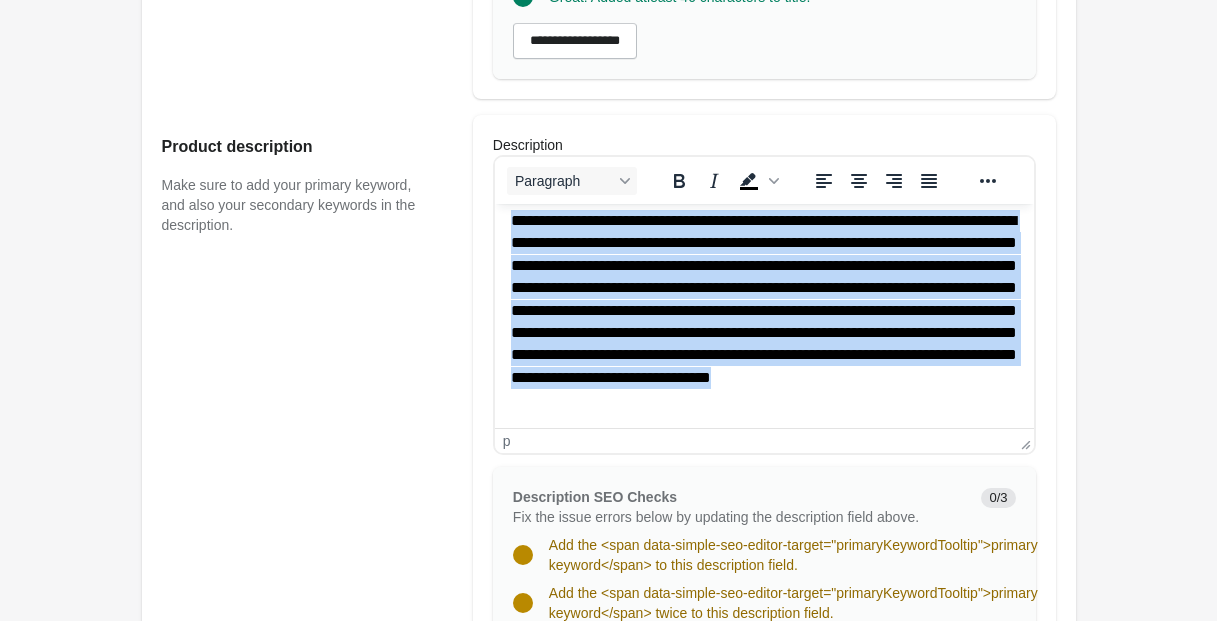 drag, startPoint x: 509, startPoint y: 232, endPoint x: 1009, endPoint y: 432, distance: 538.5165 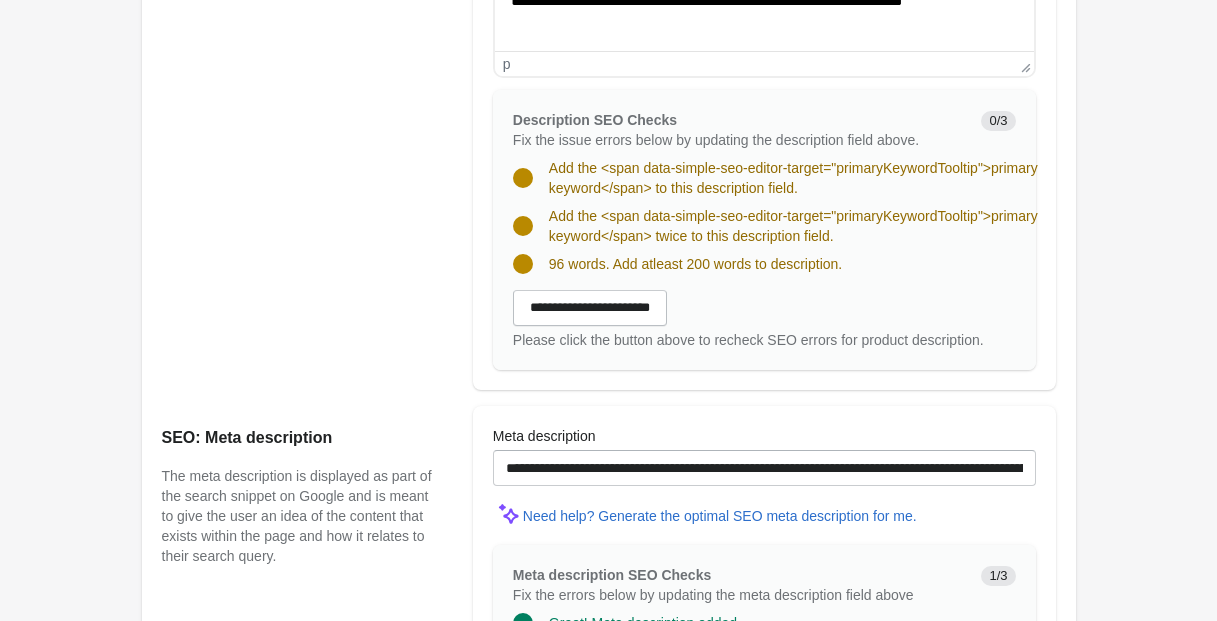 scroll, scrollTop: 1326, scrollLeft: 0, axis: vertical 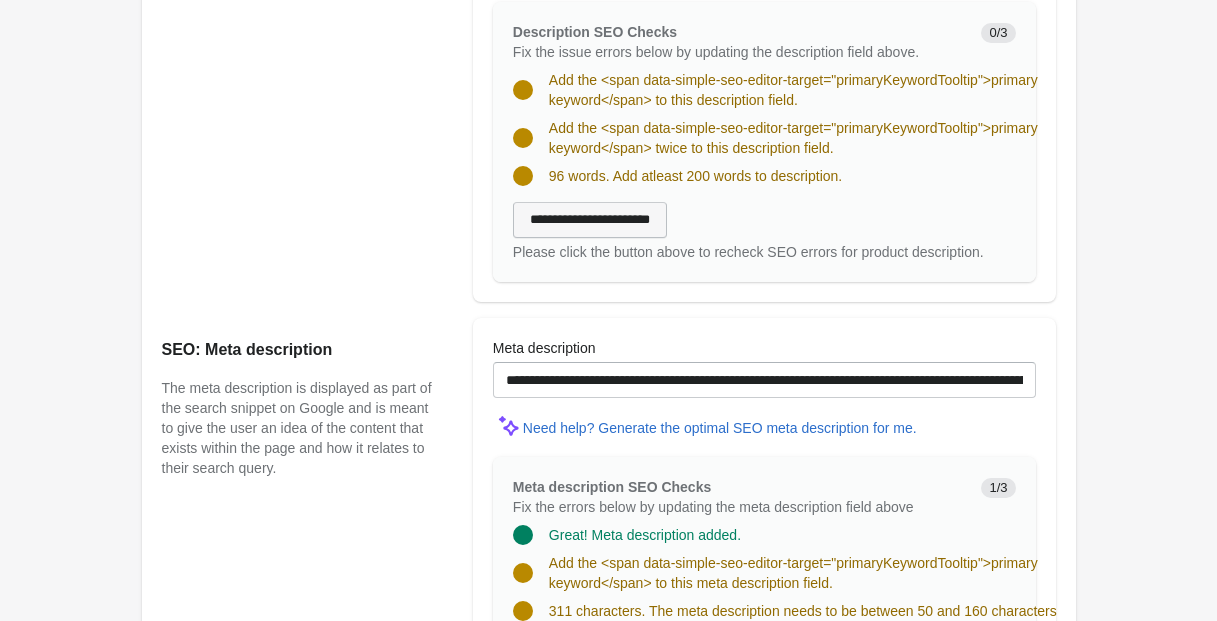 click on "**********" at bounding box center [590, 220] 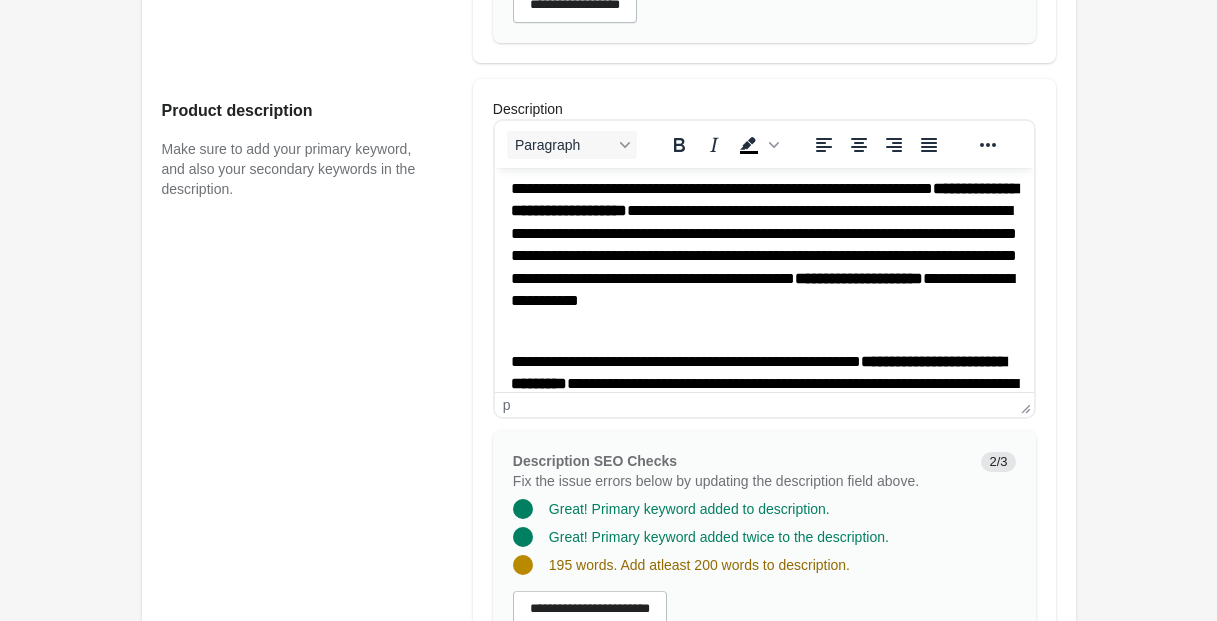 scroll, scrollTop: 0, scrollLeft: 0, axis: both 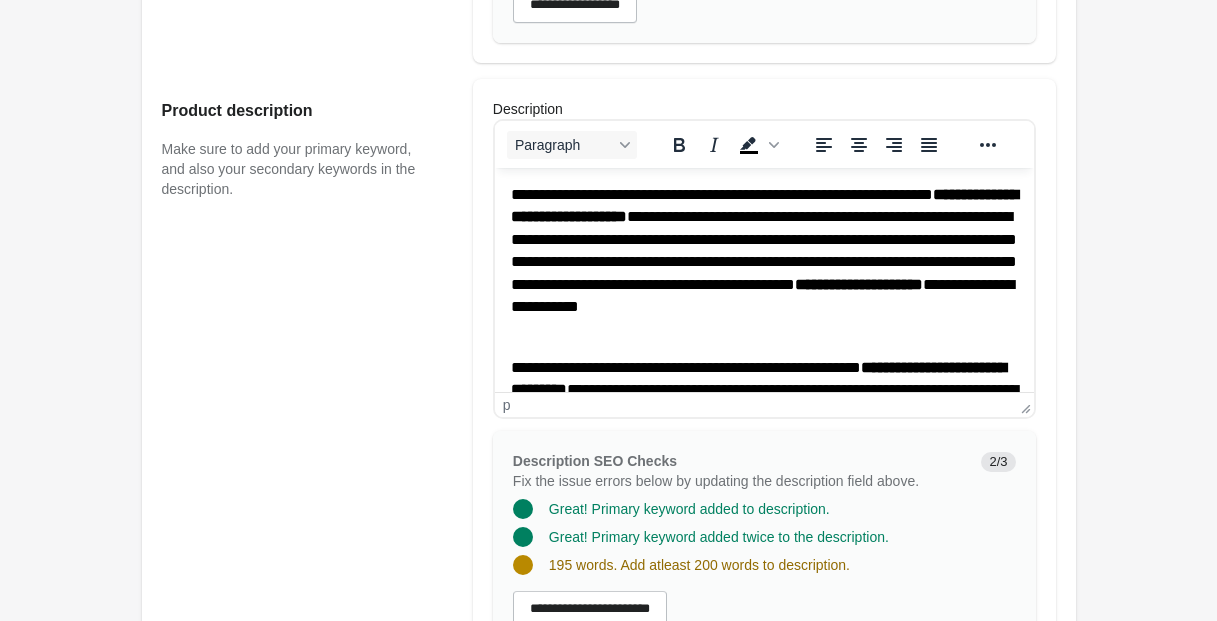 click on "**********" at bounding box center [763, 262] 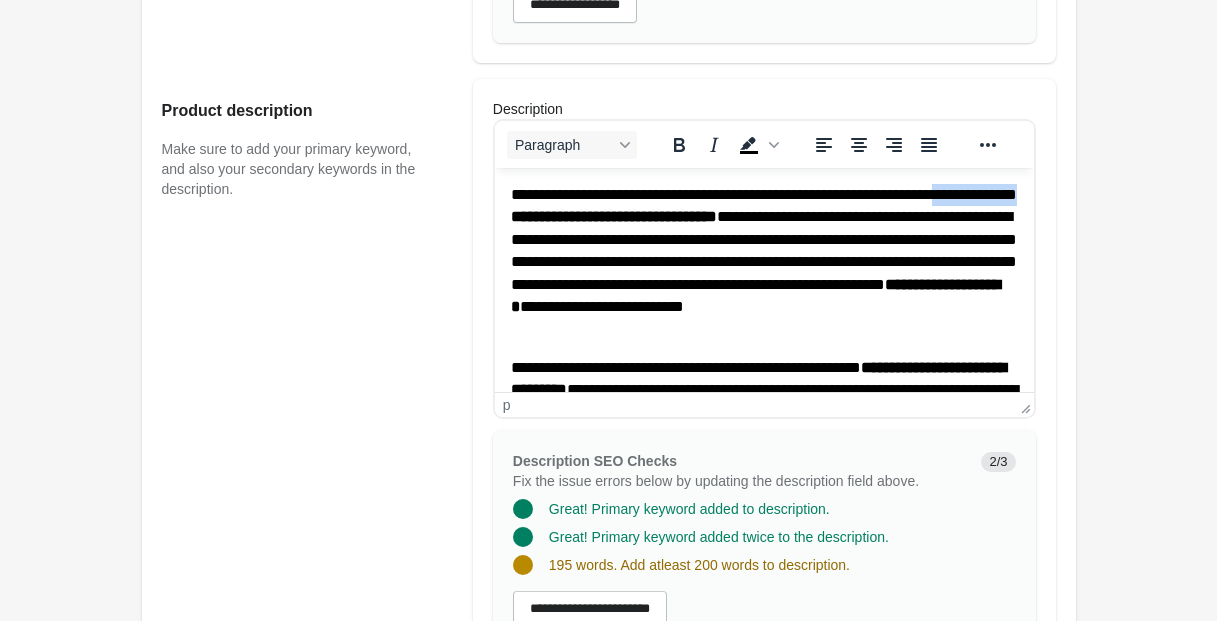 drag, startPoint x: 511, startPoint y: 214, endPoint x: 624, endPoint y: 259, distance: 121.630585 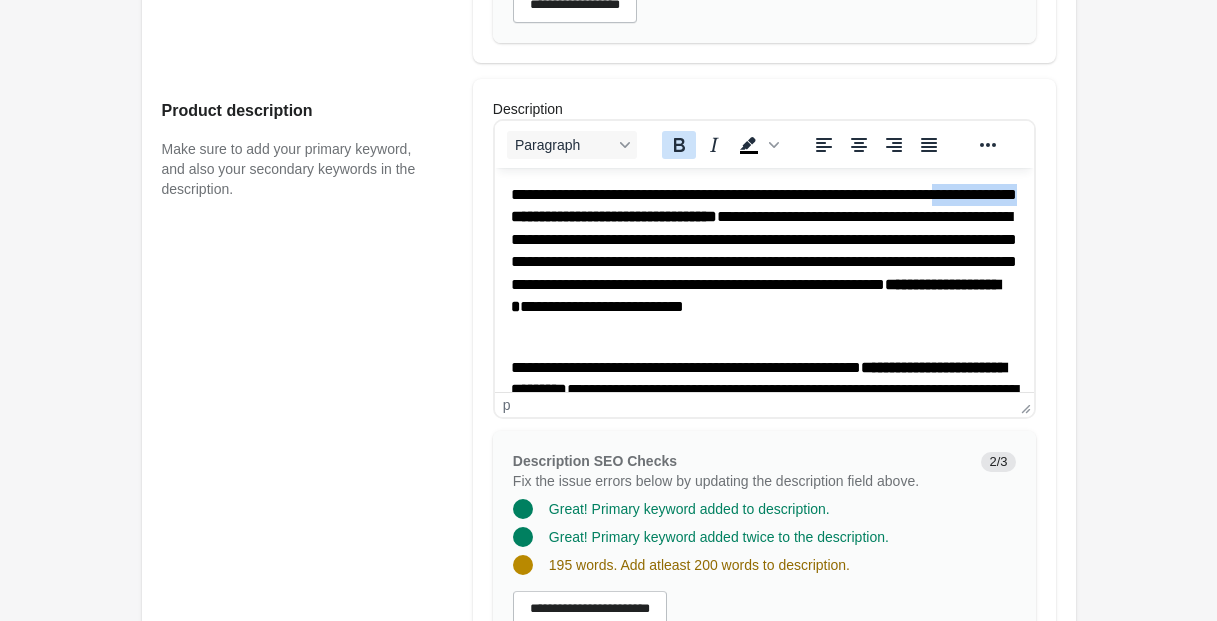click 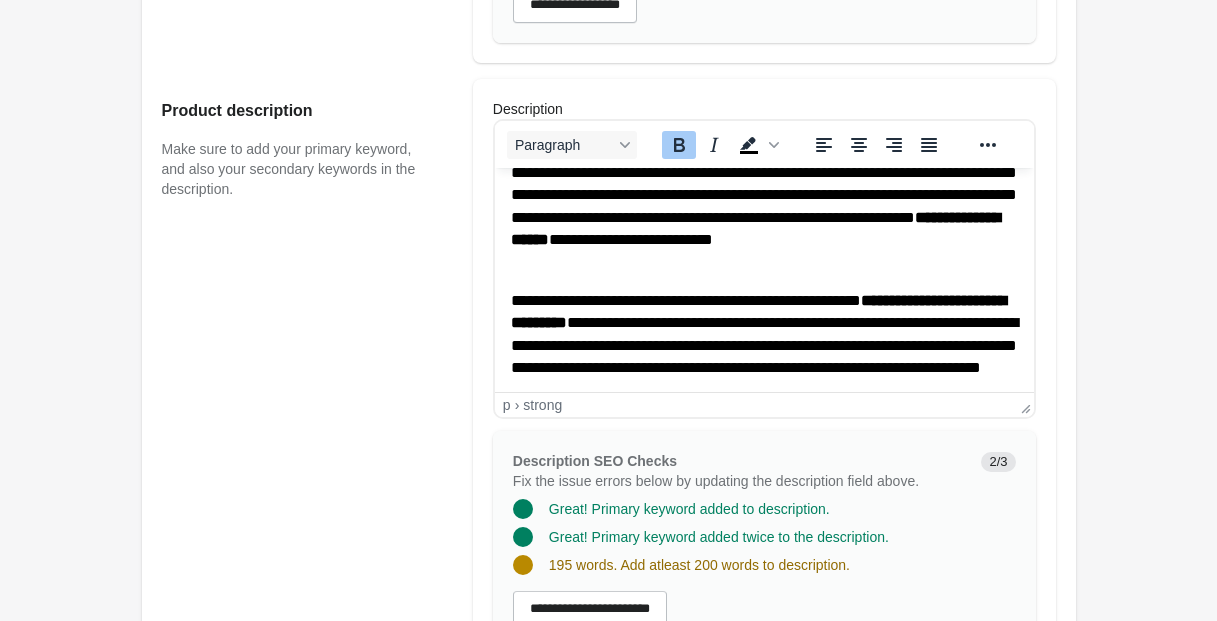 scroll, scrollTop: 71, scrollLeft: 0, axis: vertical 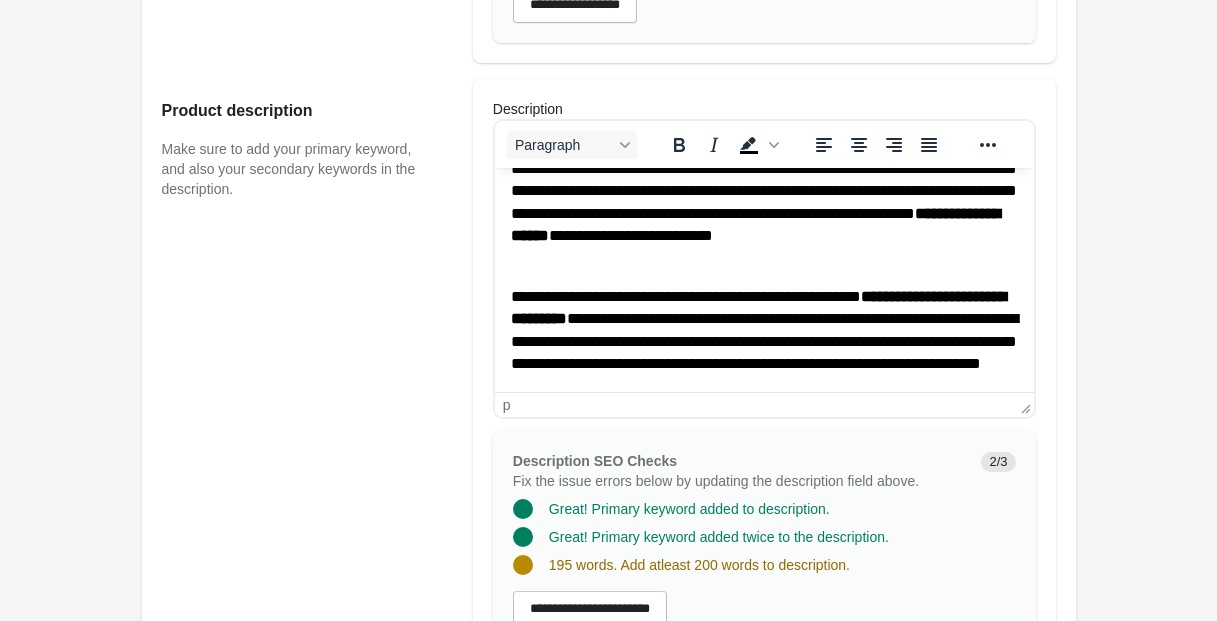 click on "**********" at bounding box center (757, 307) 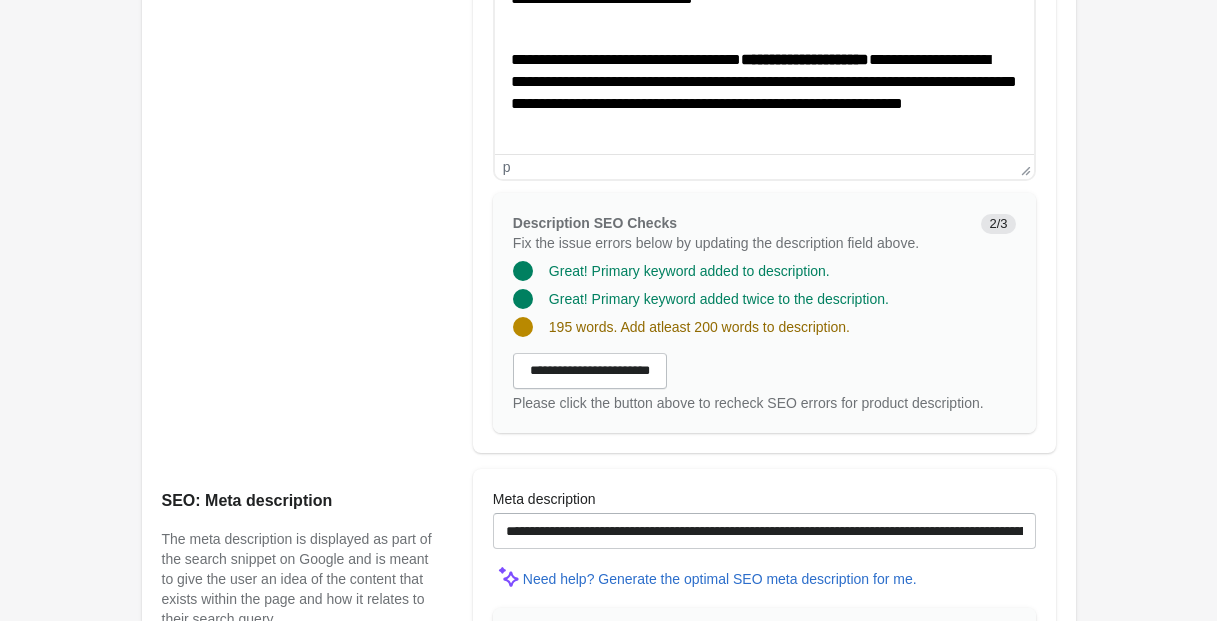 scroll, scrollTop: 1167, scrollLeft: 0, axis: vertical 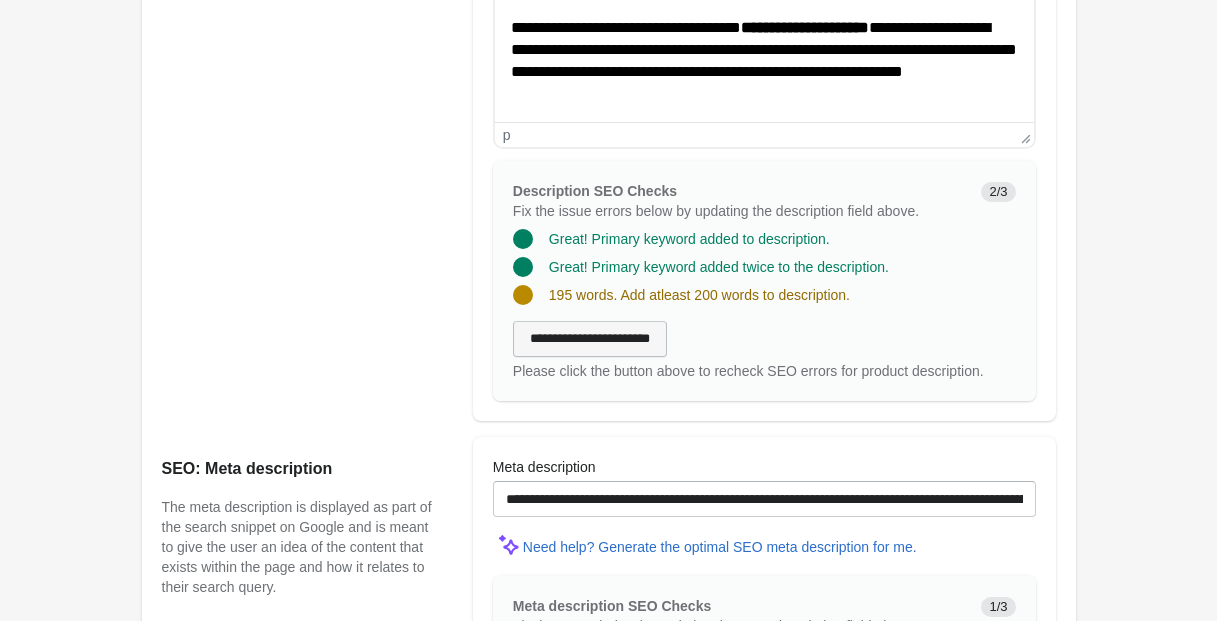 click on "**********" at bounding box center [590, 339] 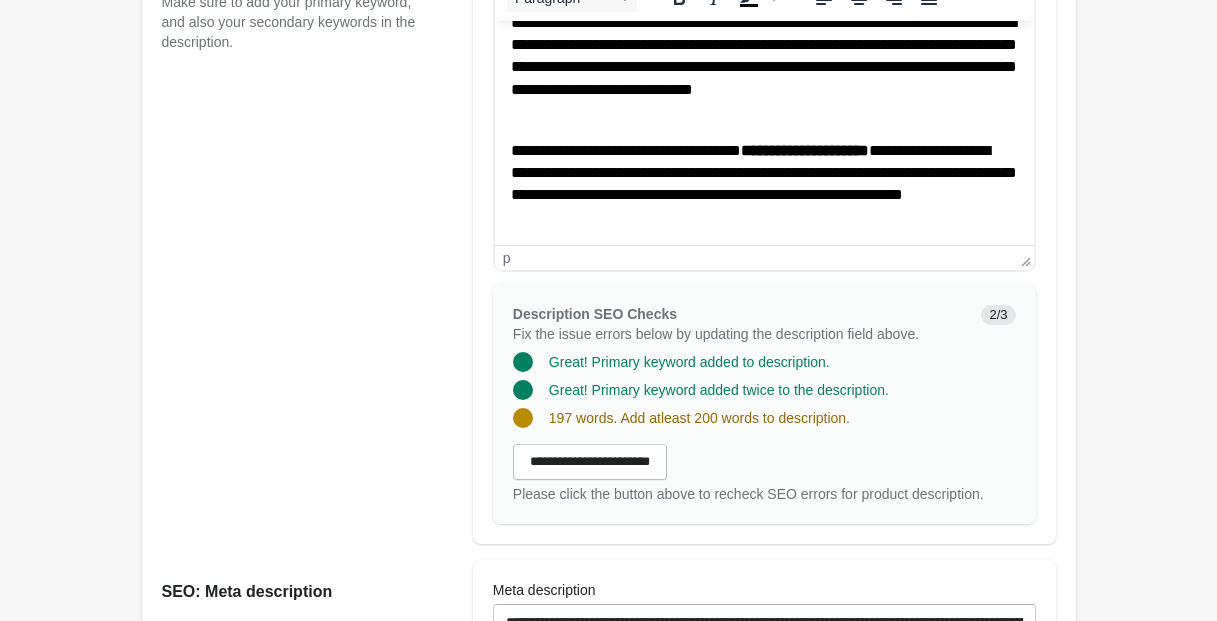 scroll, scrollTop: 1039, scrollLeft: 0, axis: vertical 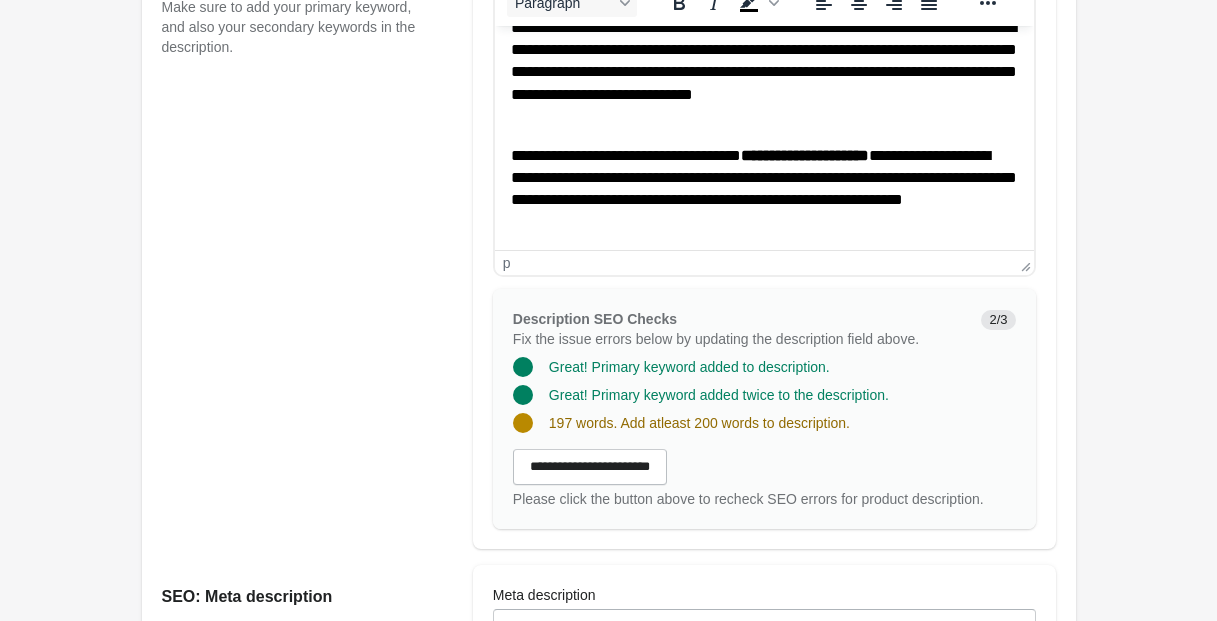 click on "**********" at bounding box center (763, 190) 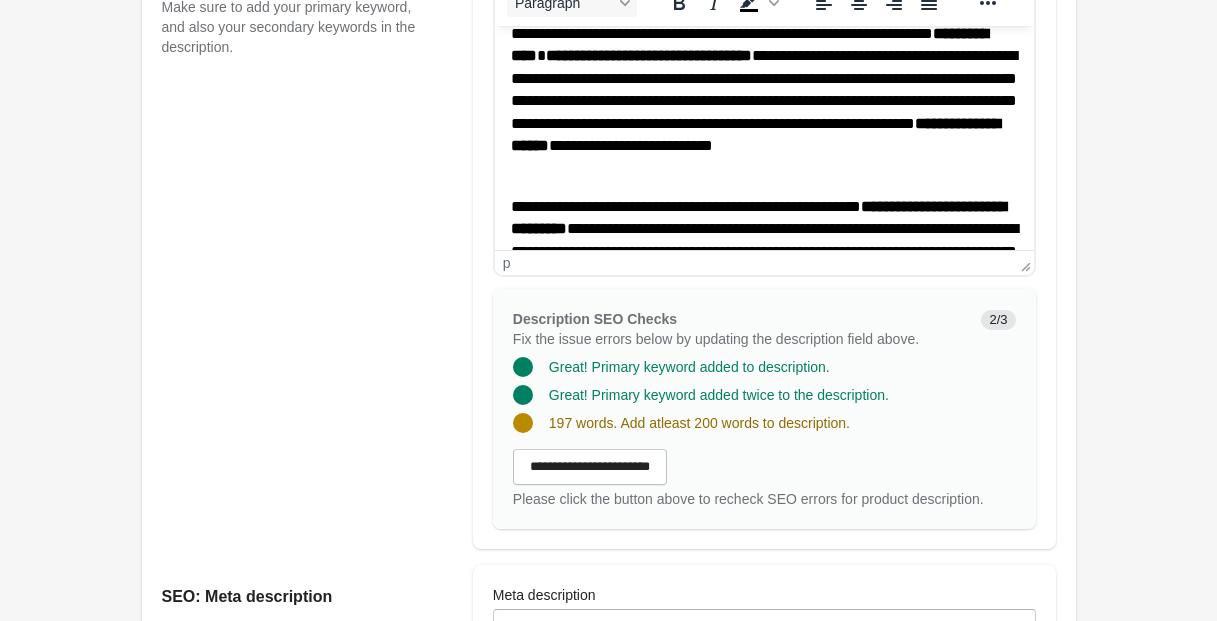 scroll, scrollTop: 16, scrollLeft: 0, axis: vertical 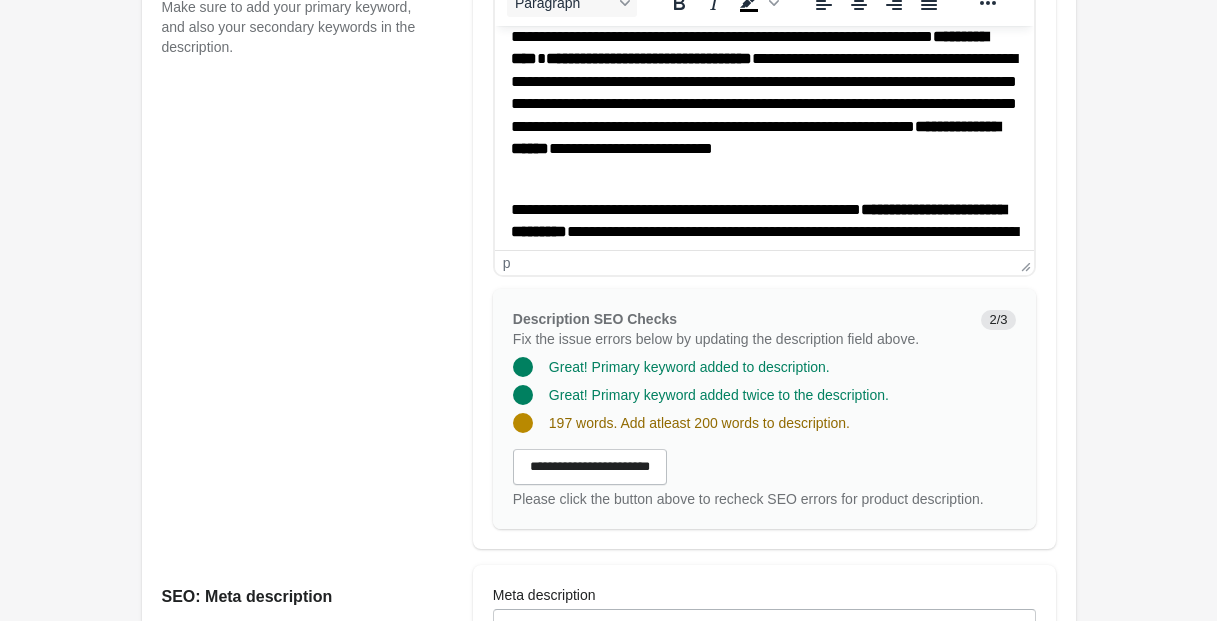 drag, startPoint x: 882, startPoint y: 169, endPoint x: 1012, endPoint y: 197, distance: 132.9812 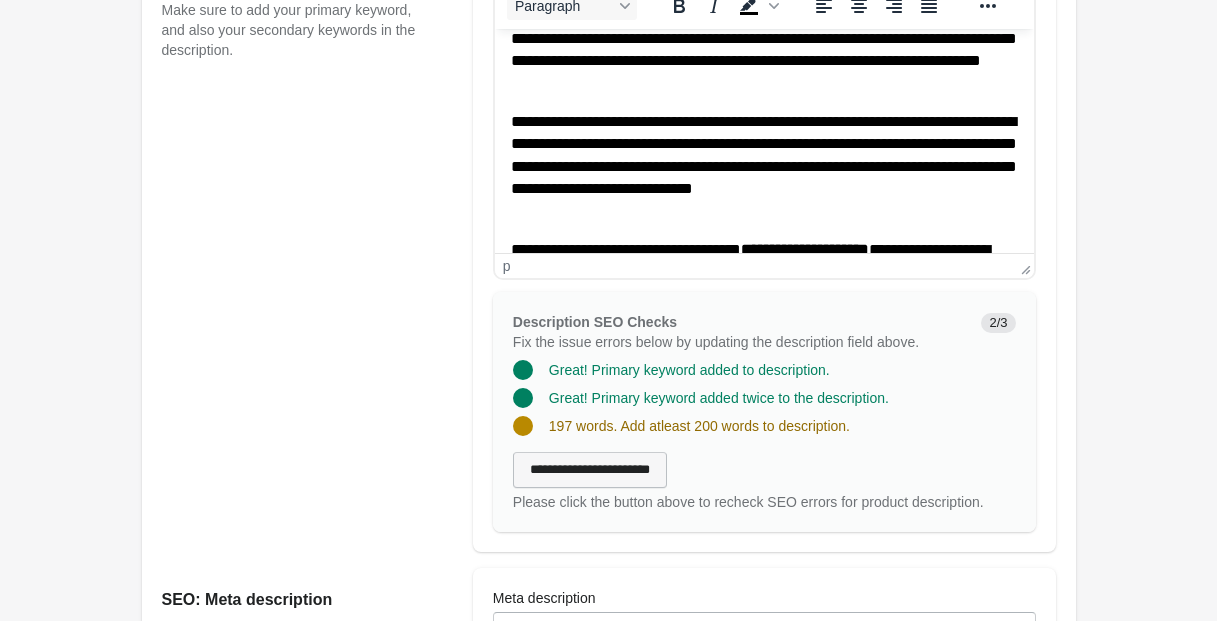 scroll, scrollTop: 277, scrollLeft: 0, axis: vertical 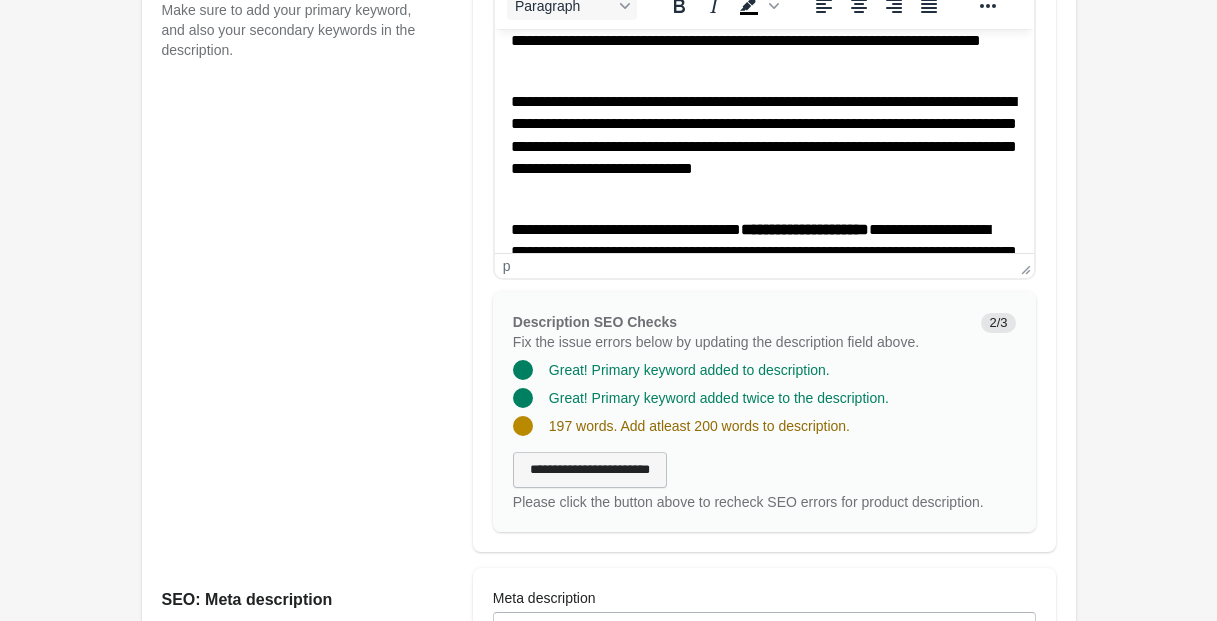 click on "**********" at bounding box center [590, 470] 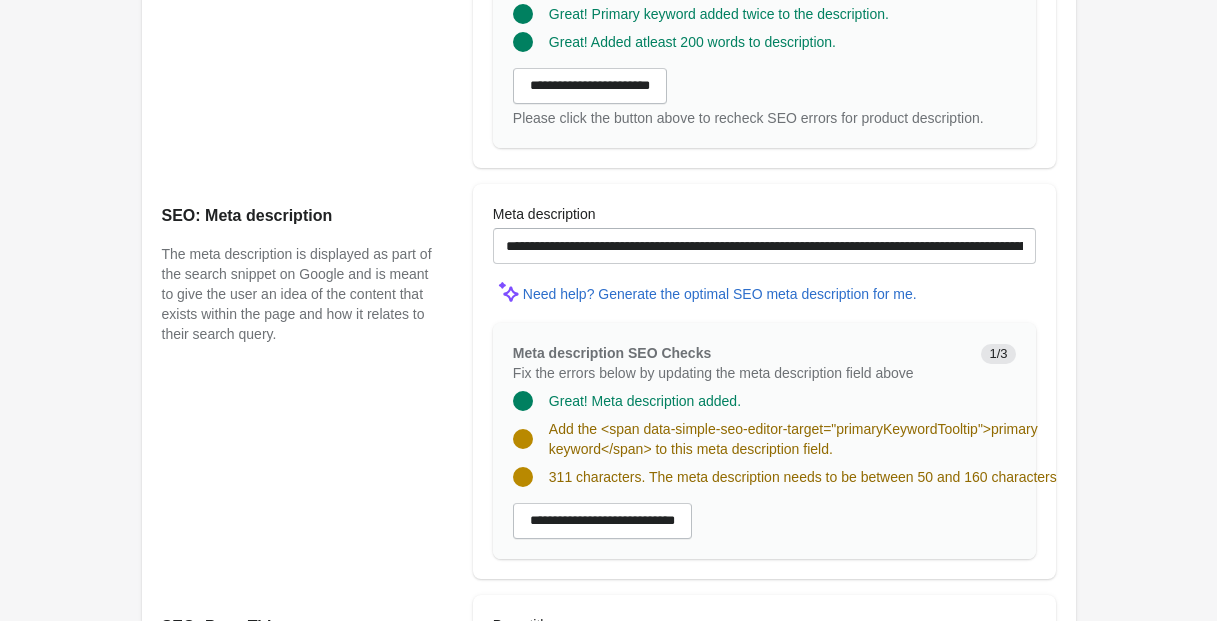 scroll, scrollTop: 1443, scrollLeft: 0, axis: vertical 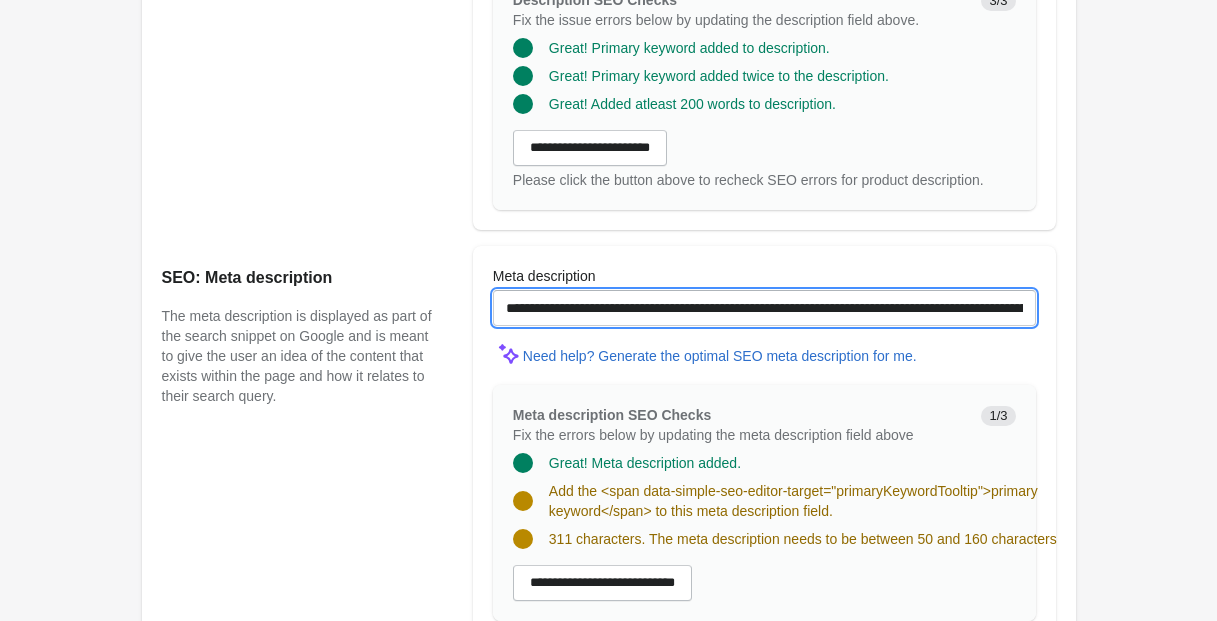 drag, startPoint x: 654, startPoint y: 331, endPoint x: 460, endPoint y: 318, distance: 194.43507 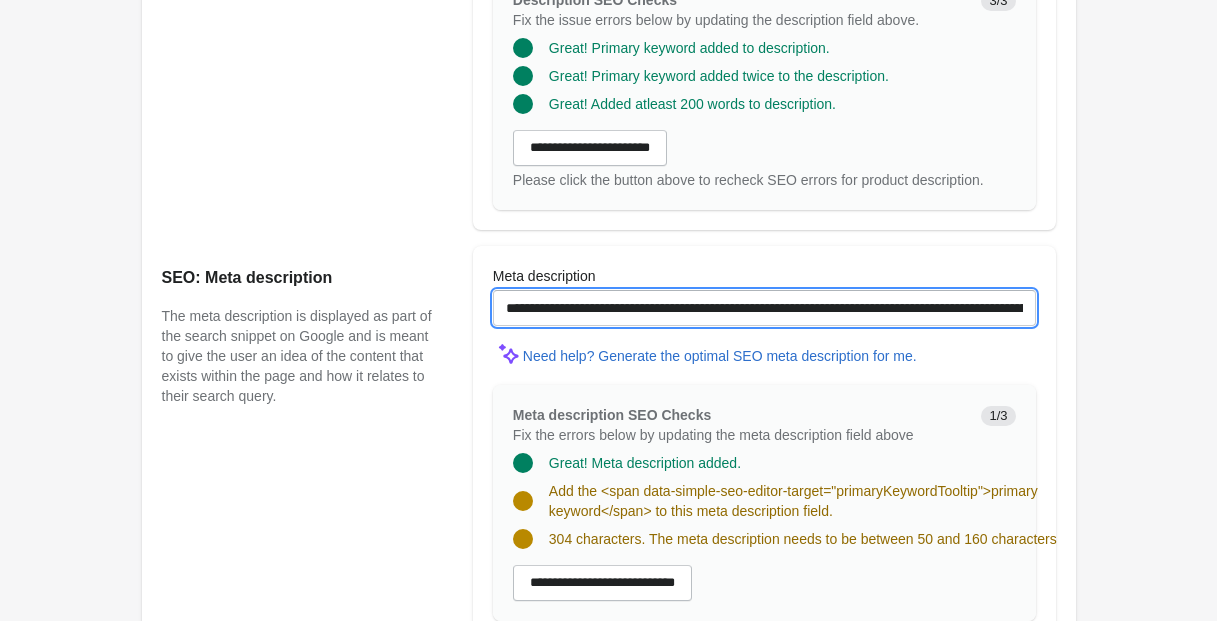 click on "**********" at bounding box center [764, 308] 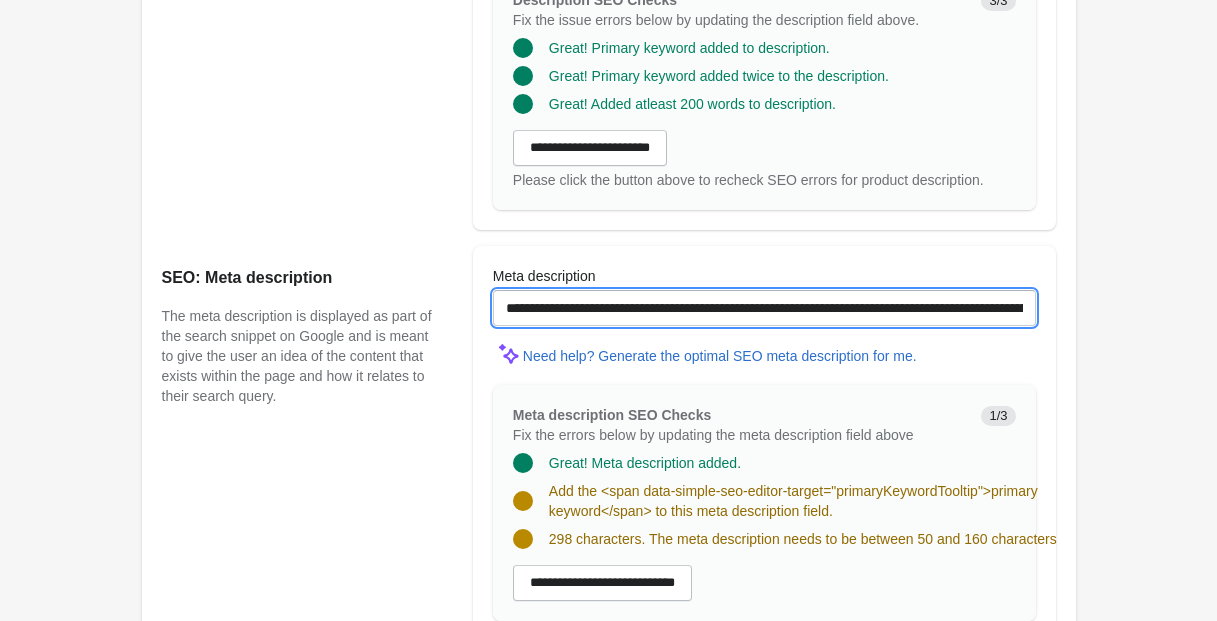 click on "**********" at bounding box center [764, 308] 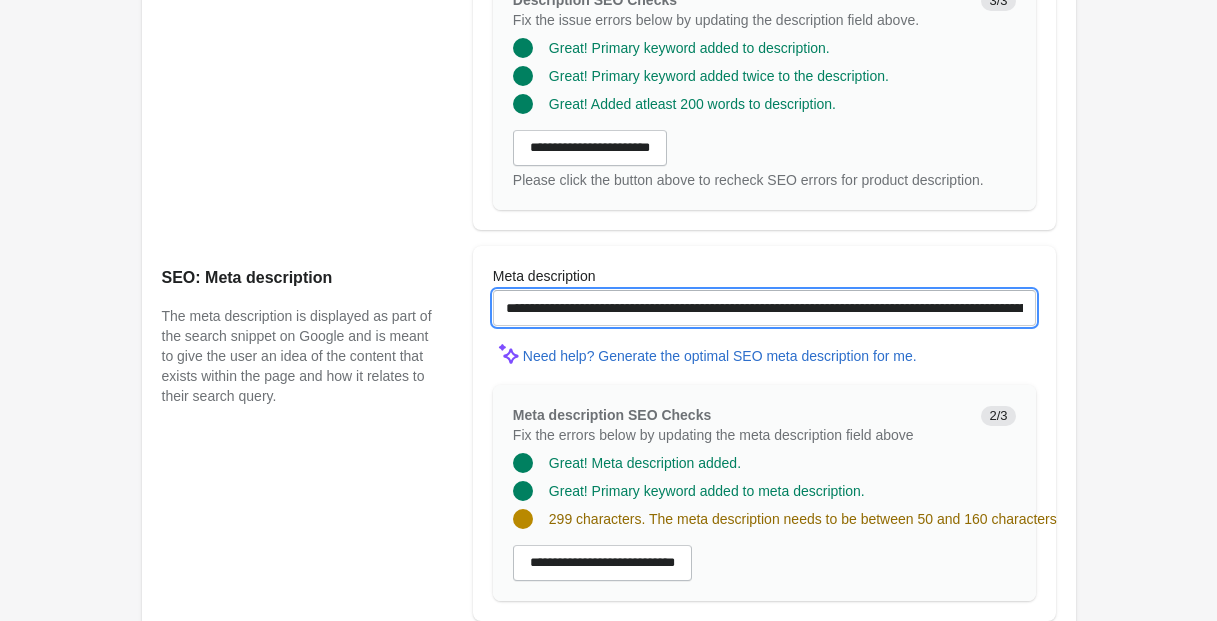 click on "**********" at bounding box center (764, 308) 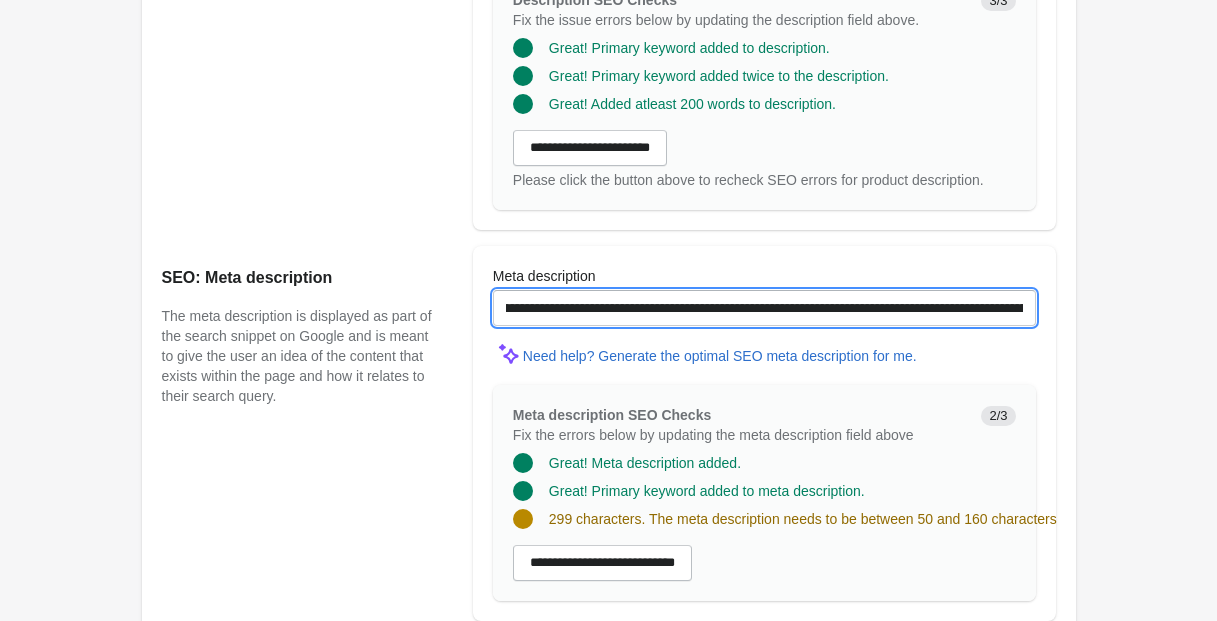 scroll, scrollTop: 0, scrollLeft: 44, axis: horizontal 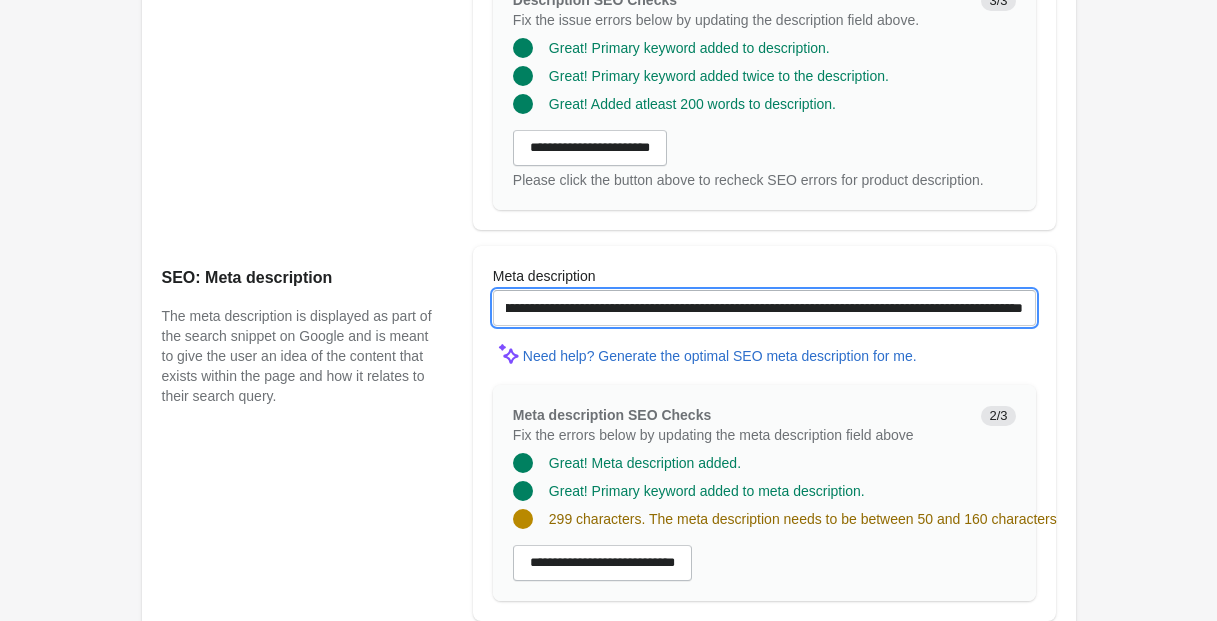 drag, startPoint x: 979, startPoint y: 329, endPoint x: 1103, endPoint y: 340, distance: 124.486946 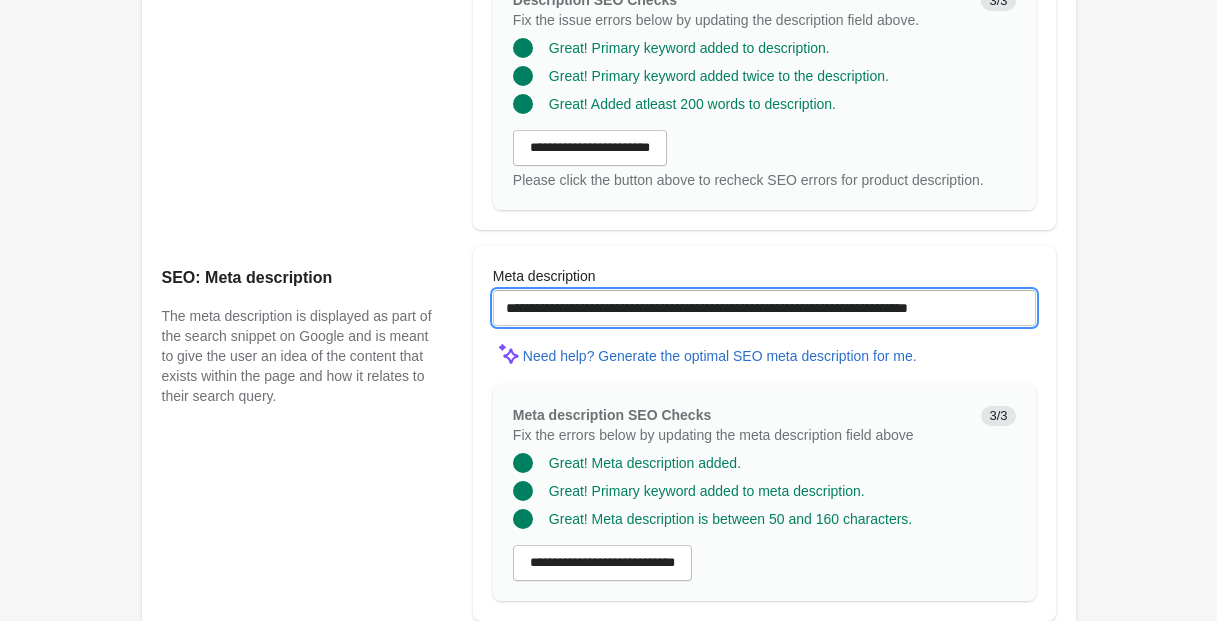 scroll, scrollTop: 0, scrollLeft: 3, axis: horizontal 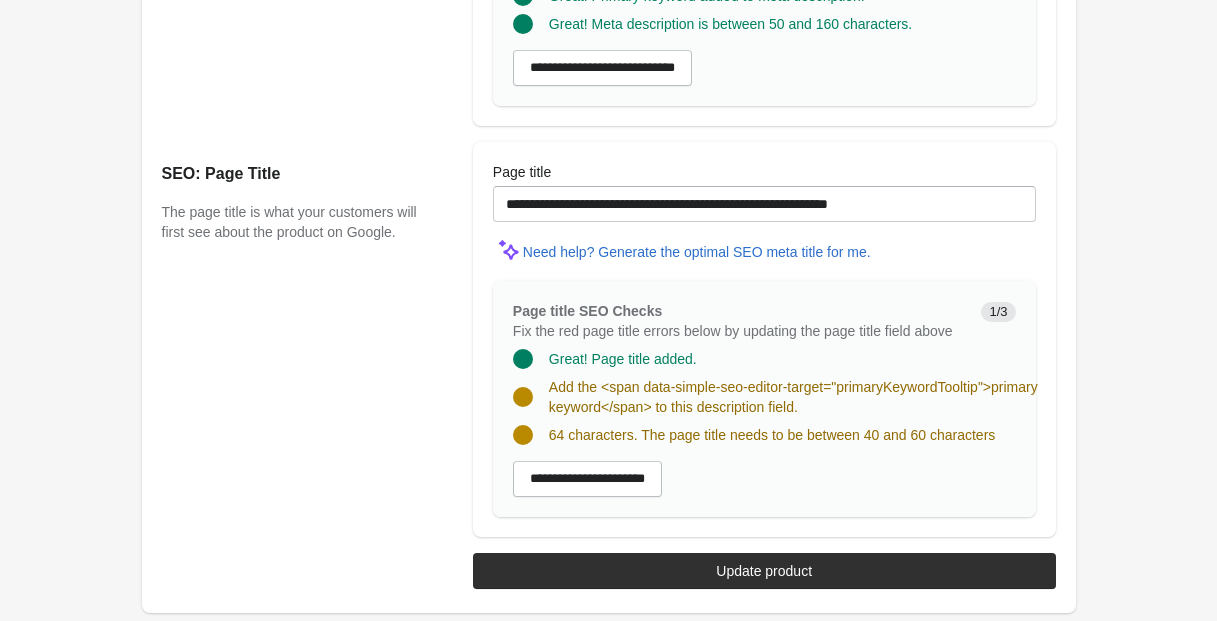 type on "**********" 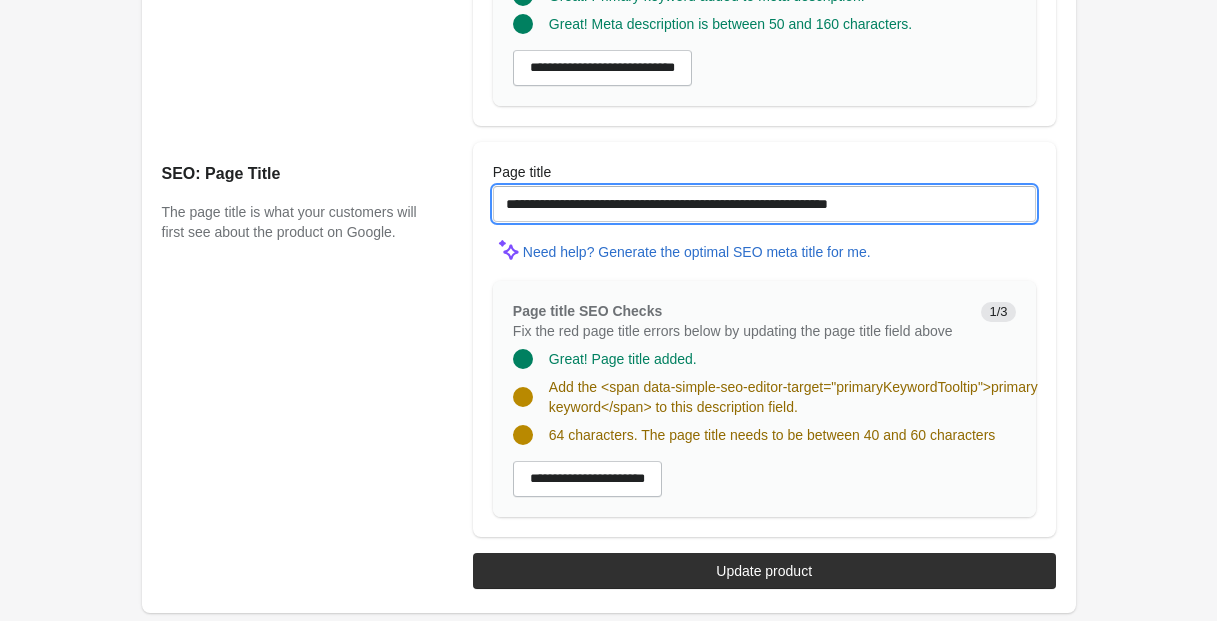 scroll, scrollTop: 0, scrollLeft: 0, axis: both 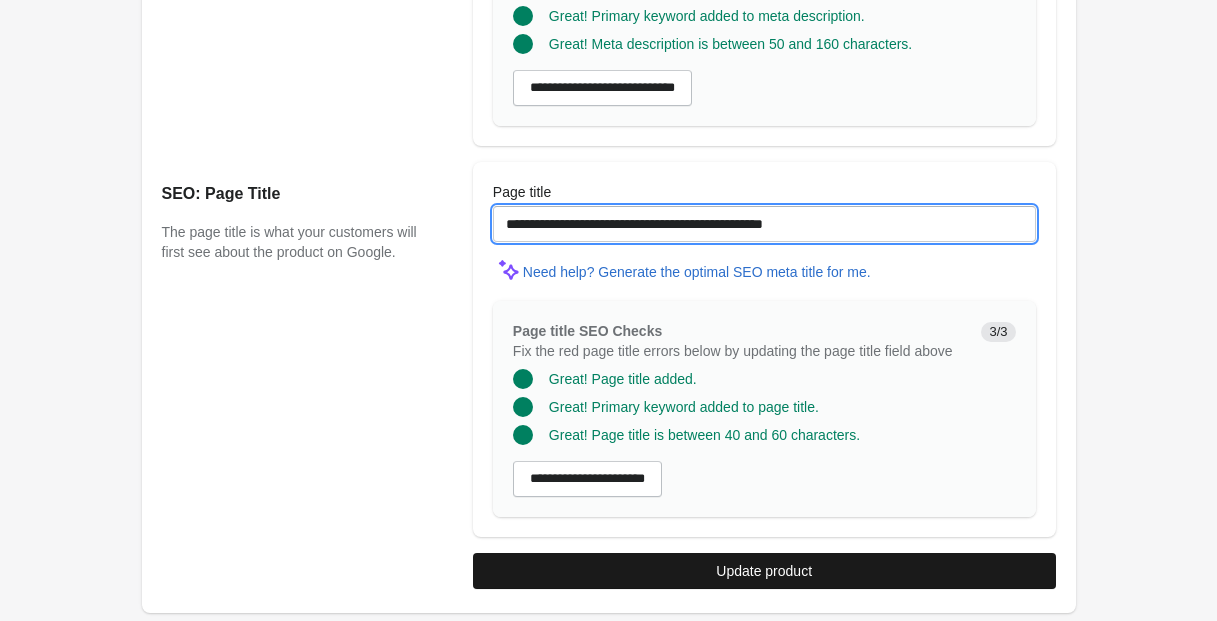 type on "**********" 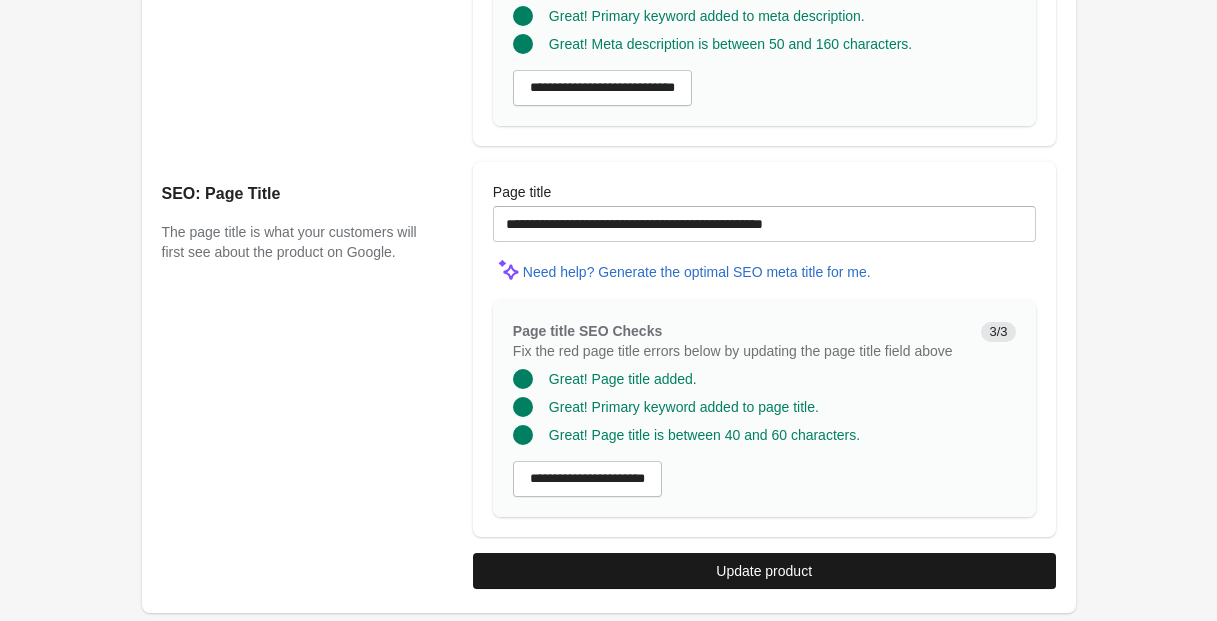 click on "Update product" at bounding box center (764, 571) 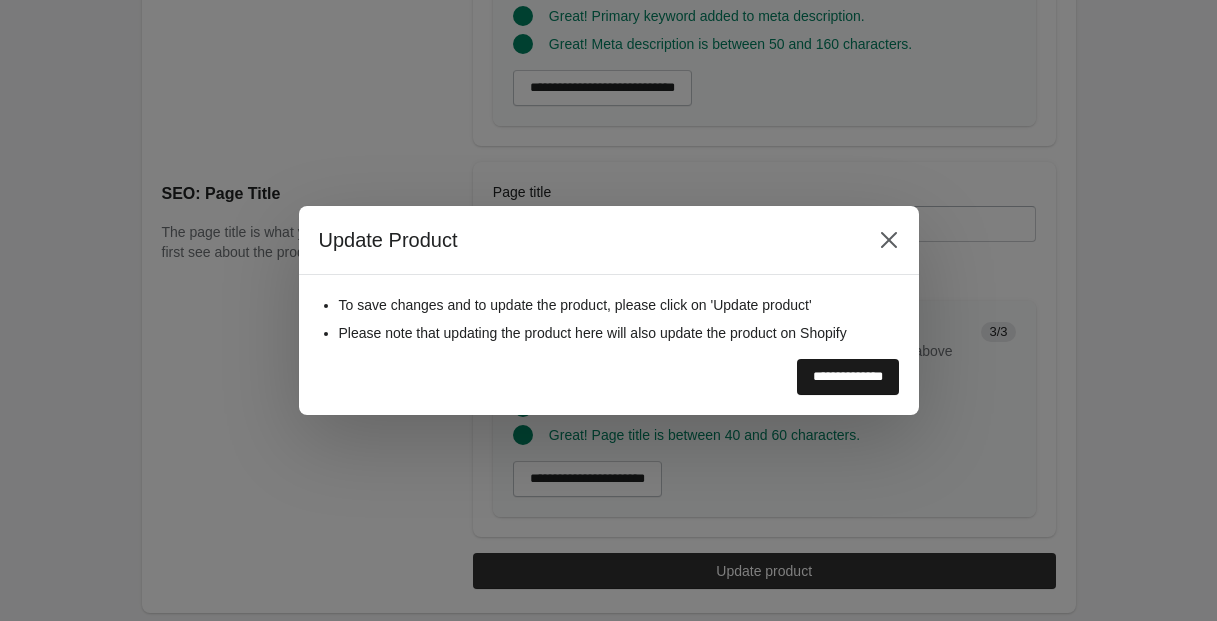 click on "**********" at bounding box center (848, 377) 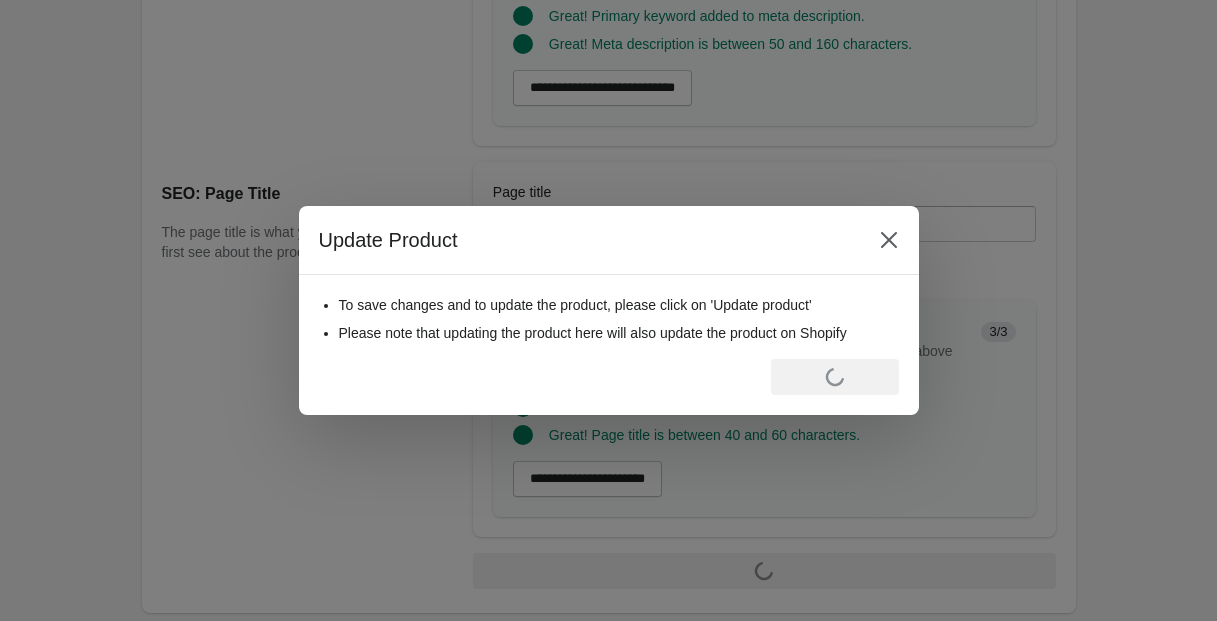 scroll, scrollTop: 0, scrollLeft: 0, axis: both 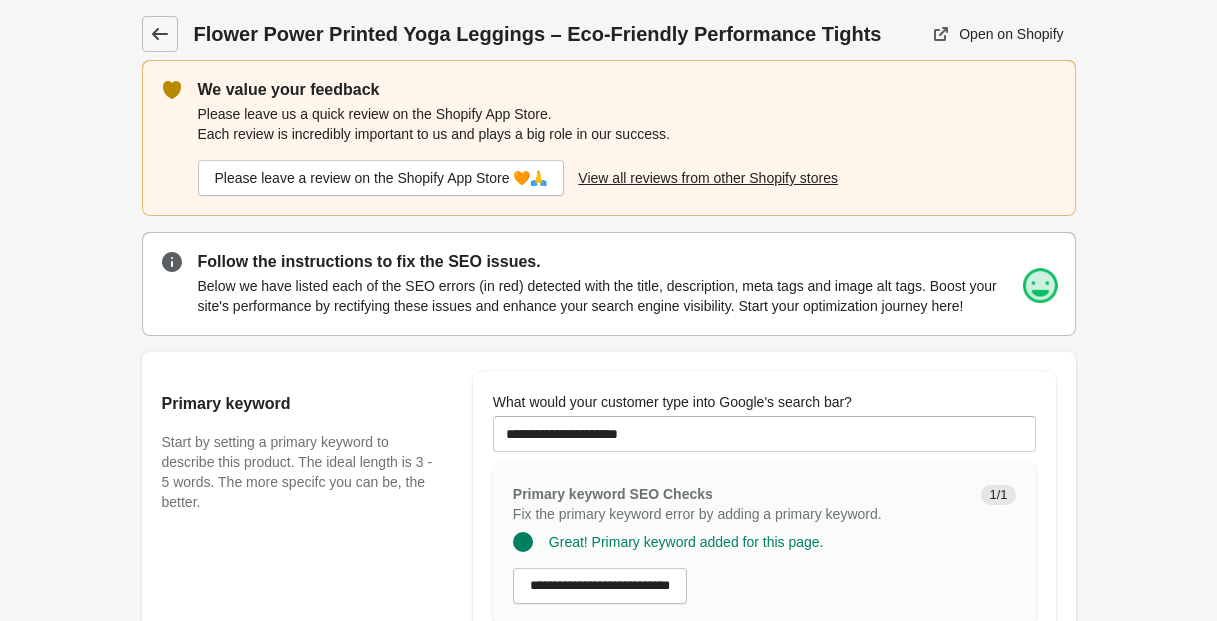 click 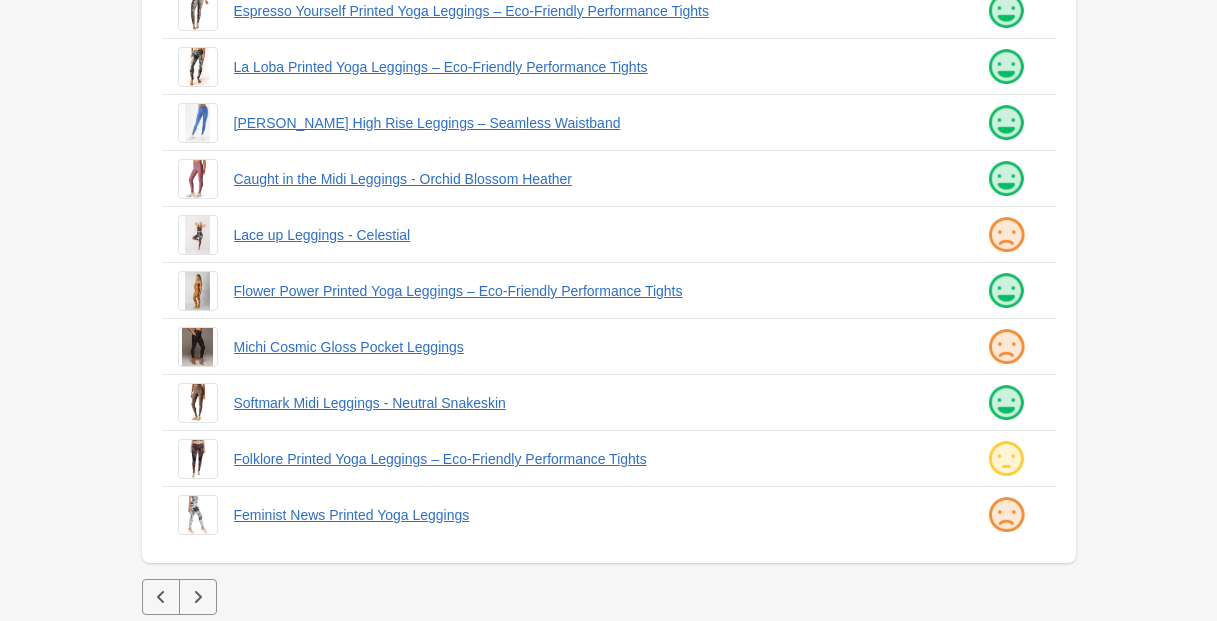 scroll, scrollTop: 536, scrollLeft: 0, axis: vertical 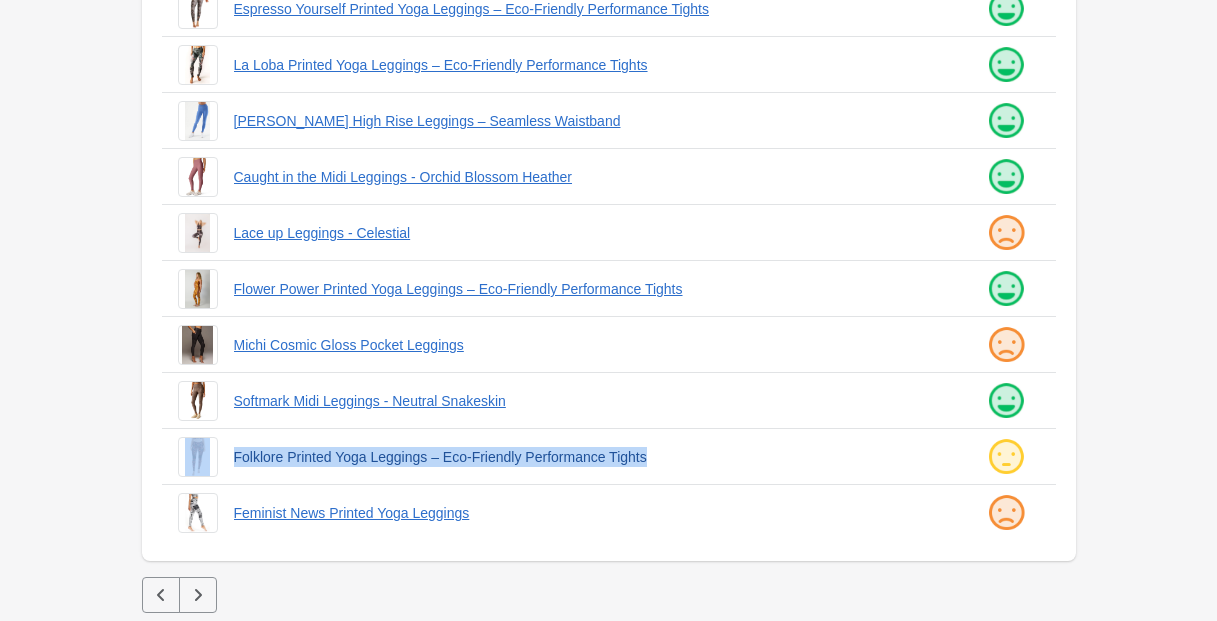 drag, startPoint x: 219, startPoint y: 451, endPoint x: 695, endPoint y: 463, distance: 476.15125 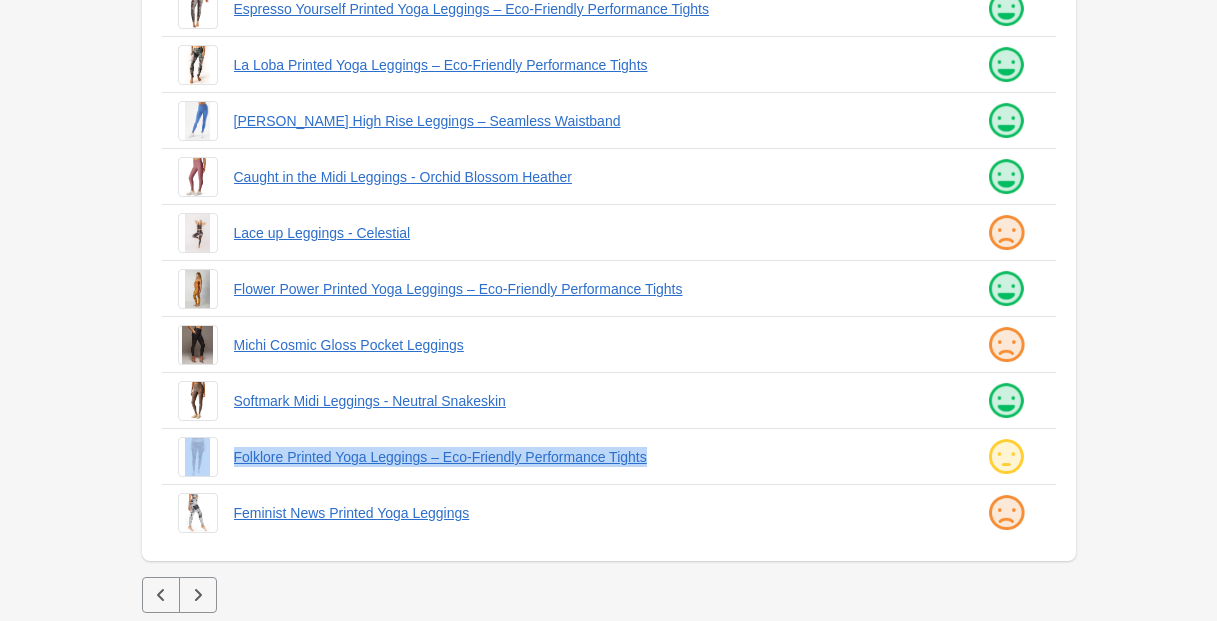 click 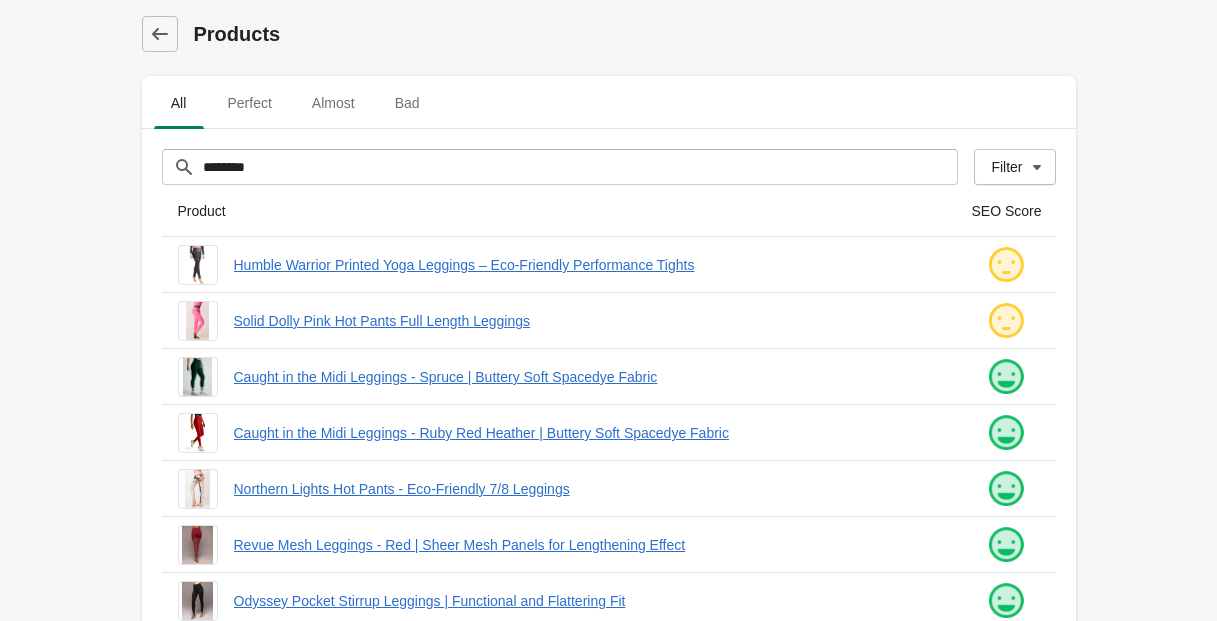scroll, scrollTop: 8, scrollLeft: 0, axis: vertical 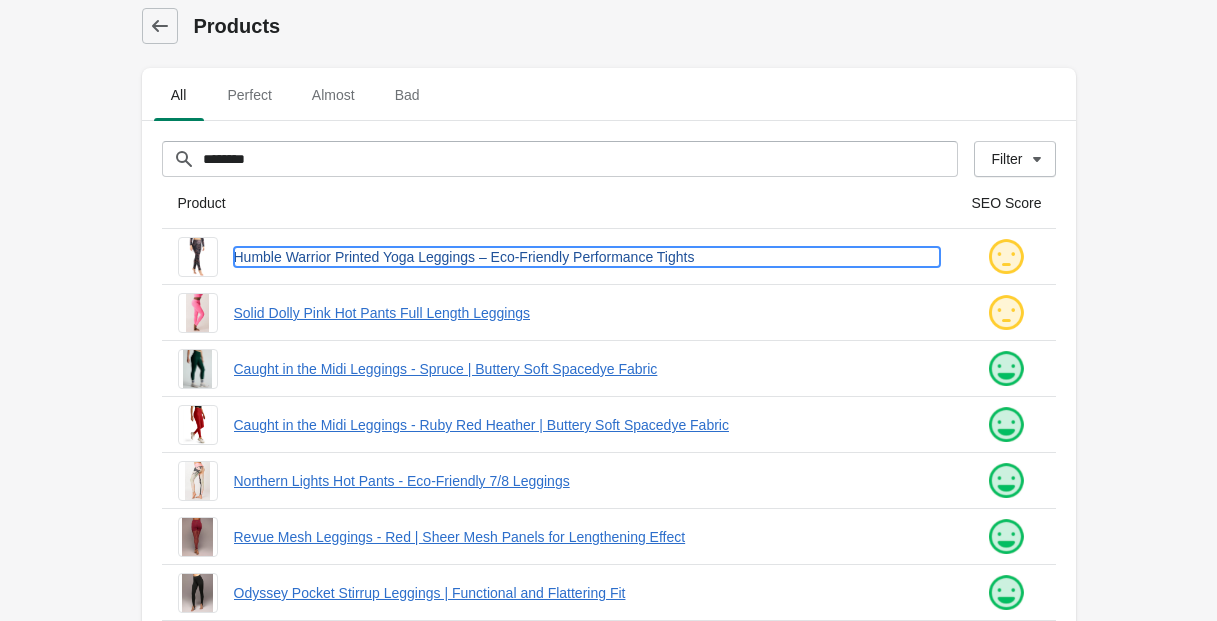click on "Humble Warrior Printed Yoga Leggings – Eco-Friendly Performance Tights" at bounding box center [587, 257] 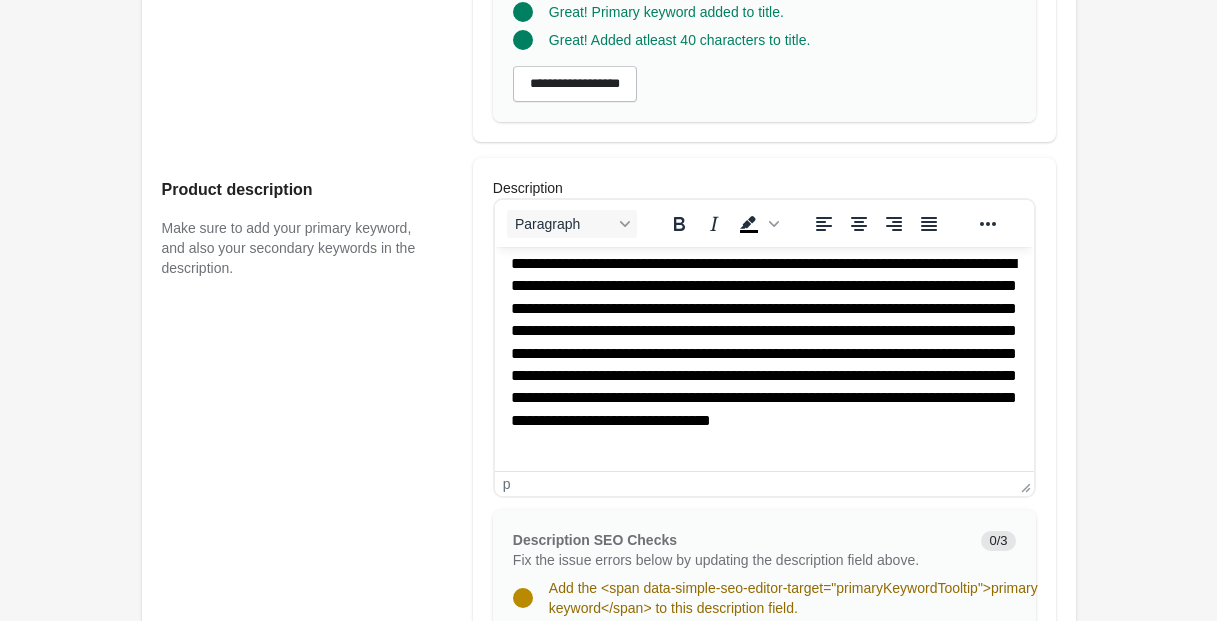 scroll, scrollTop: 823, scrollLeft: 0, axis: vertical 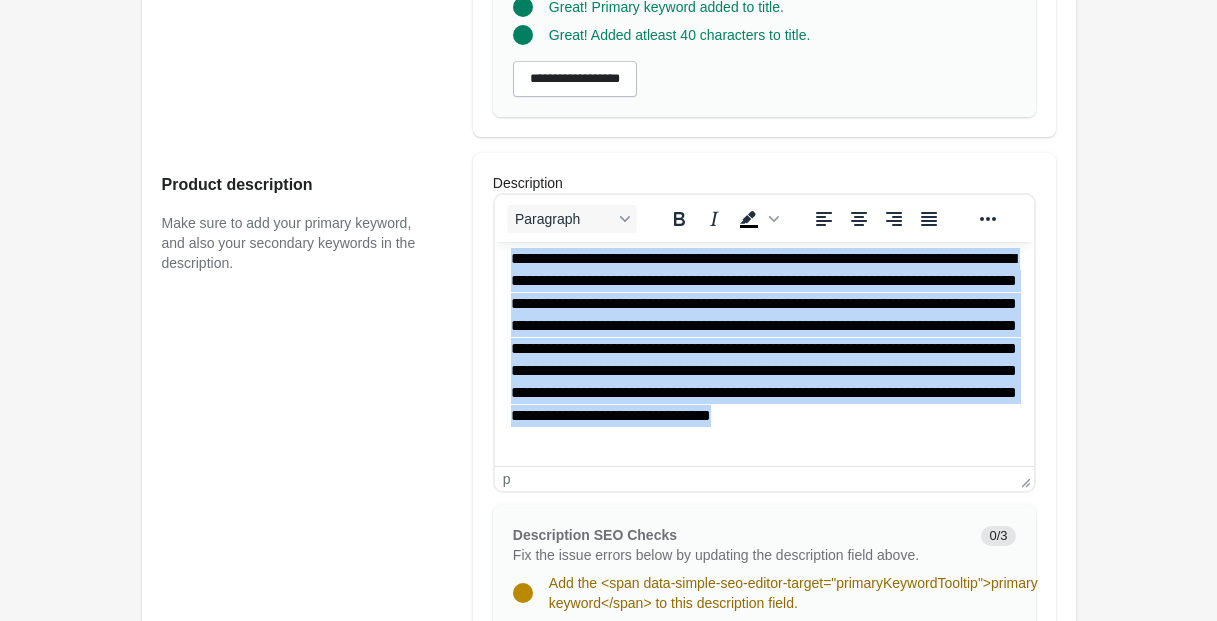 drag, startPoint x: 509, startPoint y: 257, endPoint x: 973, endPoint y: 457, distance: 505.26825 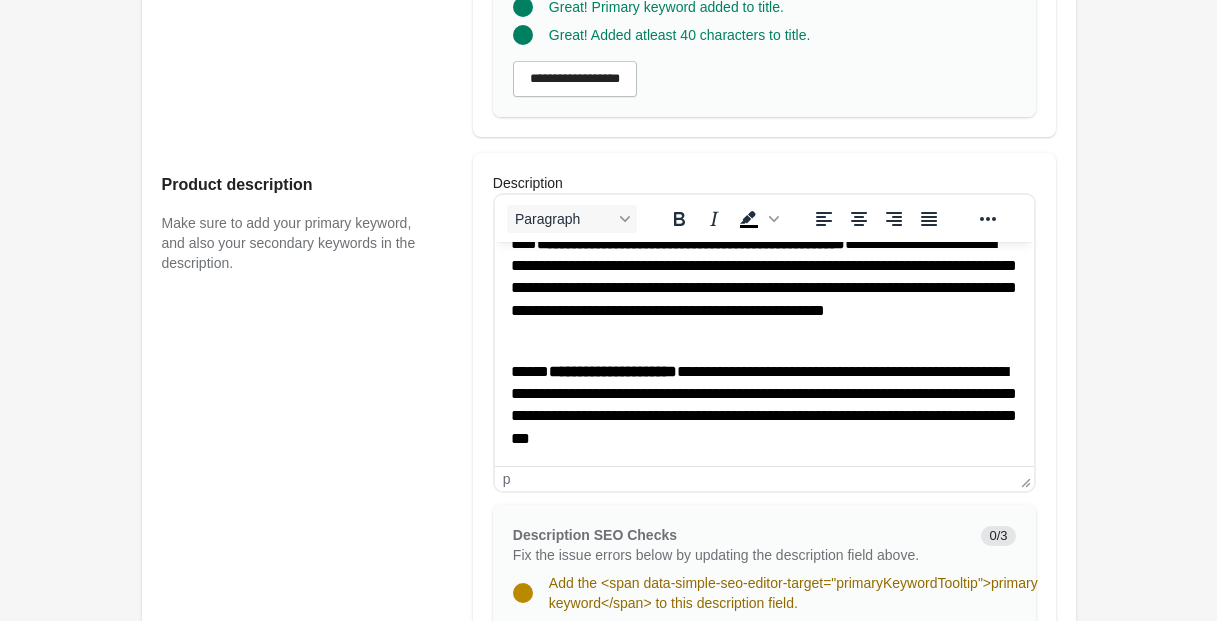 scroll, scrollTop: 1166, scrollLeft: 0, axis: vertical 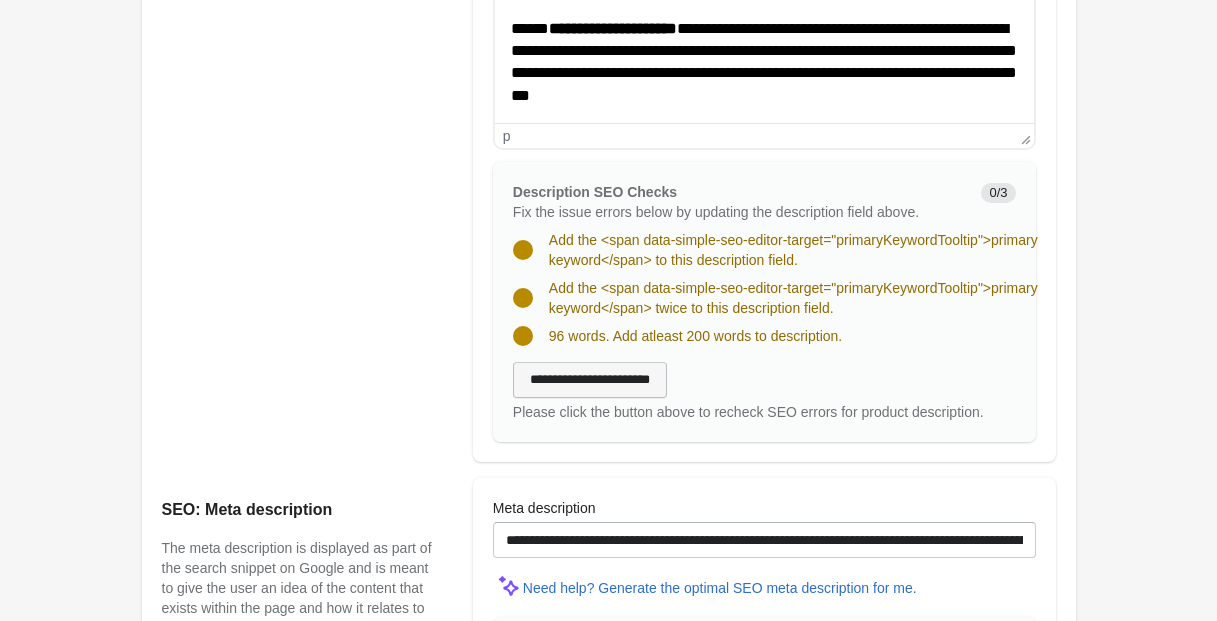 click on "**********" at bounding box center (590, 380) 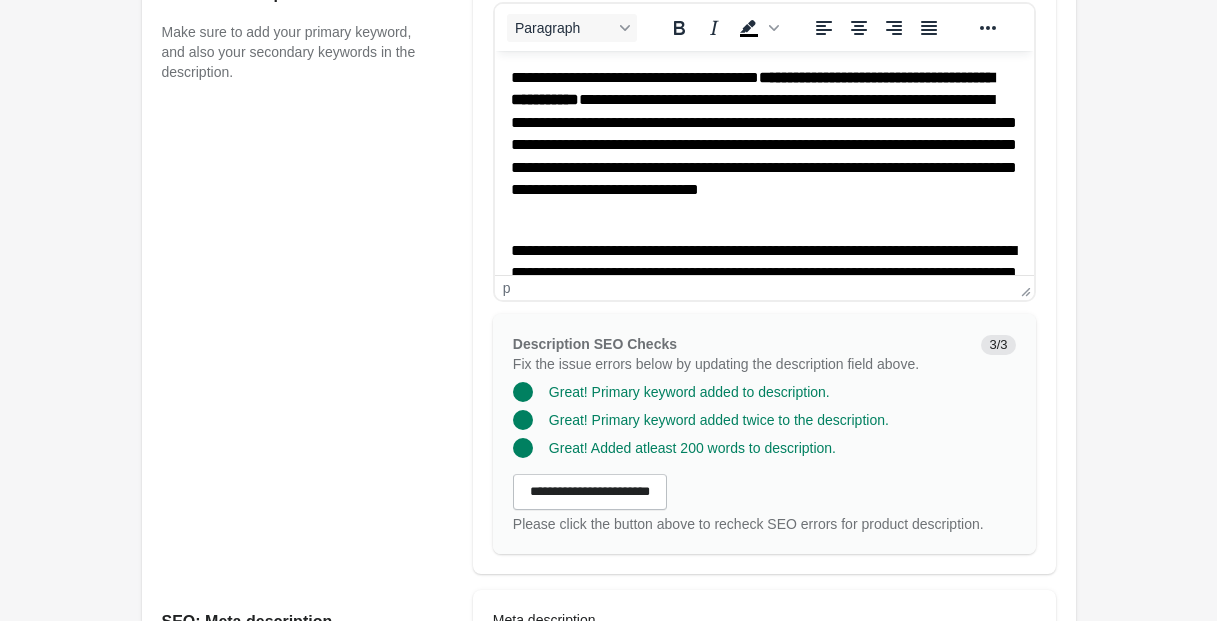scroll, scrollTop: 994, scrollLeft: 0, axis: vertical 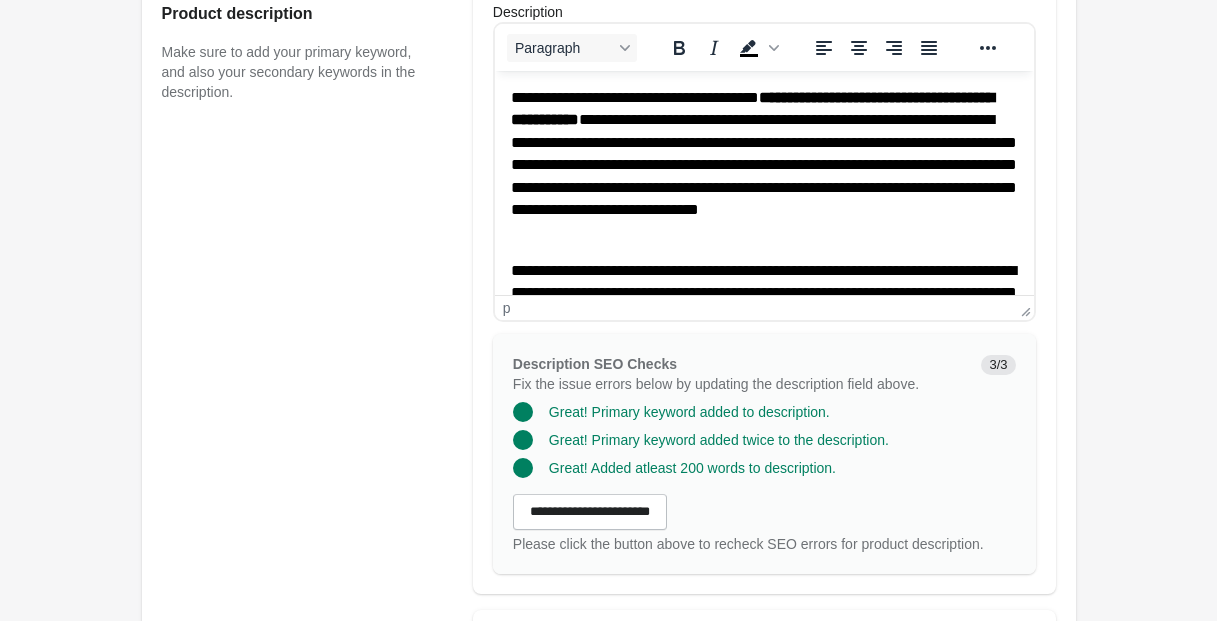 drag, startPoint x: 617, startPoint y: 163, endPoint x: 741, endPoint y: 186, distance: 126.11503 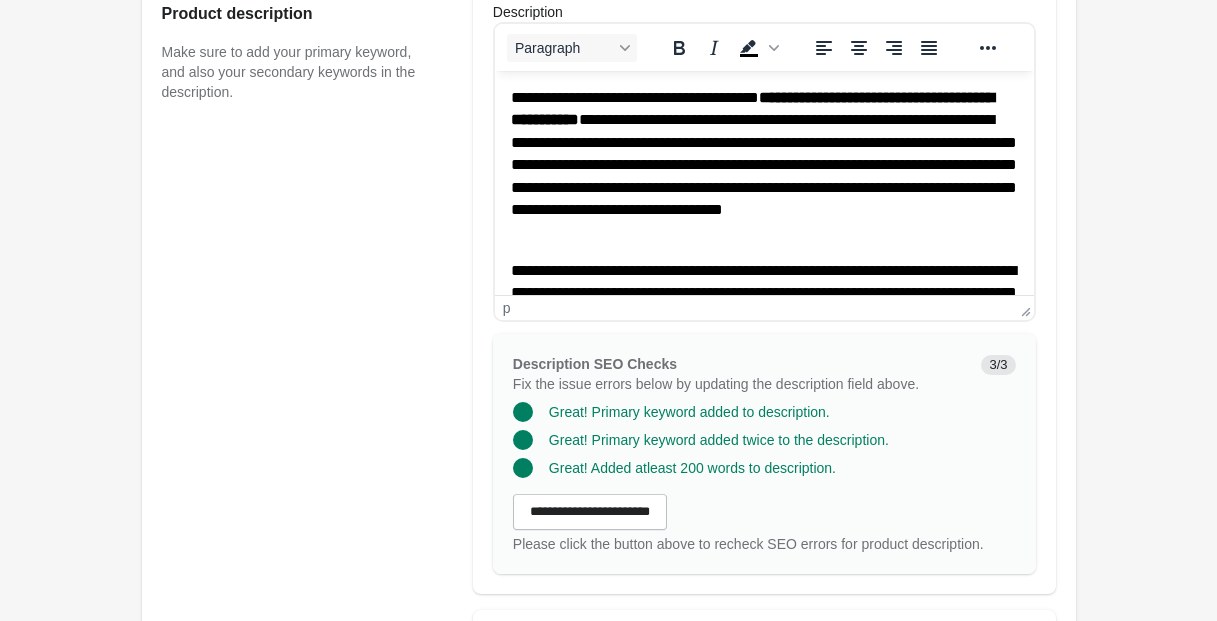drag, startPoint x: 665, startPoint y: 166, endPoint x: 624, endPoint y: 179, distance: 43.011627 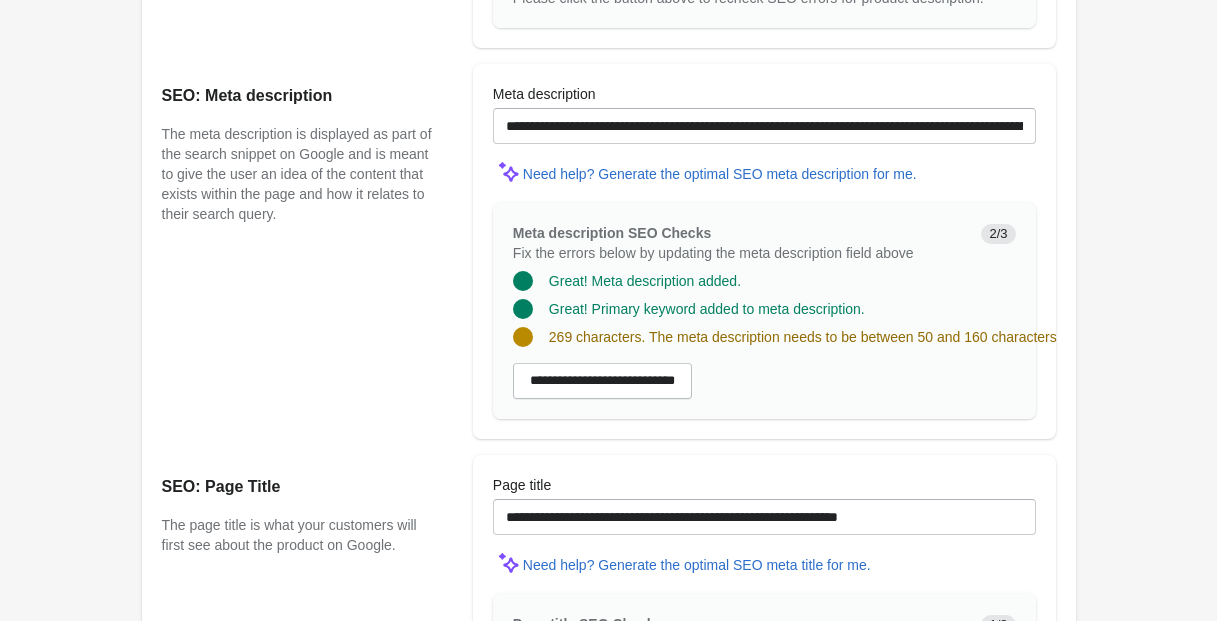 scroll, scrollTop: 1550, scrollLeft: 0, axis: vertical 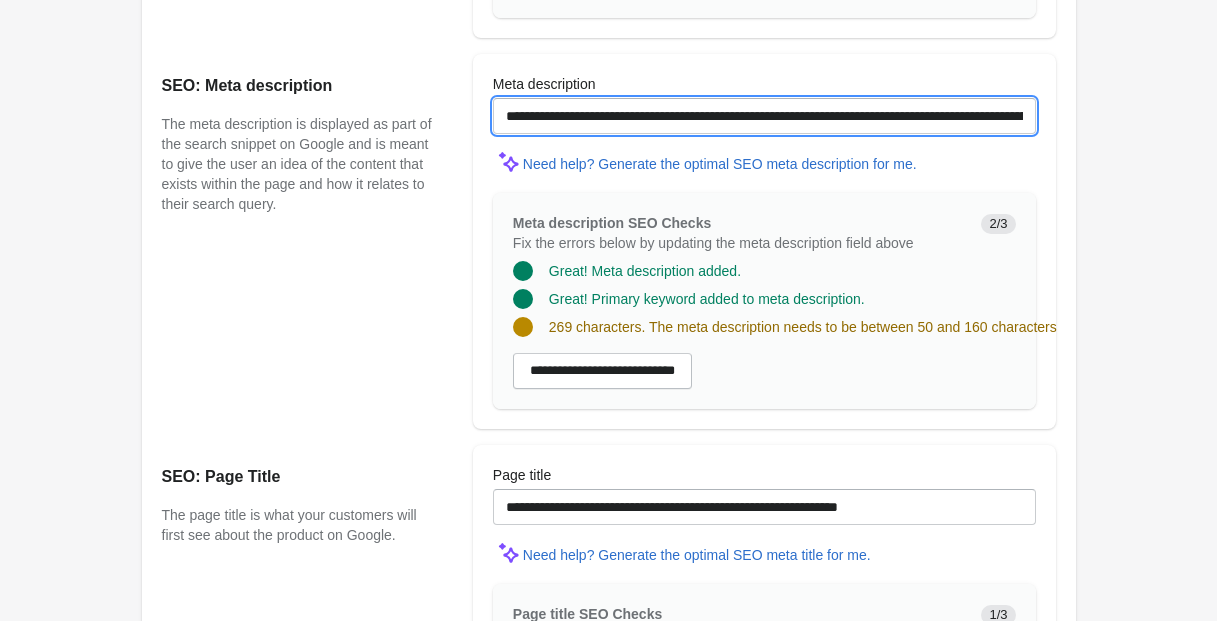 drag, startPoint x: 603, startPoint y: 134, endPoint x: 454, endPoint y: 114, distance: 150.33629 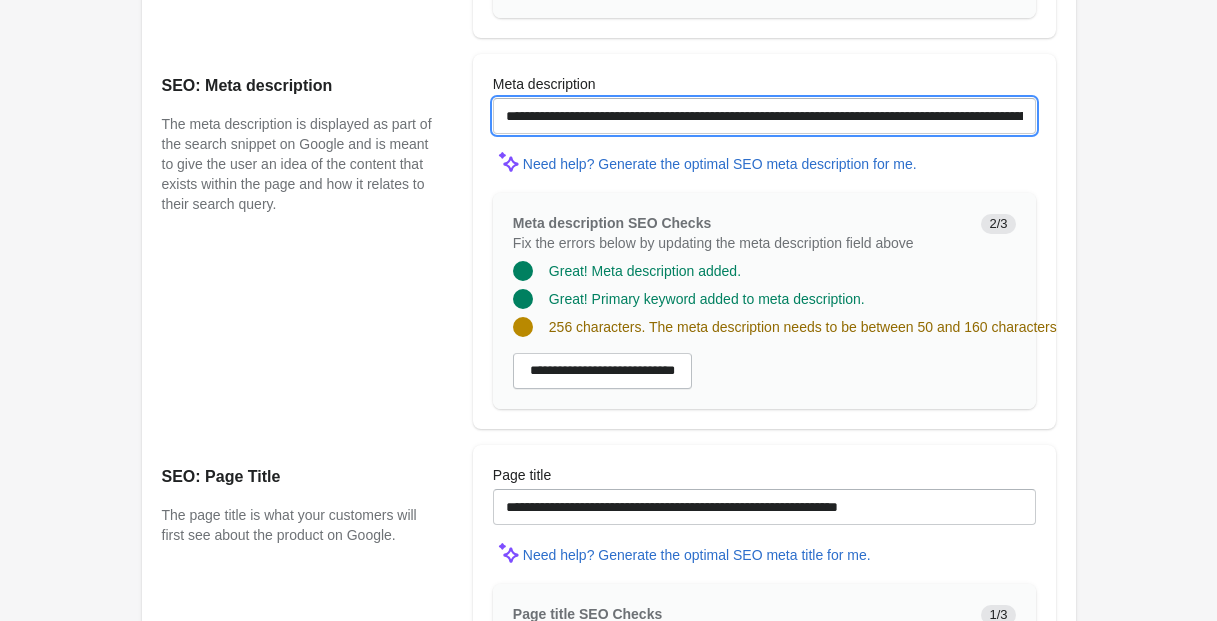 click on "**********" at bounding box center [764, 116] 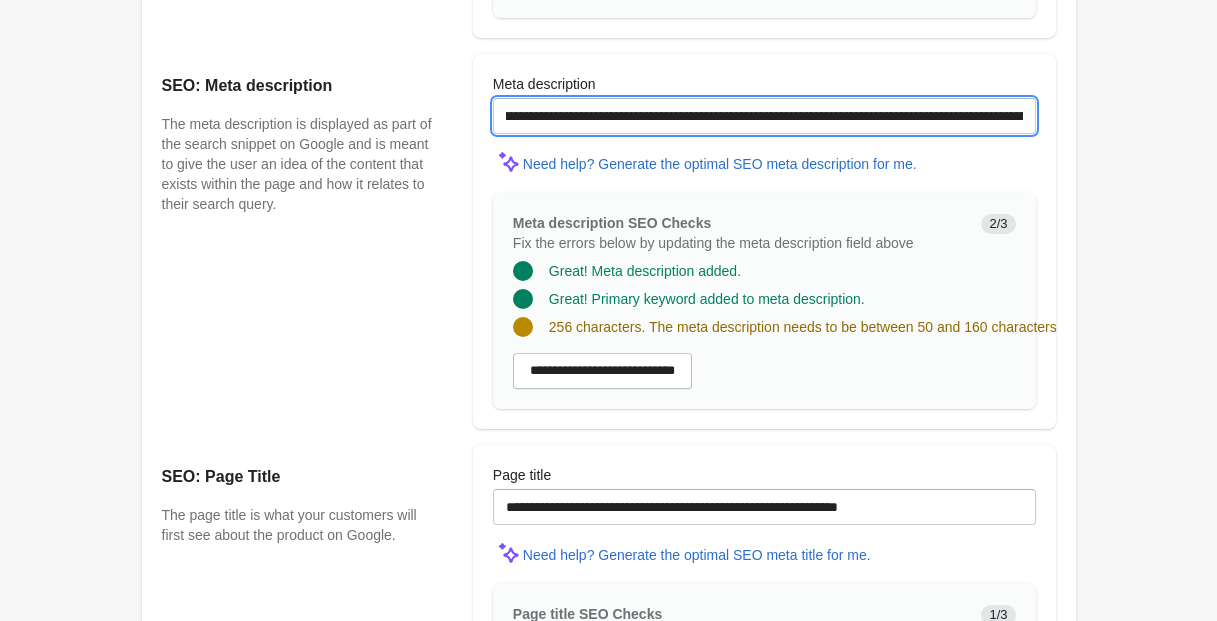 scroll, scrollTop: 0, scrollLeft: 508, axis: horizontal 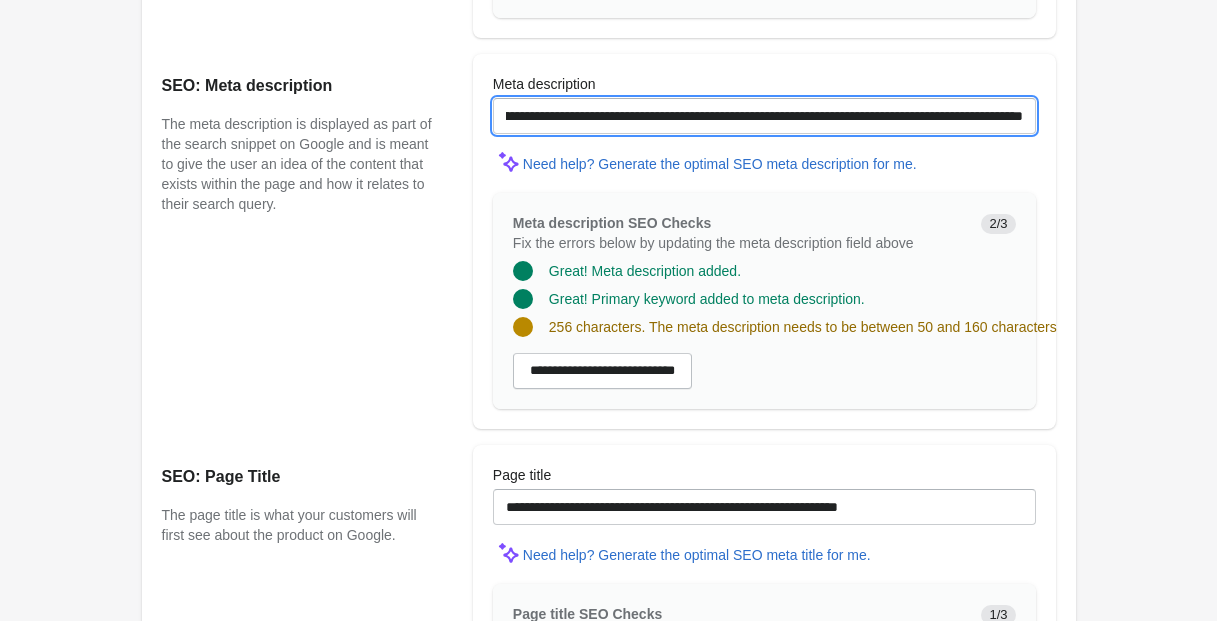 drag, startPoint x: 656, startPoint y: 138, endPoint x: 1175, endPoint y: 161, distance: 519.5094 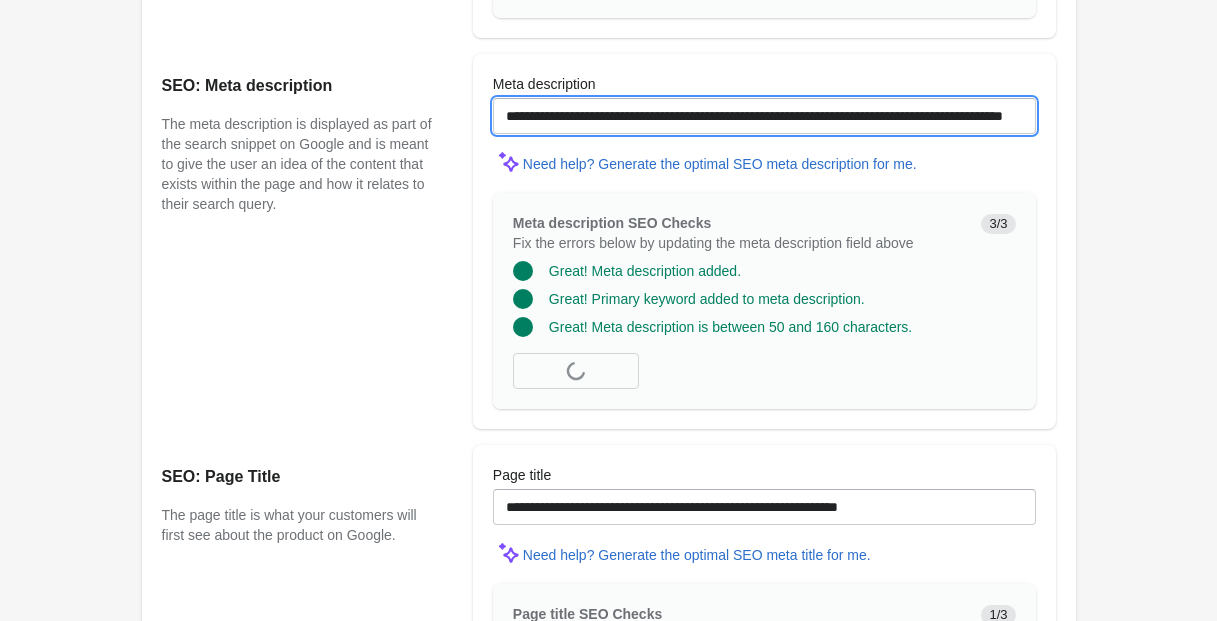 scroll, scrollTop: 0, scrollLeft: 142, axis: horizontal 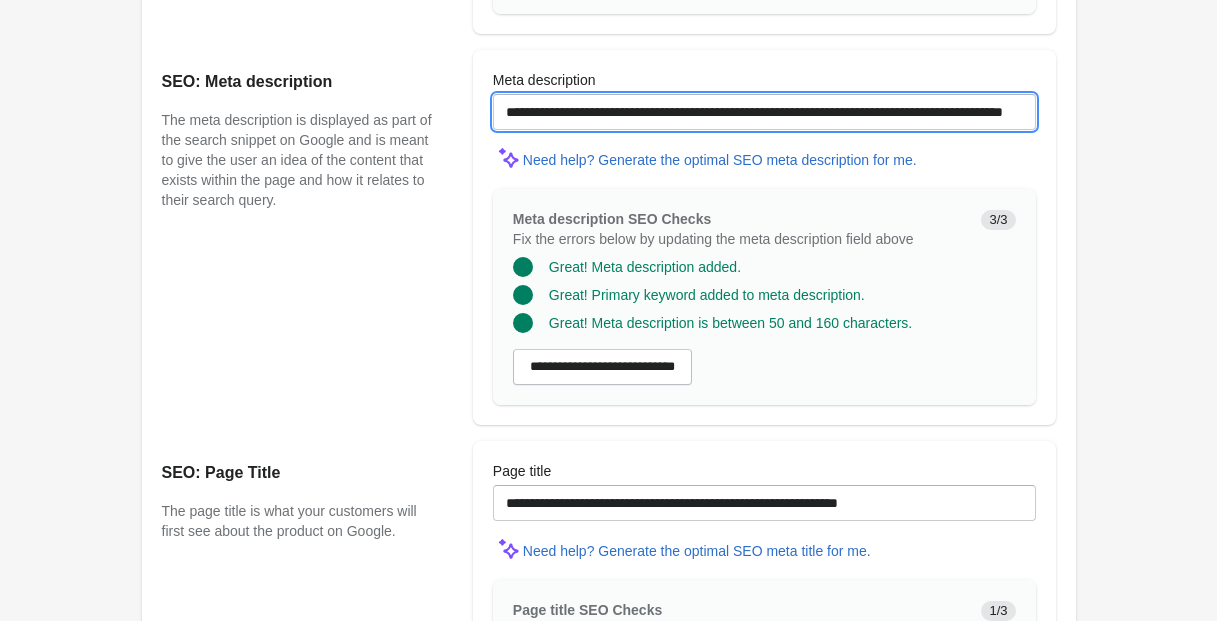 type on "**********" 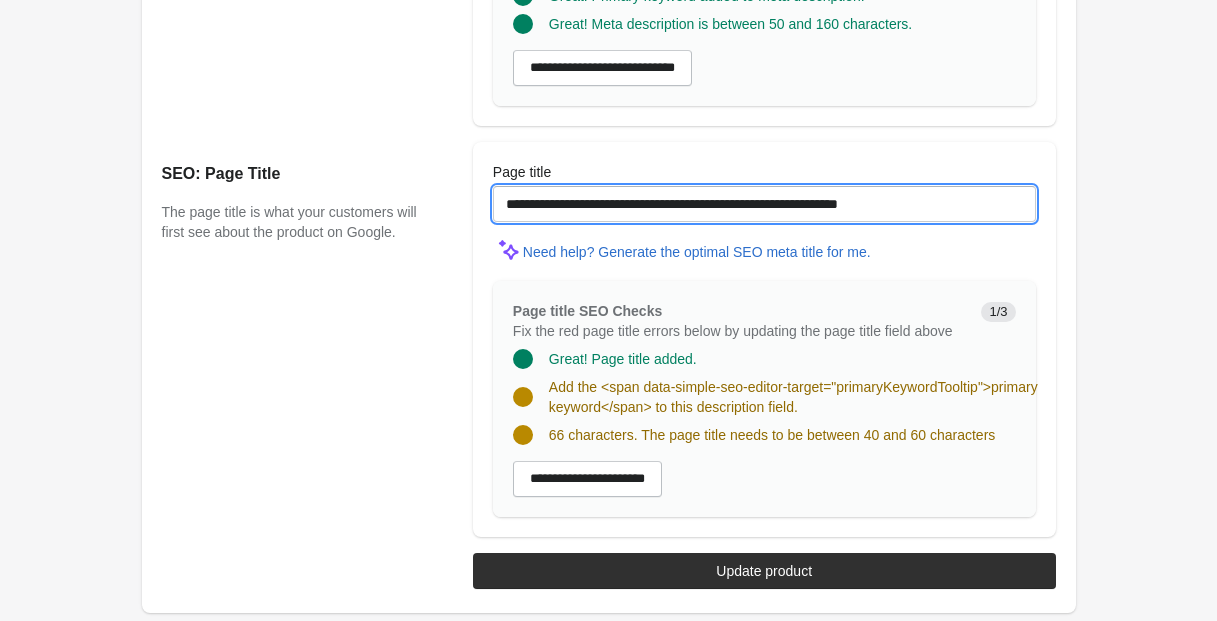 drag, startPoint x: 610, startPoint y: 148, endPoint x: 657, endPoint y: 146, distance: 47.042534 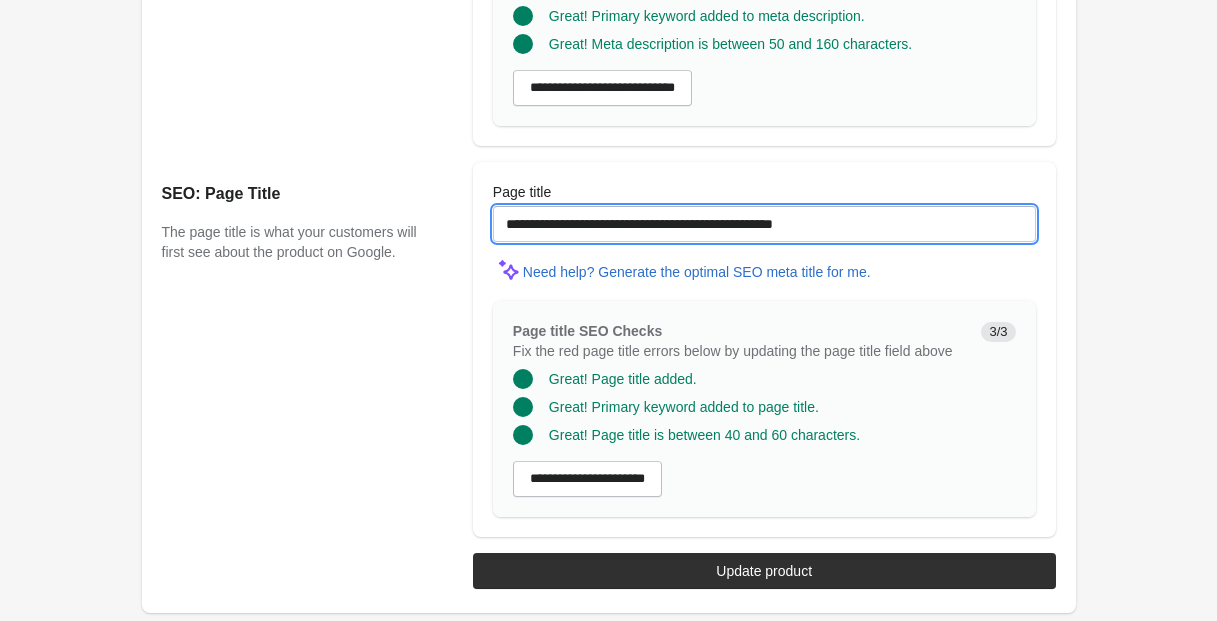 scroll, scrollTop: 1889, scrollLeft: 0, axis: vertical 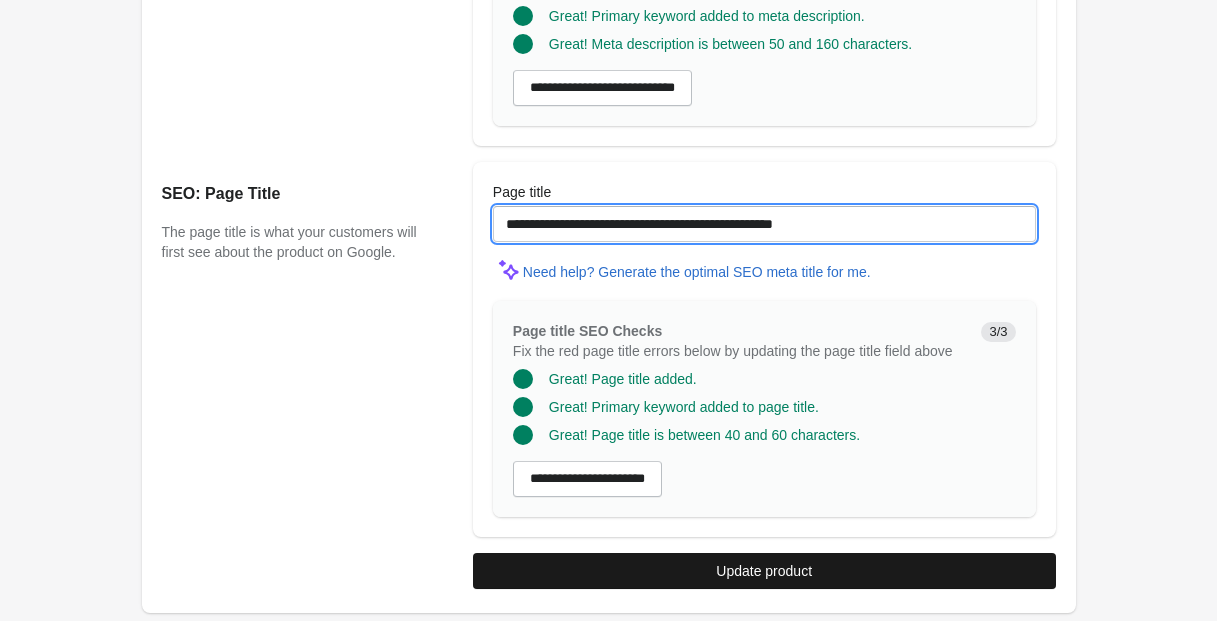 type on "**********" 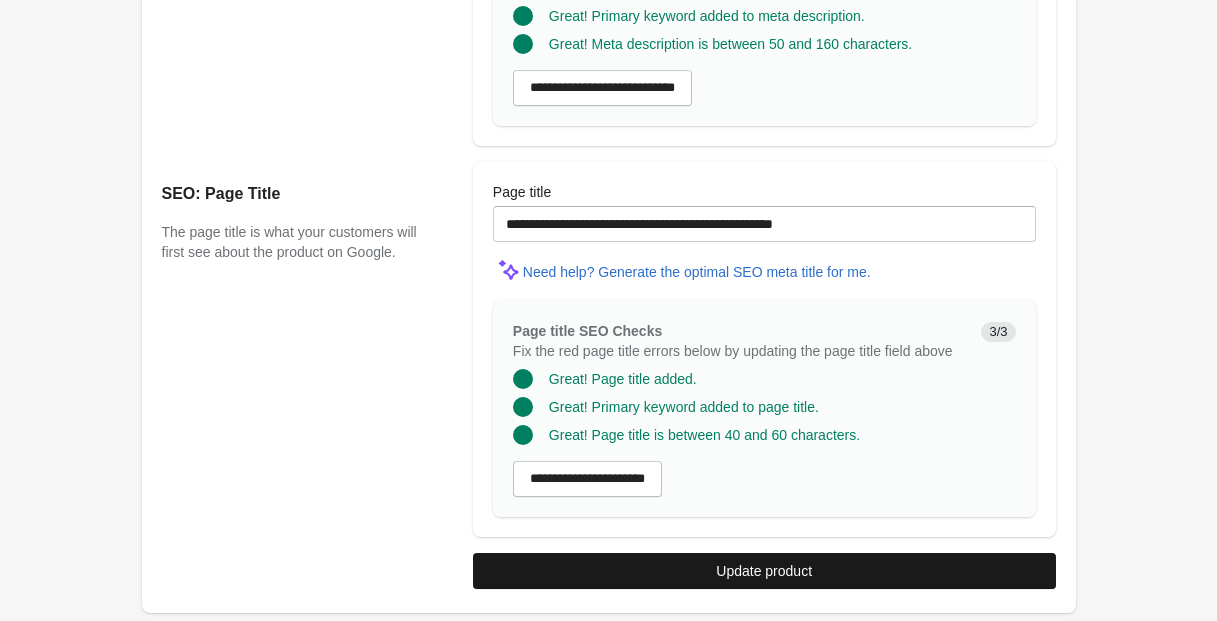 click on "Update product" at bounding box center (764, 571) 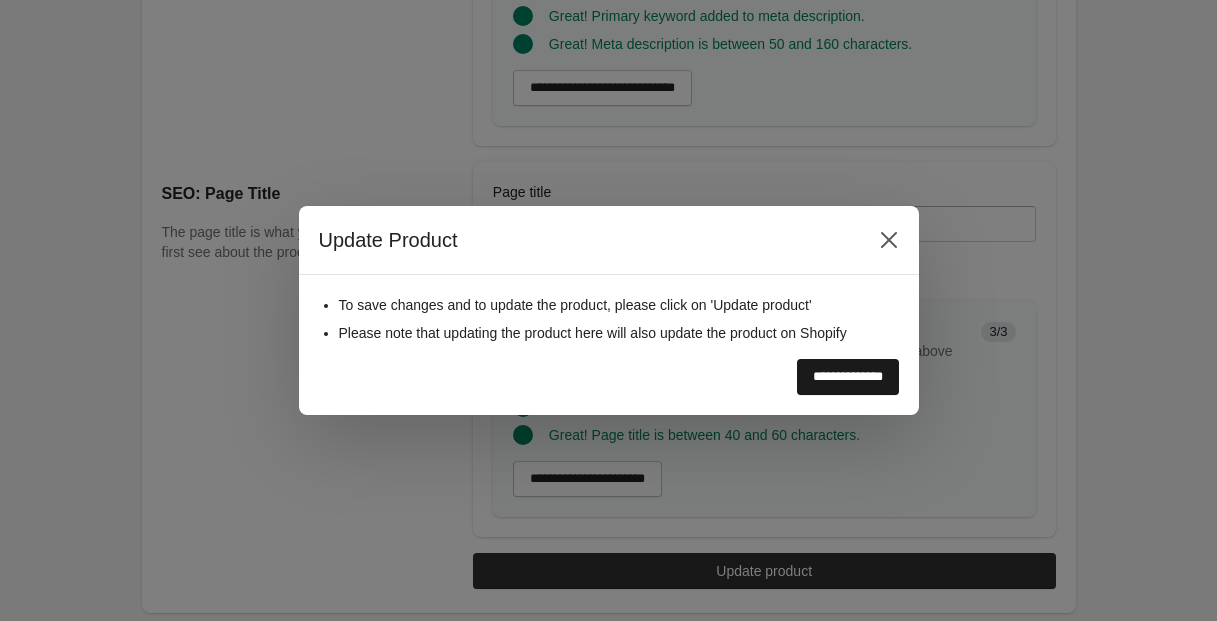 click on "**********" at bounding box center [848, 377] 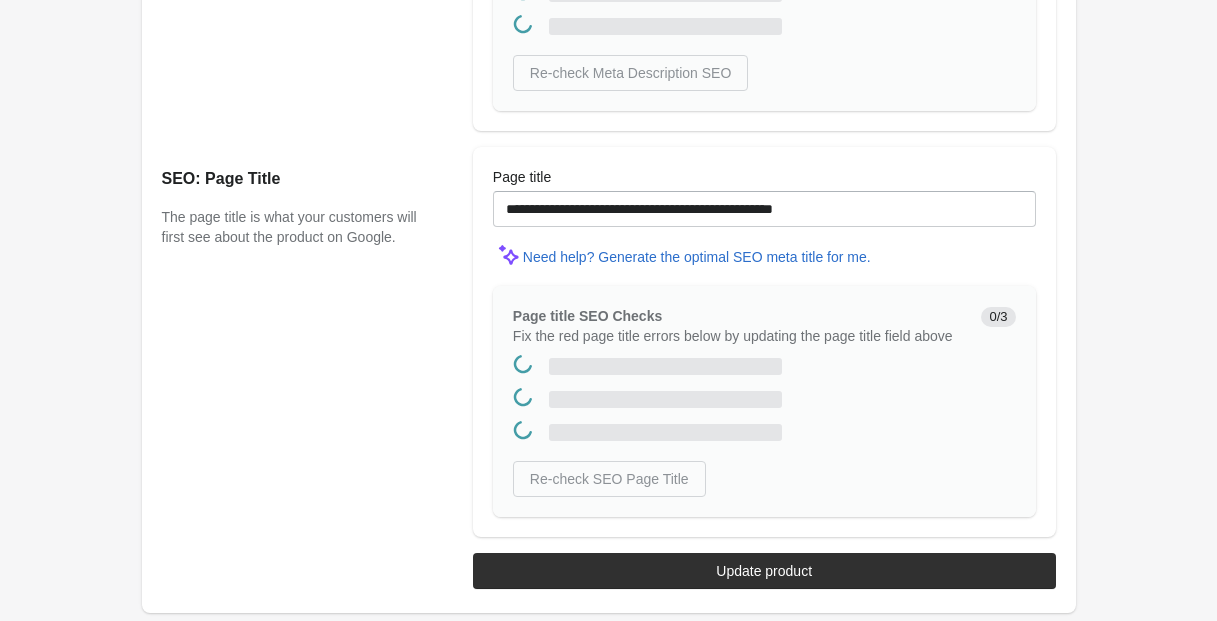 scroll, scrollTop: 0, scrollLeft: 0, axis: both 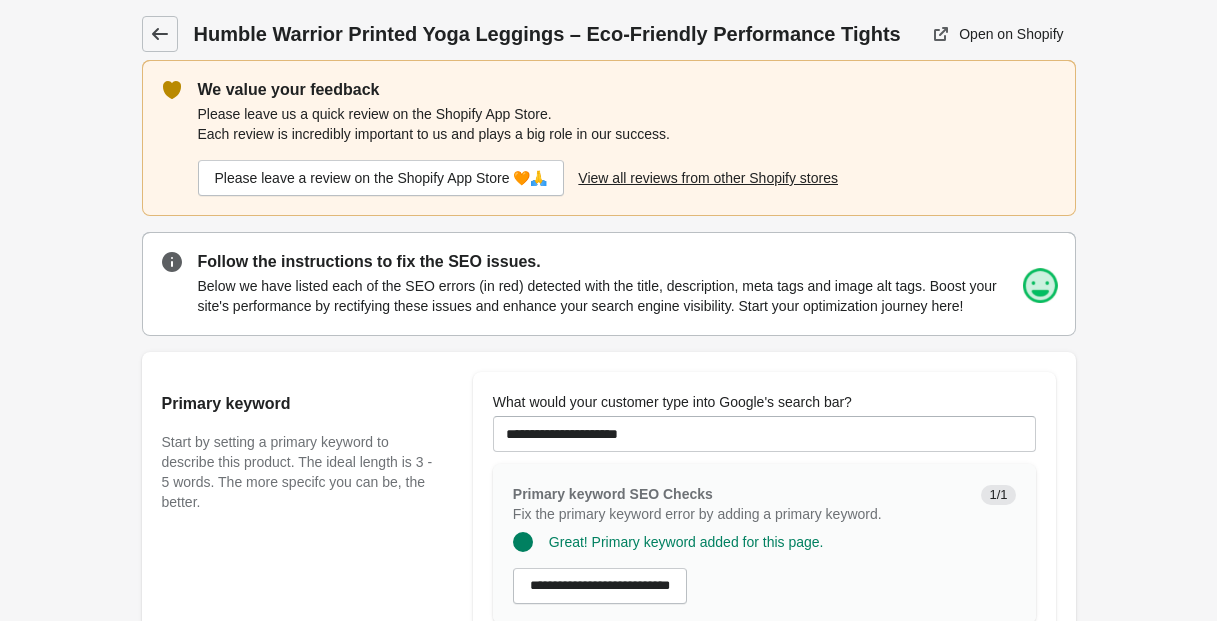 click 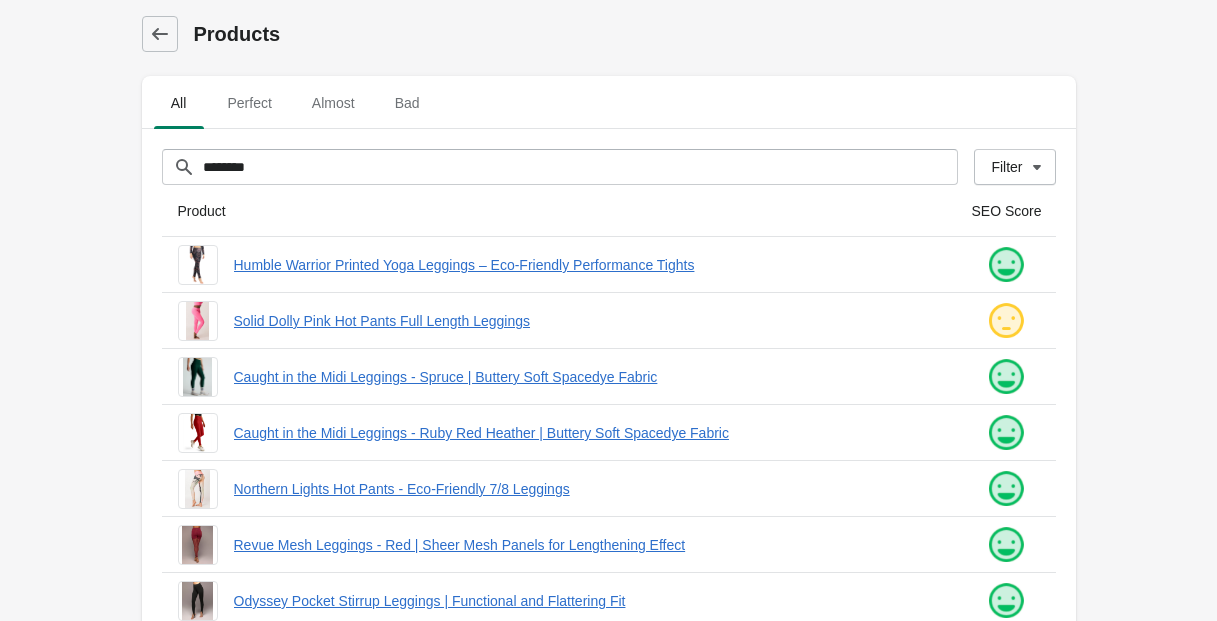 scroll, scrollTop: 7, scrollLeft: 0, axis: vertical 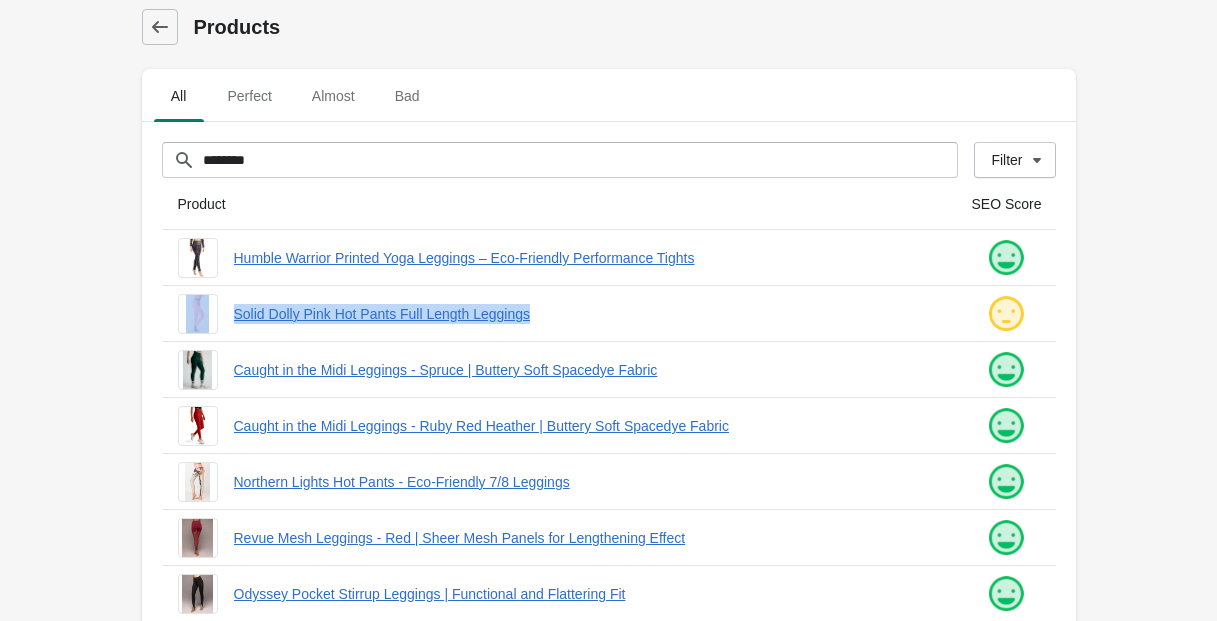 drag, startPoint x: 217, startPoint y: 306, endPoint x: 630, endPoint y: 327, distance: 413.53354 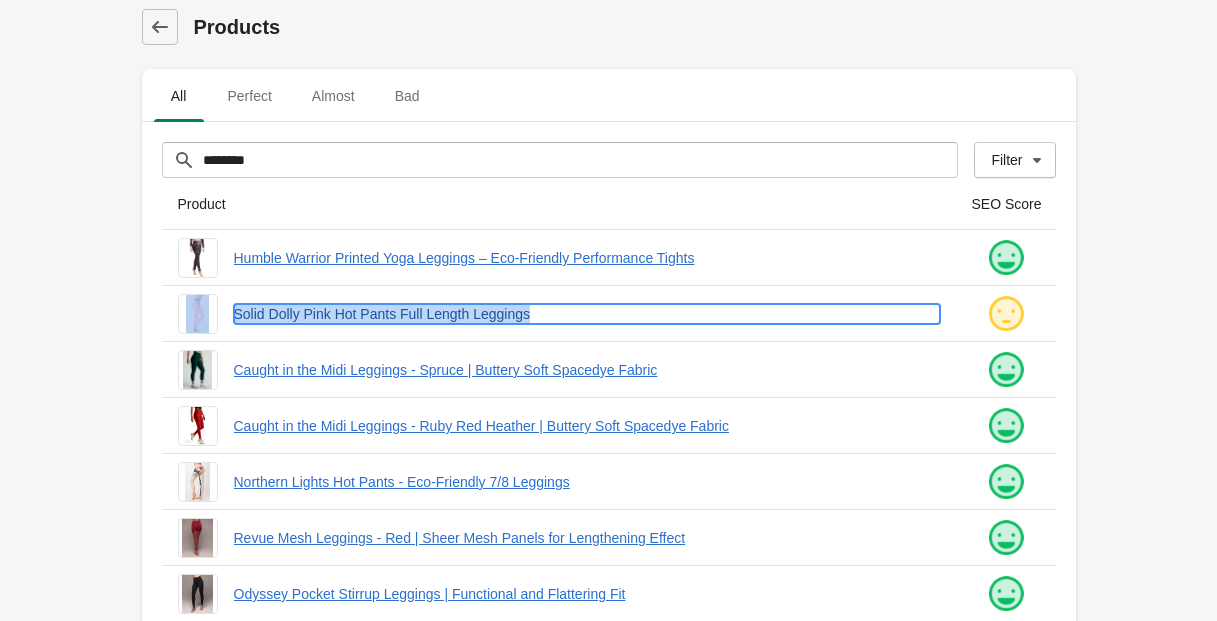 click on "Solid Dolly Pink Hot Pants Full Length Leggings" at bounding box center (587, 314) 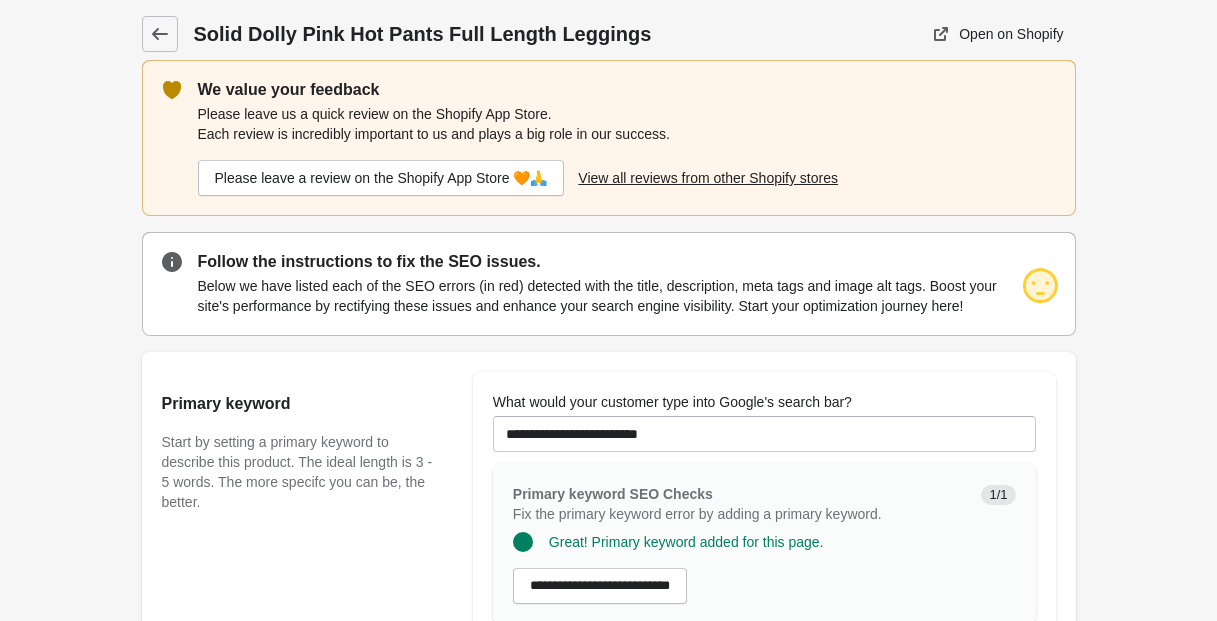 scroll, scrollTop: 383, scrollLeft: 0, axis: vertical 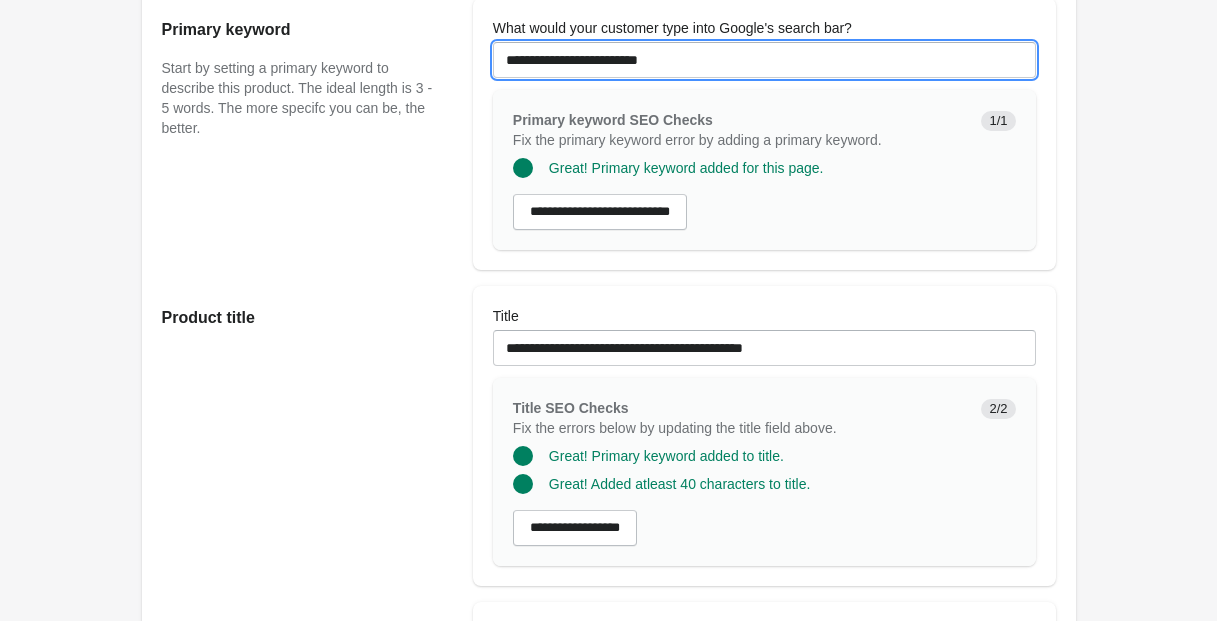 drag, startPoint x: 707, startPoint y: 75, endPoint x: 450, endPoint y: 58, distance: 257.56165 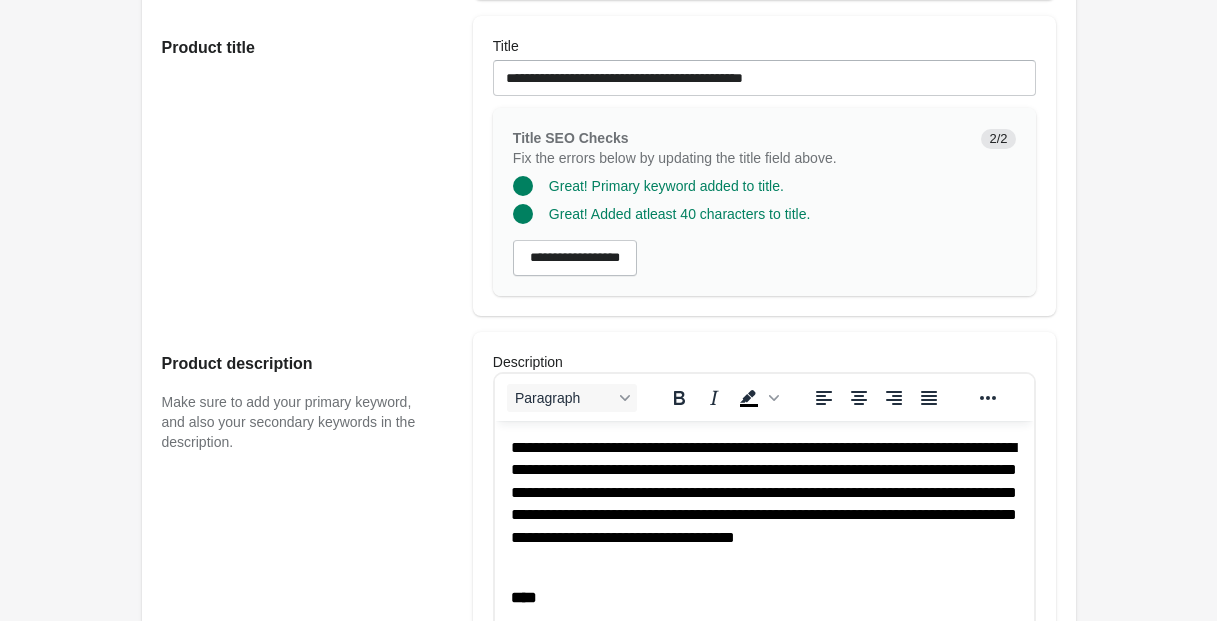 scroll, scrollTop: 632, scrollLeft: 0, axis: vertical 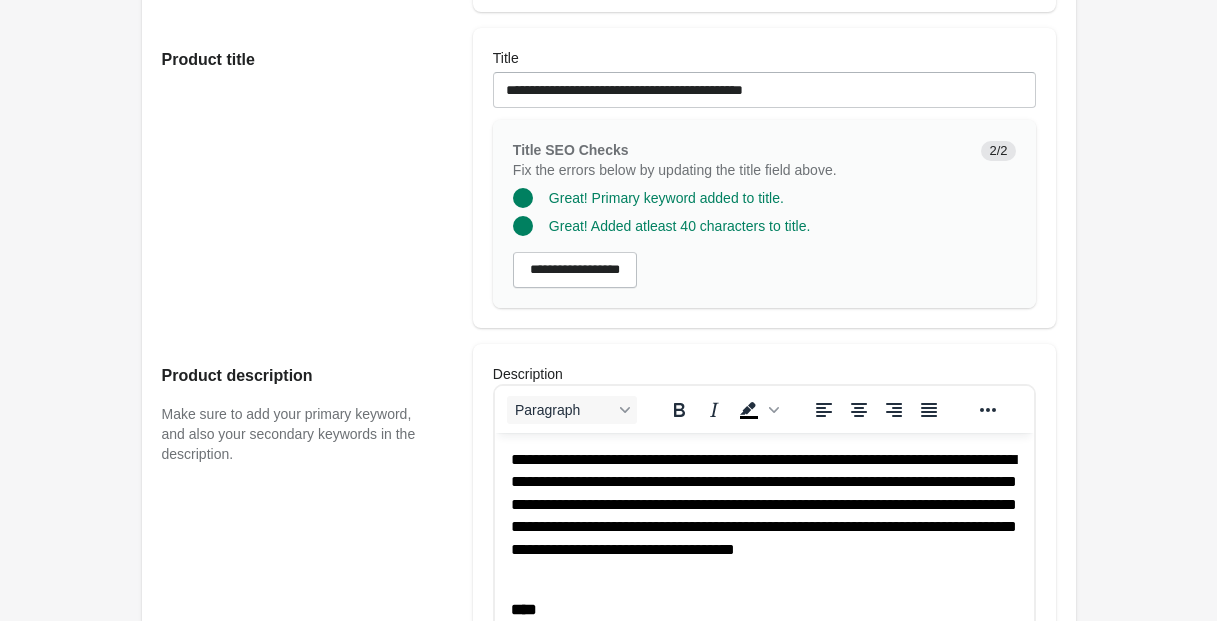 type on "*********" 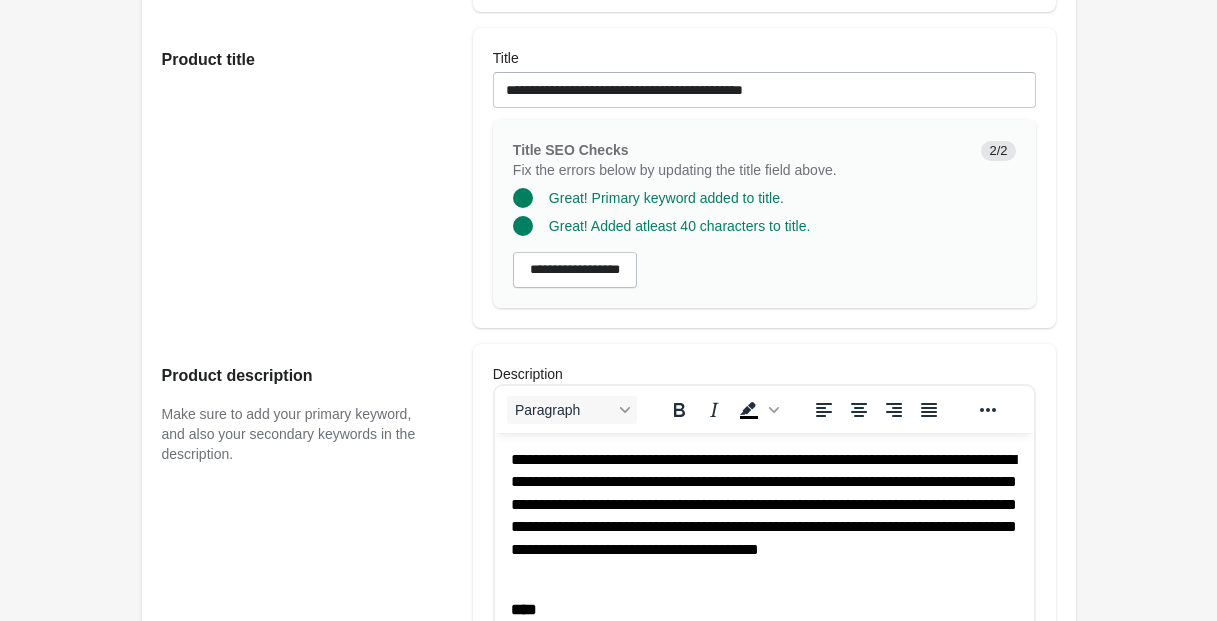 click on "**********" at bounding box center (763, 516) 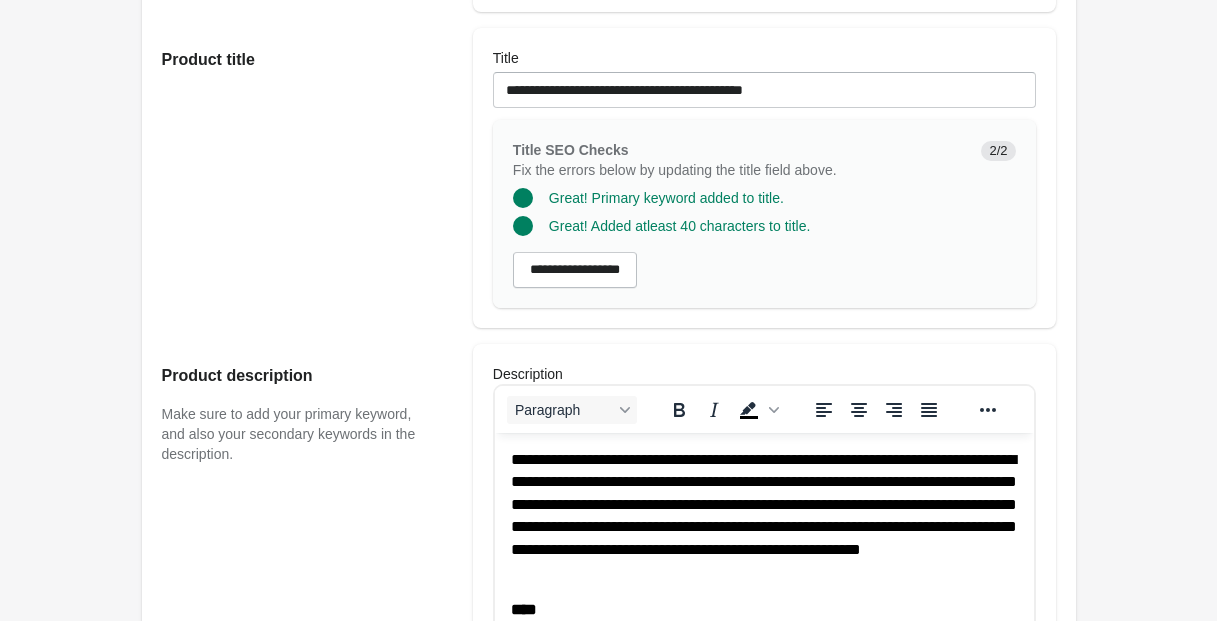 drag, startPoint x: 775, startPoint y: 460, endPoint x: 680, endPoint y: 478, distance: 96.69022 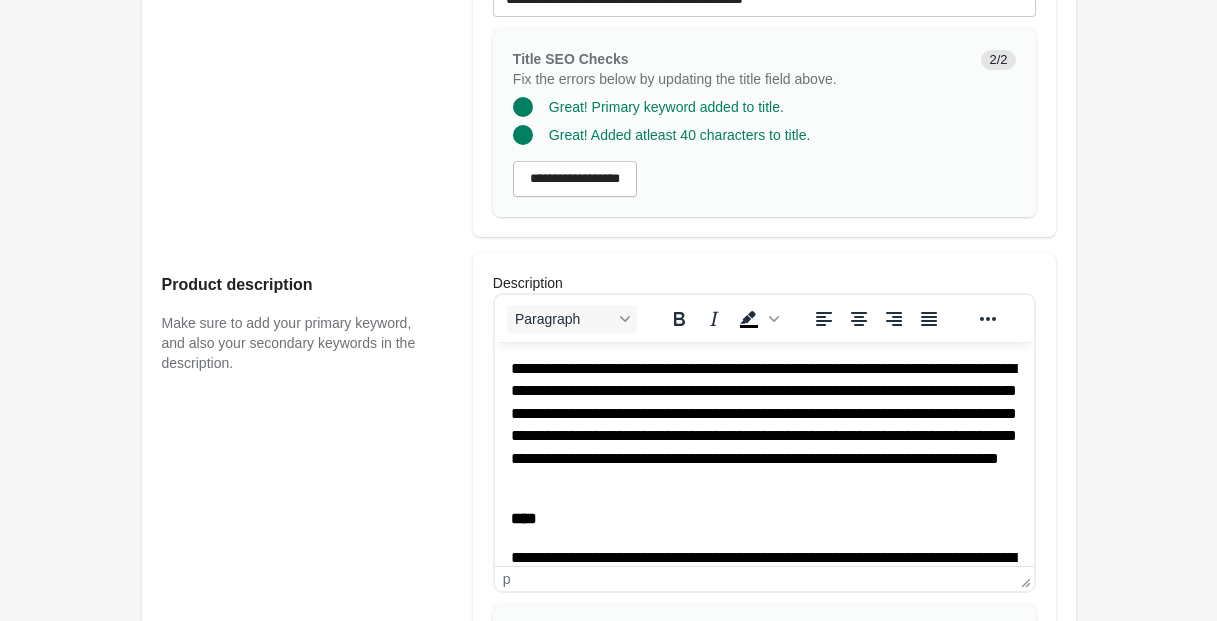 scroll, scrollTop: 726, scrollLeft: 0, axis: vertical 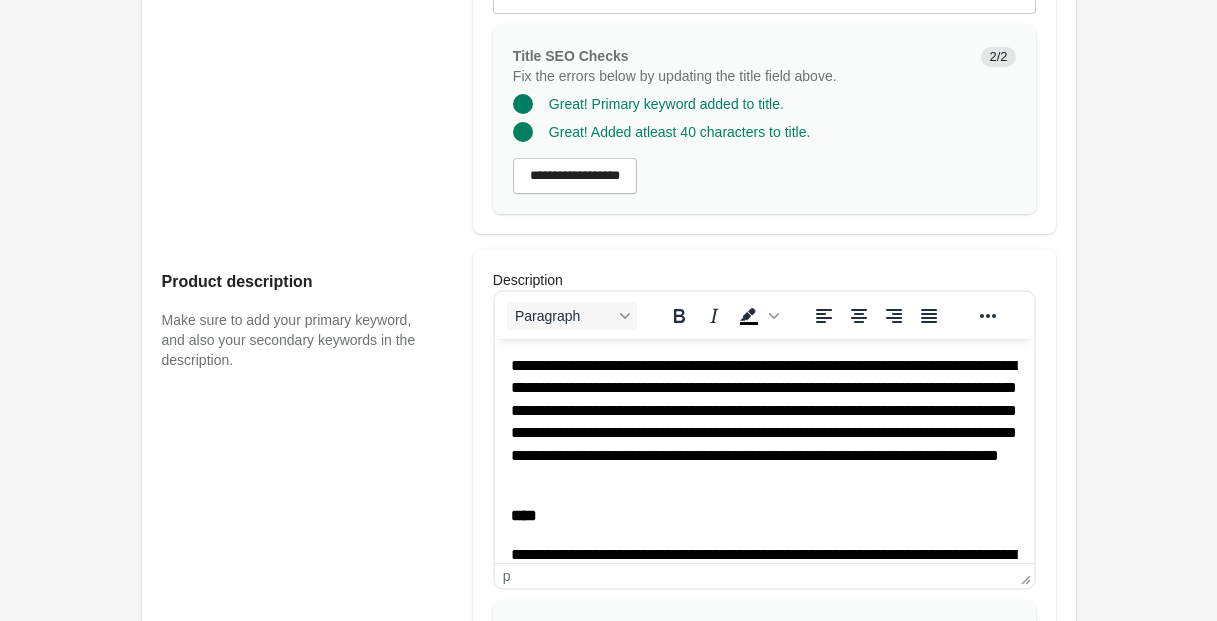 click on "********" 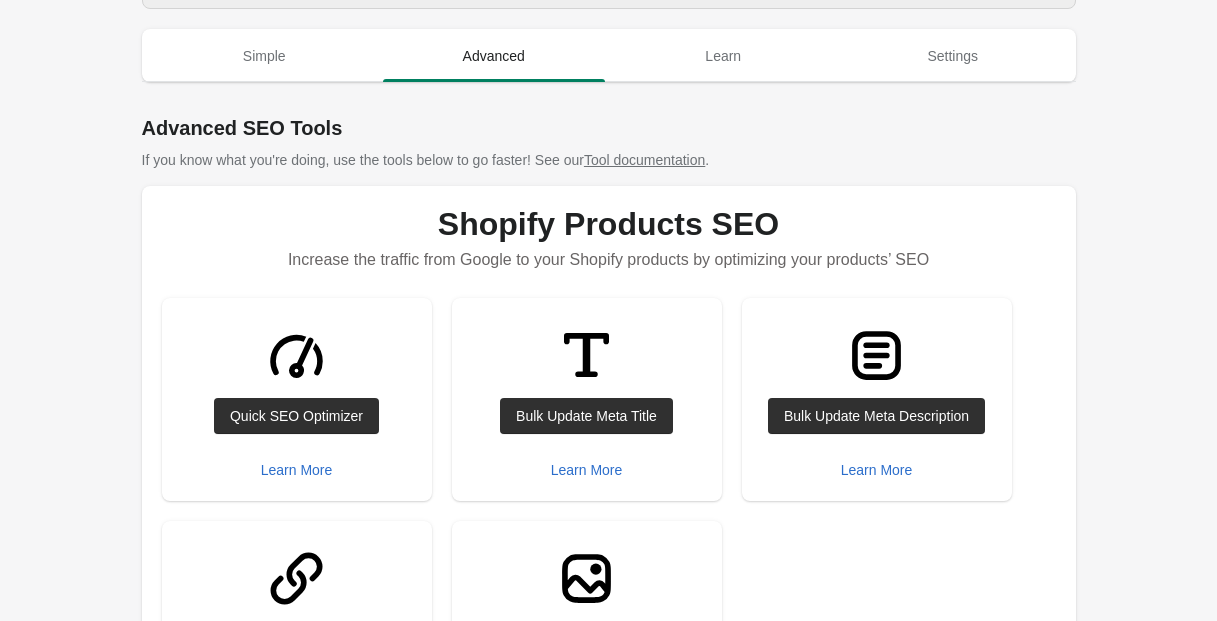 scroll, scrollTop: 67, scrollLeft: 0, axis: vertical 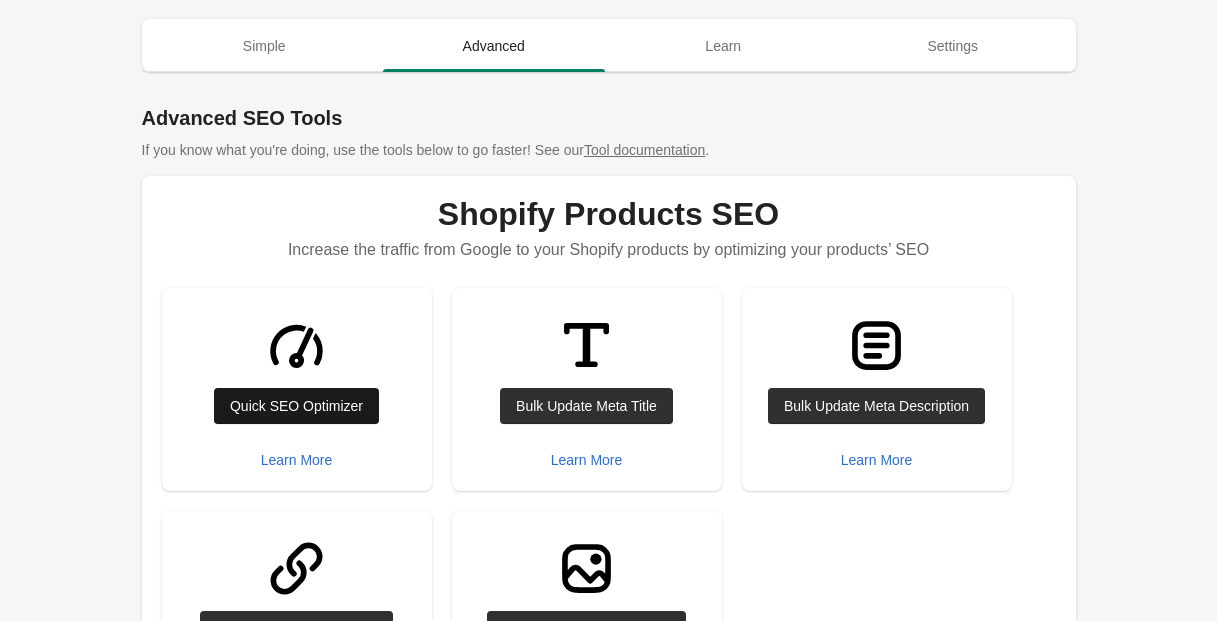 click on "Quick SEO Optimizer" at bounding box center (296, 406) 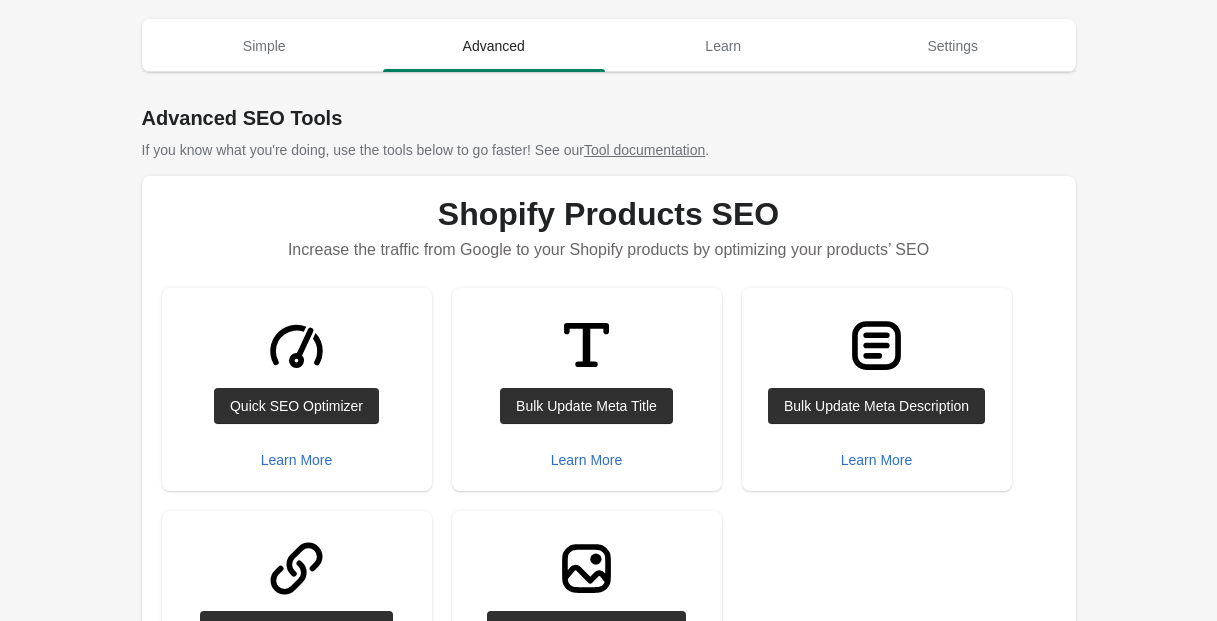 scroll, scrollTop: 0, scrollLeft: 0, axis: both 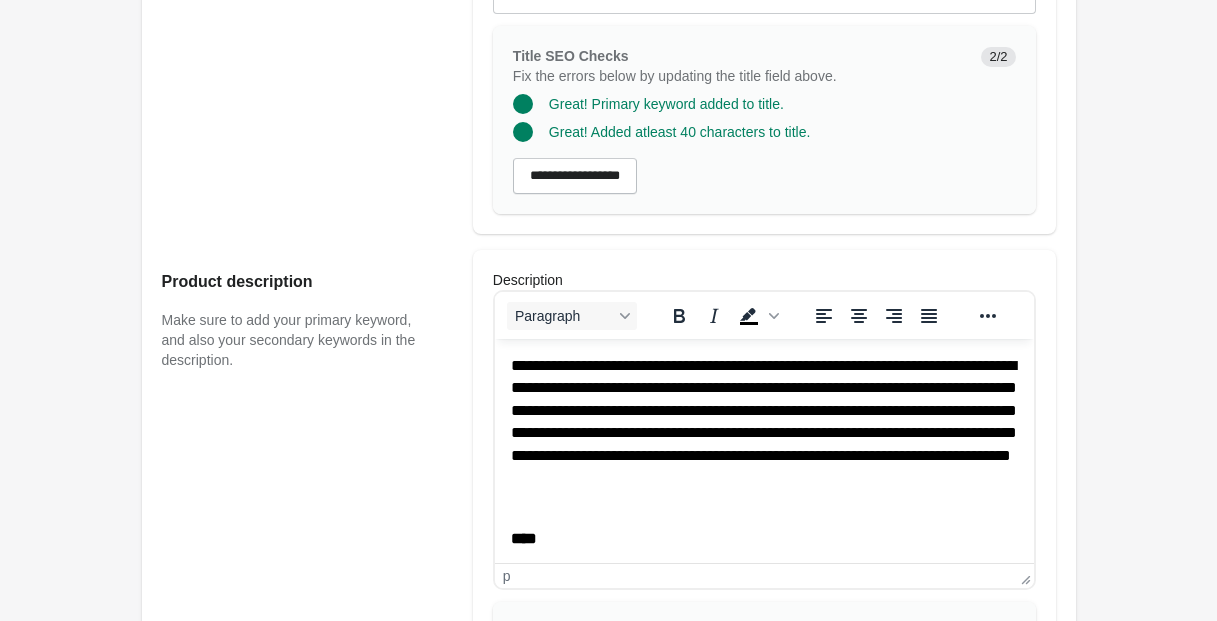 type 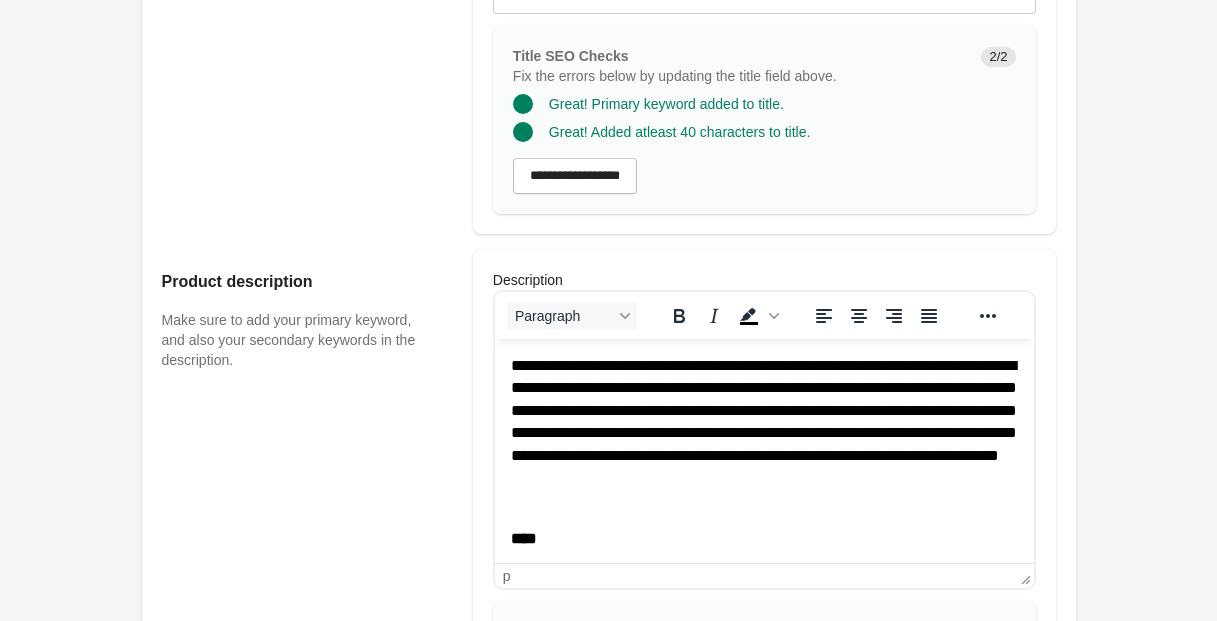 click on "********" 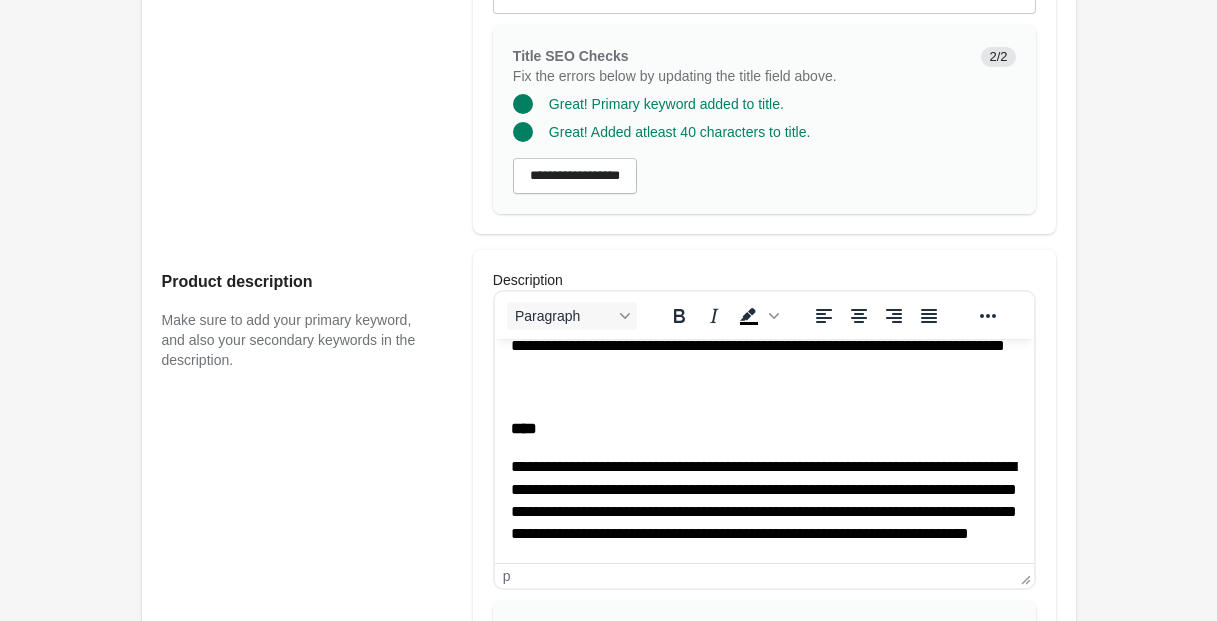 scroll, scrollTop: 112, scrollLeft: 0, axis: vertical 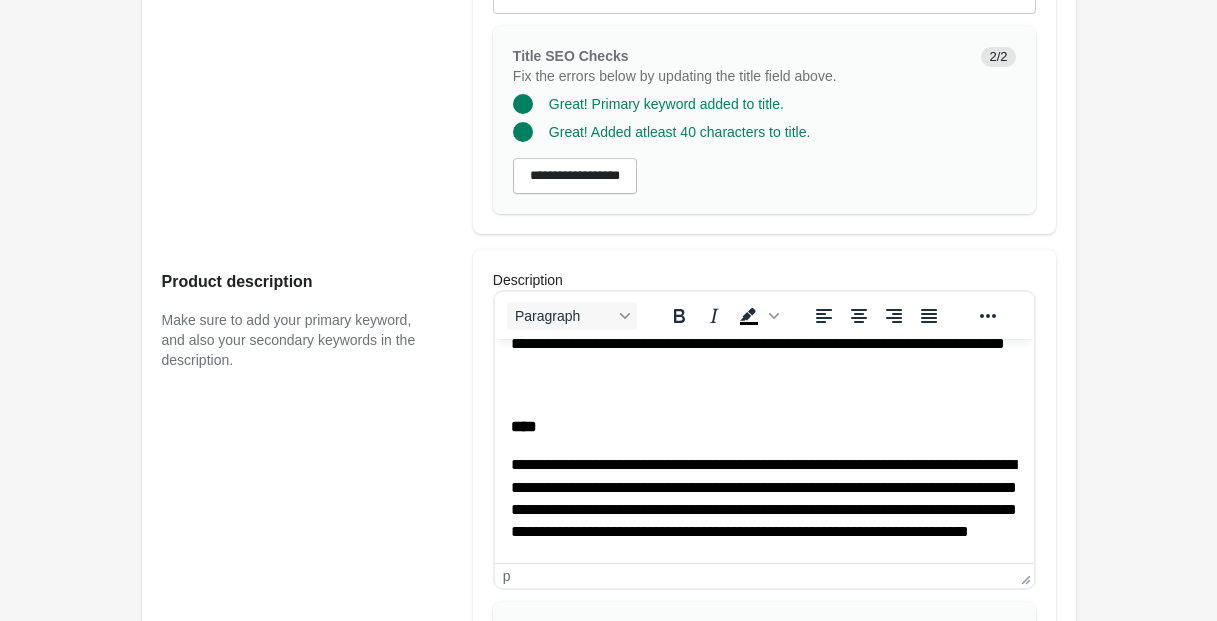 click on "**********" 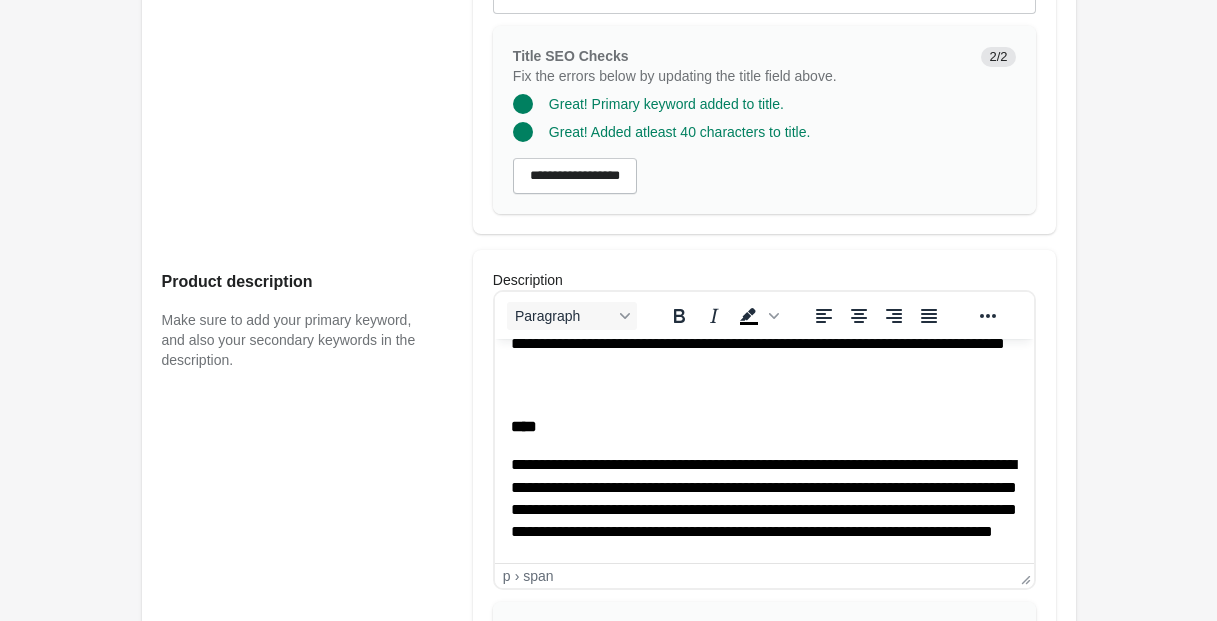 click on "****" 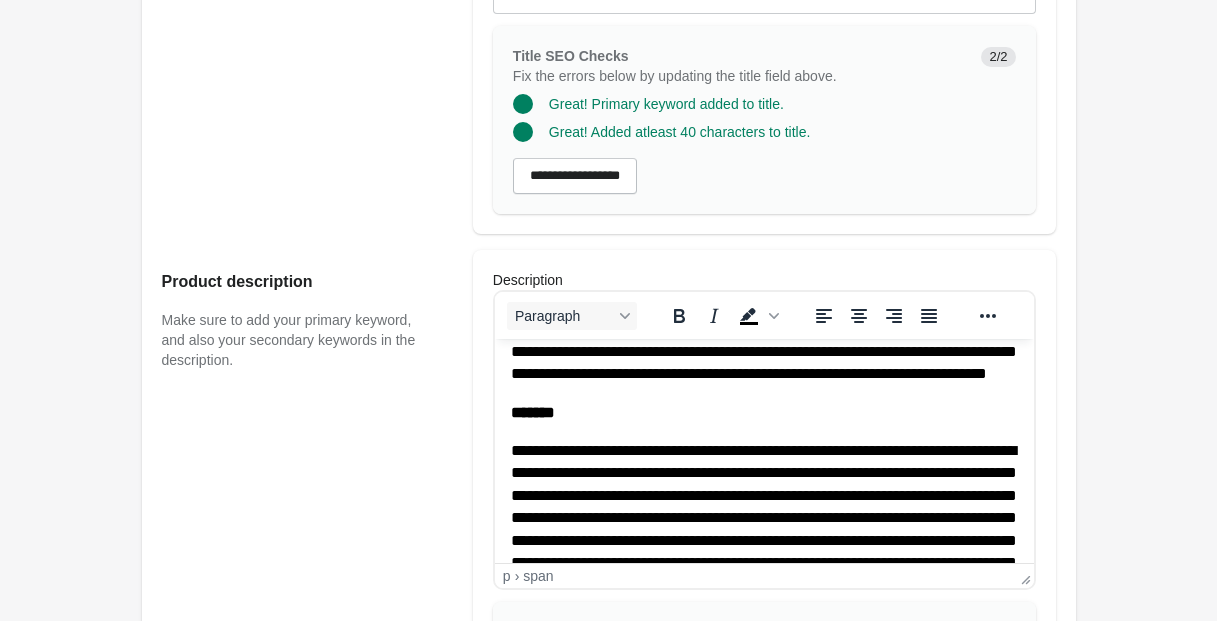 scroll, scrollTop: 273, scrollLeft: 0, axis: vertical 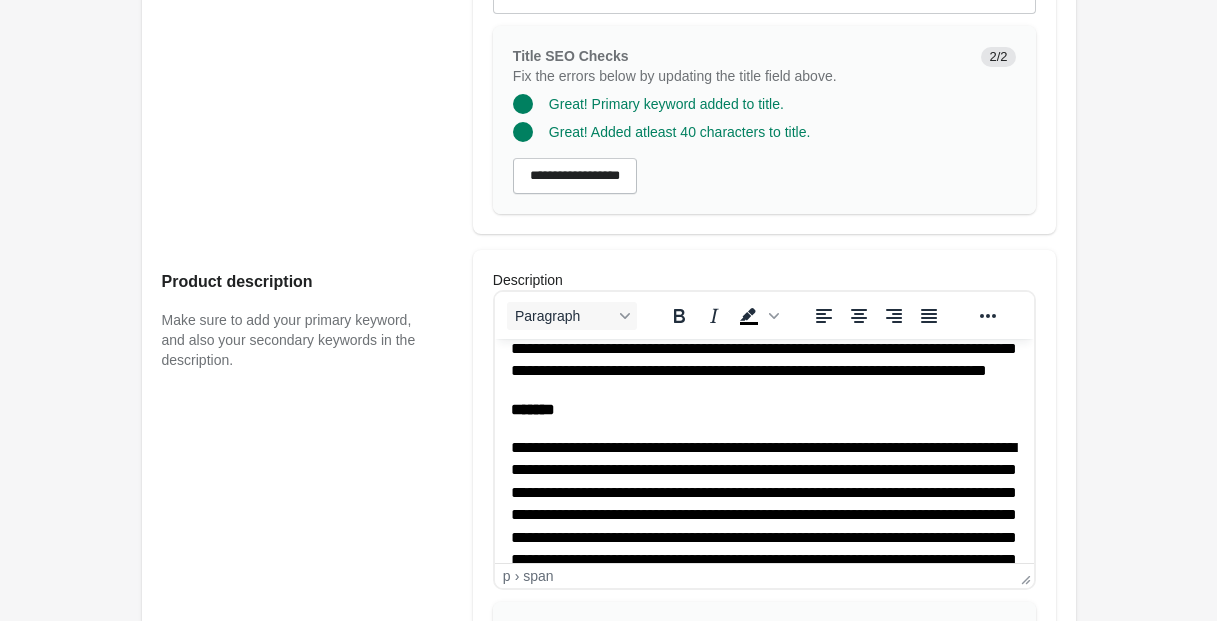 click on "******" 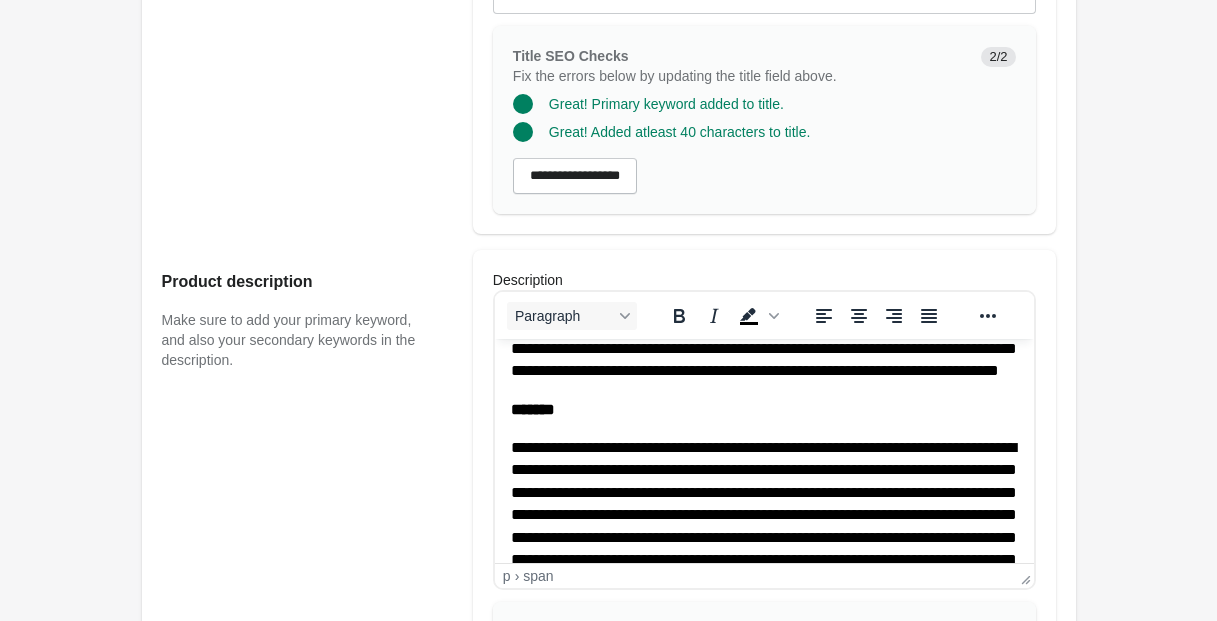 click on "**********" 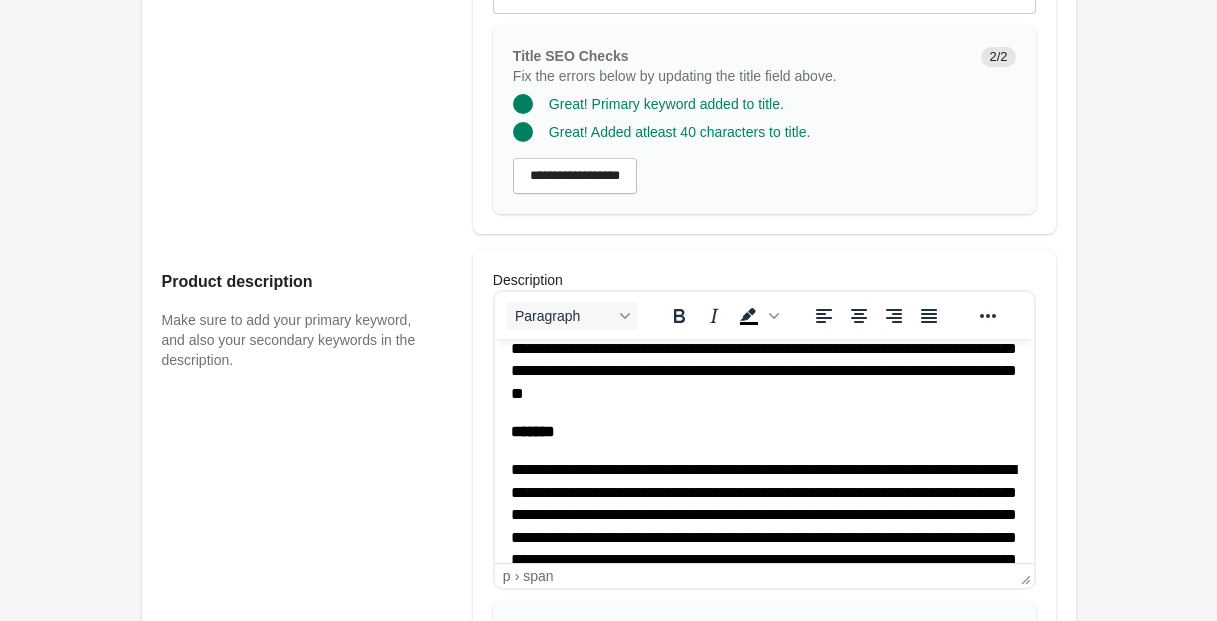 click on "******" 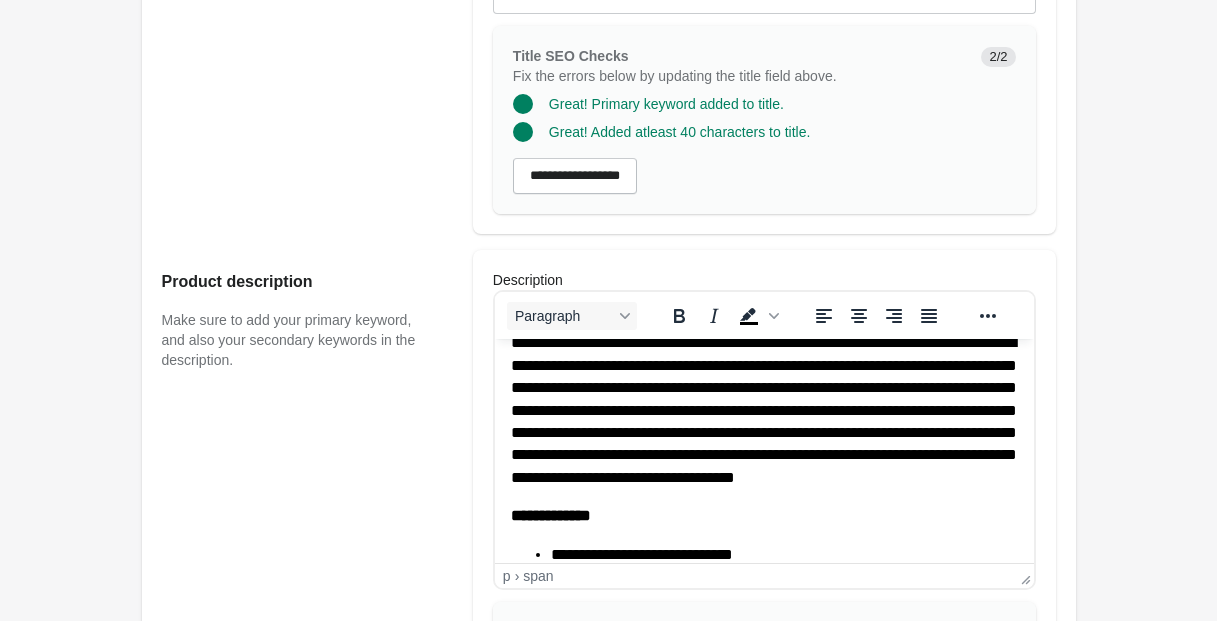 scroll, scrollTop: 398, scrollLeft: 0, axis: vertical 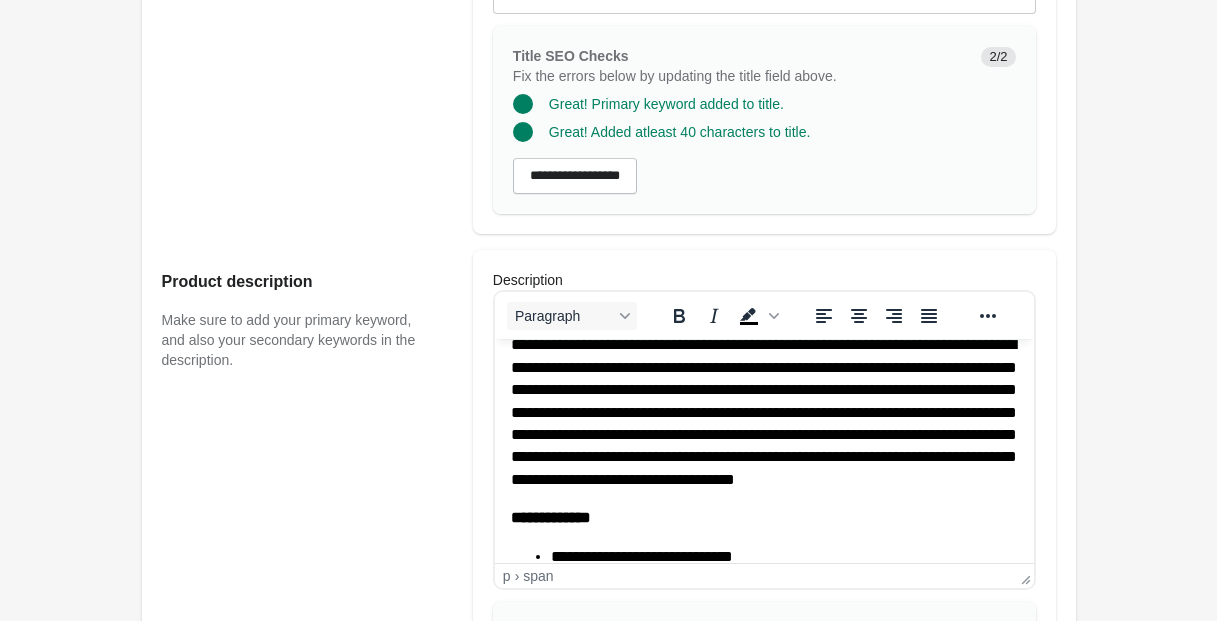 click on "****" 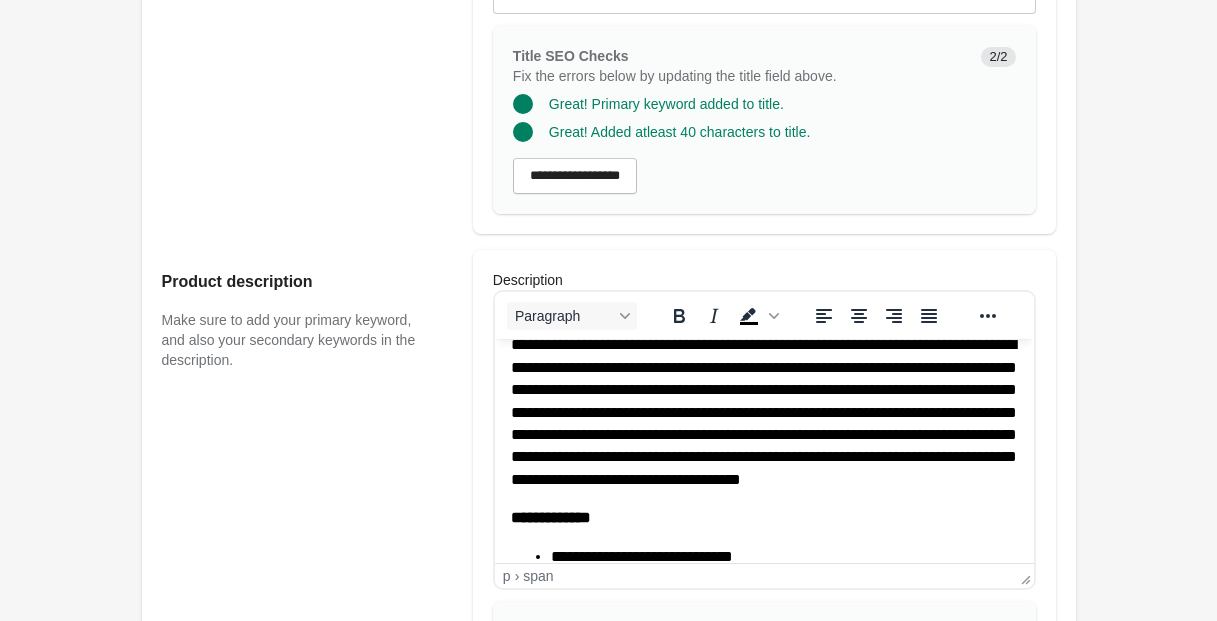 click on "*****" 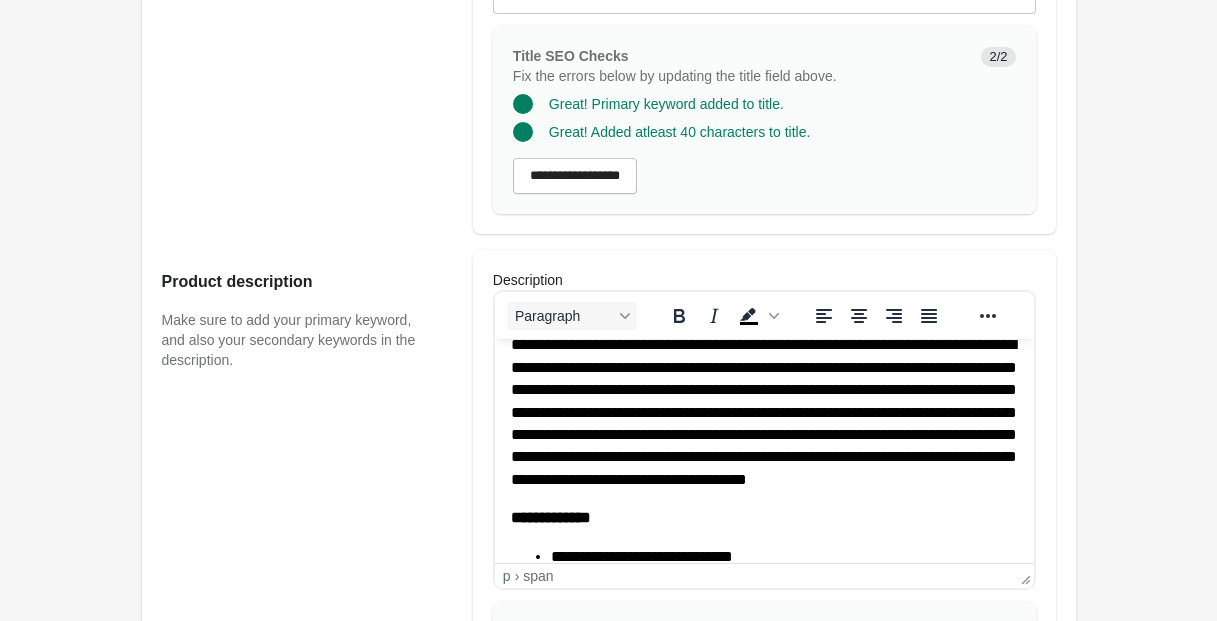 click on "*****" 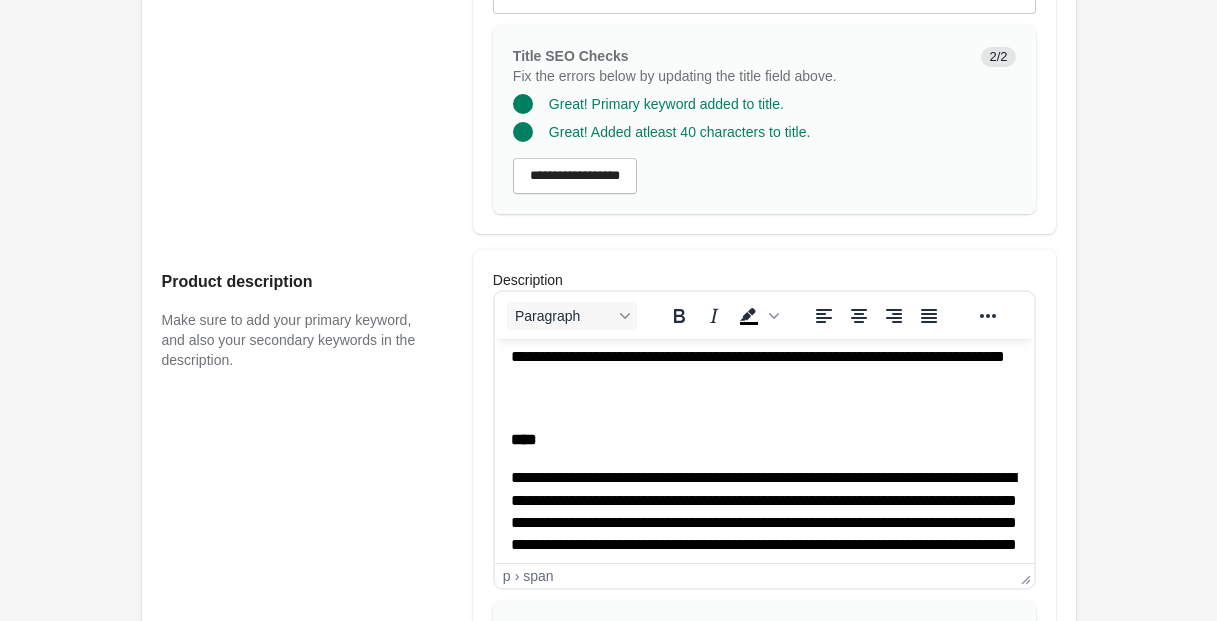 scroll, scrollTop: 96, scrollLeft: 0, axis: vertical 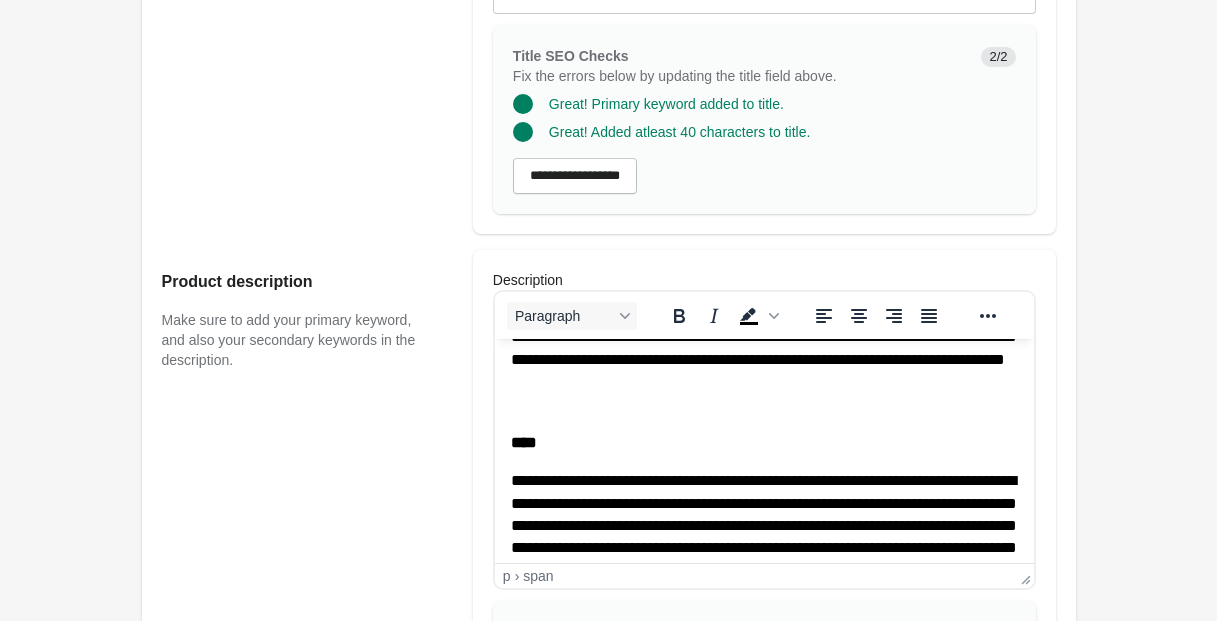 click on "**********" at bounding box center (763, 525) 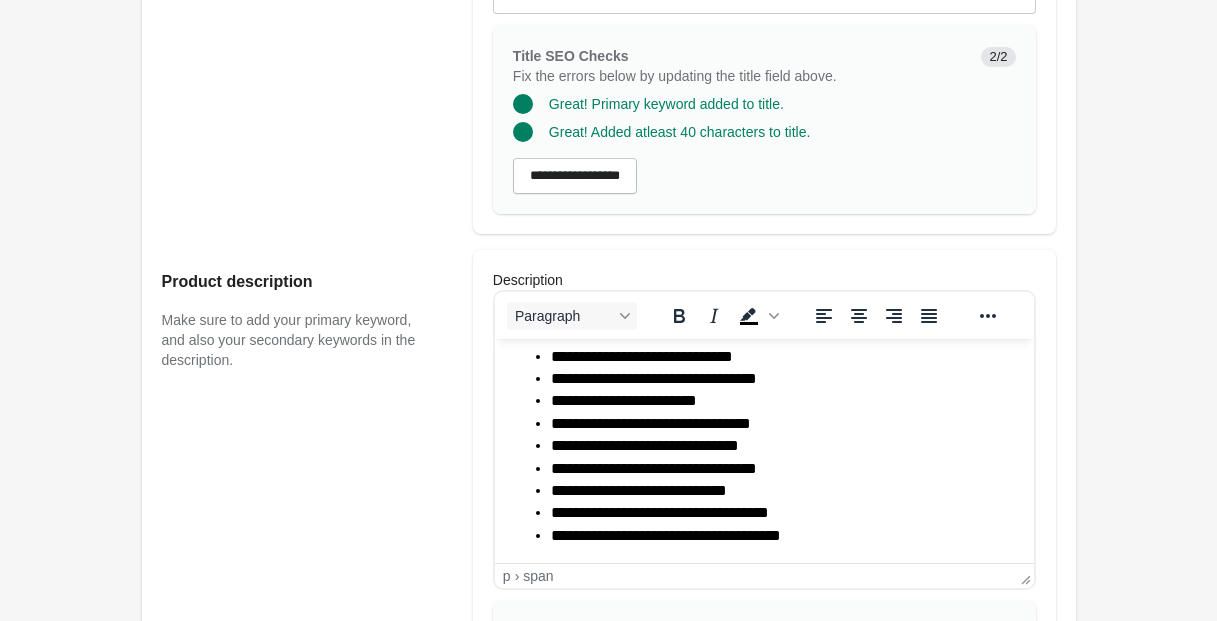 scroll, scrollTop: 615, scrollLeft: 0, axis: vertical 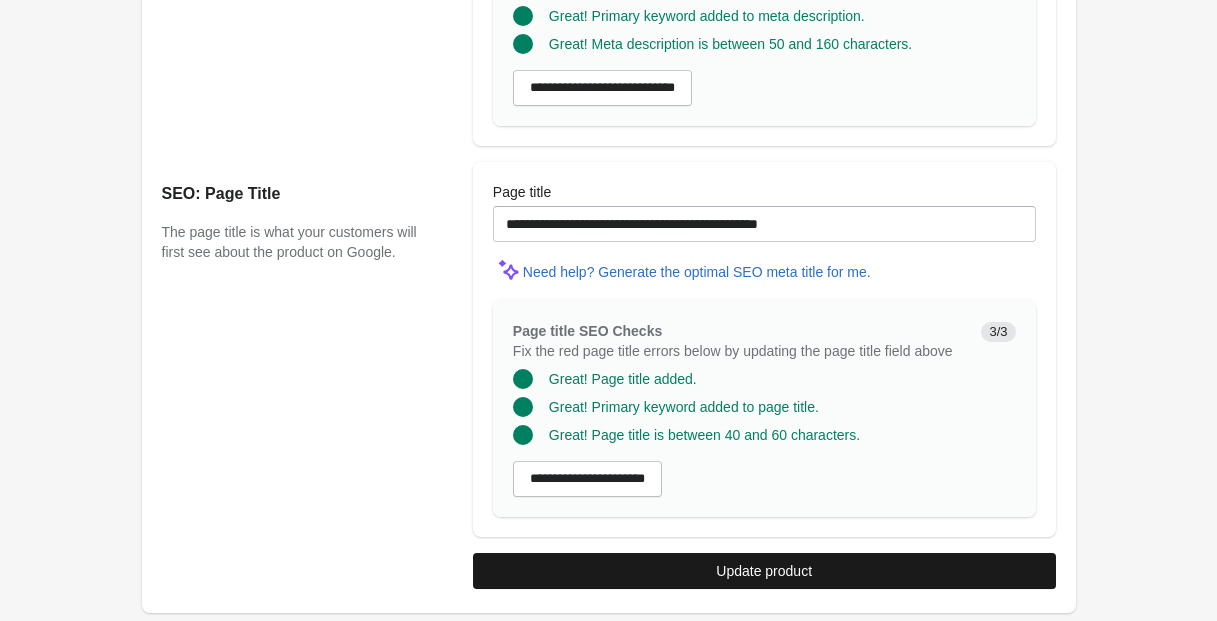 click on "Update product" at bounding box center [764, 571] 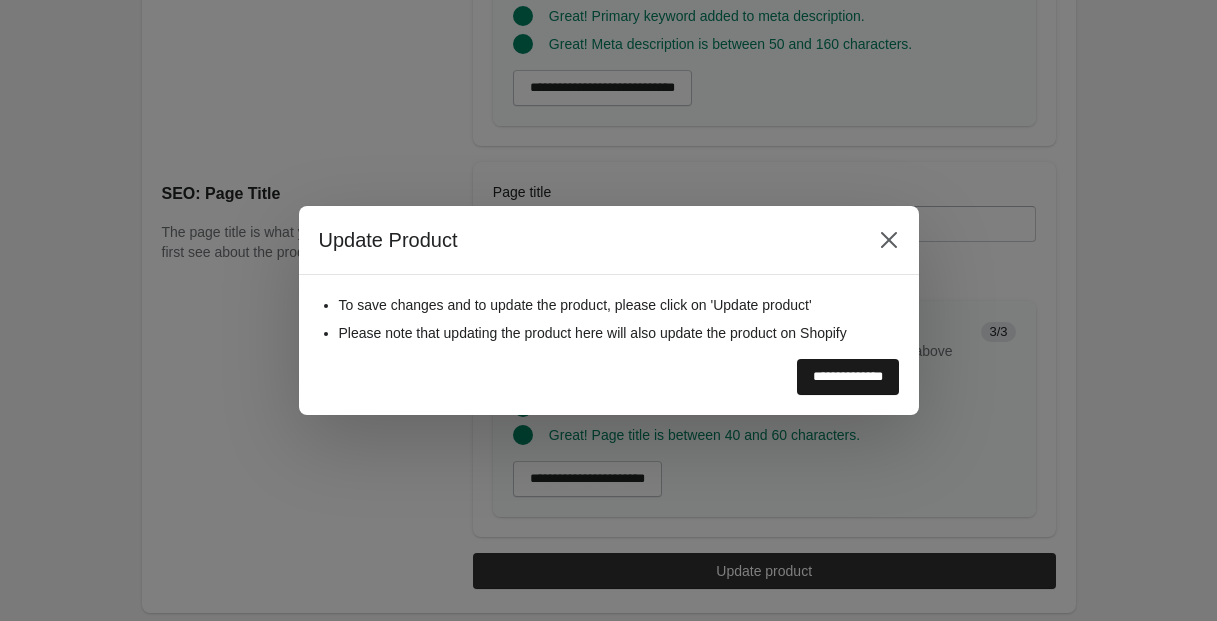click on "**********" at bounding box center [848, 377] 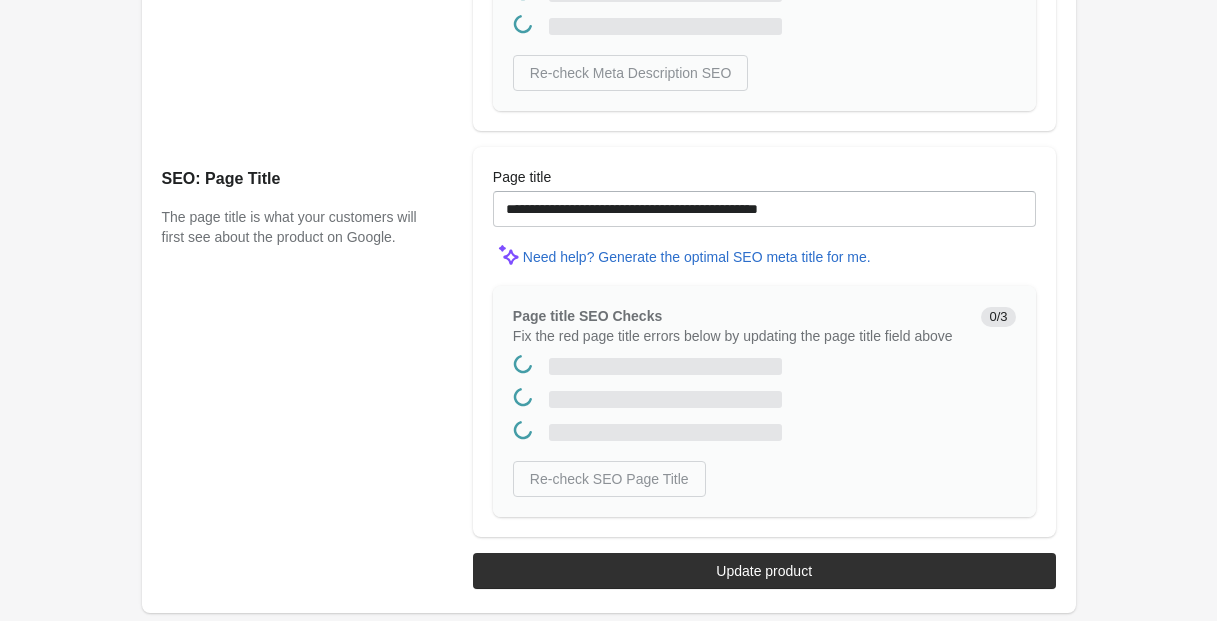scroll, scrollTop: 0, scrollLeft: 0, axis: both 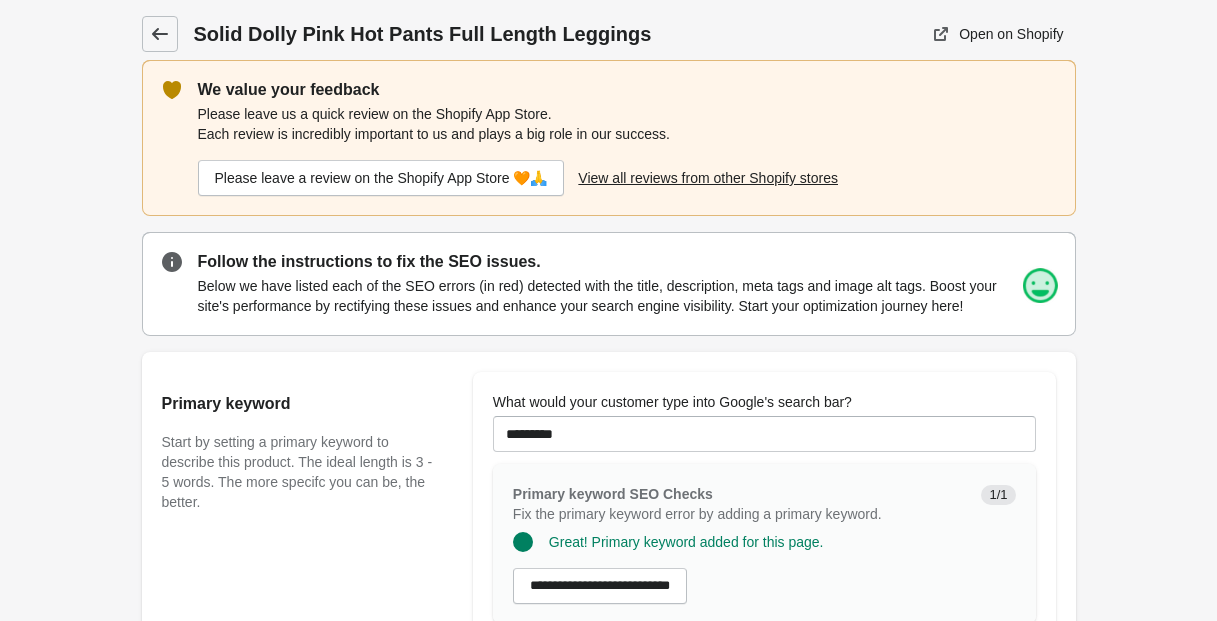 click 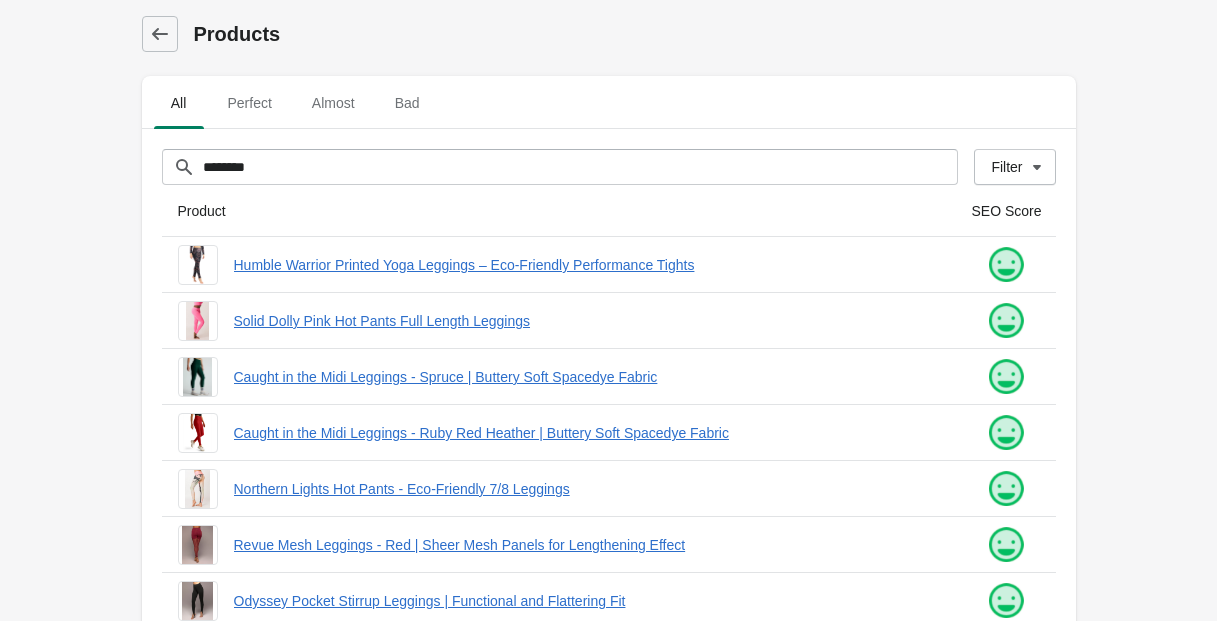 scroll, scrollTop: 536, scrollLeft: 0, axis: vertical 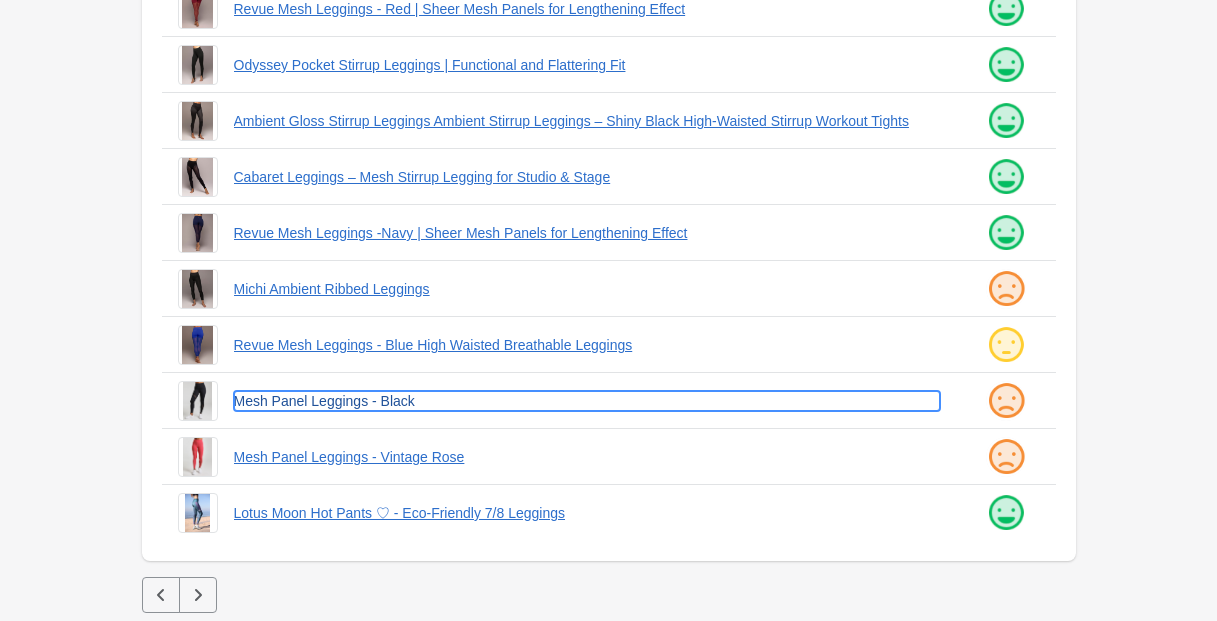 click on "Mesh Panel Leggings - Black" at bounding box center (587, 401) 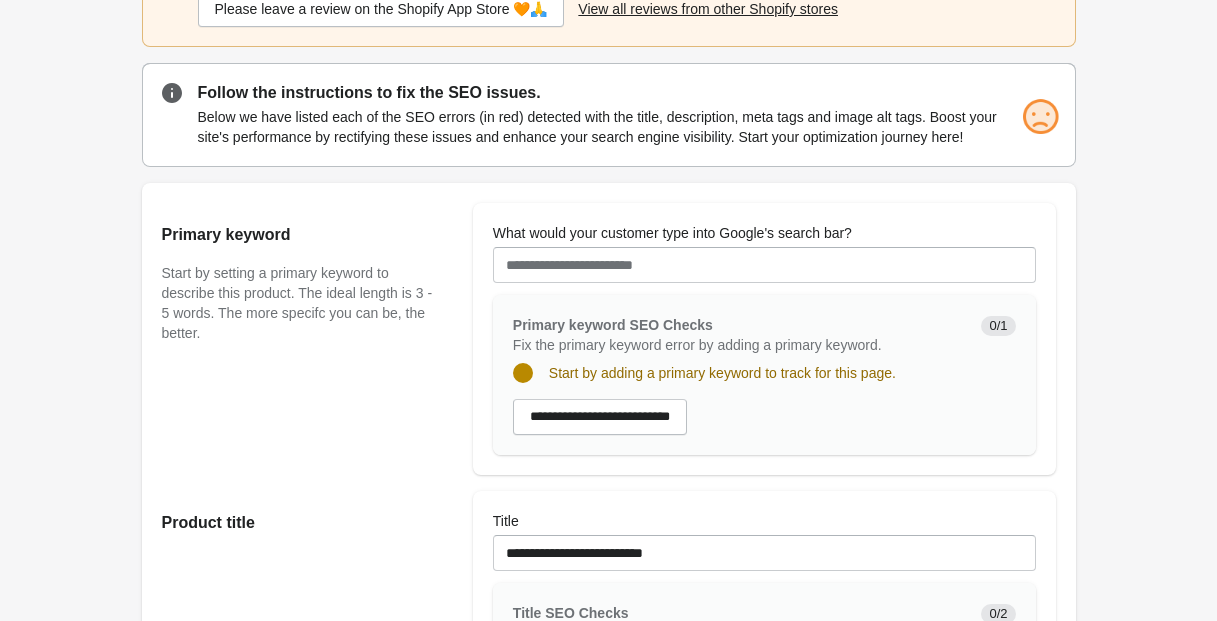 scroll, scrollTop: 168, scrollLeft: 0, axis: vertical 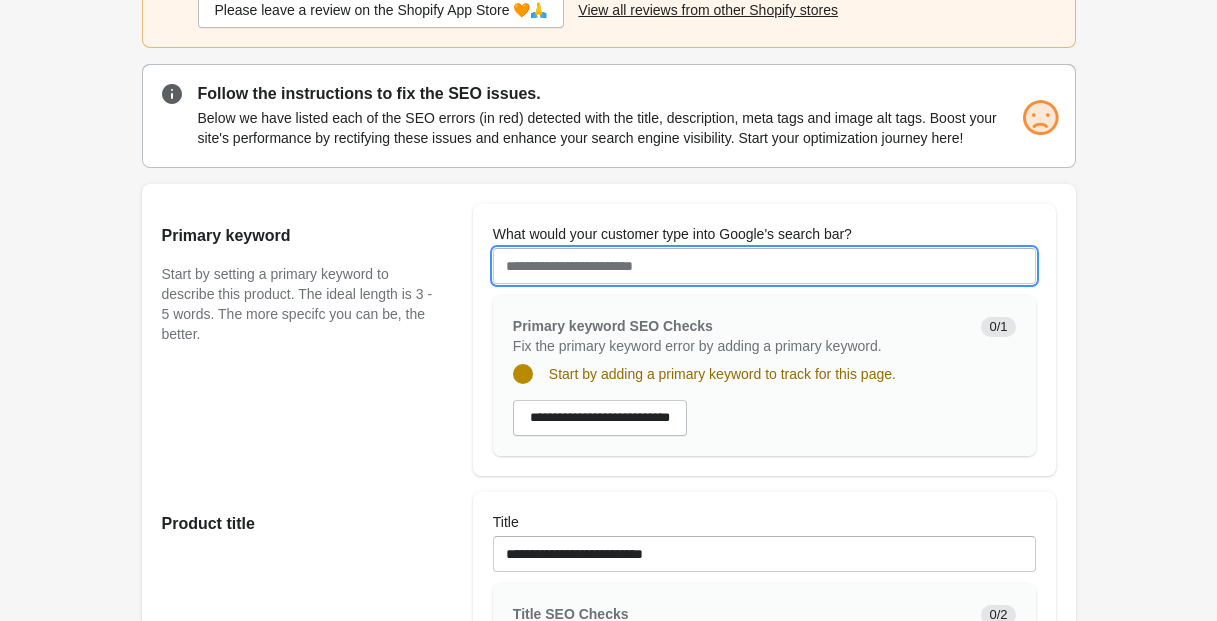 click on "What would your customer type into Google's search bar?" at bounding box center [764, 266] 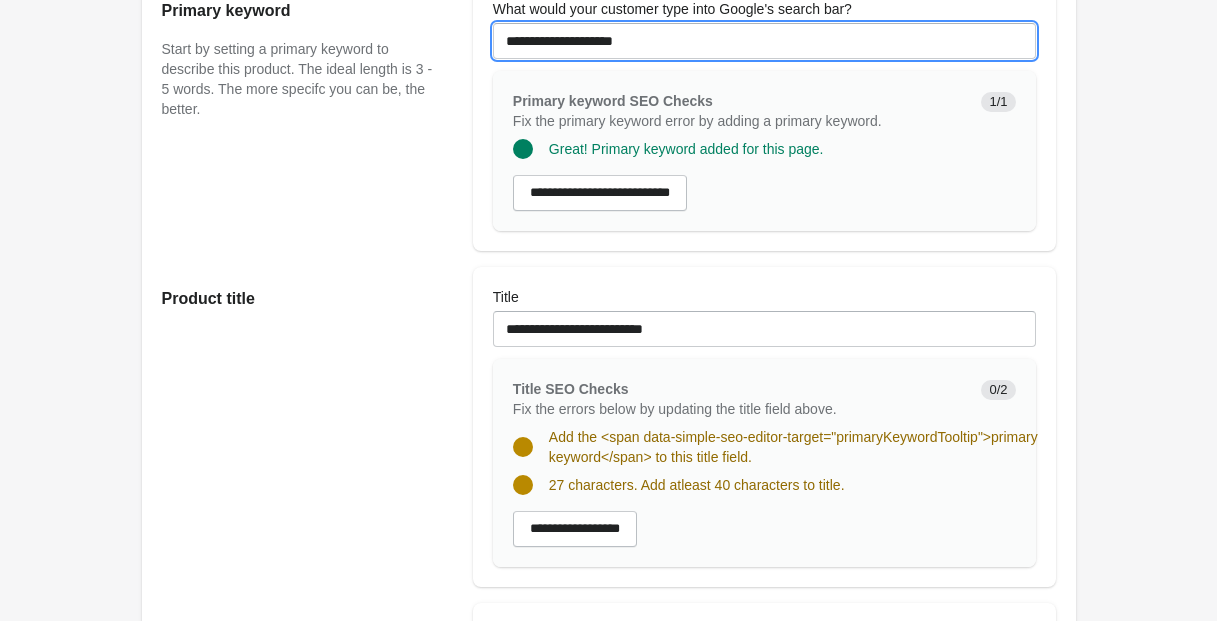 scroll, scrollTop: 428, scrollLeft: 0, axis: vertical 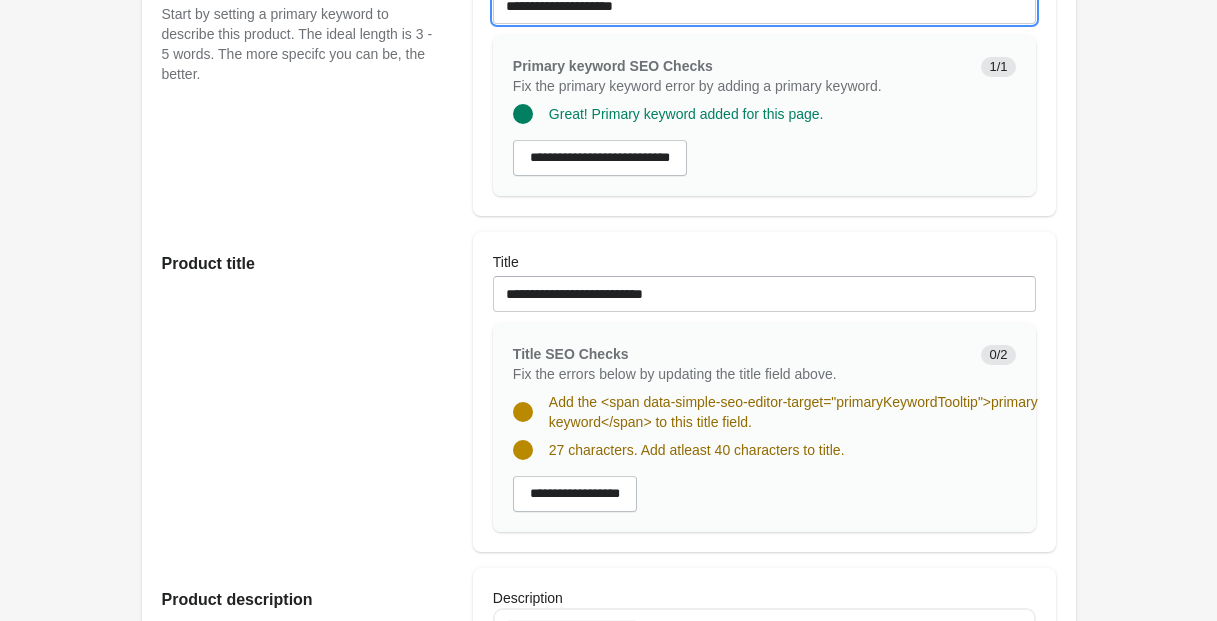 type on "**********" 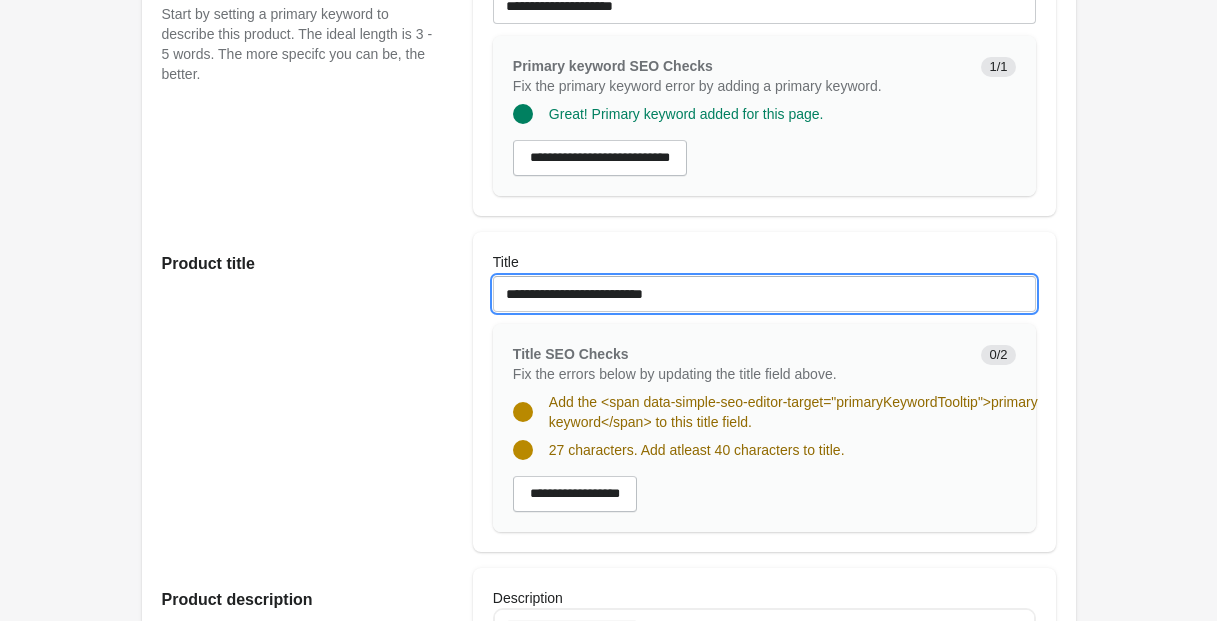 click on "**********" at bounding box center (764, 294) 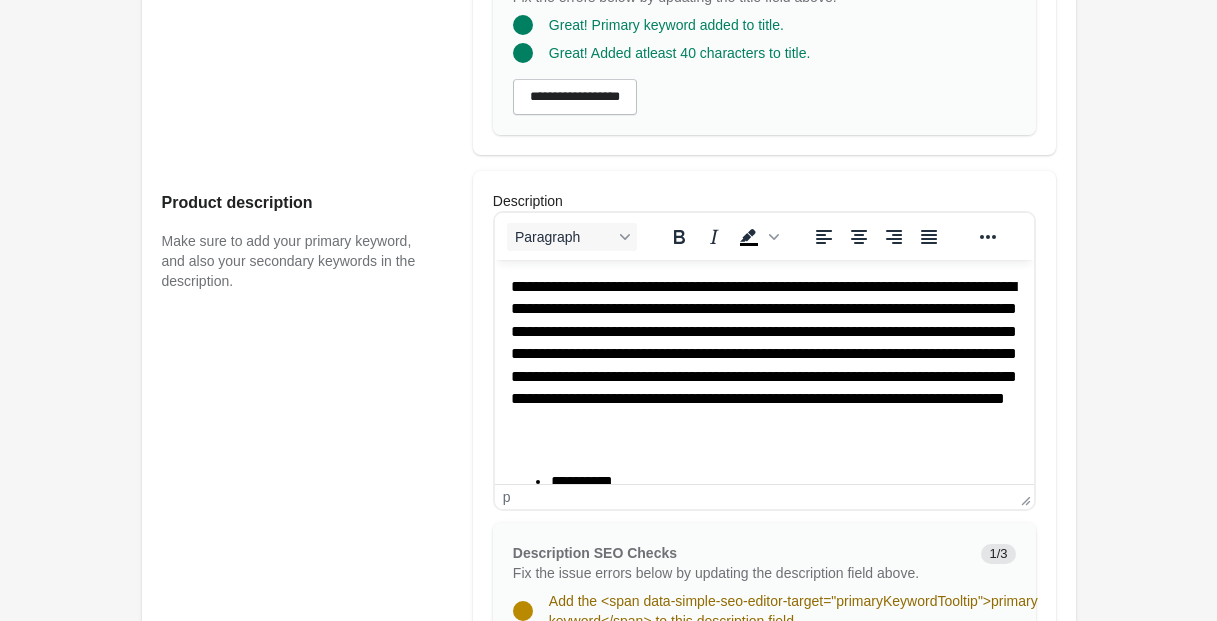 scroll, scrollTop: 812, scrollLeft: 0, axis: vertical 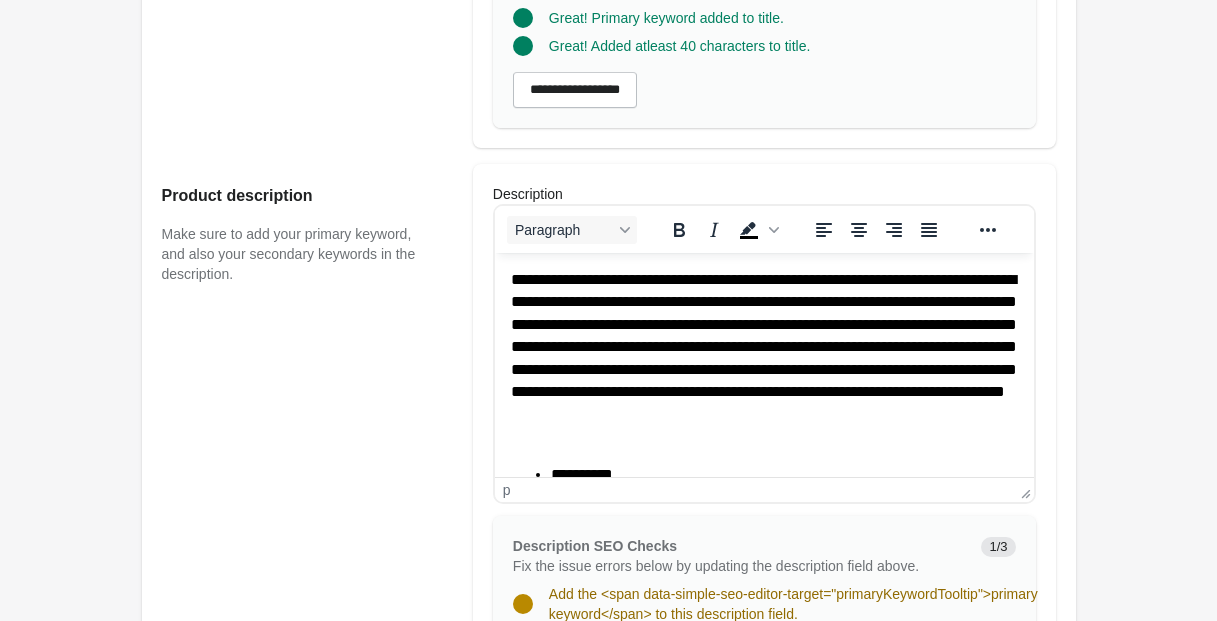 type on "**********" 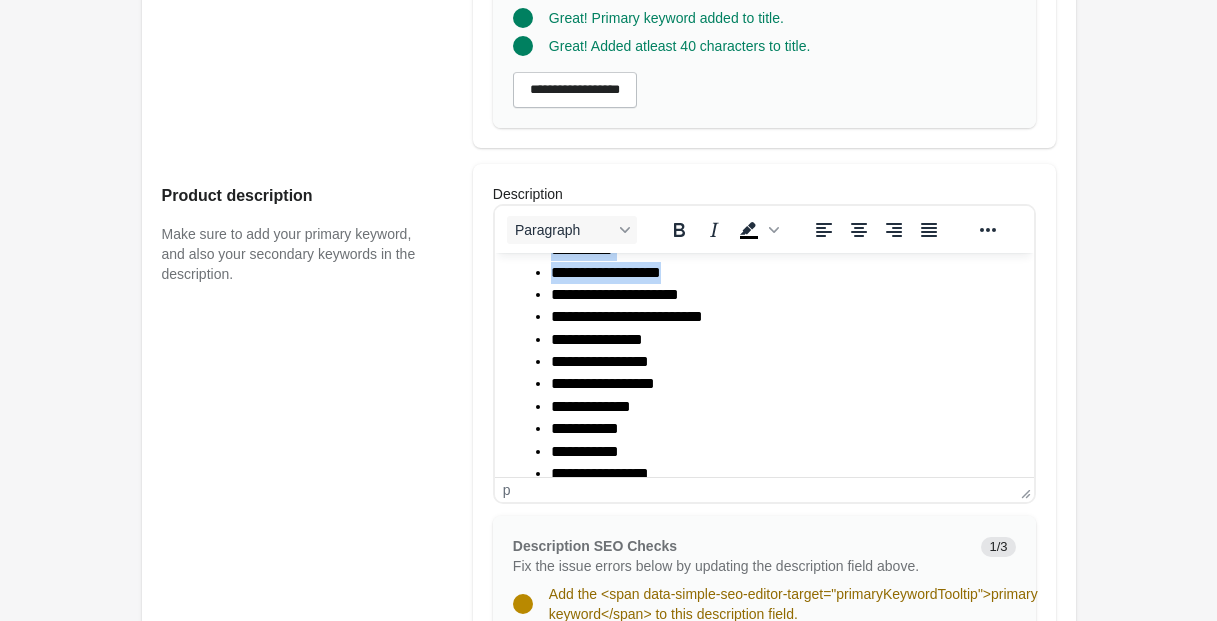 scroll, scrollTop: 0, scrollLeft: 0, axis: both 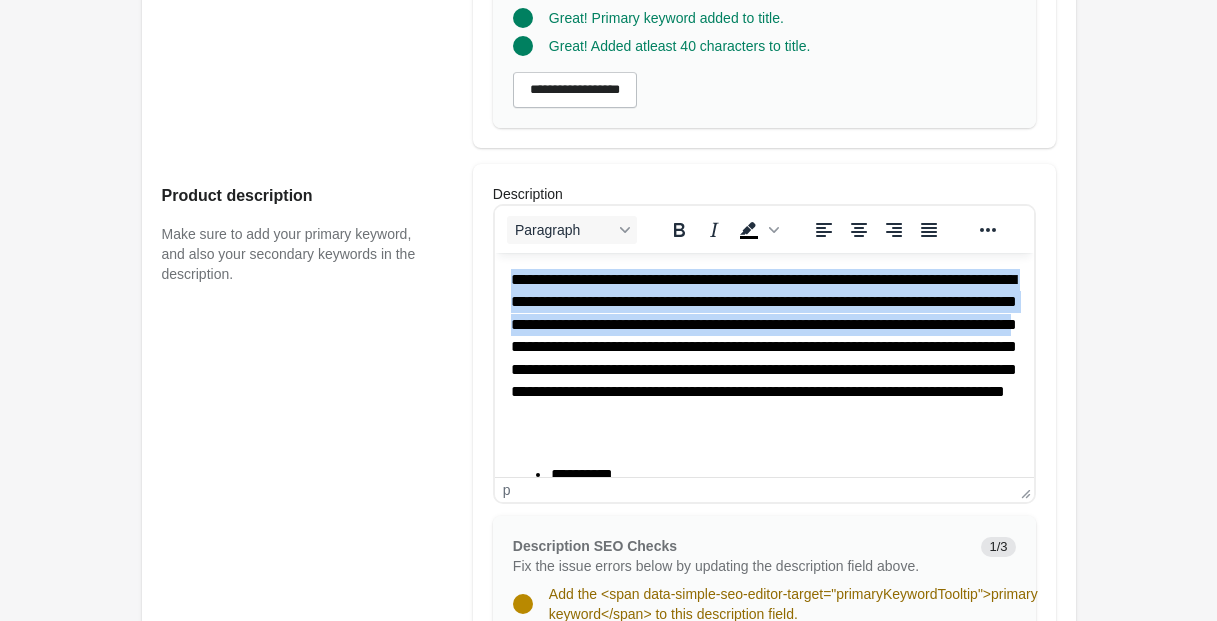 drag, startPoint x: 511, startPoint y: 281, endPoint x: 964, endPoint y: 349, distance: 458.07532 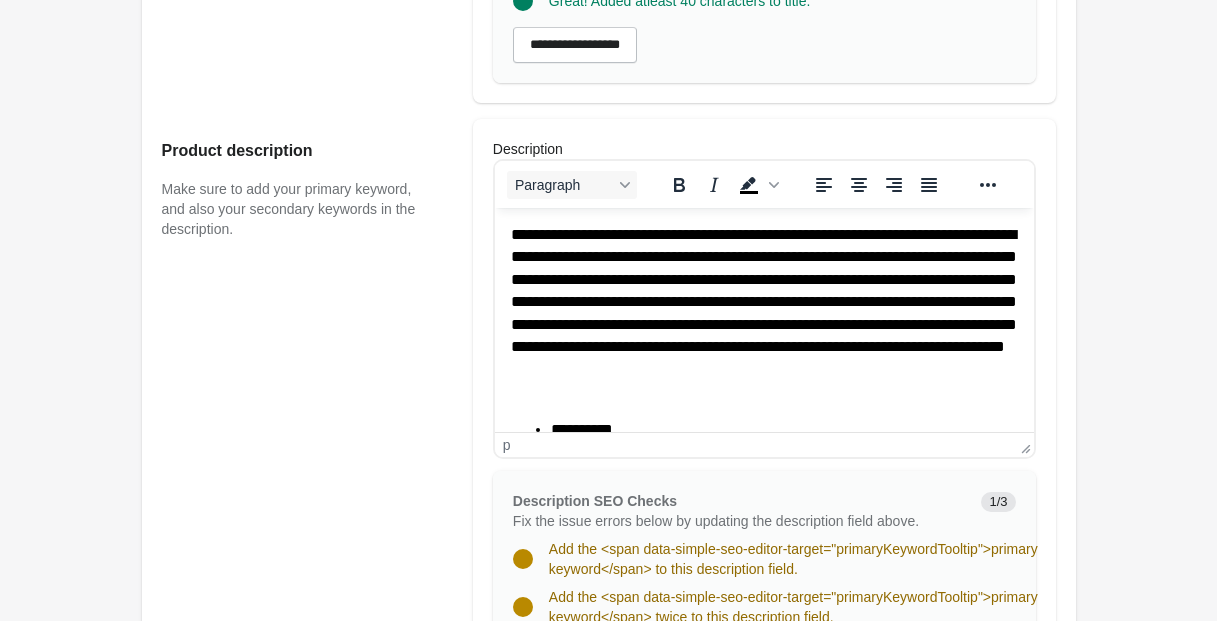 scroll, scrollTop: 856, scrollLeft: 0, axis: vertical 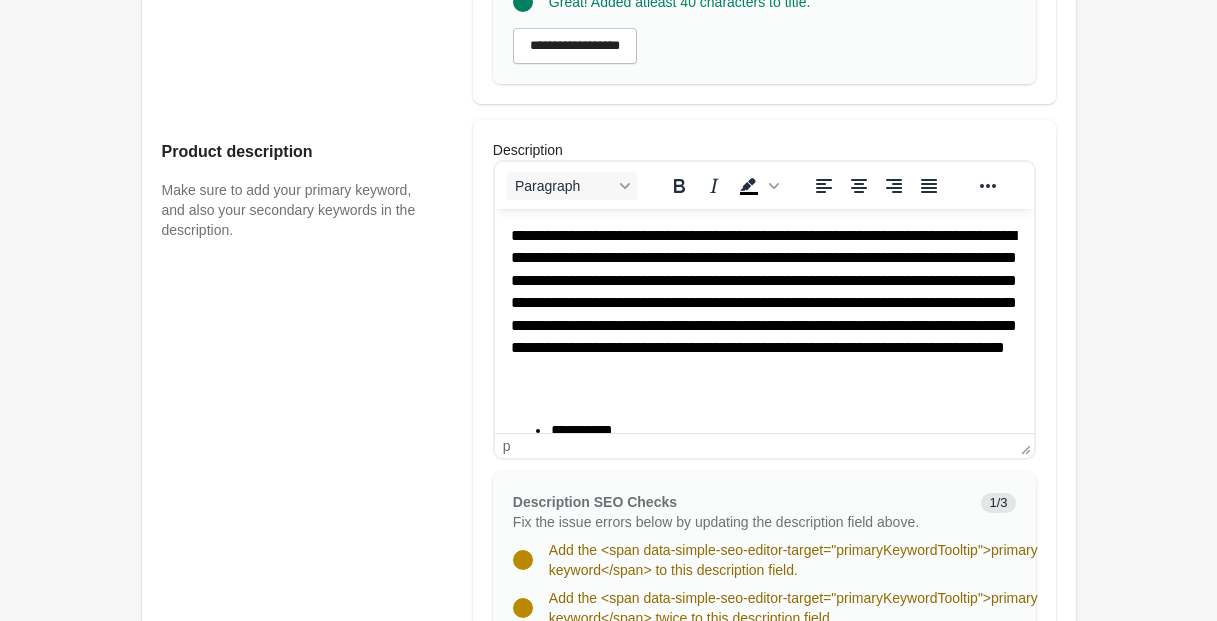drag, startPoint x: 642, startPoint y: 236, endPoint x: 632, endPoint y: 241, distance: 11.18034 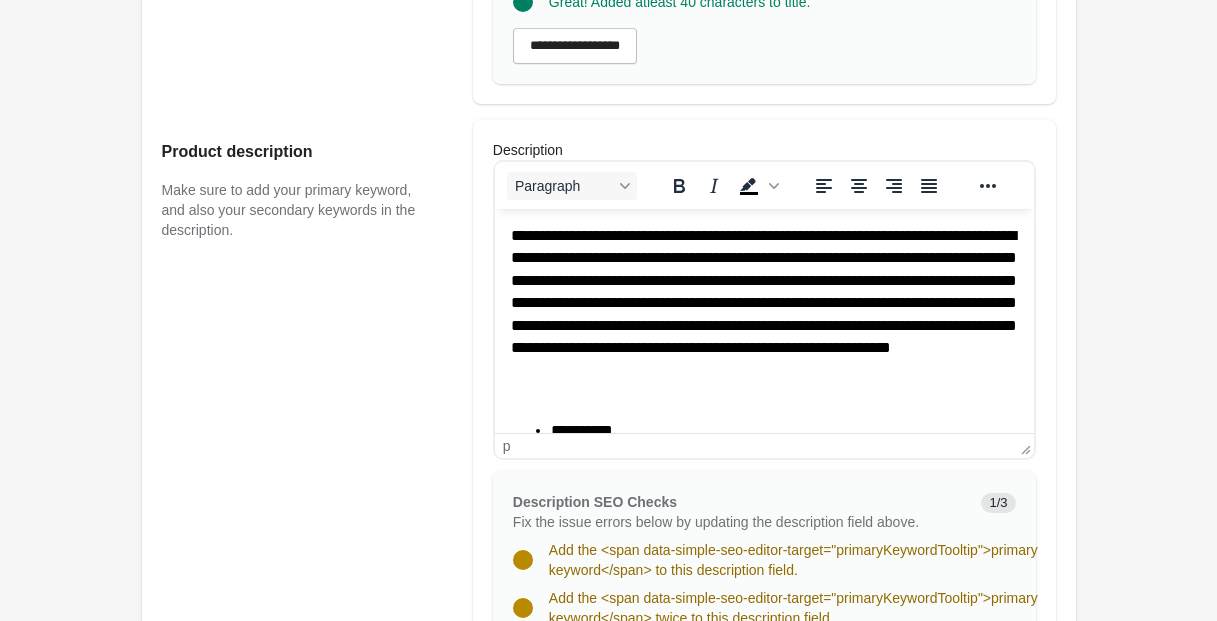 click on "**********" at bounding box center (763, 314) 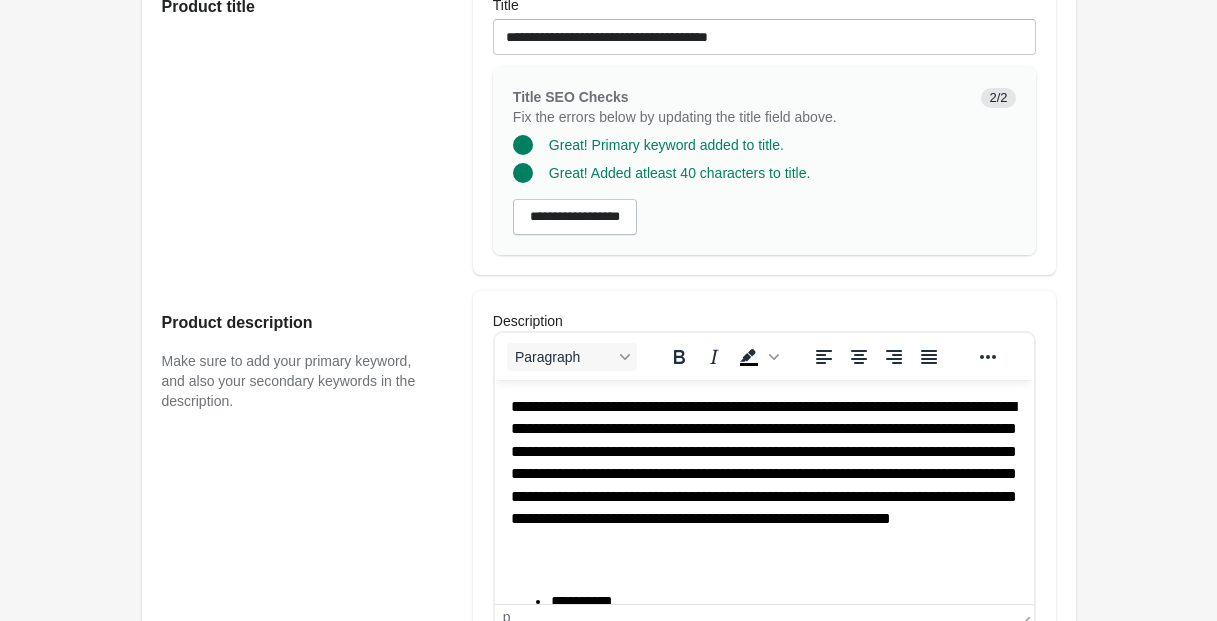 scroll, scrollTop: 672, scrollLeft: 0, axis: vertical 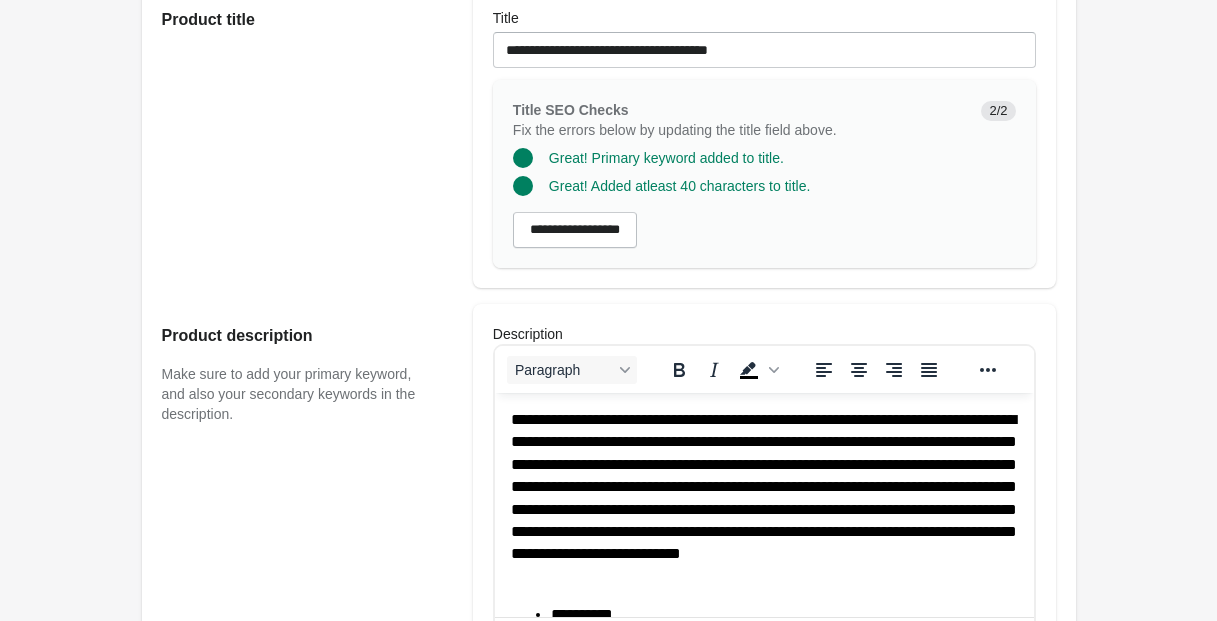 click on "**********" at bounding box center [763, 498] 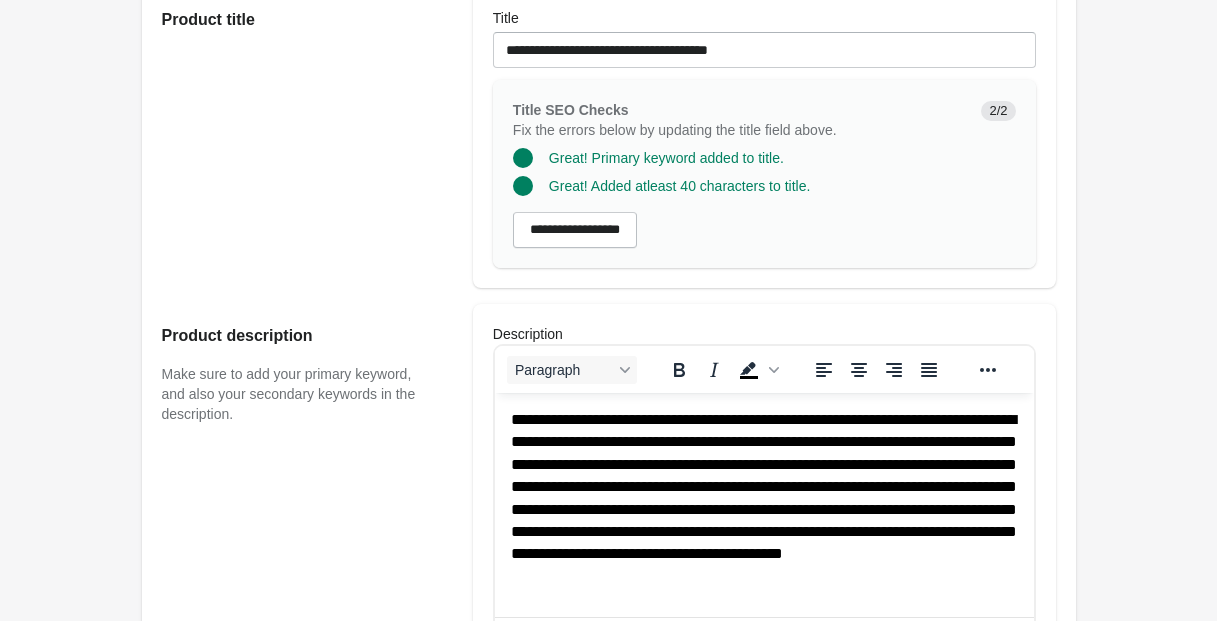 click on "*********" 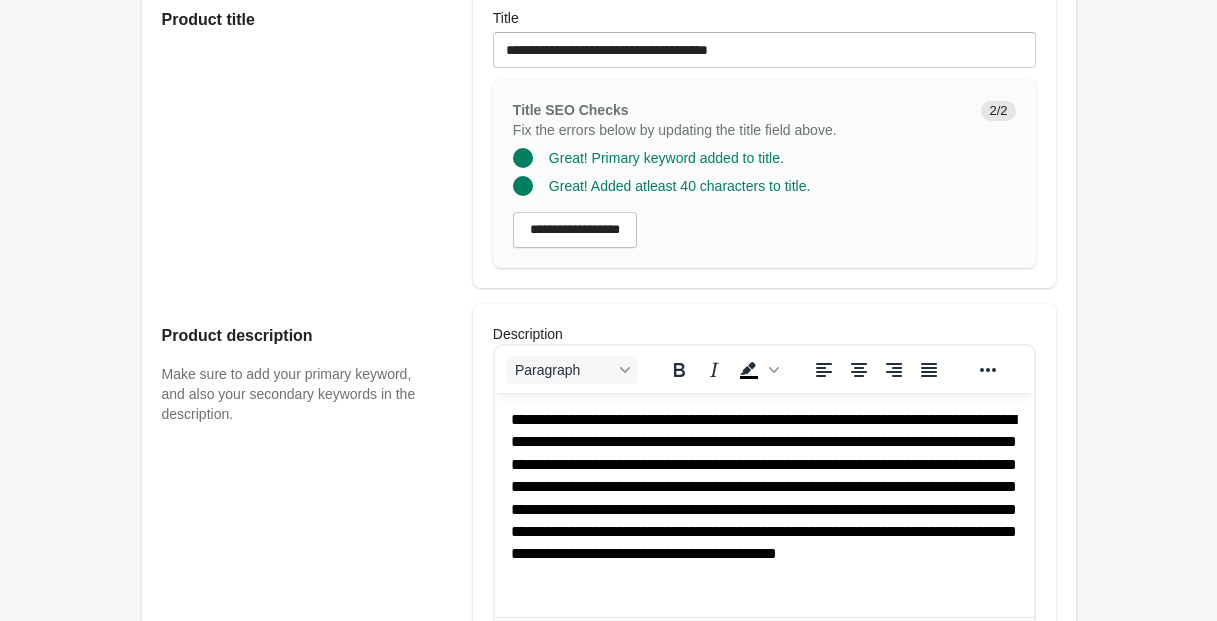 click on "**********" 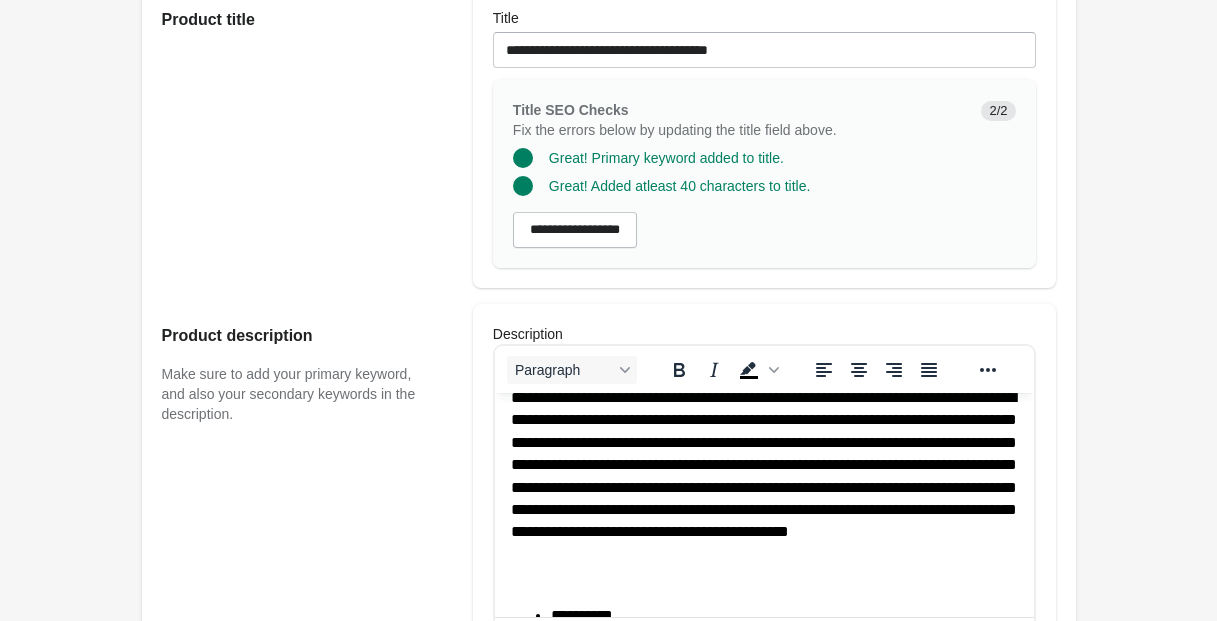 scroll, scrollTop: 0, scrollLeft: 0, axis: both 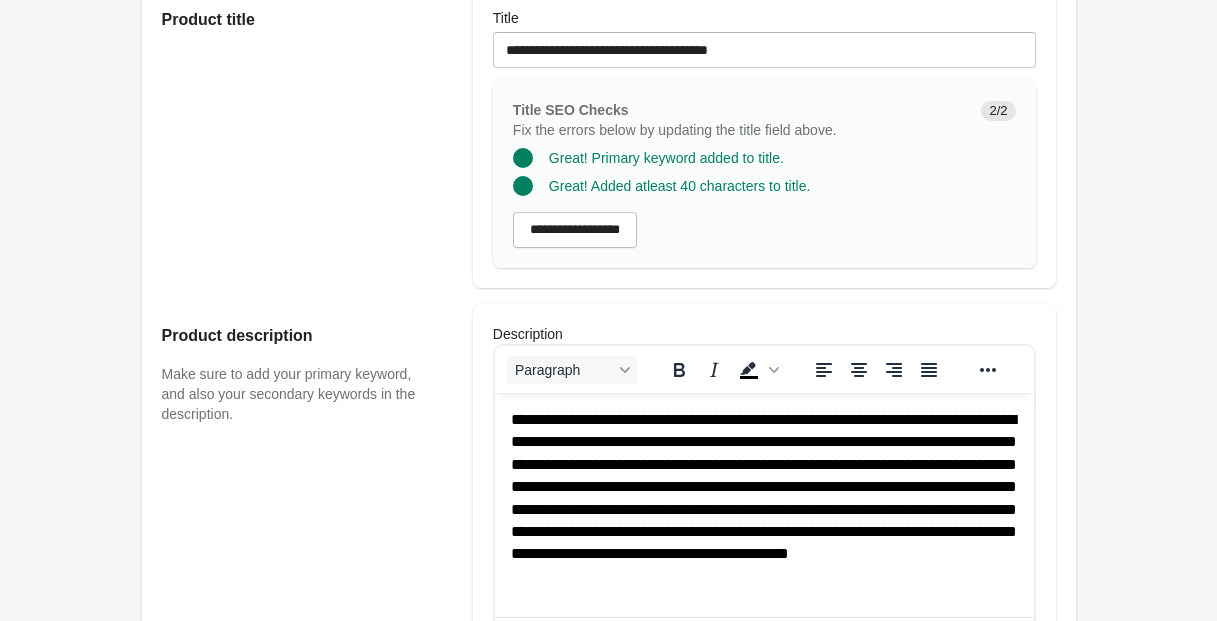 click on "**********" at bounding box center (763, 510) 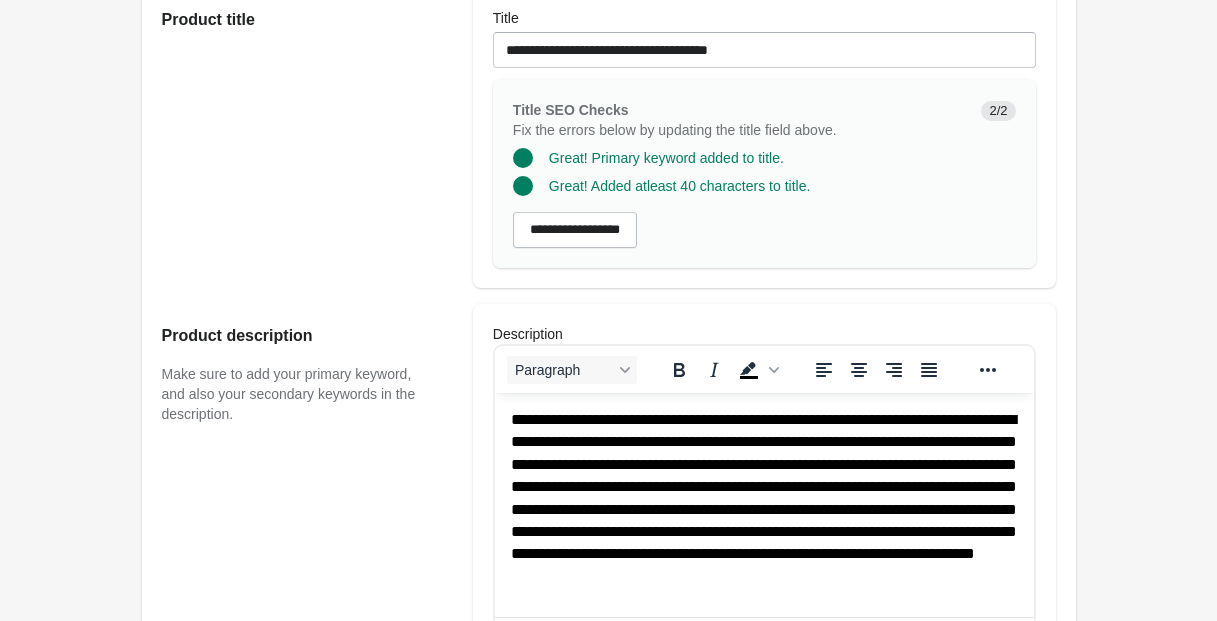 drag, startPoint x: 773, startPoint y: 535, endPoint x: 744, endPoint y: 551, distance: 33.12099 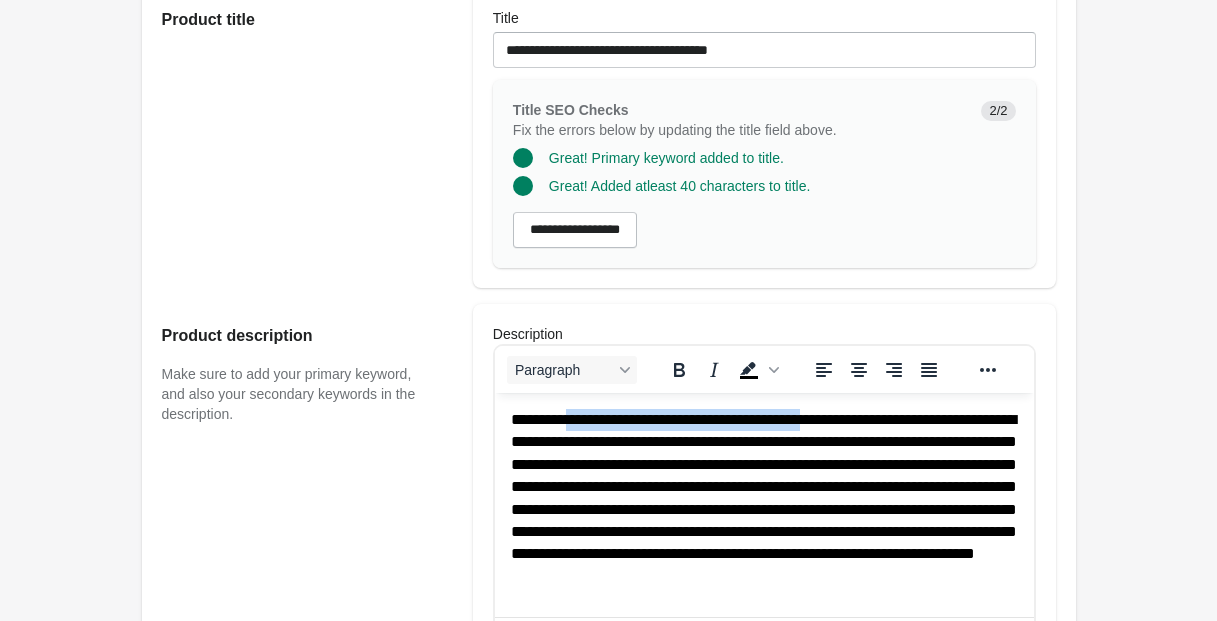 drag, startPoint x: 577, startPoint y: 416, endPoint x: 888, endPoint y: 418, distance: 311.00644 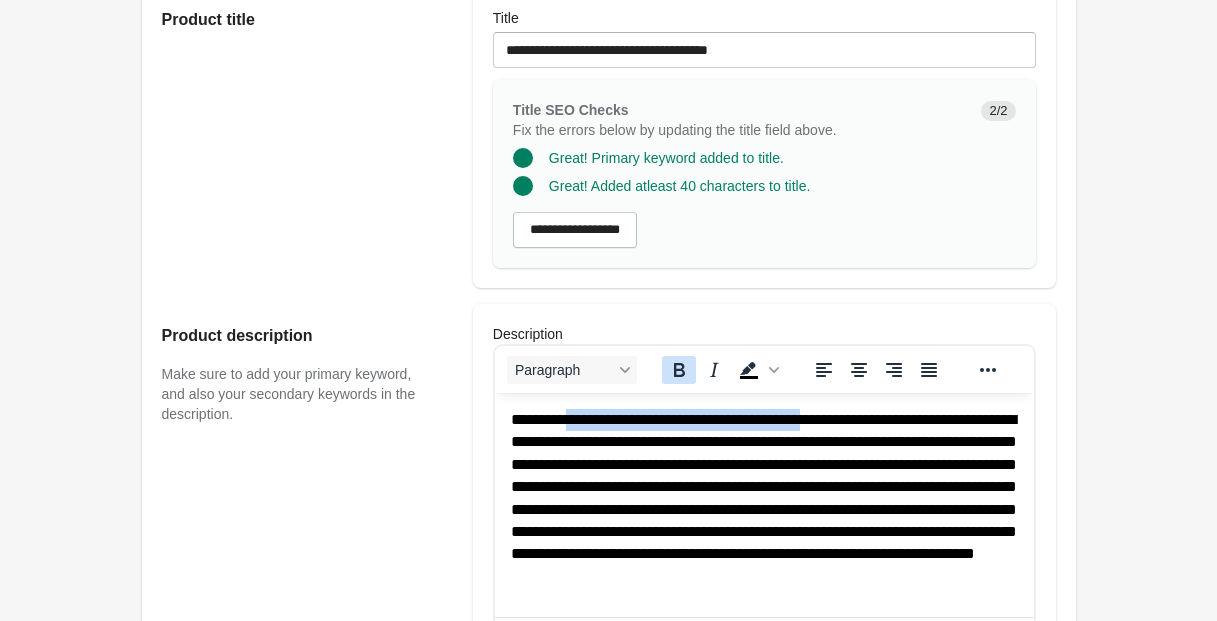 click 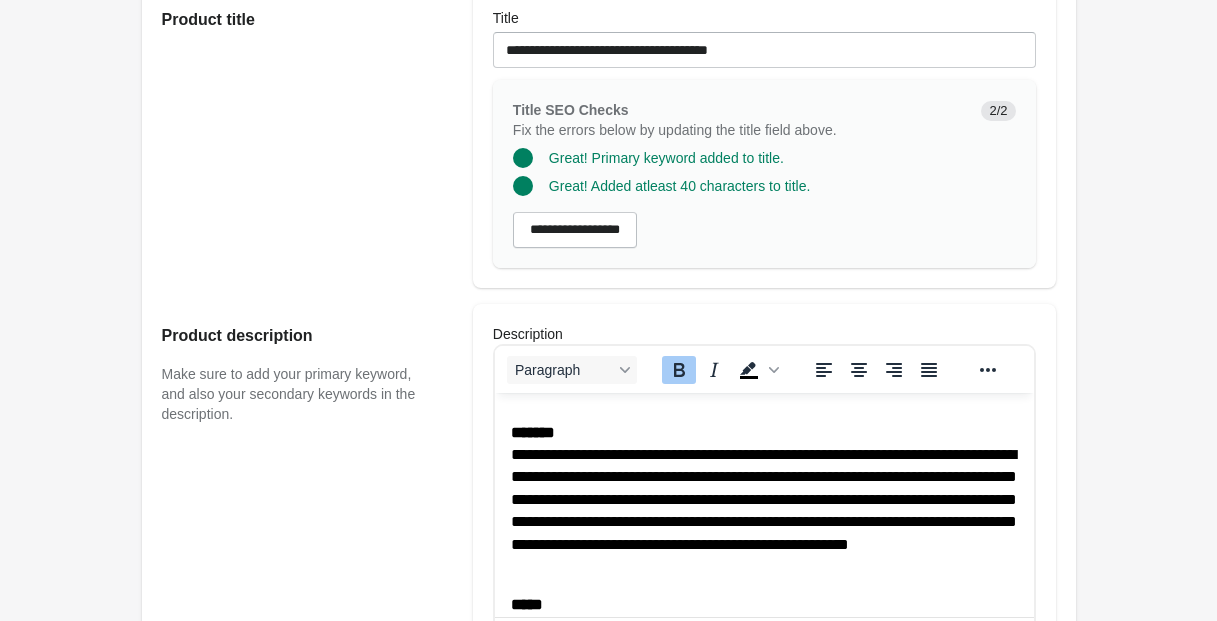 scroll, scrollTop: 616, scrollLeft: 0, axis: vertical 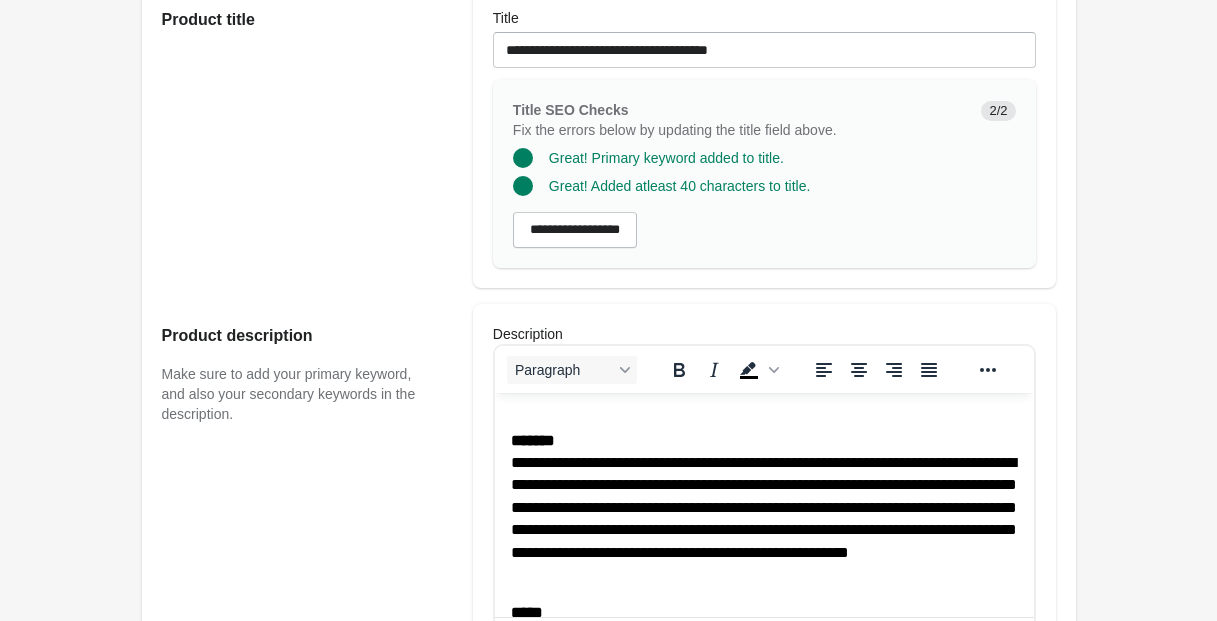 click on "**********" at bounding box center (763, 508) 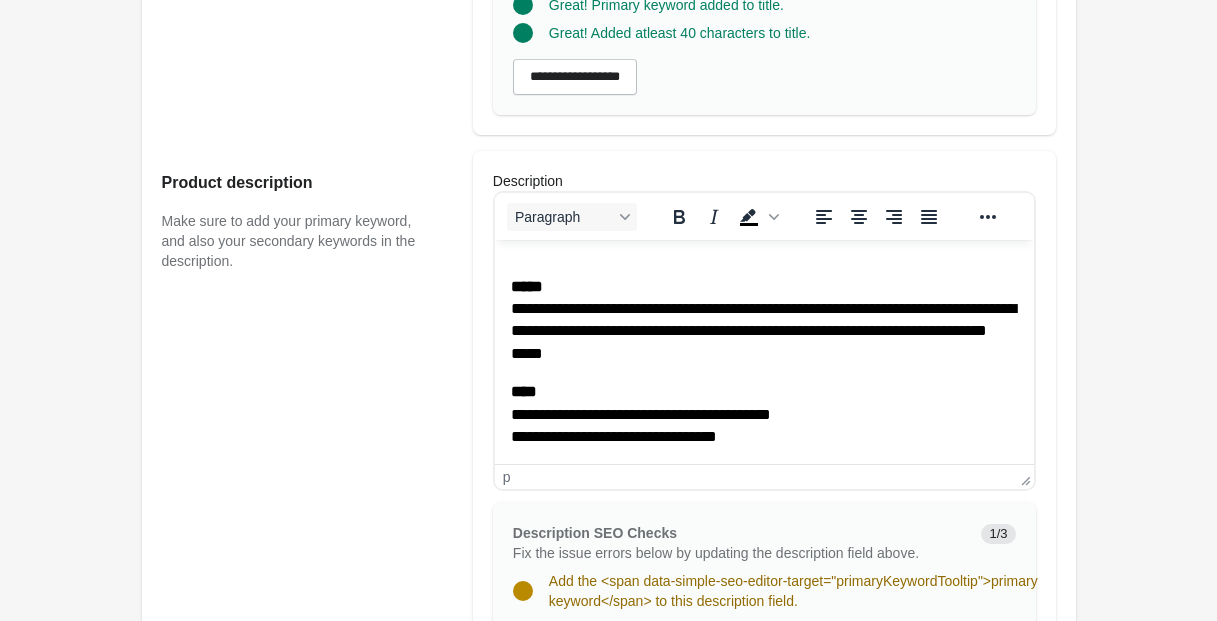 scroll, scrollTop: 826, scrollLeft: 0, axis: vertical 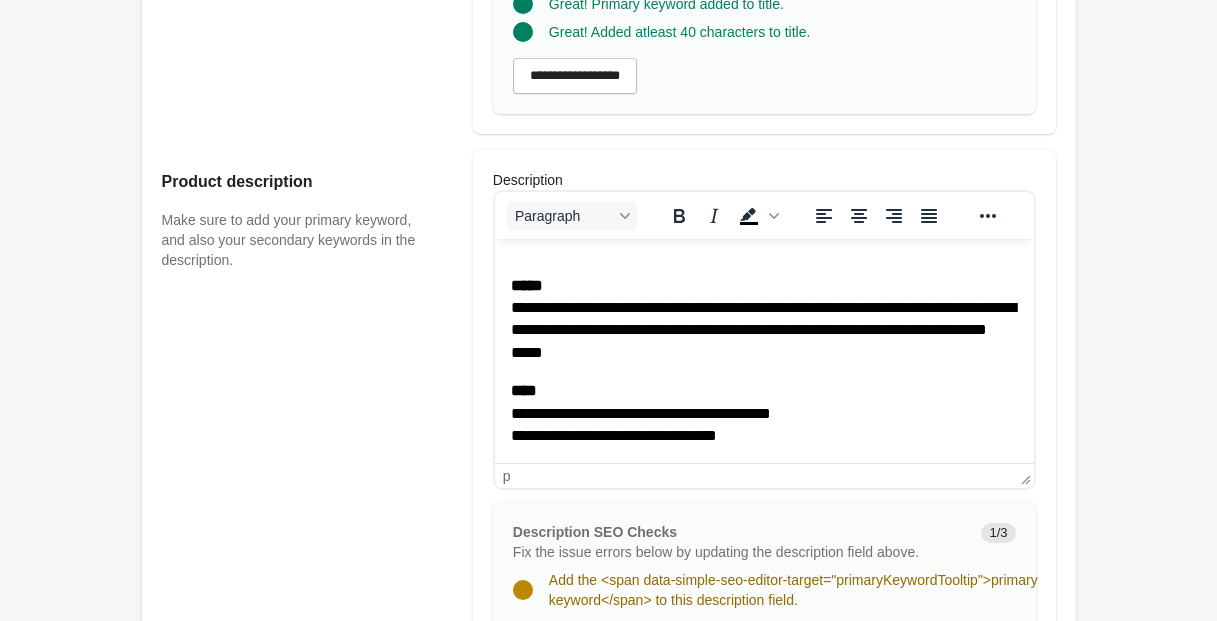 click on "*******" 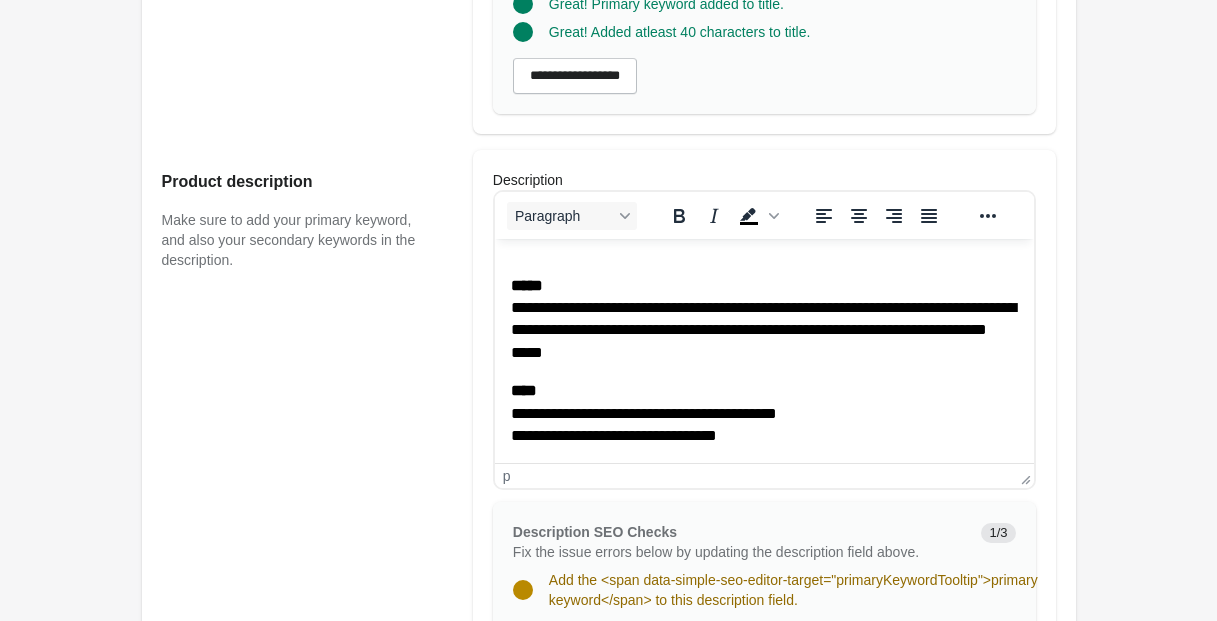 scroll, scrollTop: 1043, scrollLeft: 0, axis: vertical 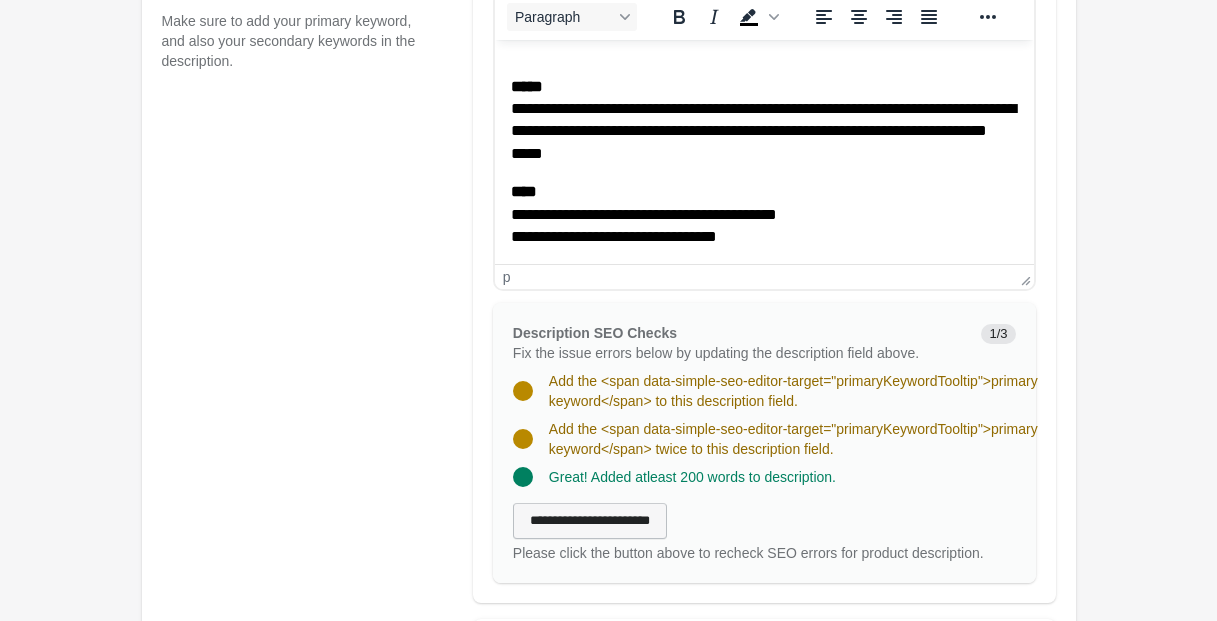 click on "**********" at bounding box center (590, 521) 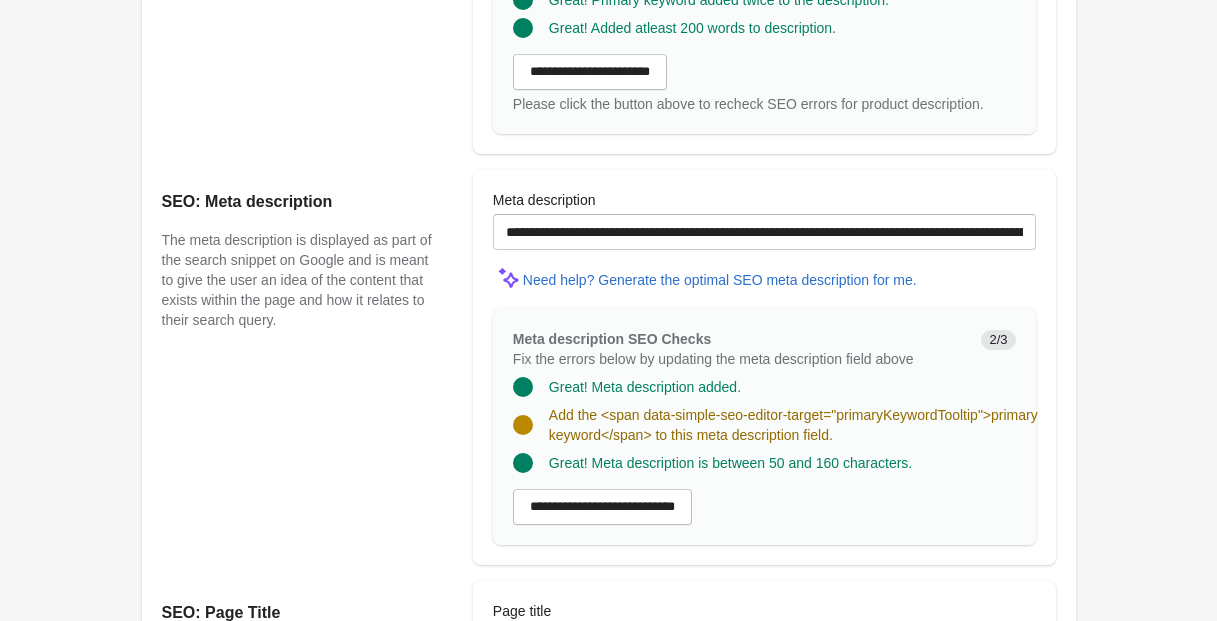 scroll, scrollTop: 1497, scrollLeft: 0, axis: vertical 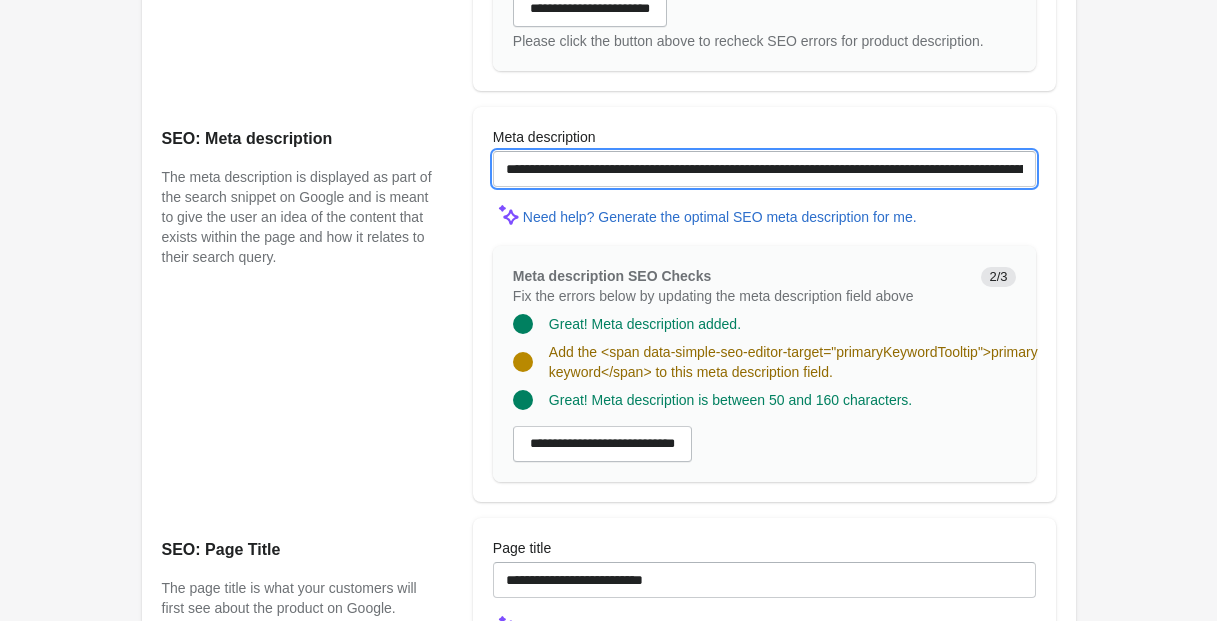 drag, startPoint x: 542, startPoint y: 186, endPoint x: 421, endPoint y: 179, distance: 121.20231 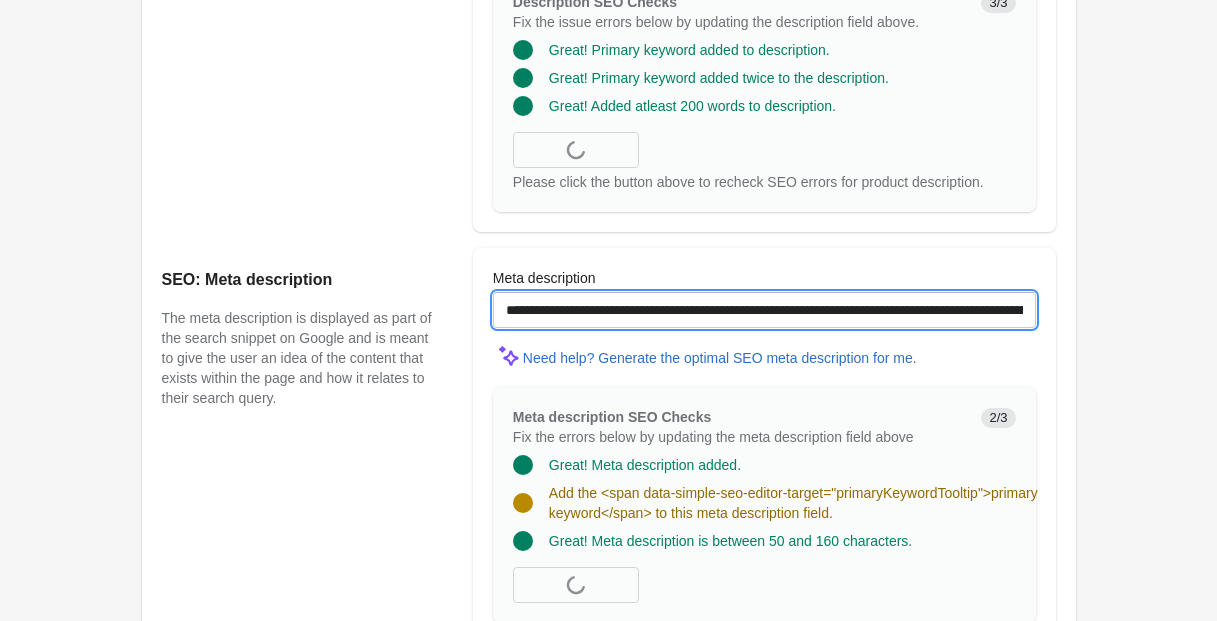 drag, startPoint x: 727, startPoint y: 324, endPoint x: 731, endPoint y: 336, distance: 12.649111 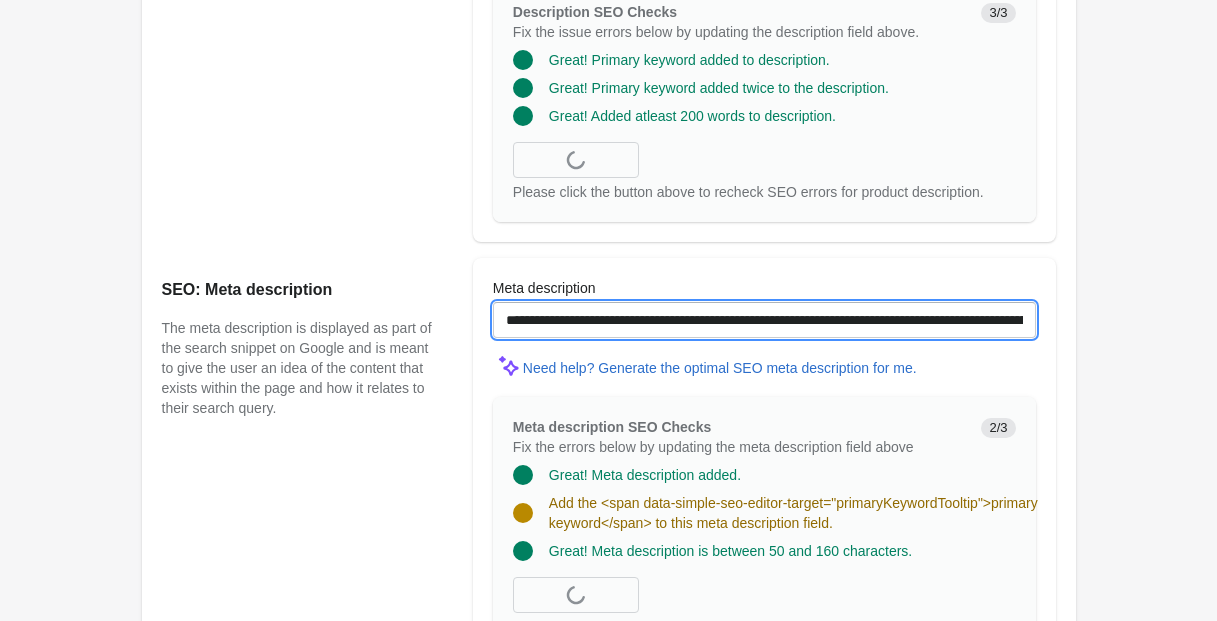 scroll, scrollTop: 1347, scrollLeft: 0, axis: vertical 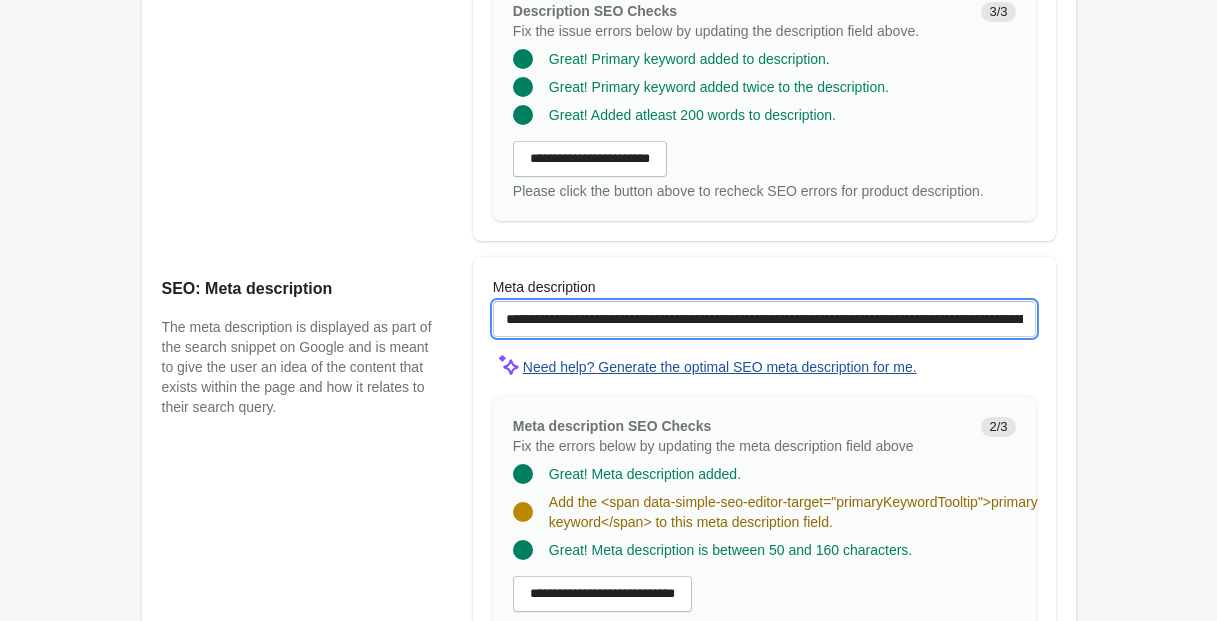 drag, startPoint x: 727, startPoint y: 337, endPoint x: 740, endPoint y: 377, distance: 42.059483 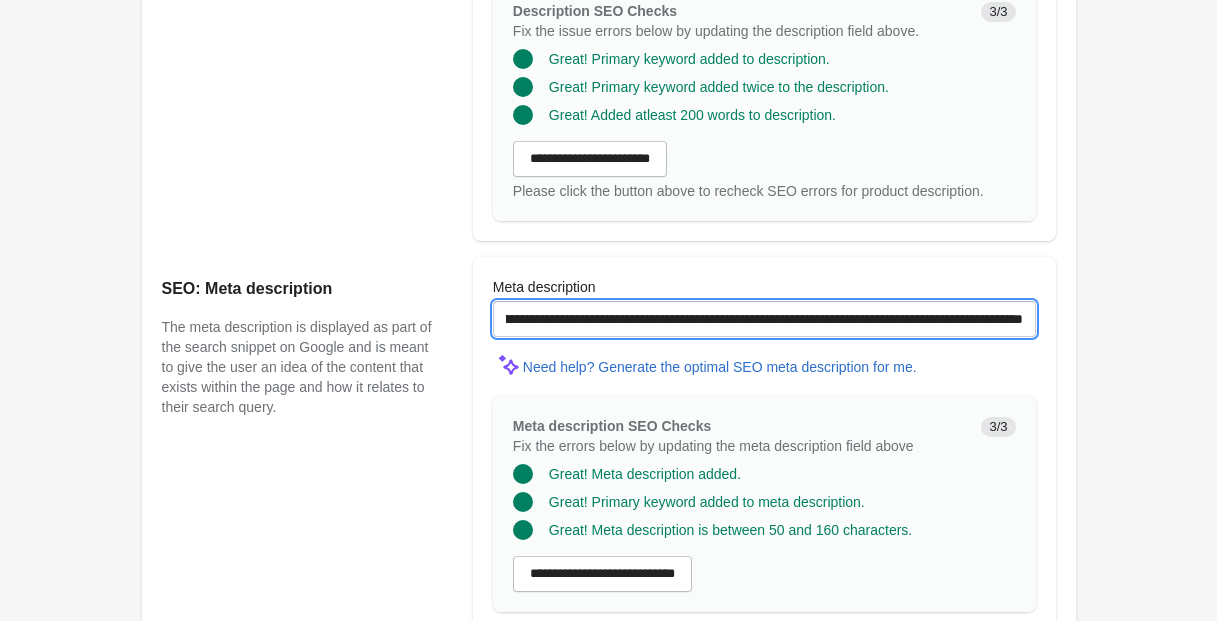 scroll, scrollTop: 0, scrollLeft: 344, axis: horizontal 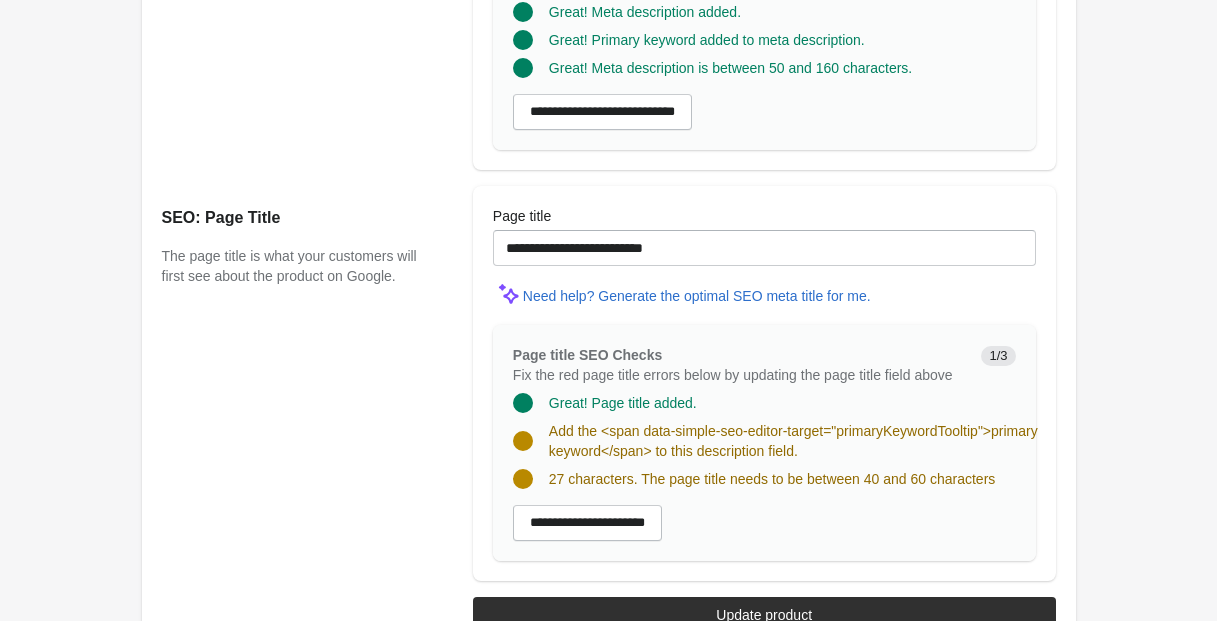 type on "**********" 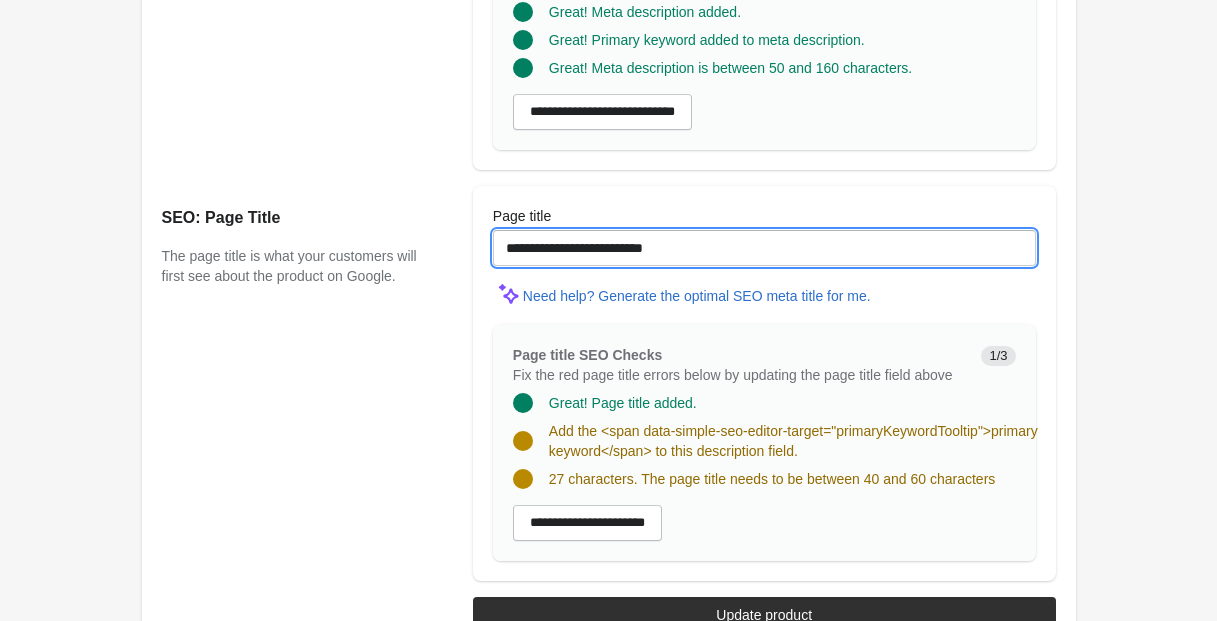 click on "**********" at bounding box center (764, 248) 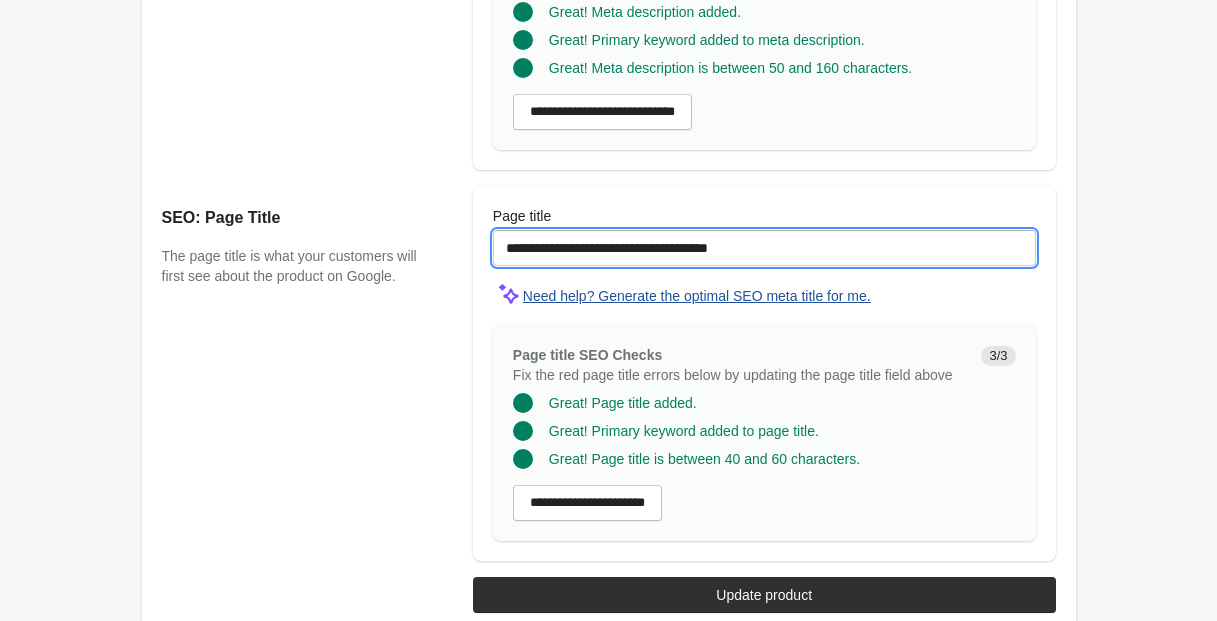 scroll, scrollTop: 1799, scrollLeft: 0, axis: vertical 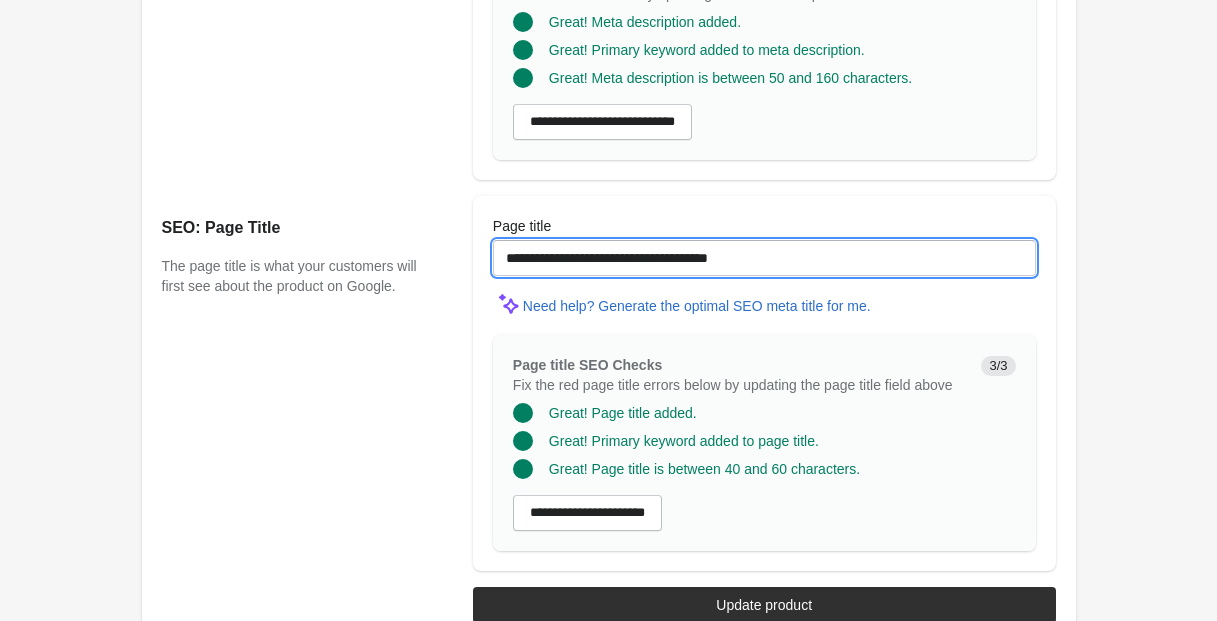 click on "**********" at bounding box center (764, 258) 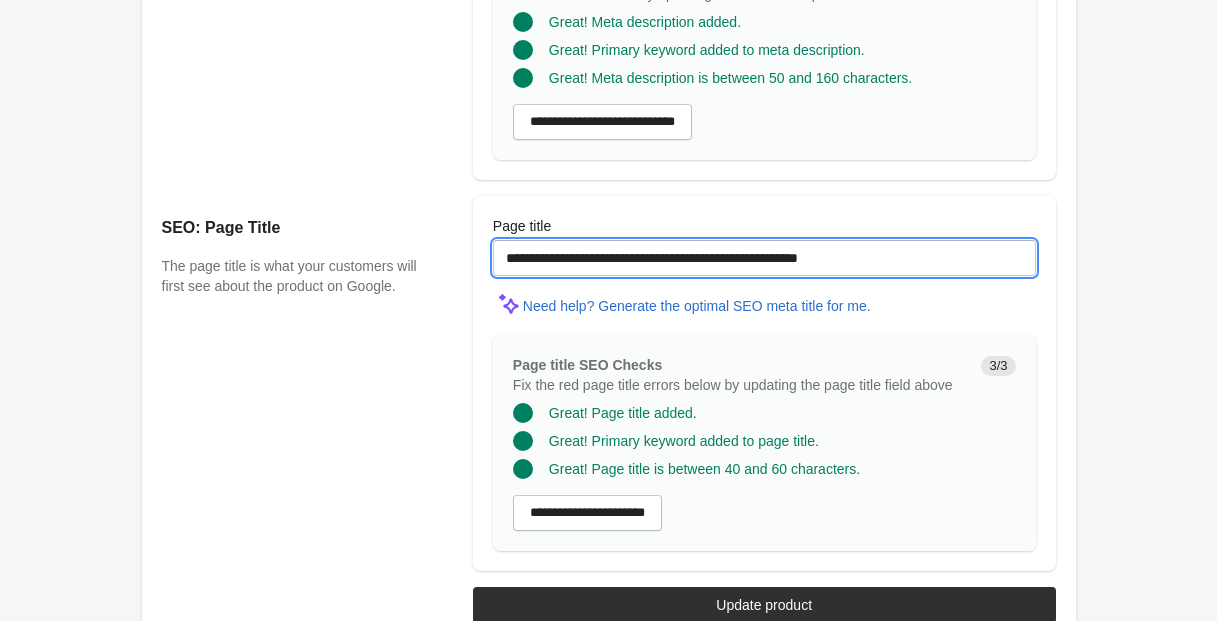 scroll, scrollTop: 1889, scrollLeft: 0, axis: vertical 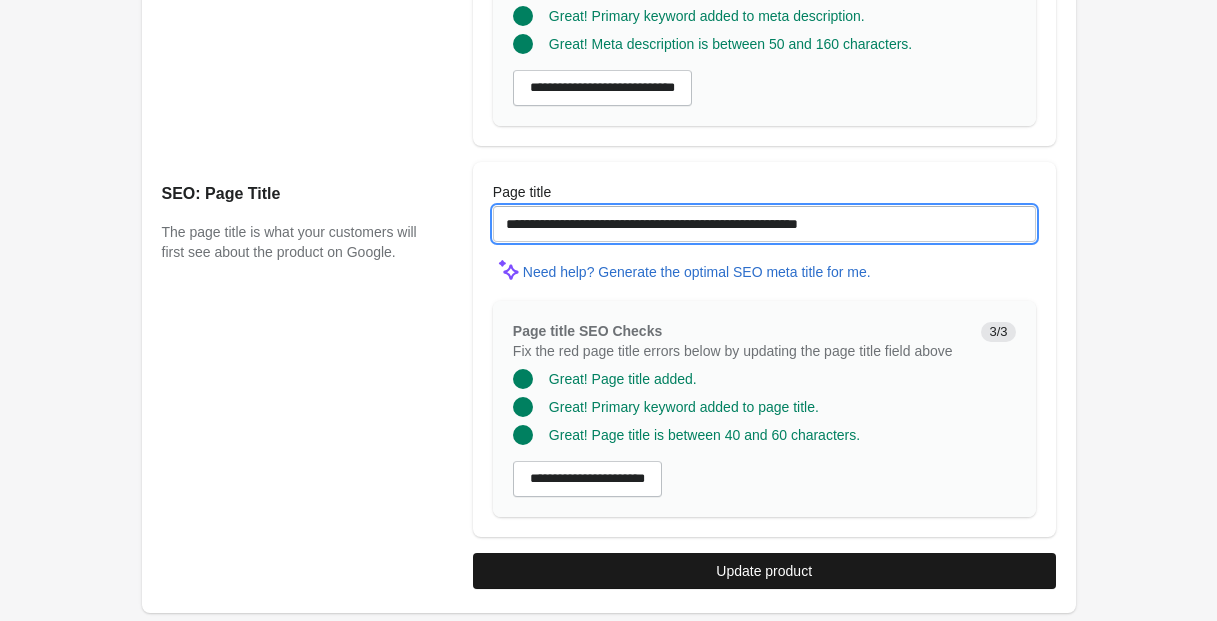 type on "**********" 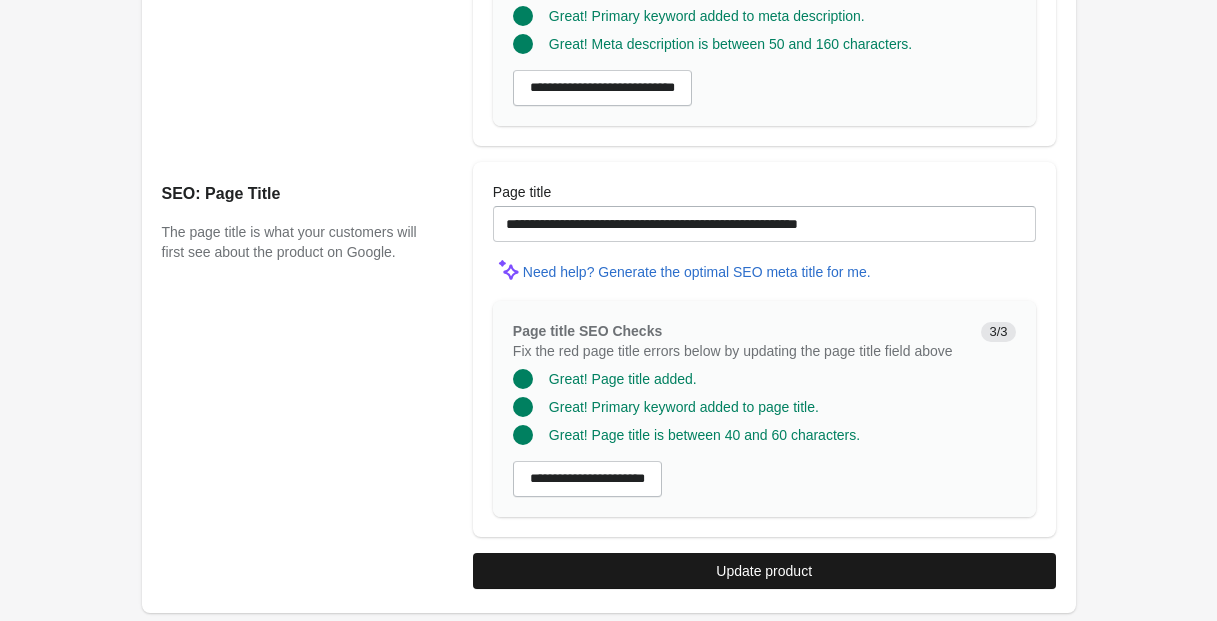 click on "Update product" at bounding box center [764, 571] 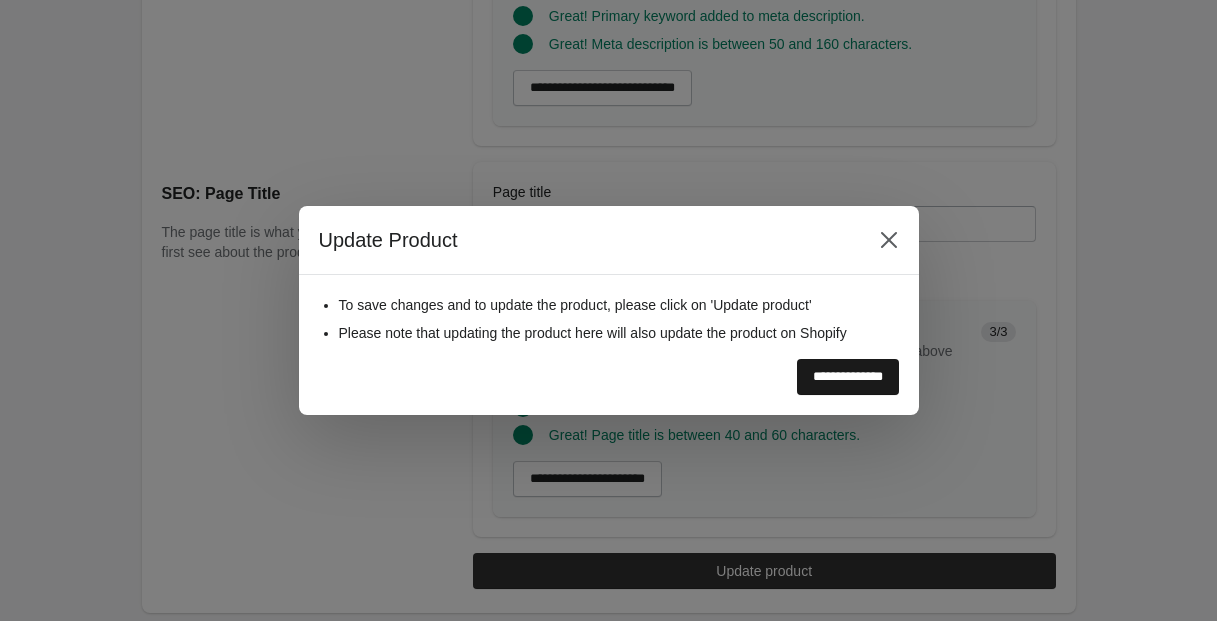 click on "**********" at bounding box center (848, 377) 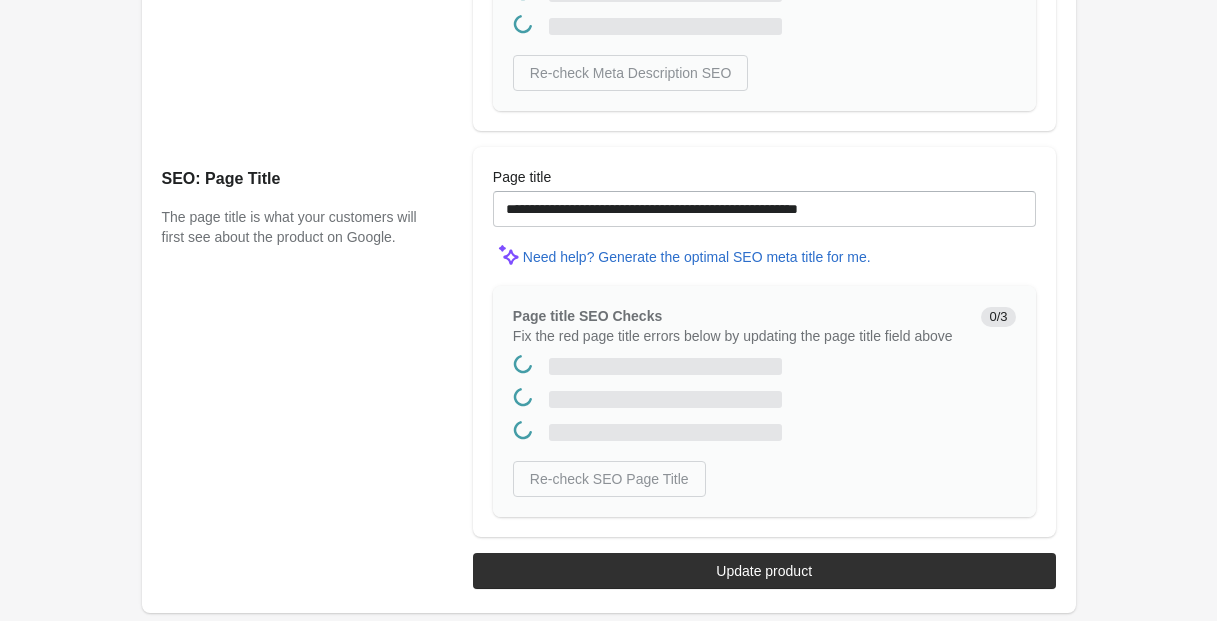 scroll, scrollTop: 0, scrollLeft: 0, axis: both 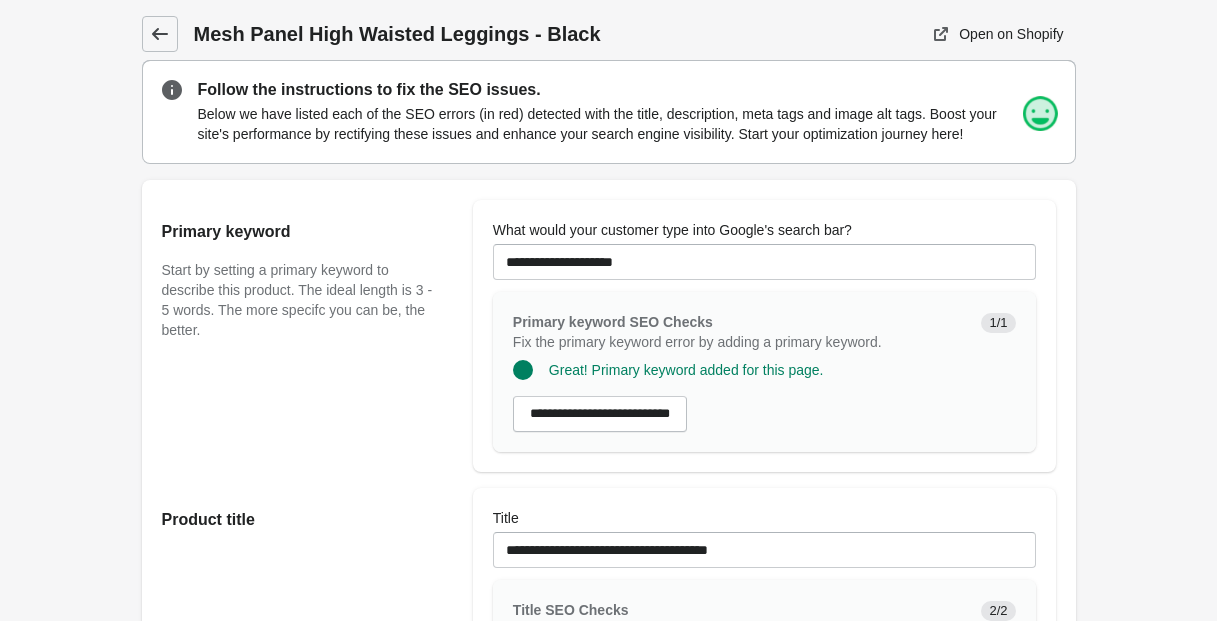 click 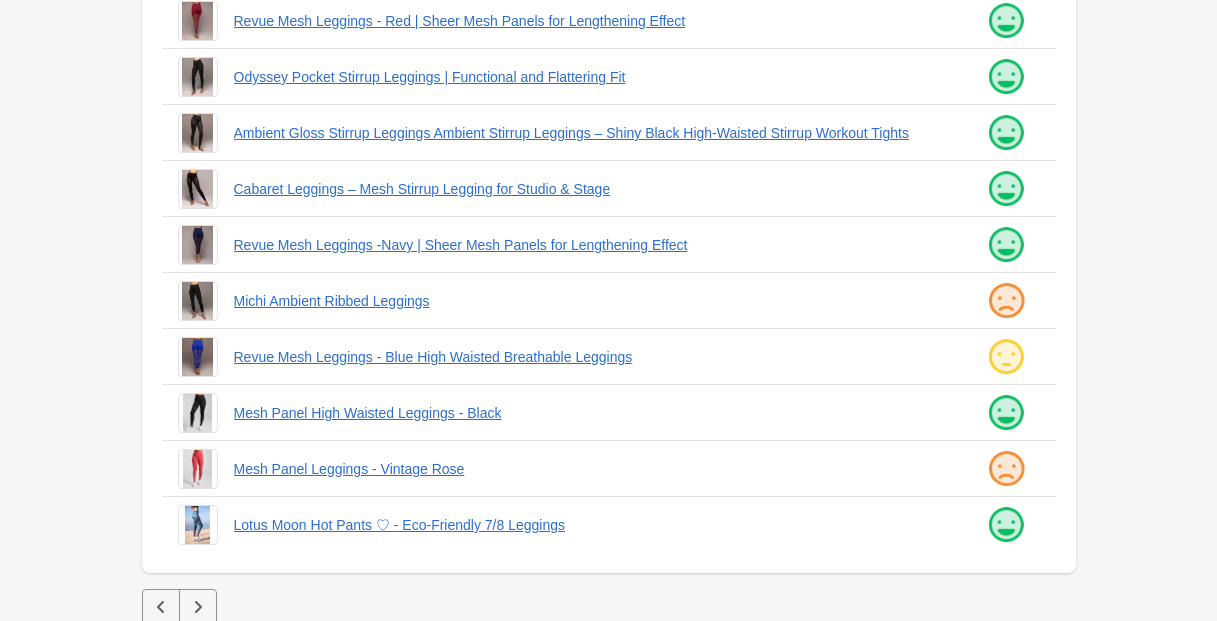 scroll, scrollTop: 536, scrollLeft: 0, axis: vertical 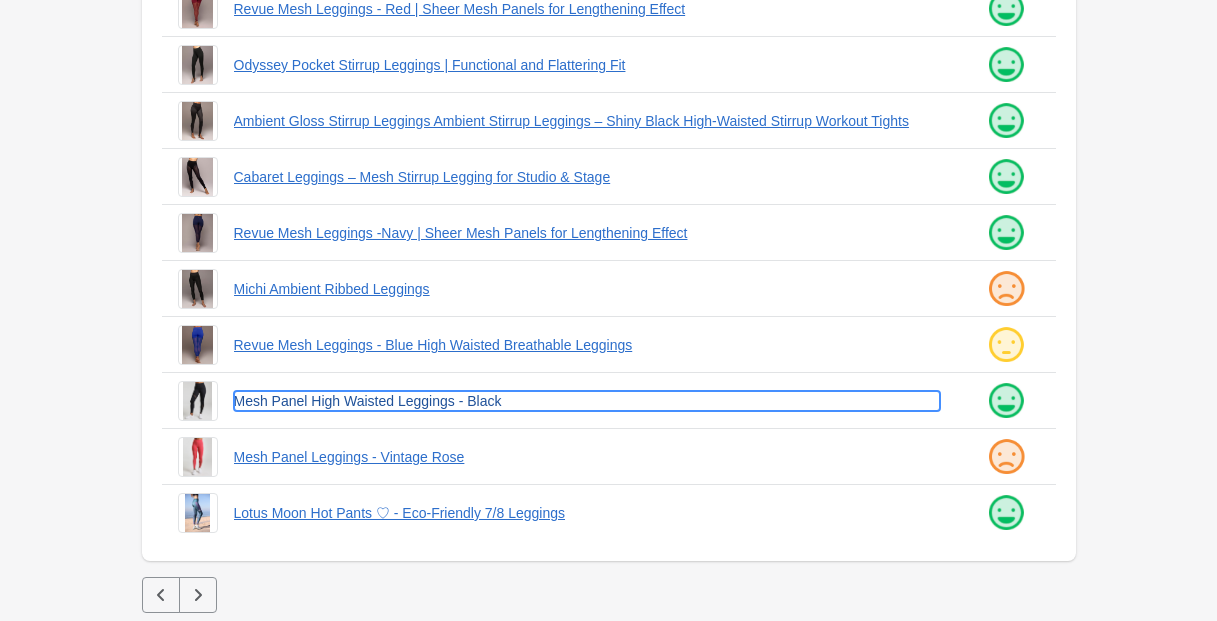 click on "Mesh Panel High Waisted Leggings - Black" at bounding box center (587, 401) 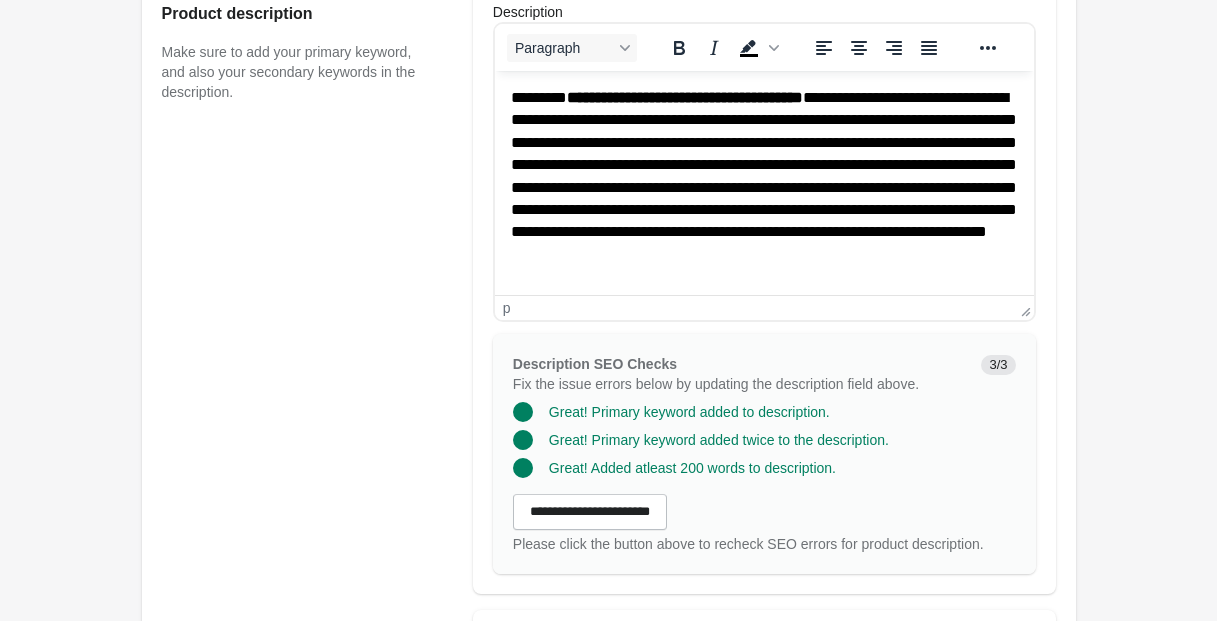 scroll, scrollTop: 799, scrollLeft: 0, axis: vertical 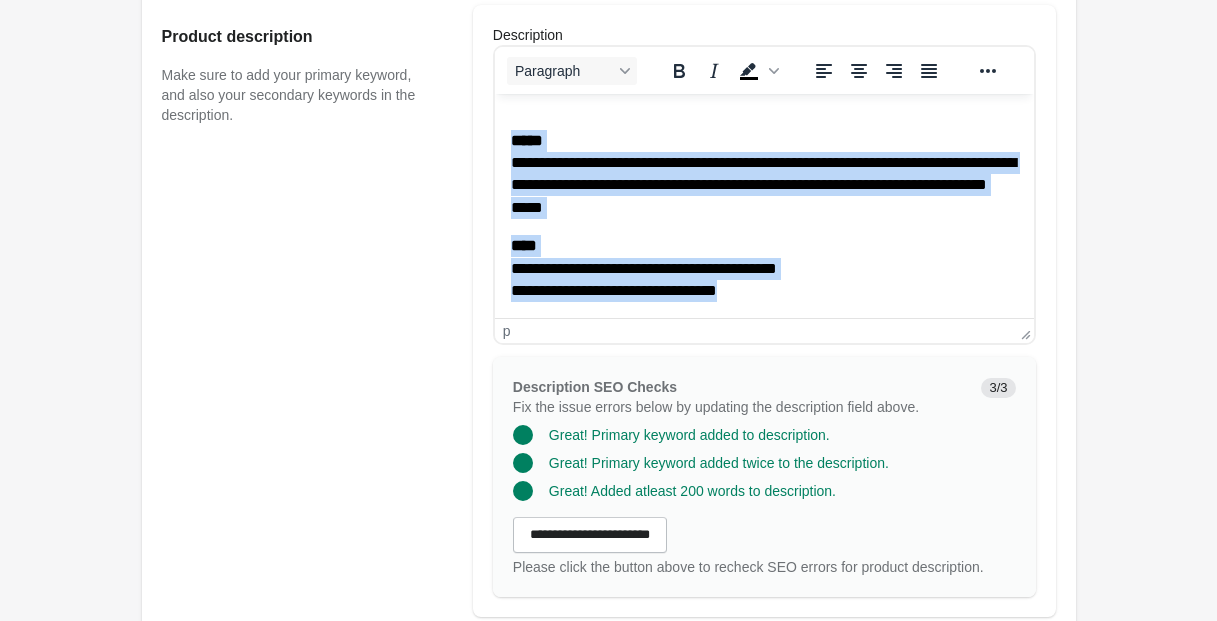 drag, startPoint x: 509, startPoint y: 122, endPoint x: 924, endPoint y: 388, distance: 492.93103 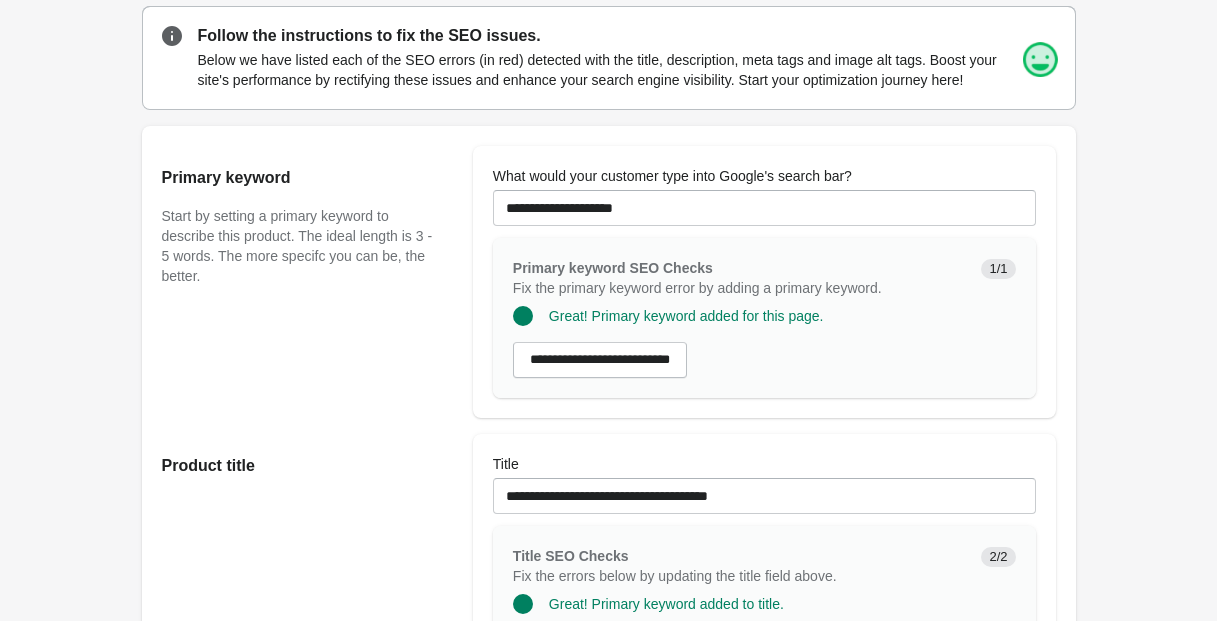 scroll, scrollTop: 0, scrollLeft: 0, axis: both 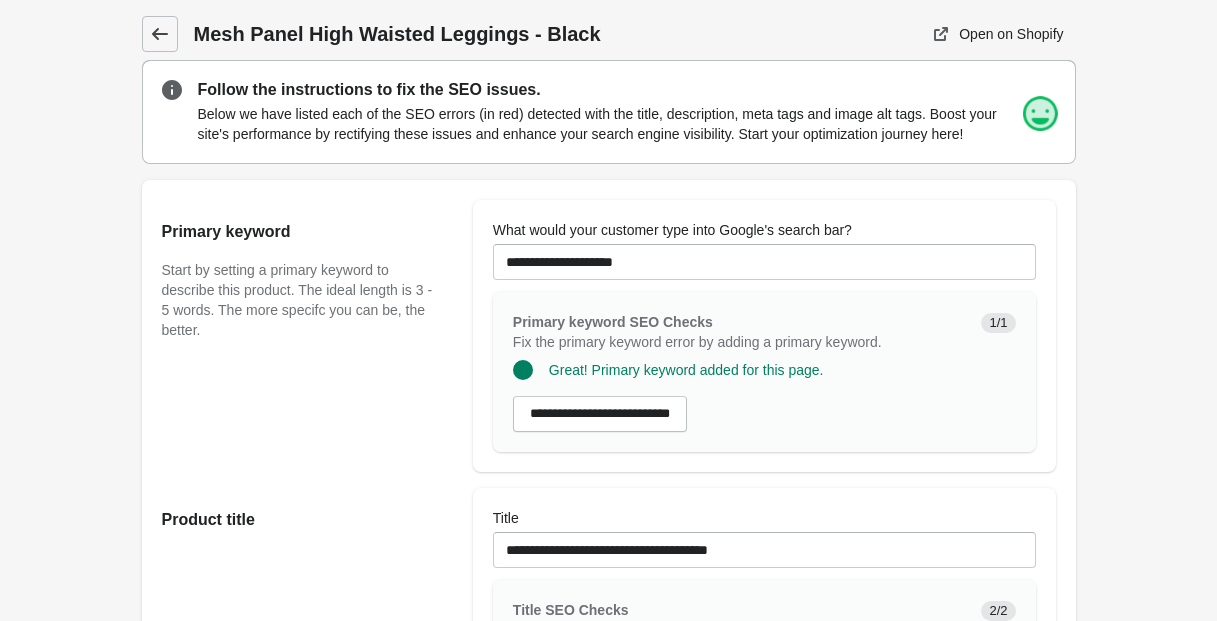 click 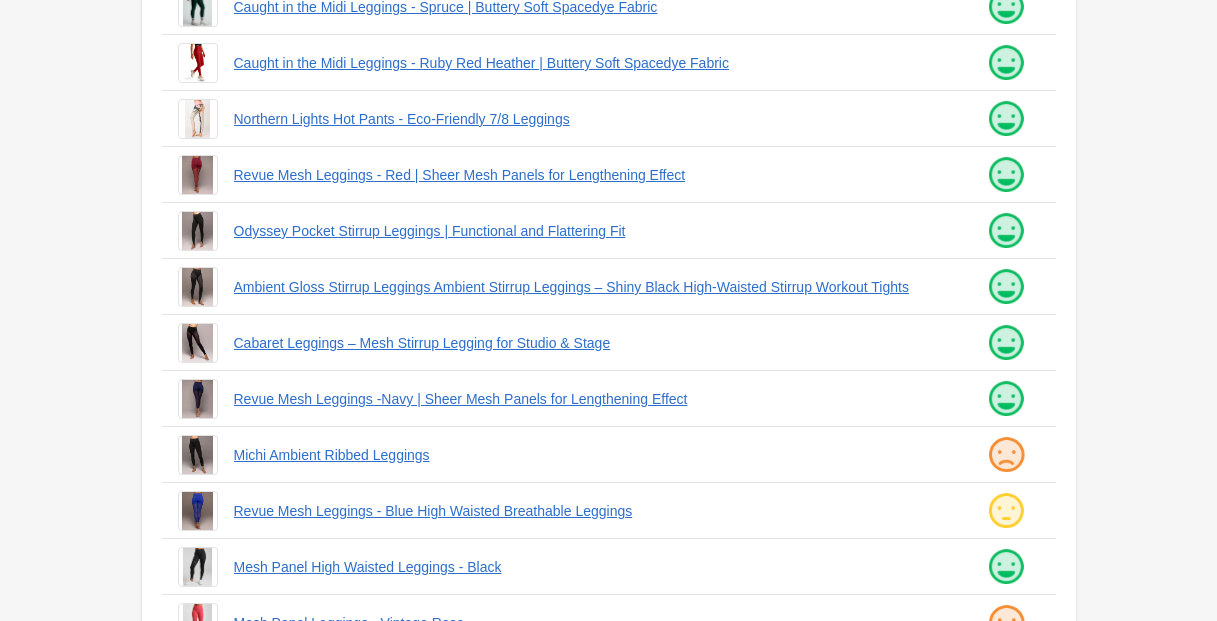 scroll, scrollTop: 536, scrollLeft: 0, axis: vertical 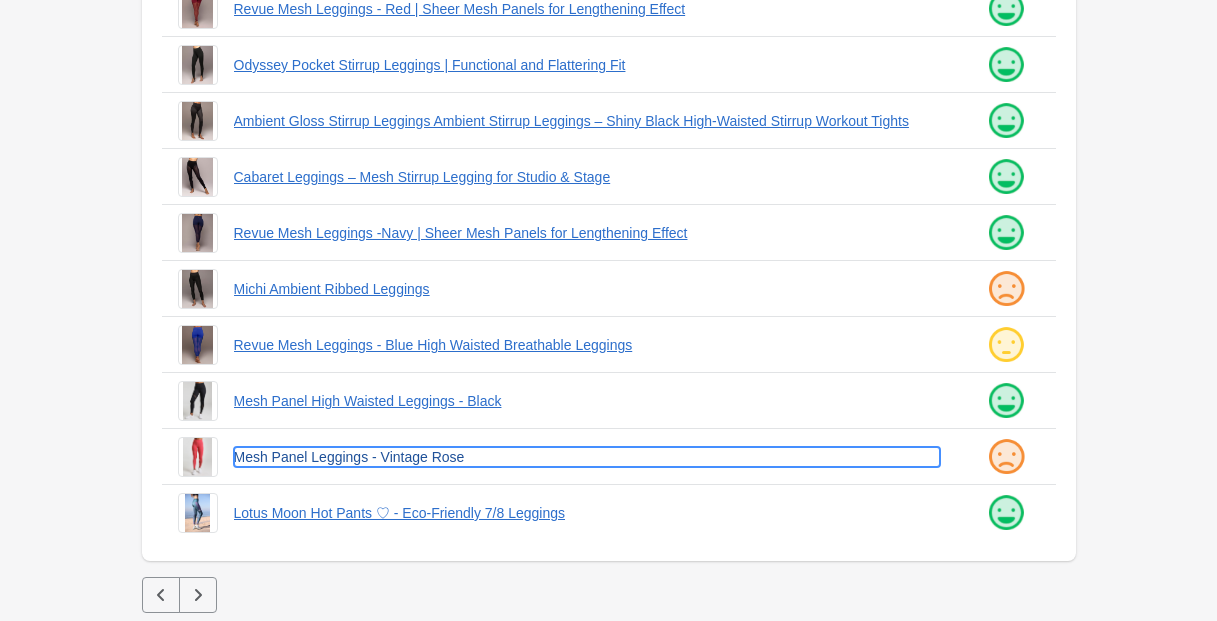 click on "Mesh Panel Leggings - Vintage Rose" at bounding box center (587, 457) 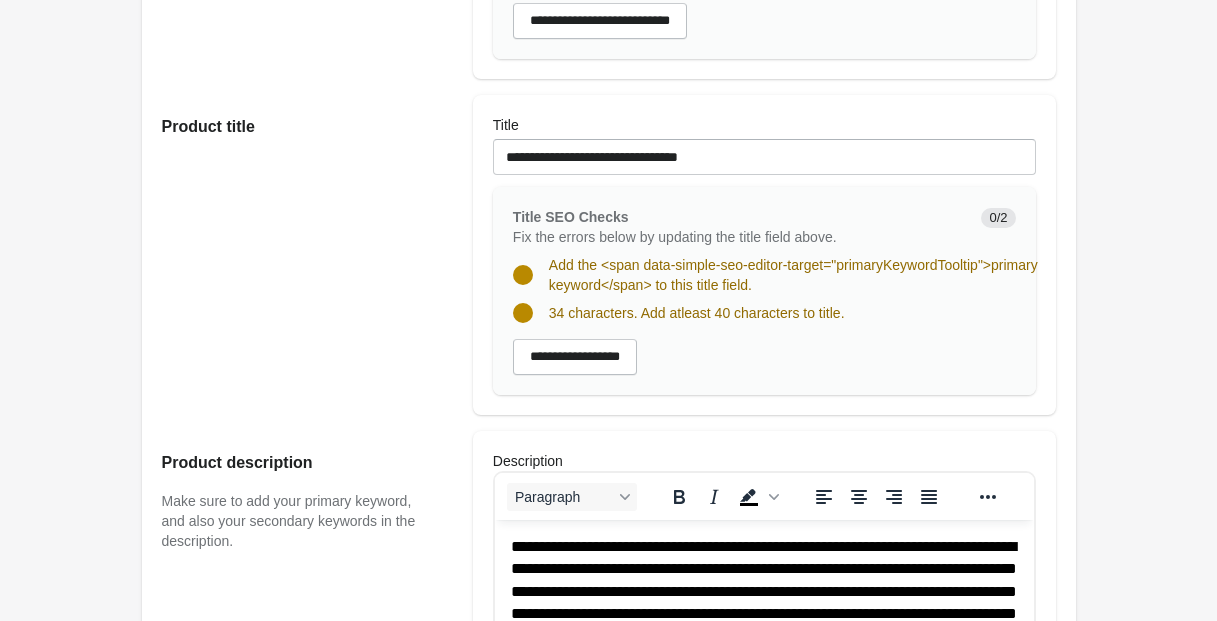 scroll, scrollTop: 849, scrollLeft: 0, axis: vertical 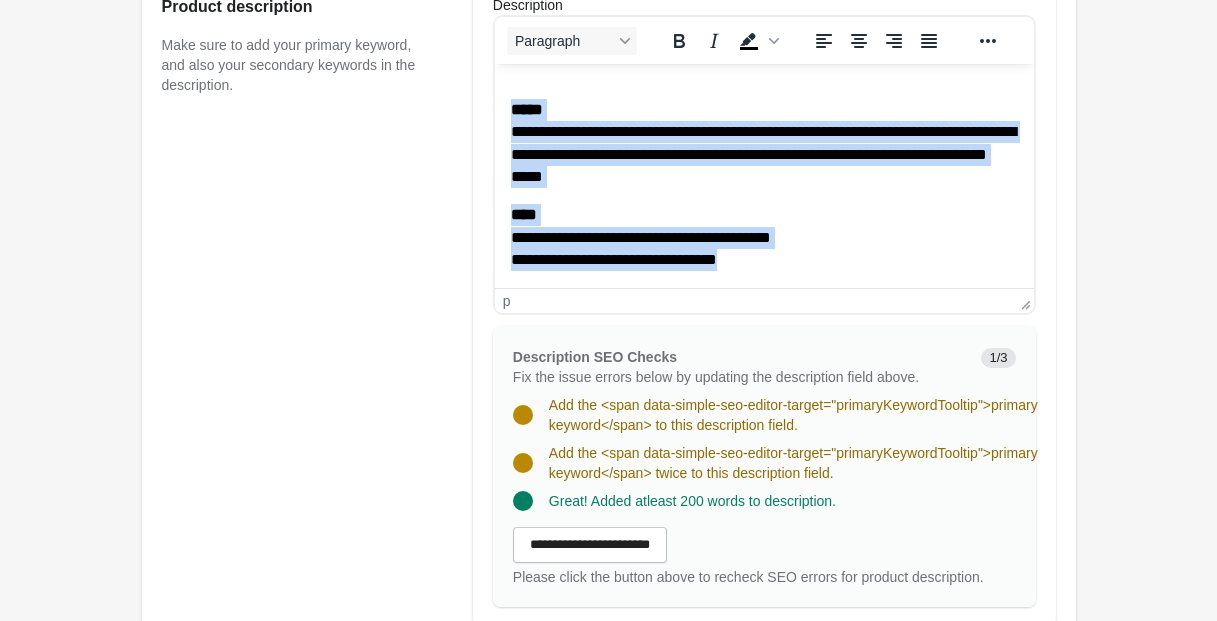 drag, startPoint x: 509, startPoint y: 87, endPoint x: 898, endPoint y: 352, distance: 470.68674 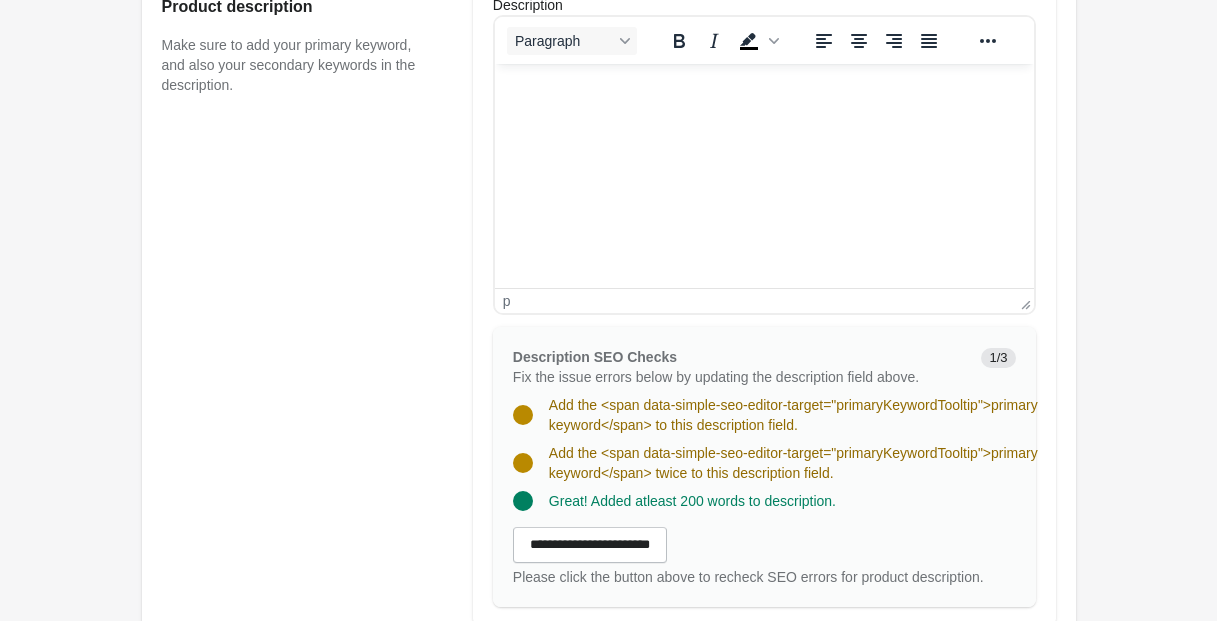 scroll, scrollTop: 0, scrollLeft: 0, axis: both 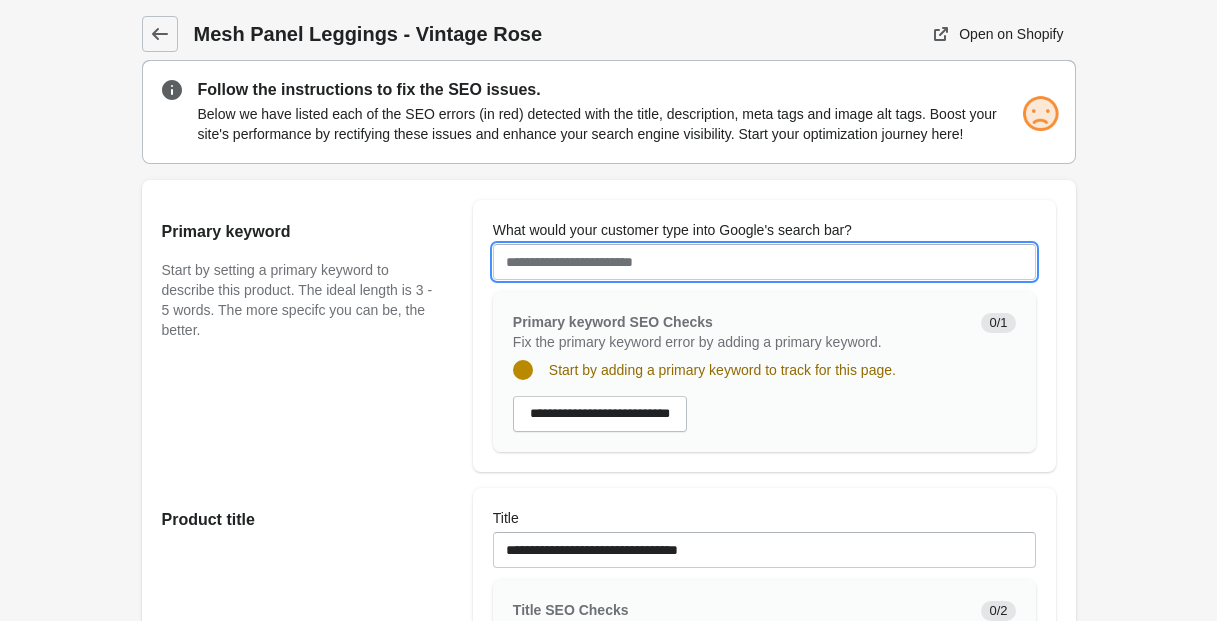 click on "What would your customer type into Google's search bar?" at bounding box center [764, 262] 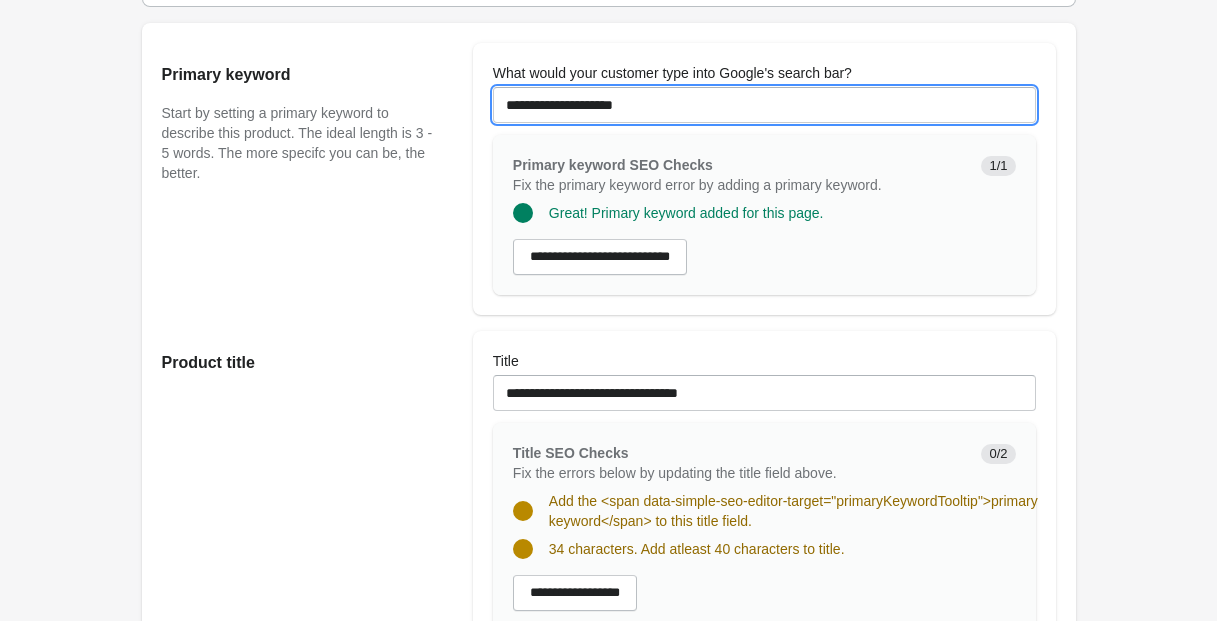 scroll, scrollTop: 165, scrollLeft: 0, axis: vertical 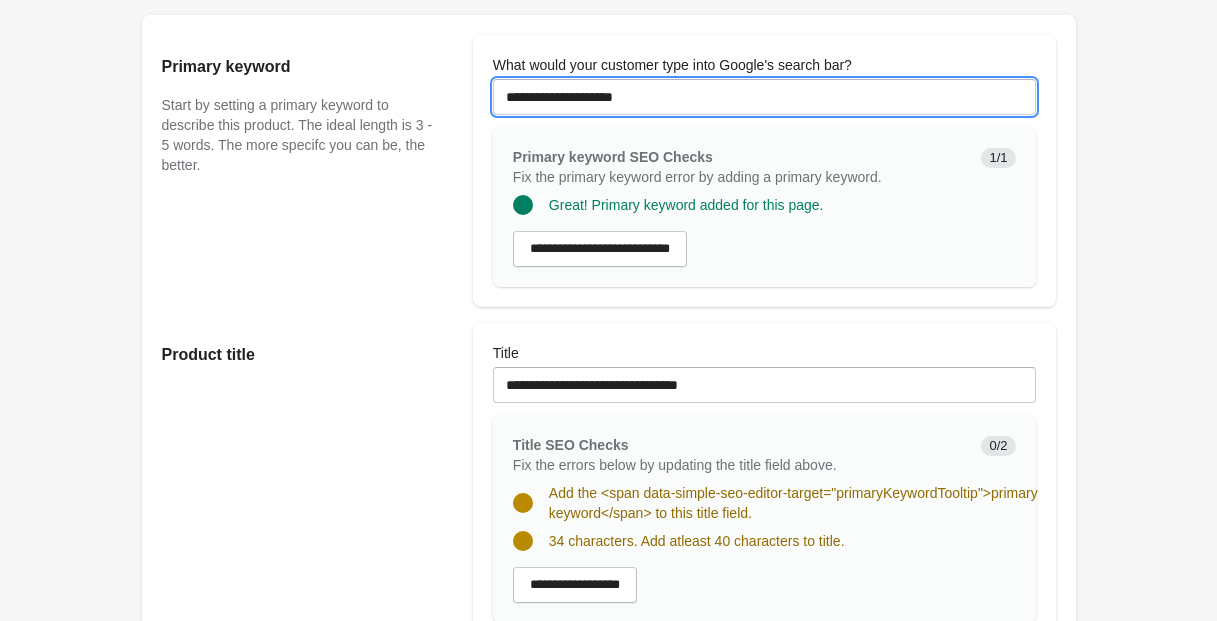 type on "**********" 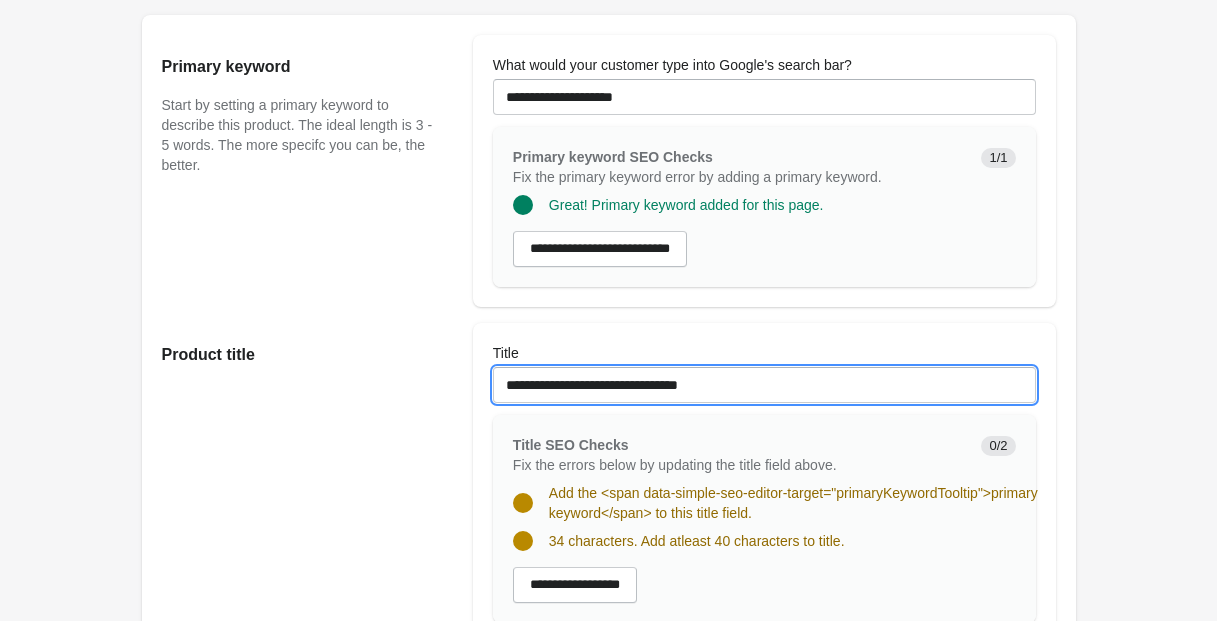 click on "**********" at bounding box center [764, 385] 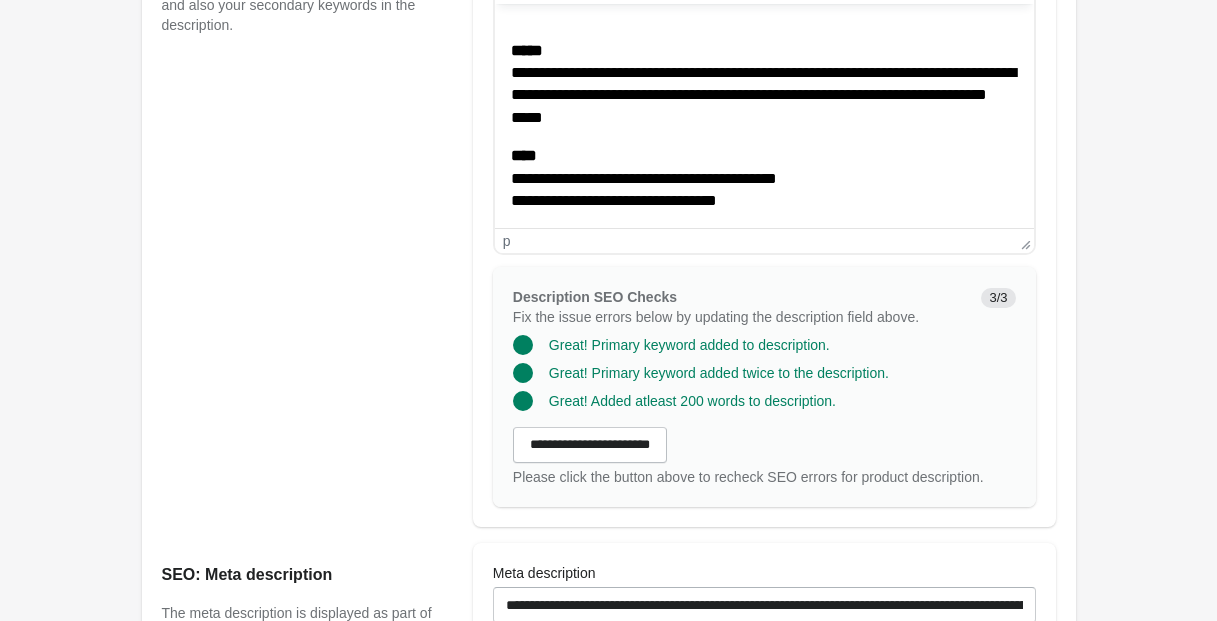 scroll, scrollTop: 1225, scrollLeft: 0, axis: vertical 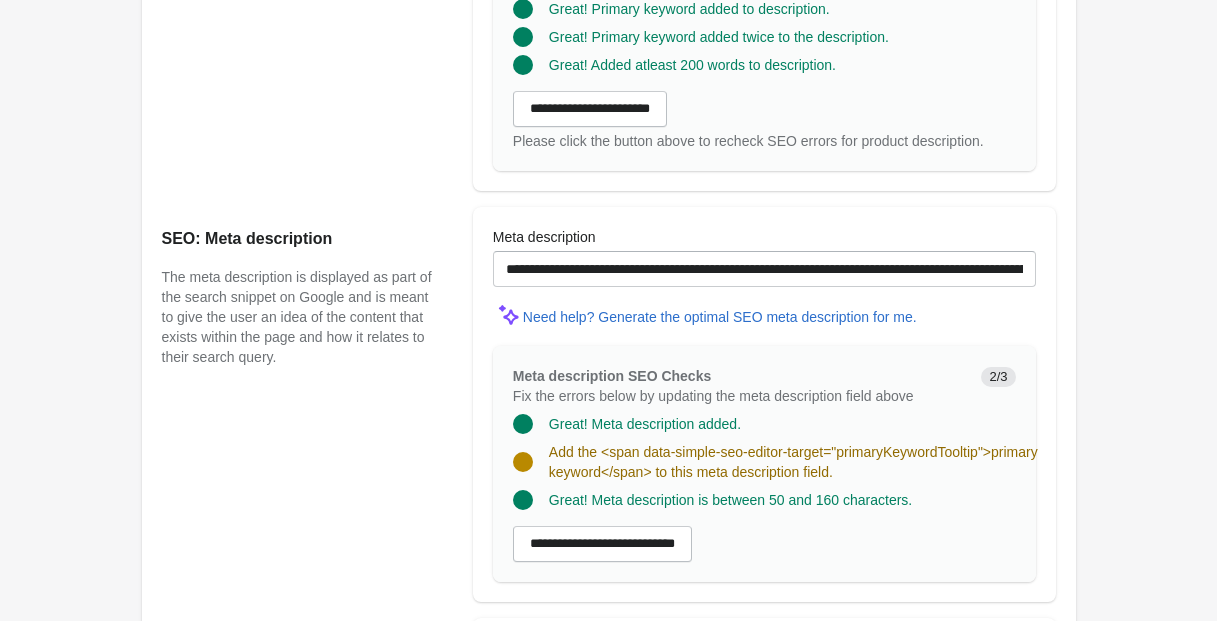 type on "**********" 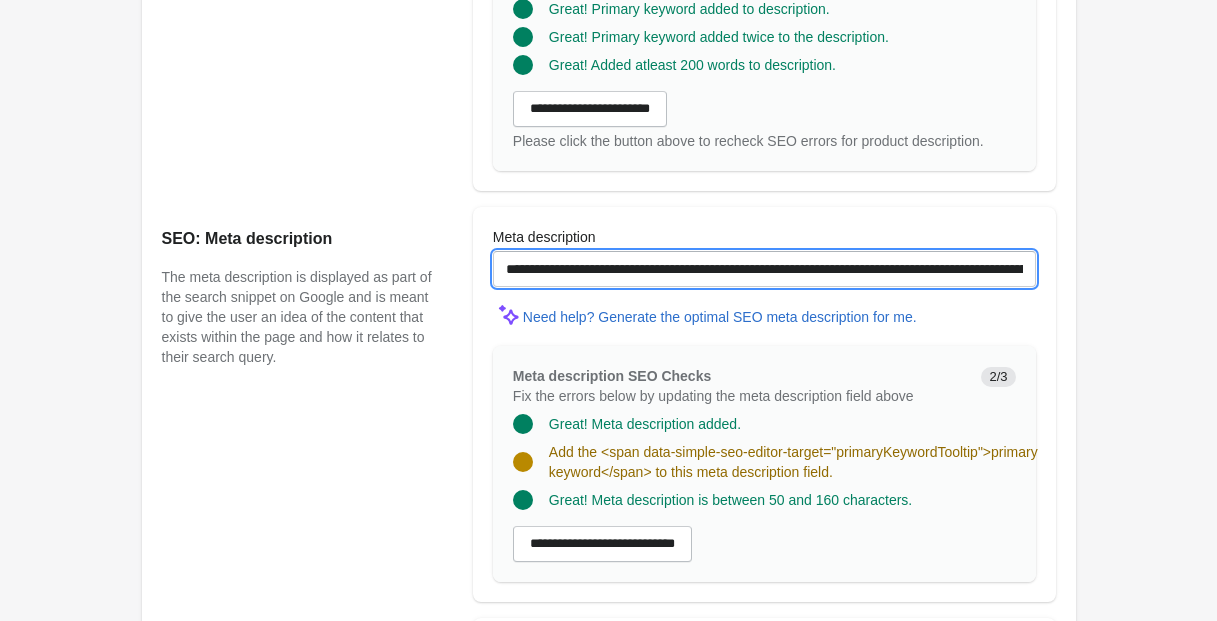 click on "**********" at bounding box center [764, 269] 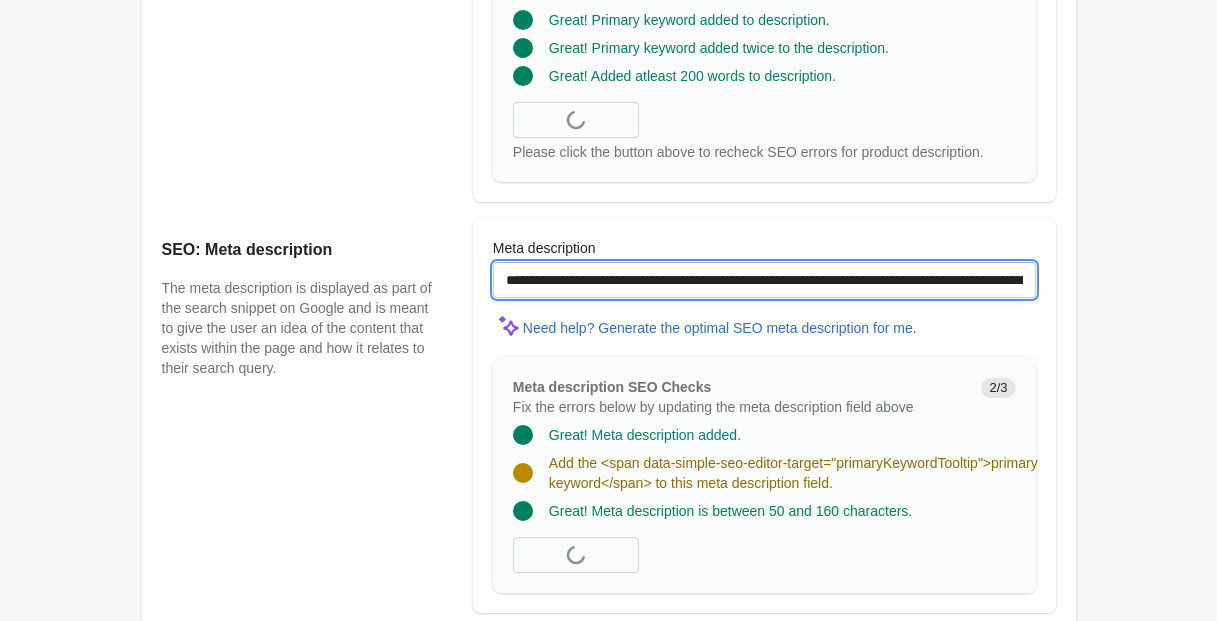 scroll, scrollTop: 1216, scrollLeft: 0, axis: vertical 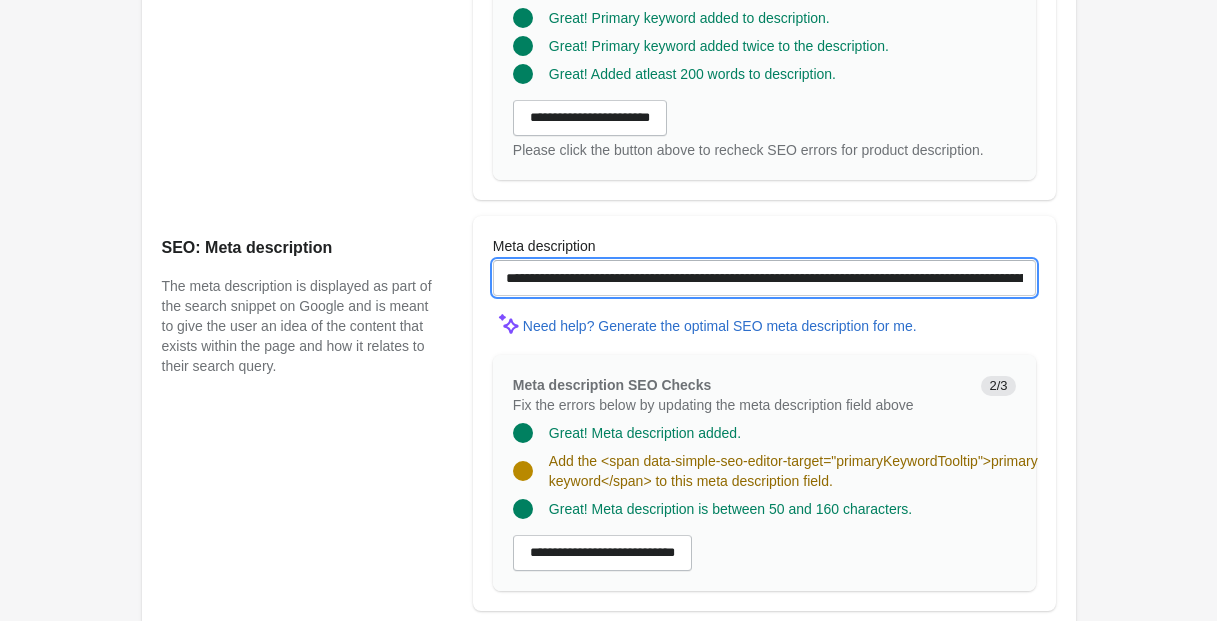 drag, startPoint x: 582, startPoint y: 293, endPoint x: 592, endPoint y: 315, distance: 24.166092 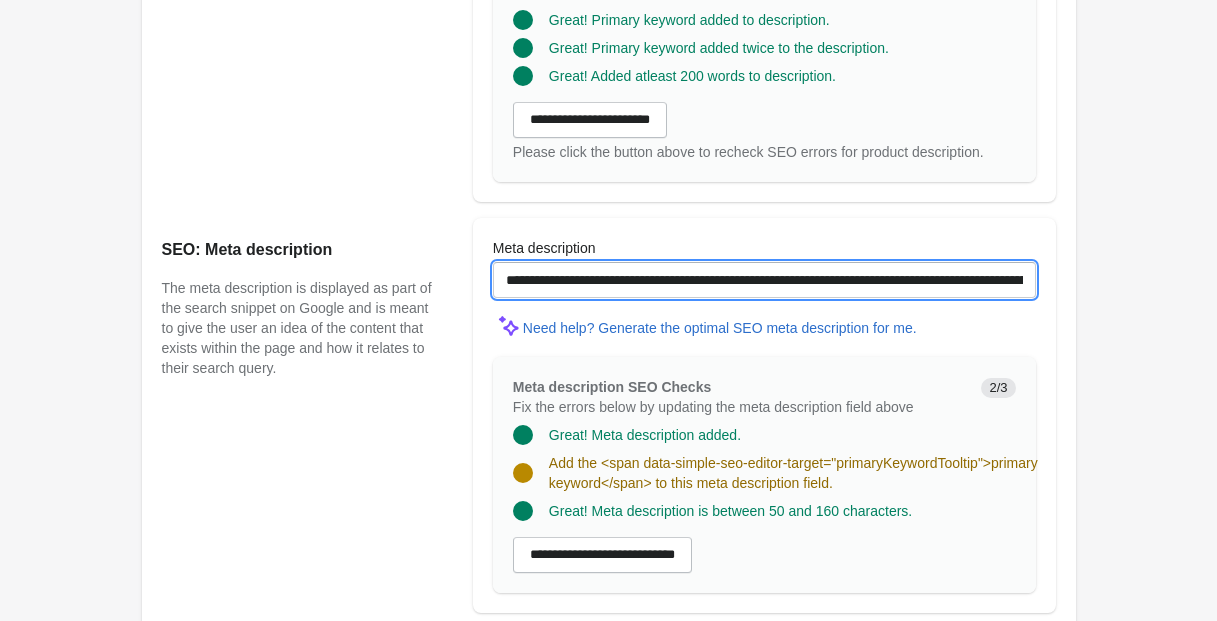 drag, startPoint x: 725, startPoint y: 300, endPoint x: 704, endPoint y: 391, distance: 93.39165 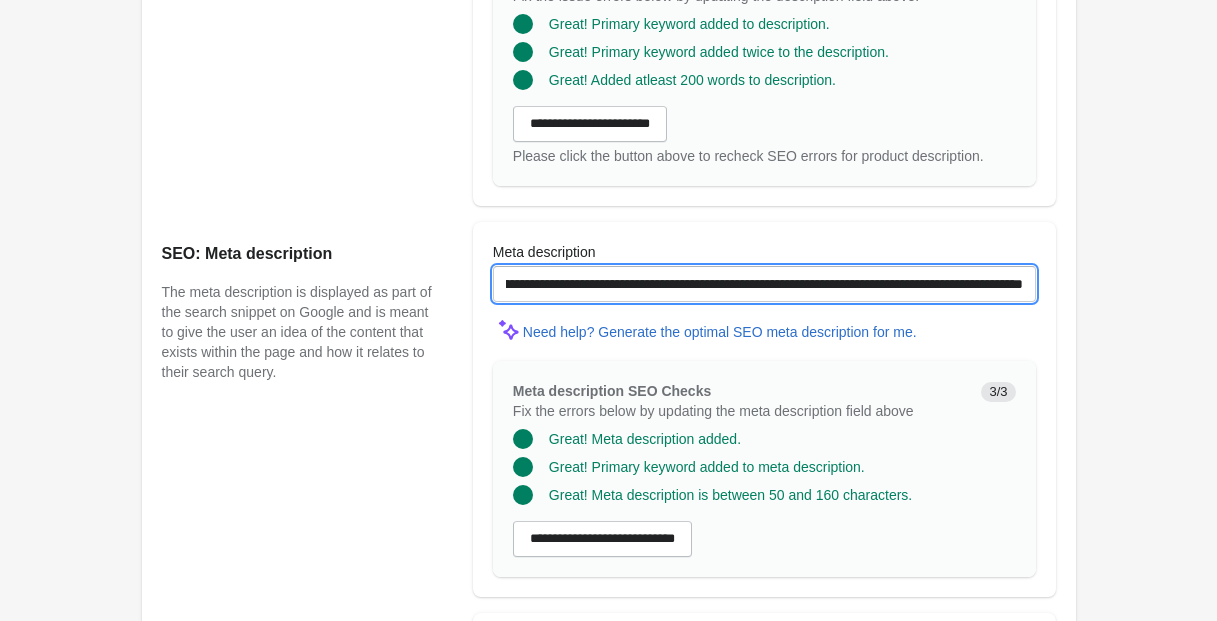 scroll, scrollTop: 0, scrollLeft: 394, axis: horizontal 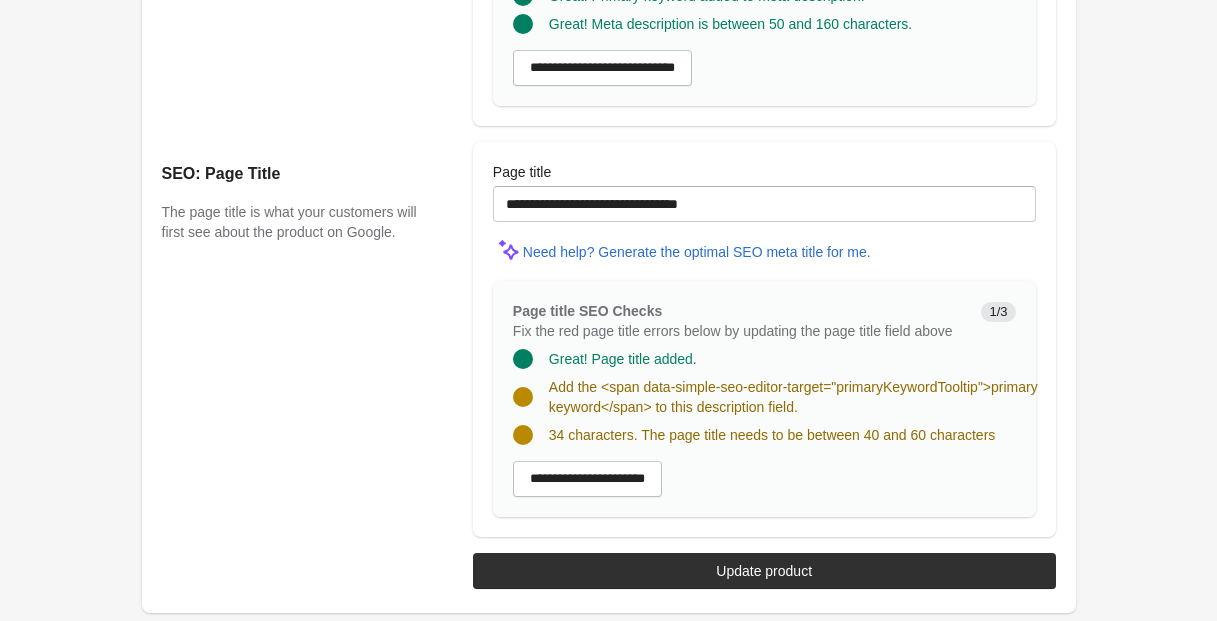 type on "**********" 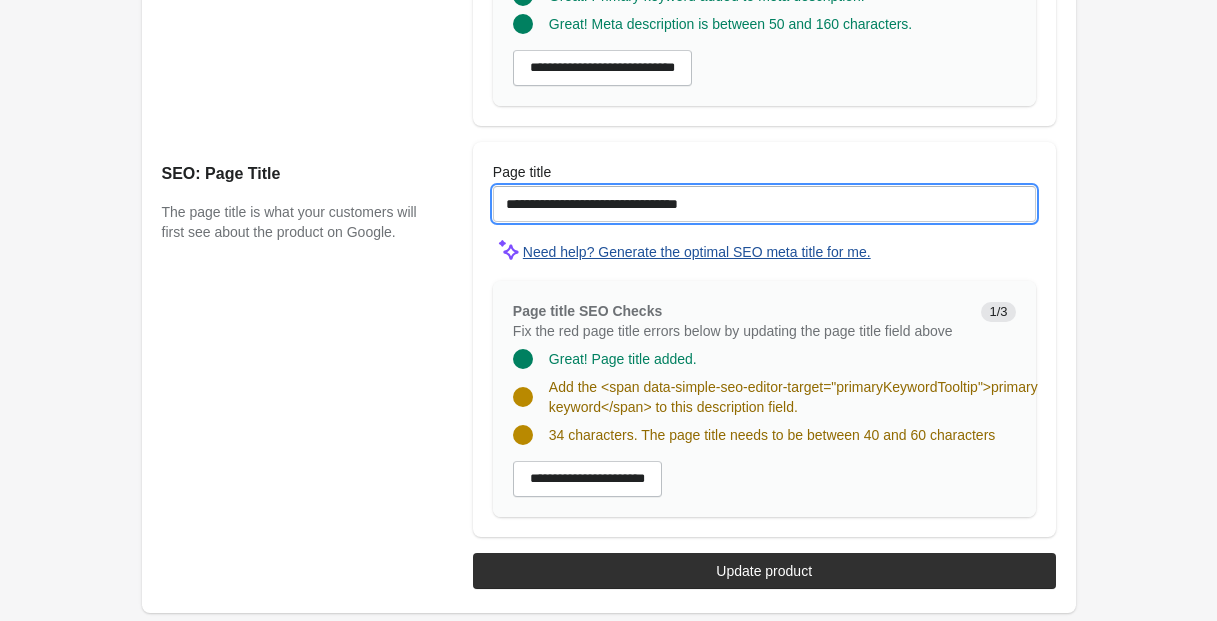 scroll, scrollTop: 0, scrollLeft: 0, axis: both 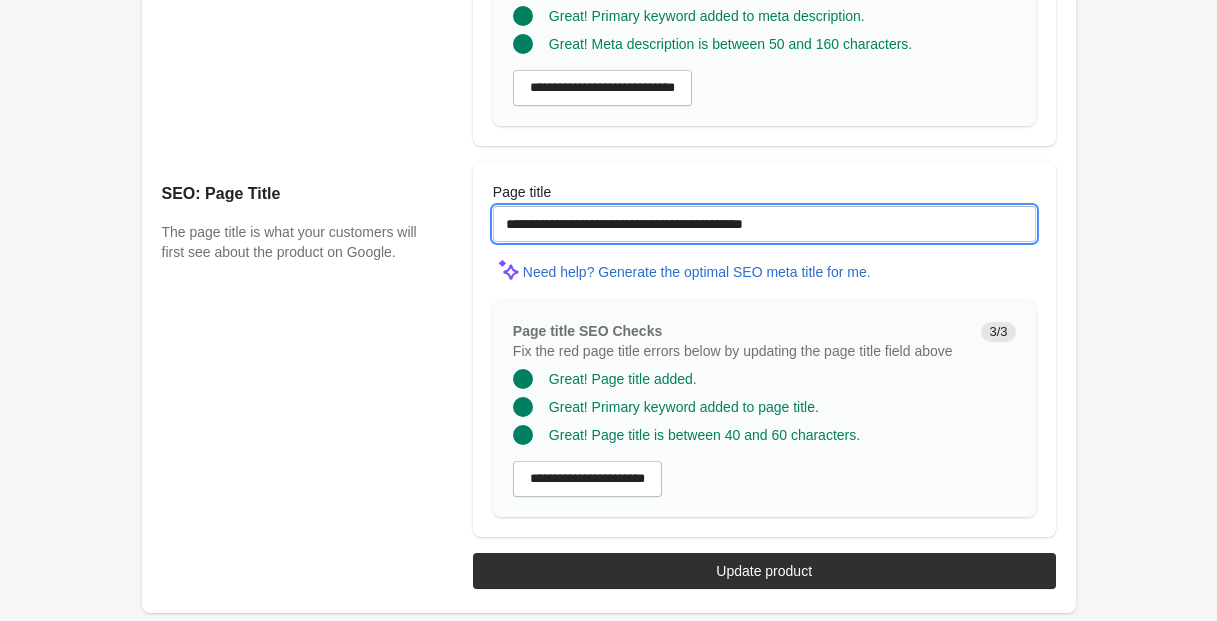 click on "**********" at bounding box center (764, 224) 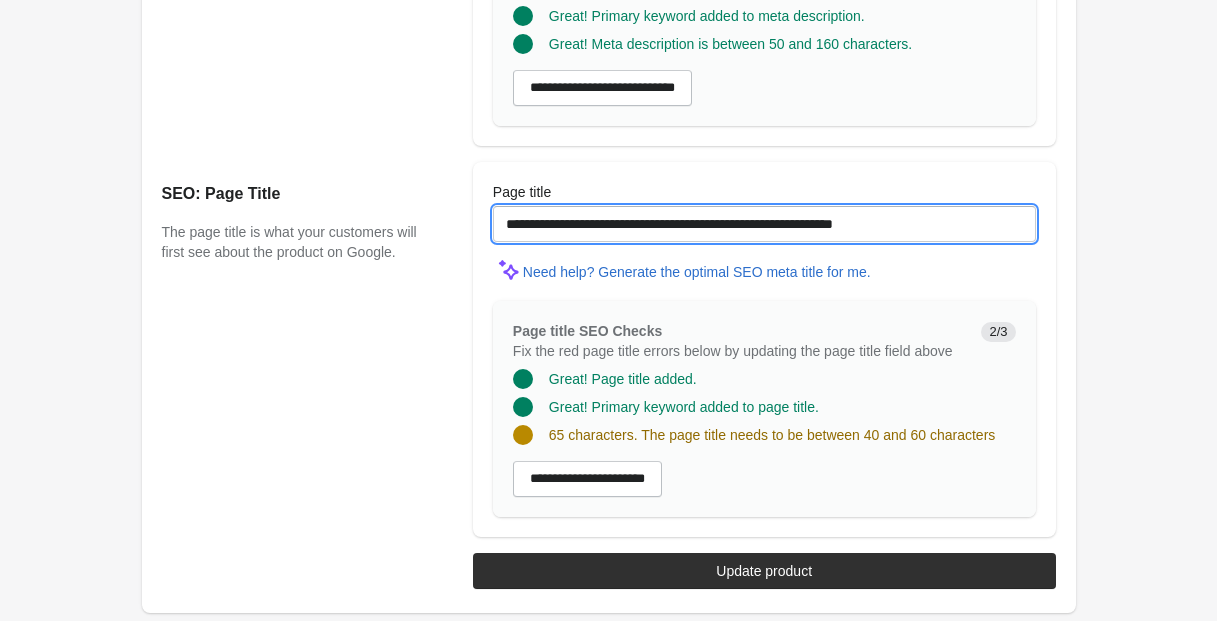 scroll, scrollTop: 1694, scrollLeft: 0, axis: vertical 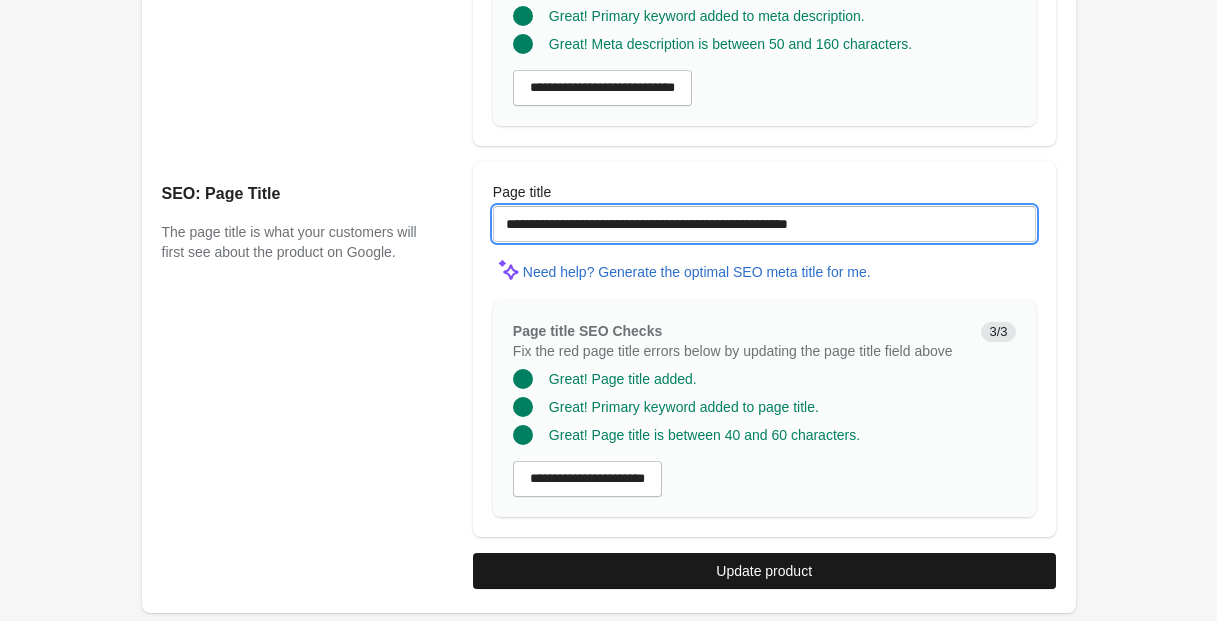 type on "**********" 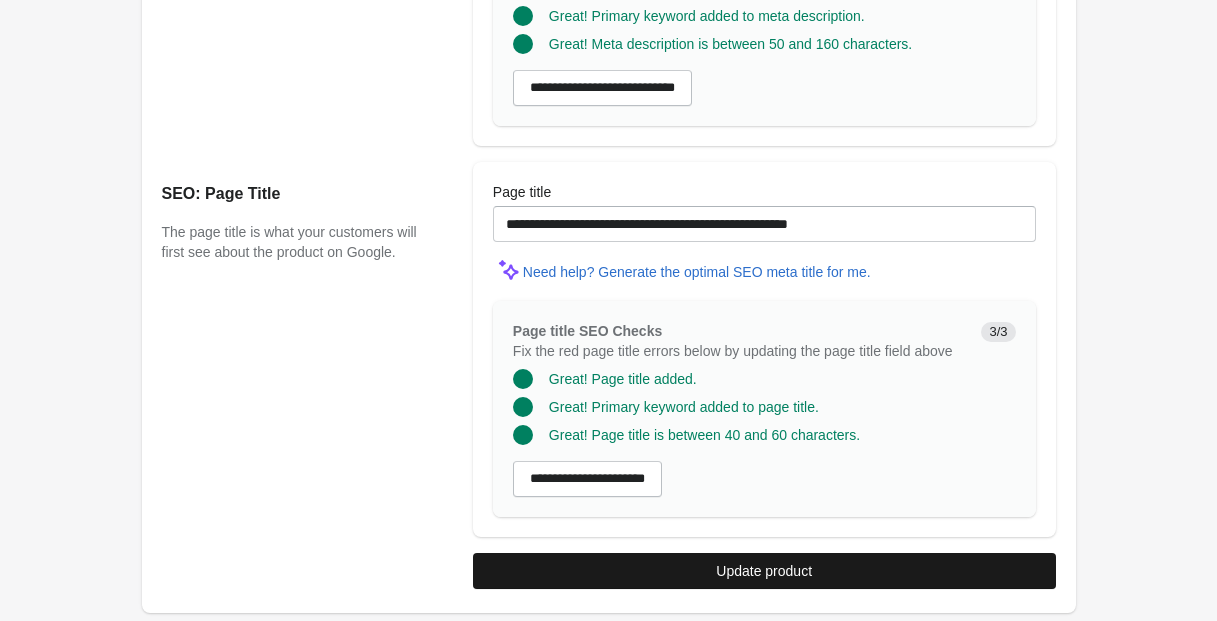 click on "Update product" at bounding box center [764, 571] 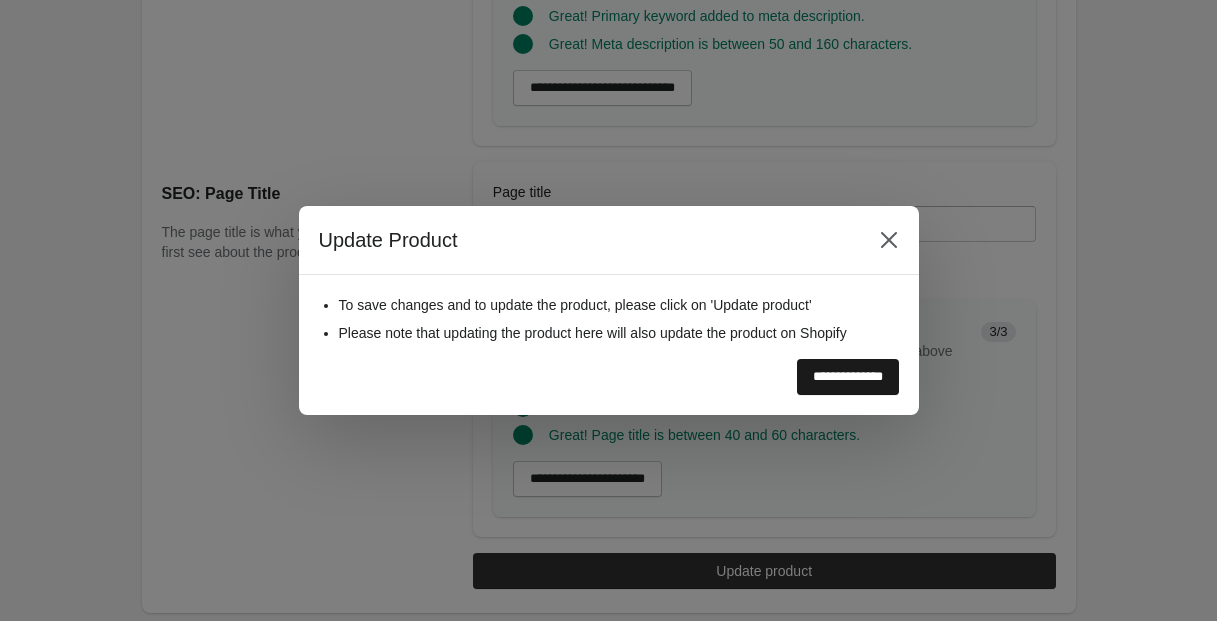 click on "**********" at bounding box center [848, 377] 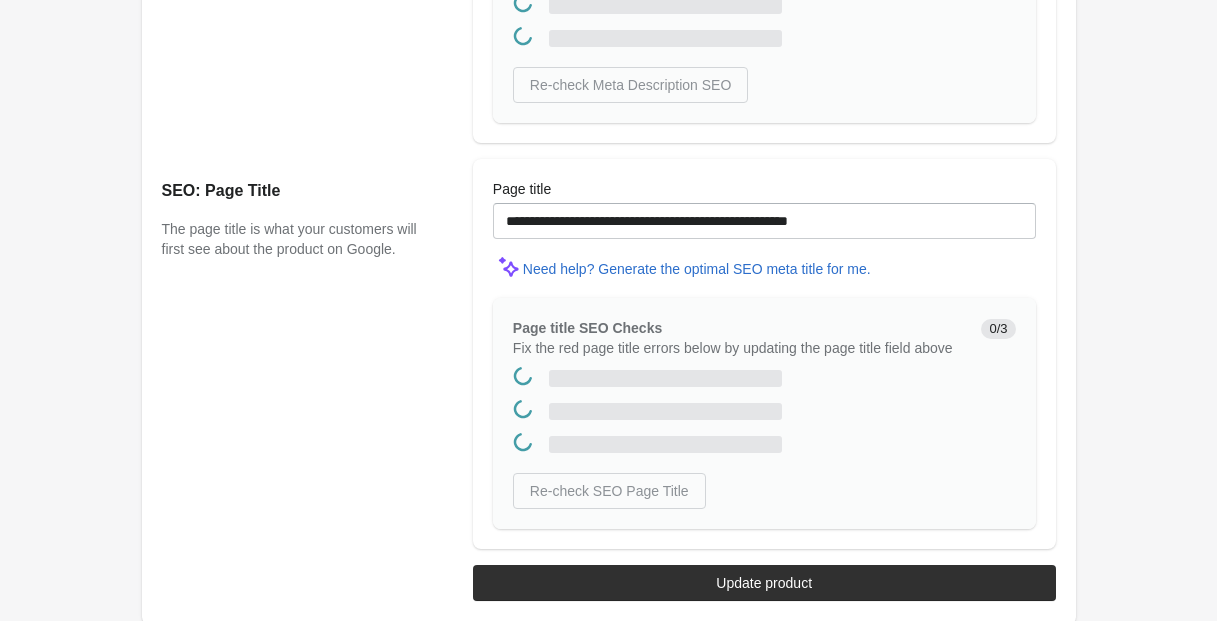scroll, scrollTop: 0, scrollLeft: 0, axis: both 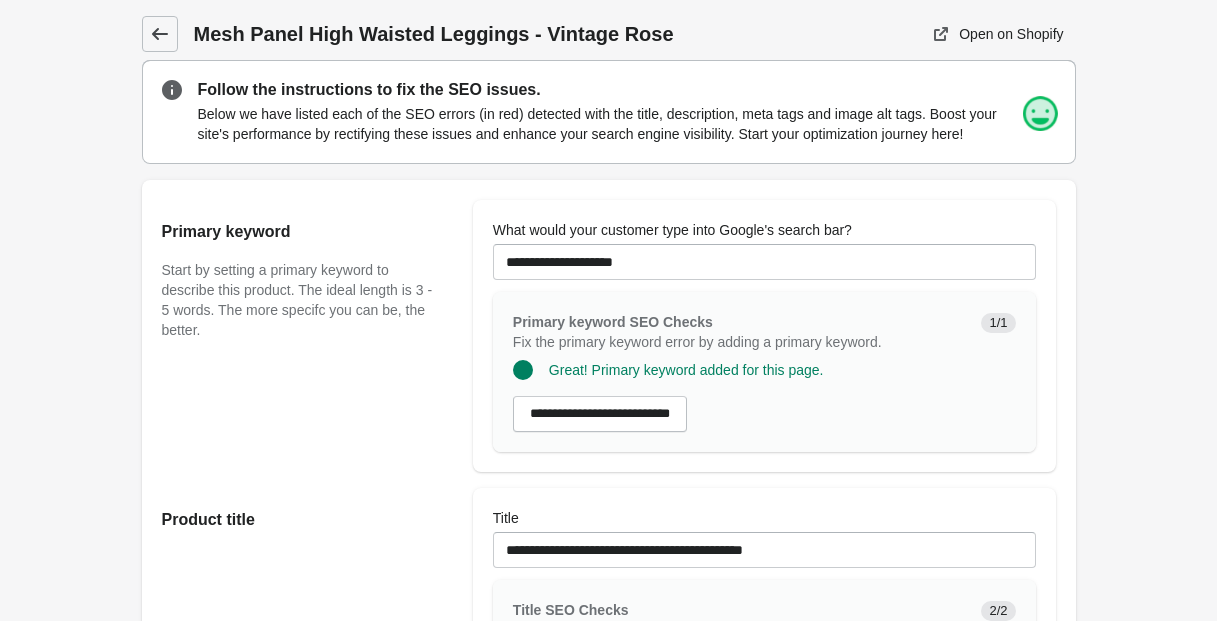 click 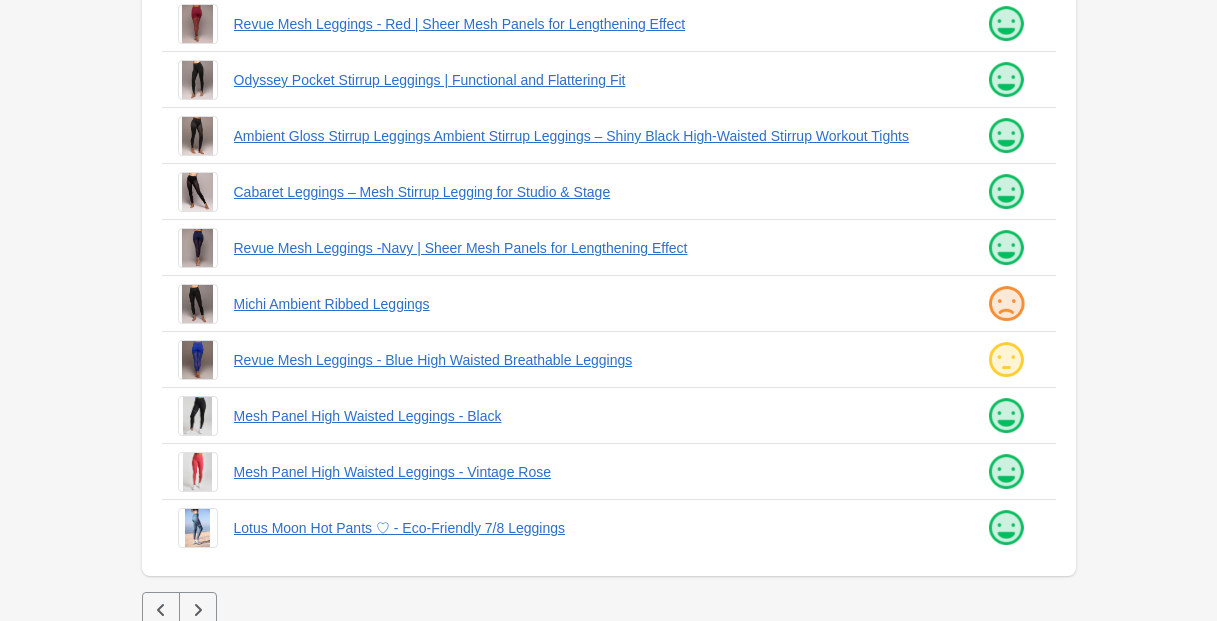 scroll, scrollTop: 536, scrollLeft: 0, axis: vertical 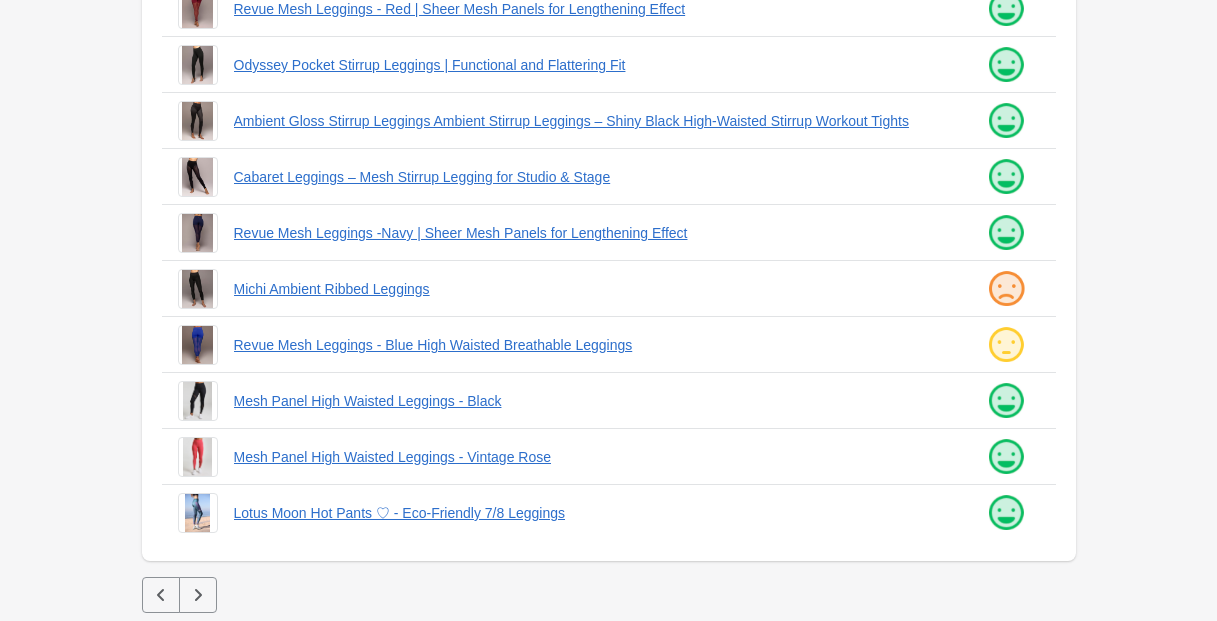 click 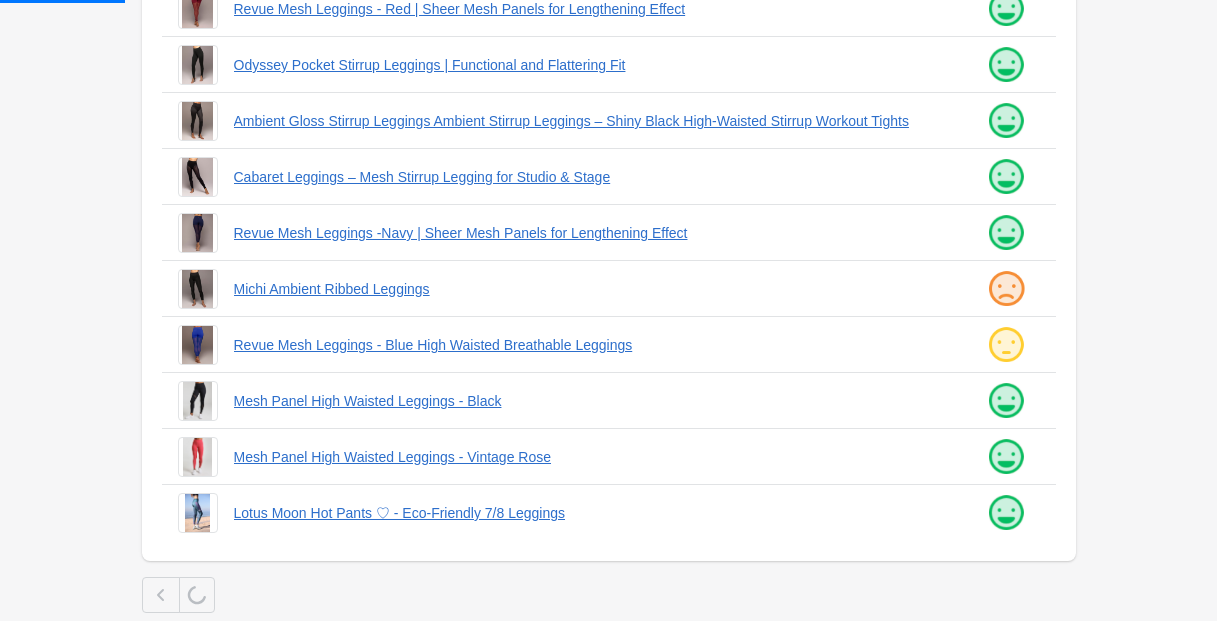 scroll, scrollTop: 0, scrollLeft: 0, axis: both 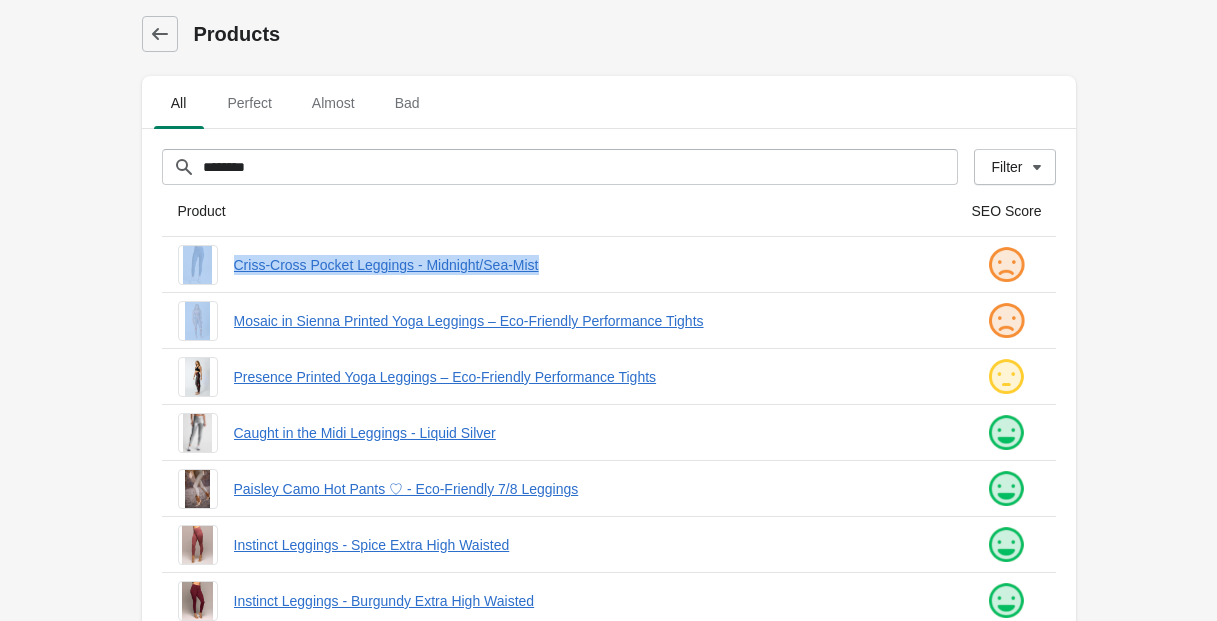 drag, startPoint x: 224, startPoint y: 263, endPoint x: 620, endPoint y: 289, distance: 396.85263 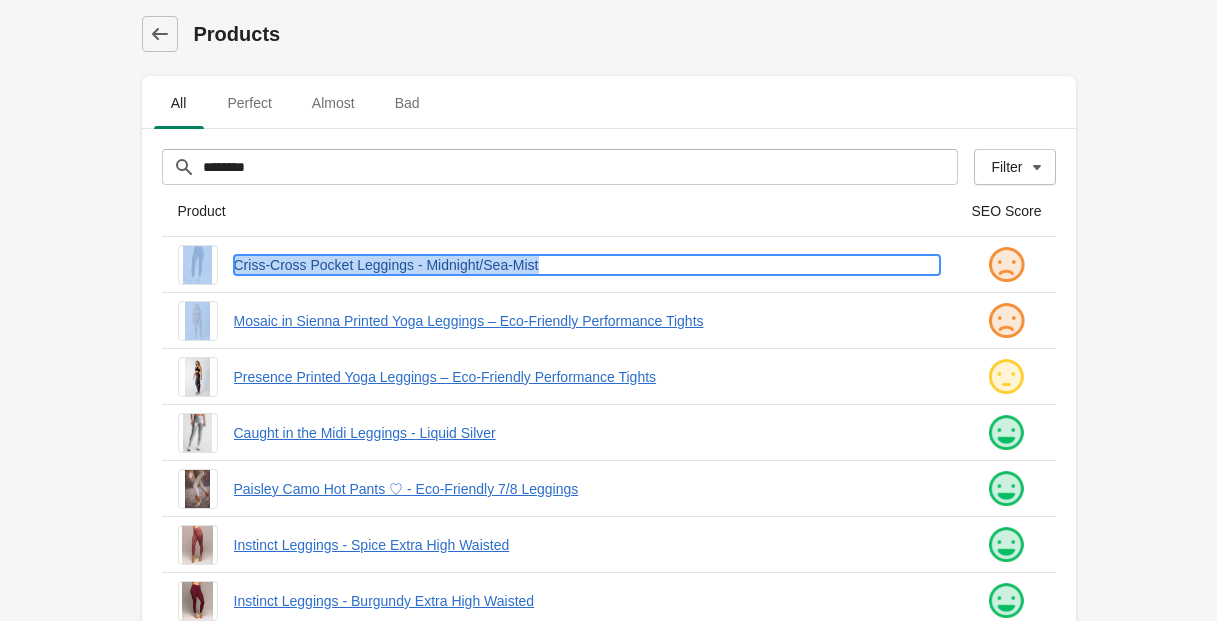 click on "Criss-Cross Pocket Leggings - Midnight/Sea-Mist" at bounding box center (587, 265) 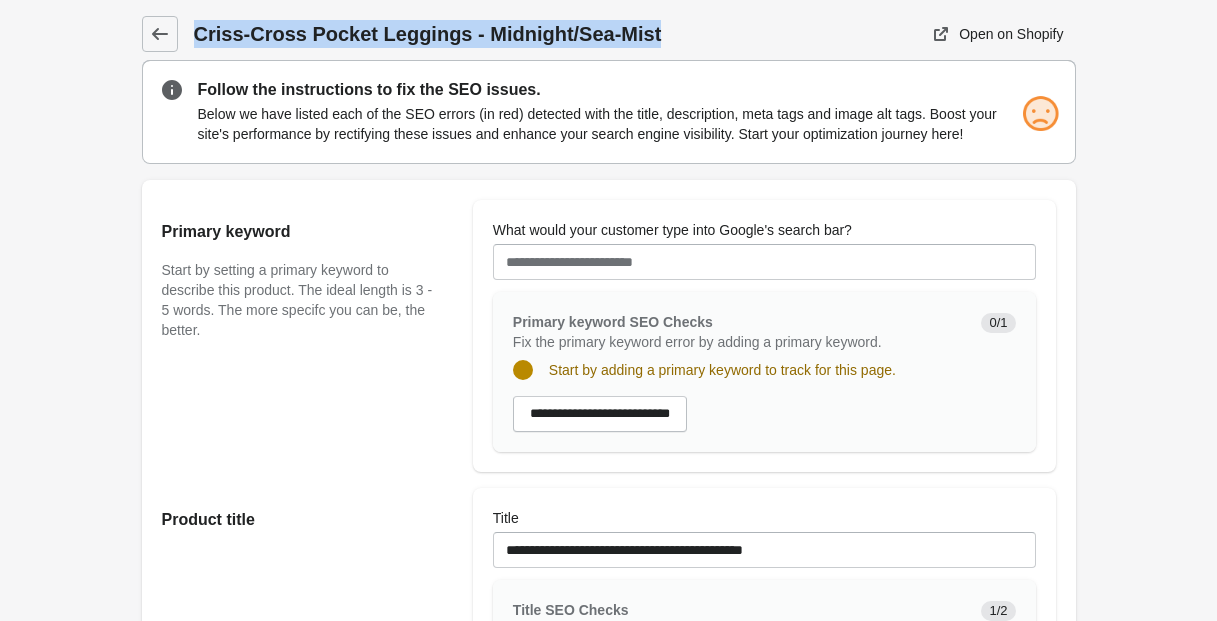 drag, startPoint x: 193, startPoint y: 30, endPoint x: 759, endPoint y: 24, distance: 566.0318 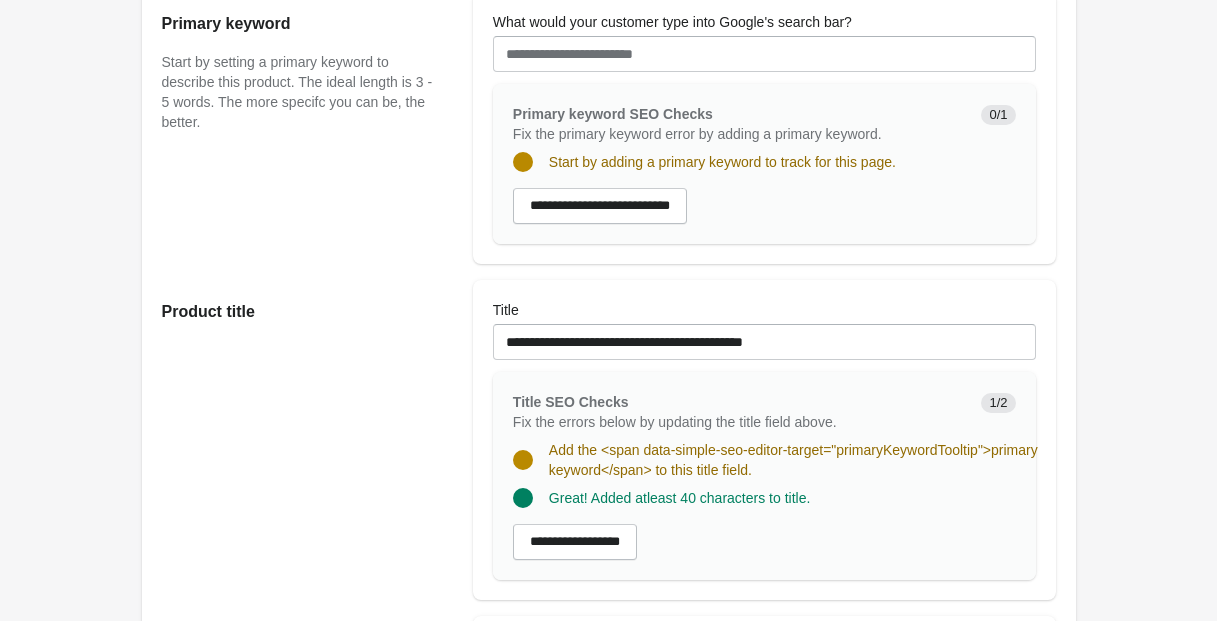 scroll, scrollTop: 124, scrollLeft: 0, axis: vertical 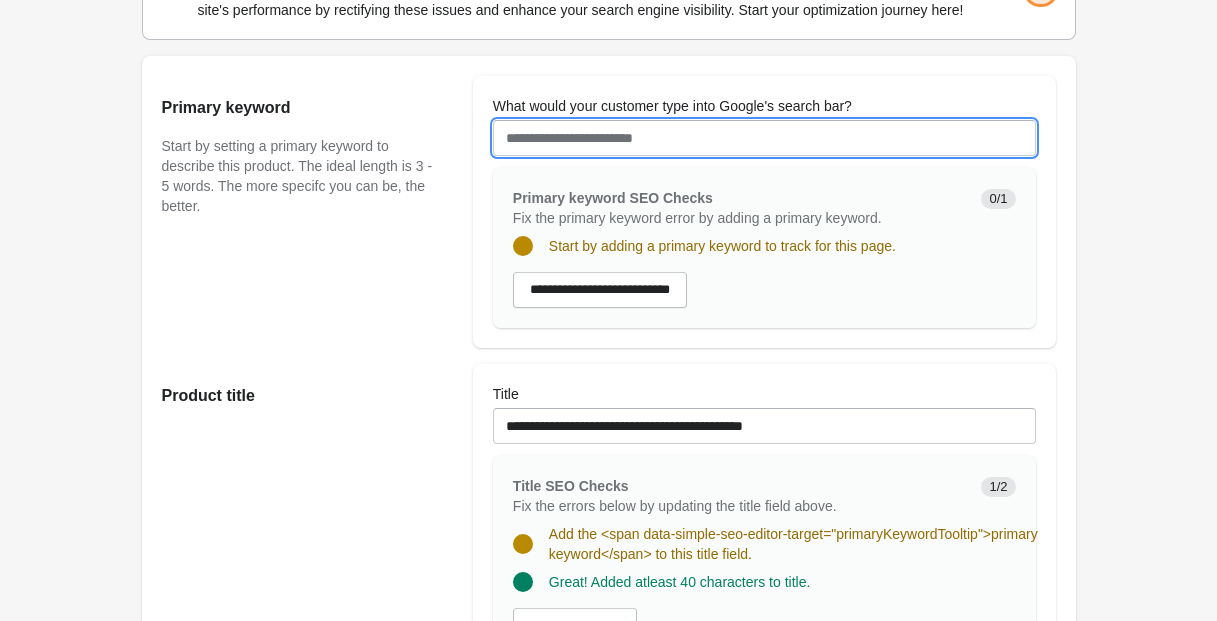 drag, startPoint x: 500, startPoint y: 153, endPoint x: 522, endPoint y: 168, distance: 26.627054 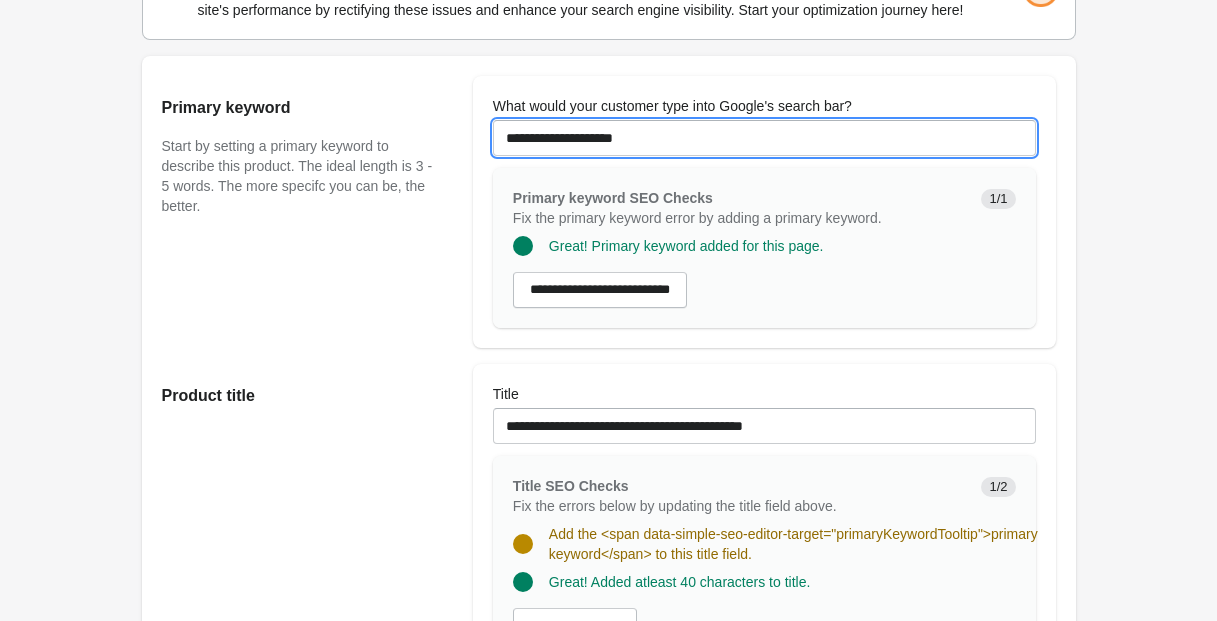 type on "**********" 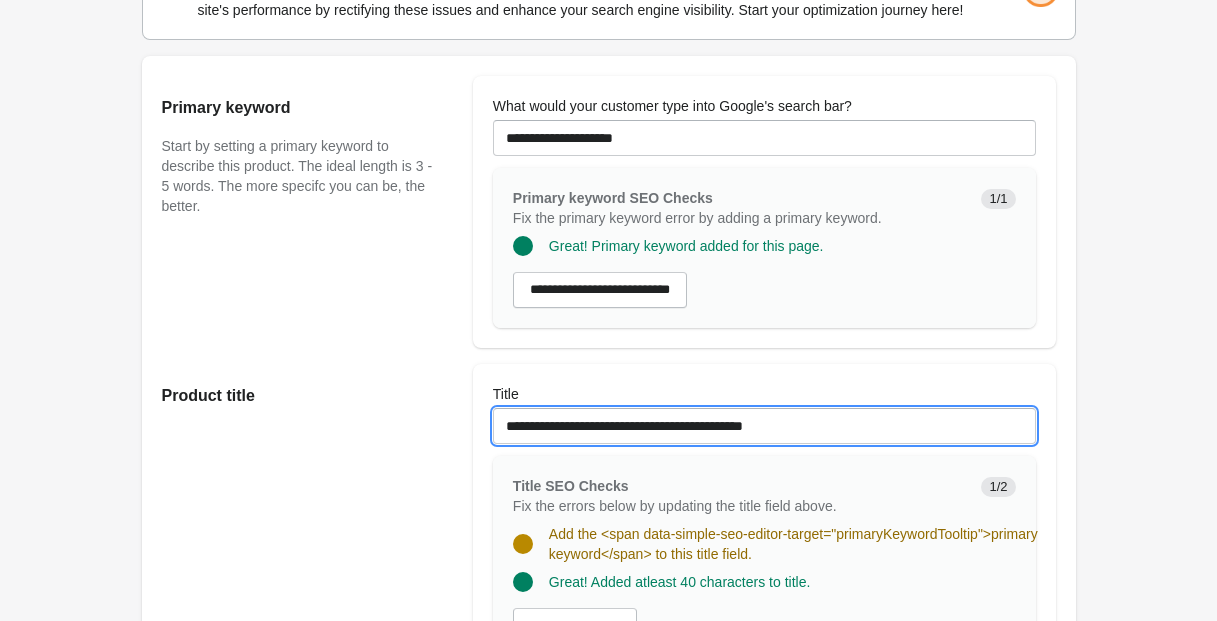 click on "**********" at bounding box center [764, 426] 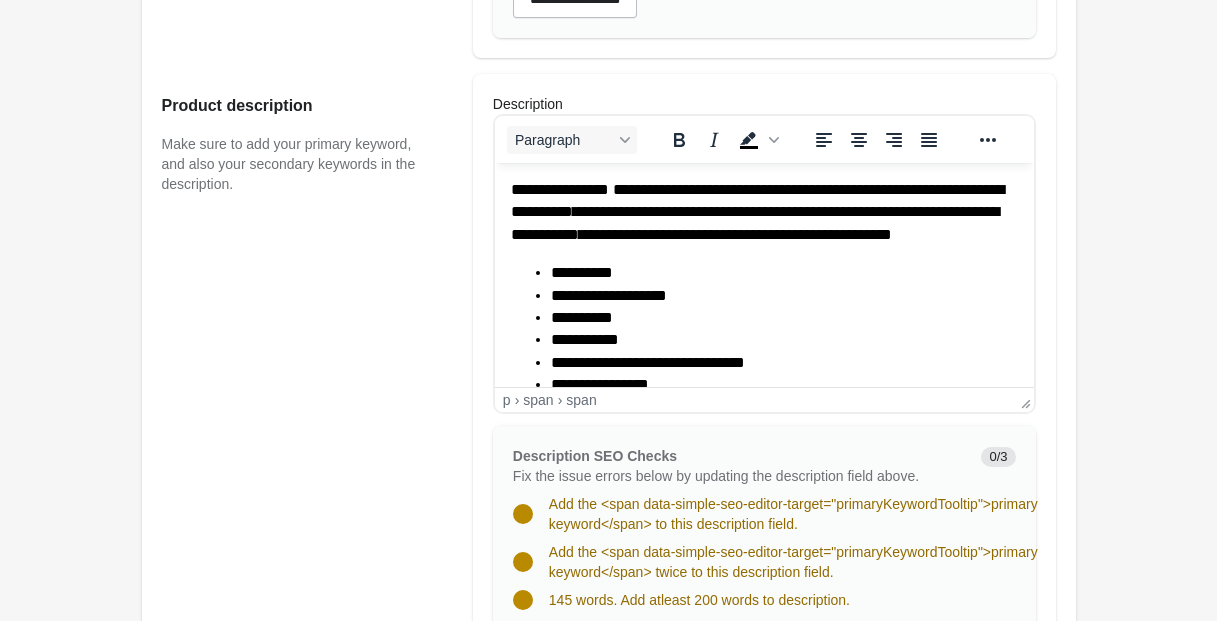 scroll, scrollTop: 729, scrollLeft: 0, axis: vertical 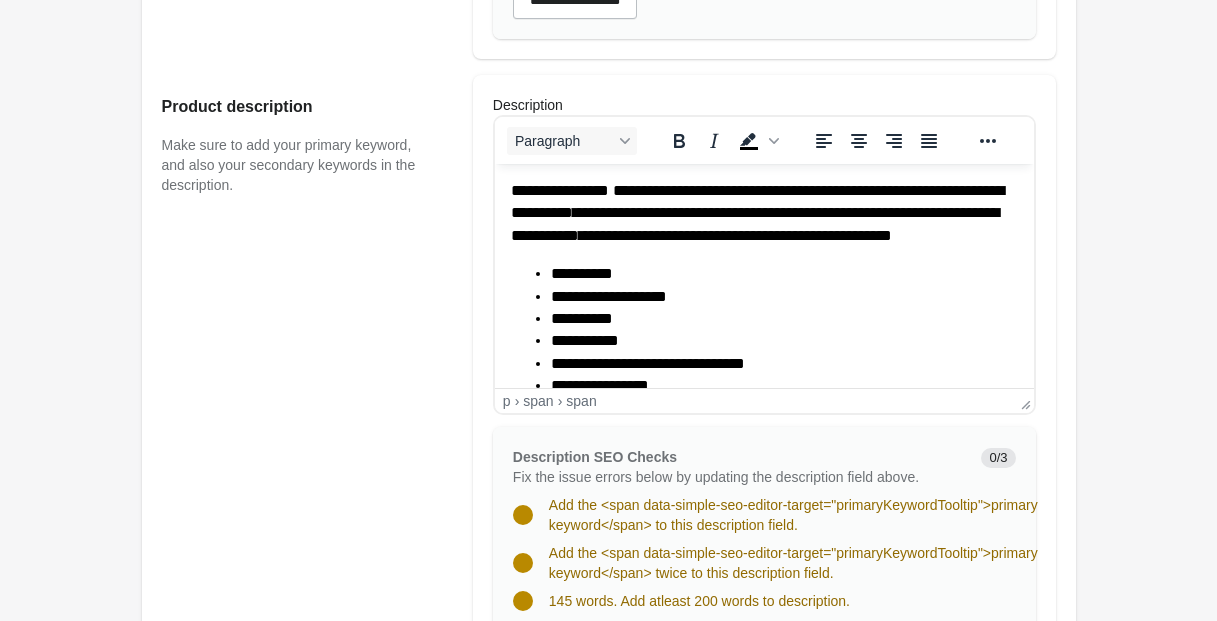 type on "**********" 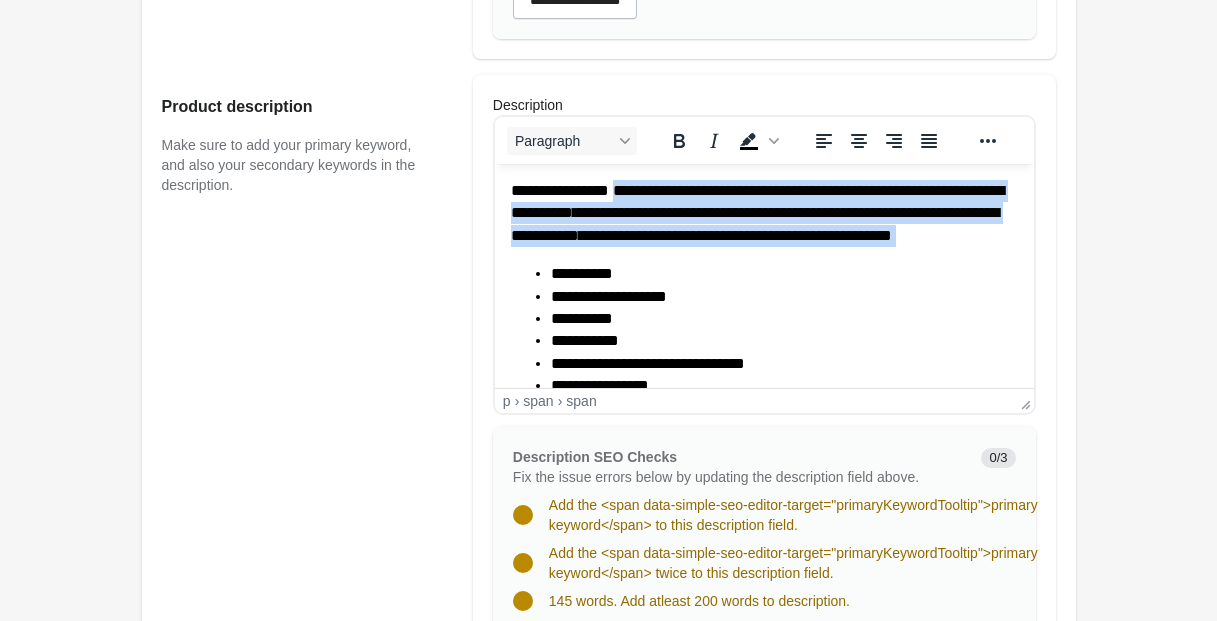 drag, startPoint x: 629, startPoint y: 191, endPoint x: 913, endPoint y: 268, distance: 294.2533 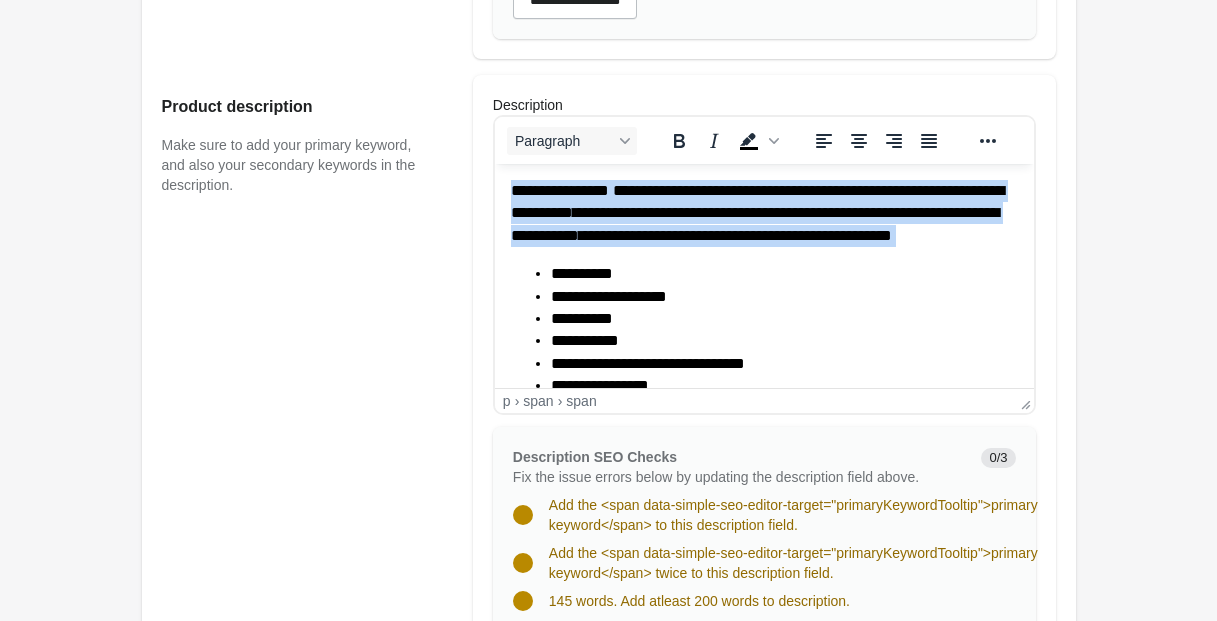 drag, startPoint x: 511, startPoint y: 187, endPoint x: 743, endPoint y: 250, distance: 240.40175 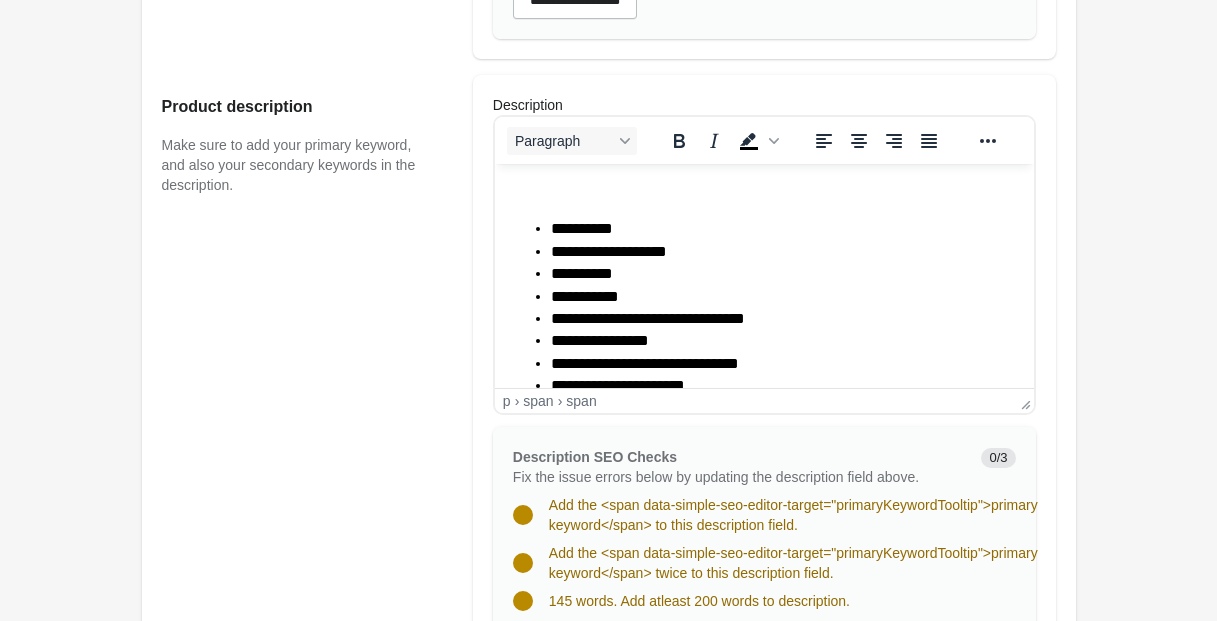 click on "﻿" at bounding box center [763, 191] 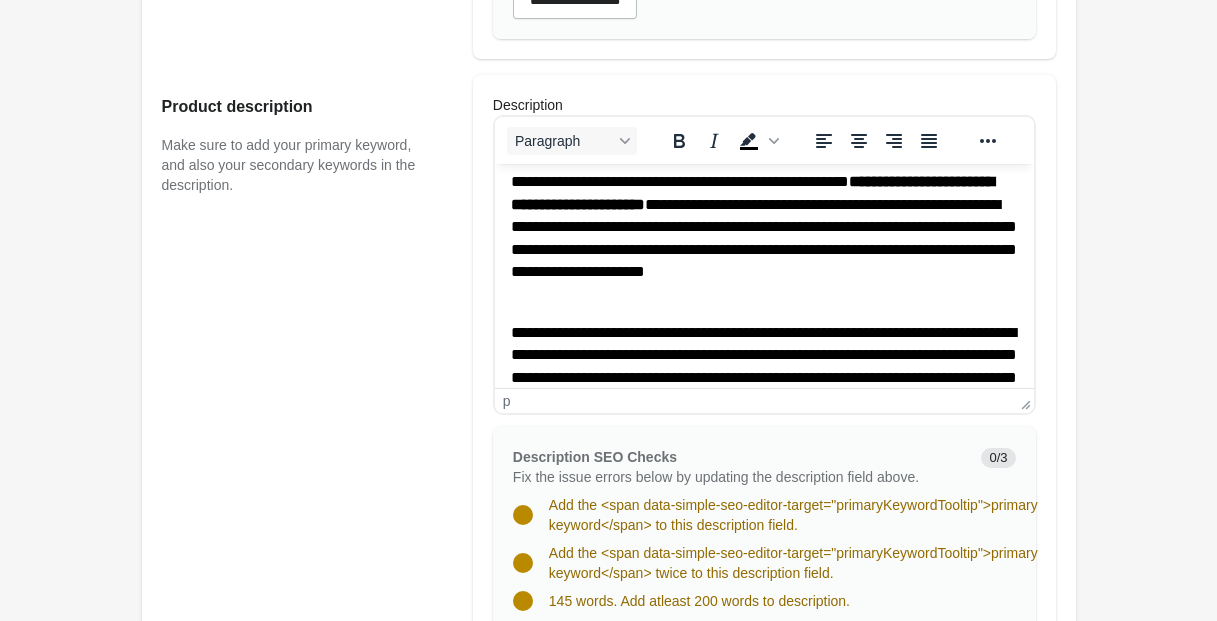 scroll, scrollTop: 53, scrollLeft: 0, axis: vertical 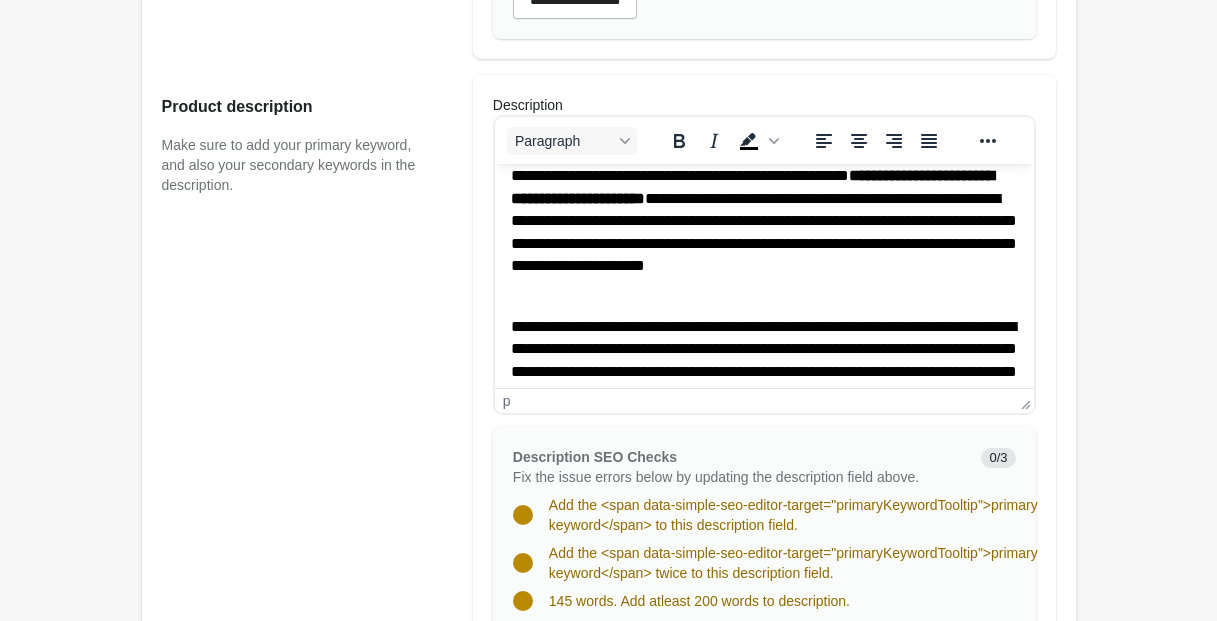 click on "**********" at bounding box center (763, 232) 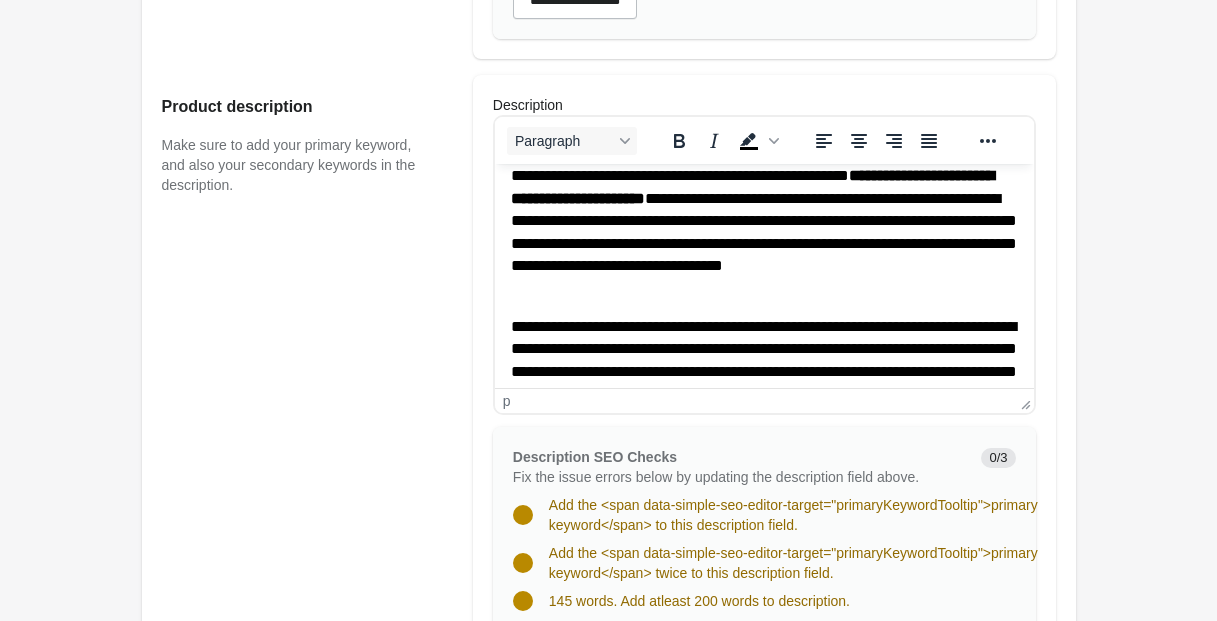 drag, startPoint x: 989, startPoint y: 245, endPoint x: 952, endPoint y: 267, distance: 43.046486 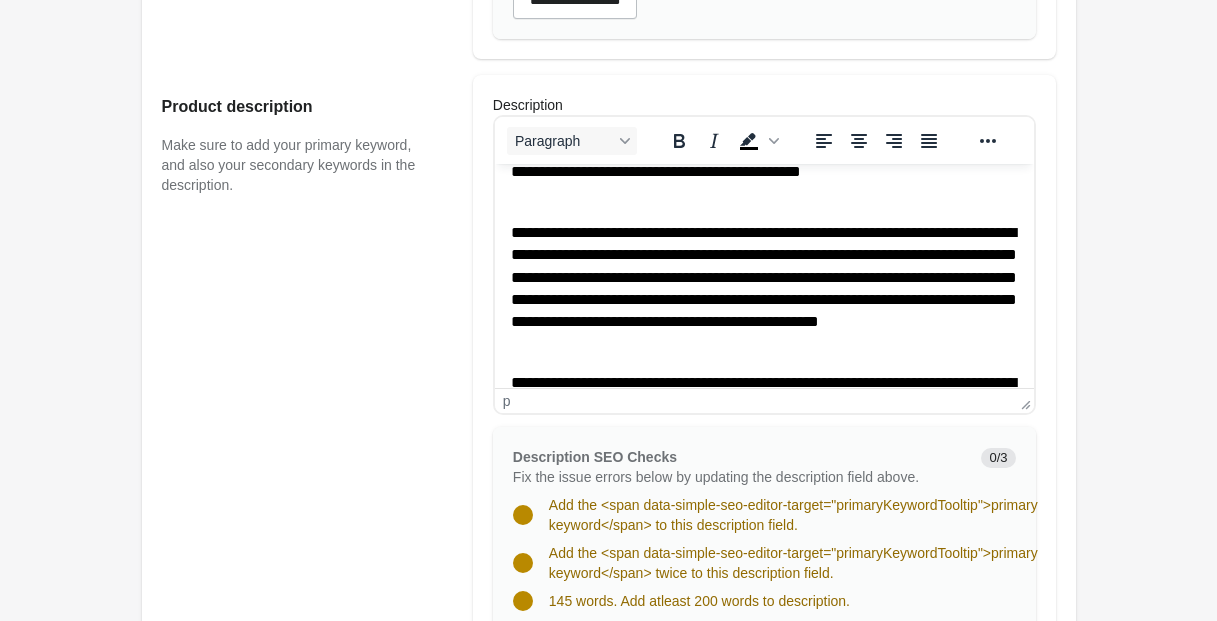 scroll, scrollTop: 148, scrollLeft: 0, axis: vertical 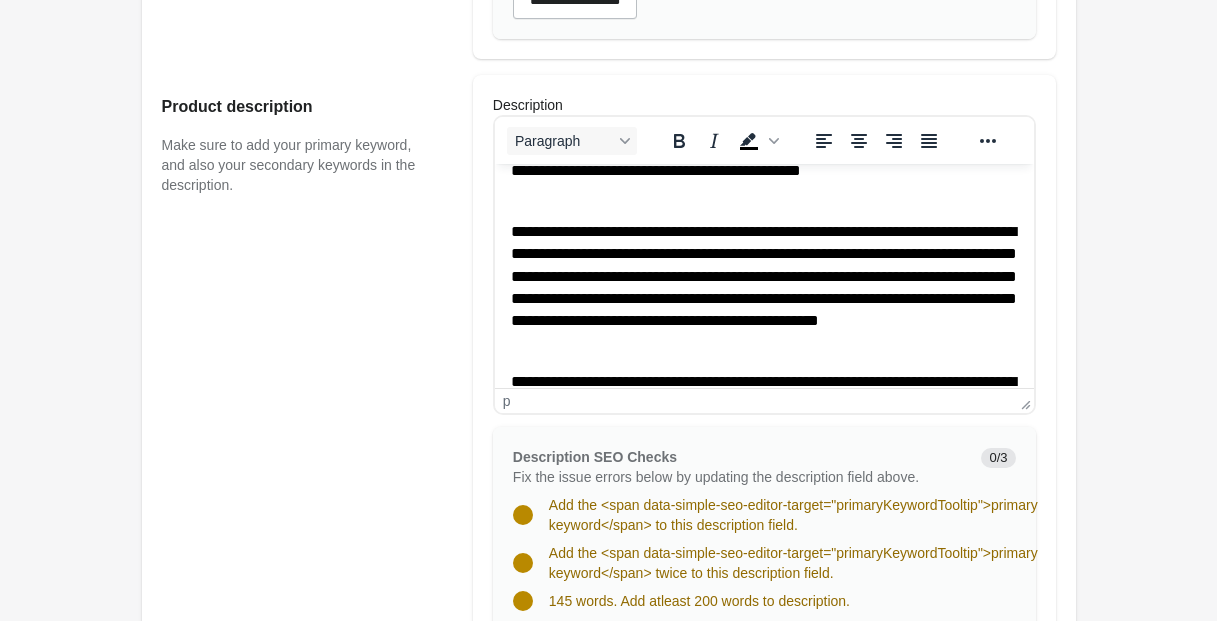 click on "**********" at bounding box center (763, 288) 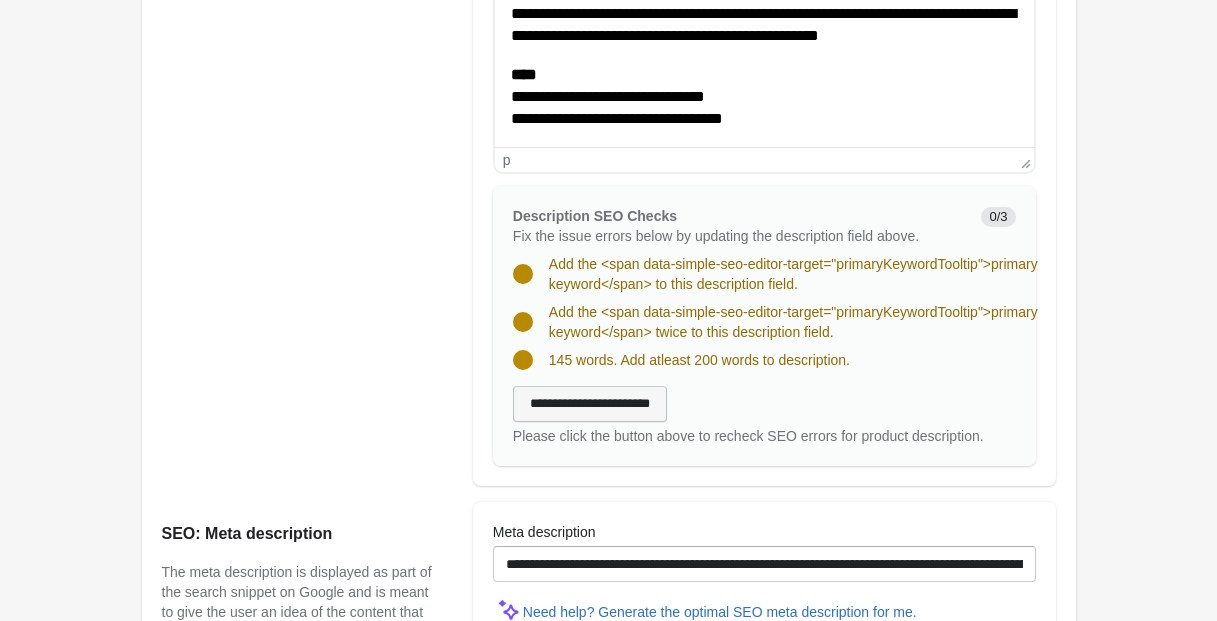 scroll, scrollTop: 971, scrollLeft: 0, axis: vertical 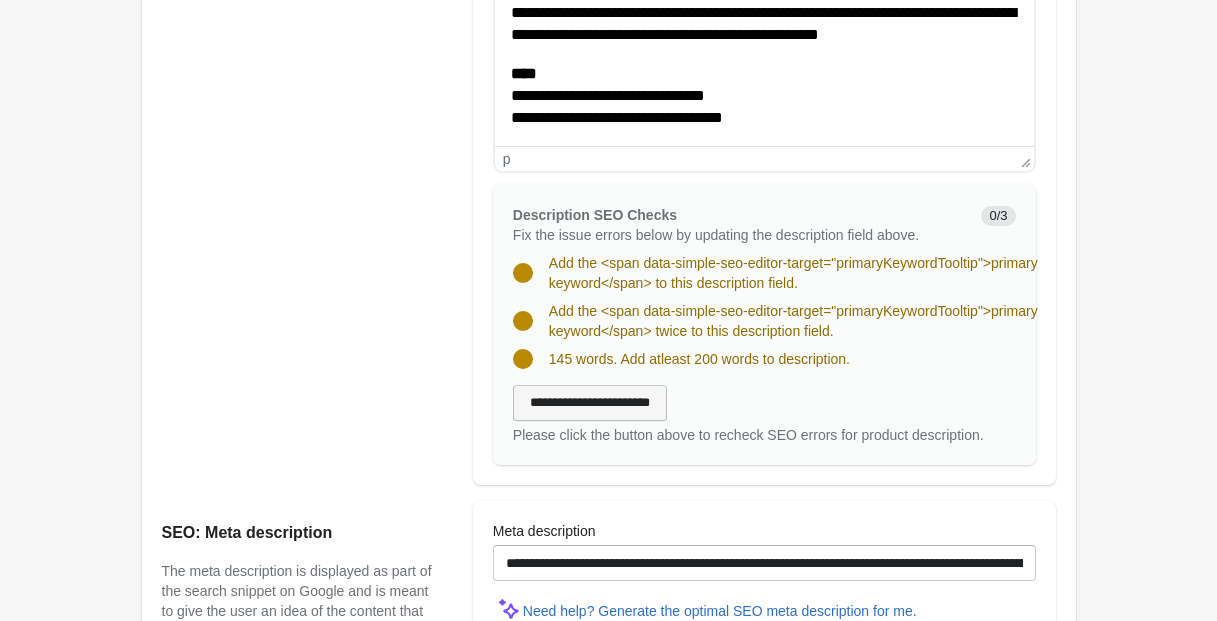 click on "**********" at bounding box center [590, 403] 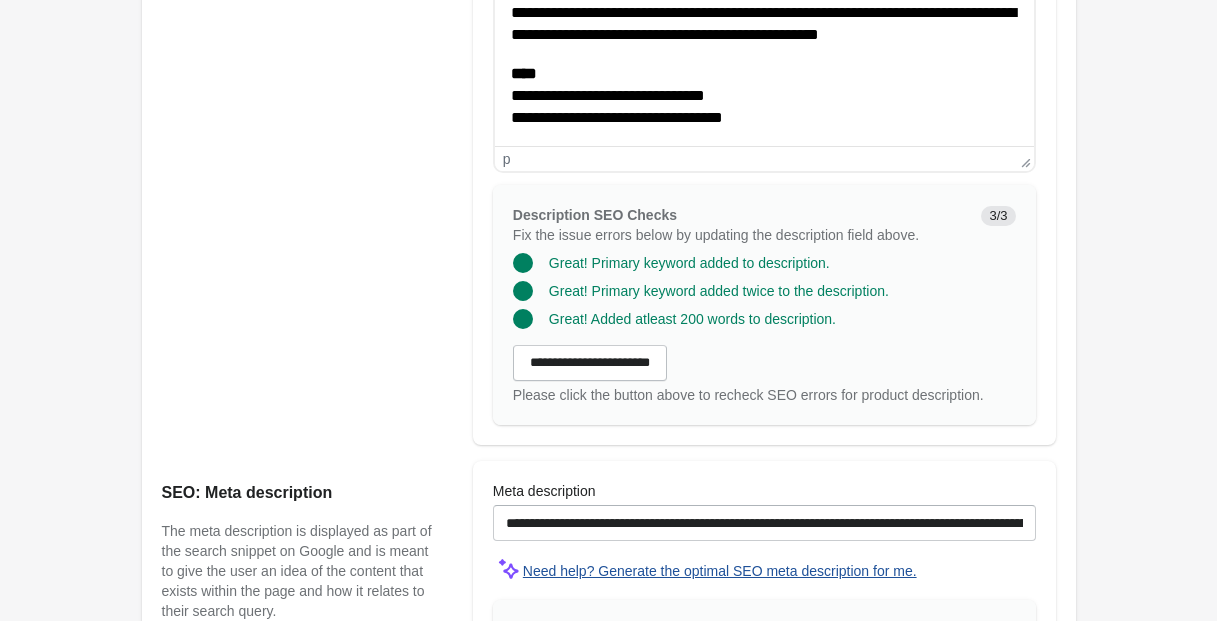 scroll, scrollTop: 1214, scrollLeft: 0, axis: vertical 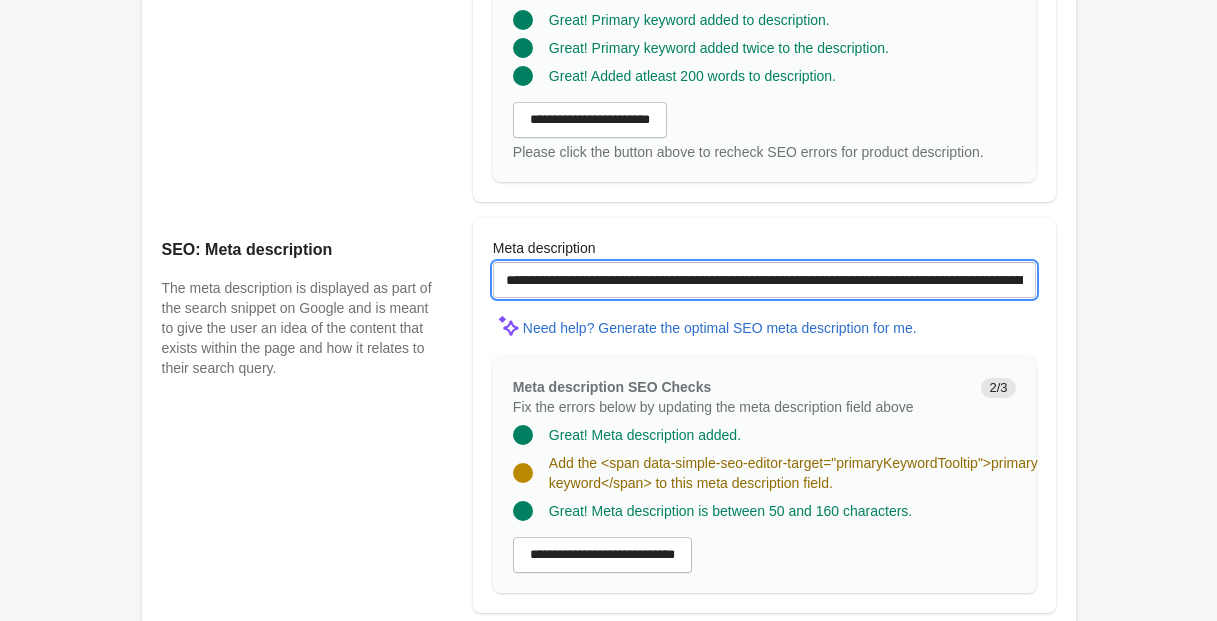 drag, startPoint x: 544, startPoint y: 302, endPoint x: 438, endPoint y: 285, distance: 107.35455 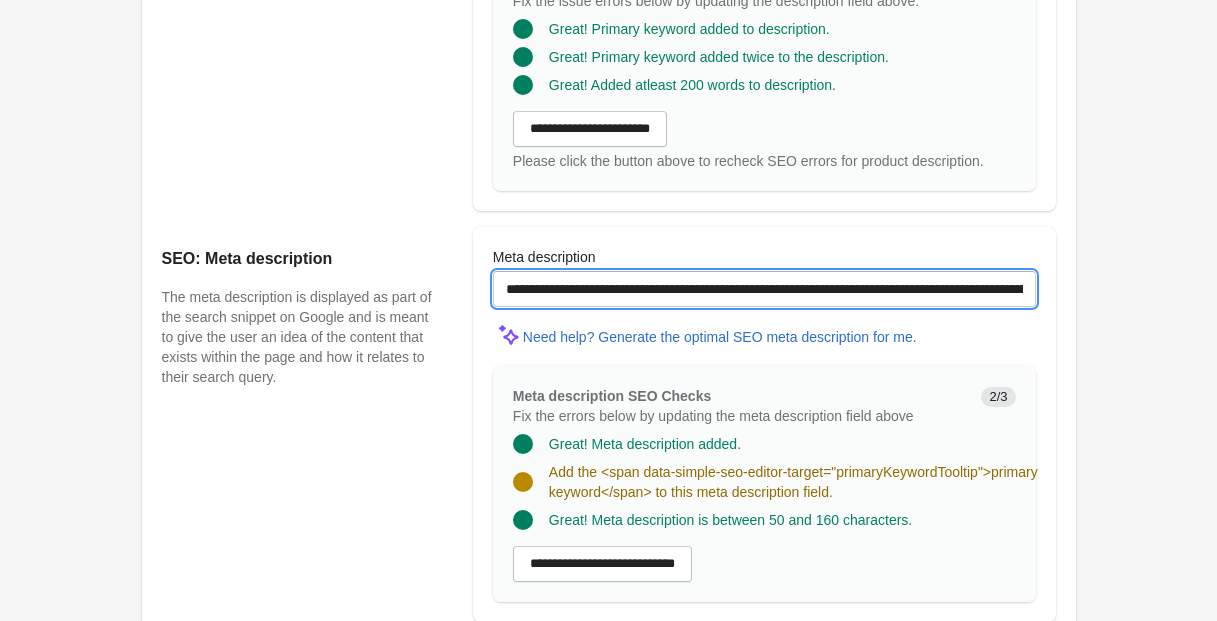 drag, startPoint x: 776, startPoint y: 311, endPoint x: 779, endPoint y: 335, distance: 24.186773 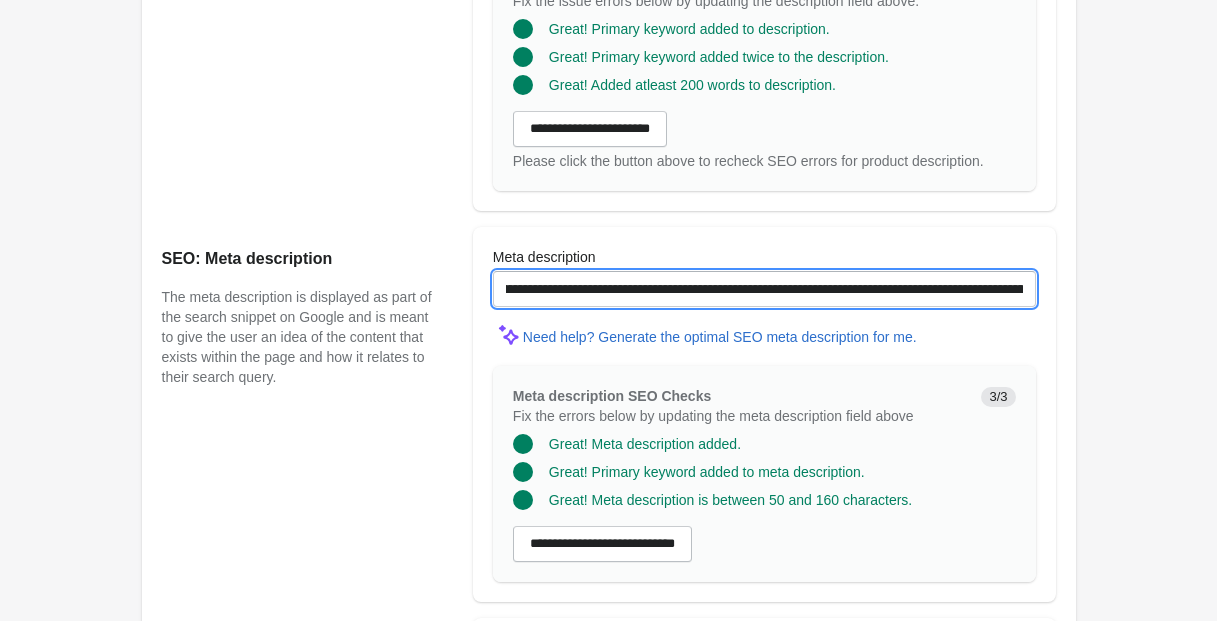 scroll, scrollTop: 0, scrollLeft: 478, axis: horizontal 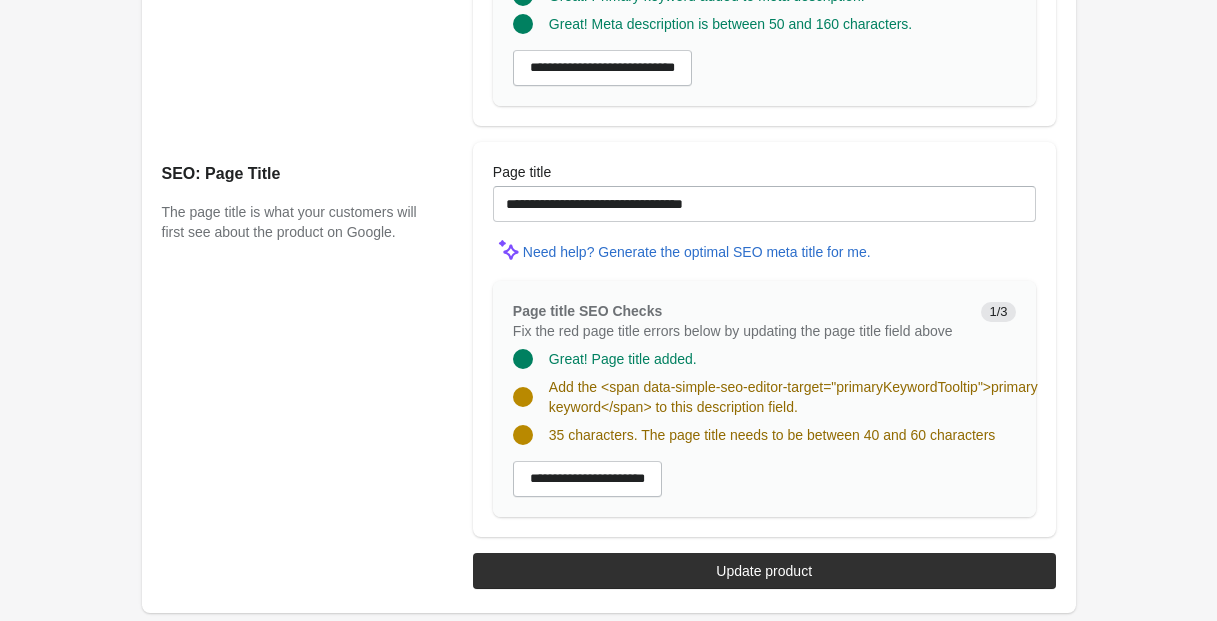type on "**********" 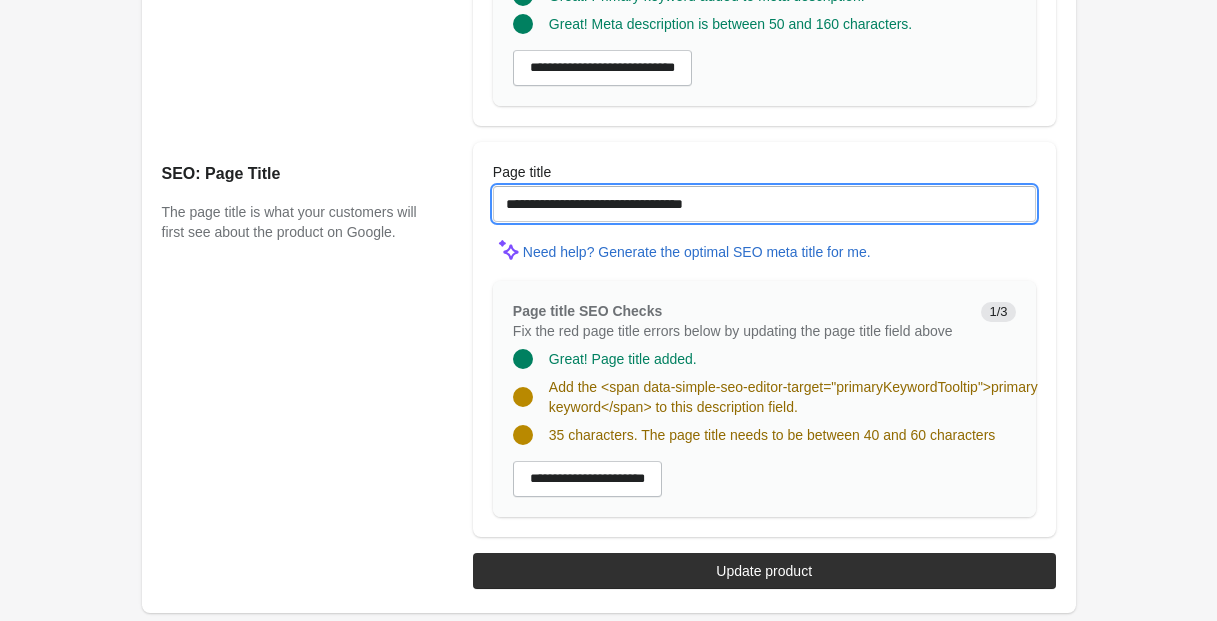 scroll, scrollTop: 0, scrollLeft: 0, axis: both 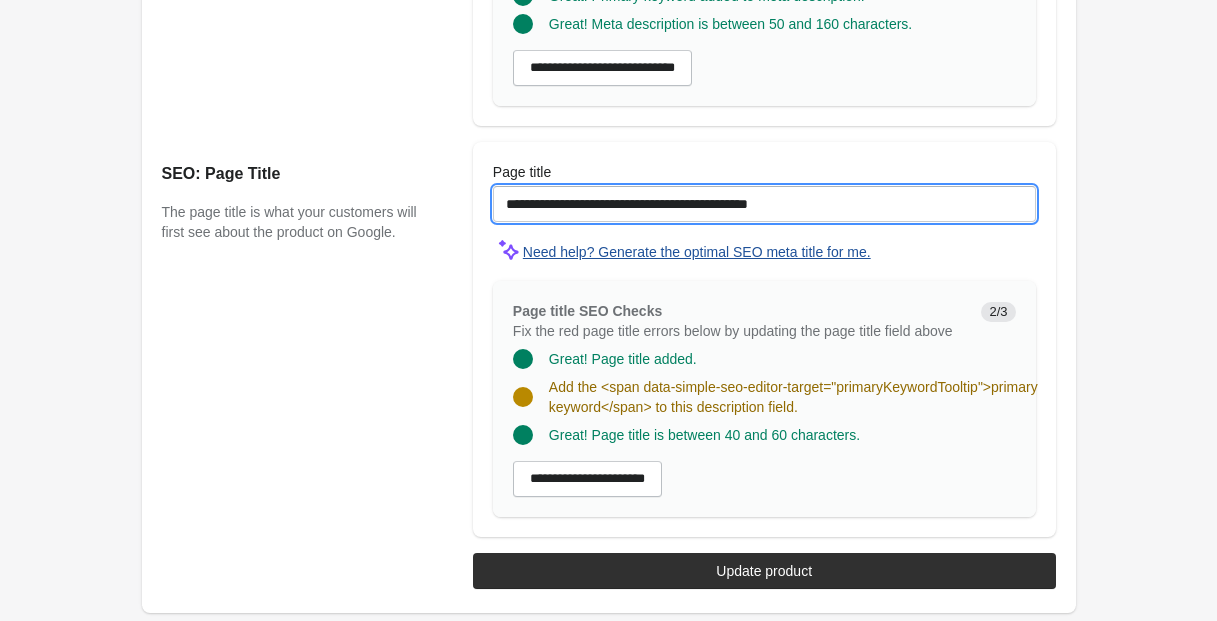 drag, startPoint x: 776, startPoint y: 157, endPoint x: 653, endPoint y: 218, distance: 137.2953 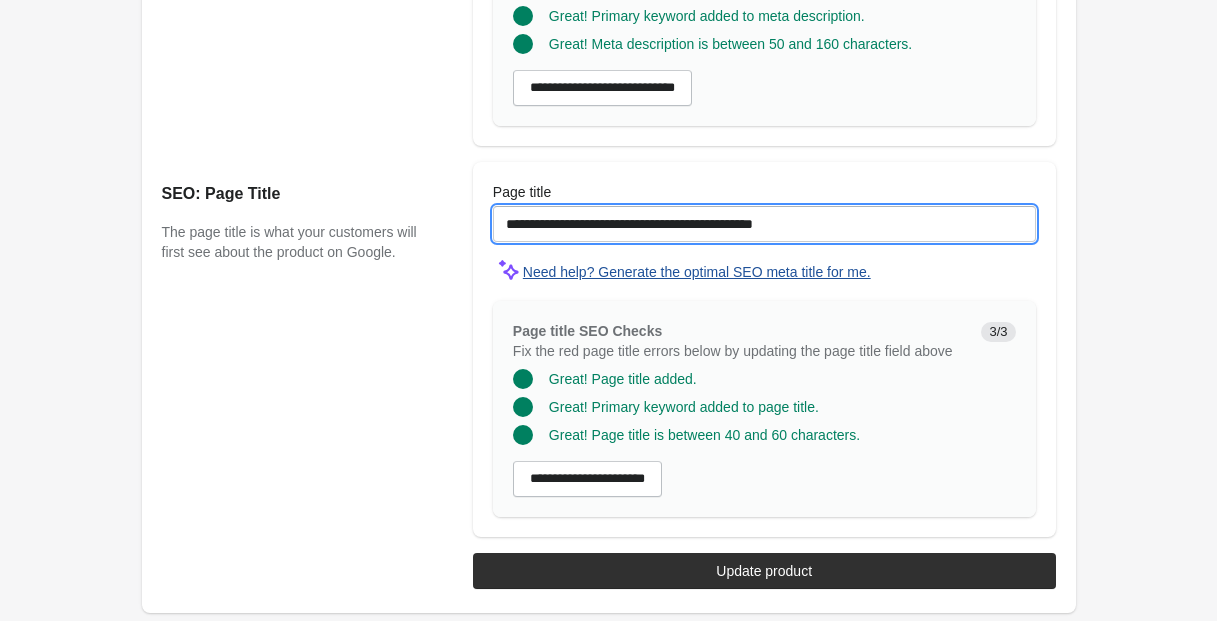 scroll, scrollTop: 1717, scrollLeft: 0, axis: vertical 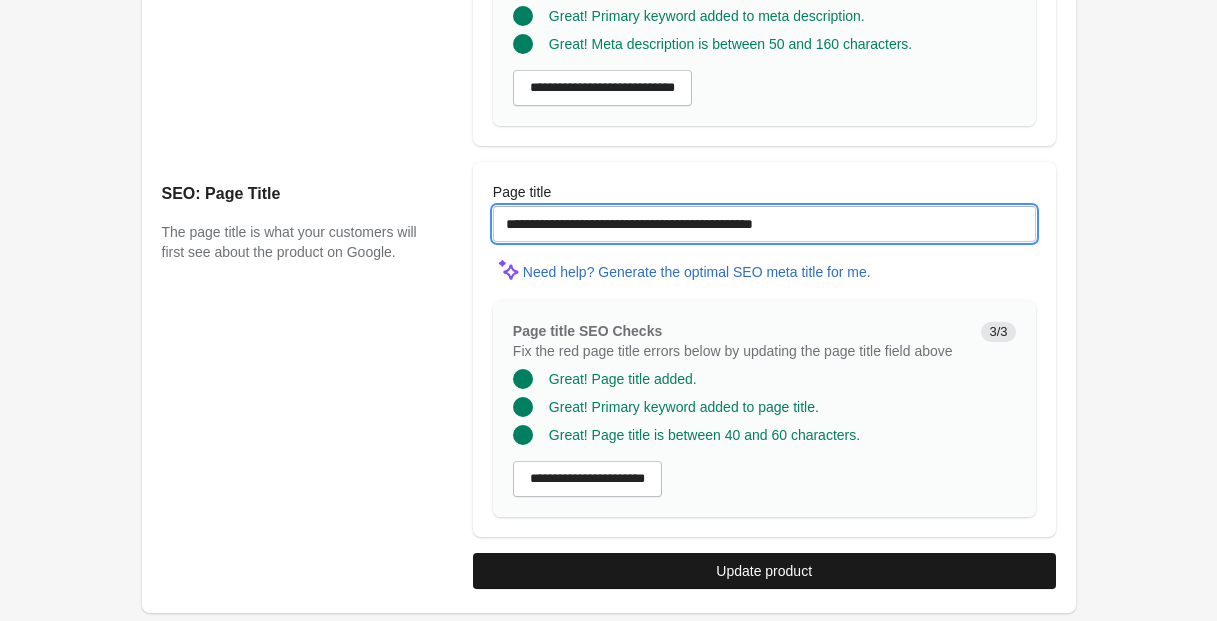type on "**********" 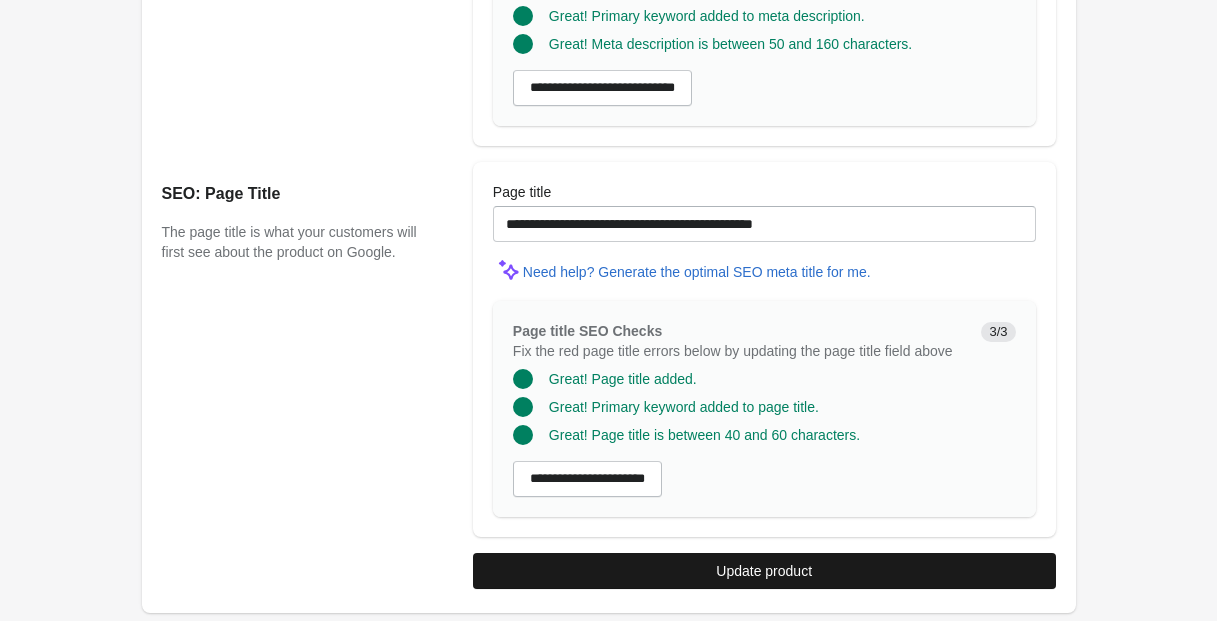 click on "Update product" at bounding box center [764, 571] 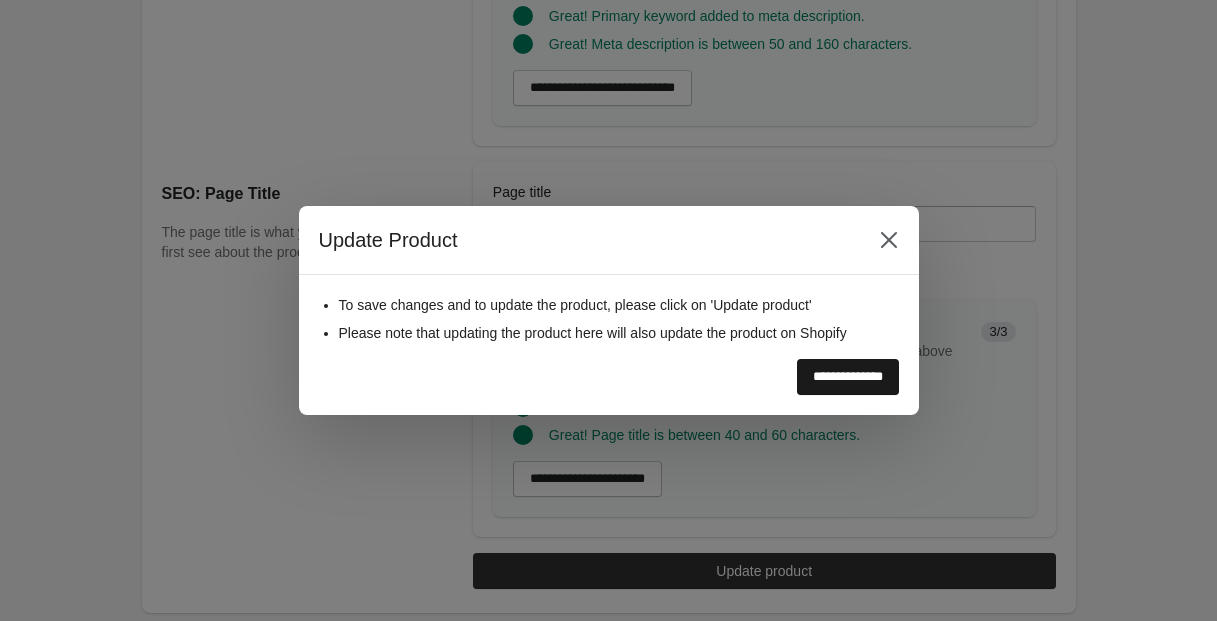 click on "**********" at bounding box center (848, 377) 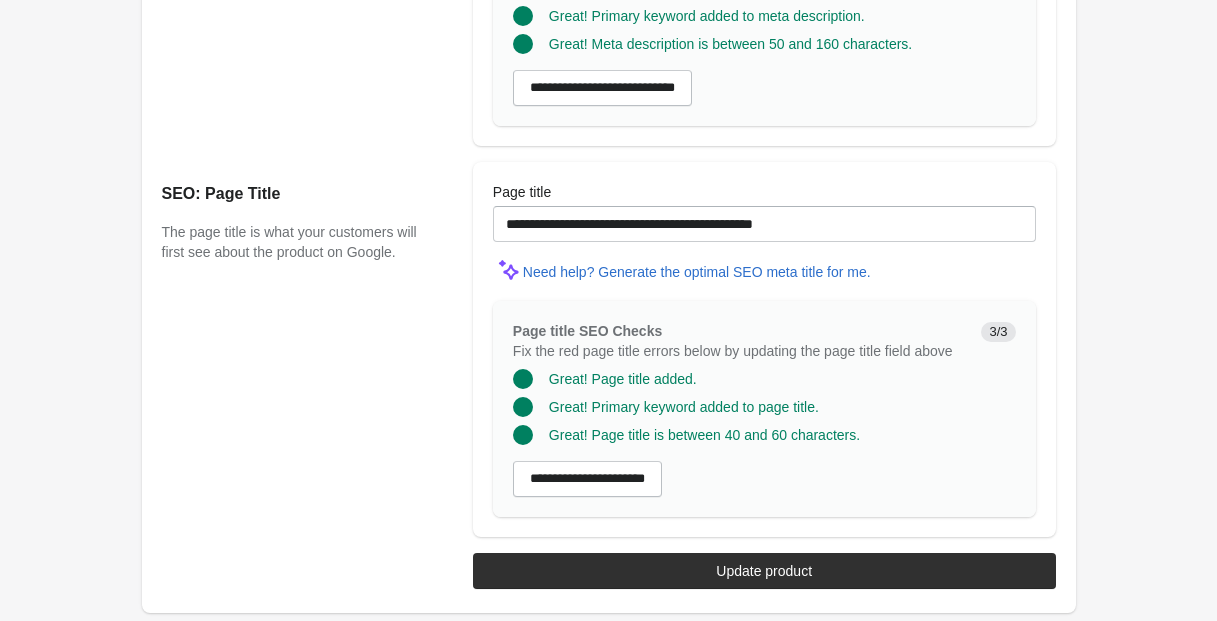 scroll, scrollTop: 1717, scrollLeft: 0, axis: vertical 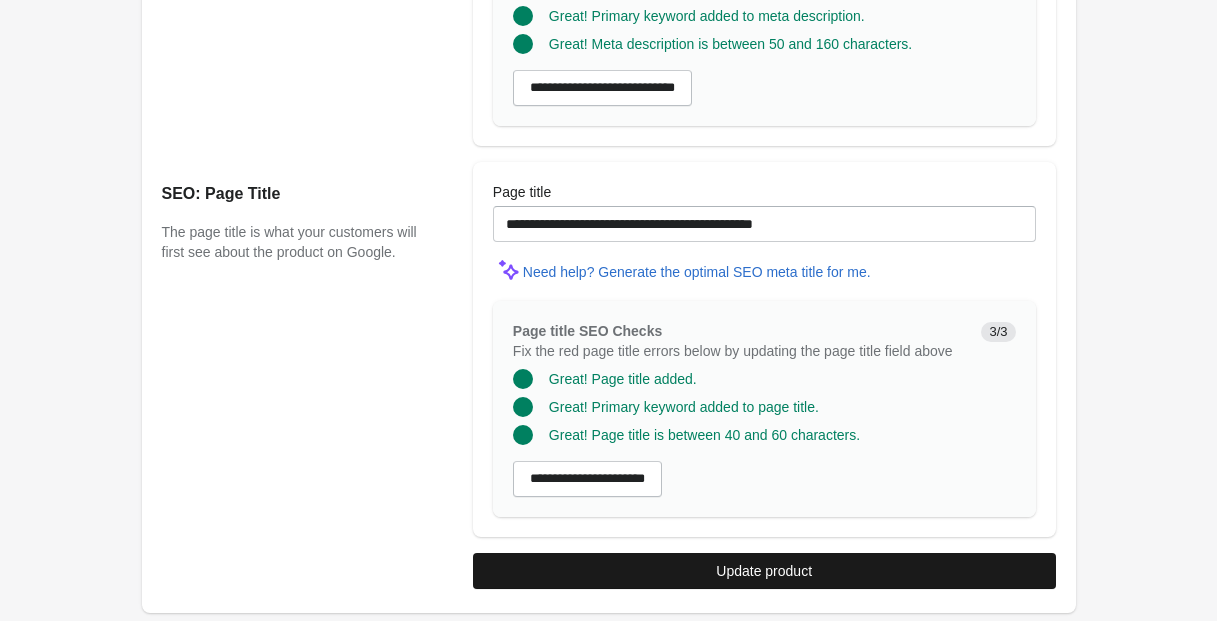click on "Update product" at bounding box center (764, 571) 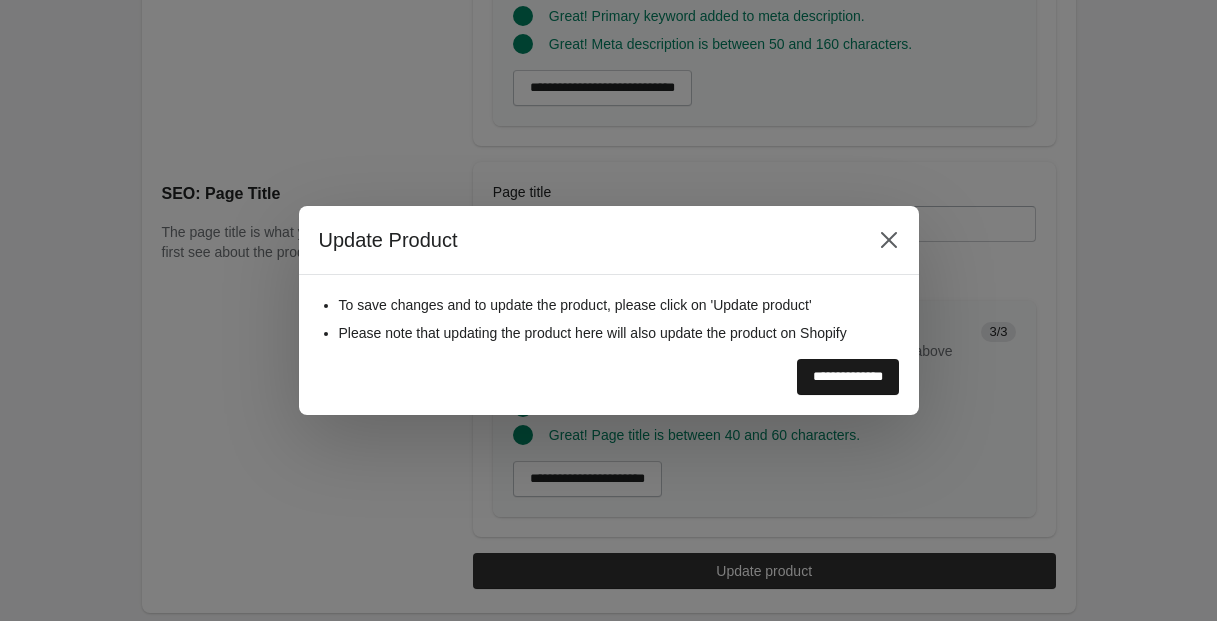 click on "**********" at bounding box center [848, 377] 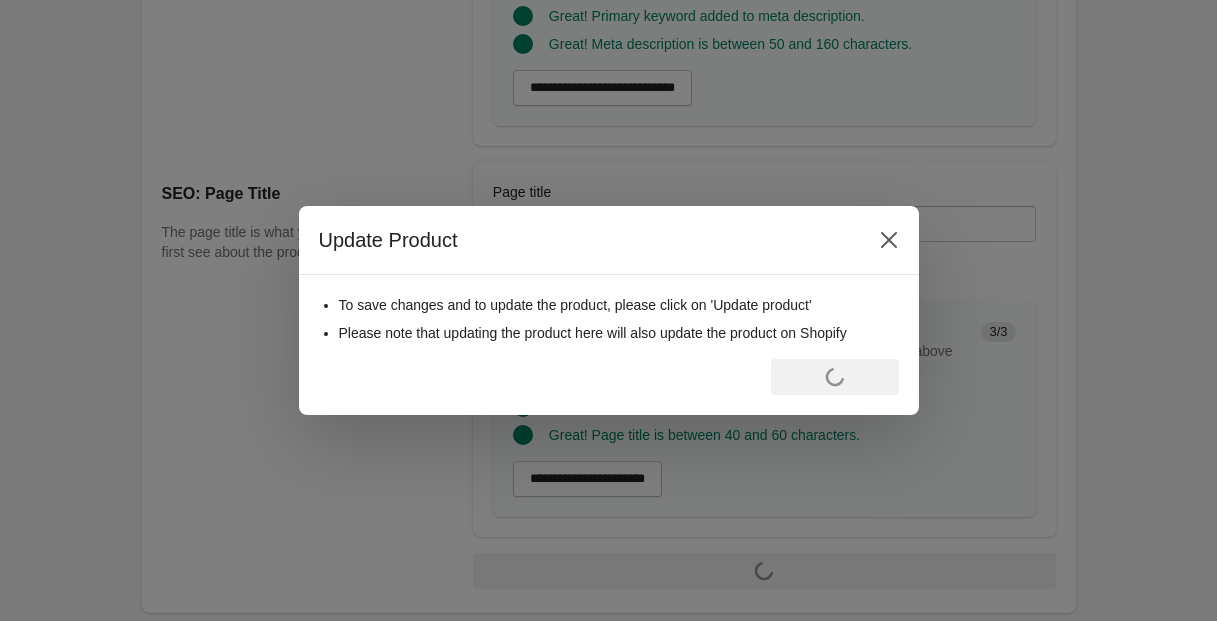 scroll, scrollTop: 0, scrollLeft: 0, axis: both 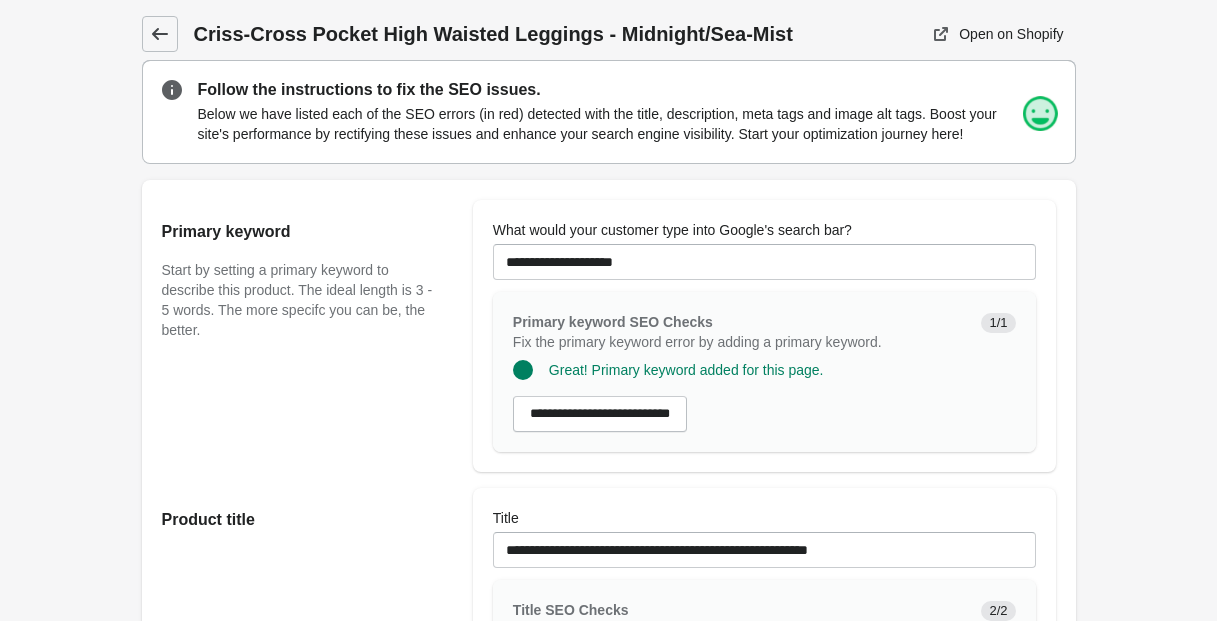 click 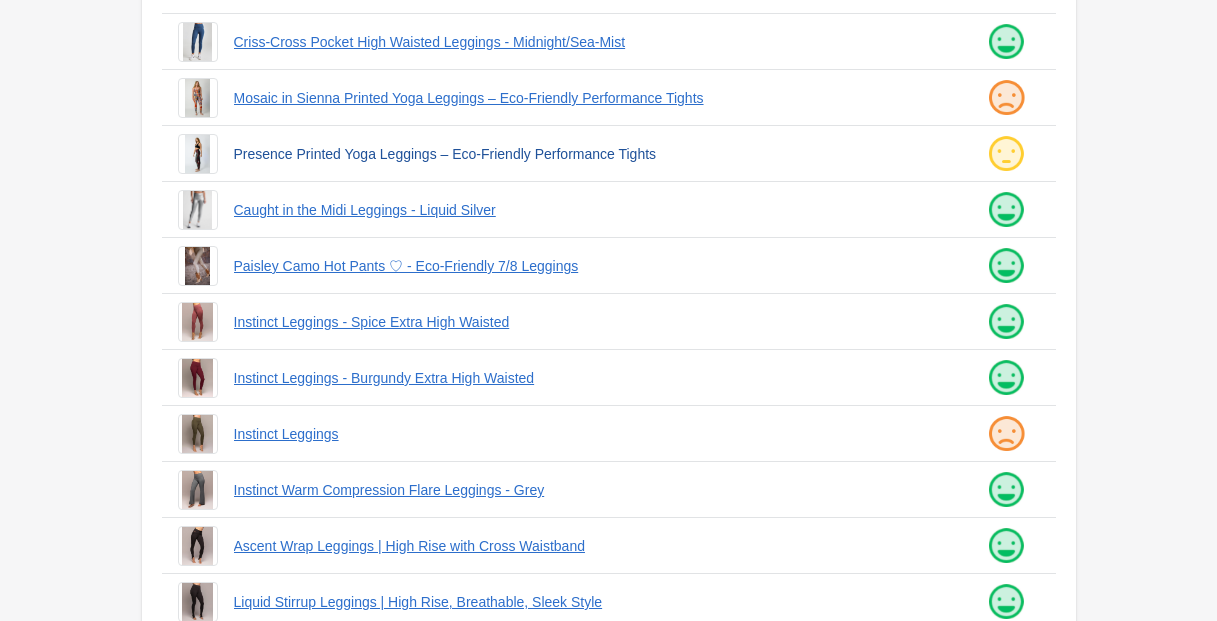 scroll, scrollTop: 225, scrollLeft: 0, axis: vertical 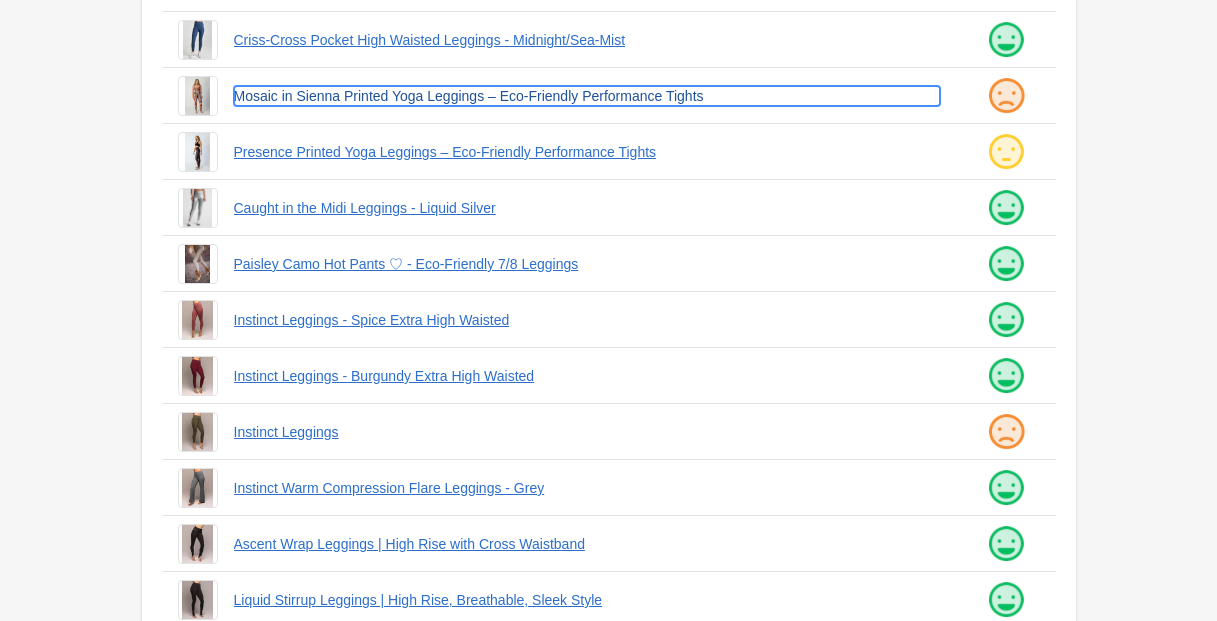 click on "Mosaic in Sienna  Printed Yoga Leggings – Eco-Friendly Performance Tights" at bounding box center [587, 96] 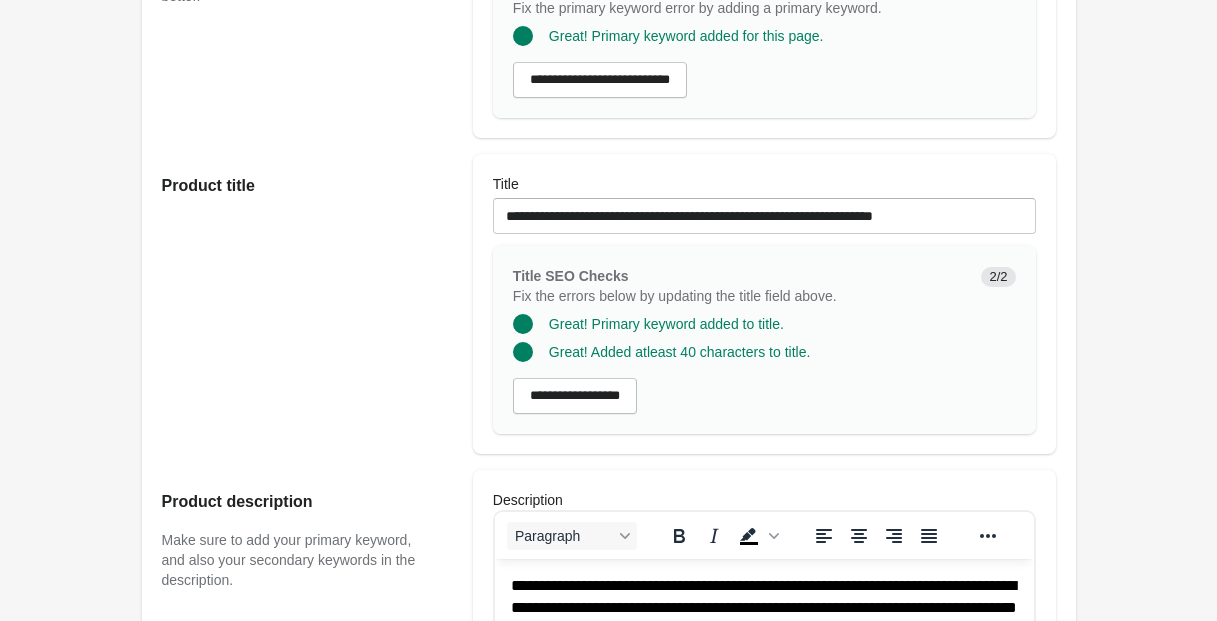 scroll, scrollTop: 365, scrollLeft: 0, axis: vertical 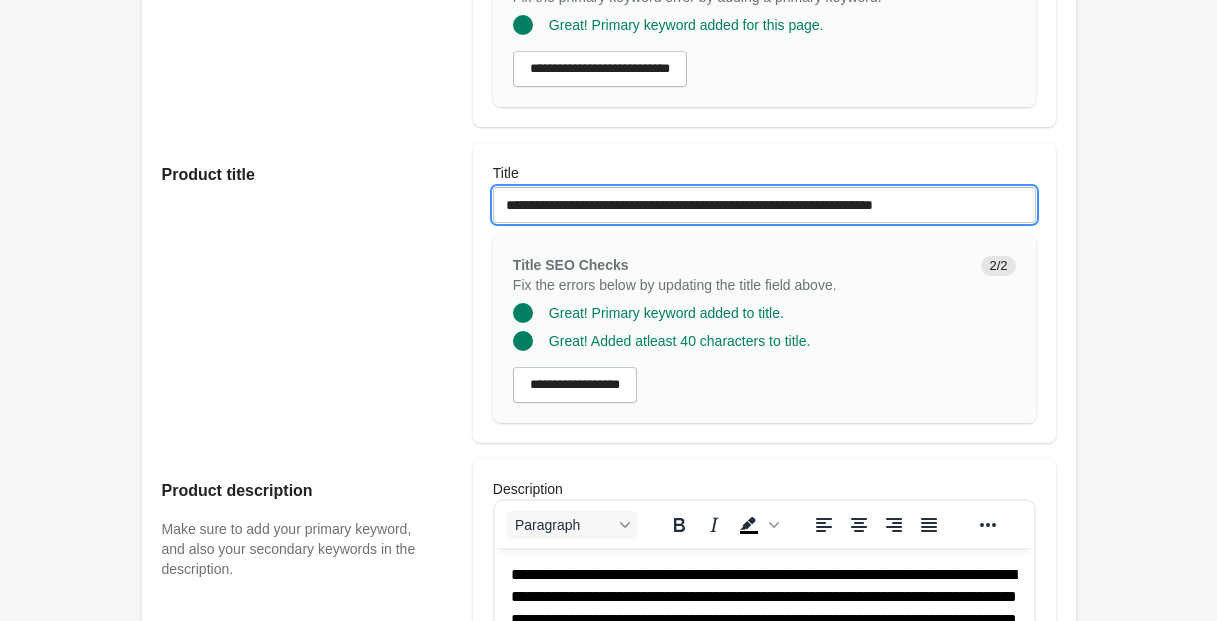 click on "**********" at bounding box center [764, 205] 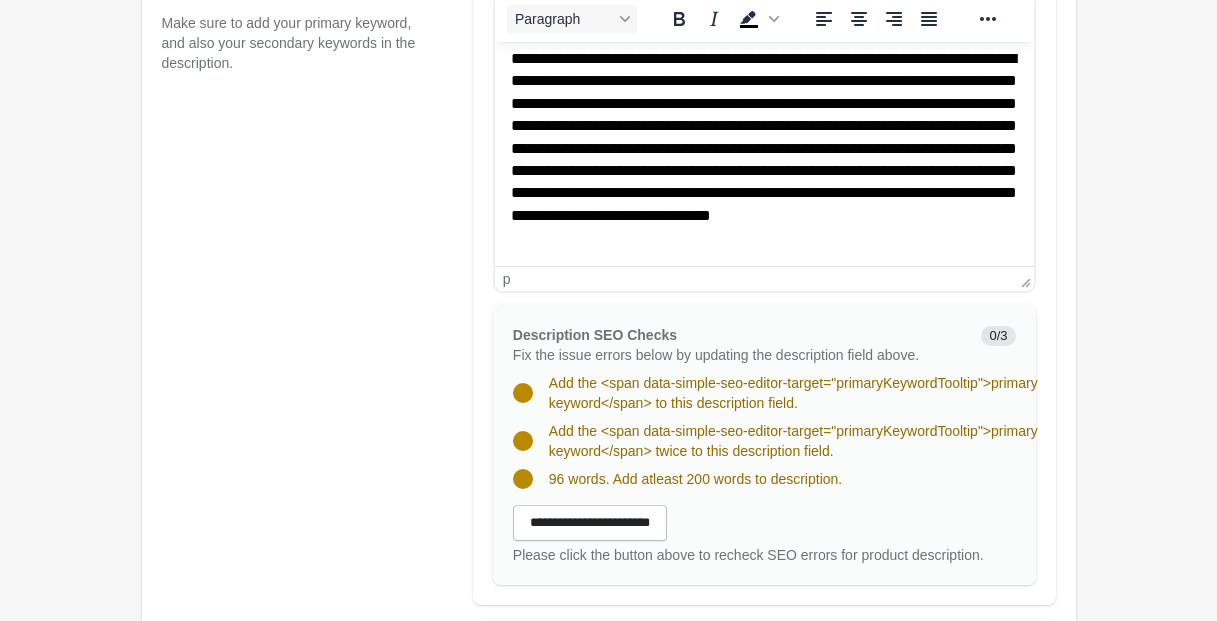 scroll, scrollTop: 825, scrollLeft: 0, axis: vertical 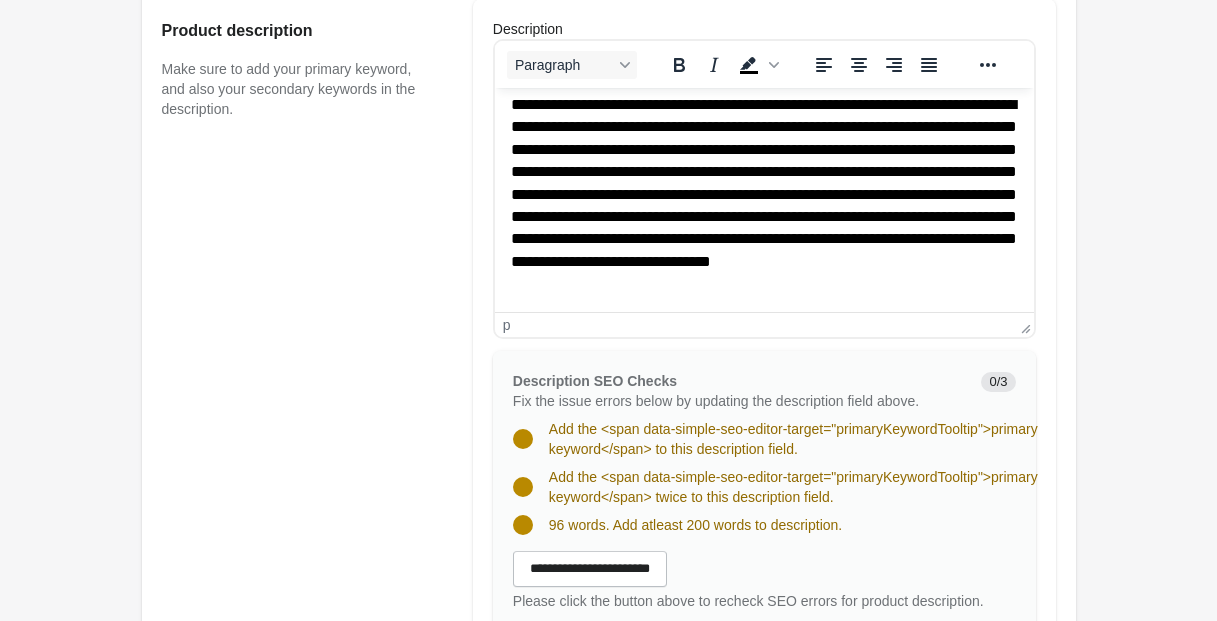type on "**********" 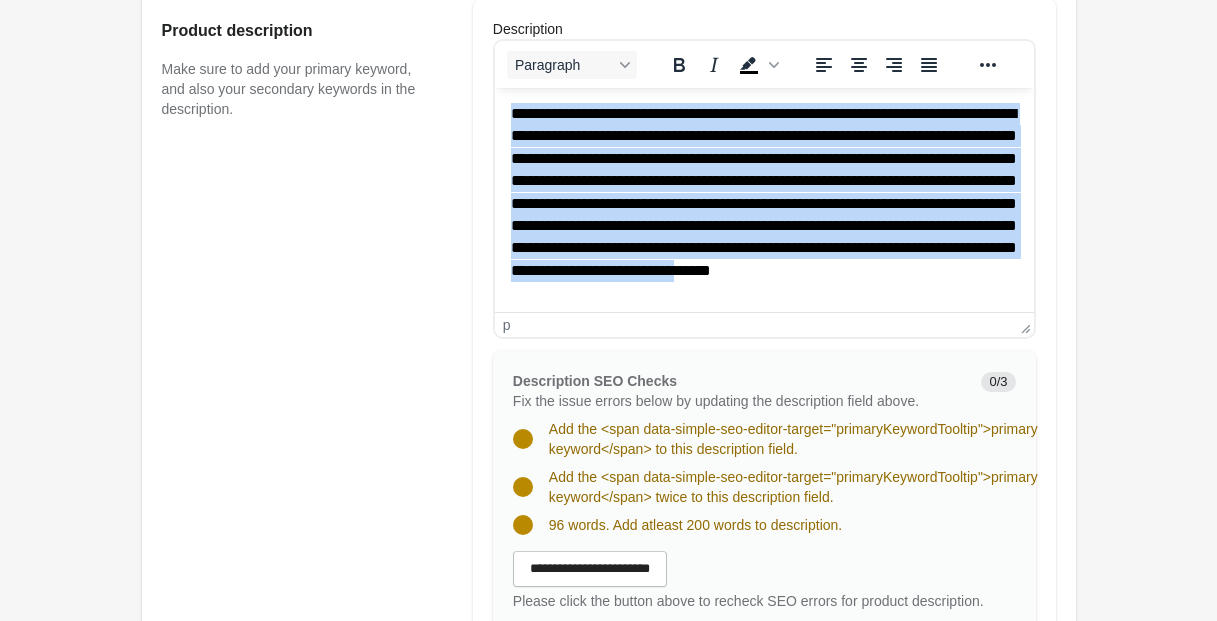 scroll, scrollTop: 10, scrollLeft: 0, axis: vertical 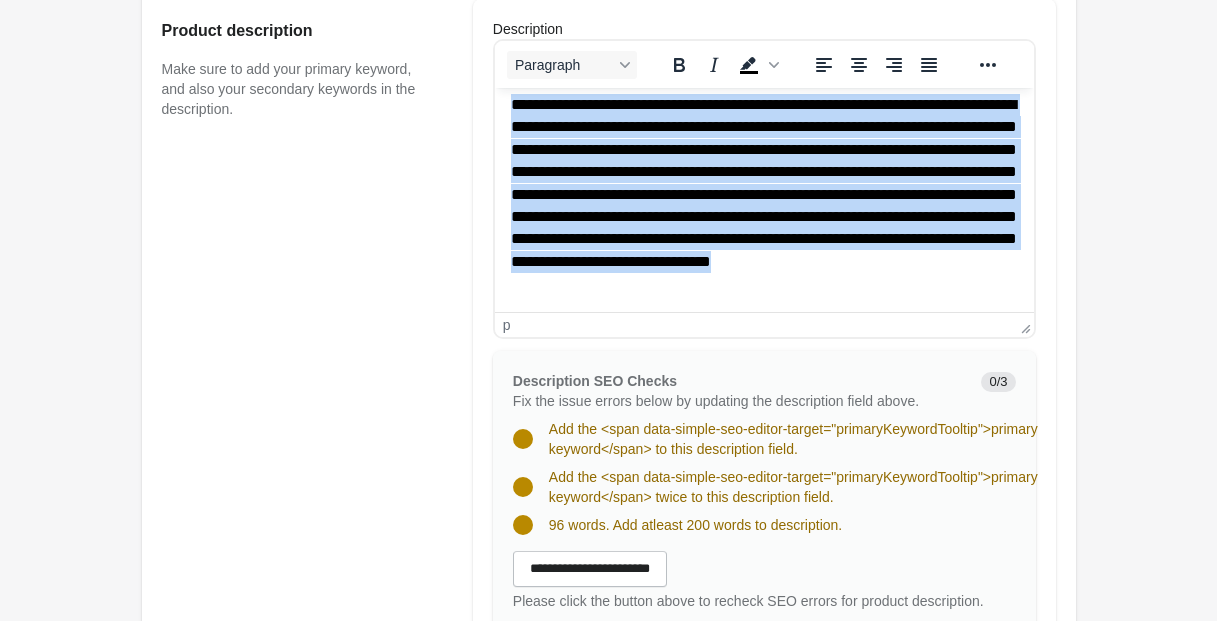 drag, startPoint x: 510, startPoint y: 104, endPoint x: 978, endPoint y: 300, distance: 507.38547 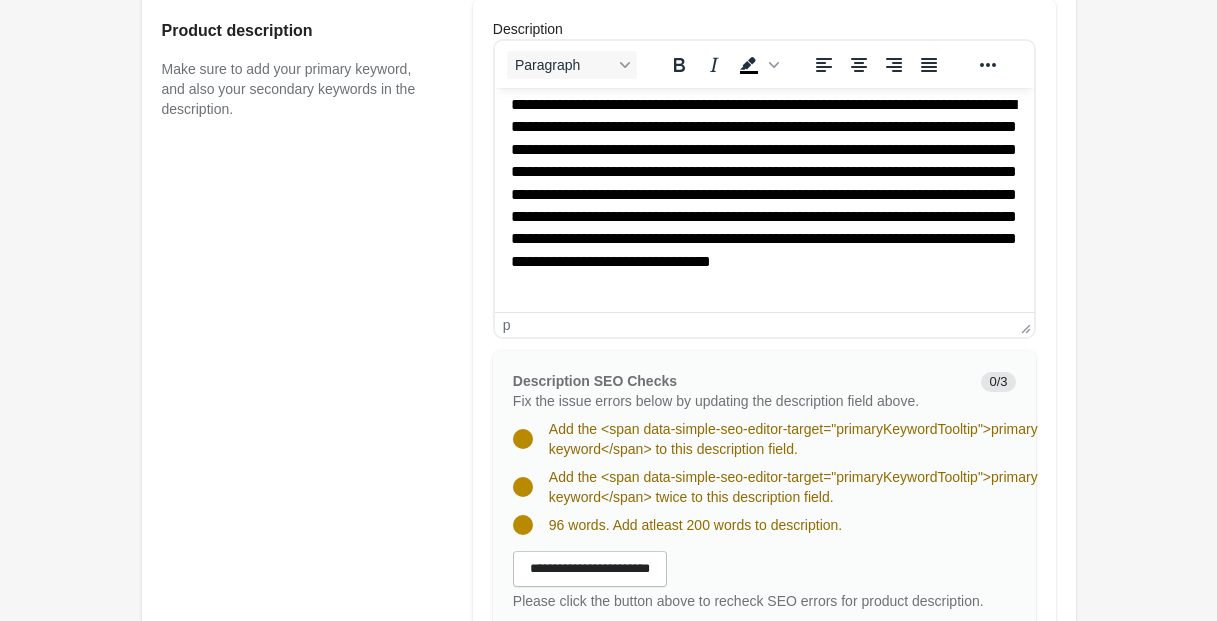 click on "**********" at bounding box center [763, 195] 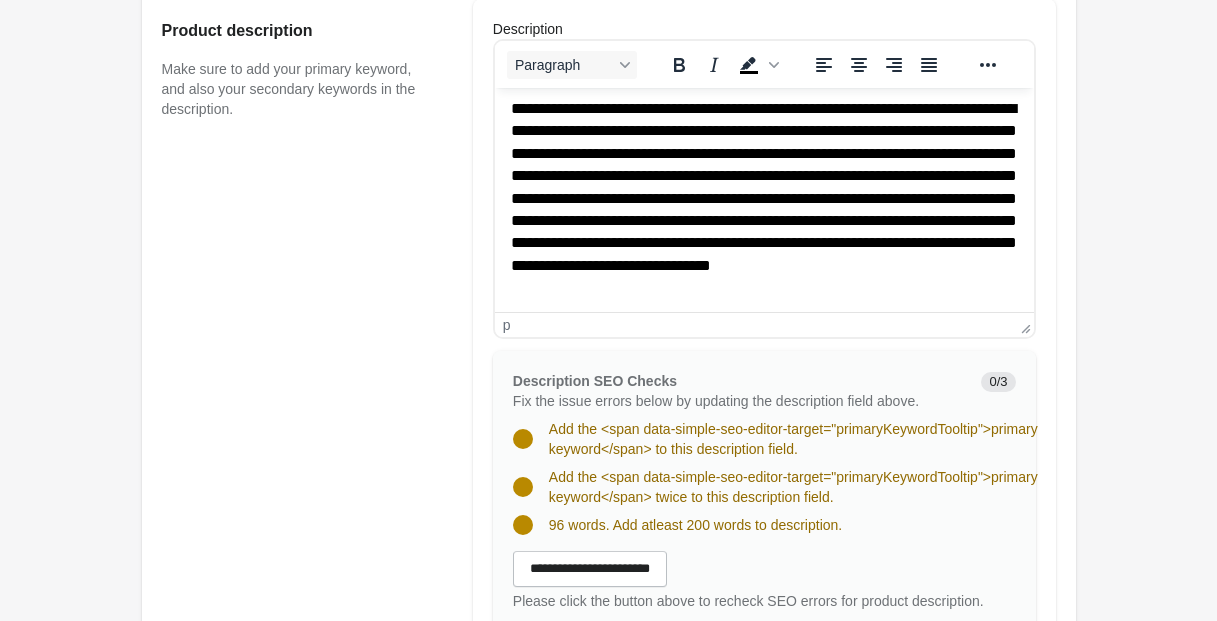 scroll, scrollTop: 3, scrollLeft: 0, axis: vertical 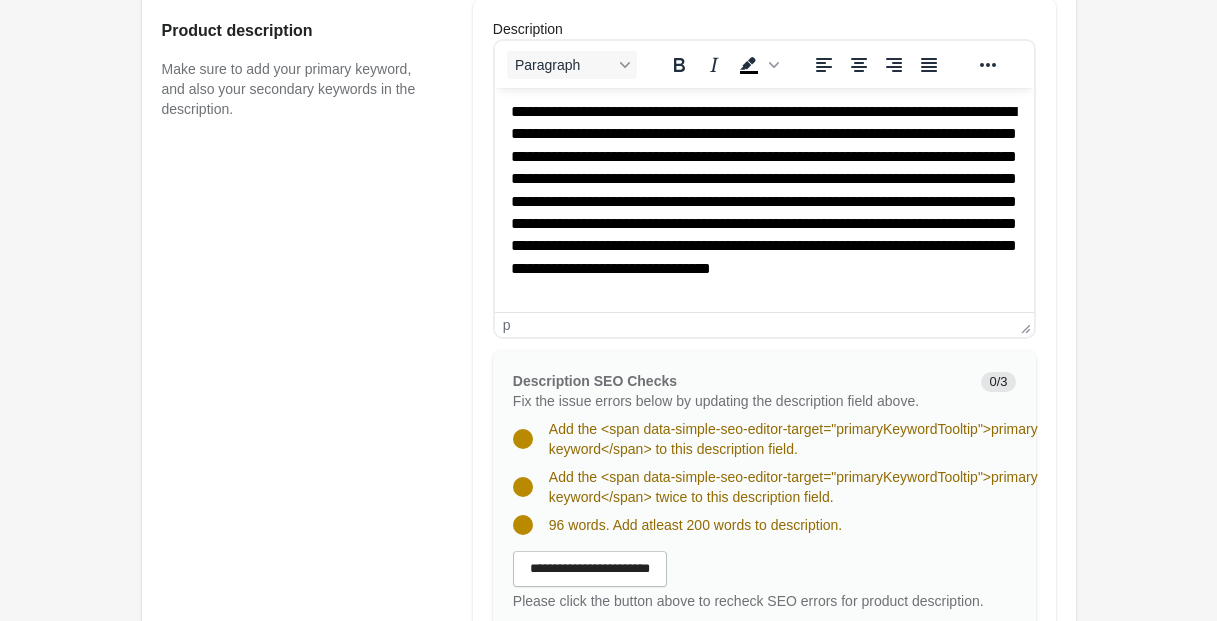 drag, startPoint x: 504, startPoint y: 104, endPoint x: 883, endPoint y: 153, distance: 382.15442 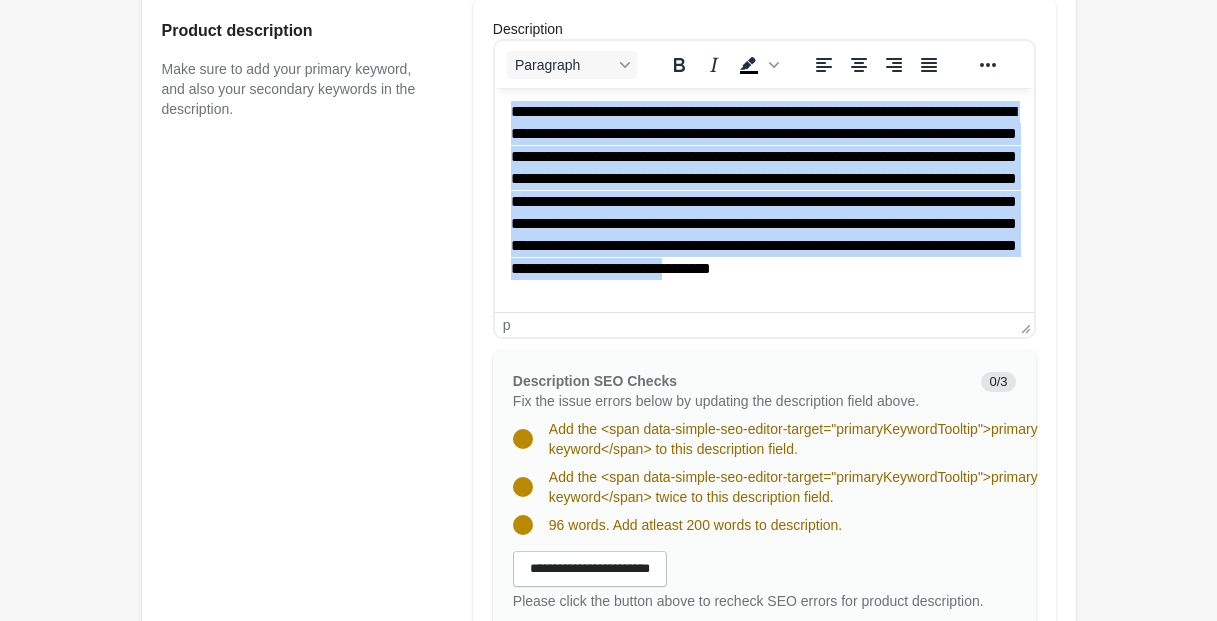 scroll, scrollTop: 10, scrollLeft: 0, axis: vertical 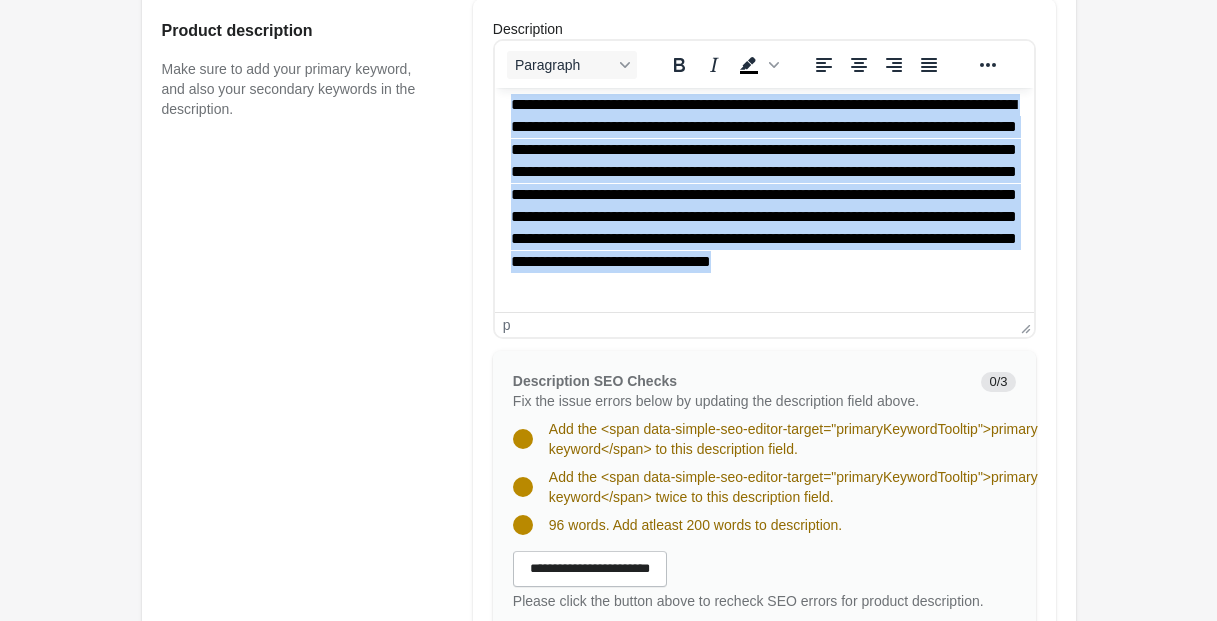 drag, startPoint x: 511, startPoint y: 112, endPoint x: 976, endPoint y: 314, distance: 506.9803 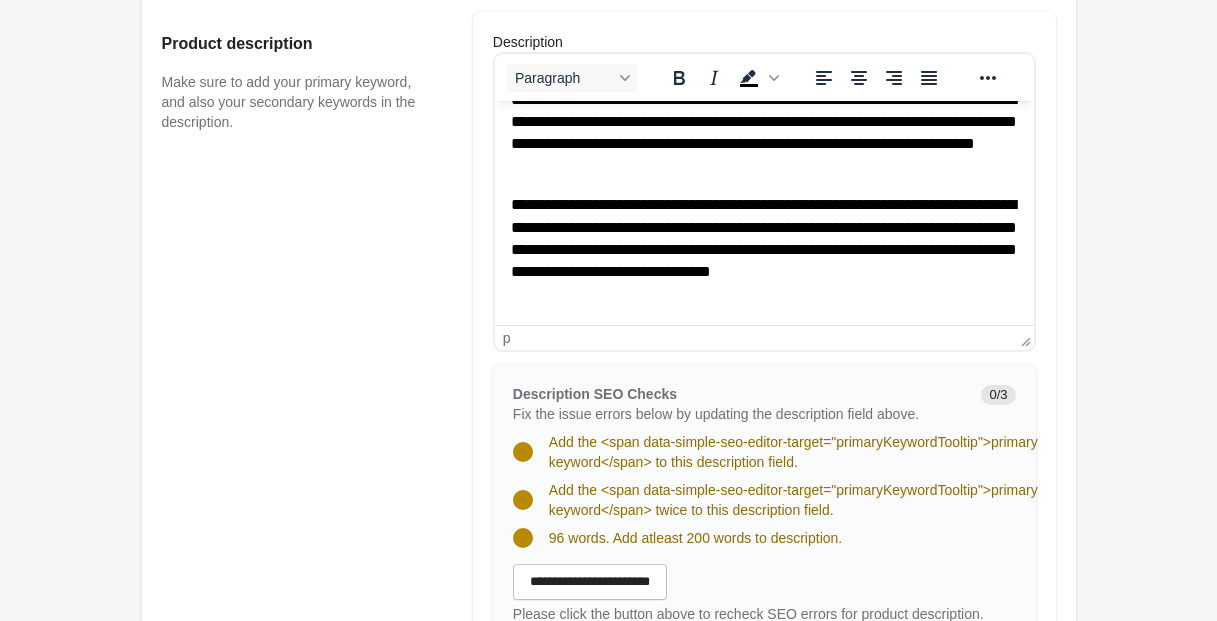 scroll, scrollTop: 870, scrollLeft: 0, axis: vertical 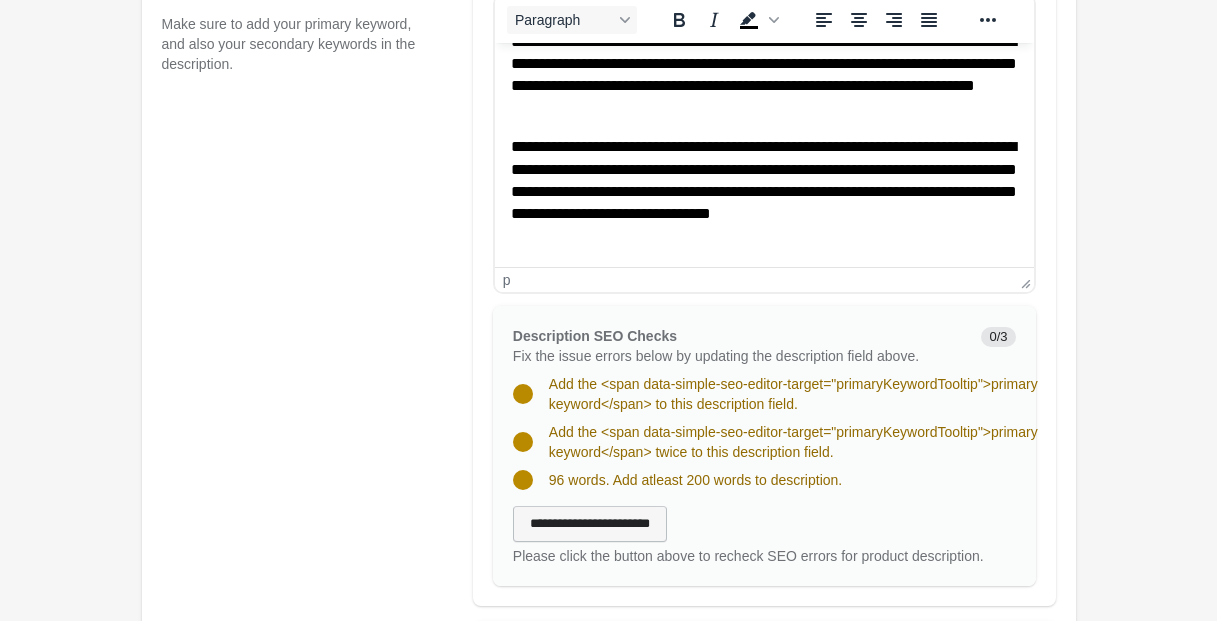 click on "**********" at bounding box center (590, 524) 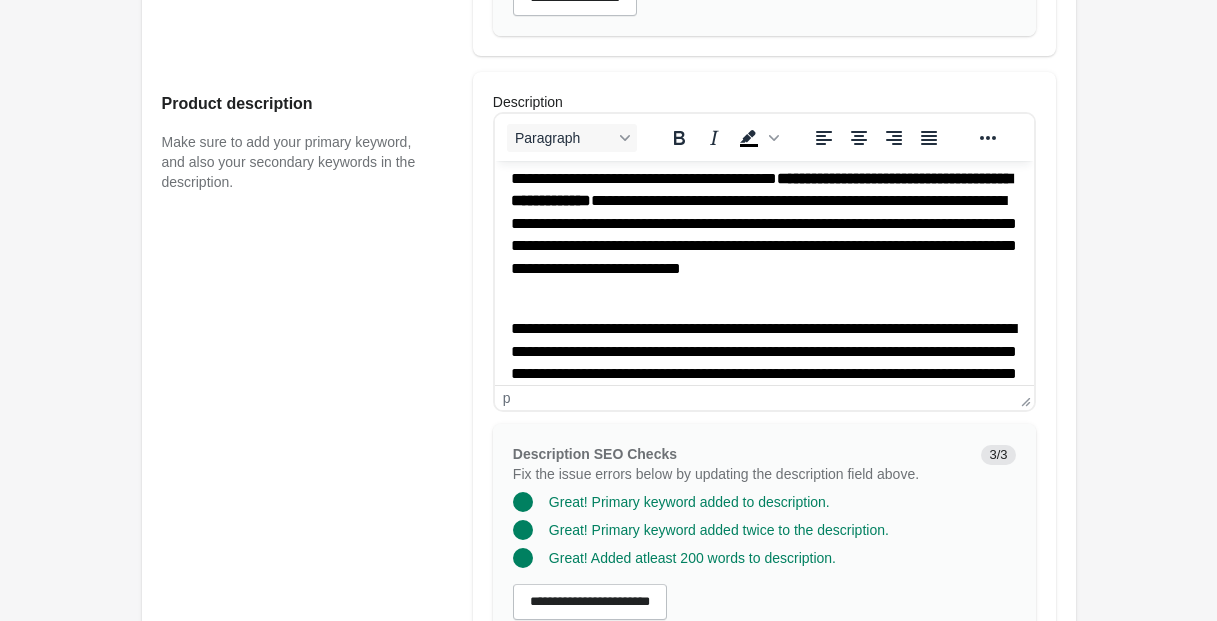 scroll, scrollTop: 0, scrollLeft: 0, axis: both 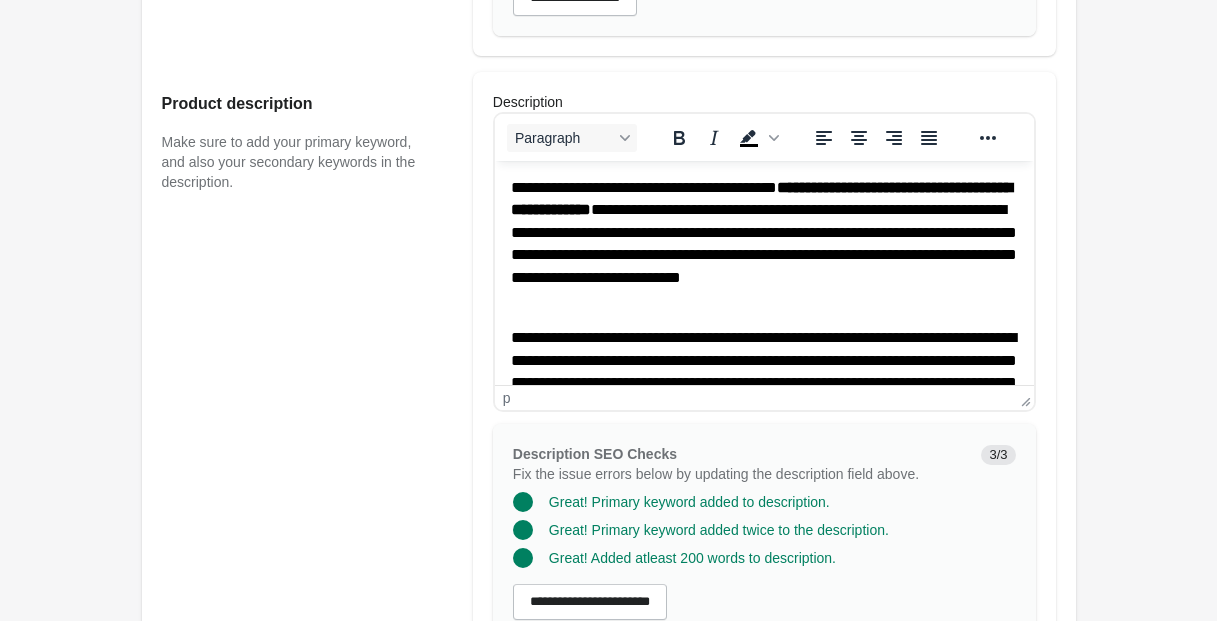 drag, startPoint x: 806, startPoint y: 253, endPoint x: 797, endPoint y: 260, distance: 11.401754 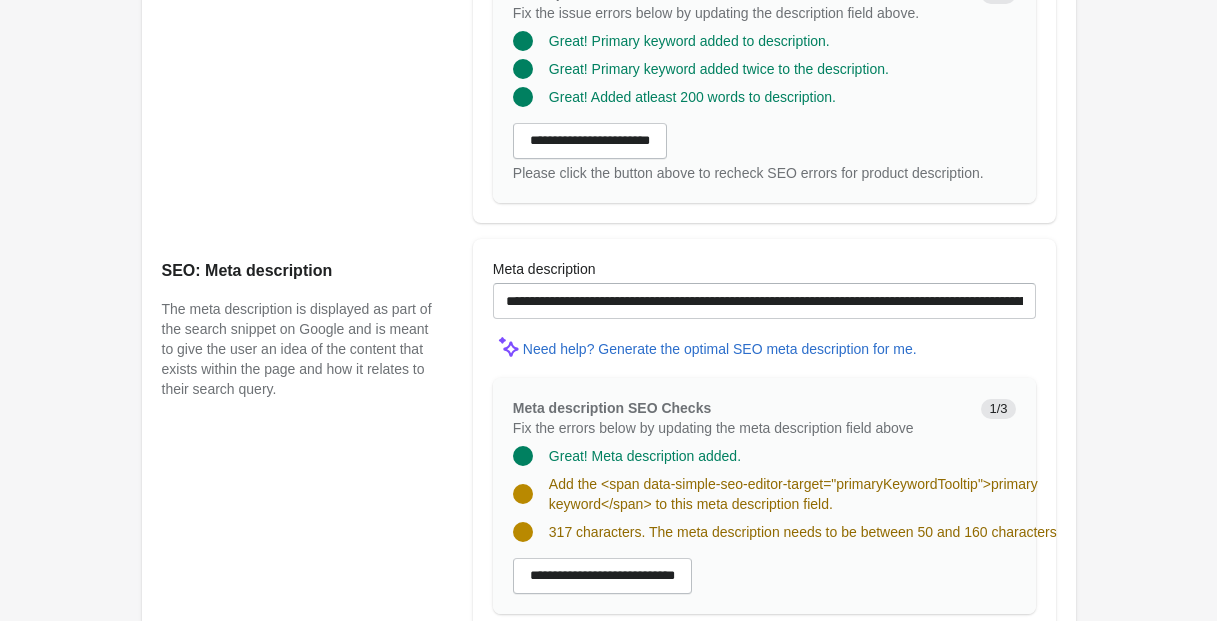 scroll, scrollTop: 1409, scrollLeft: 0, axis: vertical 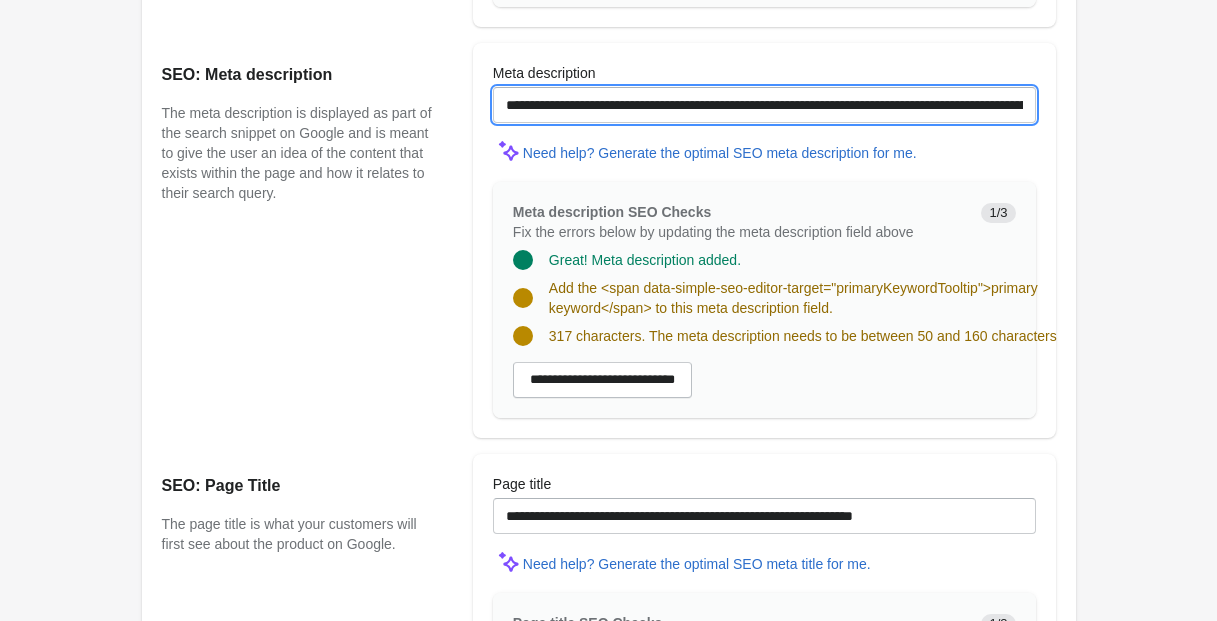 drag, startPoint x: 604, startPoint y: 102, endPoint x: 382, endPoint y: 98, distance: 222.03603 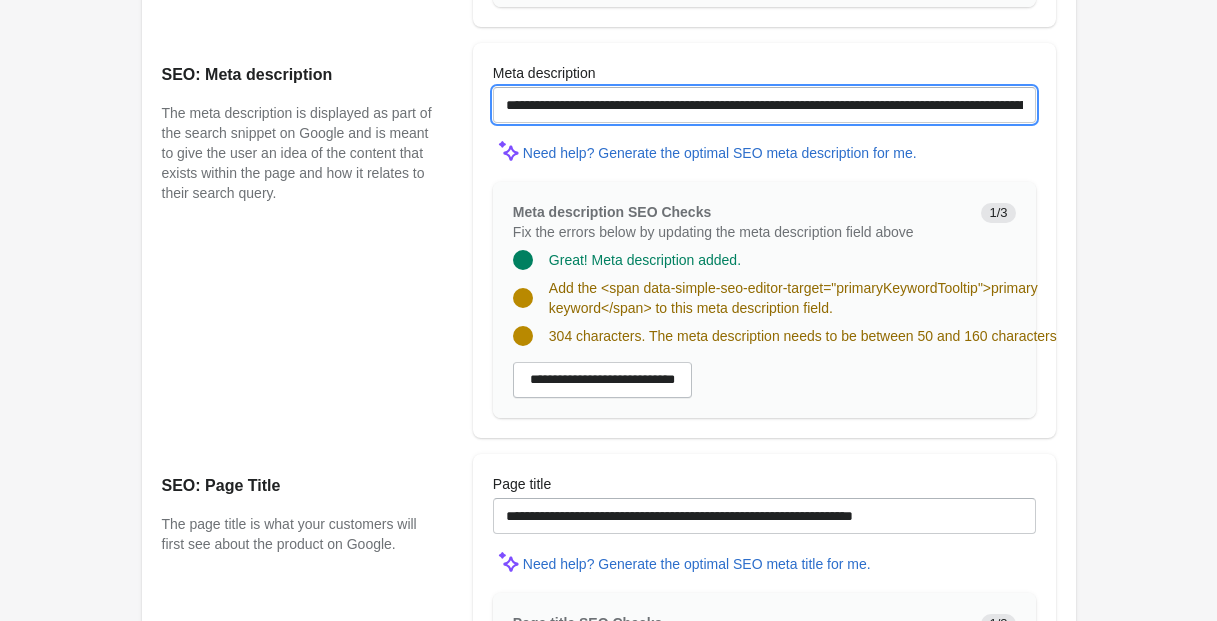 click on "**********" at bounding box center (764, 105) 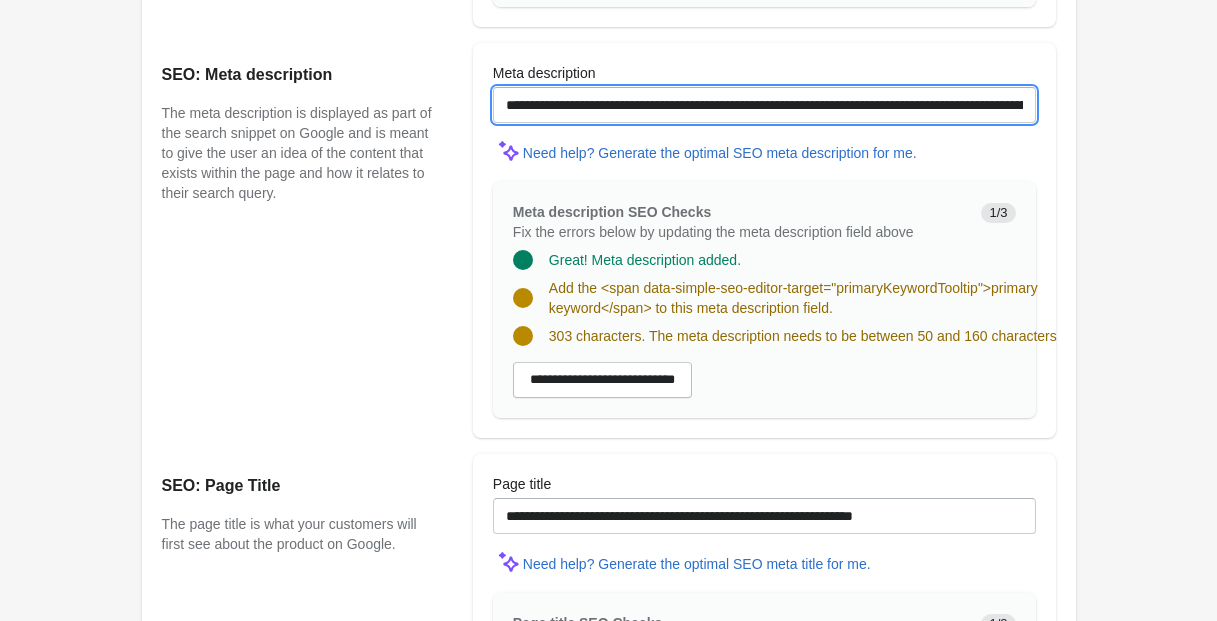 scroll, scrollTop: 0, scrollLeft: 40, axis: horizontal 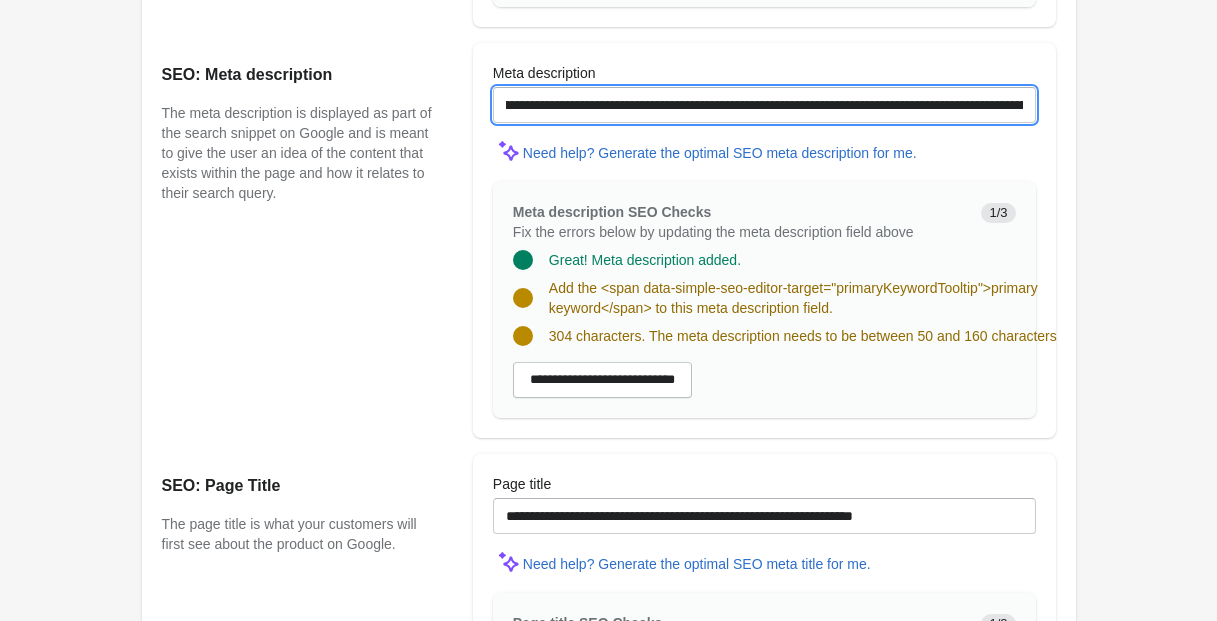 drag, startPoint x: 693, startPoint y: 102, endPoint x: 663, endPoint y: 110, distance: 31.04835 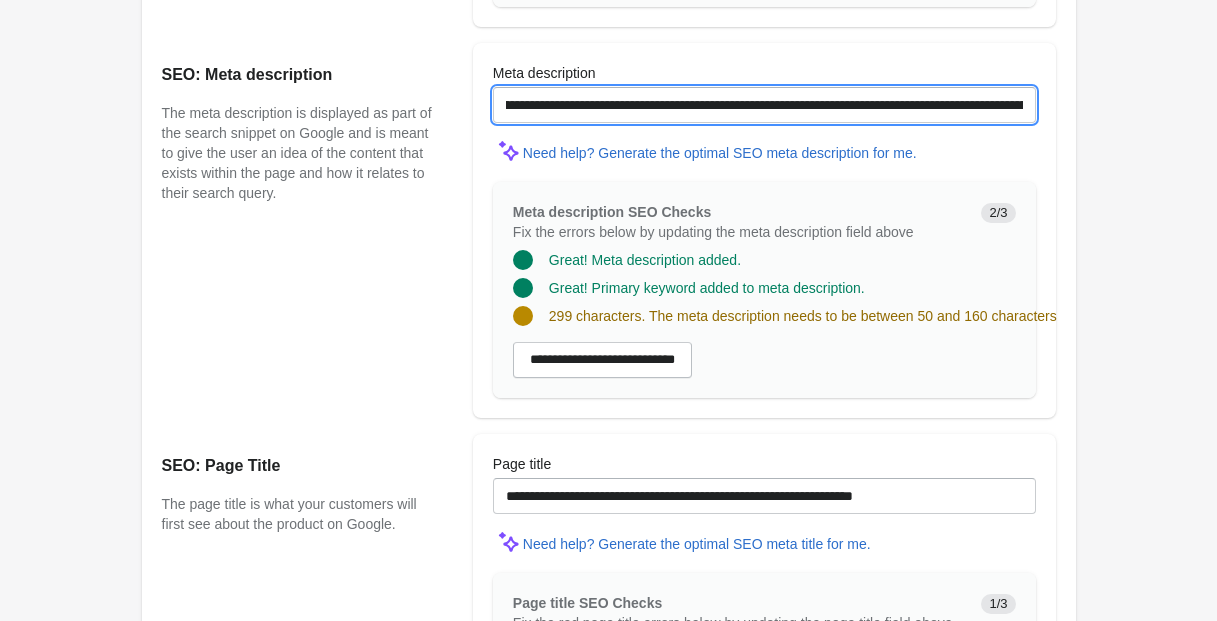 drag, startPoint x: 668, startPoint y: 105, endPoint x: 656, endPoint y: 116, distance: 16.27882 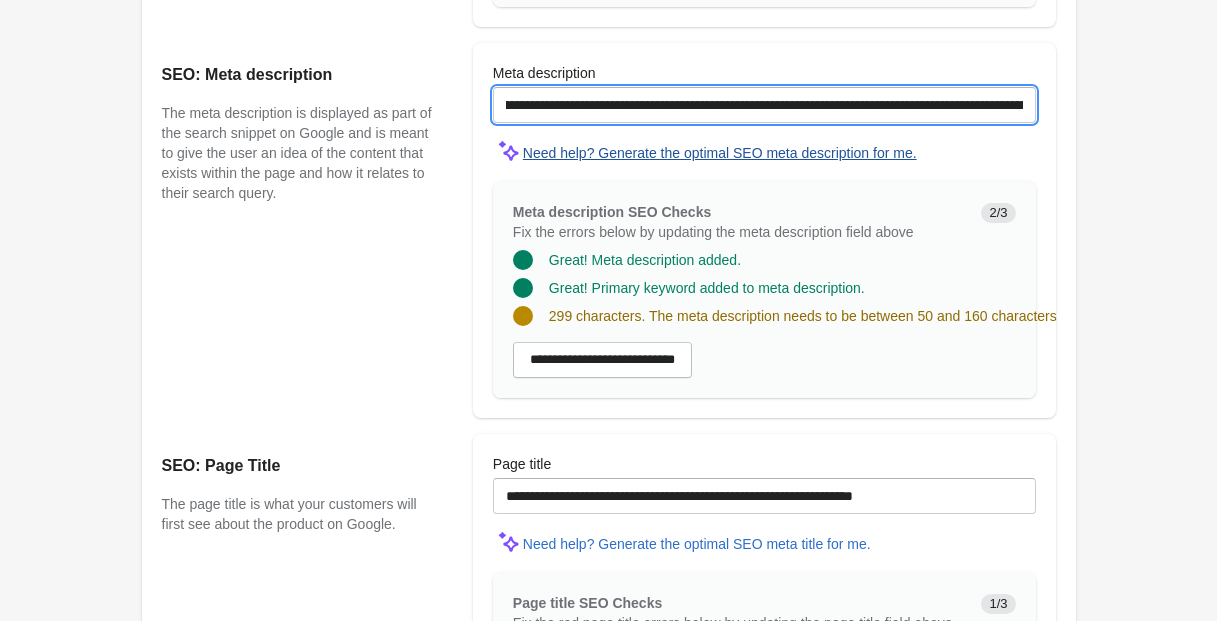 drag, startPoint x: 728, startPoint y: 102, endPoint x: 691, endPoint y: 137, distance: 50.931328 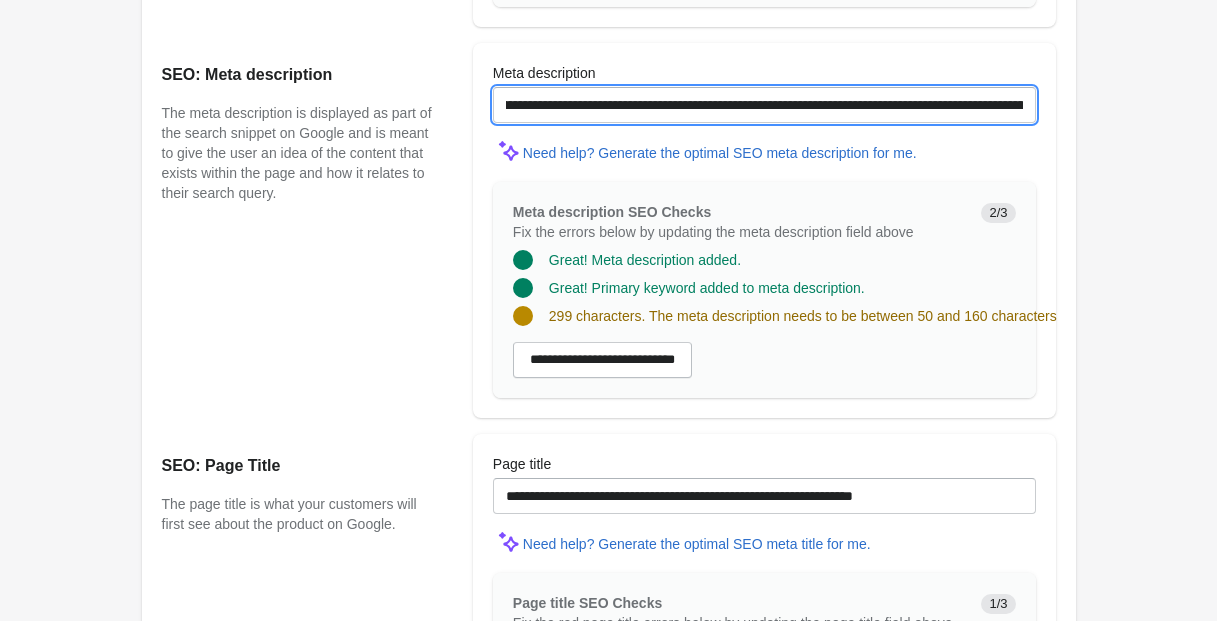 scroll, scrollTop: 0, scrollLeft: 1435, axis: horizontal 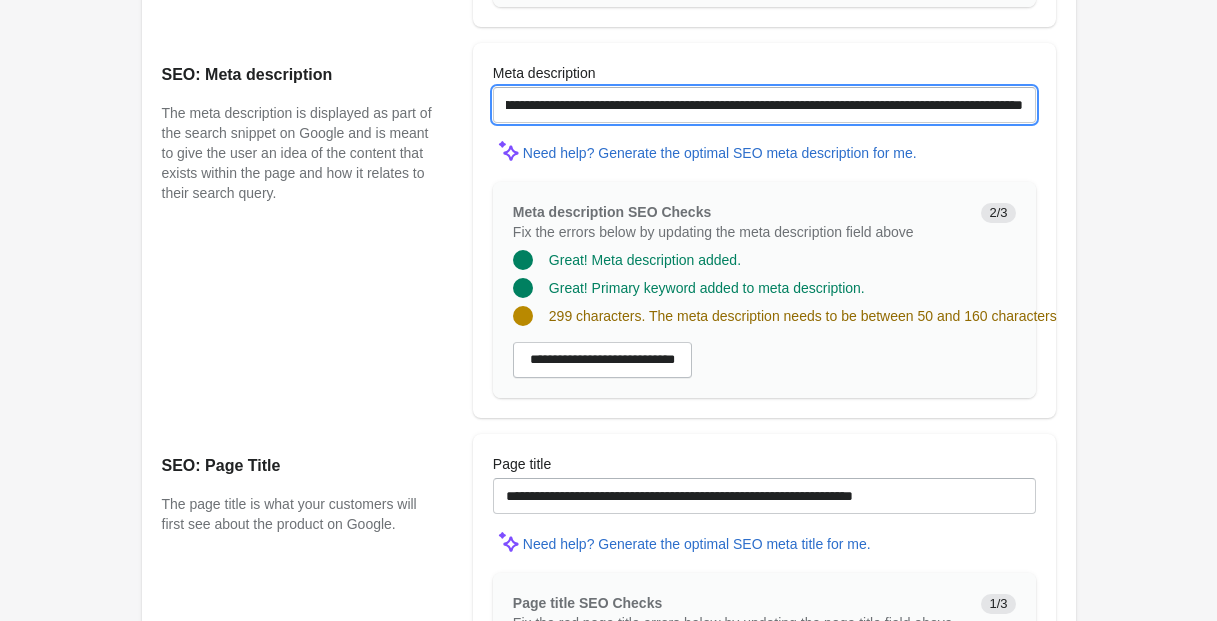 drag, startPoint x: 1025, startPoint y: 104, endPoint x: 863, endPoint y: 105, distance: 162.00308 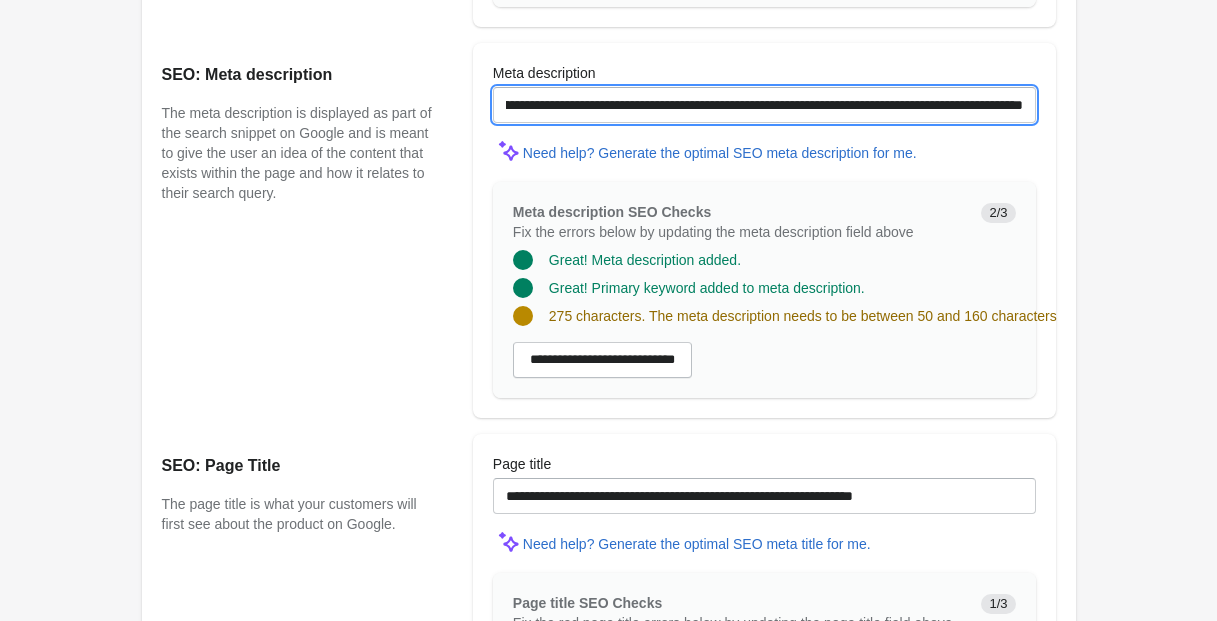 drag, startPoint x: 636, startPoint y: 104, endPoint x: 1070, endPoint y: 114, distance: 434.1152 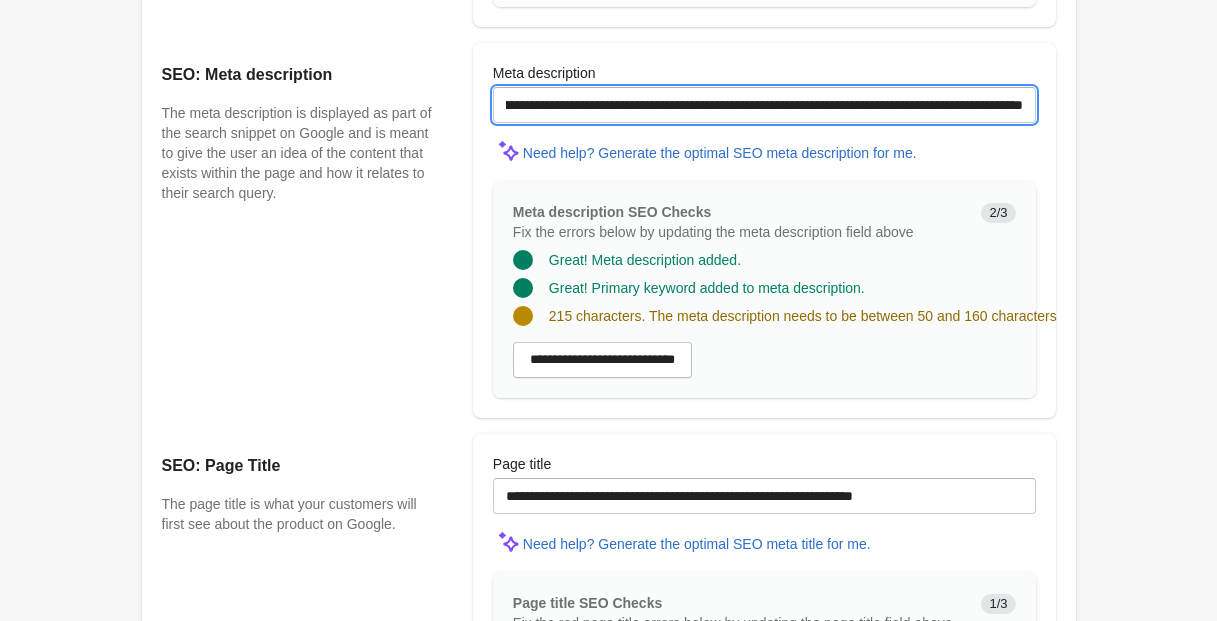 scroll, scrollTop: 1371, scrollLeft: 0, axis: vertical 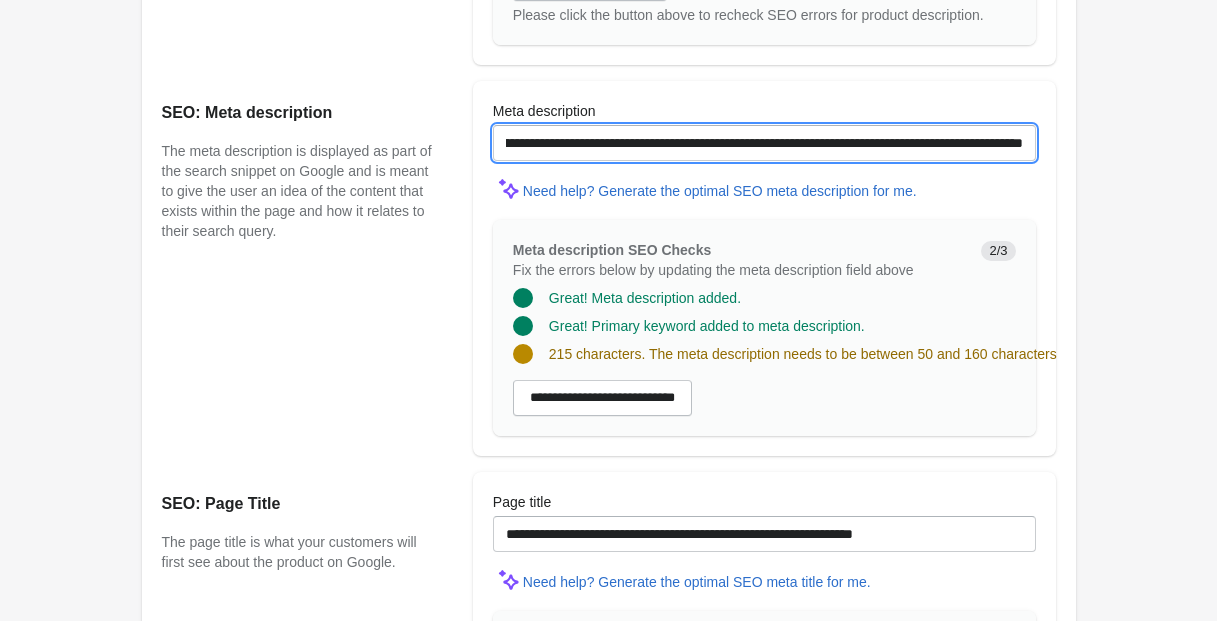 drag, startPoint x: 564, startPoint y: 142, endPoint x: 1107, endPoint y: 147, distance: 543.023 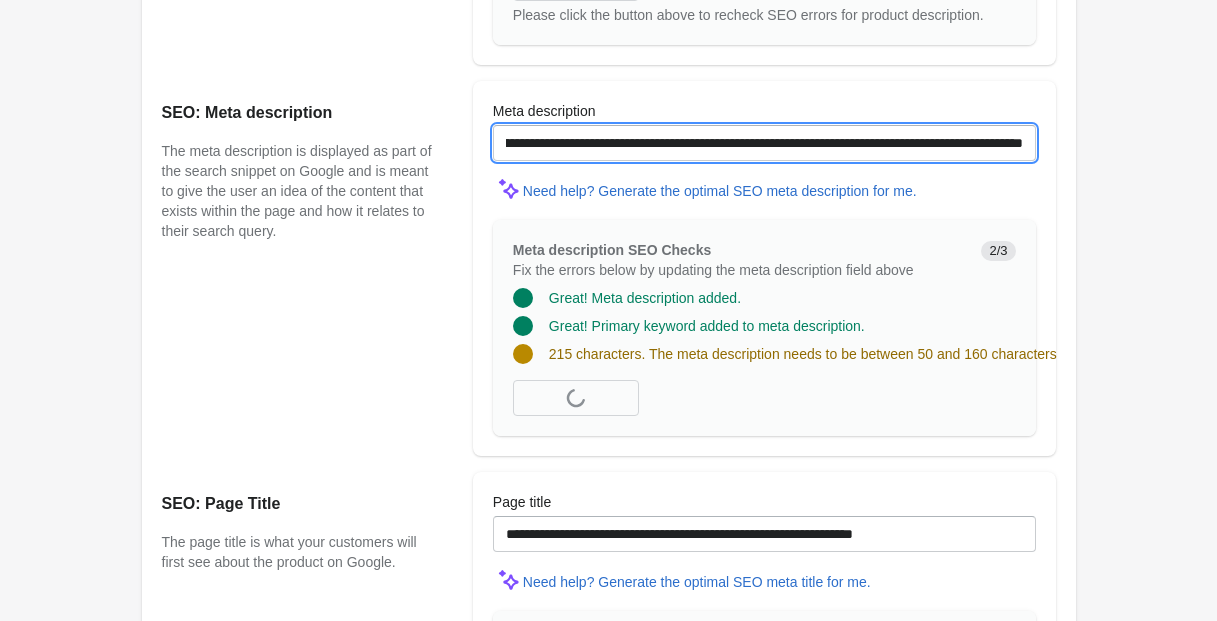 scroll, scrollTop: 0, scrollLeft: 431, axis: horizontal 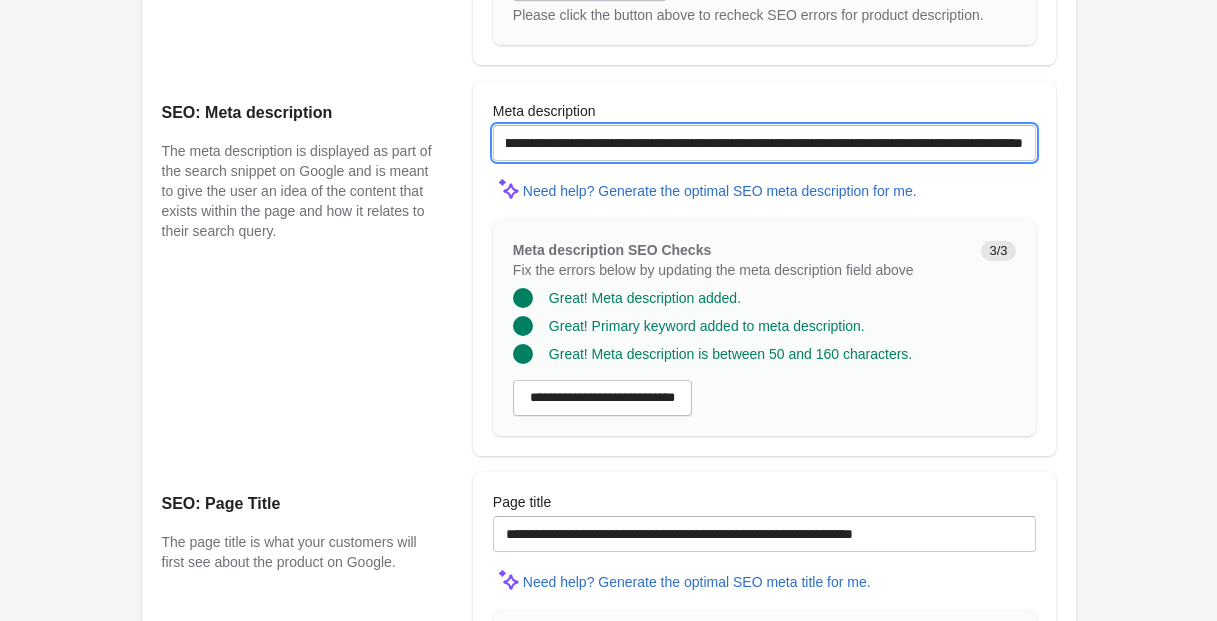 drag, startPoint x: 618, startPoint y: 143, endPoint x: 608, endPoint y: 155, distance: 15.6205 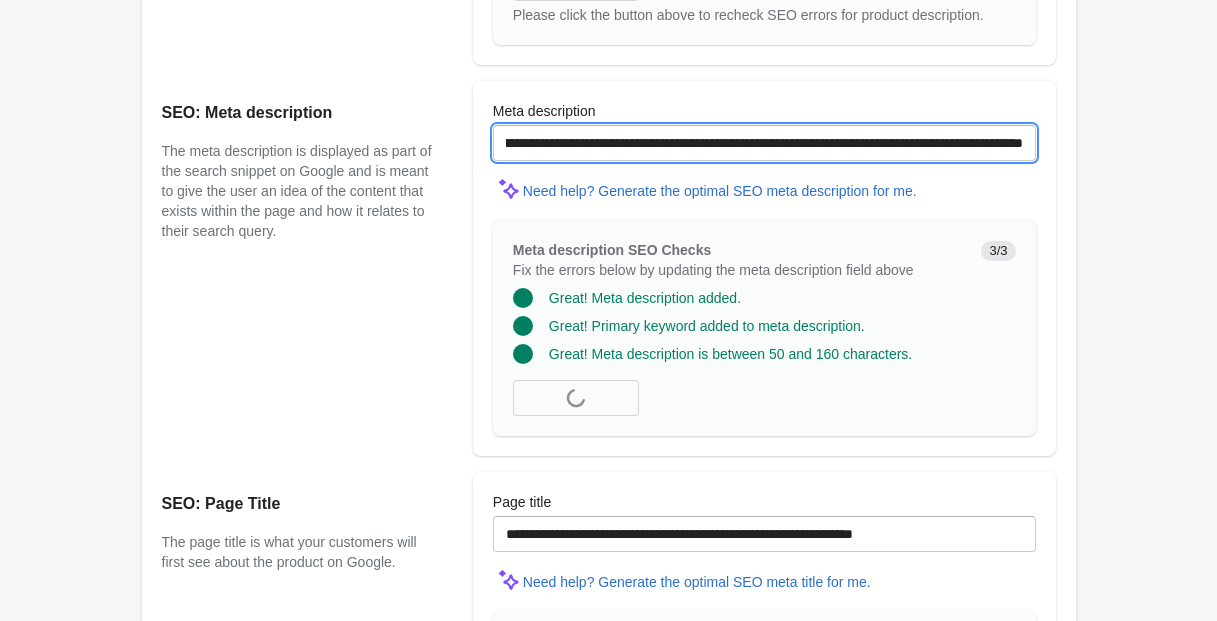 scroll, scrollTop: 0, scrollLeft: 434, axis: horizontal 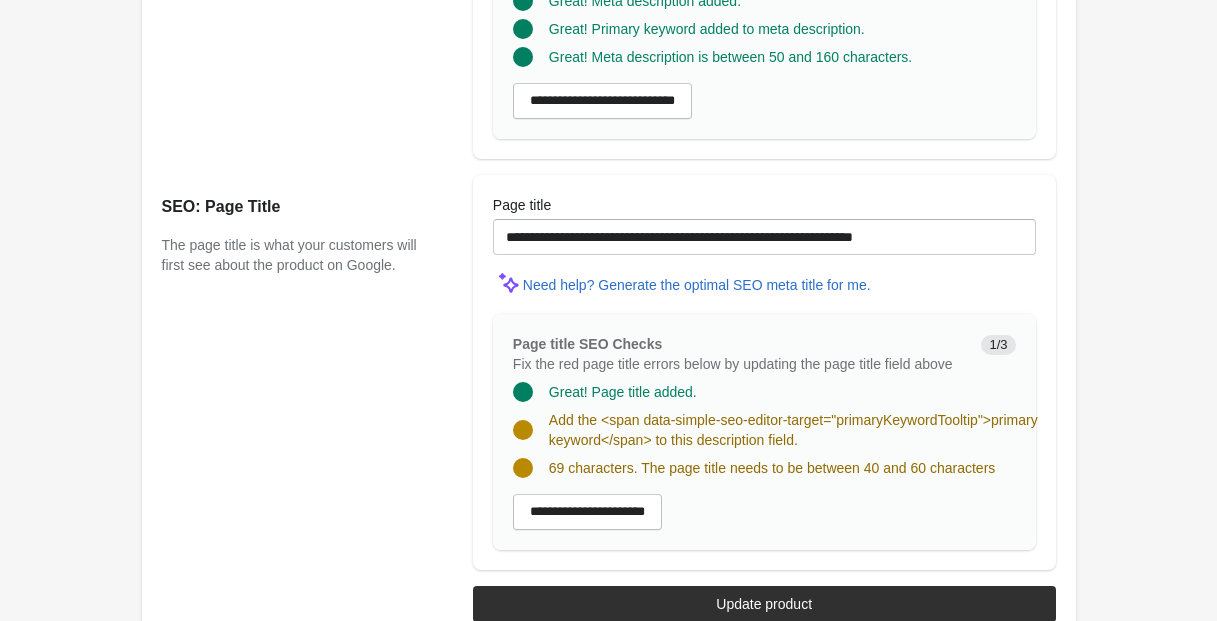 type on "**********" 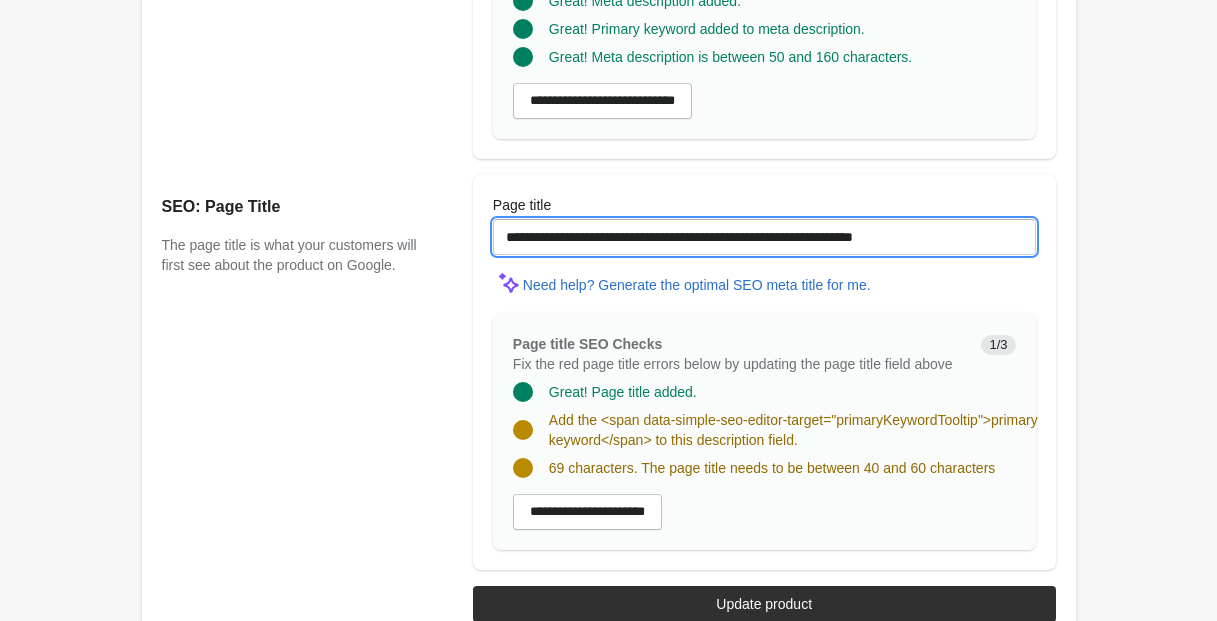 click on "**********" at bounding box center (764, 237) 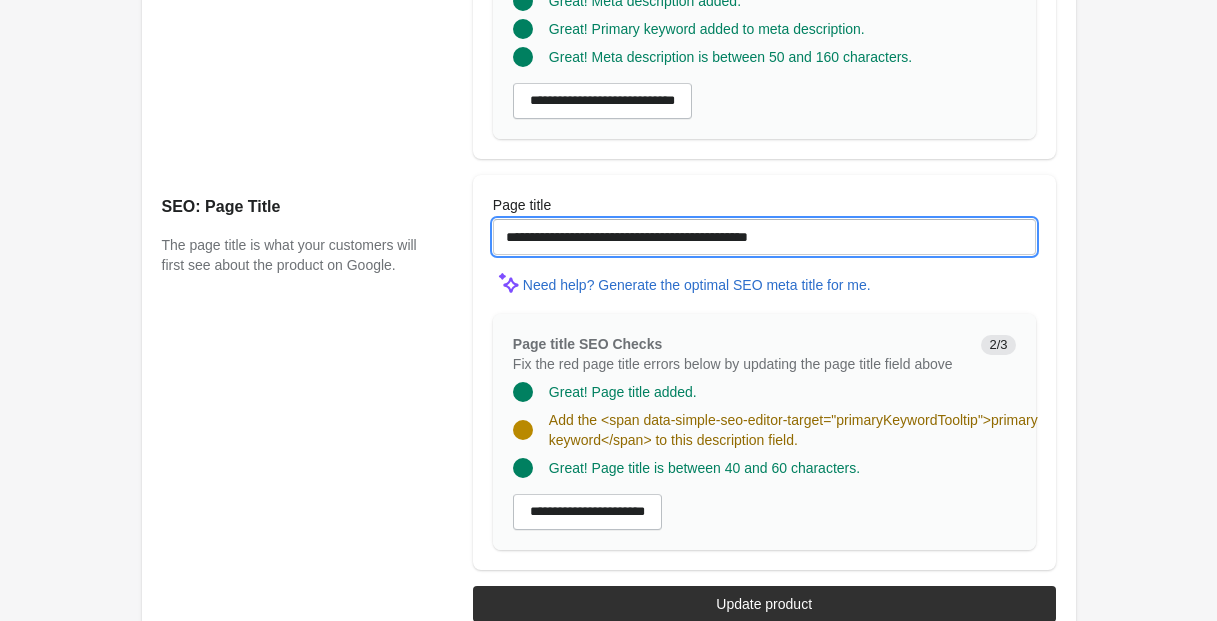 drag, startPoint x: 575, startPoint y: 236, endPoint x: 561, endPoint y: 250, distance: 19.79899 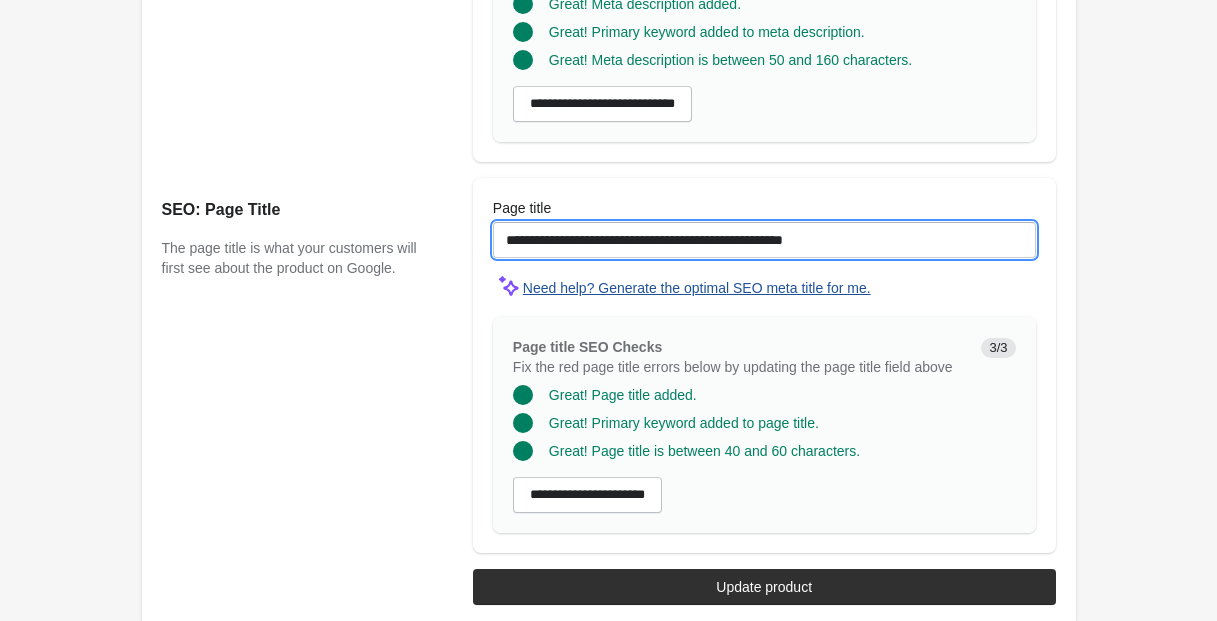 scroll, scrollTop: 1717, scrollLeft: 0, axis: vertical 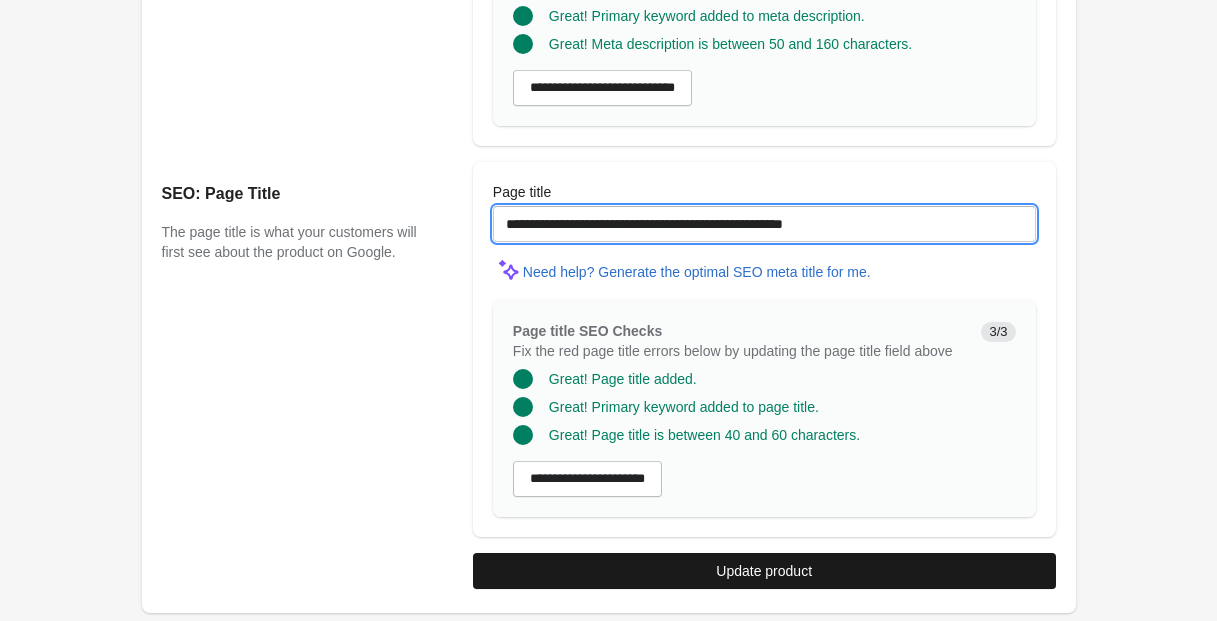 type on "**********" 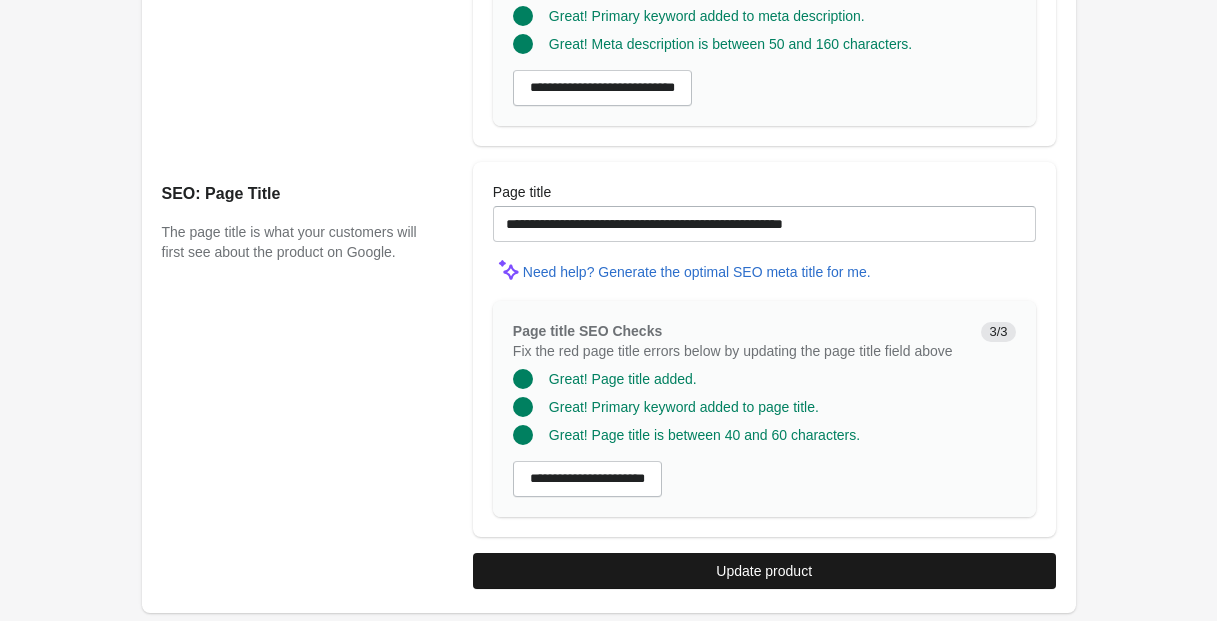 click on "Update product" at bounding box center [764, 571] 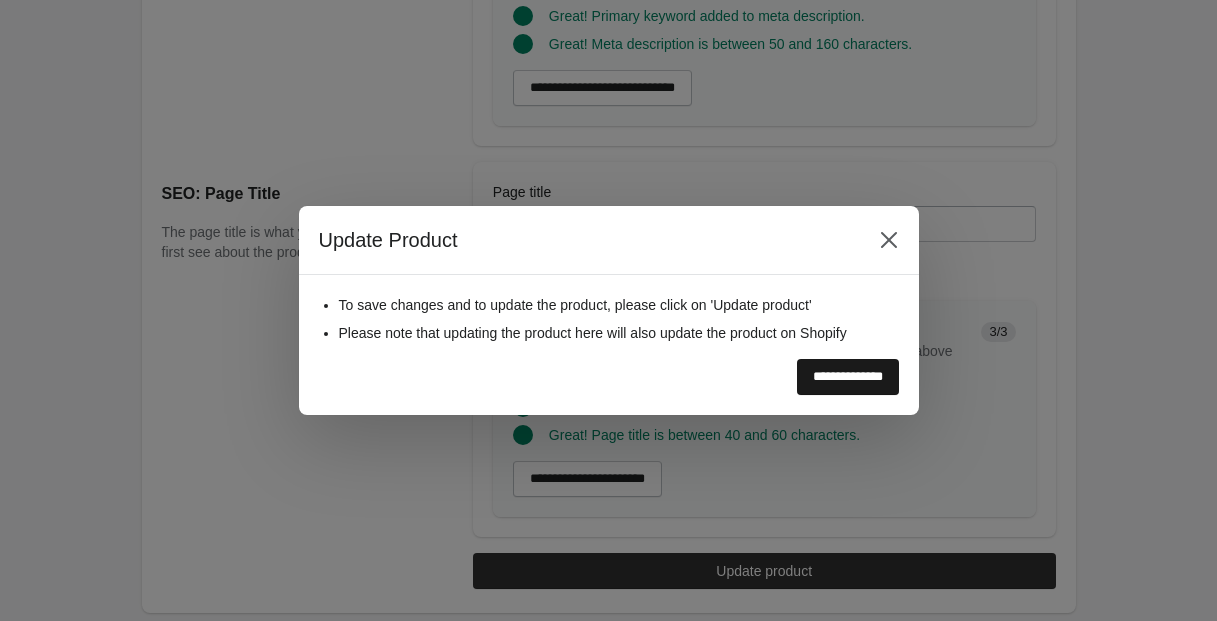 click on "**********" at bounding box center [848, 377] 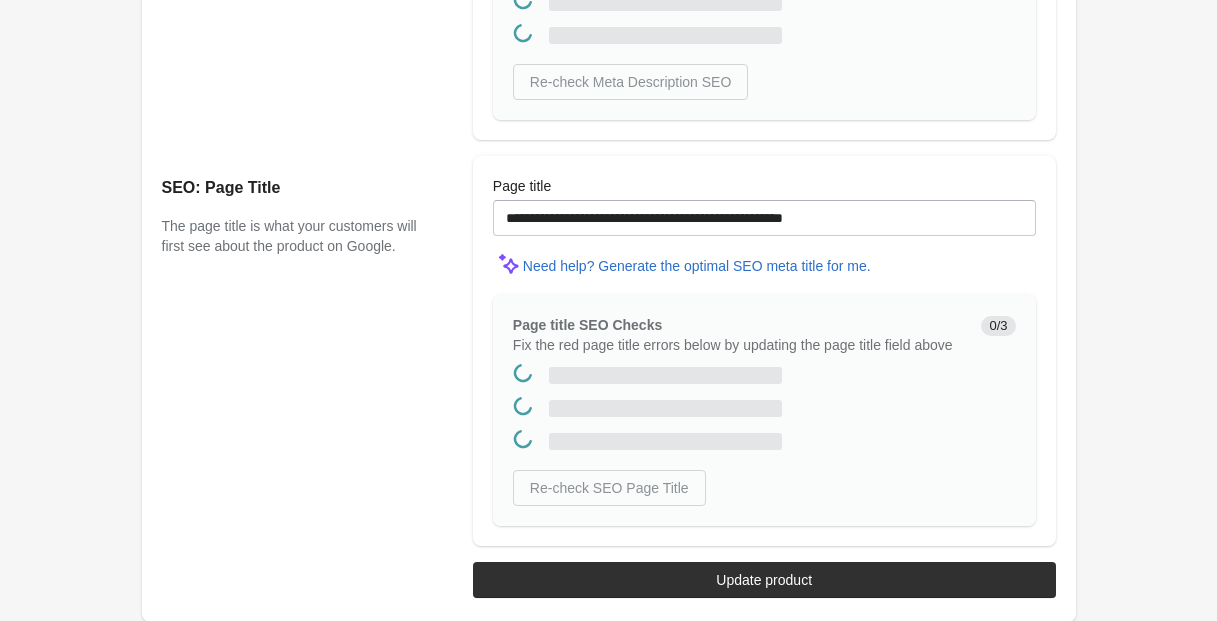 scroll, scrollTop: 0, scrollLeft: 0, axis: both 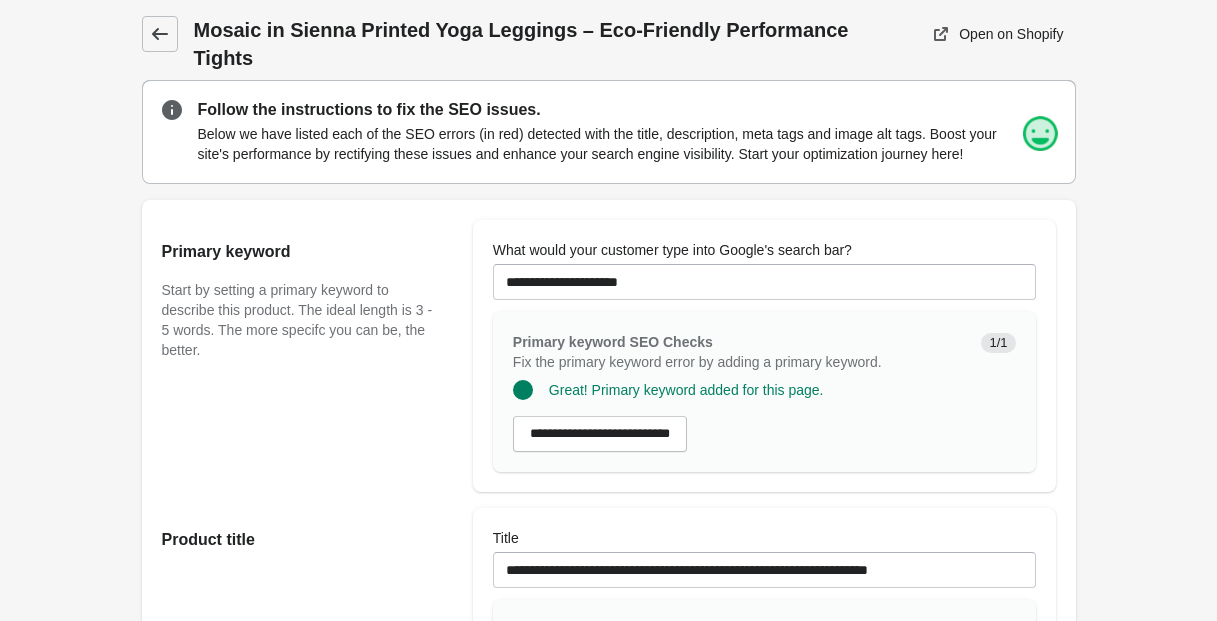 click 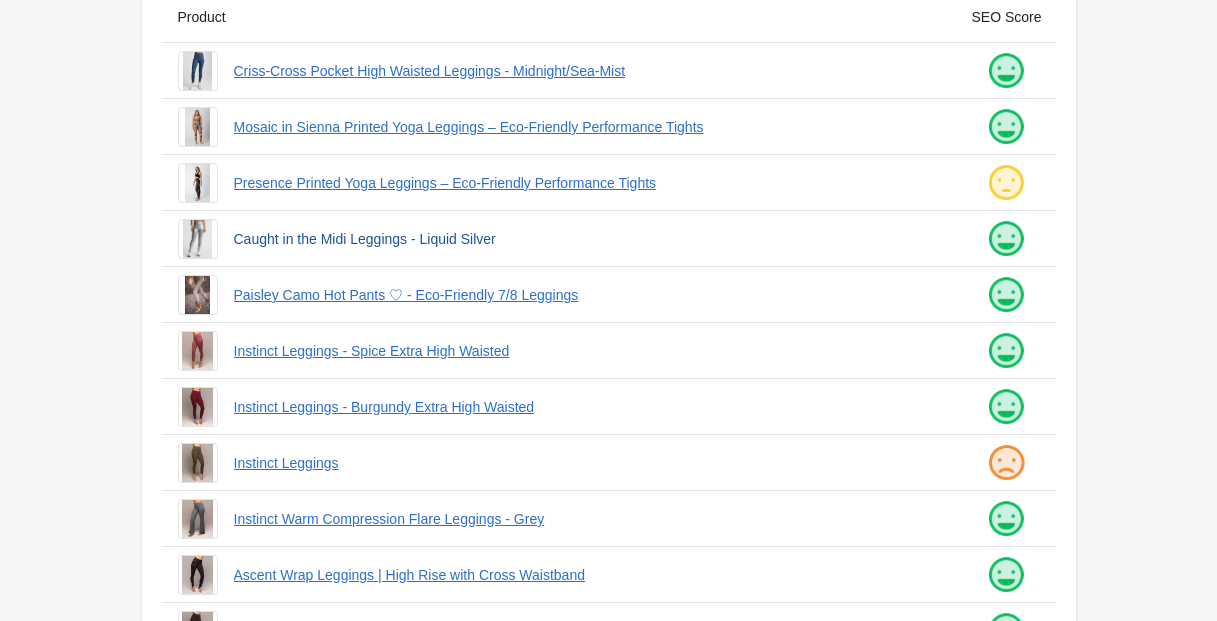 scroll, scrollTop: 210, scrollLeft: 0, axis: vertical 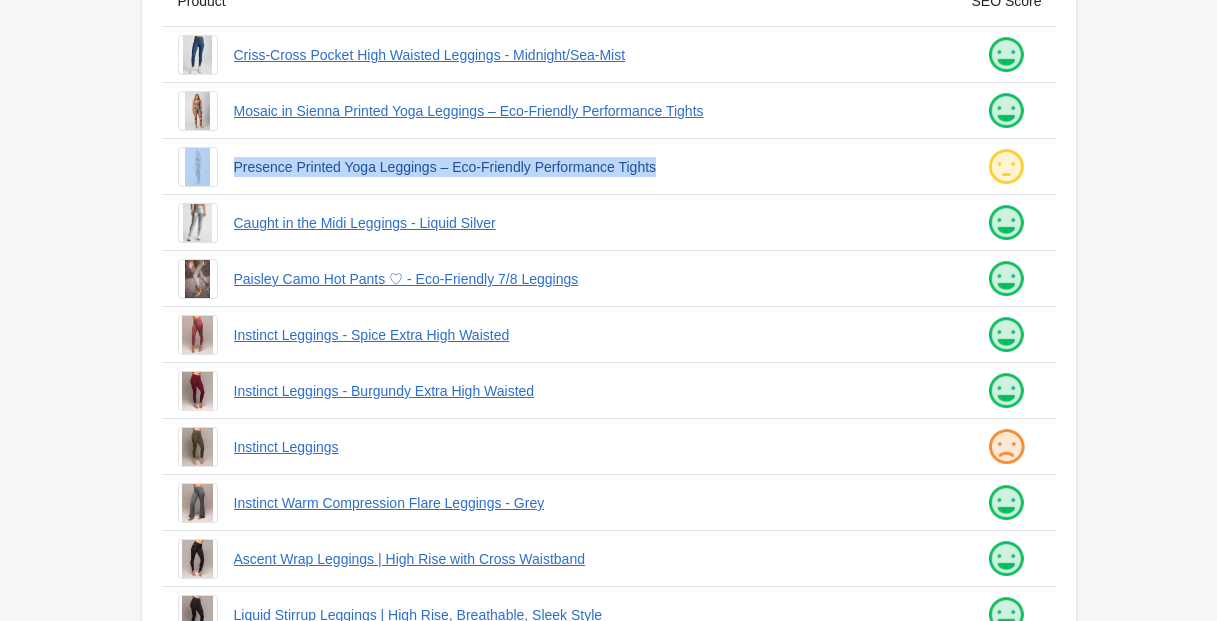 drag, startPoint x: 220, startPoint y: 164, endPoint x: 752, endPoint y: 173, distance: 532.0761 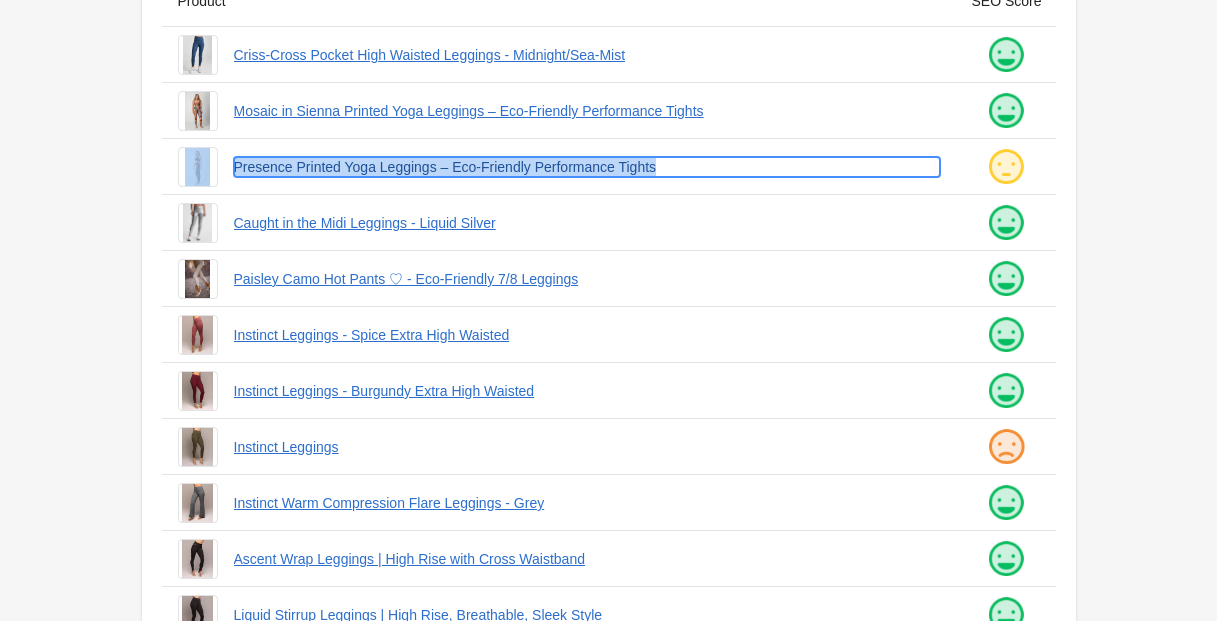 click on "Presence Printed Yoga Leggings – Eco-Friendly Performance Tights" at bounding box center (587, 167) 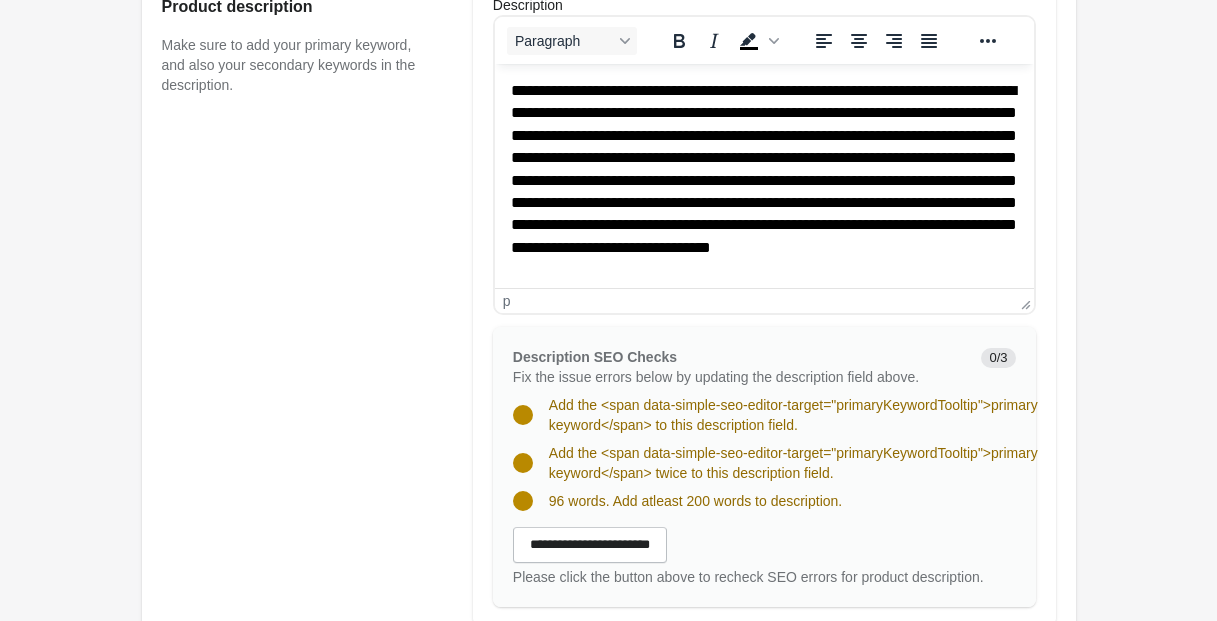 scroll, scrollTop: 10, scrollLeft: 0, axis: vertical 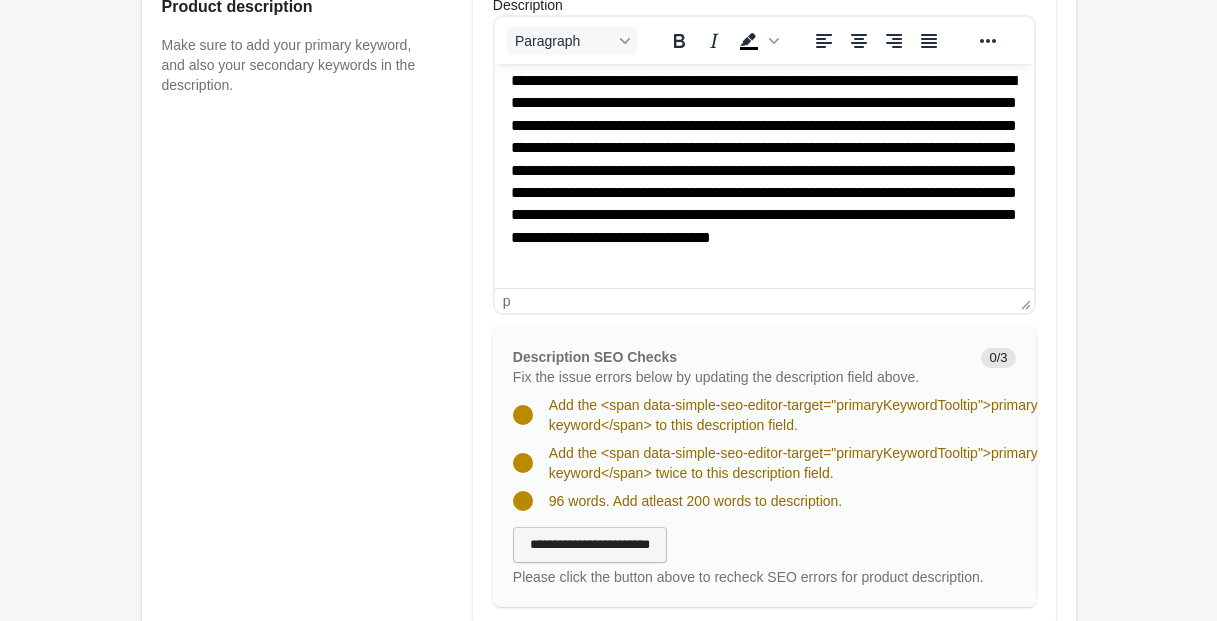 click on "**********" at bounding box center (590, 545) 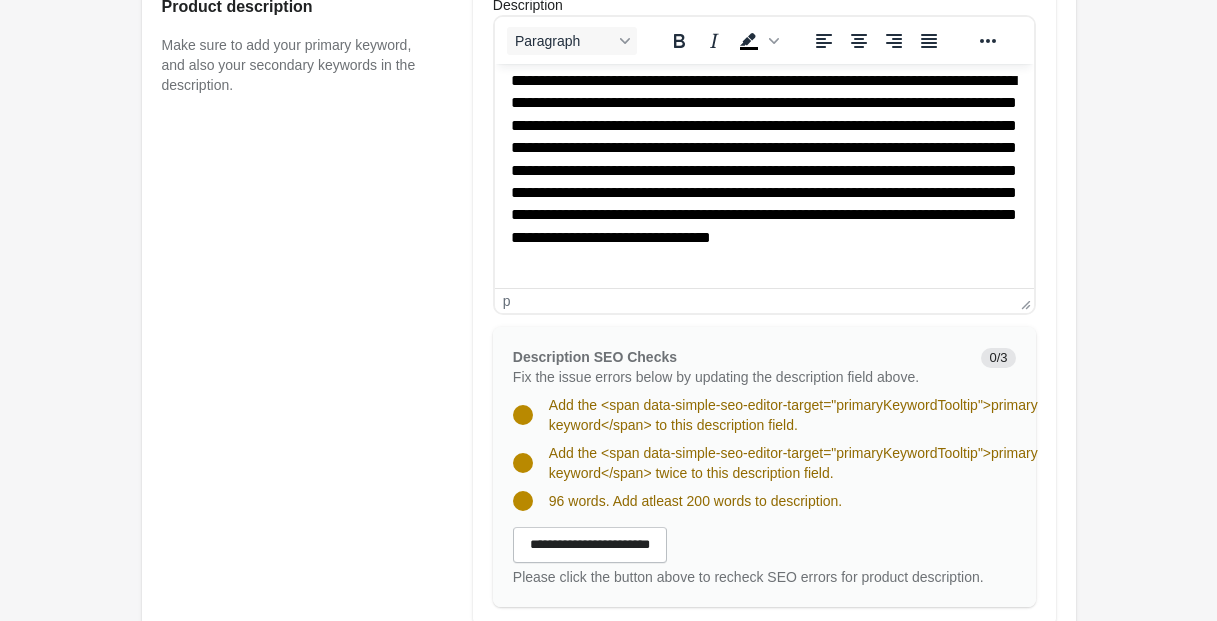 scroll, scrollTop: 6, scrollLeft: 0, axis: vertical 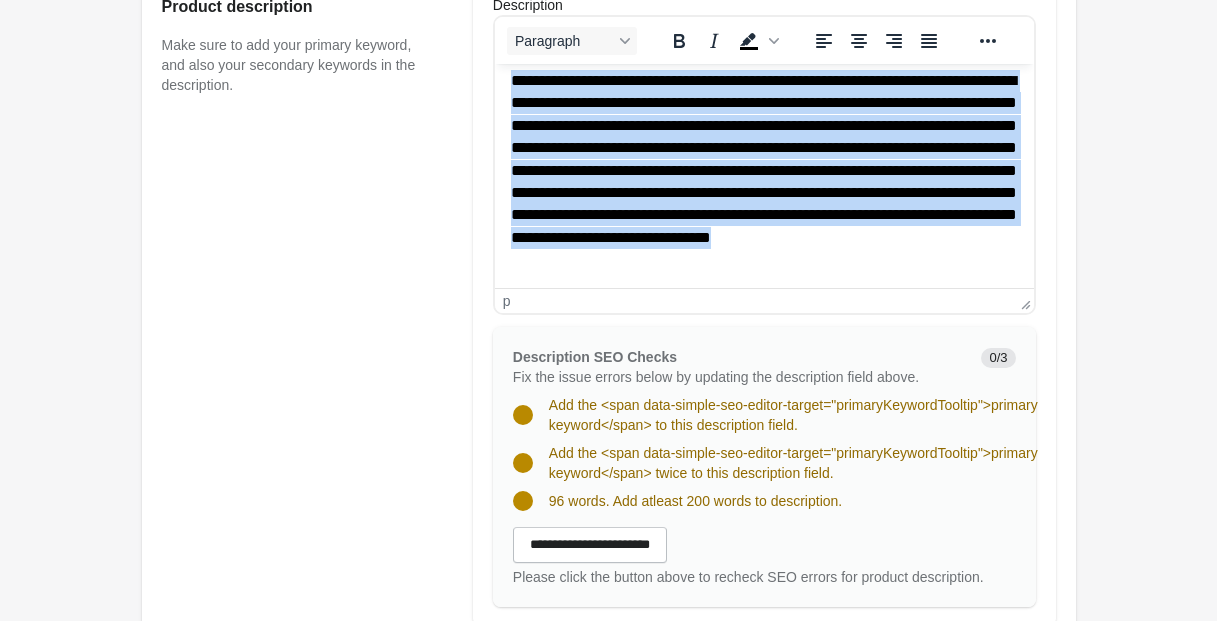 drag, startPoint x: 510, startPoint y: 82, endPoint x: 992, endPoint y: 286, distance: 523.39276 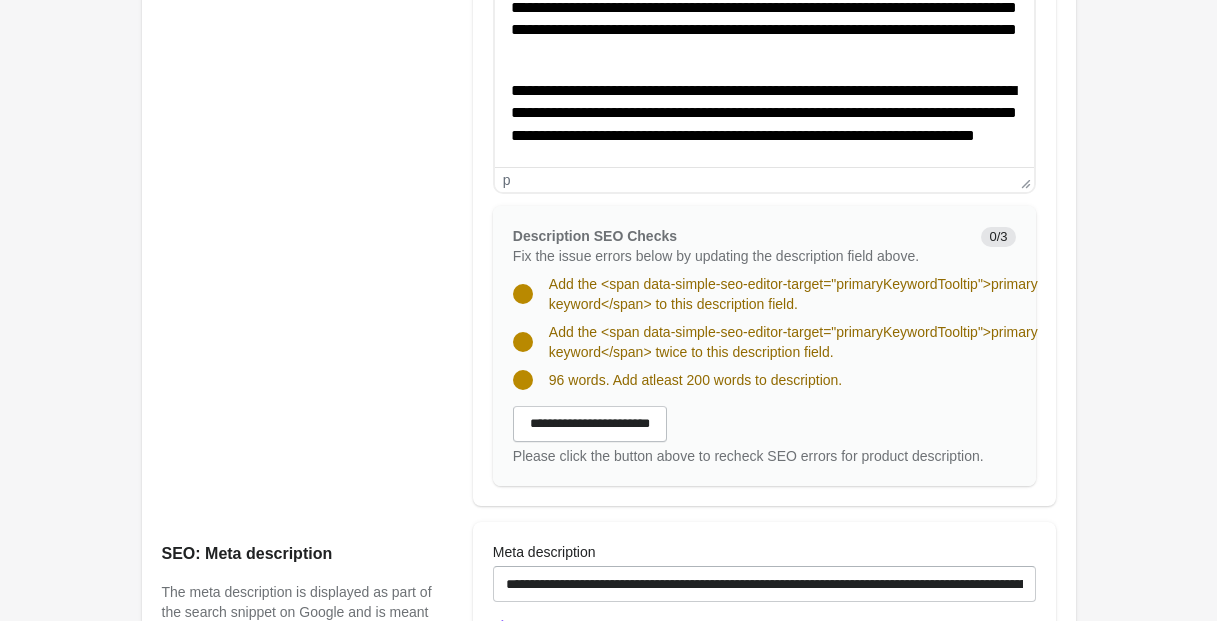 scroll, scrollTop: 1075, scrollLeft: 0, axis: vertical 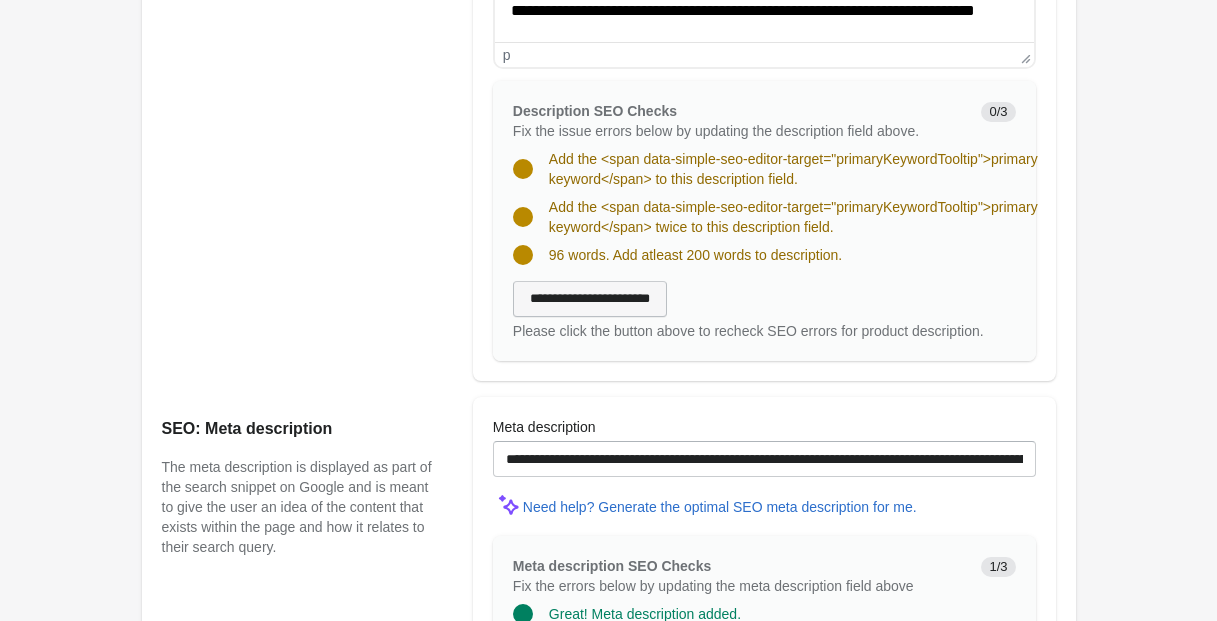 click on "**********" at bounding box center (590, 299) 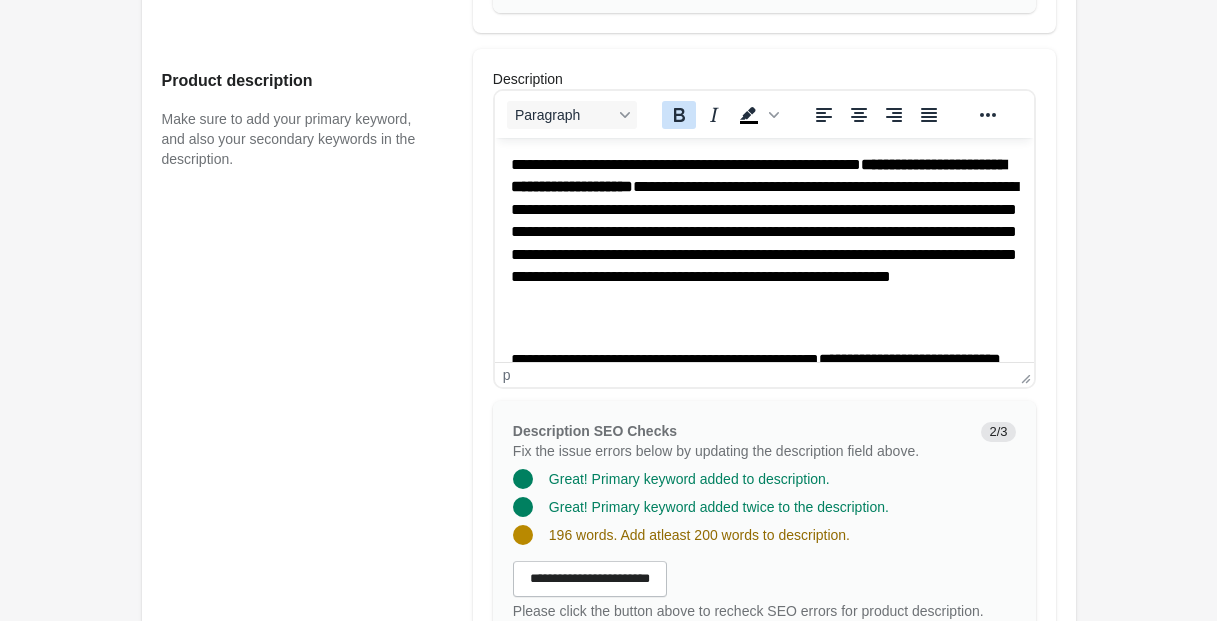 scroll, scrollTop: 737, scrollLeft: 0, axis: vertical 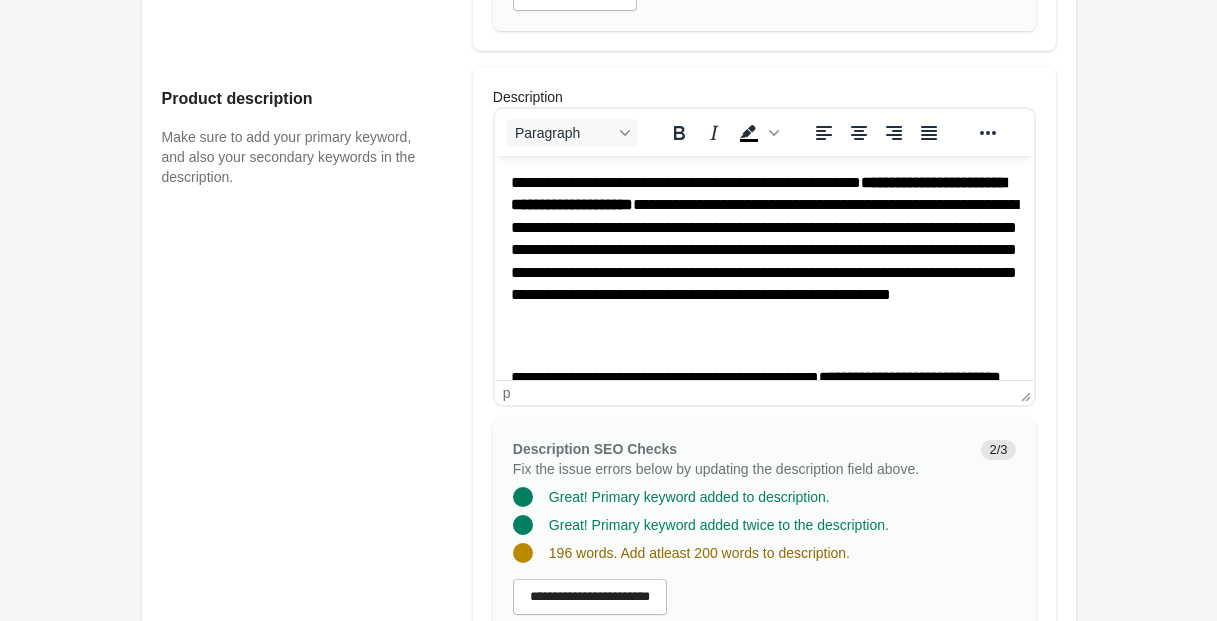 click on "**********" at bounding box center (763, 261) 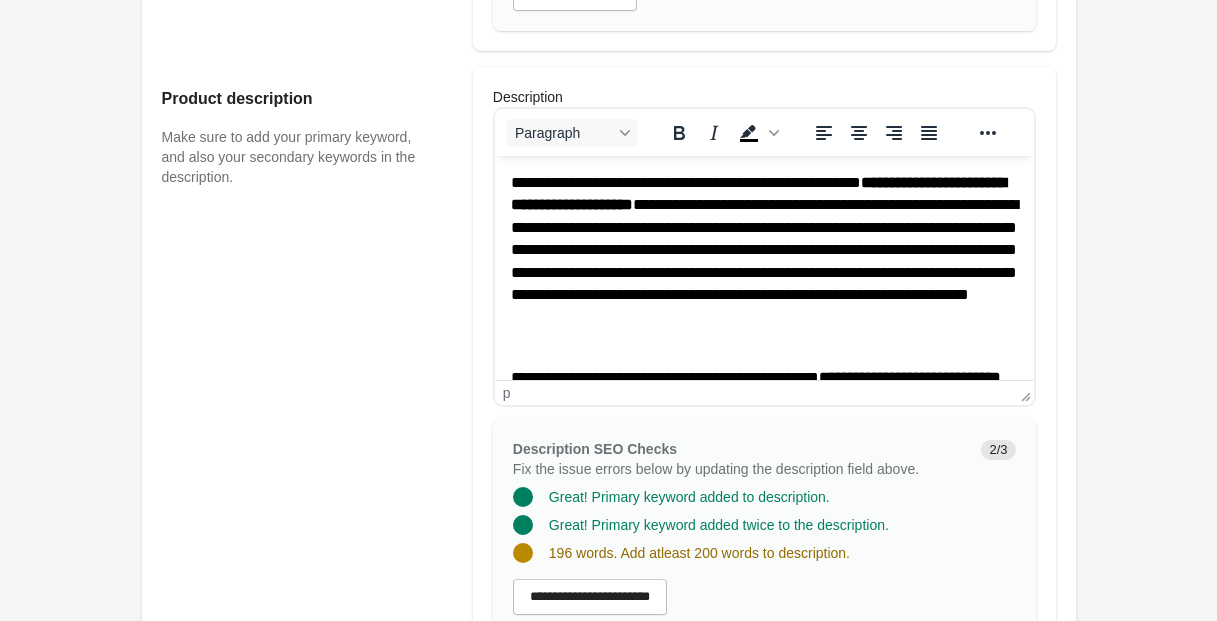 click on "**********" at bounding box center (763, 261) 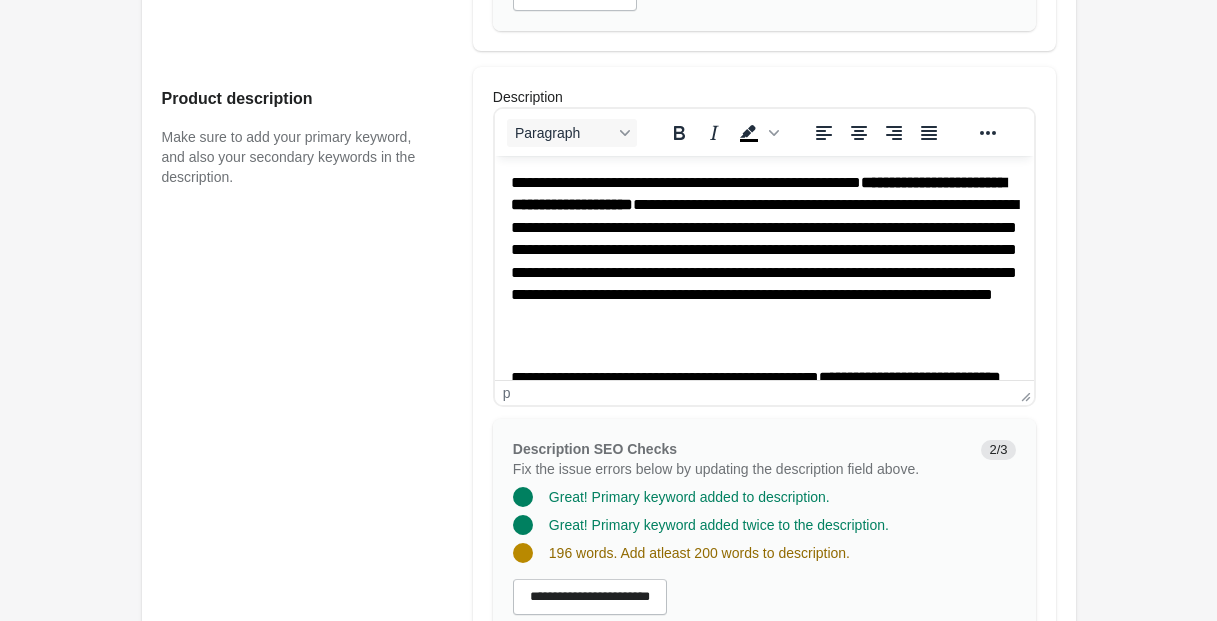 click on "**********" at bounding box center [763, 261] 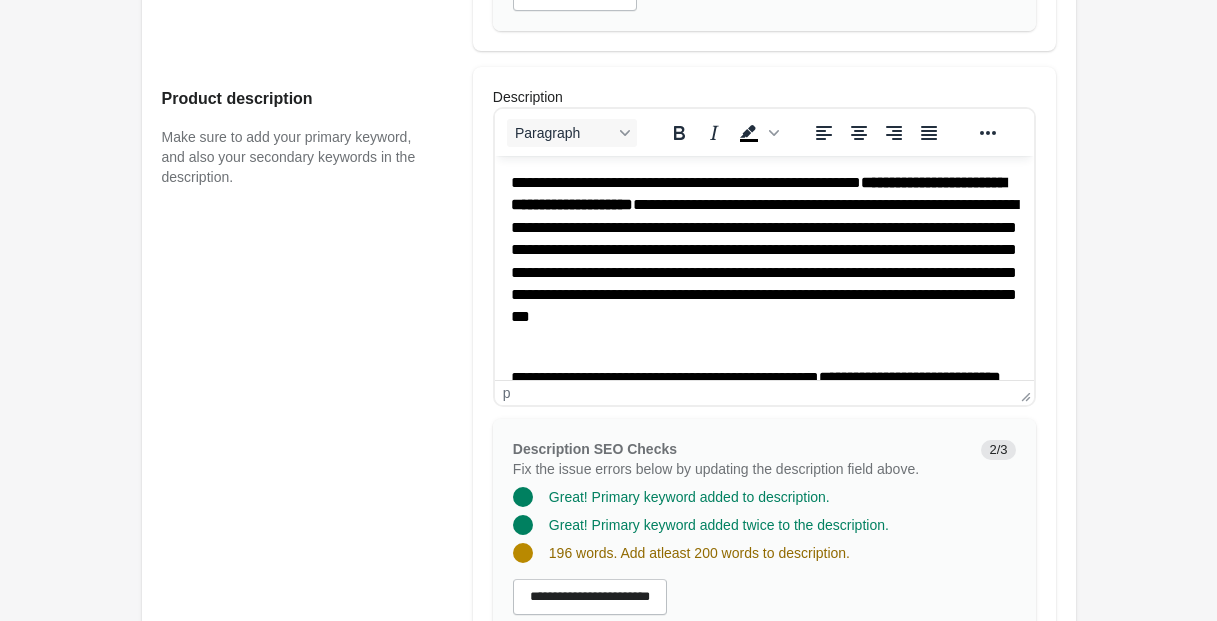 click on "**********" at bounding box center [763, 261] 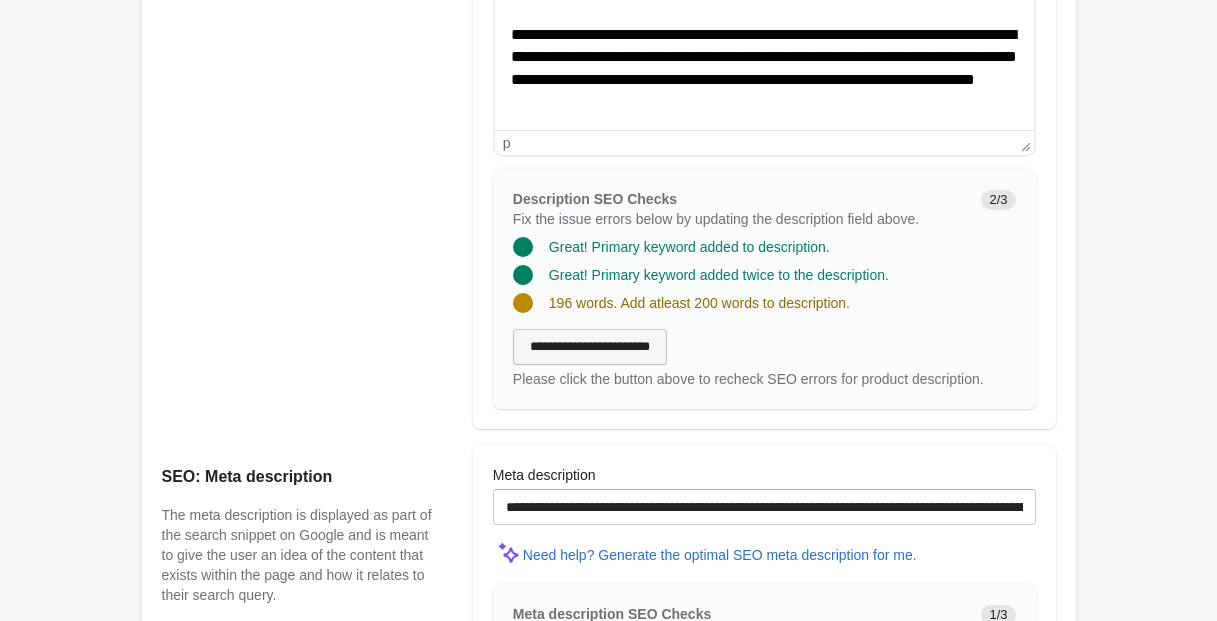 scroll, scrollTop: 1018, scrollLeft: 0, axis: vertical 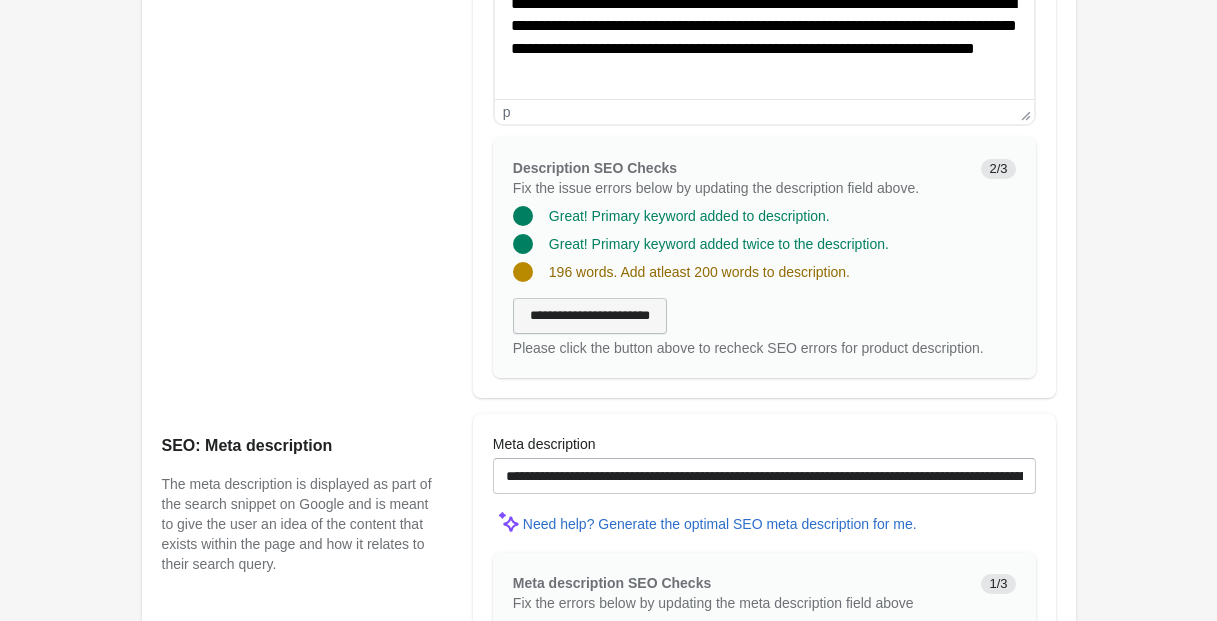 click on "**********" at bounding box center [590, 316] 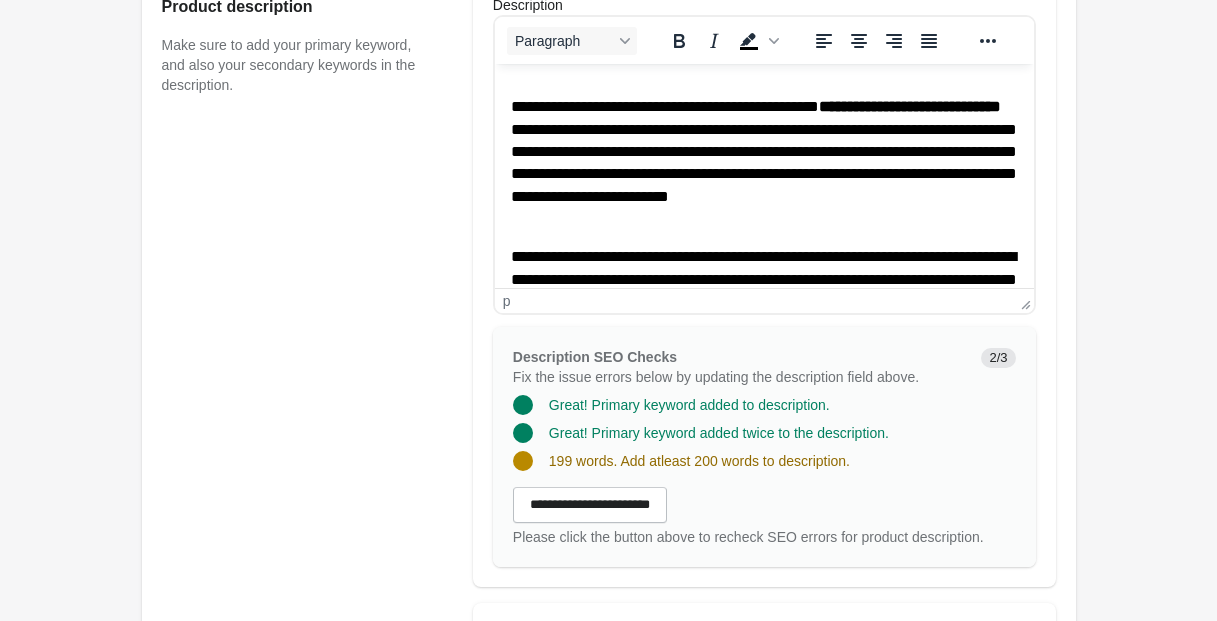 scroll, scrollTop: 176, scrollLeft: 0, axis: vertical 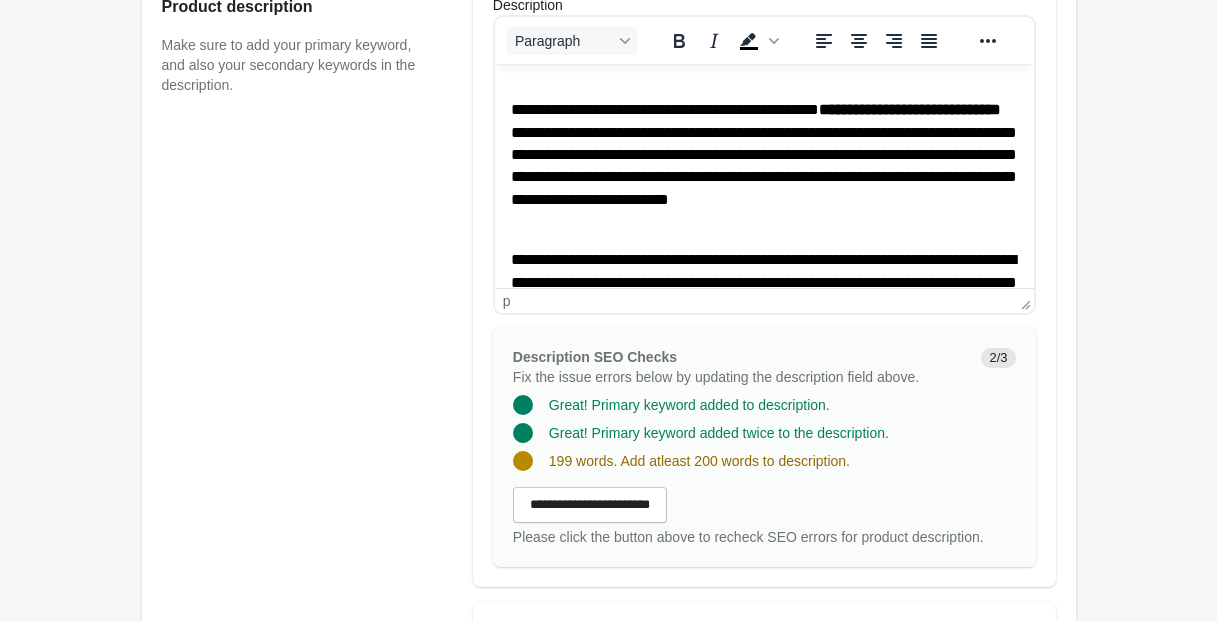 click on "**********" at bounding box center (763, 166) 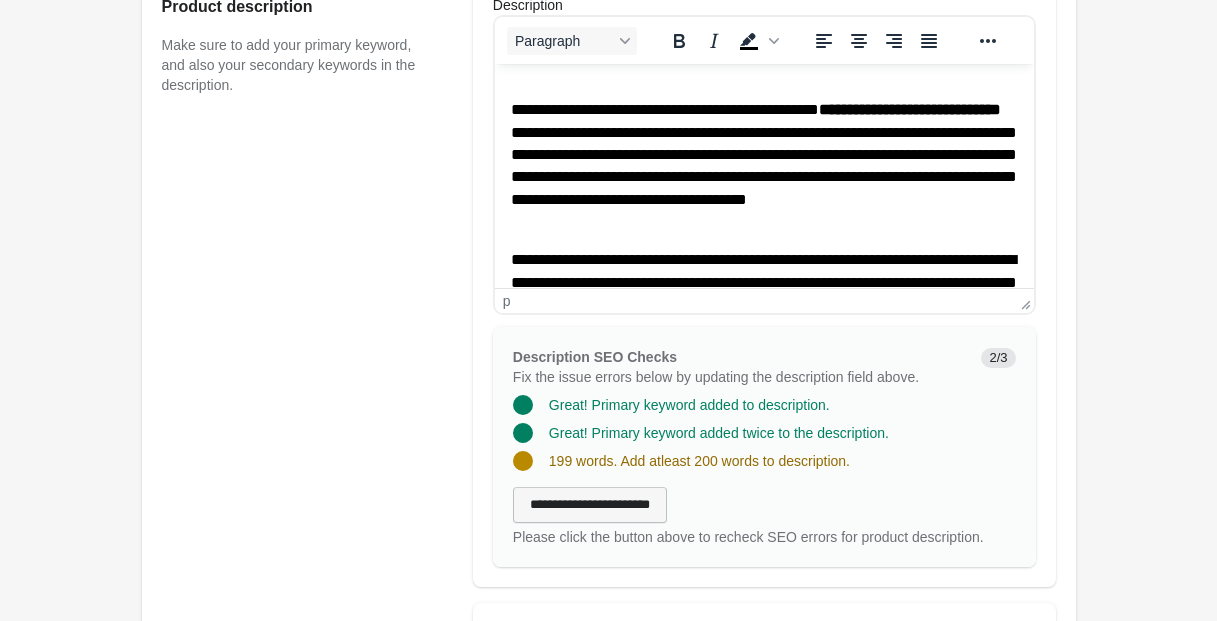 click on "**********" at bounding box center [590, 505] 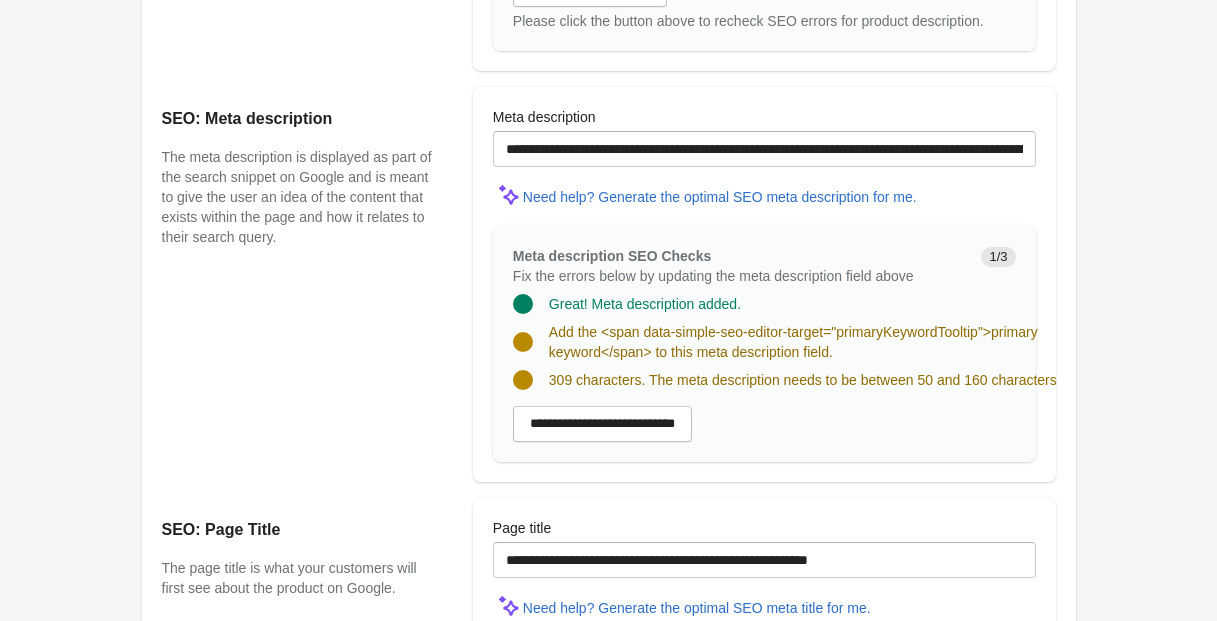 scroll, scrollTop: 1371, scrollLeft: 0, axis: vertical 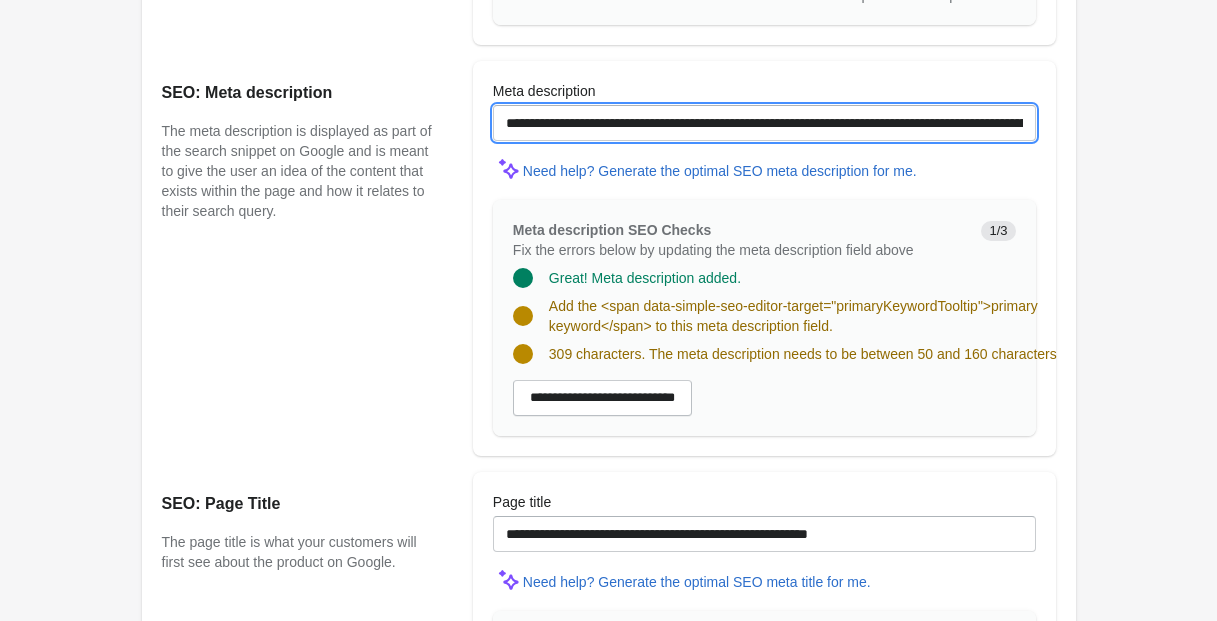 drag, startPoint x: 606, startPoint y: 143, endPoint x: 383, endPoint y: 142, distance: 223.00224 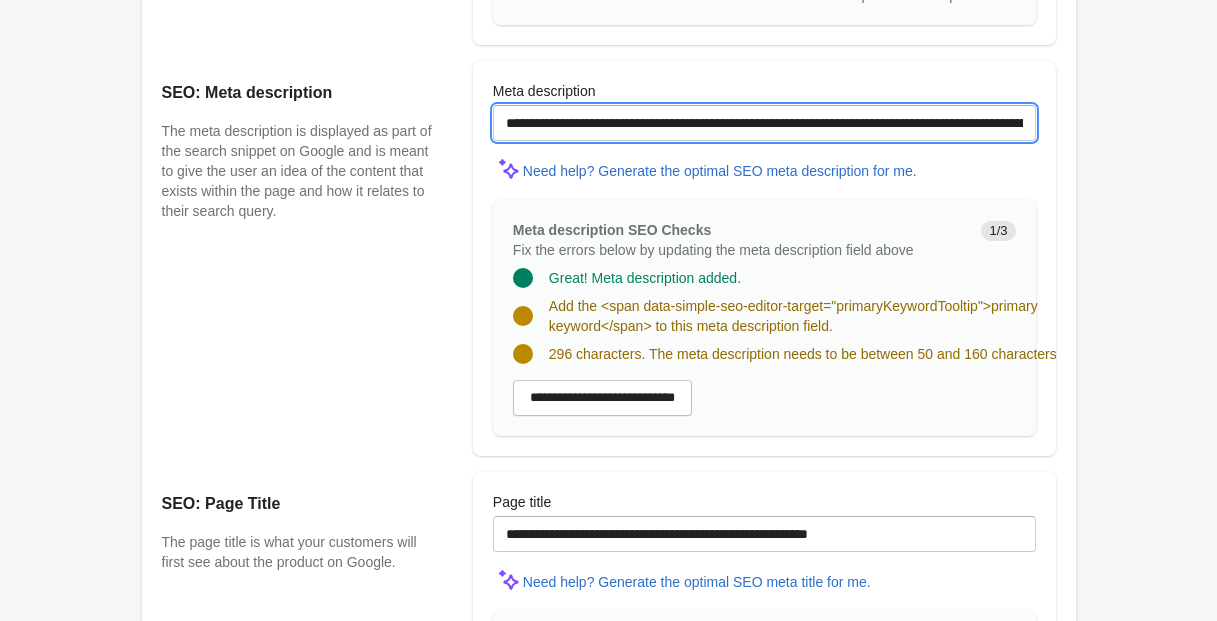 click on "**********" at bounding box center (764, 123) 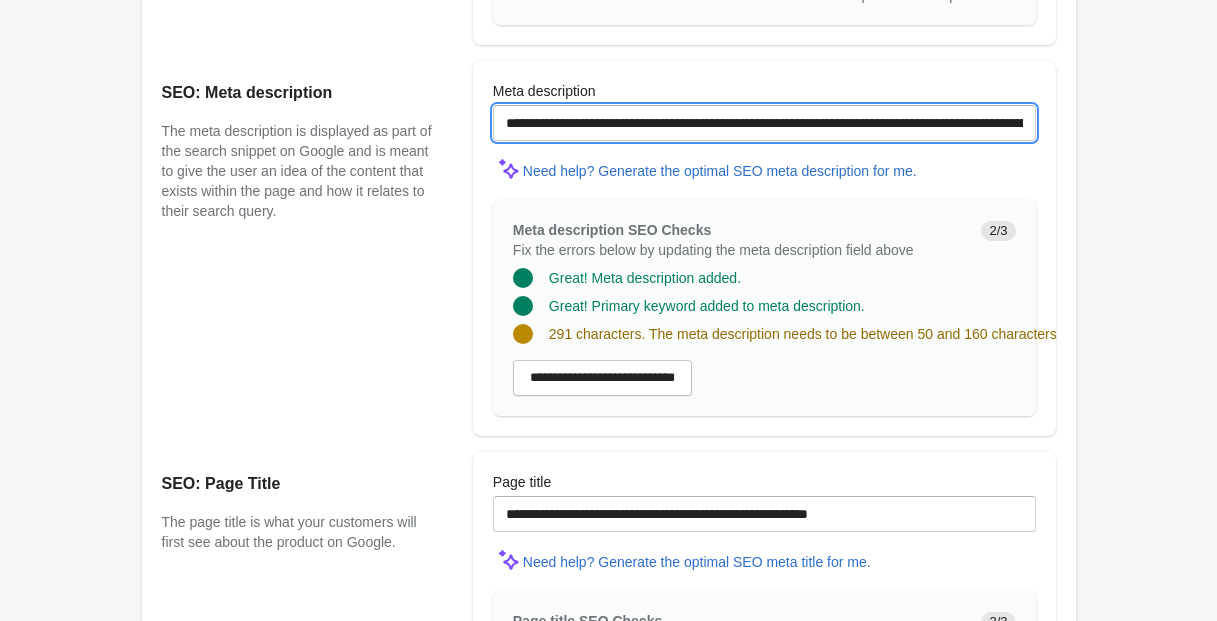 drag, startPoint x: 660, startPoint y: 141, endPoint x: 604, endPoint y: 171, distance: 63.529522 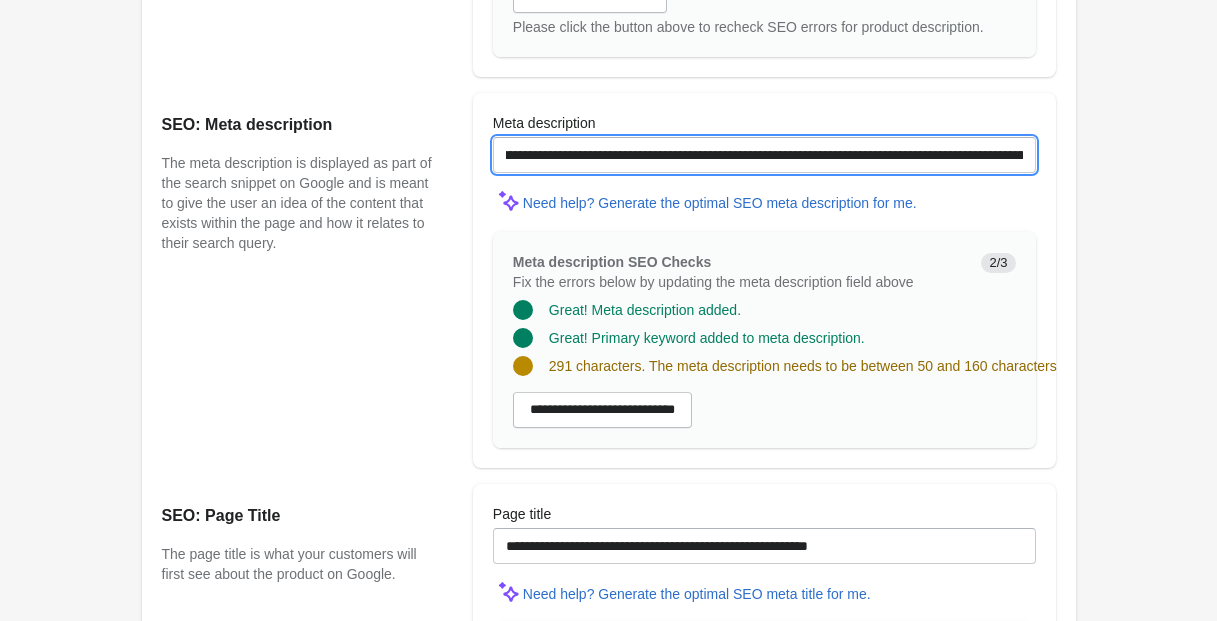 scroll, scrollTop: 0, scrollLeft: 294, axis: horizontal 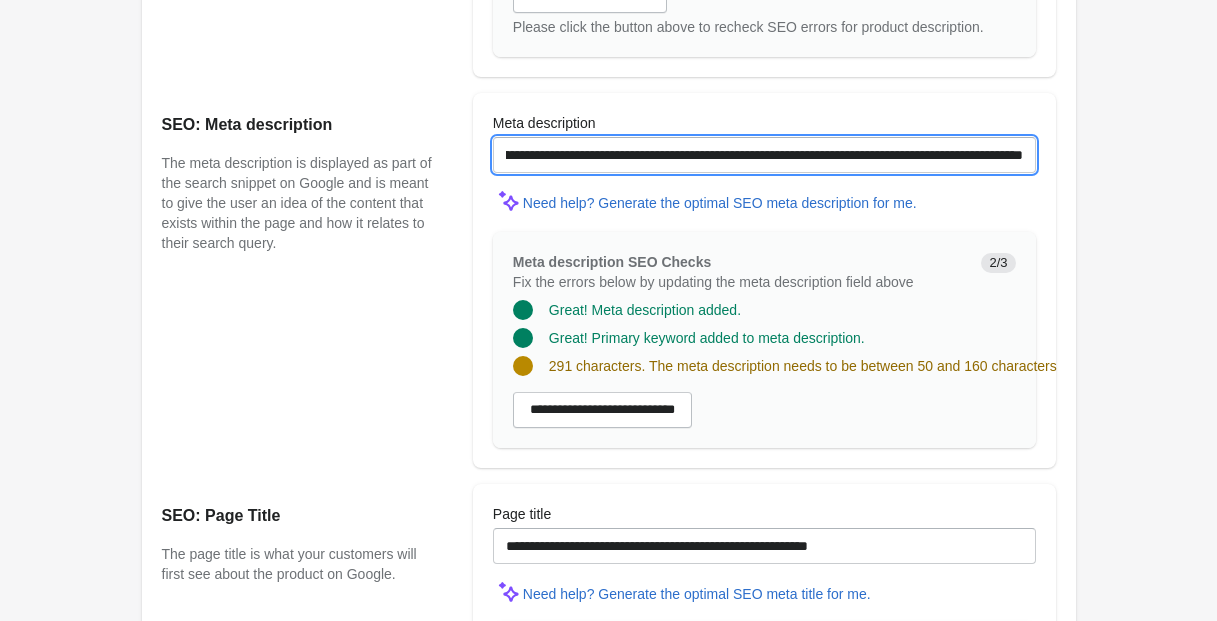 drag, startPoint x: 702, startPoint y: 173, endPoint x: 1110, endPoint y: 180, distance: 408.06006 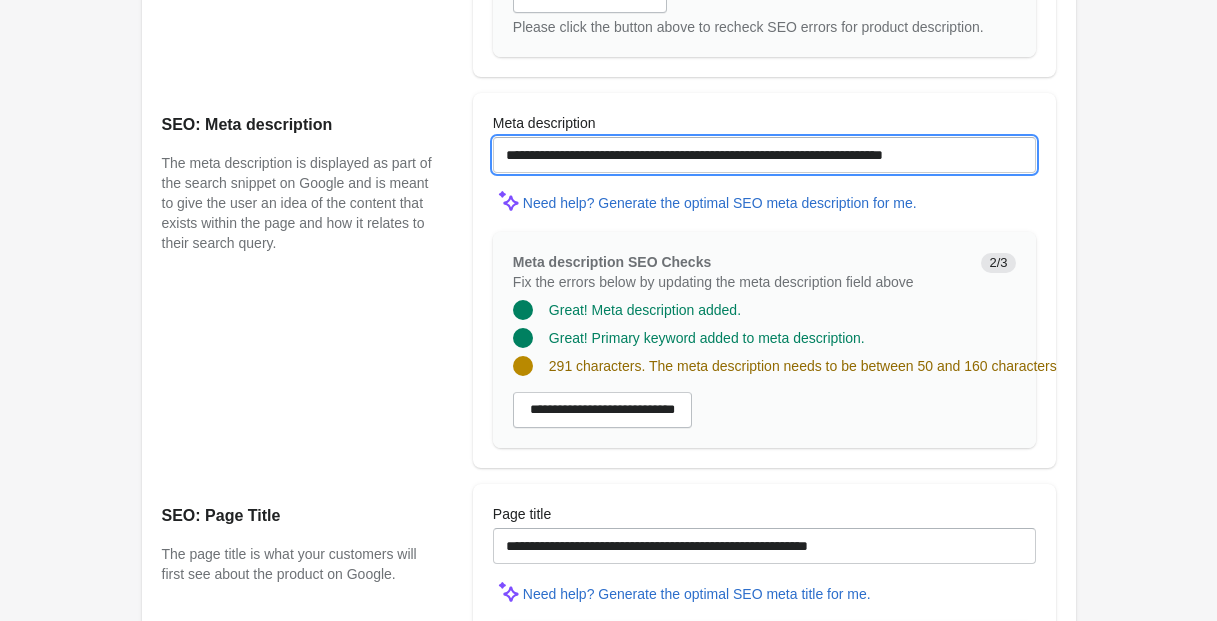 scroll, scrollTop: 0, scrollLeft: 0, axis: both 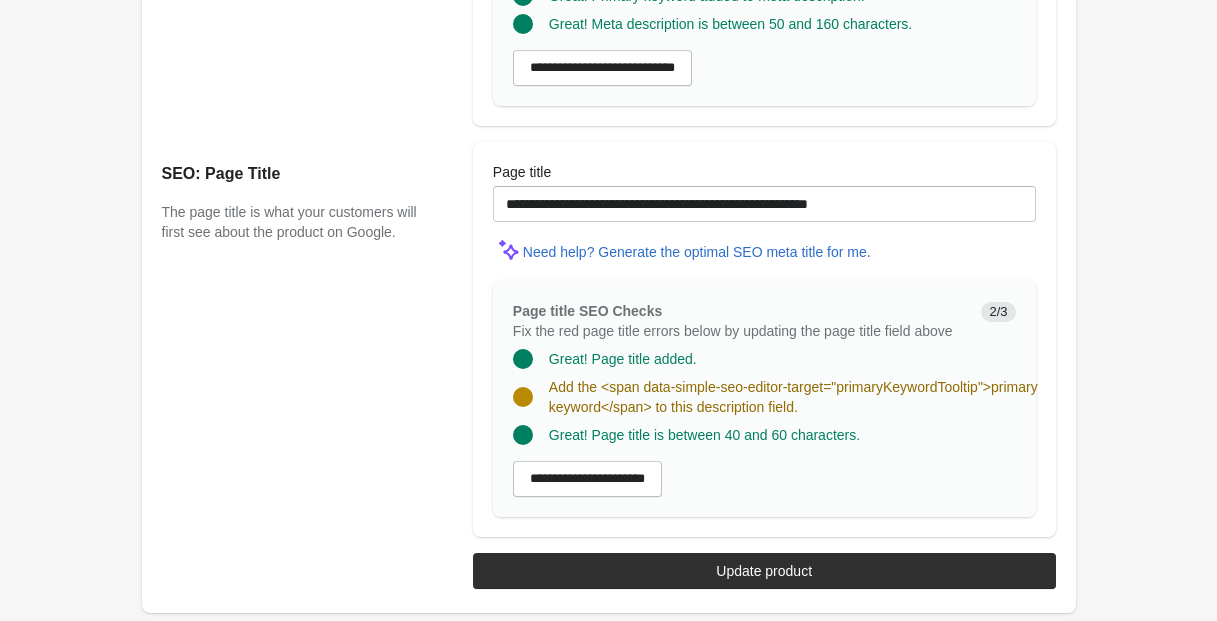 type on "**********" 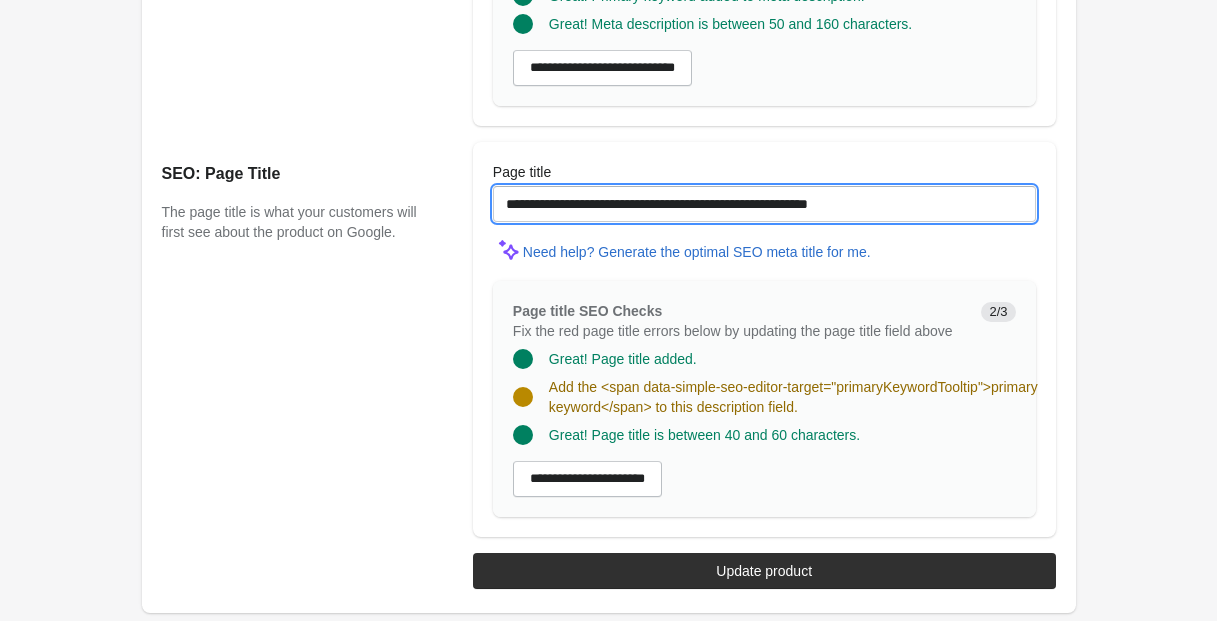 drag, startPoint x: 571, startPoint y: 158, endPoint x: 714, endPoint y: 156, distance: 143.01399 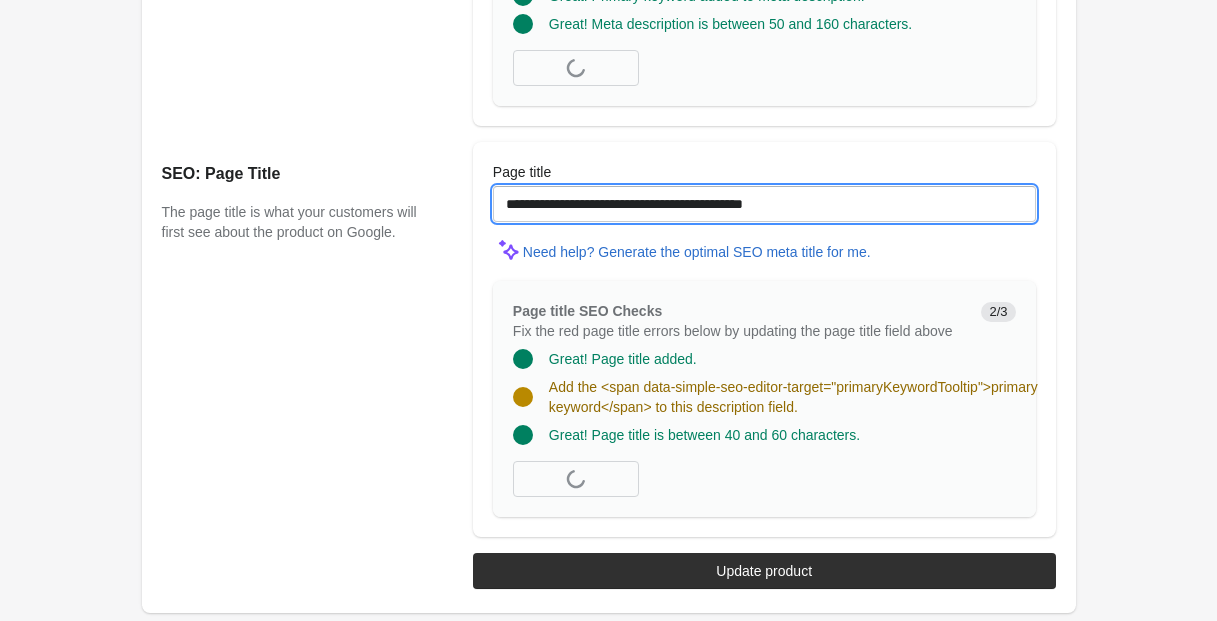 scroll, scrollTop: 1717, scrollLeft: 0, axis: vertical 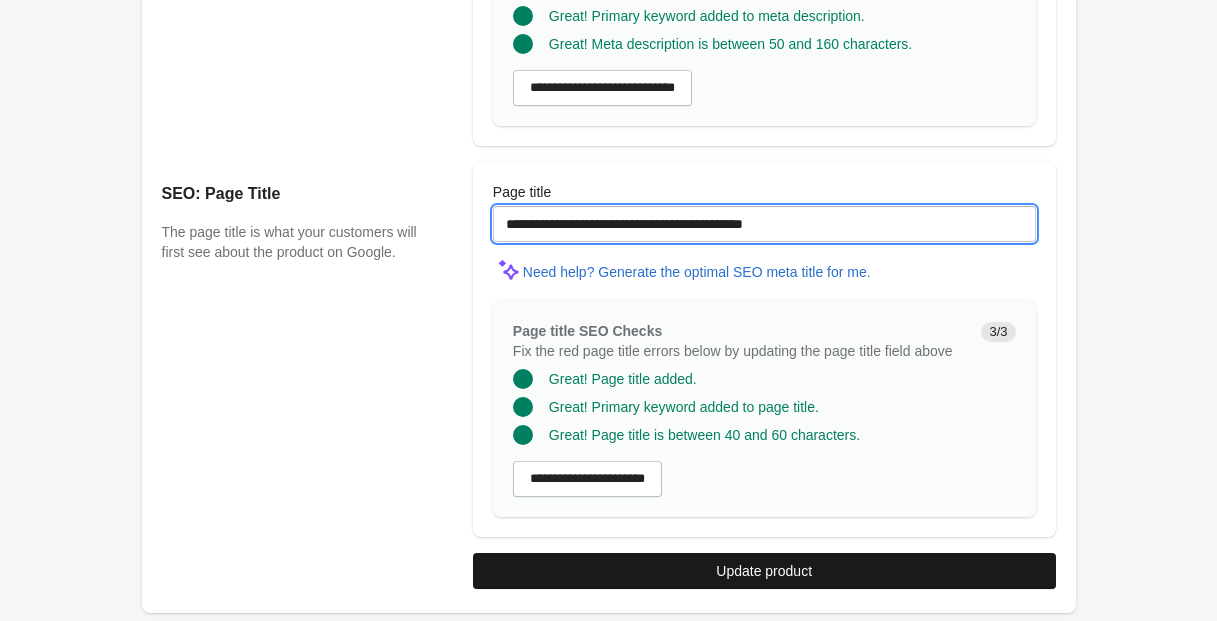 type on "**********" 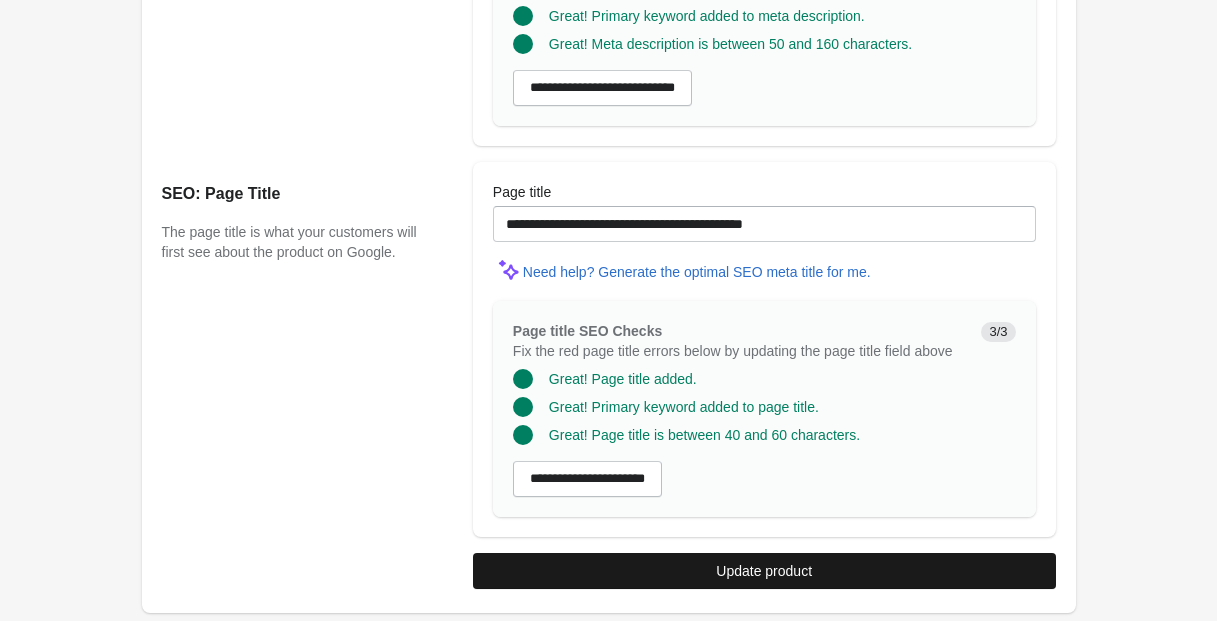 click on "Update product" at bounding box center [764, 571] 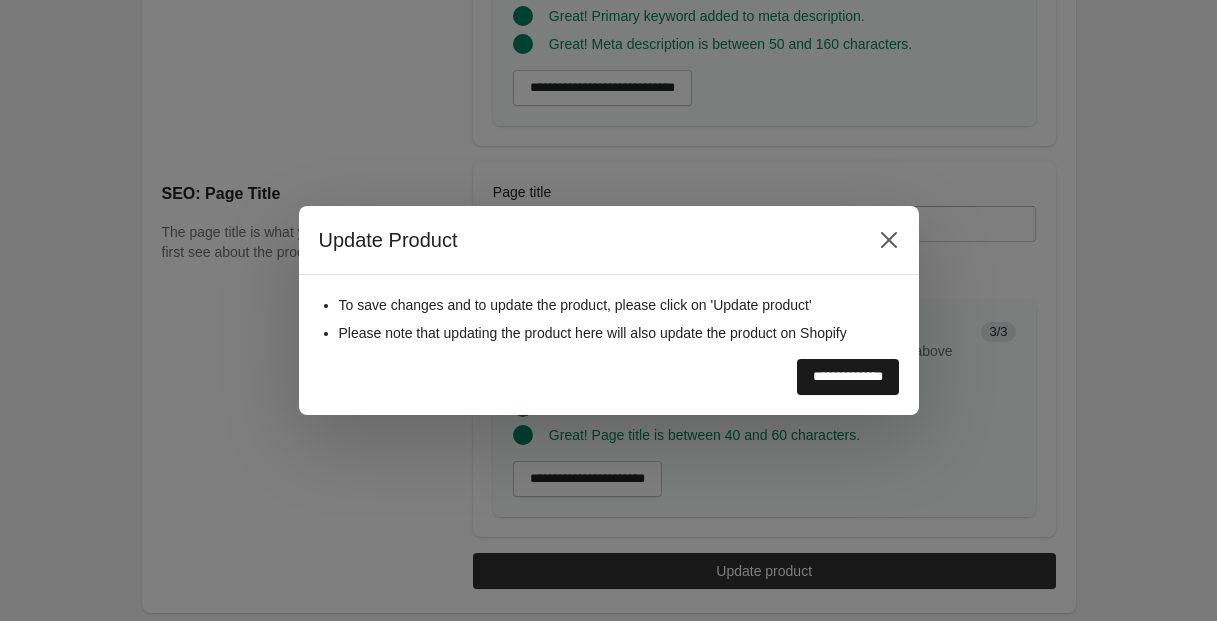click on "**********" at bounding box center (848, 377) 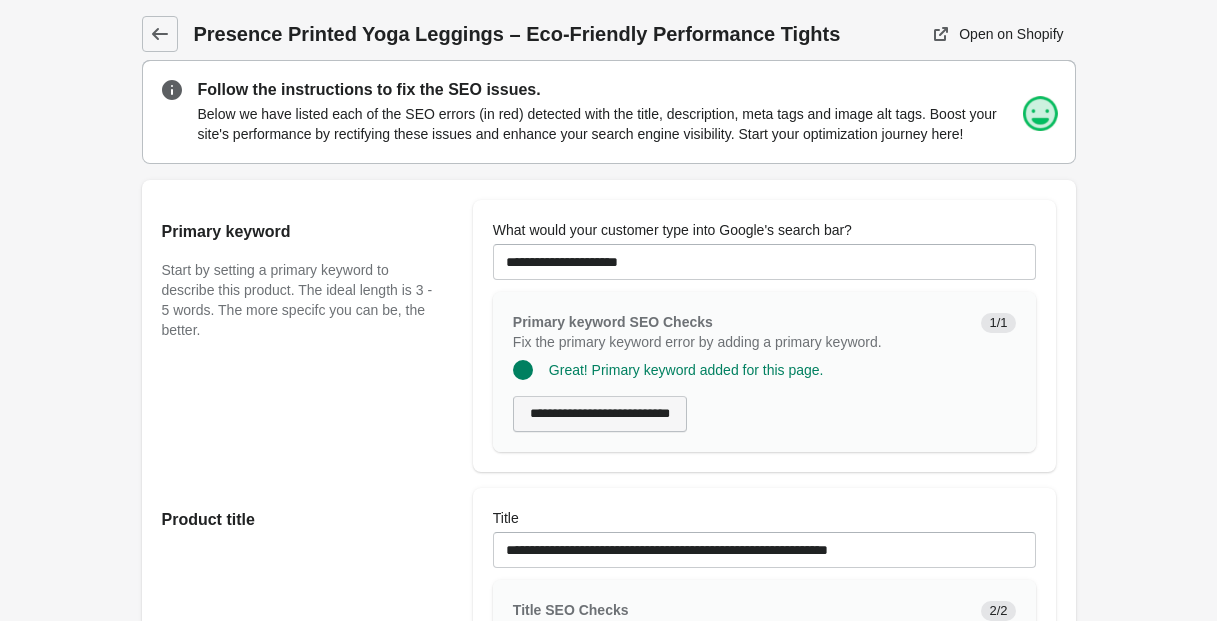 scroll, scrollTop: 1717, scrollLeft: 0, axis: vertical 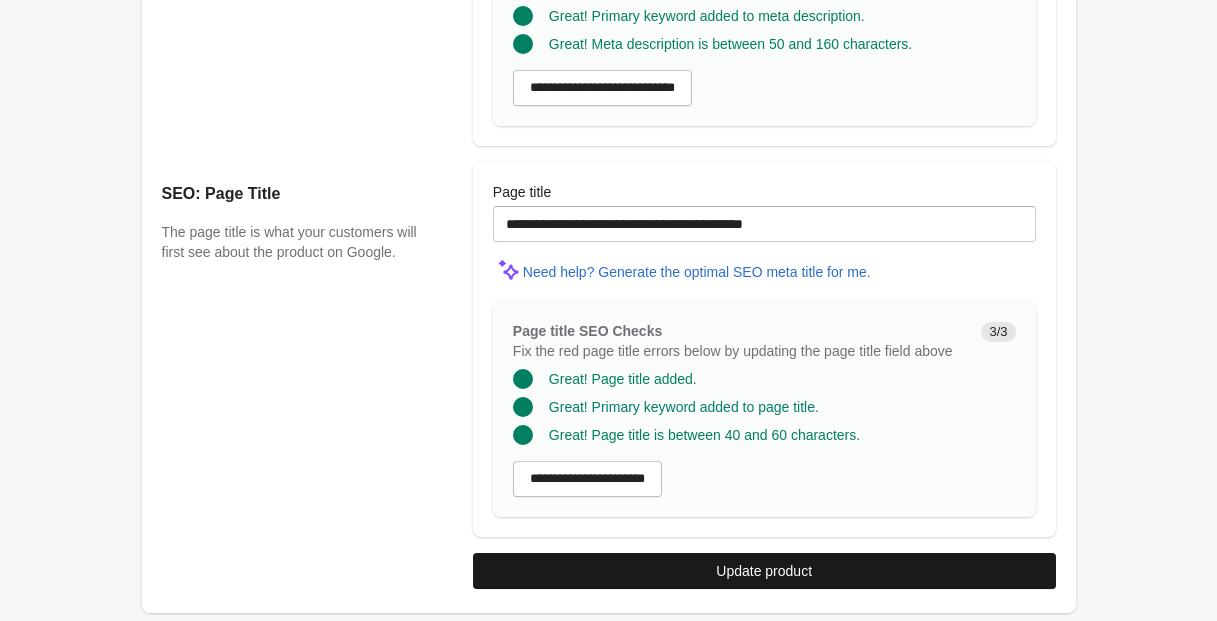 click on "Update product" at bounding box center [764, 571] 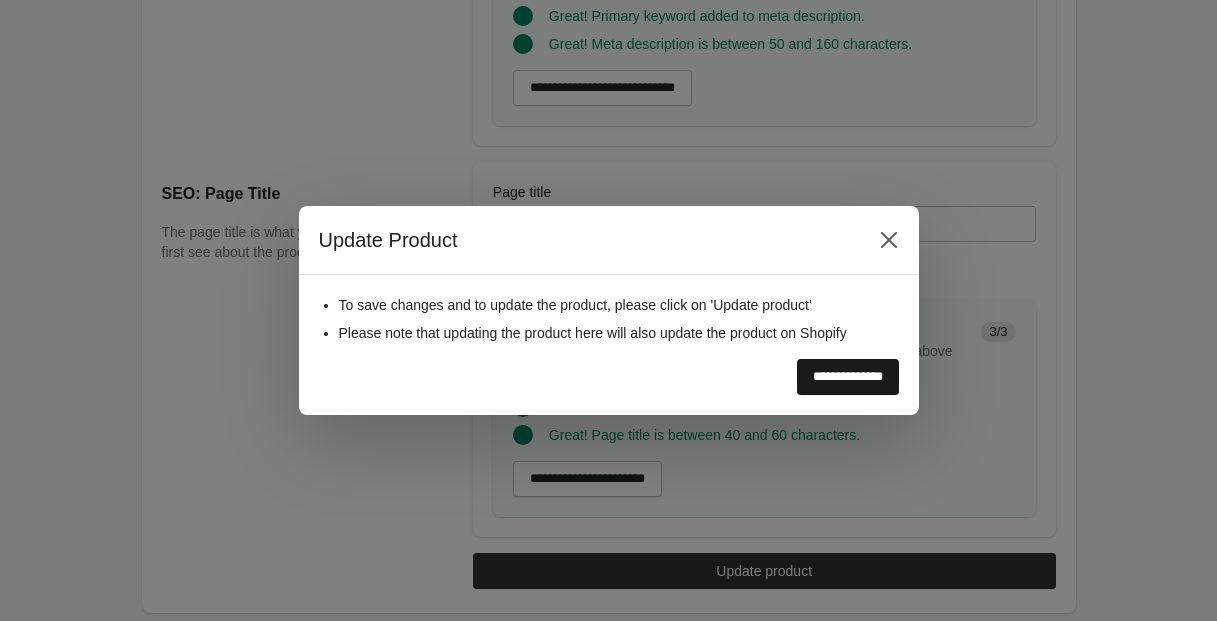 click on "**********" at bounding box center (848, 377) 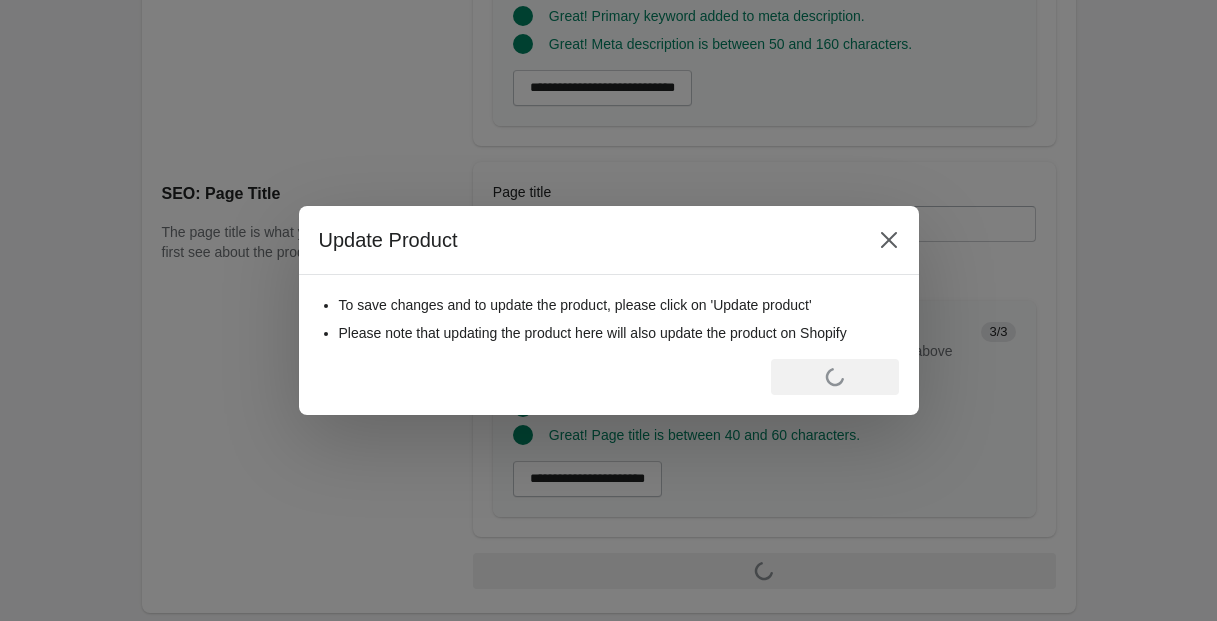 scroll, scrollTop: 0, scrollLeft: 0, axis: both 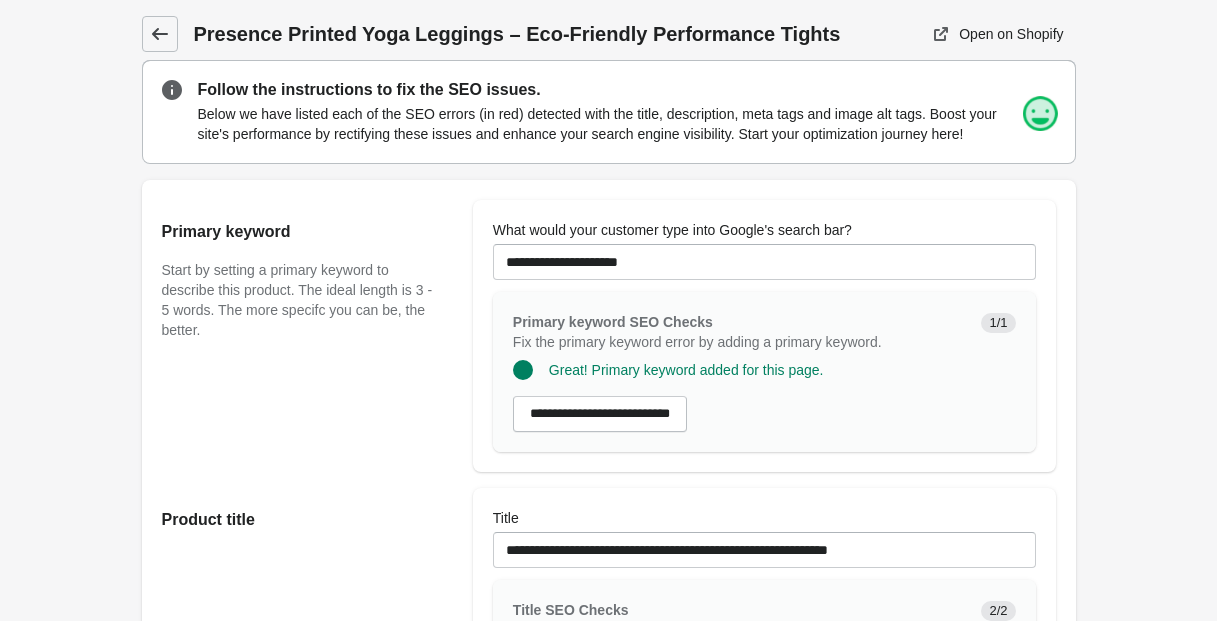 click 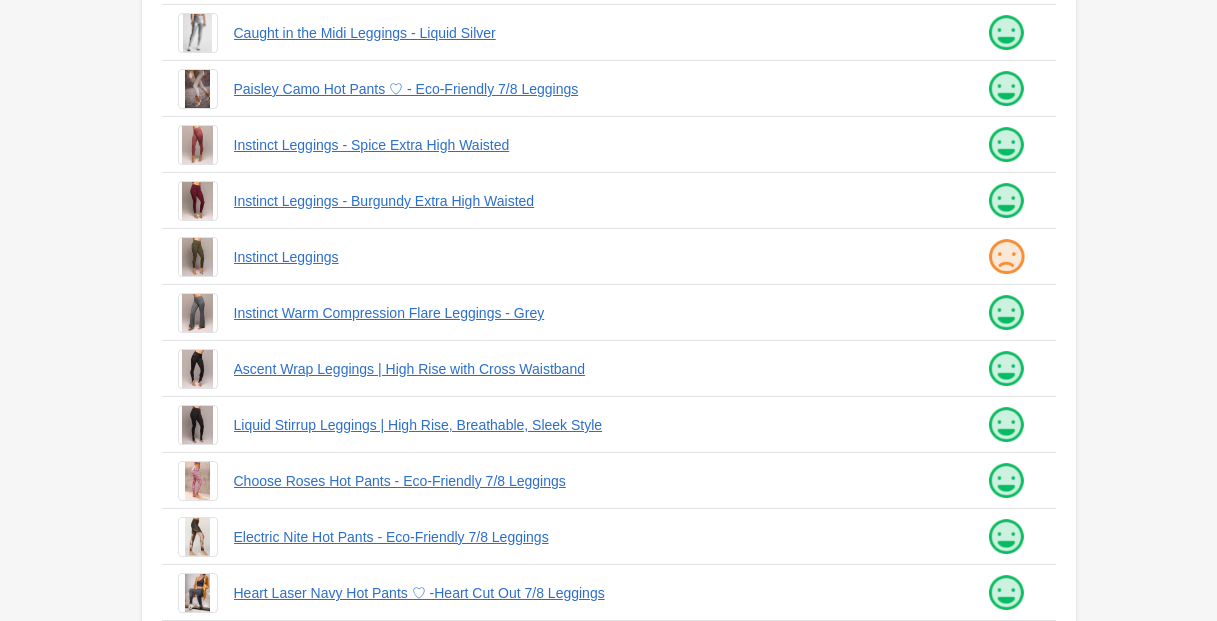 scroll, scrollTop: 536, scrollLeft: 0, axis: vertical 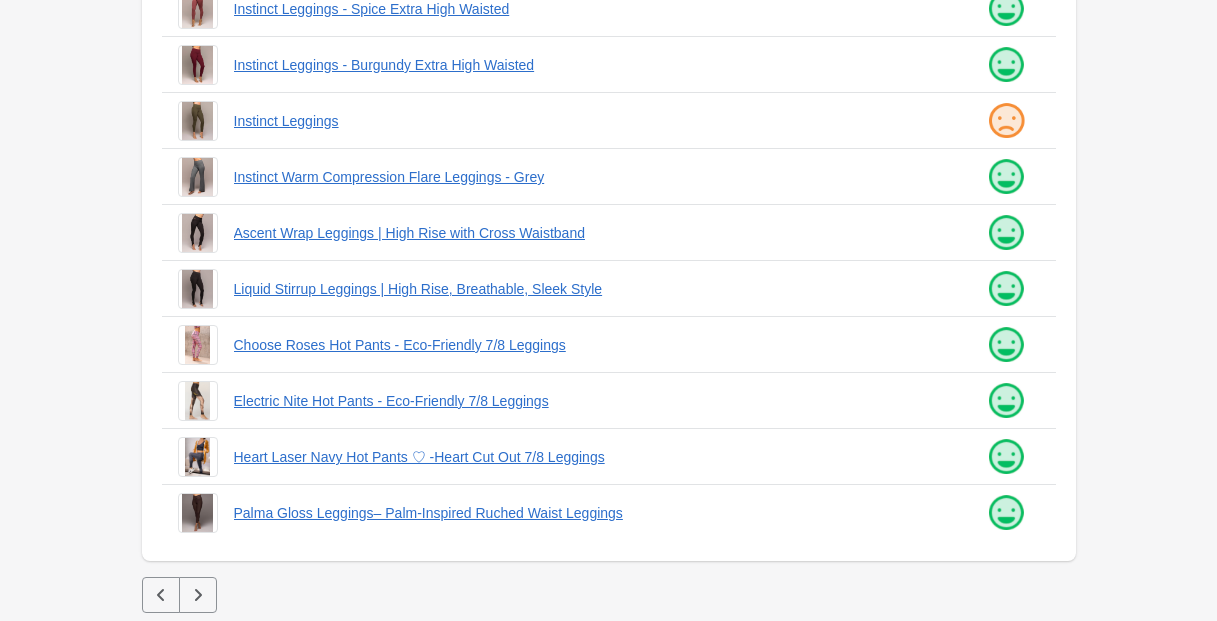 click 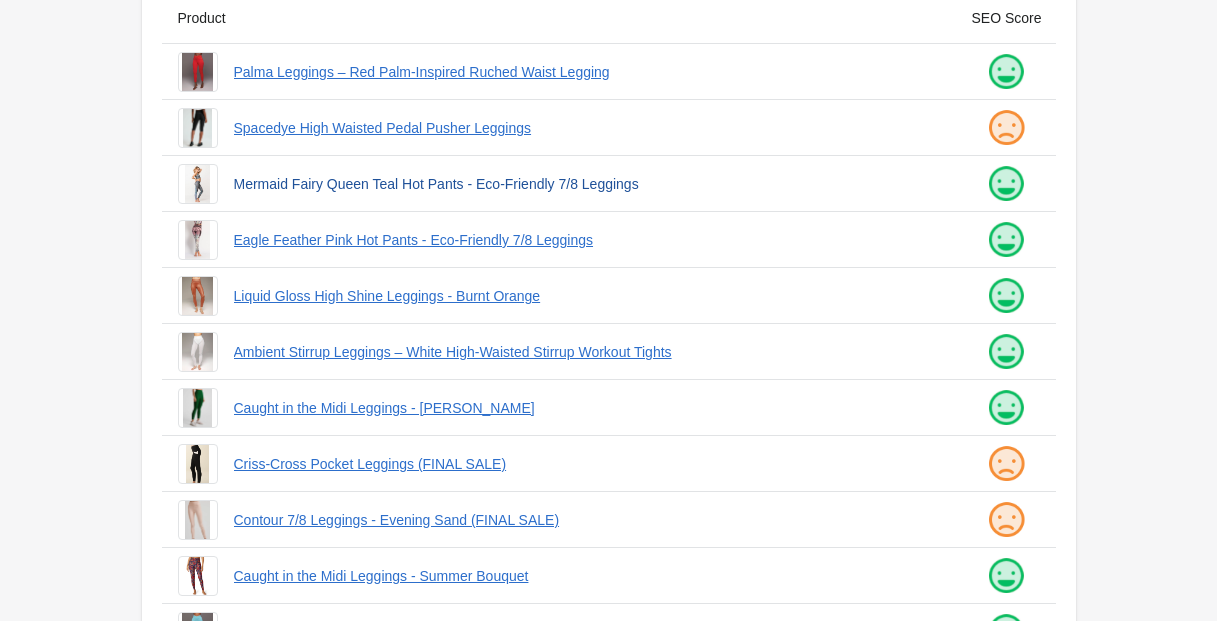 scroll, scrollTop: 176, scrollLeft: 0, axis: vertical 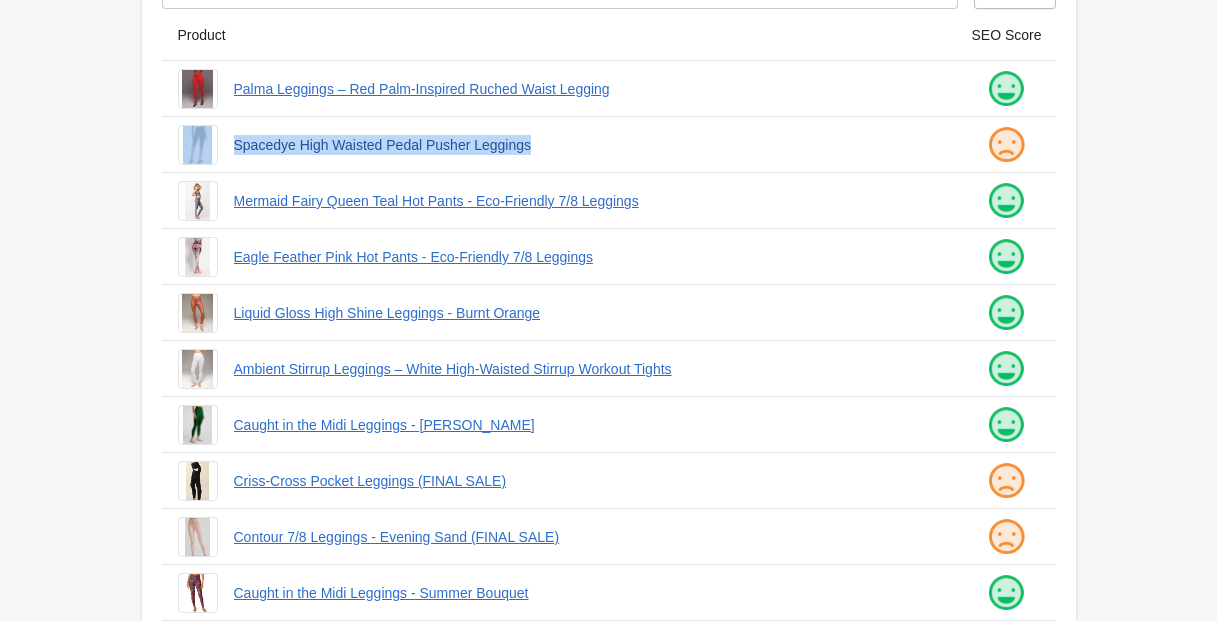 drag, startPoint x: 224, startPoint y: 142, endPoint x: 604, endPoint y: 138, distance: 380.02106 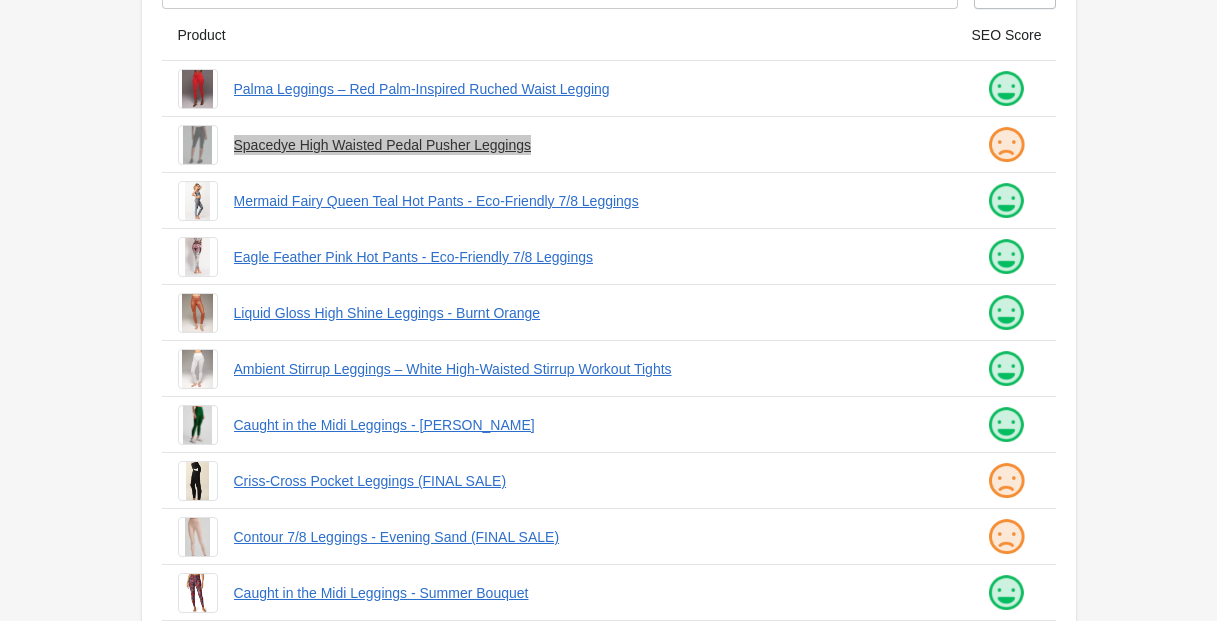 scroll, scrollTop: 179, scrollLeft: 0, axis: vertical 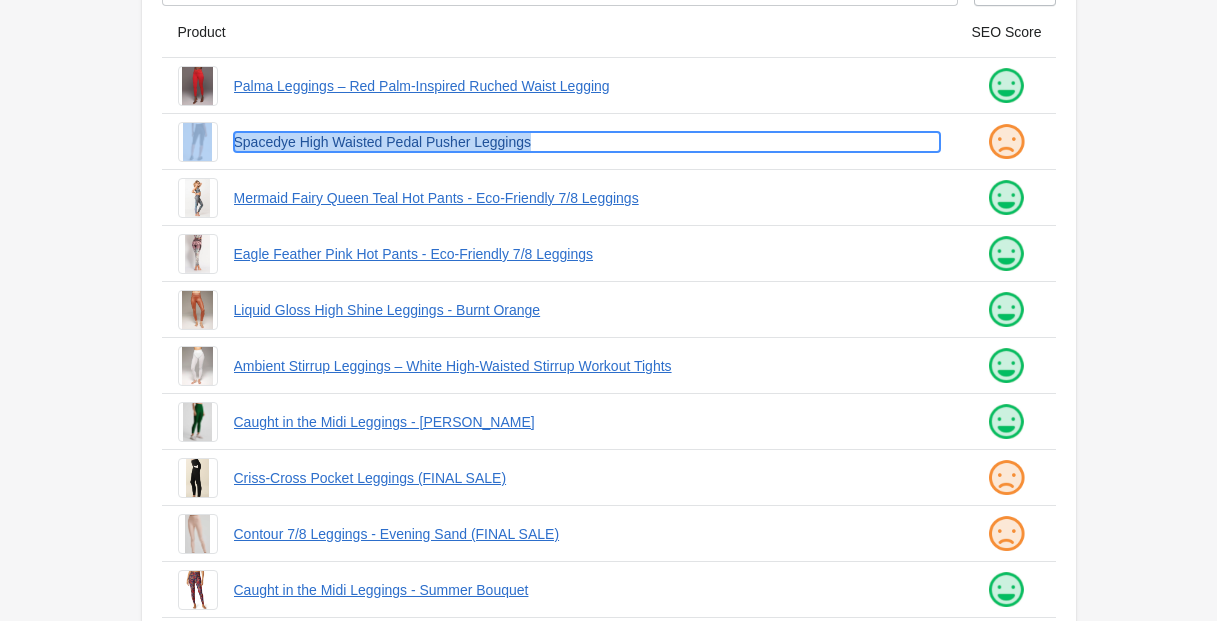 click on "Spacedye High Waisted Pedal Pusher Leggings" at bounding box center [587, 142] 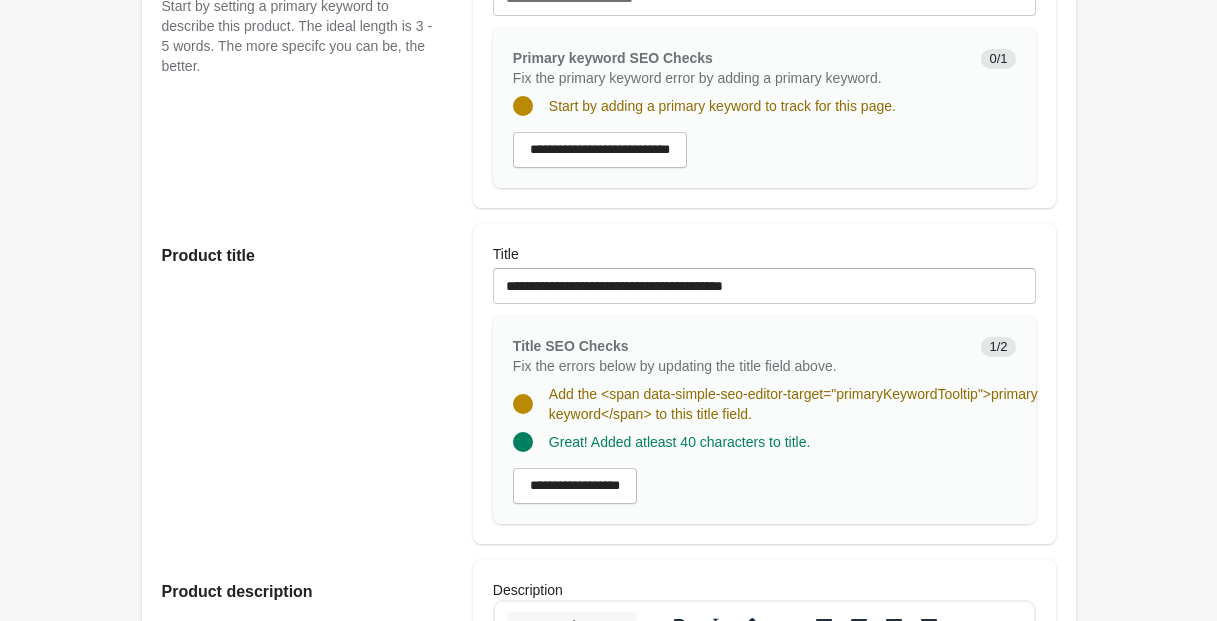 scroll, scrollTop: 0, scrollLeft: 0, axis: both 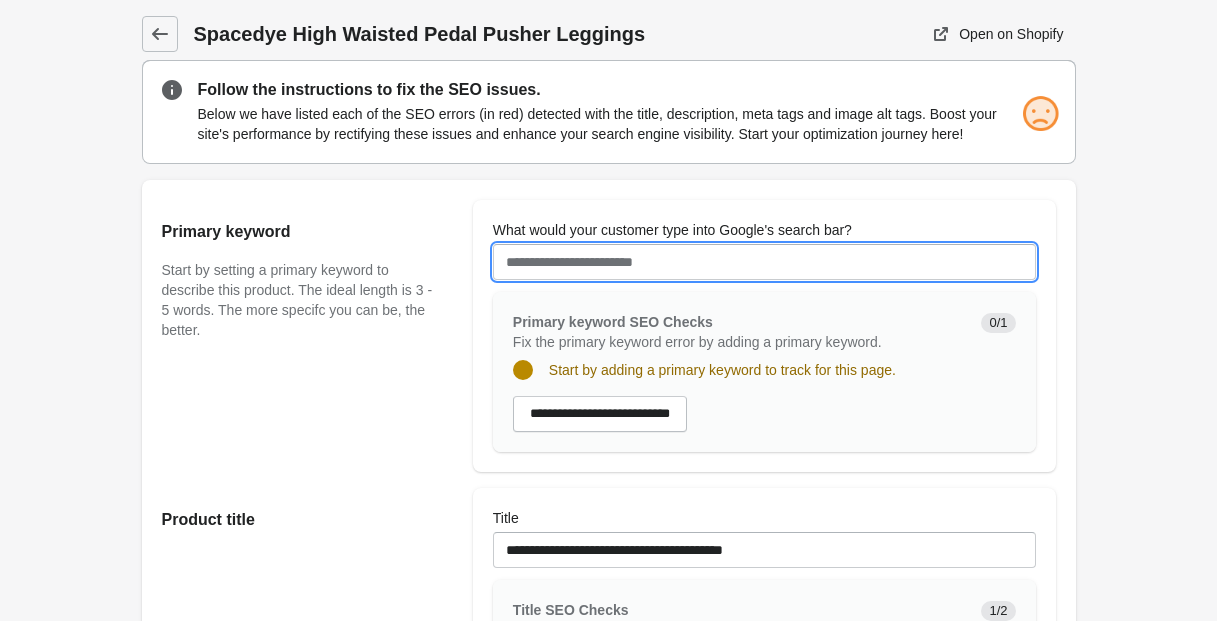 click on "What would your customer type into Google's search bar?" at bounding box center [764, 262] 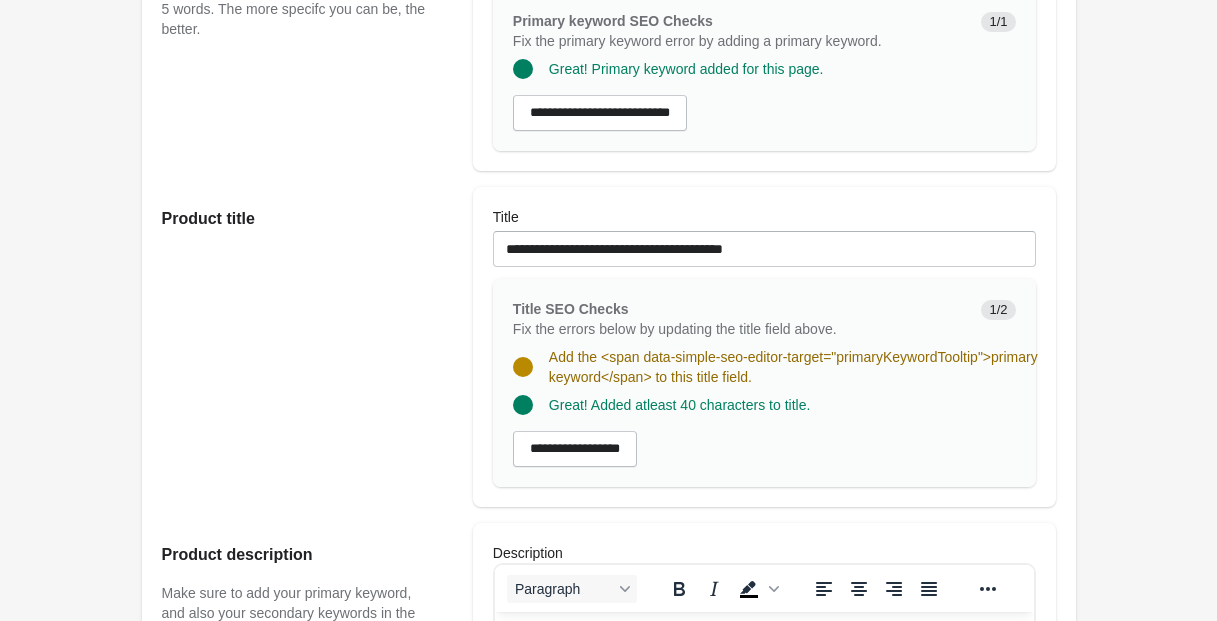 scroll, scrollTop: 308, scrollLeft: 0, axis: vertical 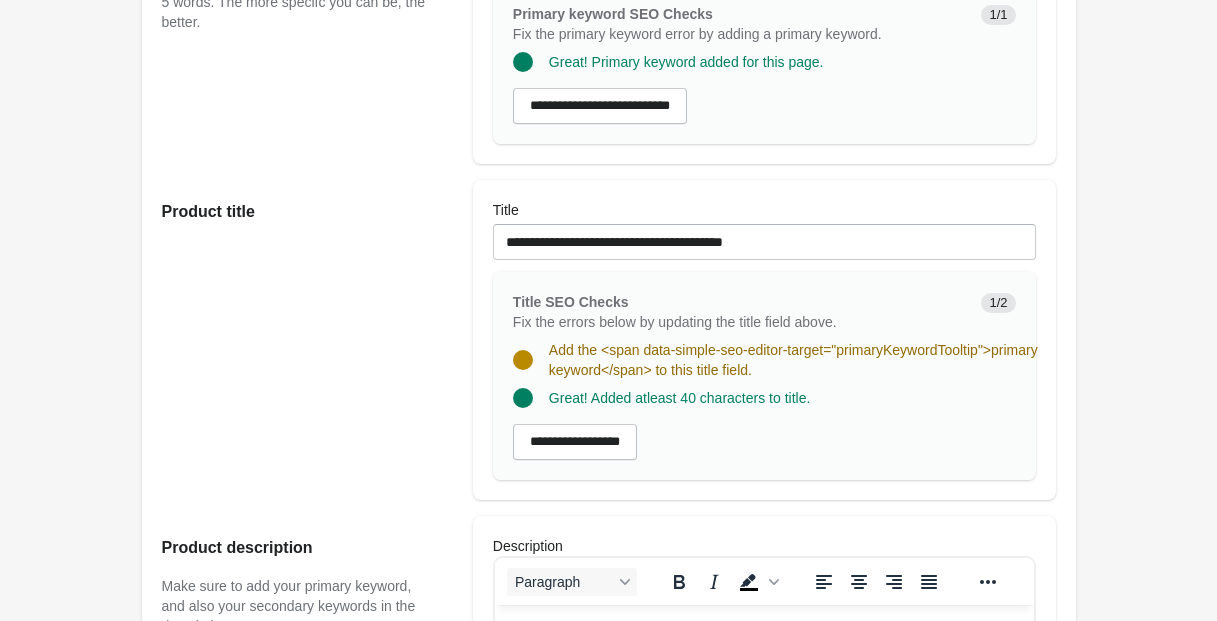 type on "*****" 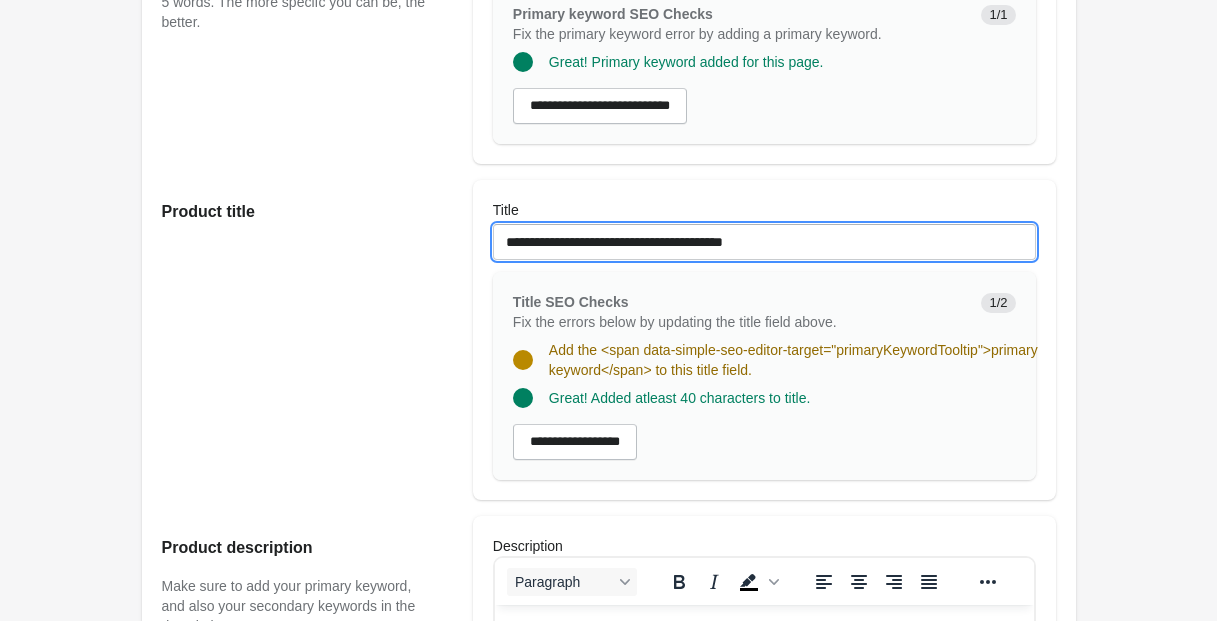 drag, startPoint x: 752, startPoint y: 264, endPoint x: 706, endPoint y: 281, distance: 49.0408 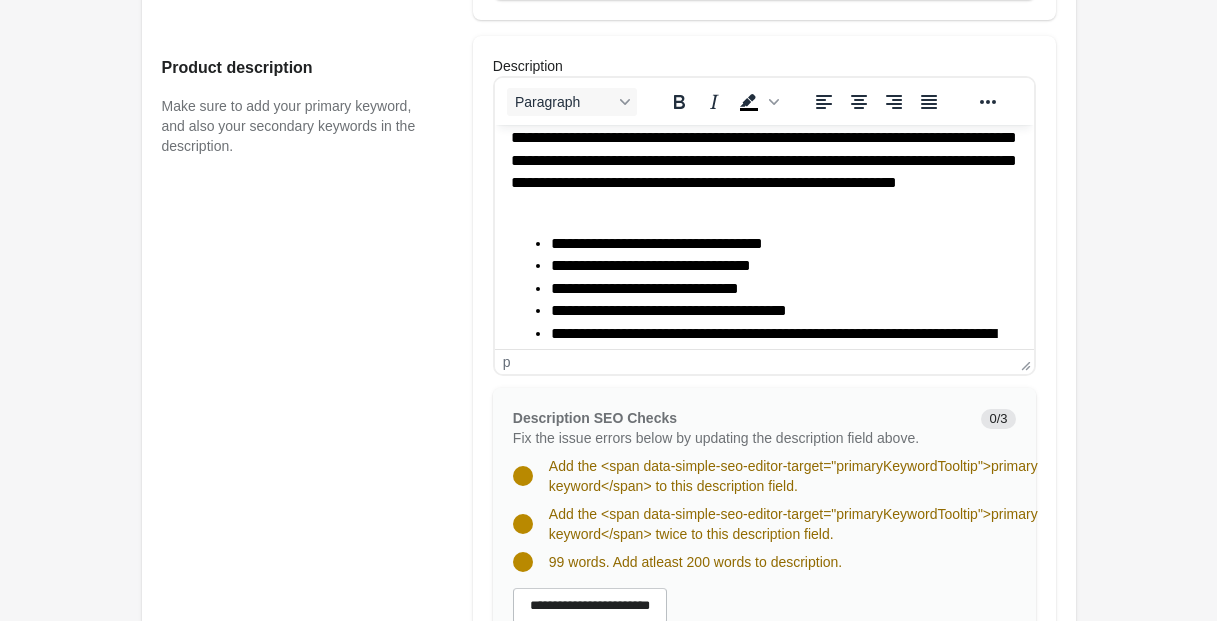 scroll, scrollTop: 0, scrollLeft: 0, axis: both 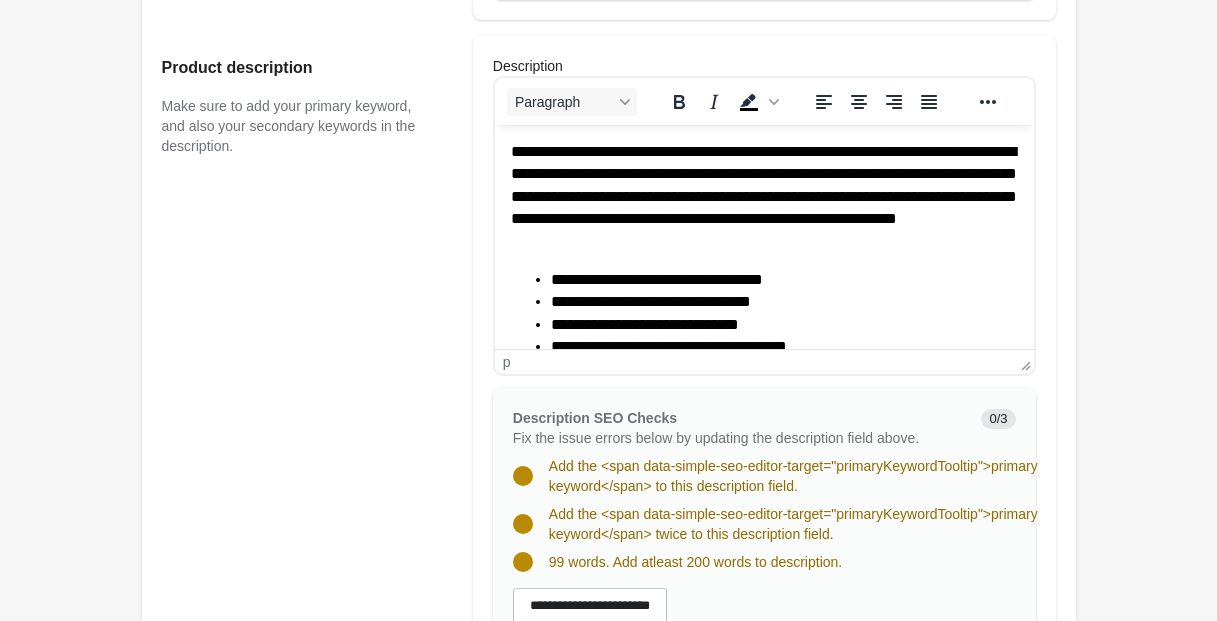 type on "**********" 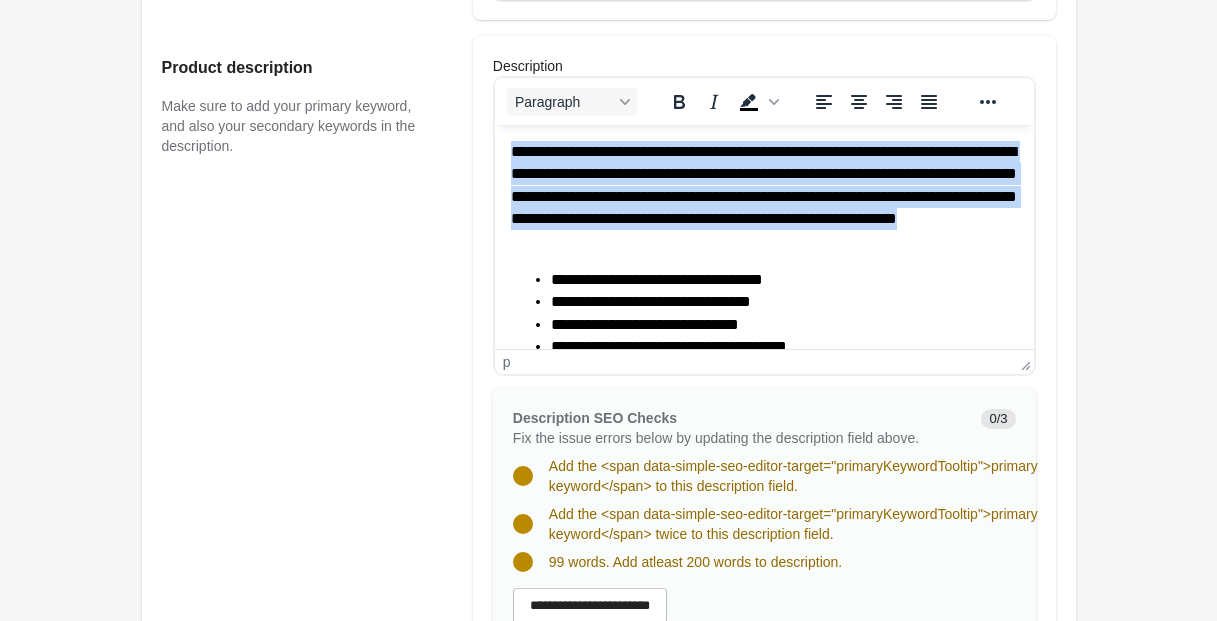 drag, startPoint x: 509, startPoint y: 151, endPoint x: 1014, endPoint y: 248, distance: 514.23145 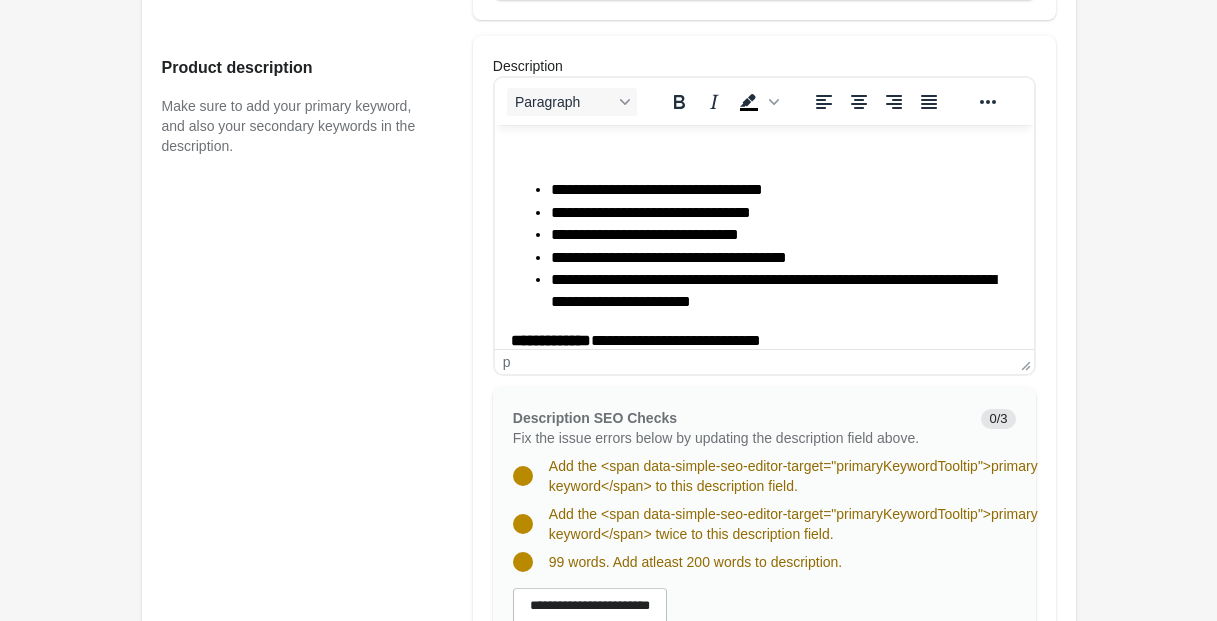 click at bounding box center (763, 152) 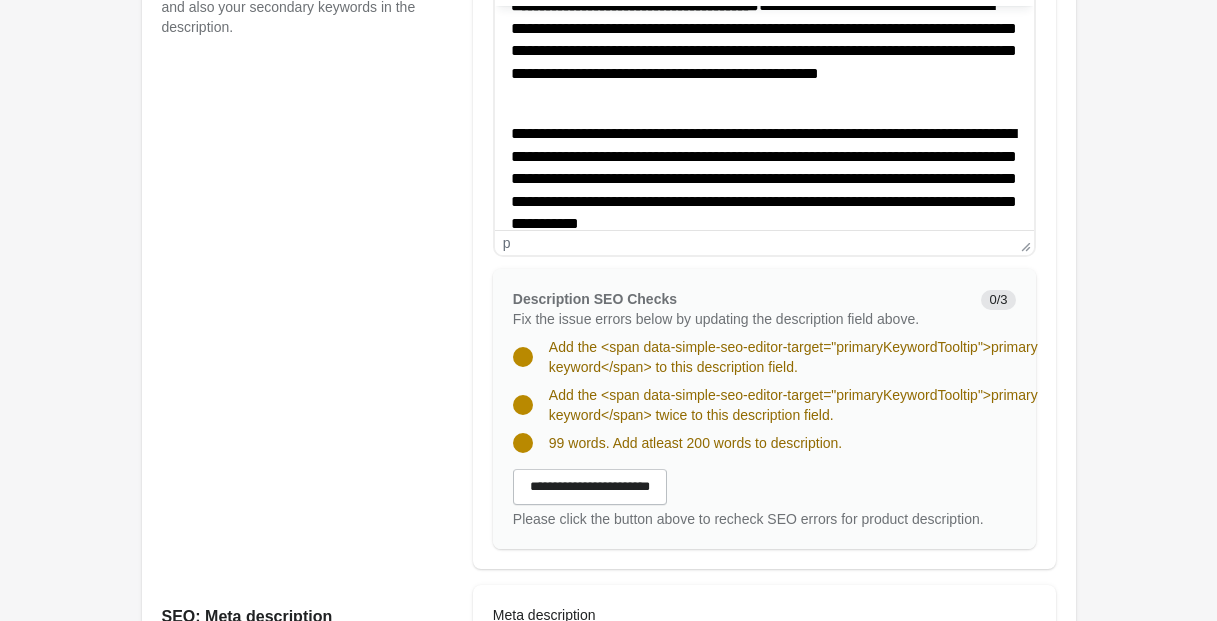 scroll, scrollTop: 88, scrollLeft: 0, axis: vertical 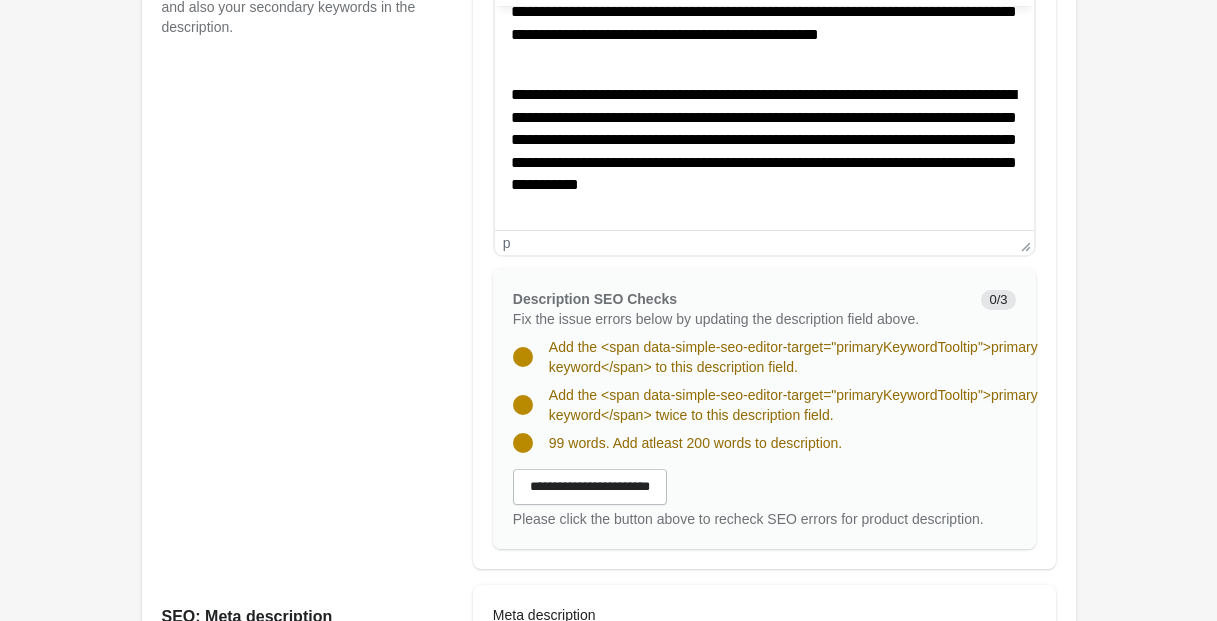 click on "********" 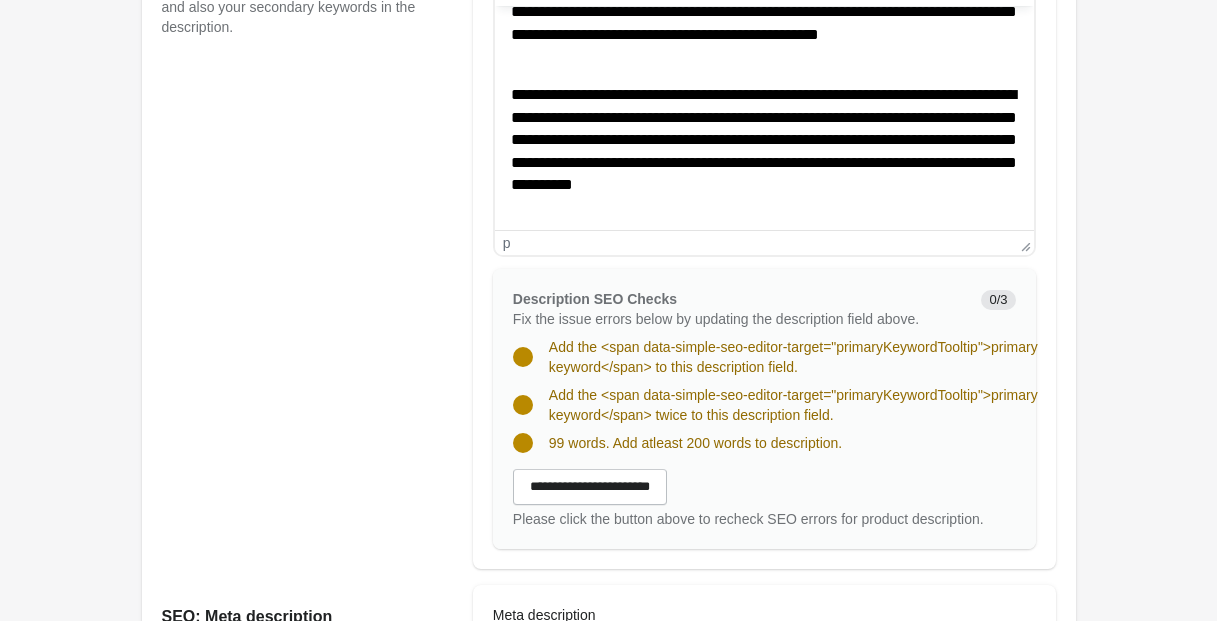 click on "**" 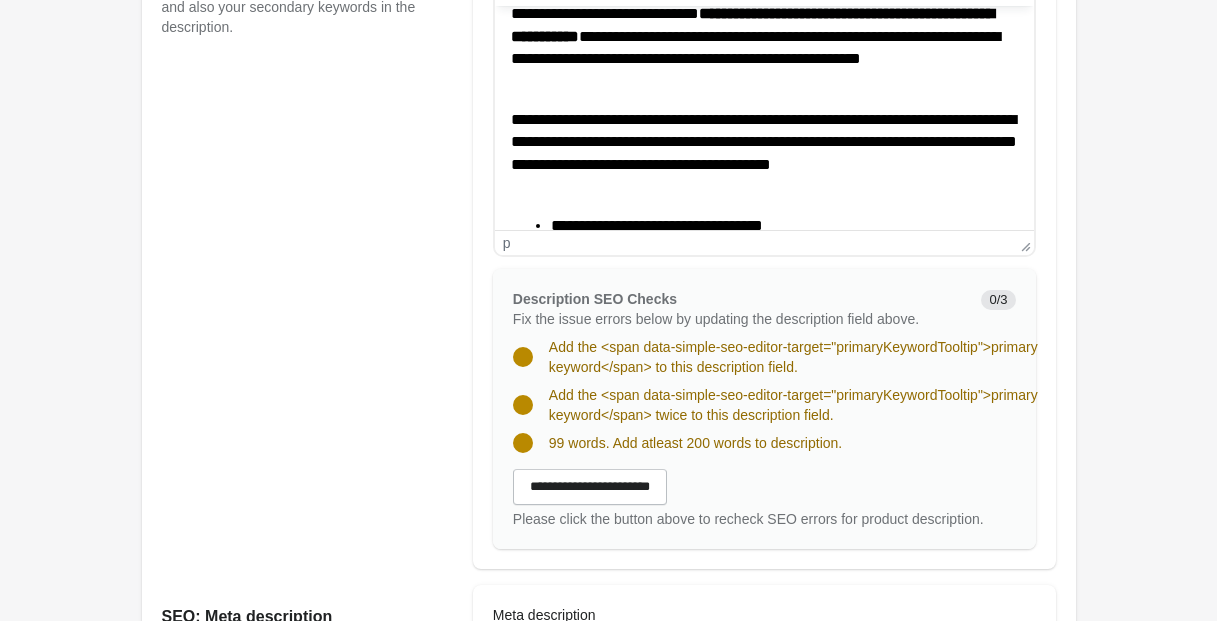 scroll, scrollTop: 372, scrollLeft: 0, axis: vertical 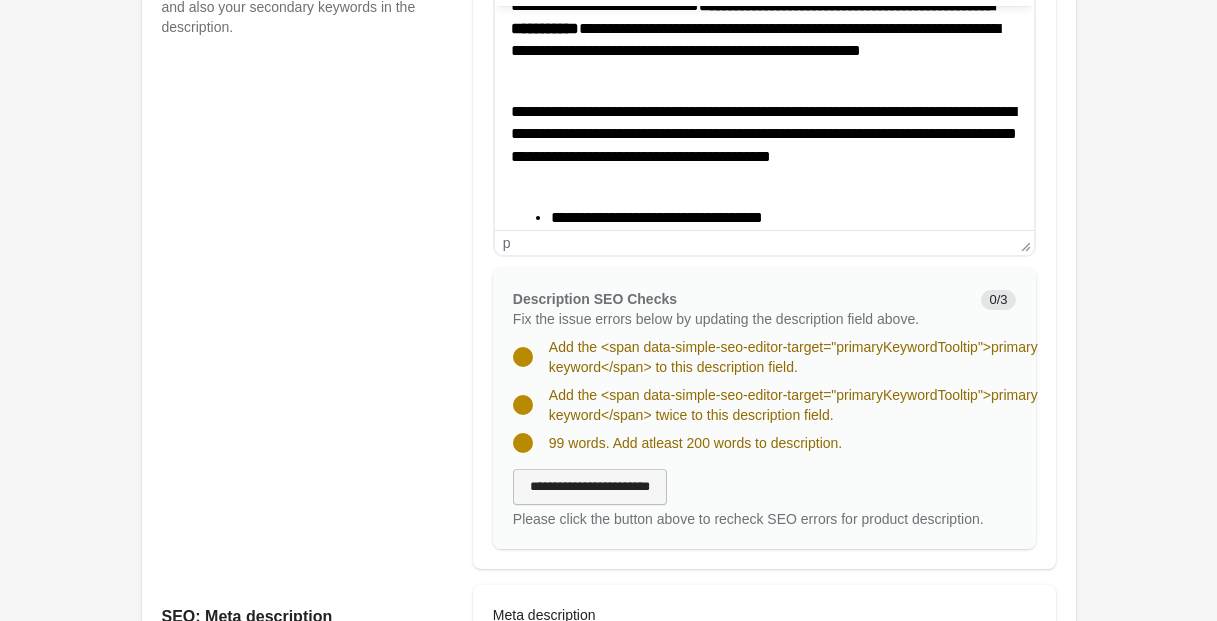 click on "**********" at bounding box center (590, 487) 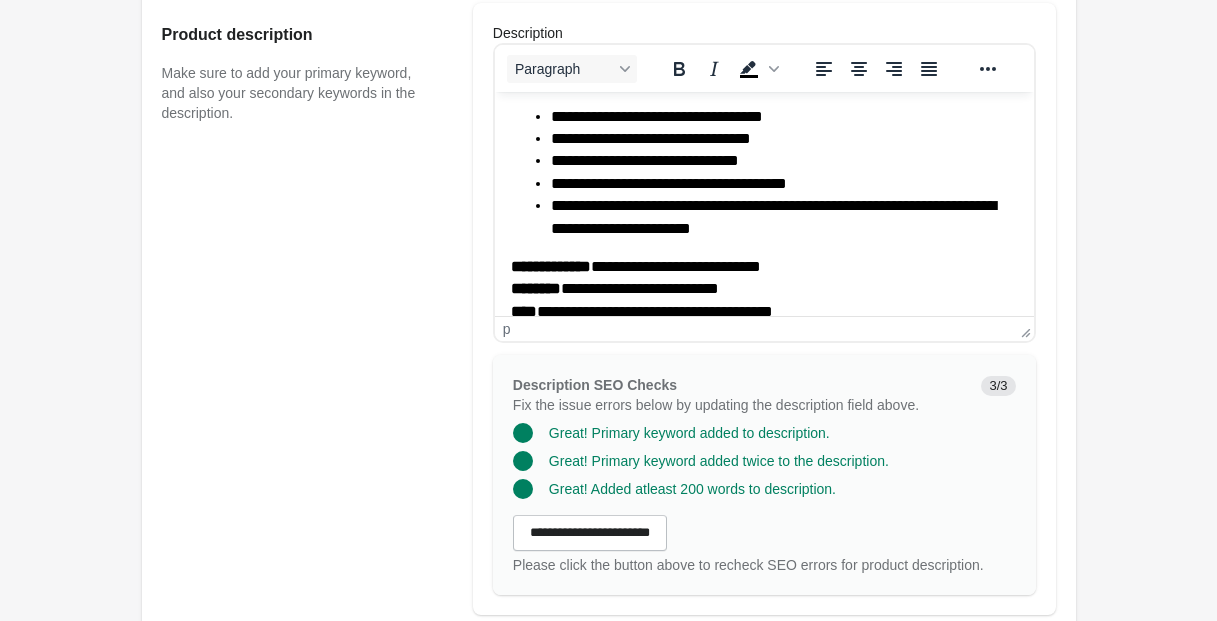 scroll, scrollTop: 562, scrollLeft: 0, axis: vertical 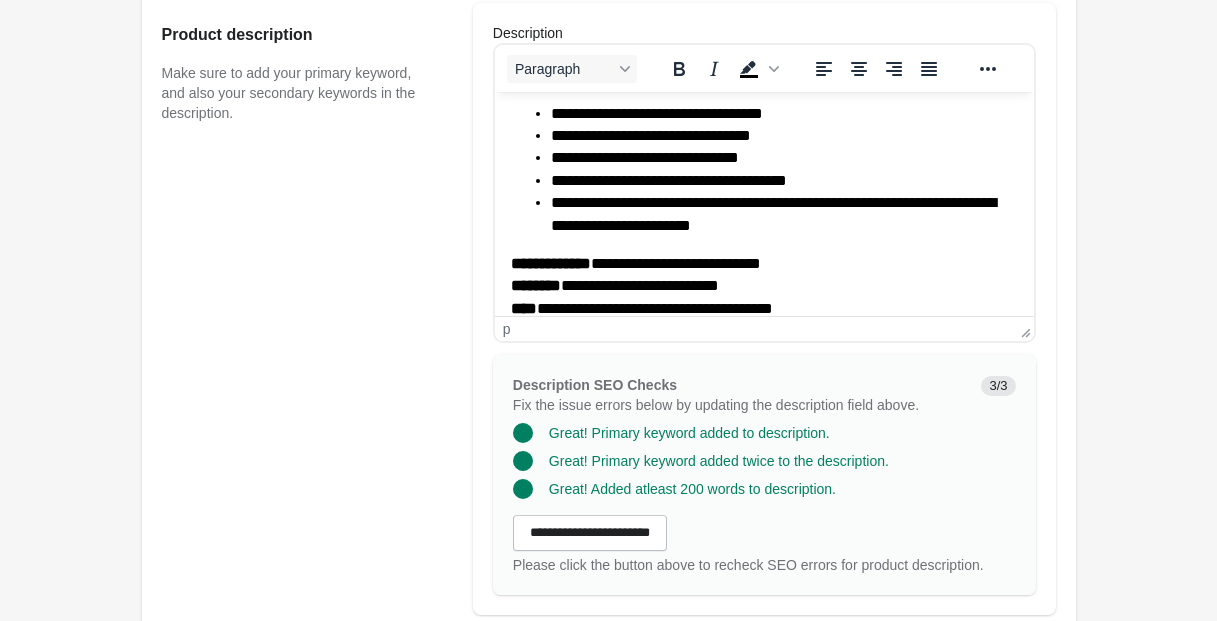 click on "**********" 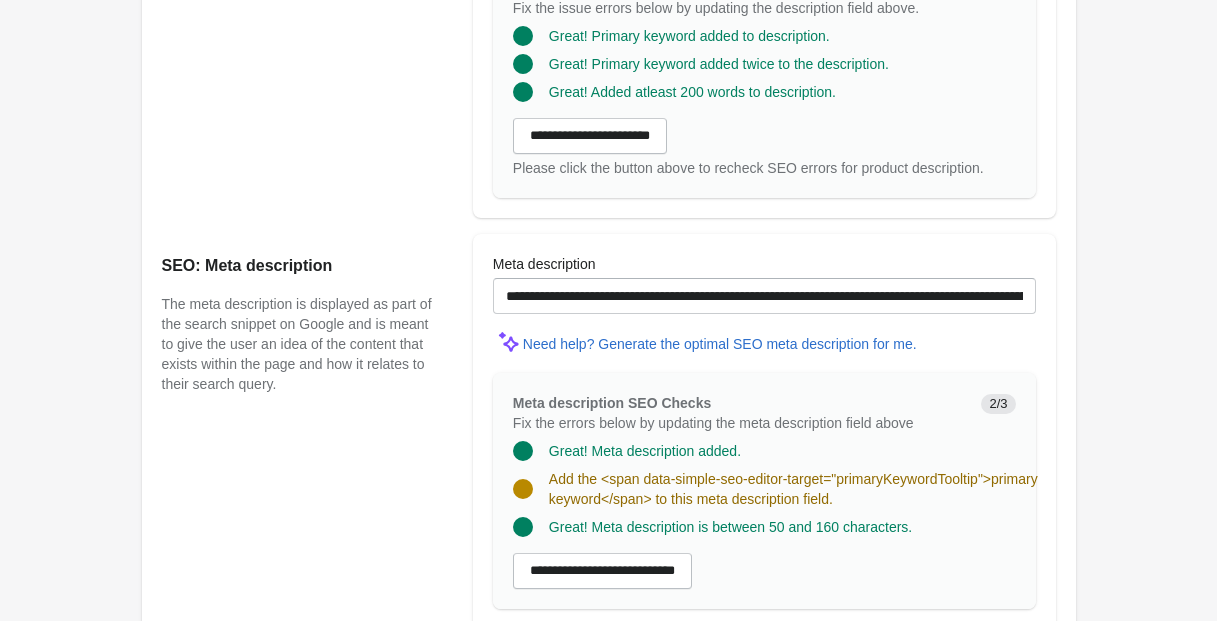 scroll, scrollTop: 1199, scrollLeft: 0, axis: vertical 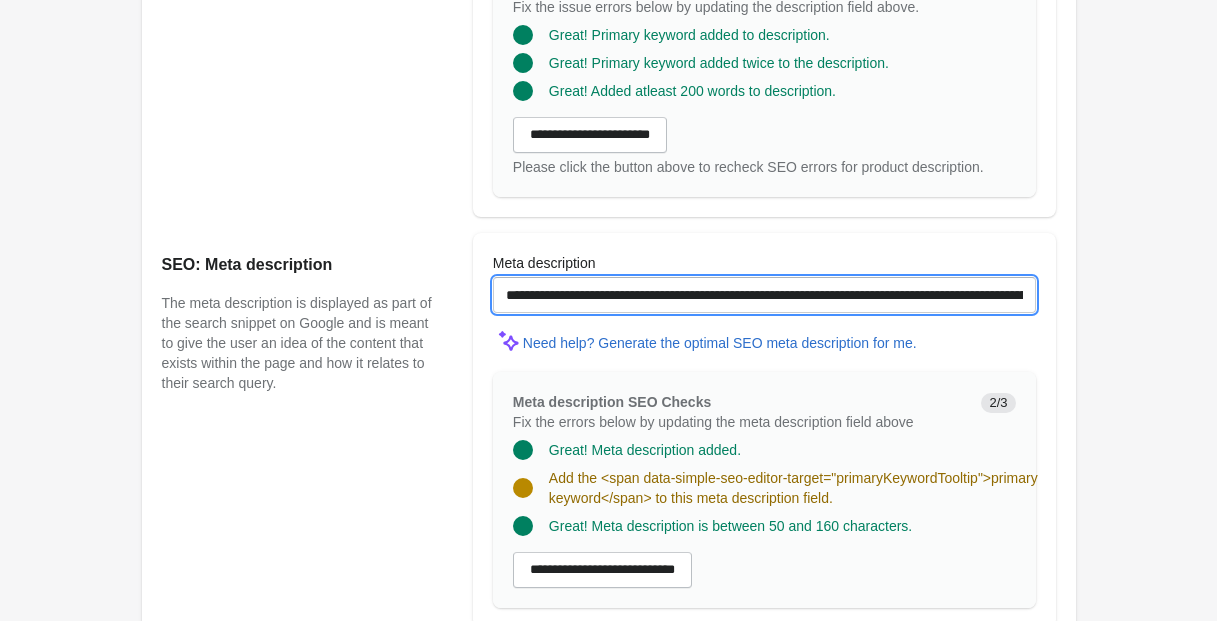 drag, startPoint x: 543, startPoint y: 318, endPoint x: 418, endPoint y: 311, distance: 125.19585 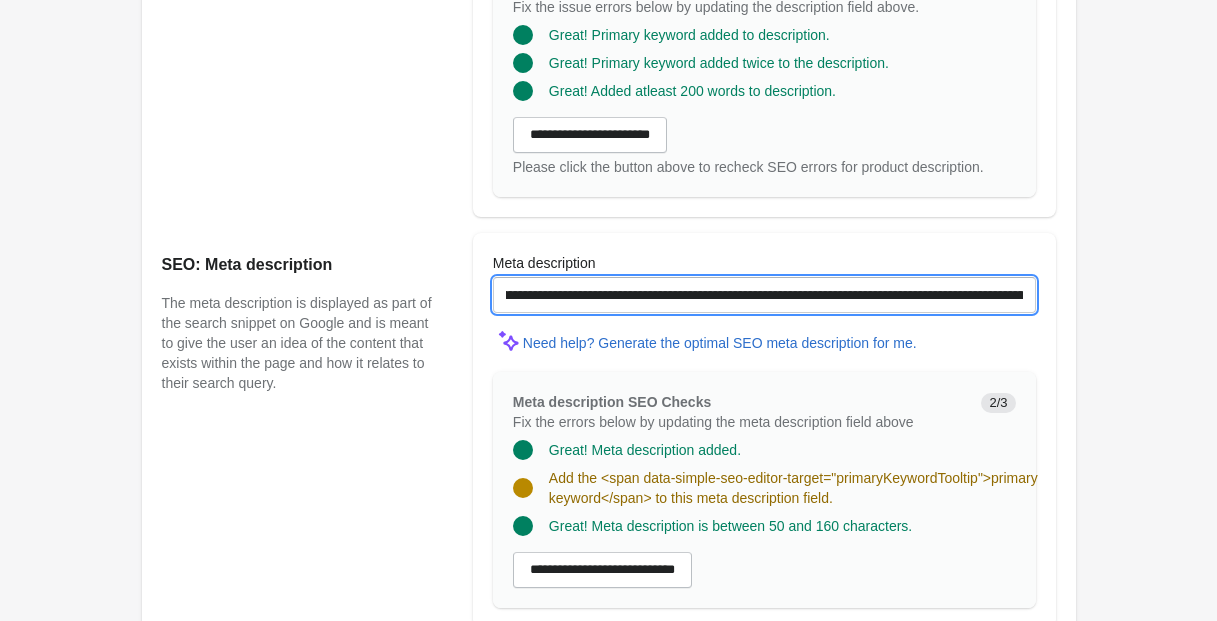 scroll, scrollTop: 0, scrollLeft: 0, axis: both 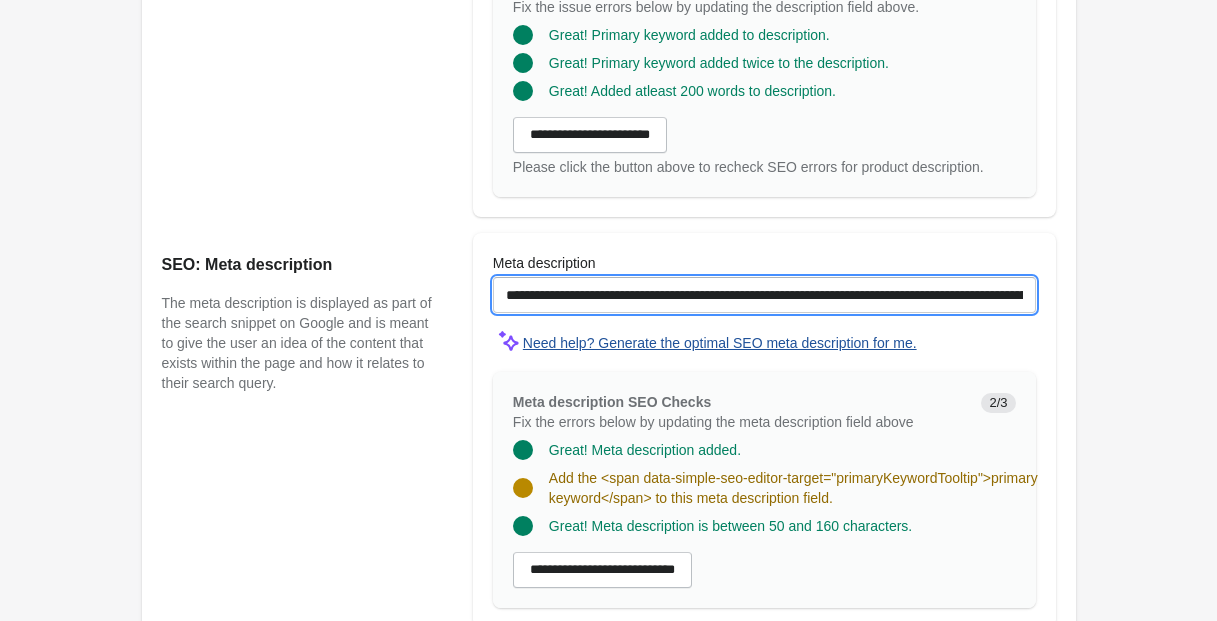 drag, startPoint x: 840, startPoint y: 315, endPoint x: 674, endPoint y: 364, distance: 173.0809 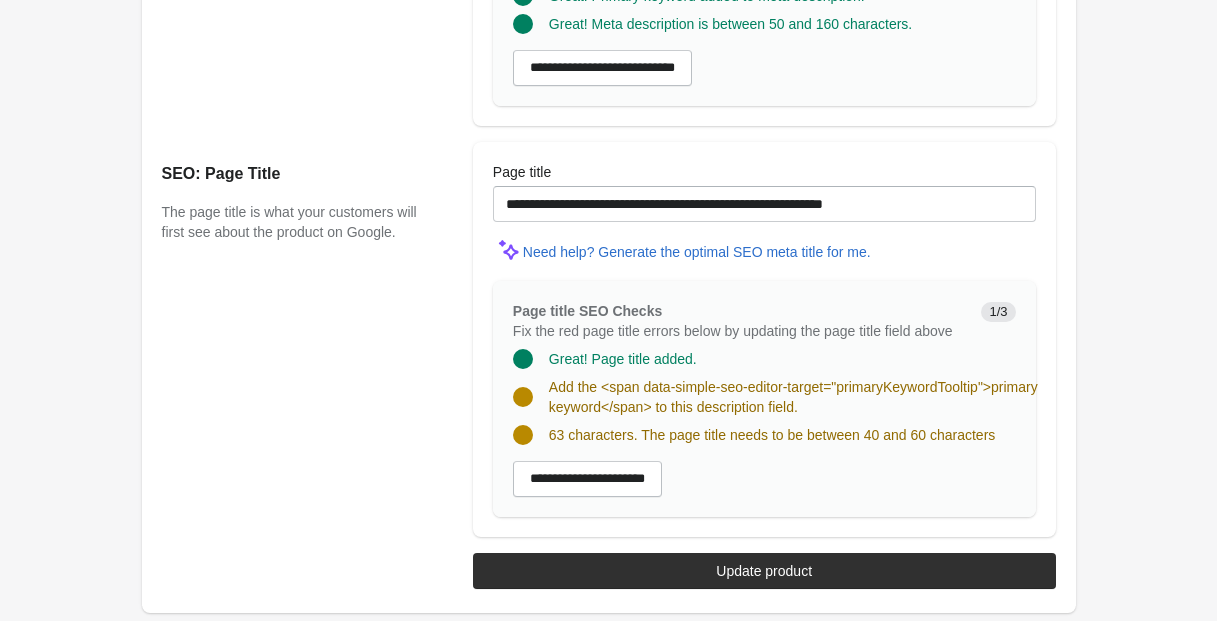scroll, scrollTop: 1711, scrollLeft: 0, axis: vertical 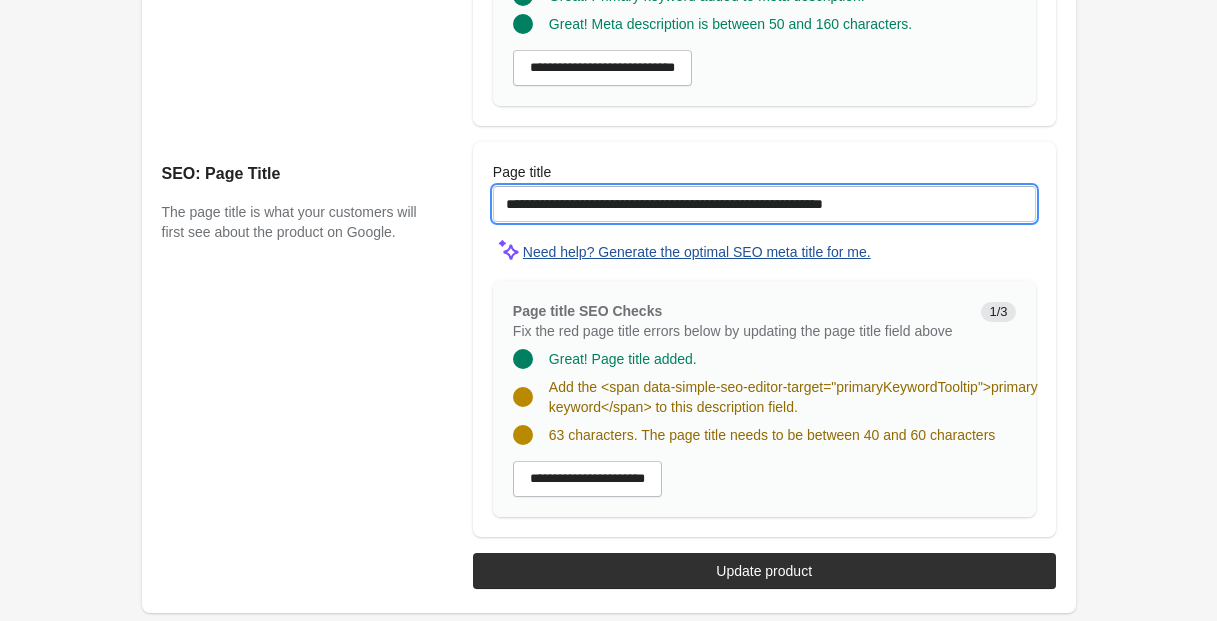 drag, startPoint x: 600, startPoint y: 191, endPoint x: 617, endPoint y: 233, distance: 45.310043 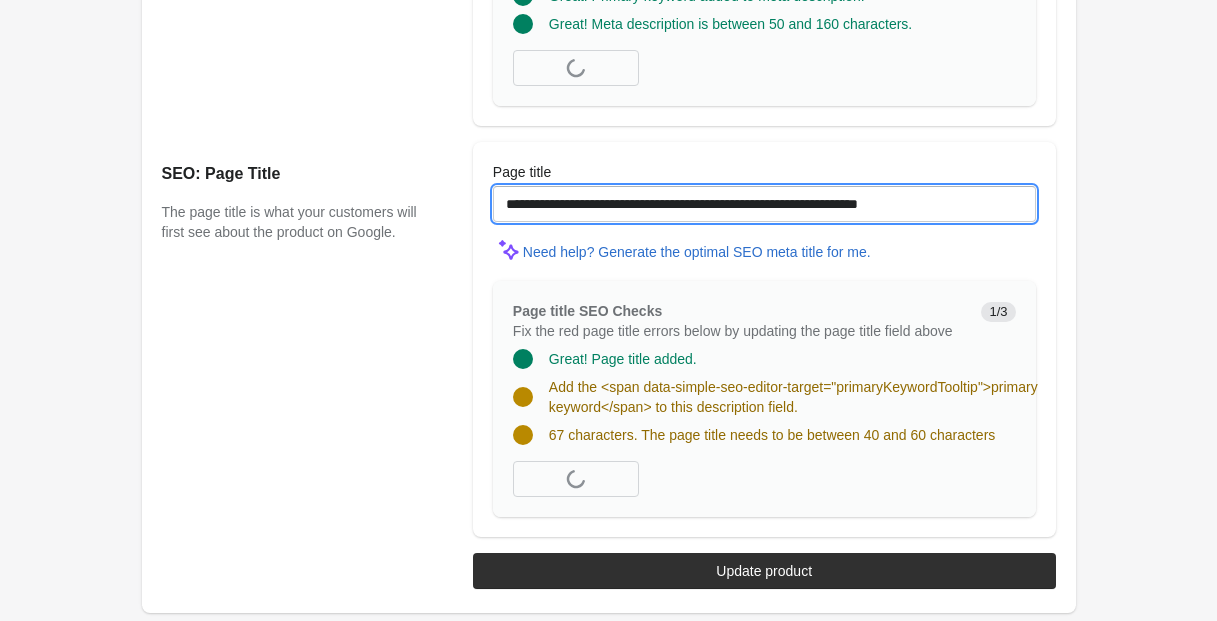 scroll, scrollTop: 1709, scrollLeft: 0, axis: vertical 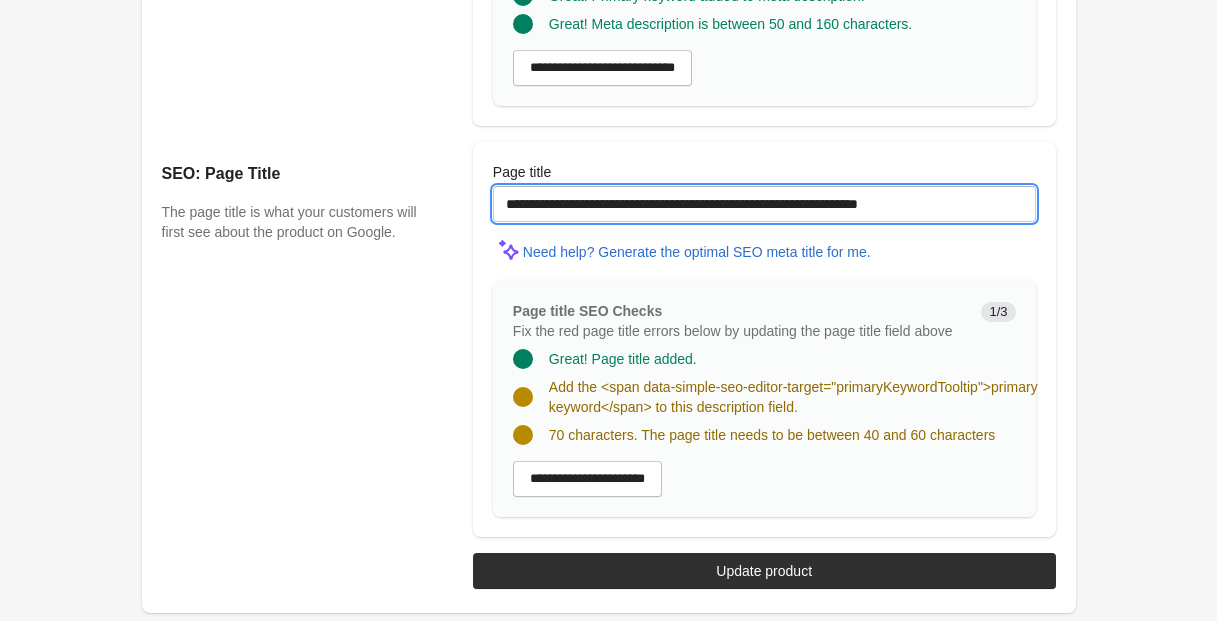 click on "**********" at bounding box center (764, 204) 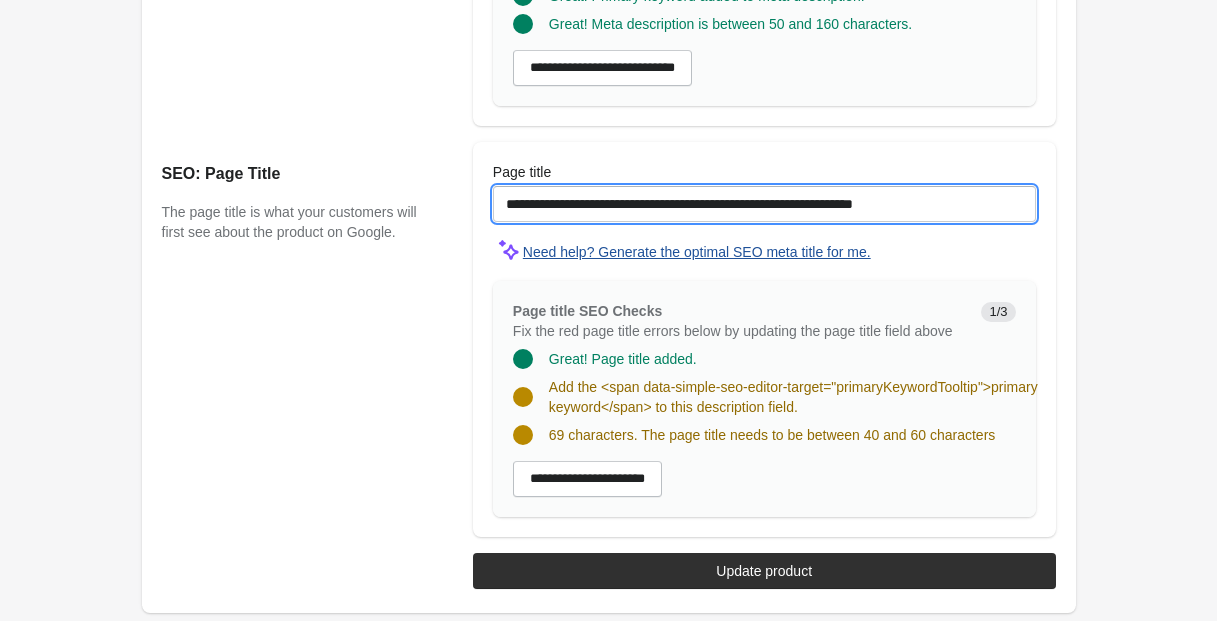 drag, startPoint x: 674, startPoint y: 198, endPoint x: 699, endPoint y: 225, distance: 36.796738 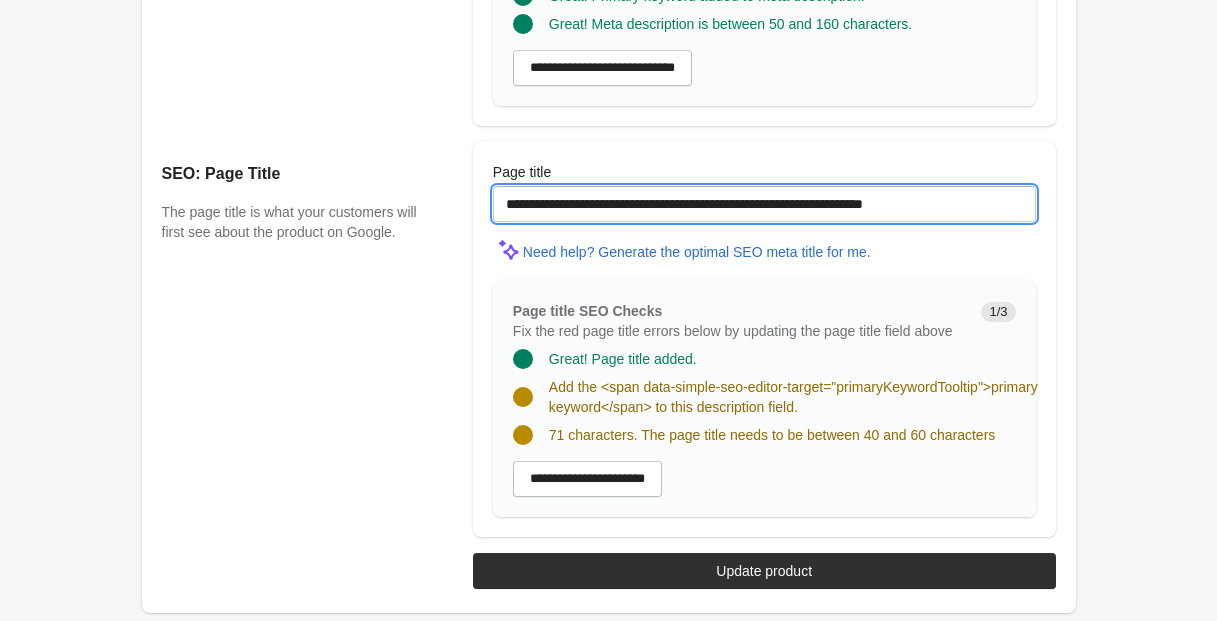 click on "**********" at bounding box center (764, 204) 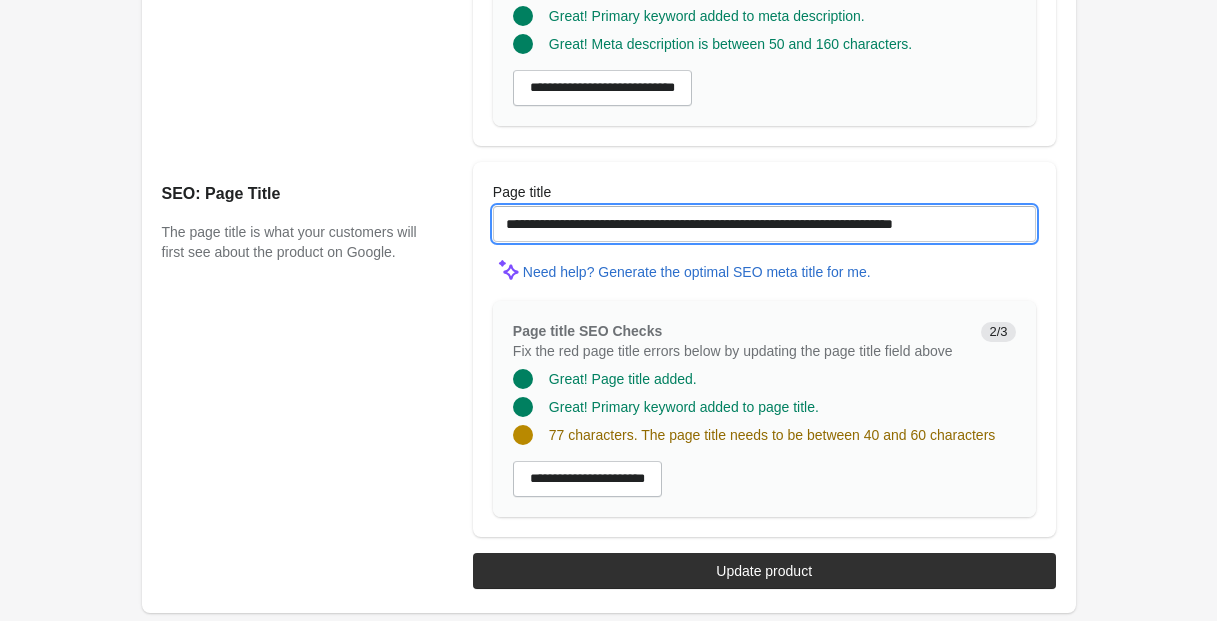 drag, startPoint x: 929, startPoint y: 198, endPoint x: 927, endPoint y: 210, distance: 12.165525 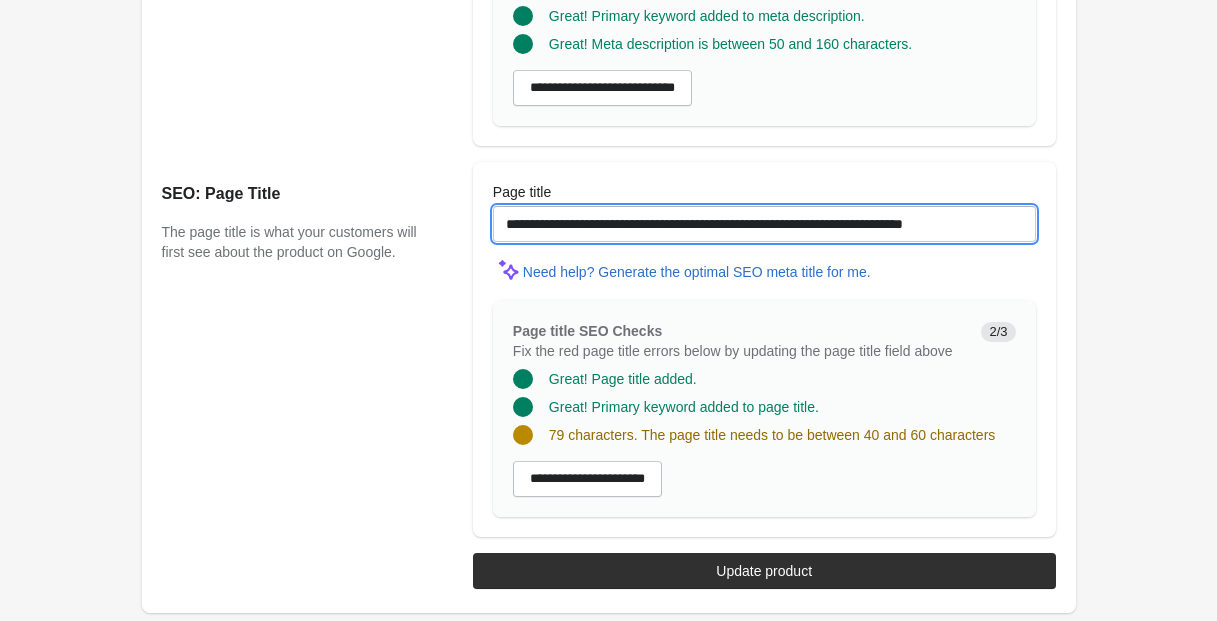 drag, startPoint x: 660, startPoint y: 193, endPoint x: 595, endPoint y: 198, distance: 65.192024 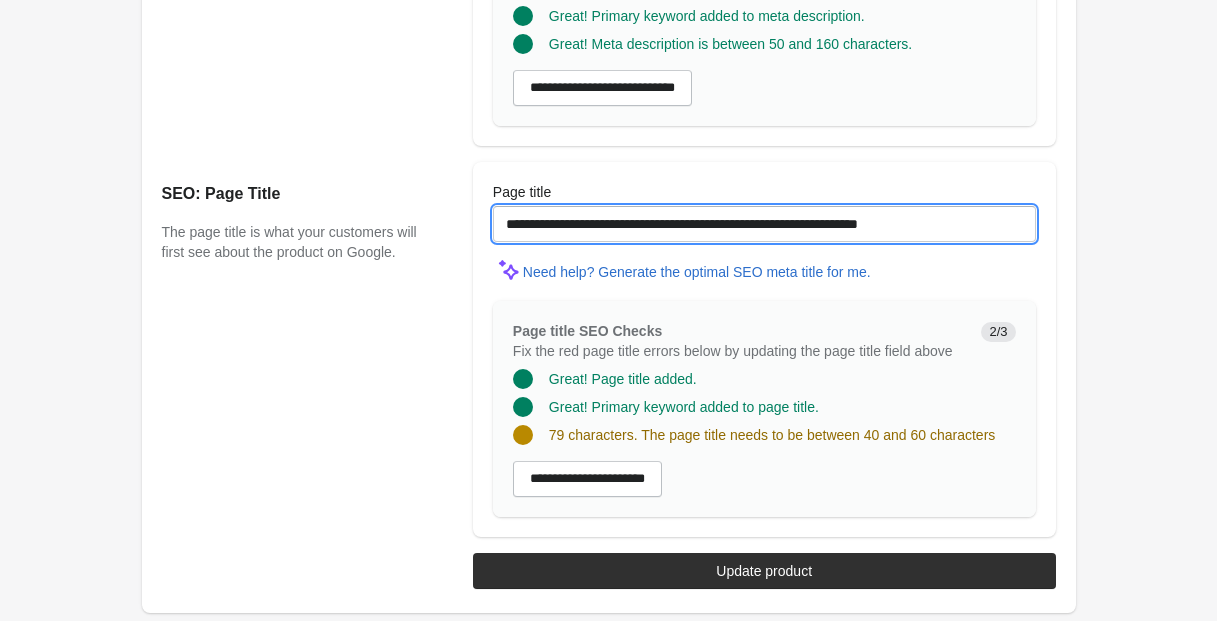 scroll, scrollTop: 0, scrollLeft: 0, axis: both 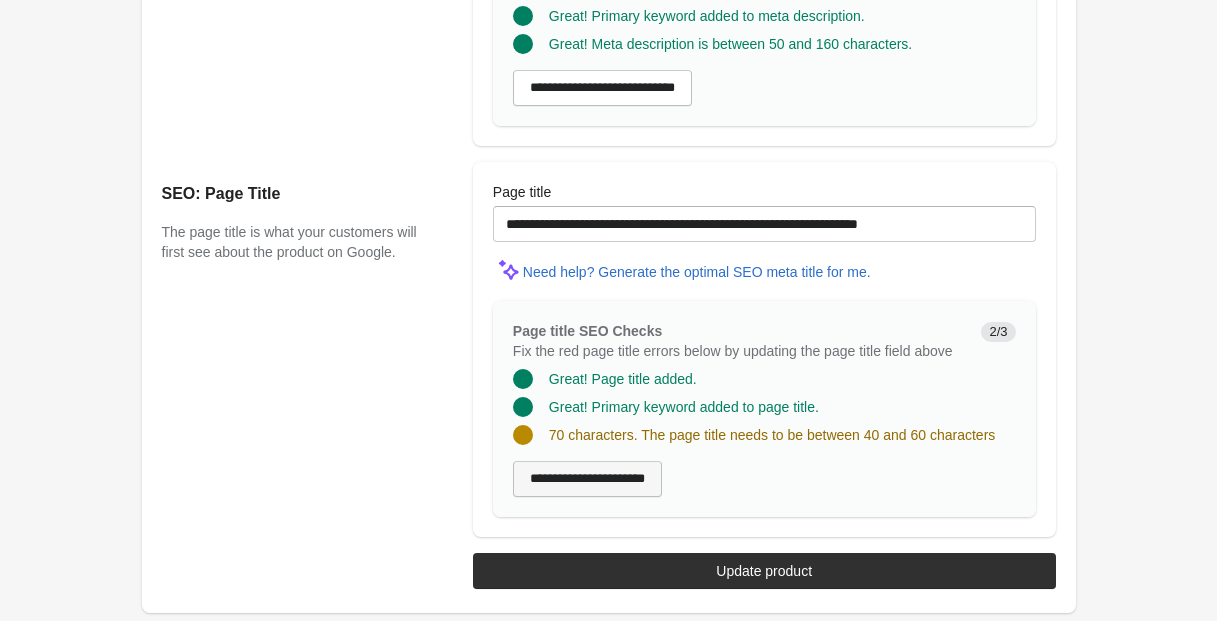 click on "**********" at bounding box center [587, 479] 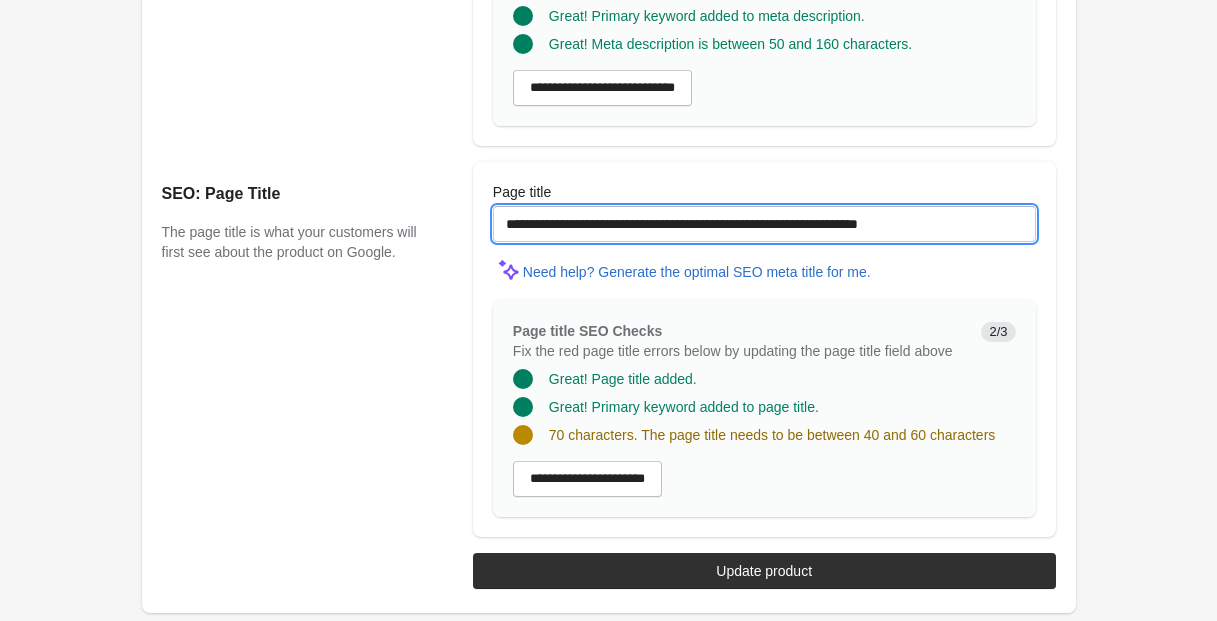 drag, startPoint x: 881, startPoint y: 196, endPoint x: 1025, endPoint y: 196, distance: 144 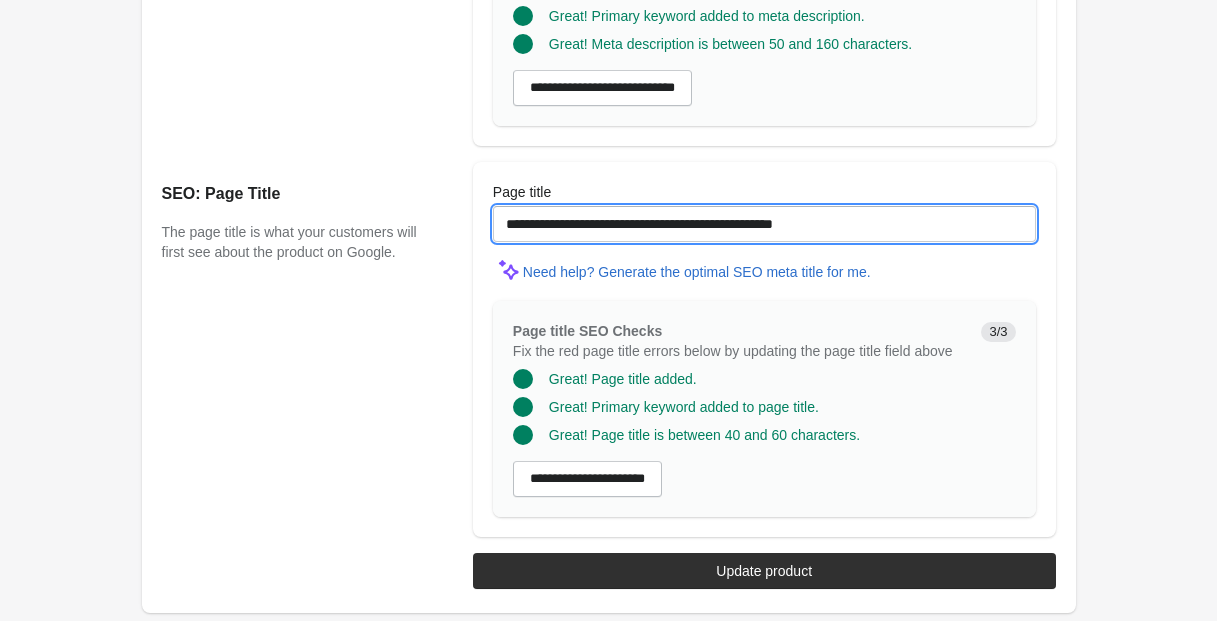 click on "**********" at bounding box center (764, 224) 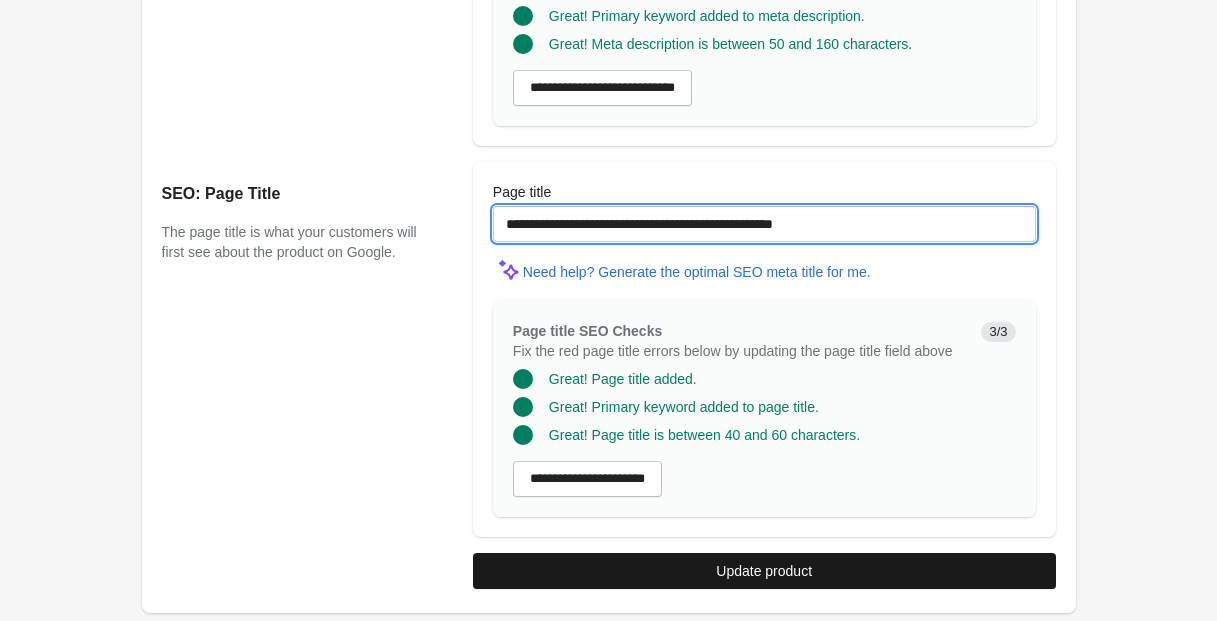 type on "**********" 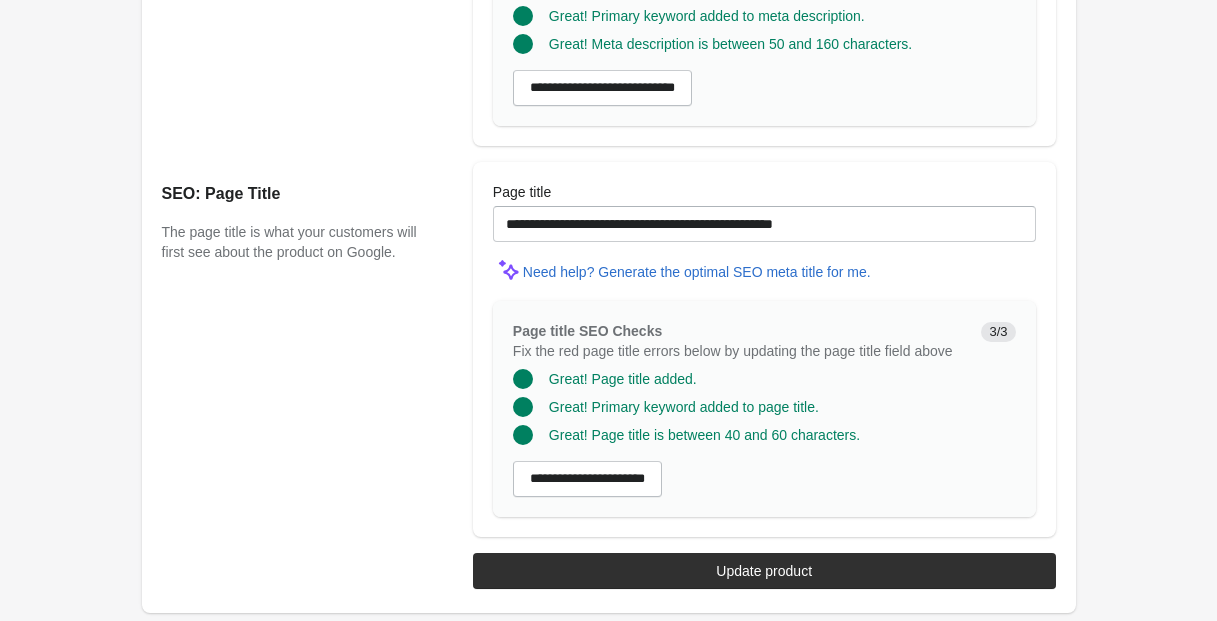 click on "Update product" at bounding box center [764, 571] 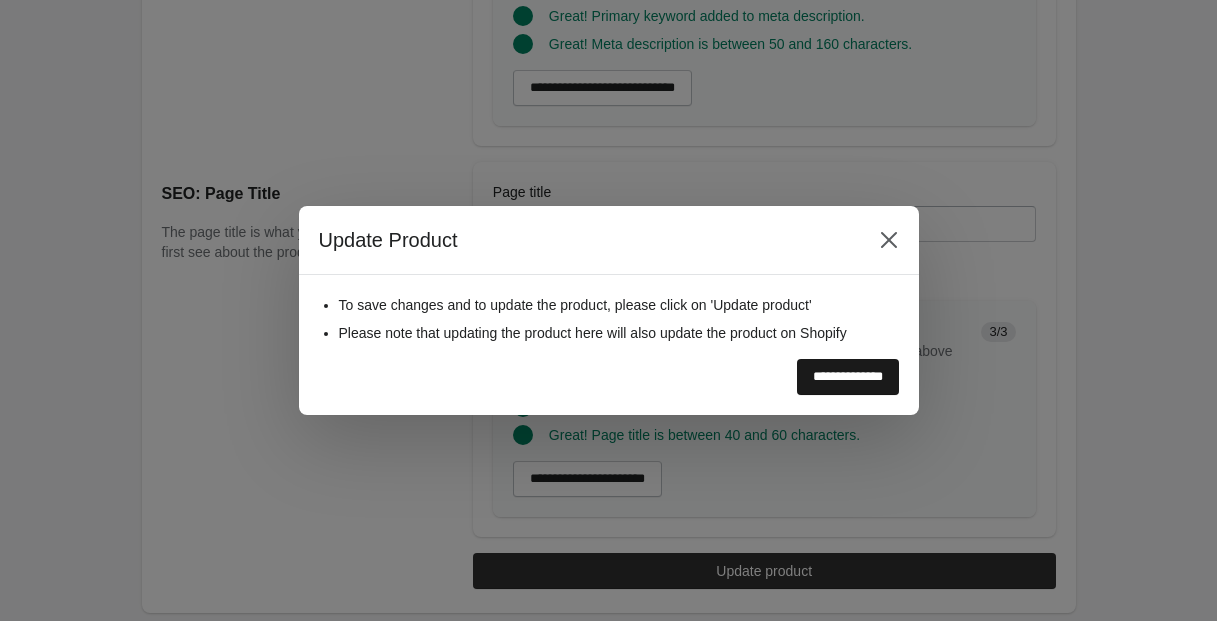 click on "**********" at bounding box center [848, 377] 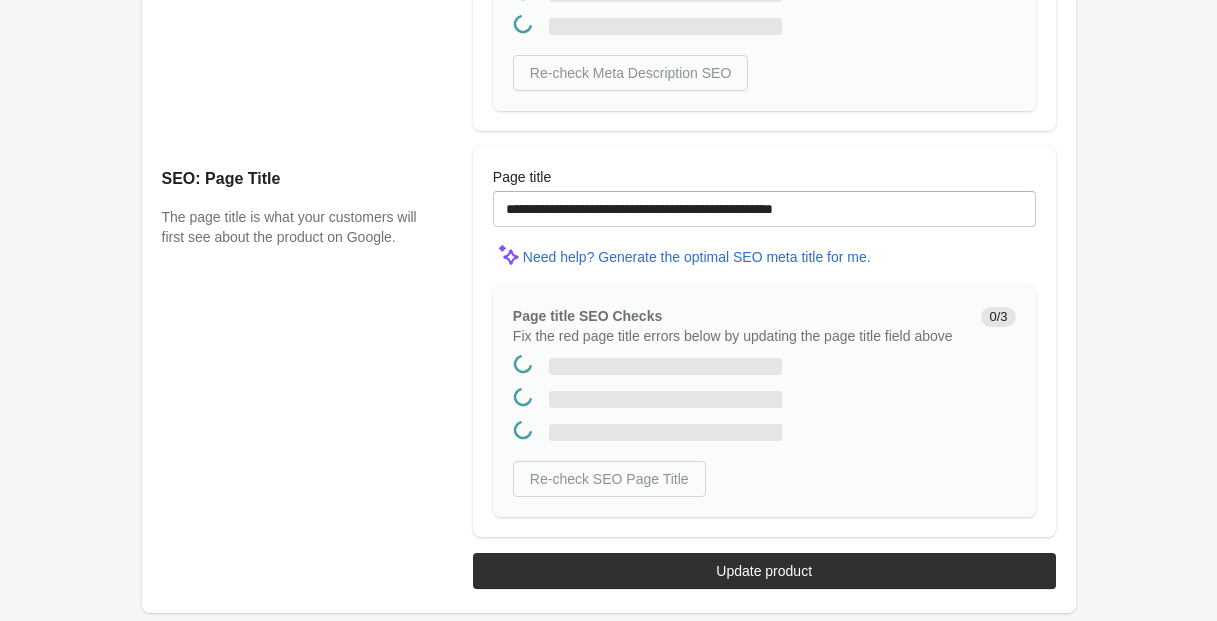 scroll, scrollTop: 0, scrollLeft: 0, axis: both 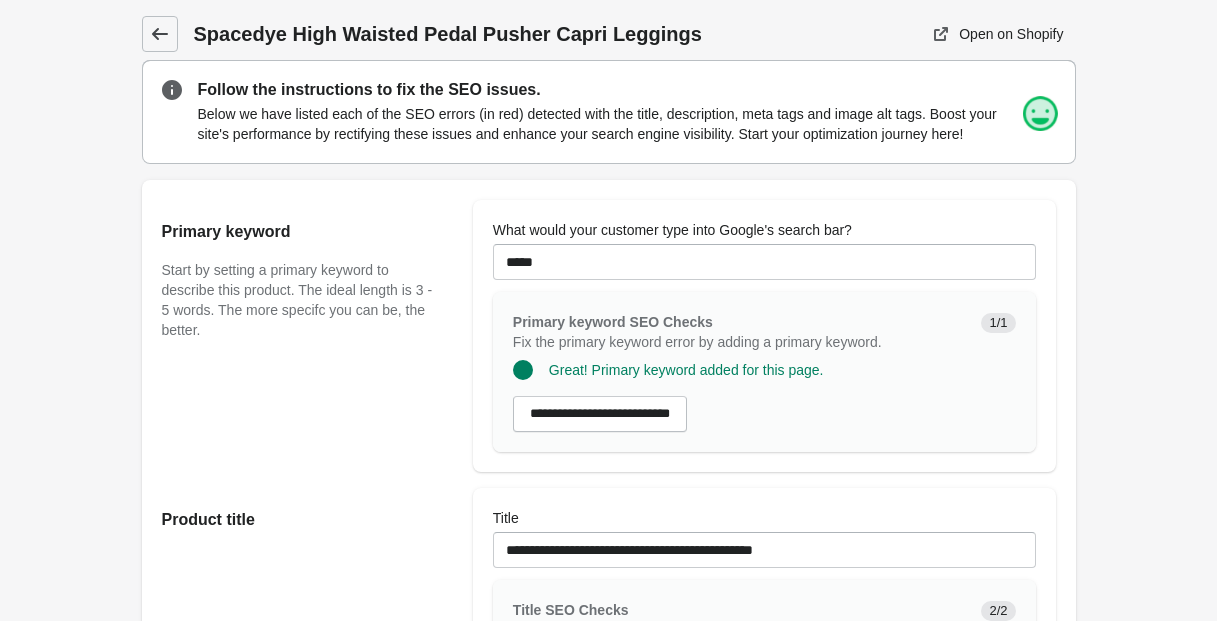 click 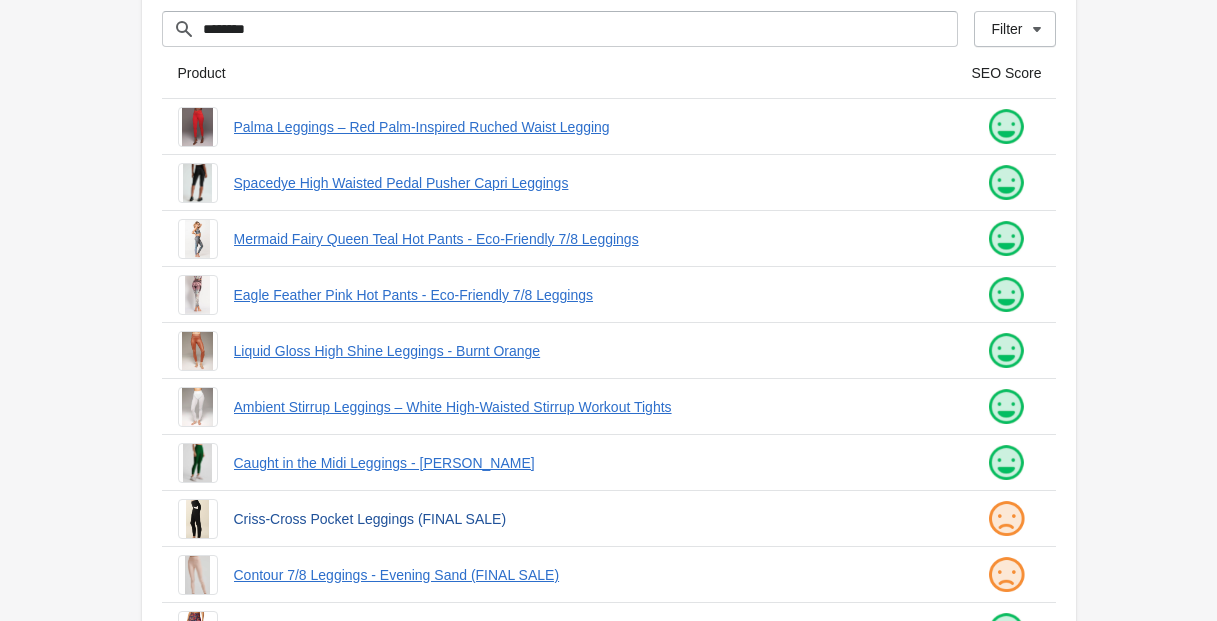 scroll, scrollTop: 312, scrollLeft: 0, axis: vertical 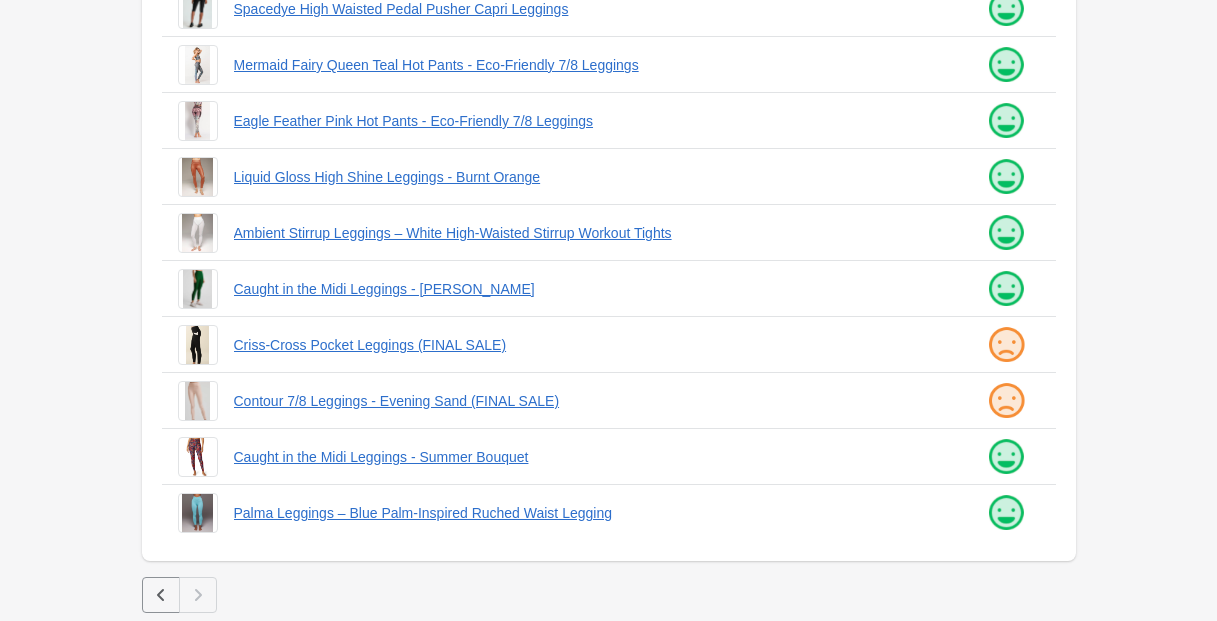 click 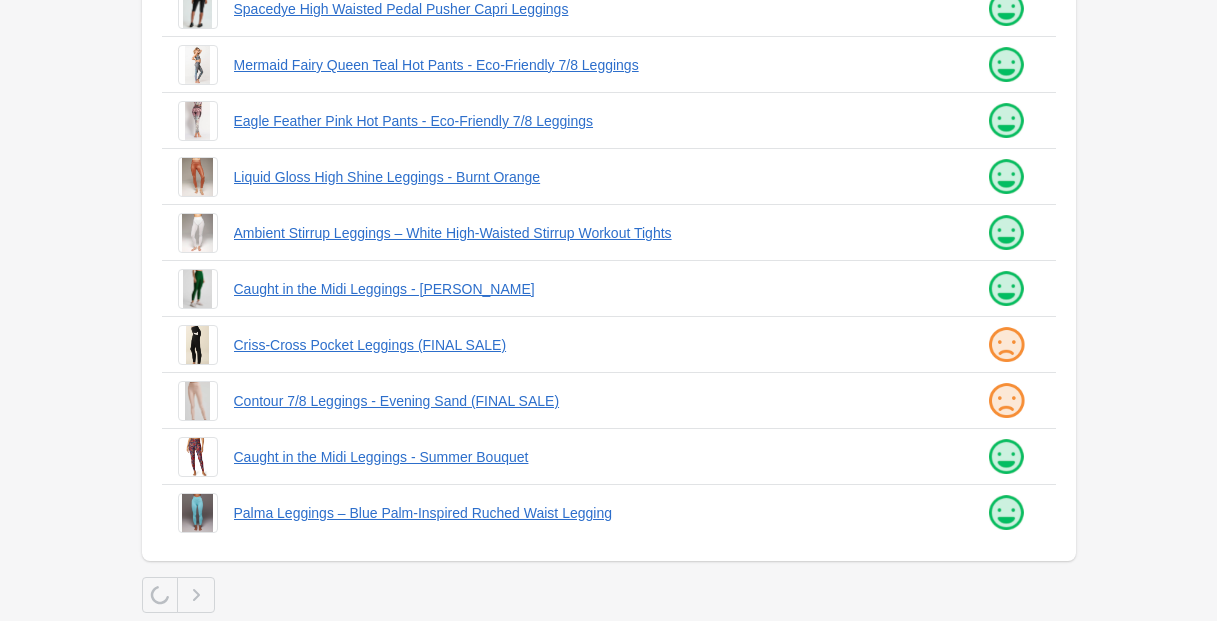 scroll, scrollTop: 0, scrollLeft: 0, axis: both 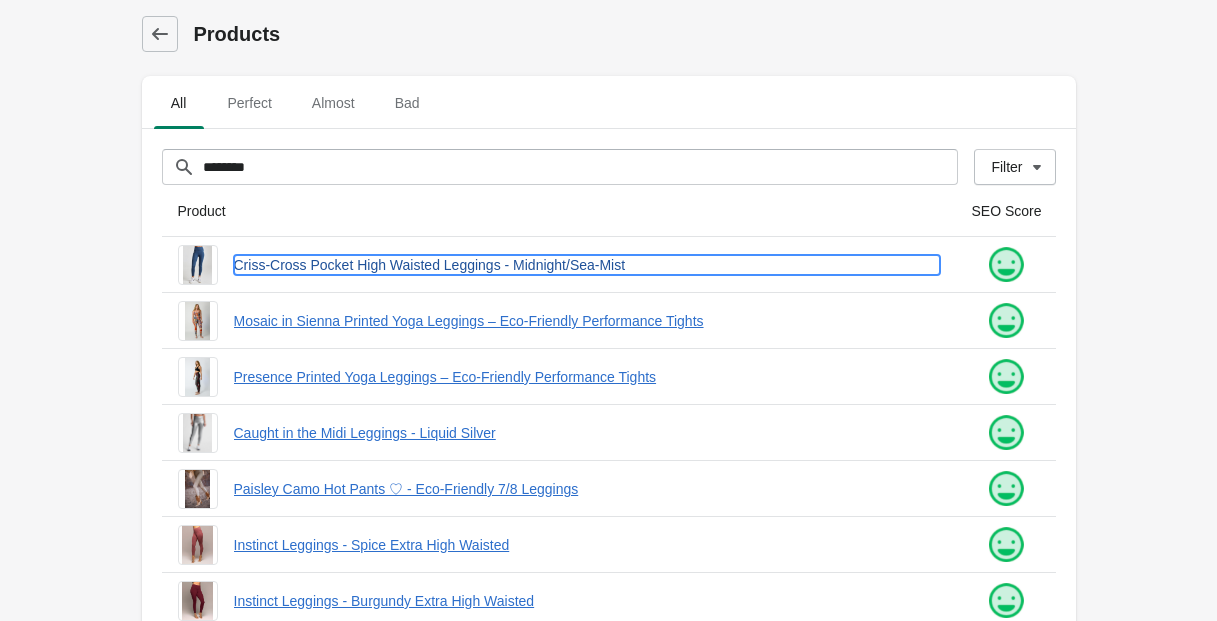 click on "Criss-Cross Pocket High Waisted Leggings - Midnight/Sea-Mist" at bounding box center [587, 265] 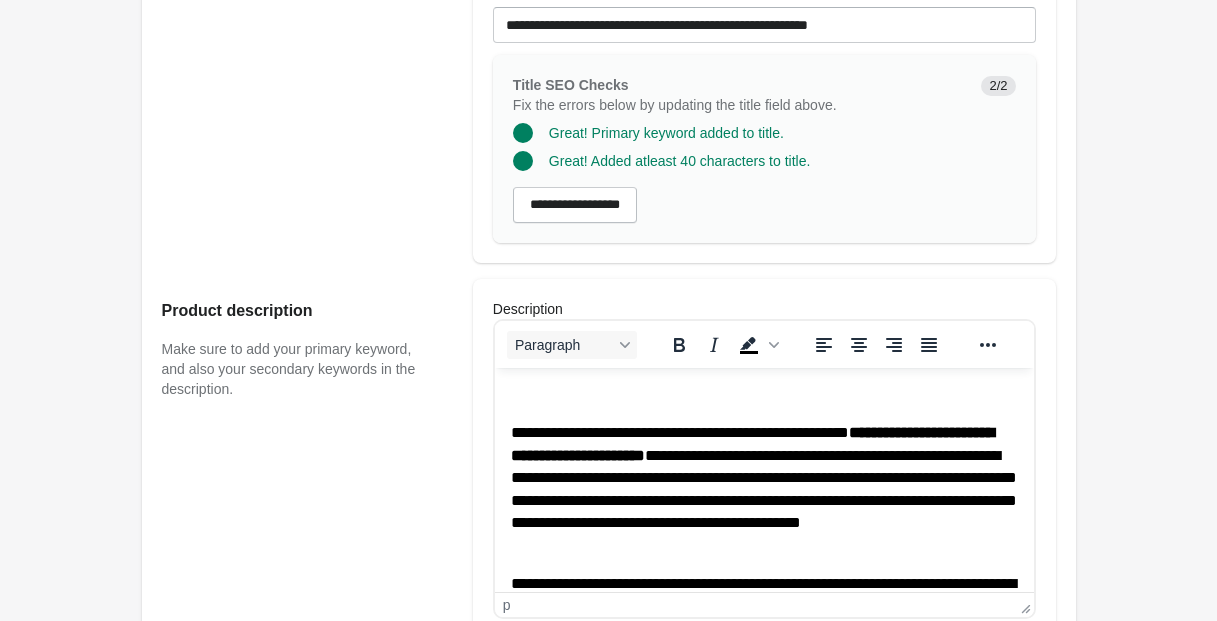 scroll, scrollTop: 667, scrollLeft: 0, axis: vertical 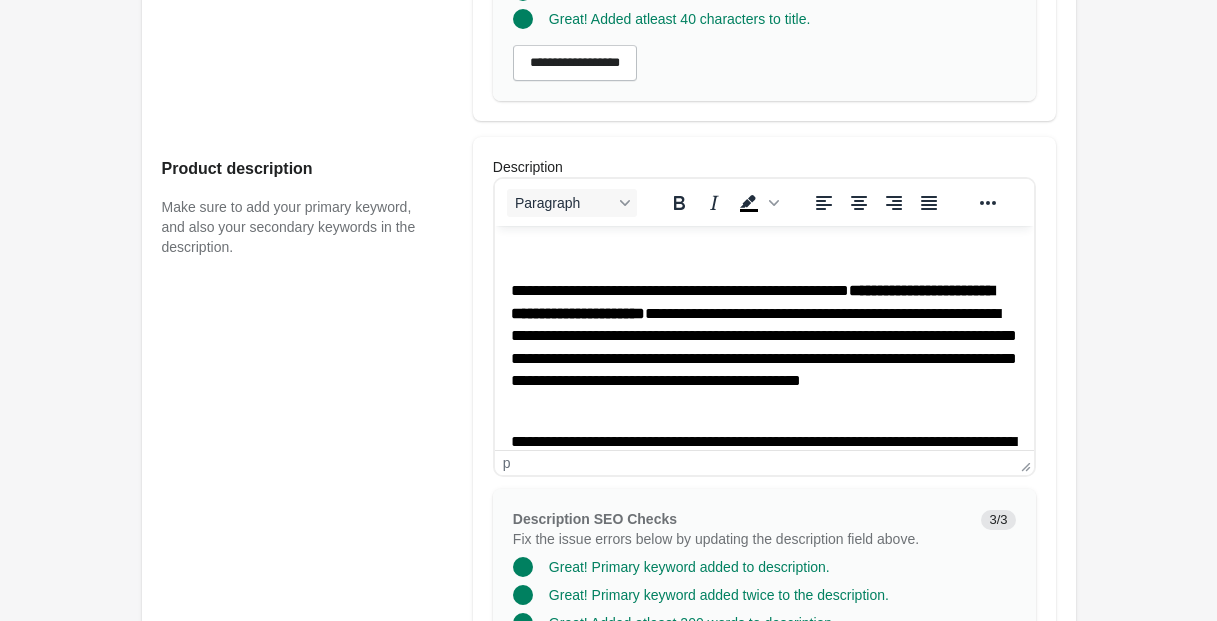 click at bounding box center [763, 253] 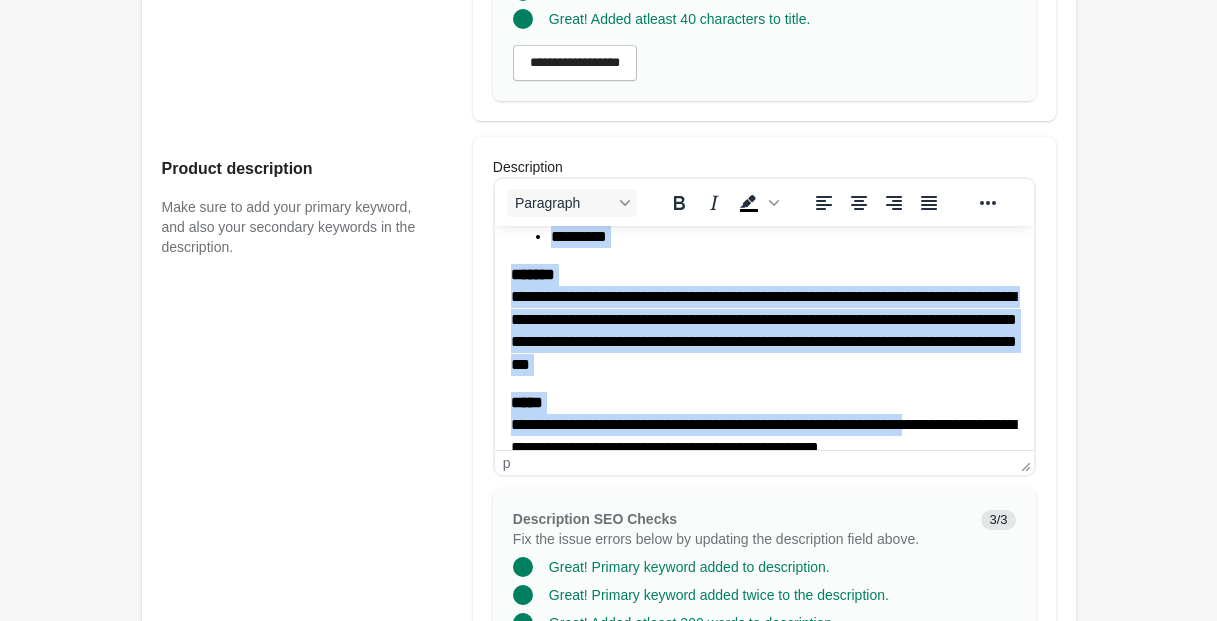 scroll, scrollTop: 988, scrollLeft: 0, axis: vertical 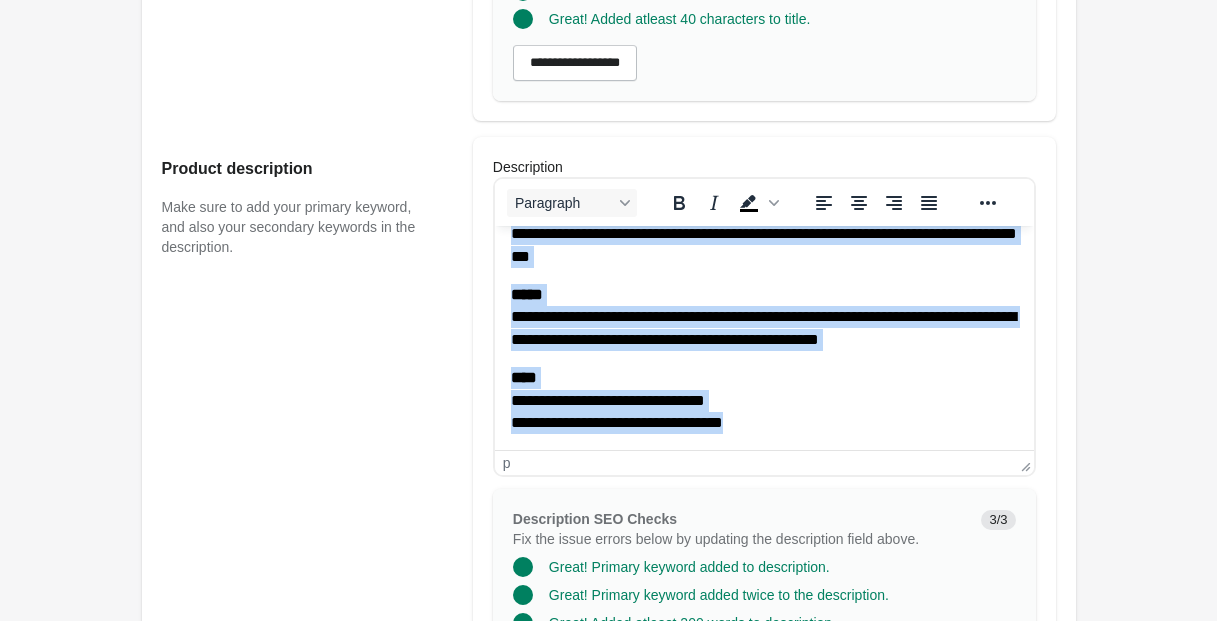 drag, startPoint x: 510, startPoint y: 253, endPoint x: 975, endPoint y: 465, distance: 511.04697 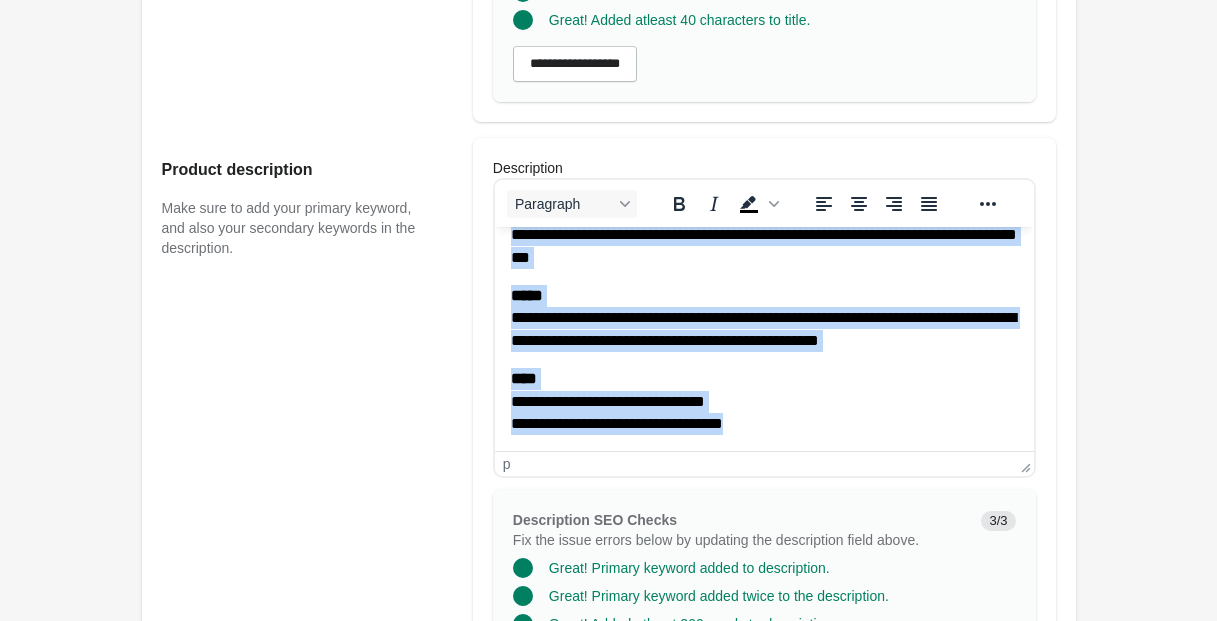 scroll, scrollTop: 0, scrollLeft: 0, axis: both 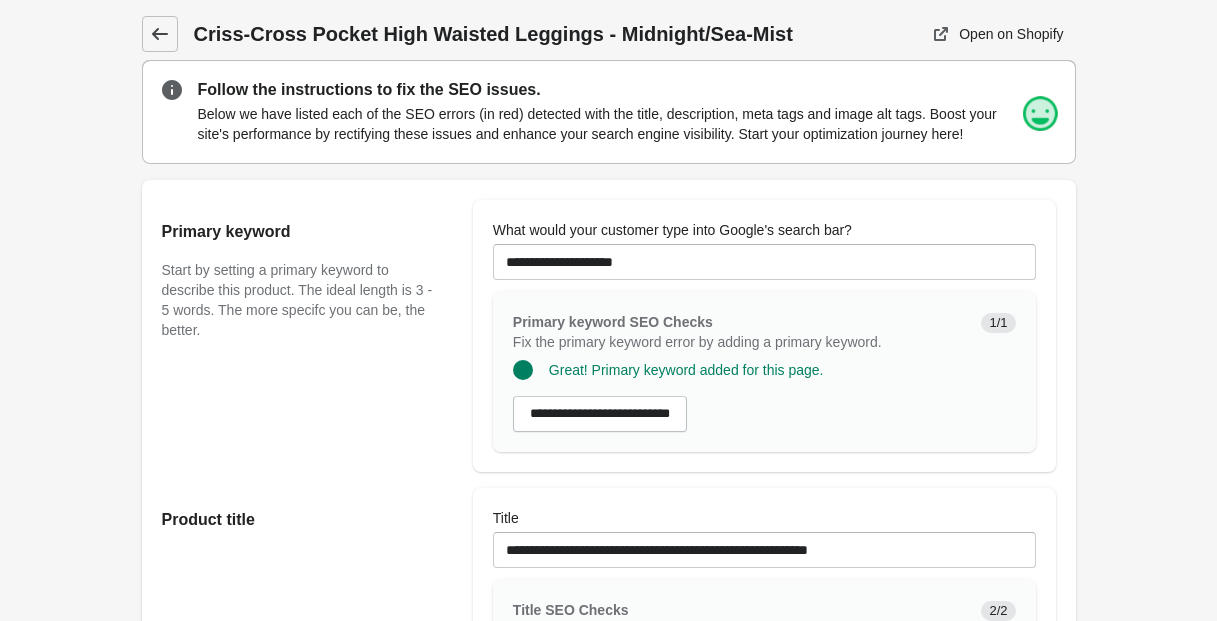 click 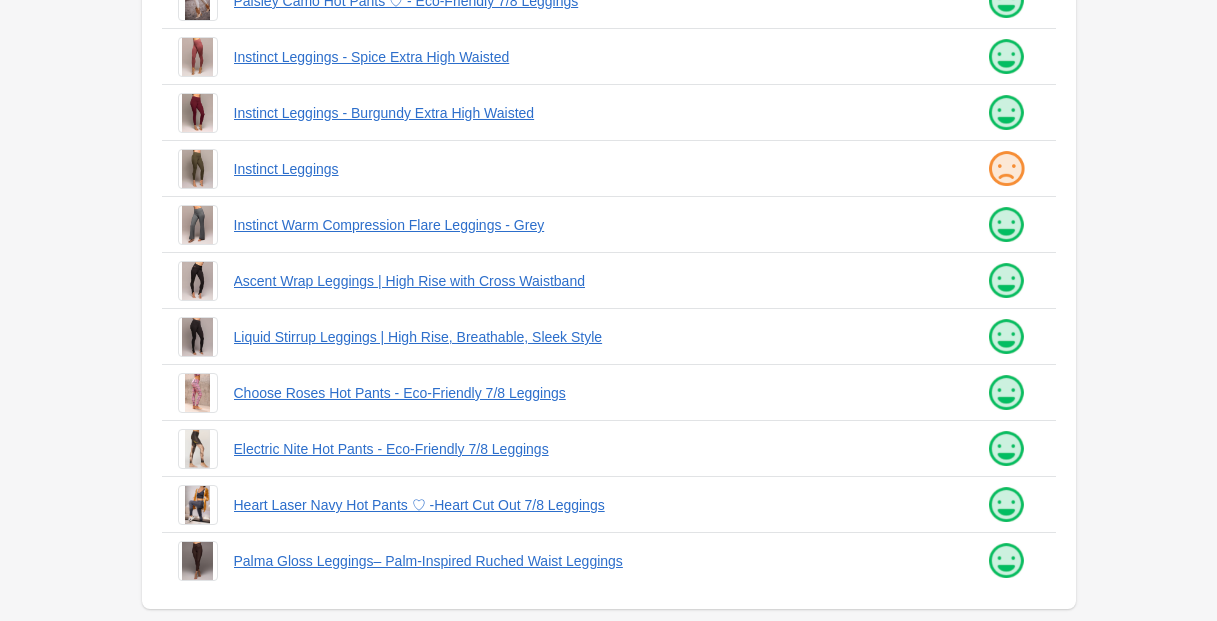scroll, scrollTop: 536, scrollLeft: 0, axis: vertical 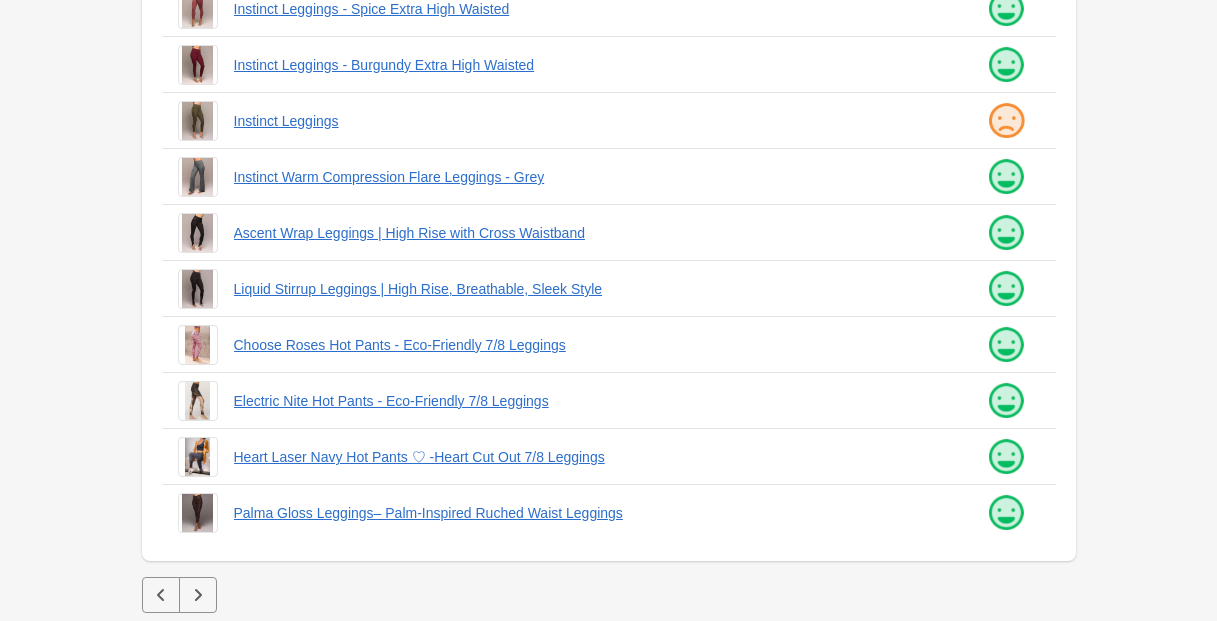 click 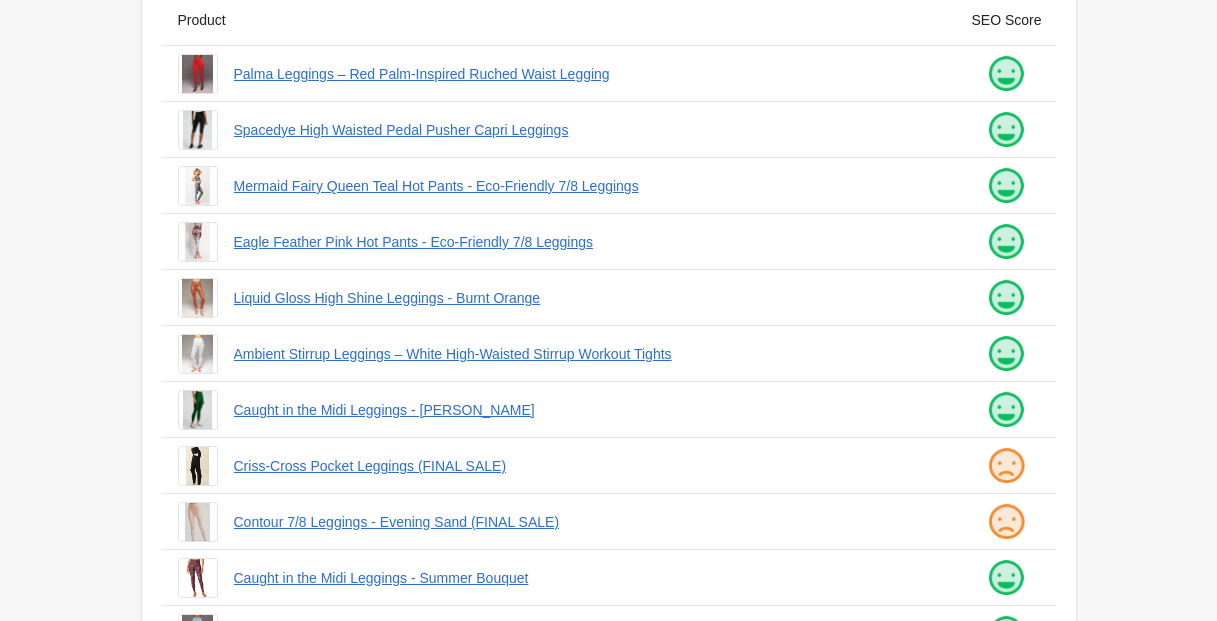 scroll, scrollTop: 312, scrollLeft: 0, axis: vertical 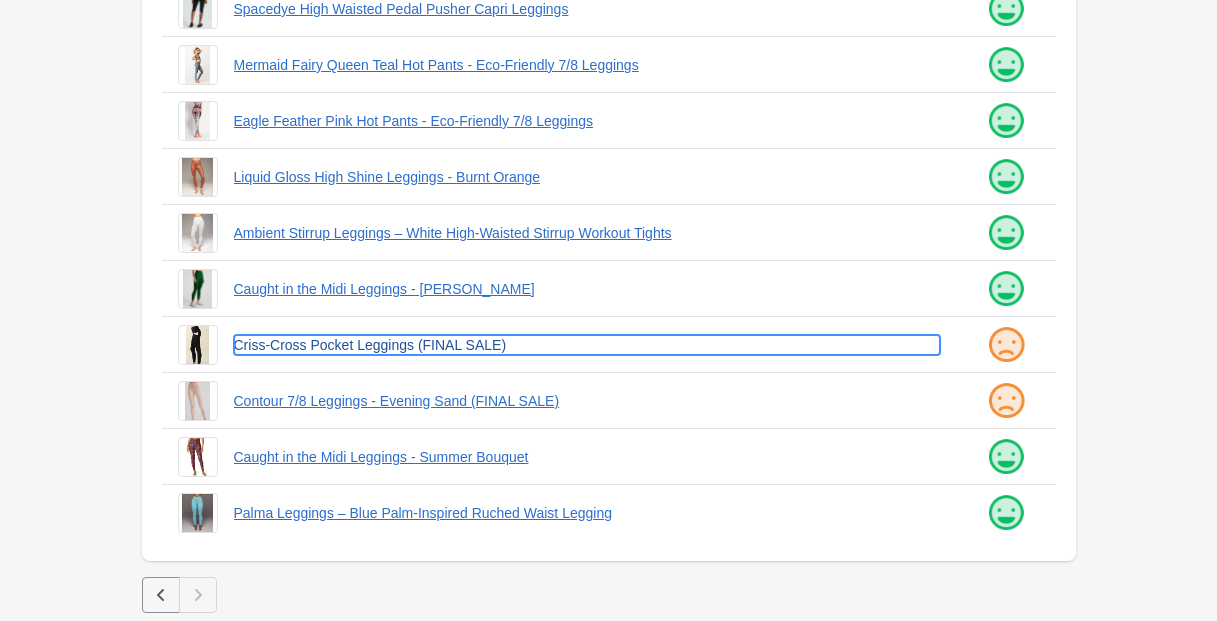 click on "Criss-Cross Pocket Leggings (FINAL SALE)" at bounding box center [587, 345] 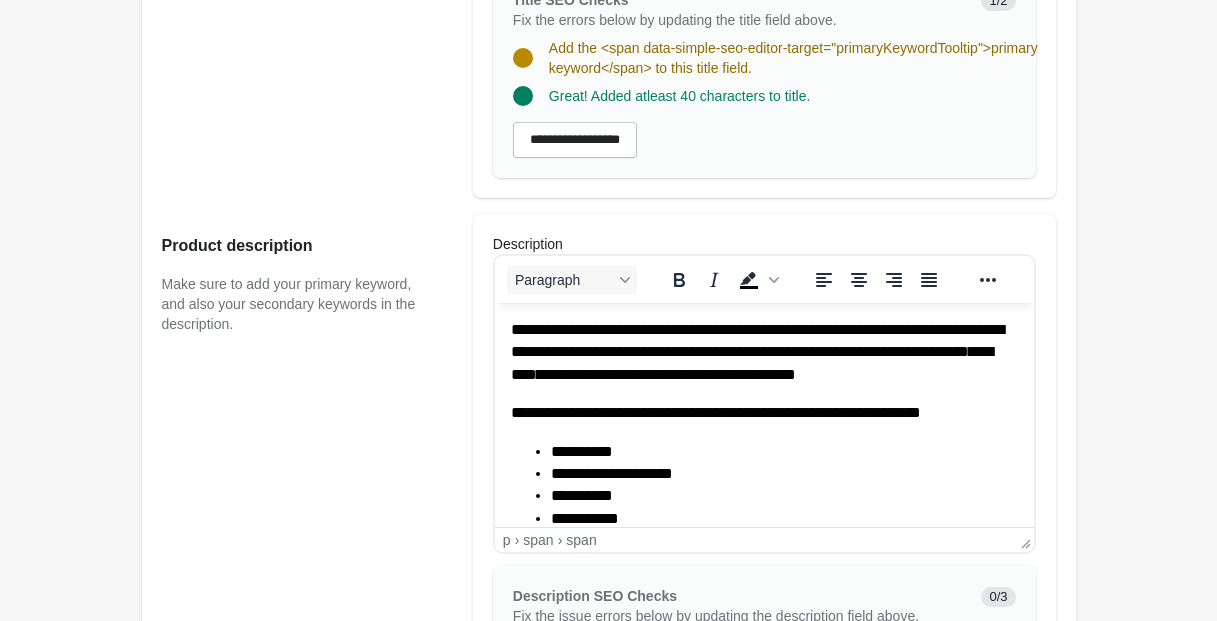 scroll, scrollTop: 673, scrollLeft: 0, axis: vertical 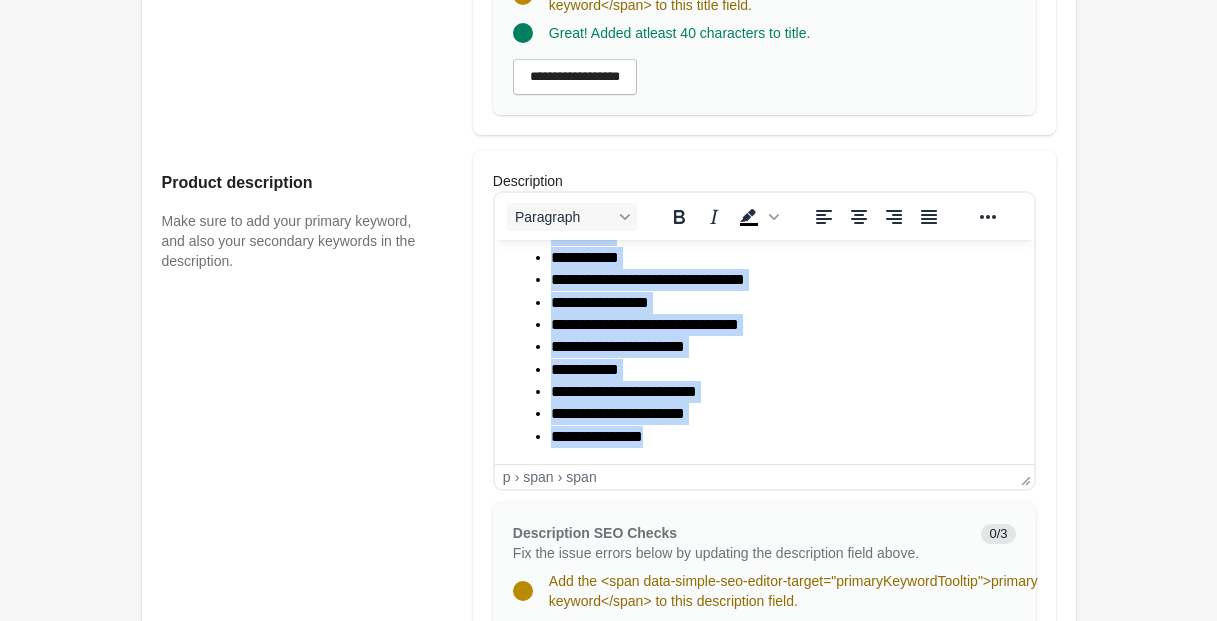 drag, startPoint x: 510, startPoint y: 264, endPoint x: 710, endPoint y: 365, distance: 224.0558 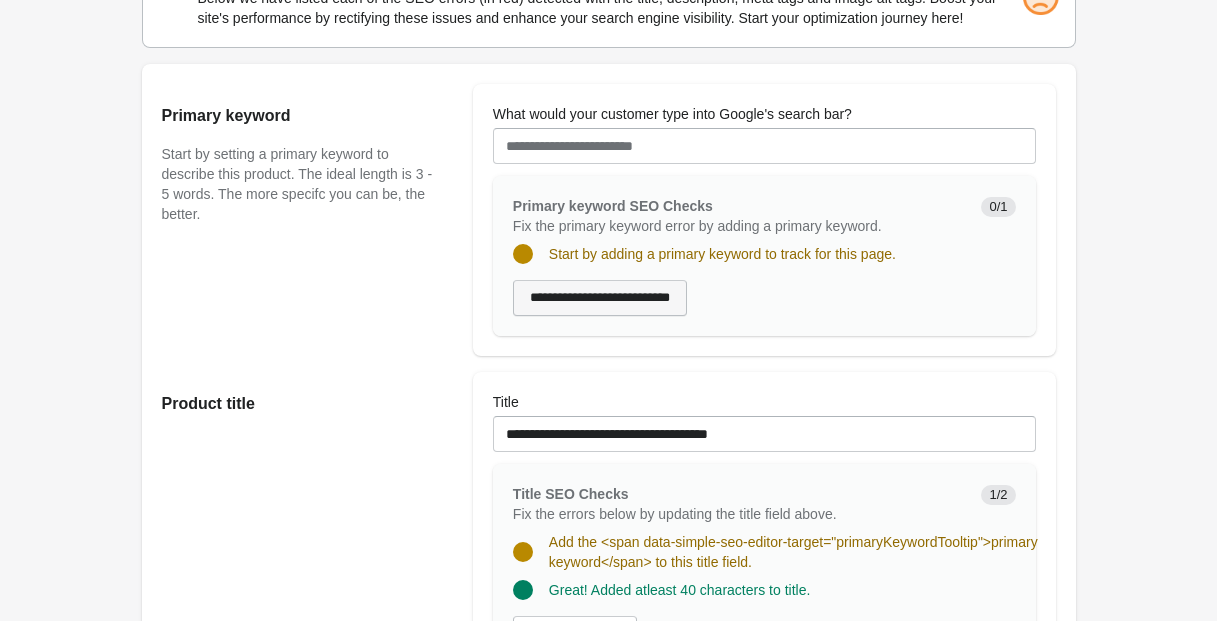 scroll, scrollTop: 0, scrollLeft: 0, axis: both 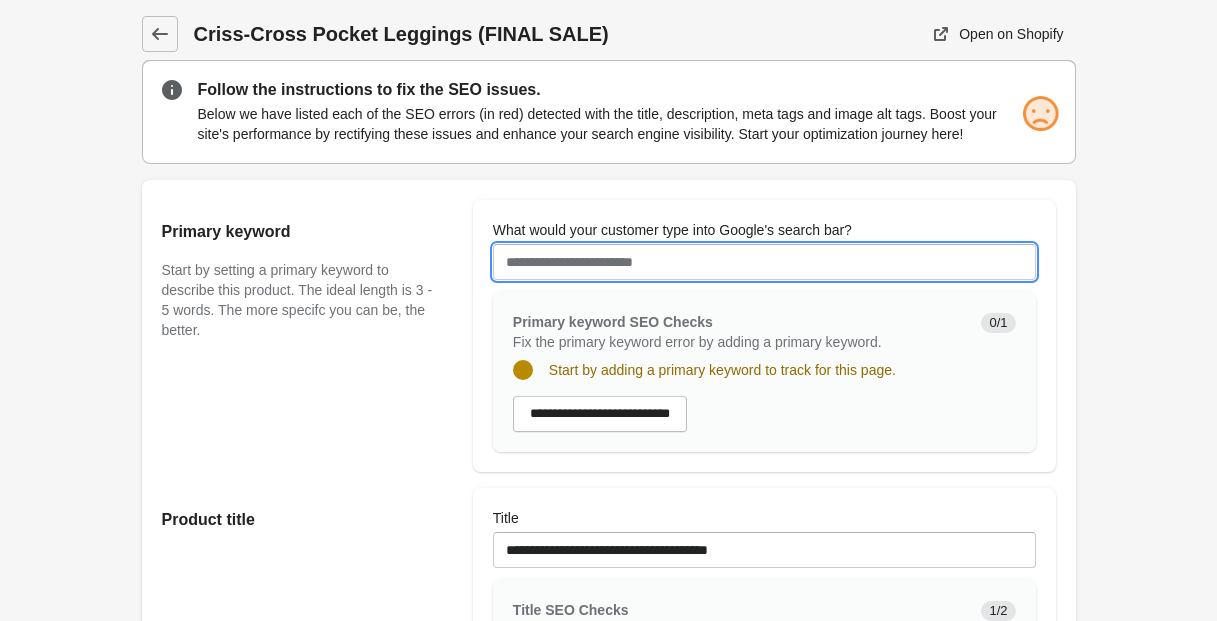 click on "What would your customer type into Google's search bar?" at bounding box center [764, 262] 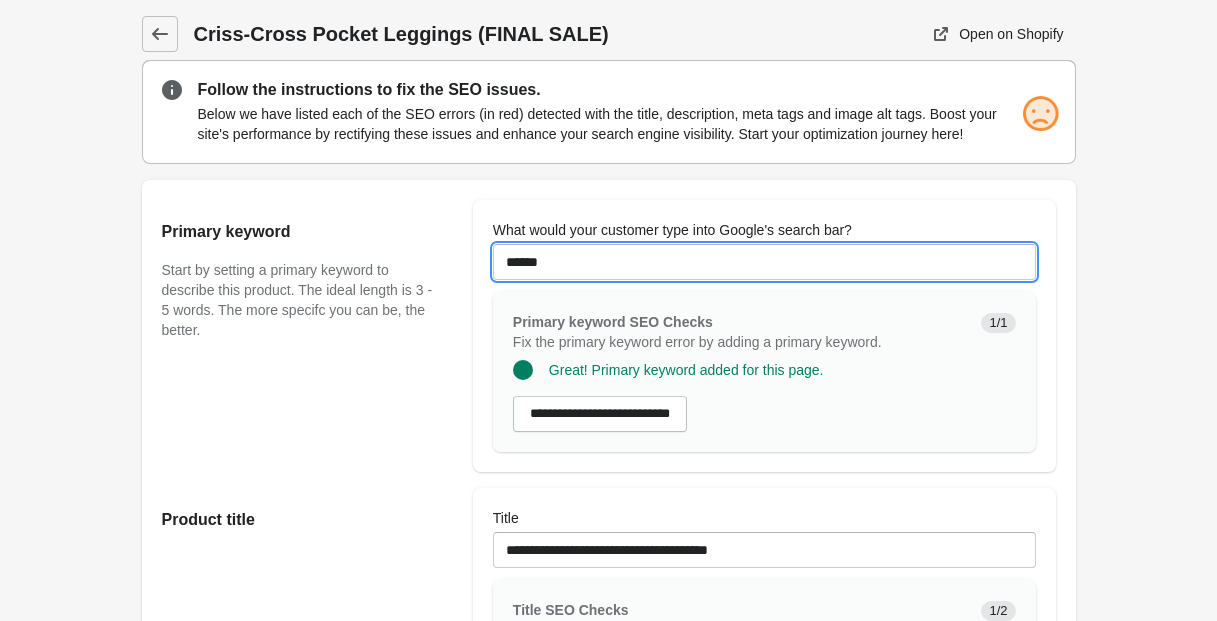 type on "**********" 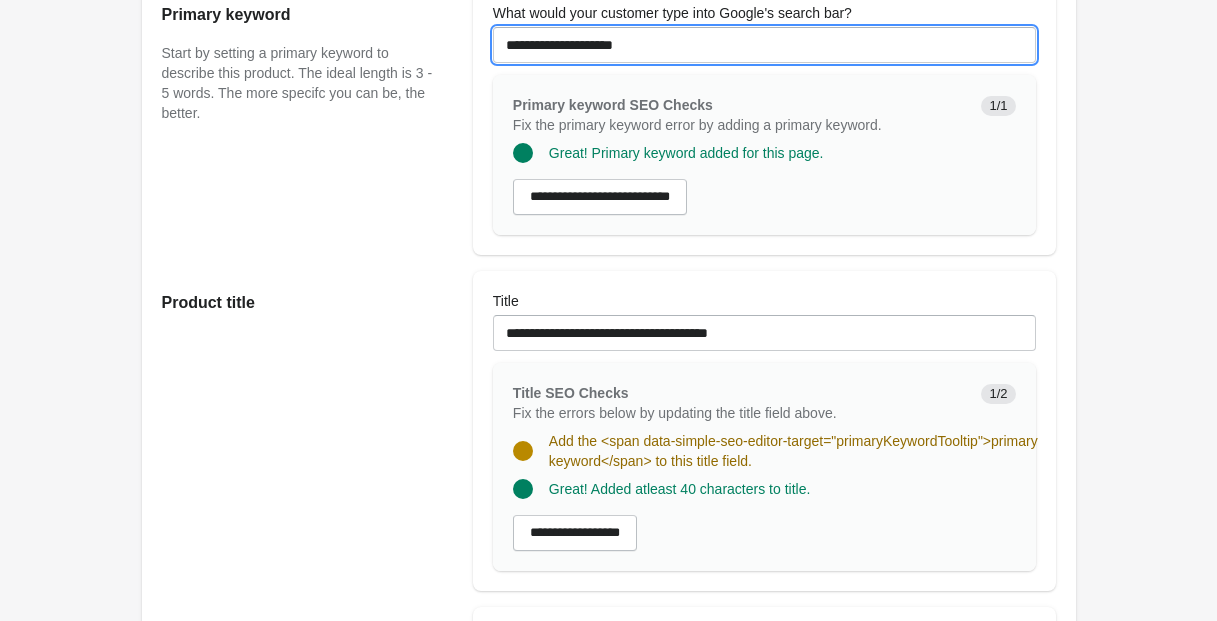scroll, scrollTop: 251, scrollLeft: 0, axis: vertical 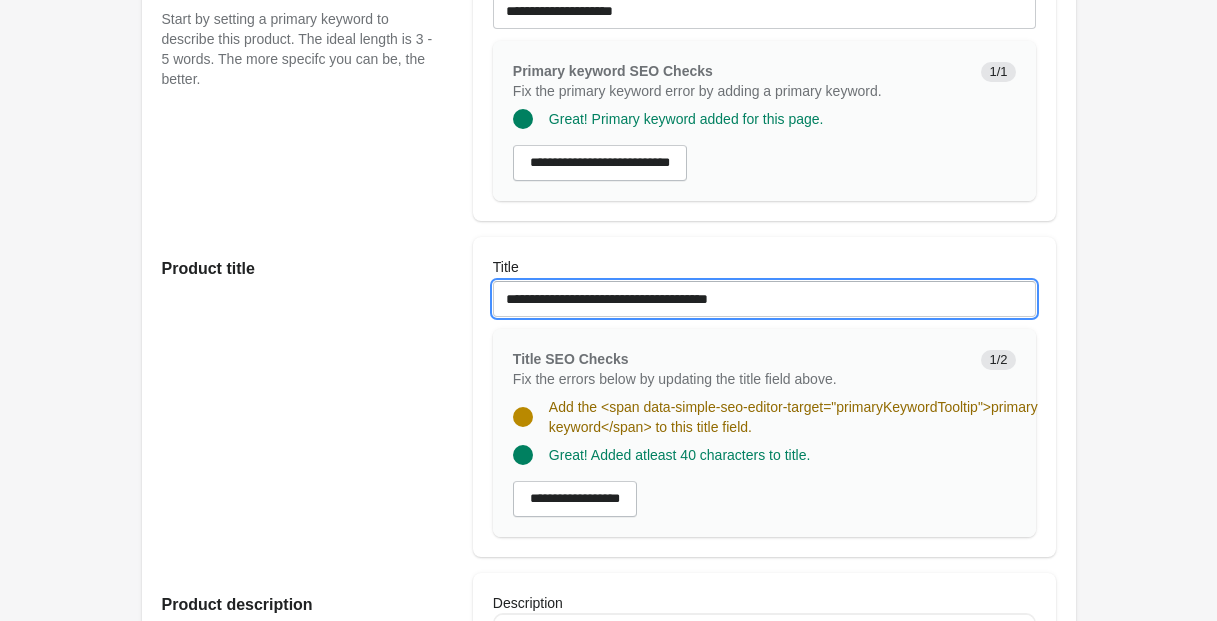 drag, startPoint x: 633, startPoint y: 319, endPoint x: 638, endPoint y: 339, distance: 20.615528 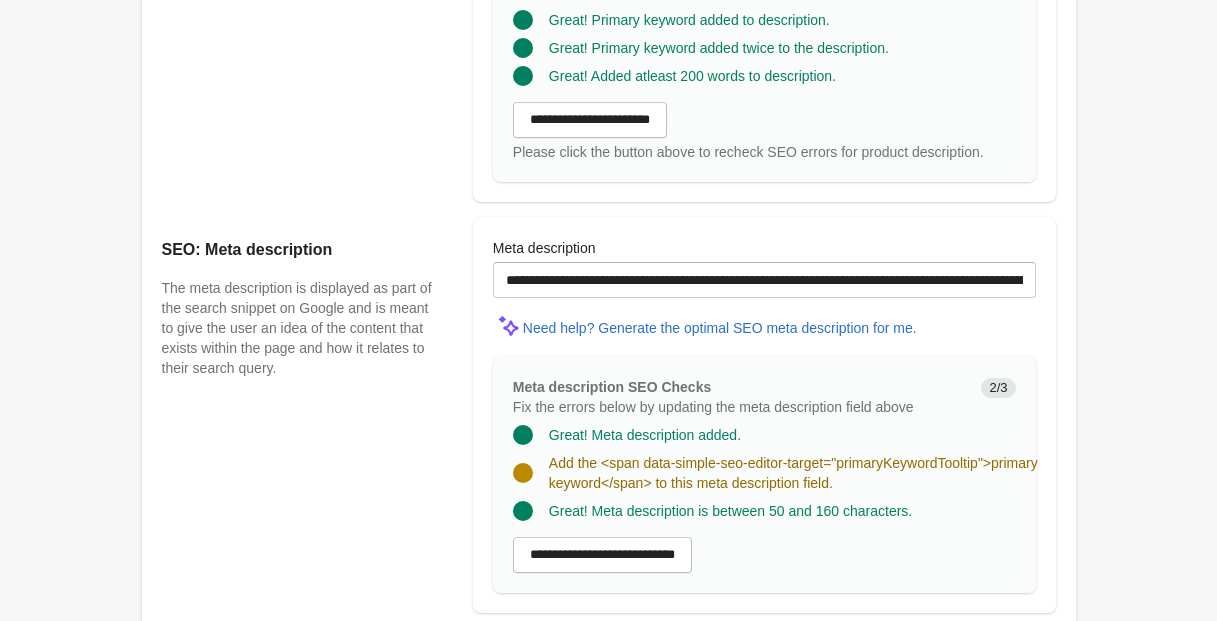 scroll, scrollTop: 1234, scrollLeft: 0, axis: vertical 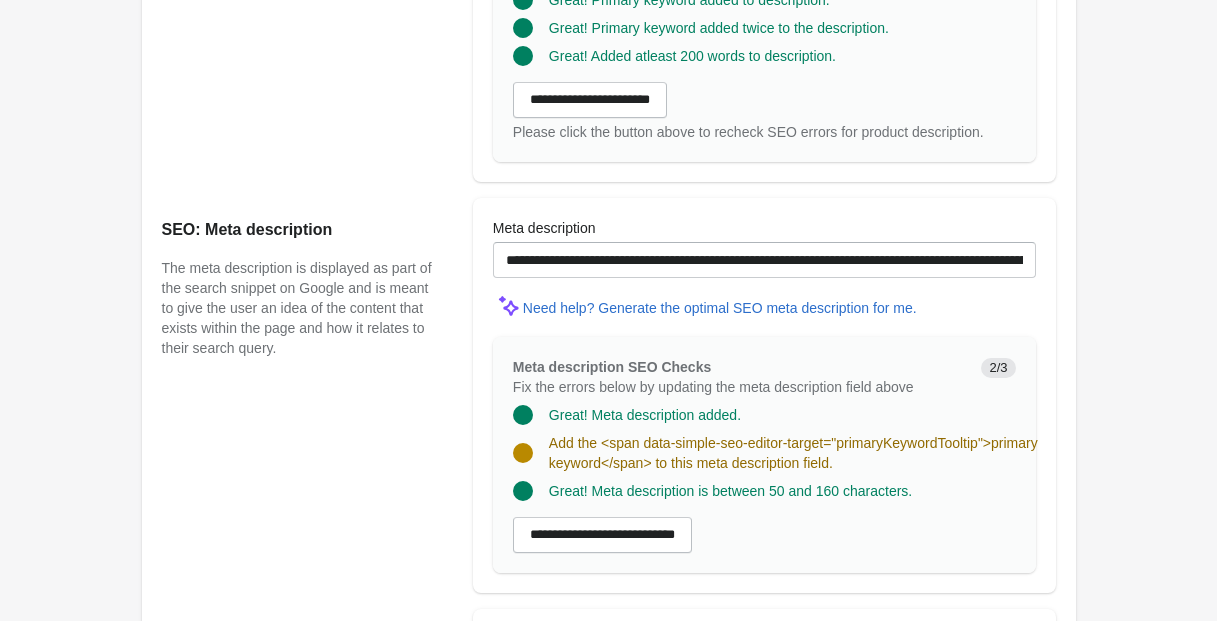 type on "**********" 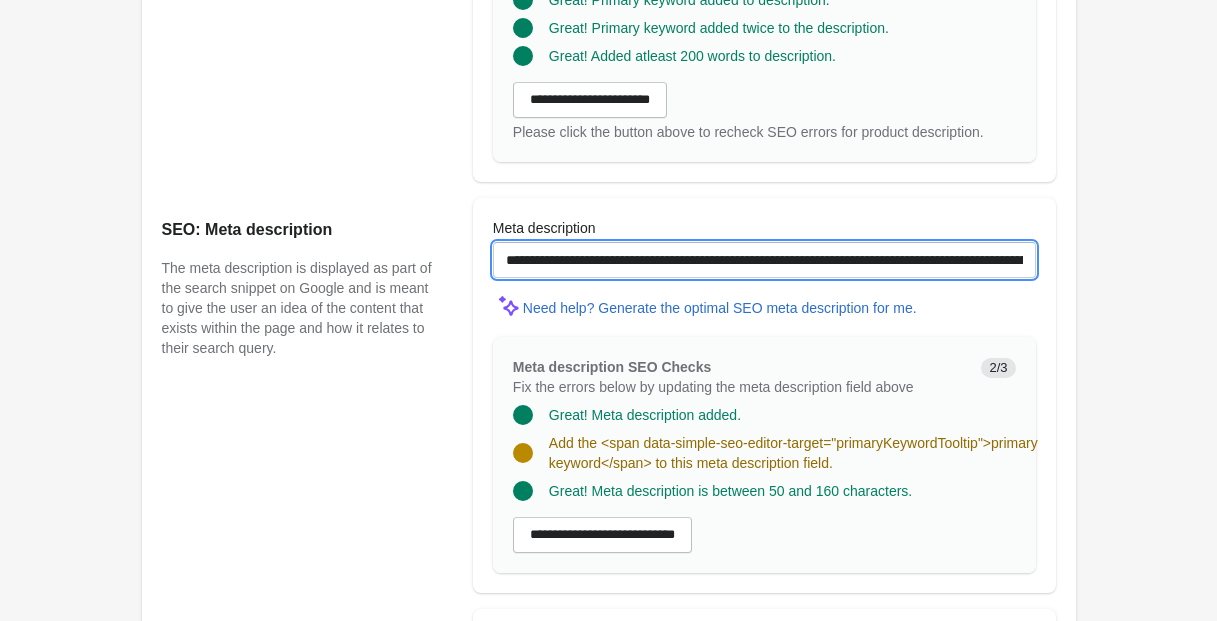 drag, startPoint x: 542, startPoint y: 276, endPoint x: 408, endPoint y: 275, distance: 134.00374 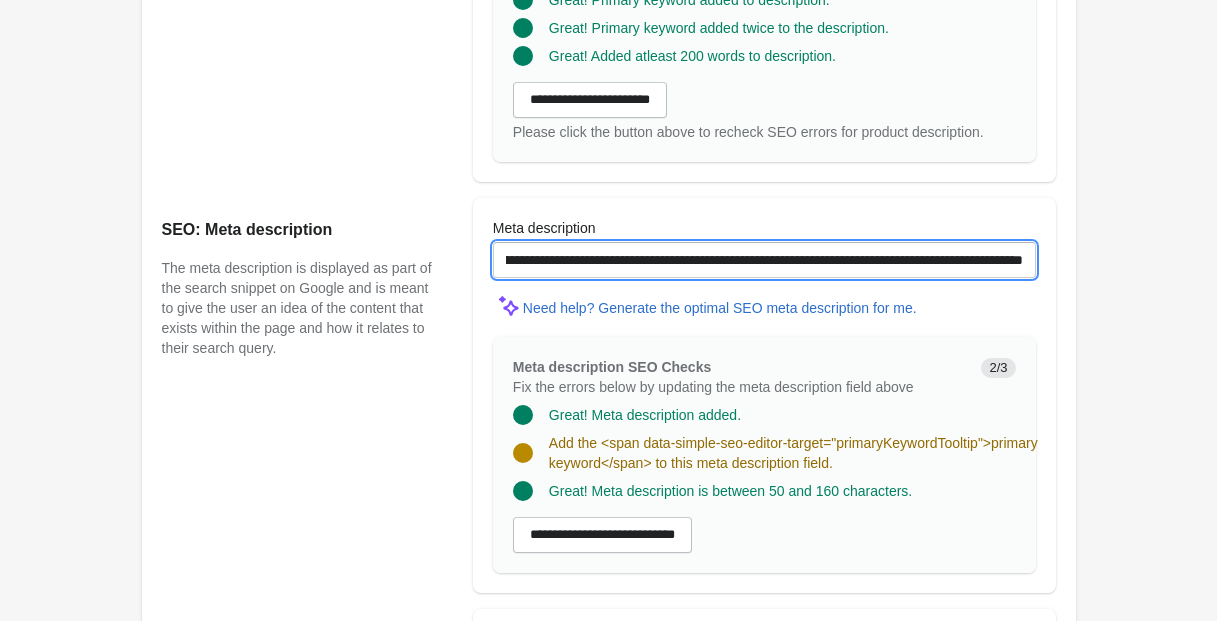 scroll, scrollTop: 0, scrollLeft: 389, axis: horizontal 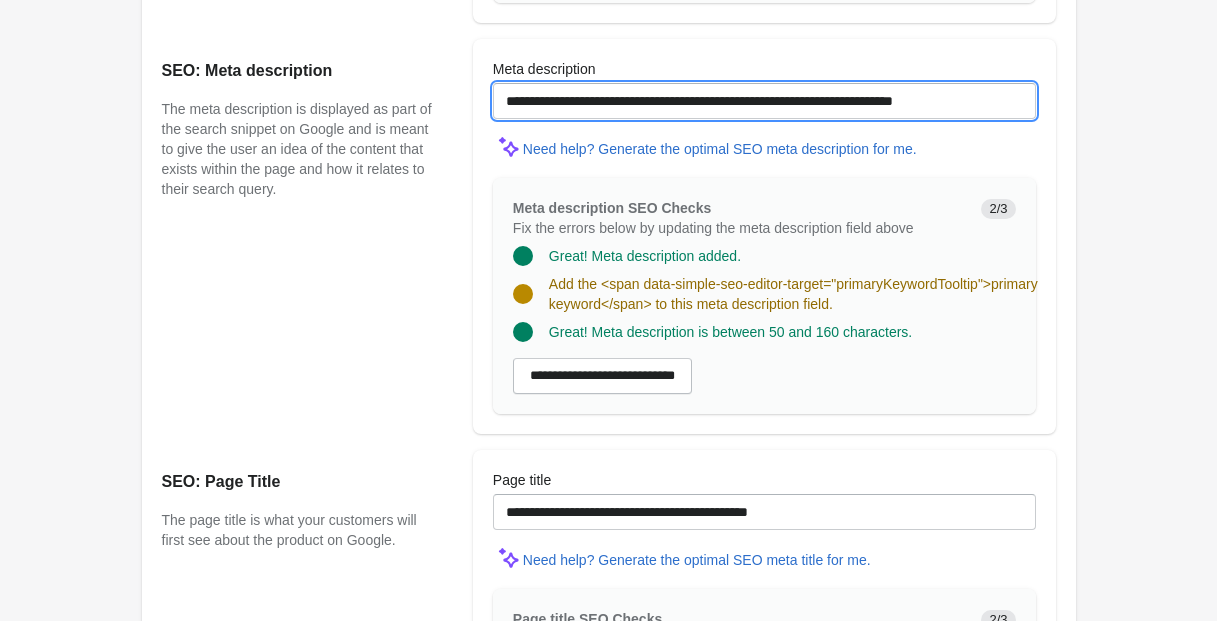click on "**********" at bounding box center (764, 101) 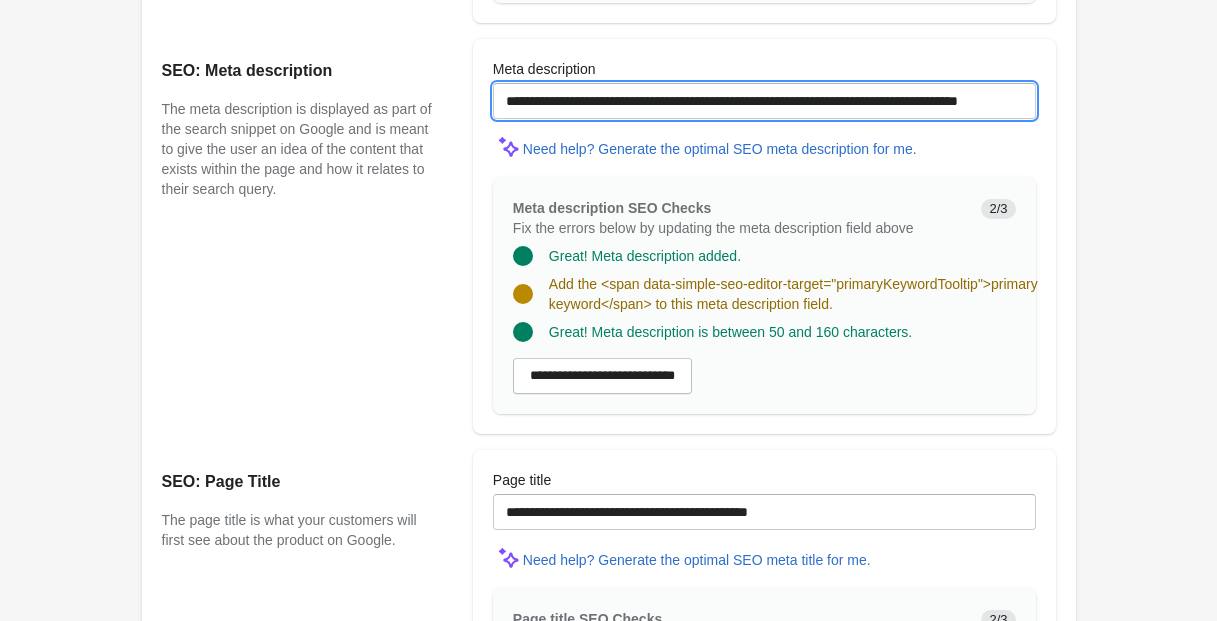 click on "**********" at bounding box center (764, 101) 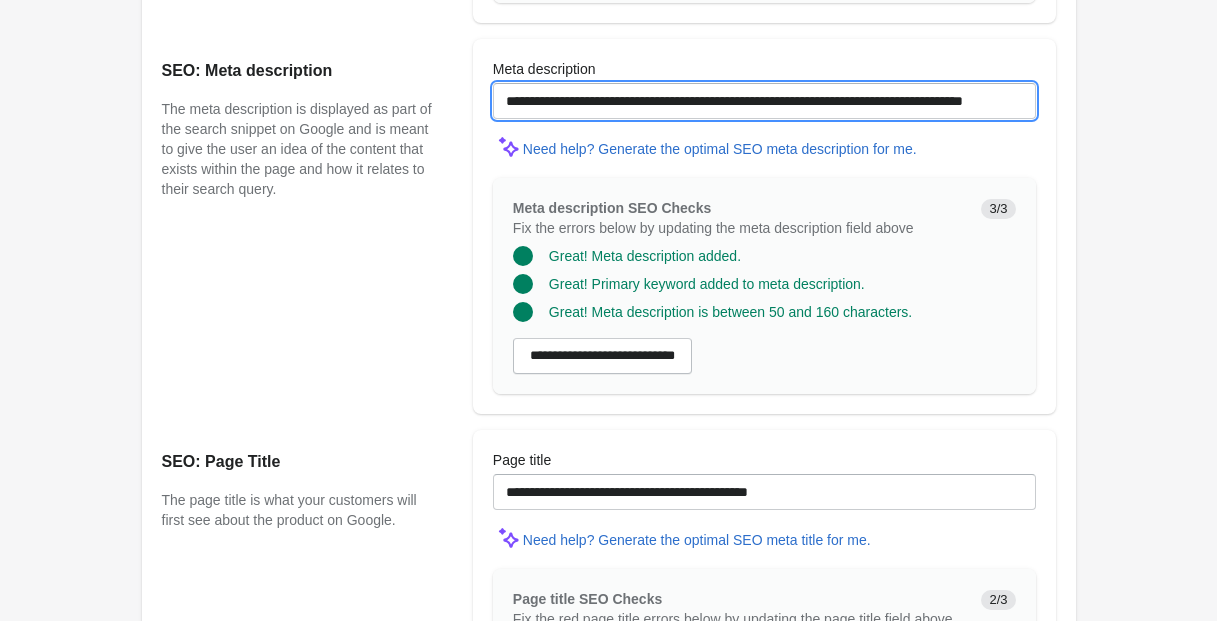 scroll, scrollTop: 0, scrollLeft: 96, axis: horizontal 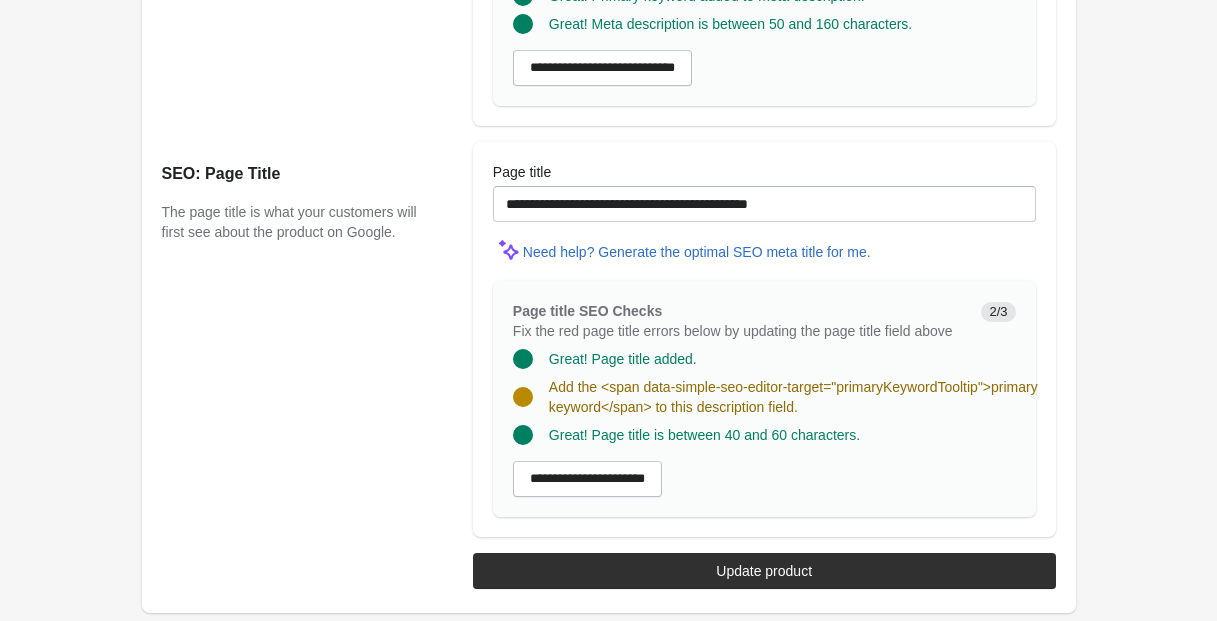 type on "**********" 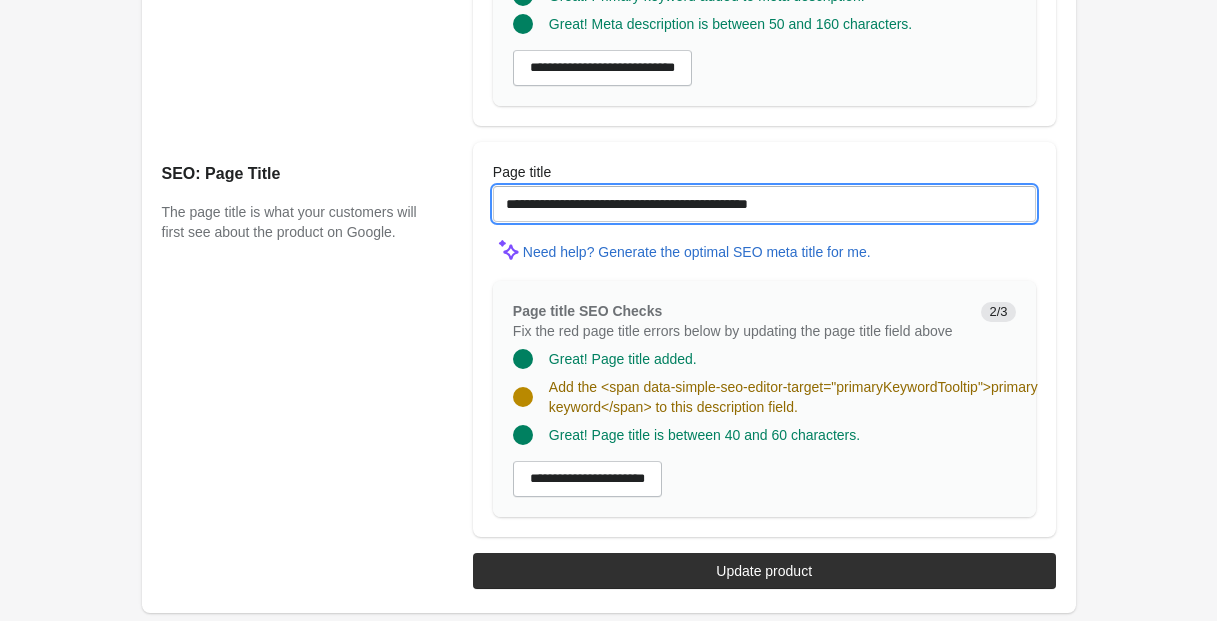 click on "**********" at bounding box center [764, 204] 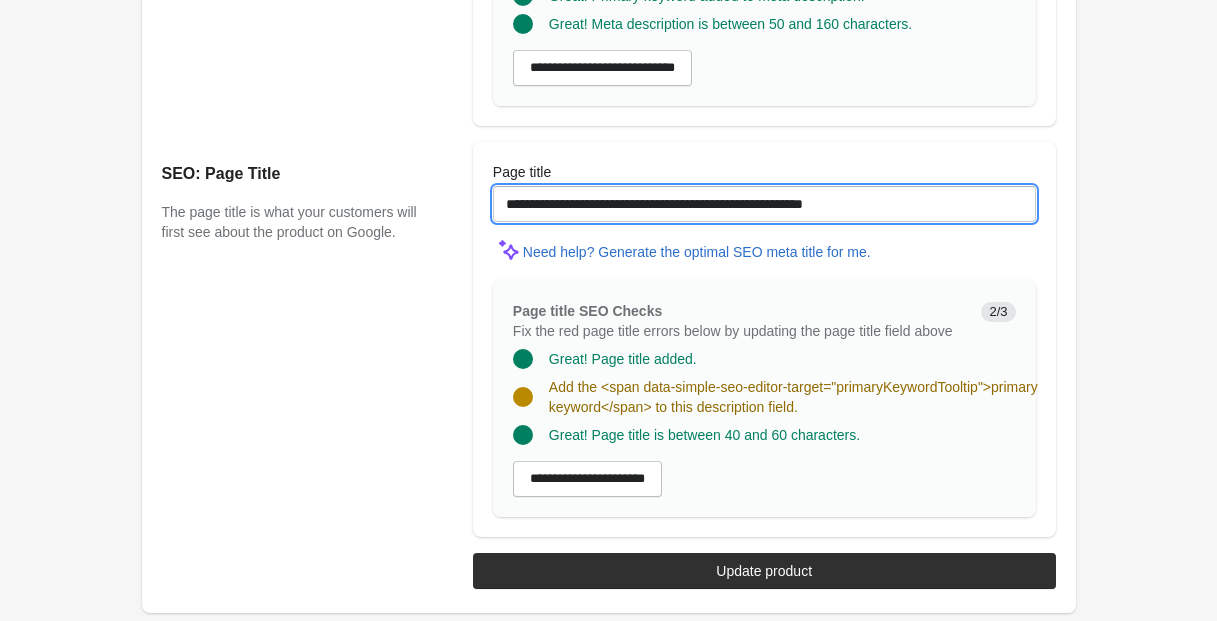 drag, startPoint x: 760, startPoint y: 150, endPoint x: 696, endPoint y: 250, distance: 118.72658 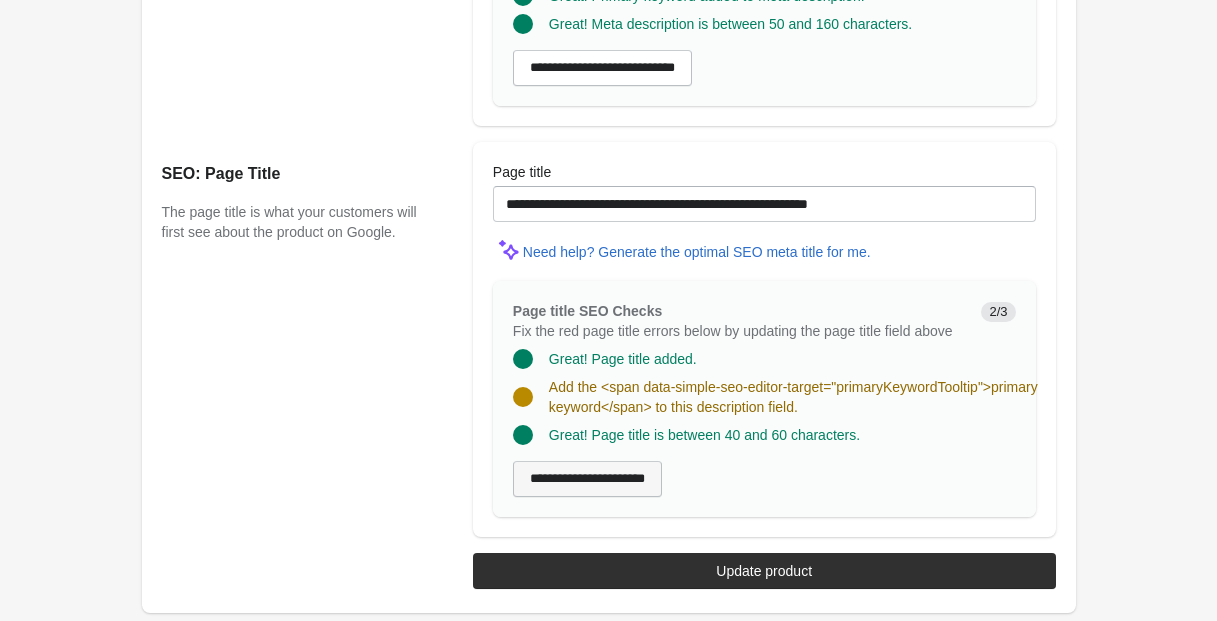click on "**********" at bounding box center [587, 479] 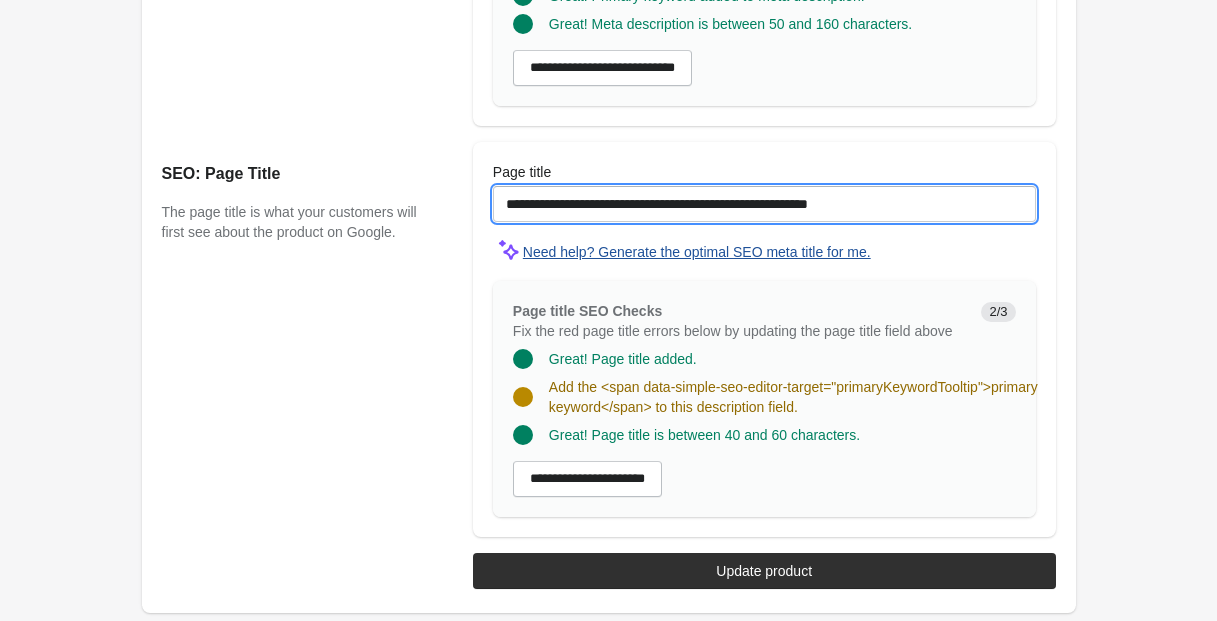 drag, startPoint x: 701, startPoint y: 160, endPoint x: 673, endPoint y: 201, distance: 49.648766 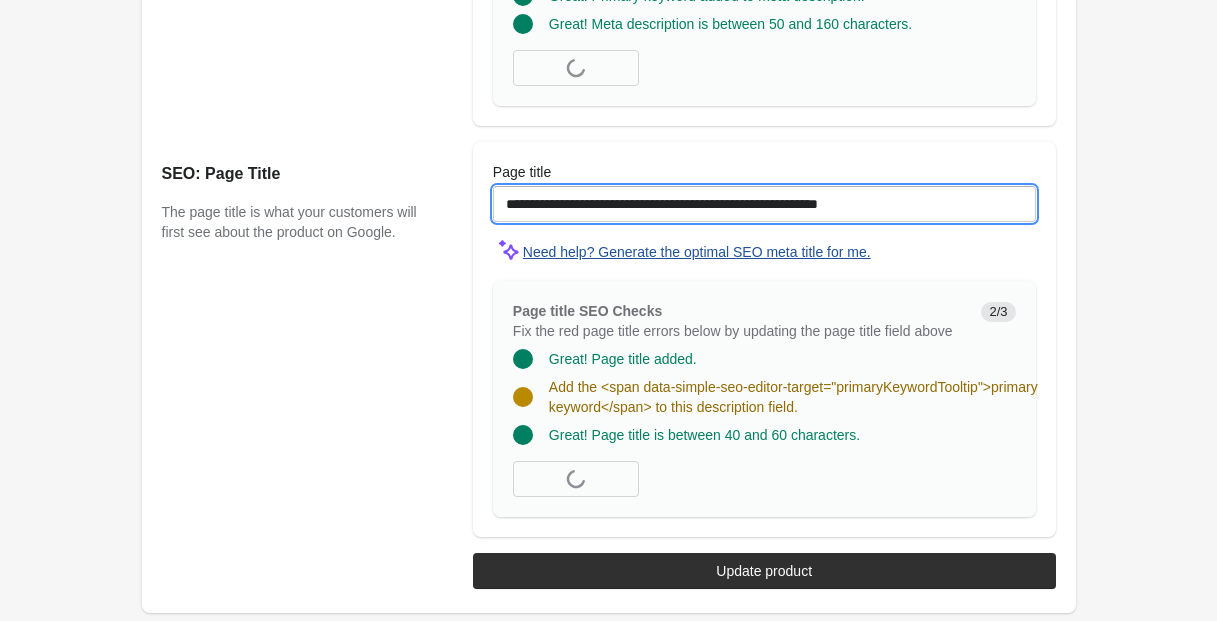 scroll, scrollTop: 1717, scrollLeft: 0, axis: vertical 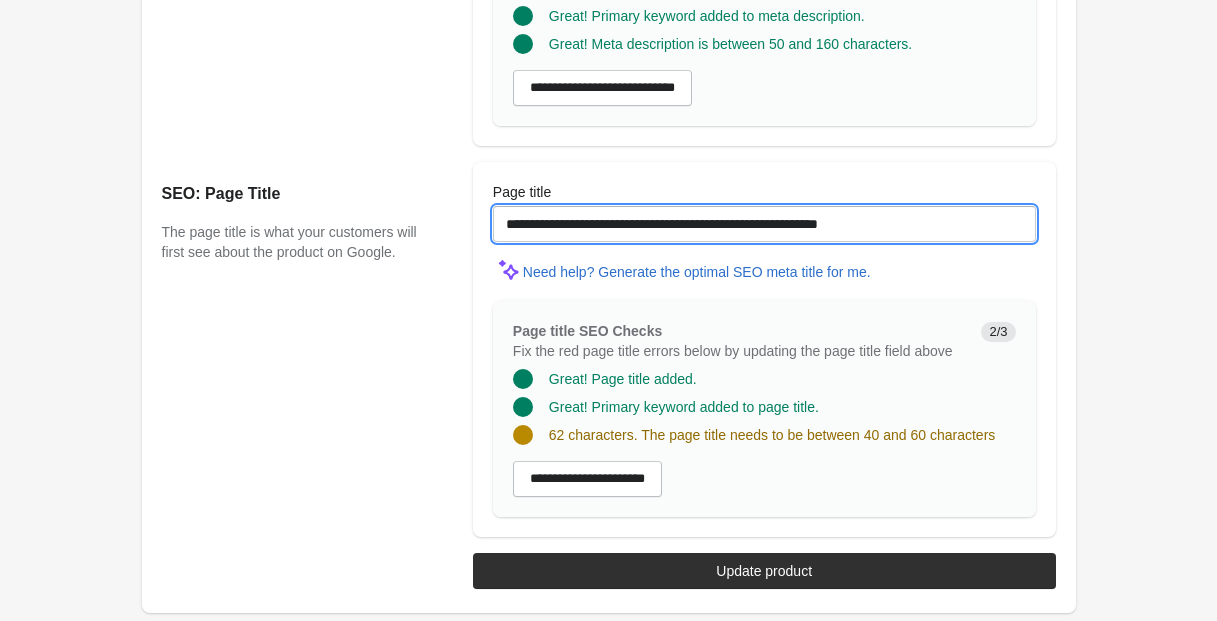 click on "**********" at bounding box center [764, 224] 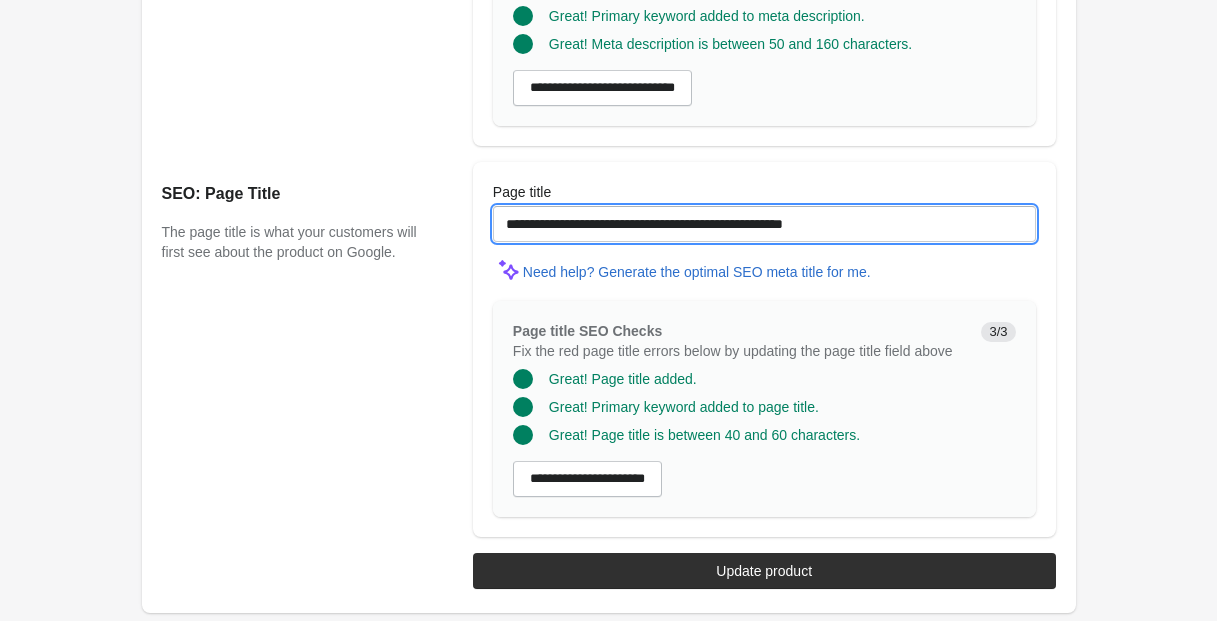 scroll, scrollTop: 1716, scrollLeft: 0, axis: vertical 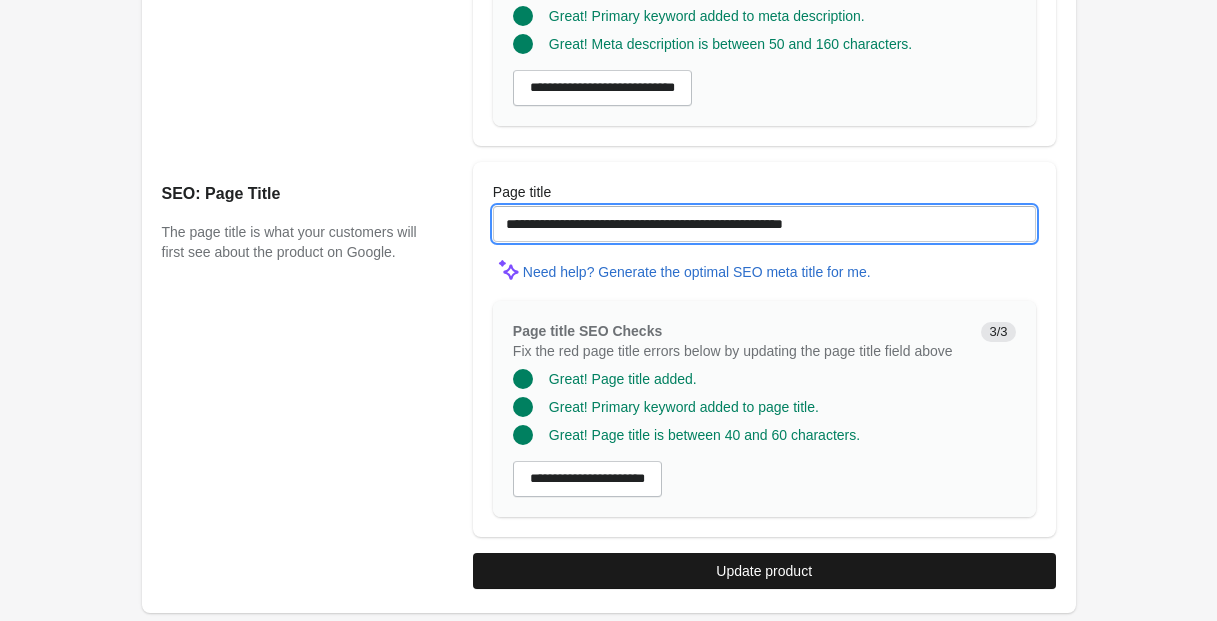 type on "**********" 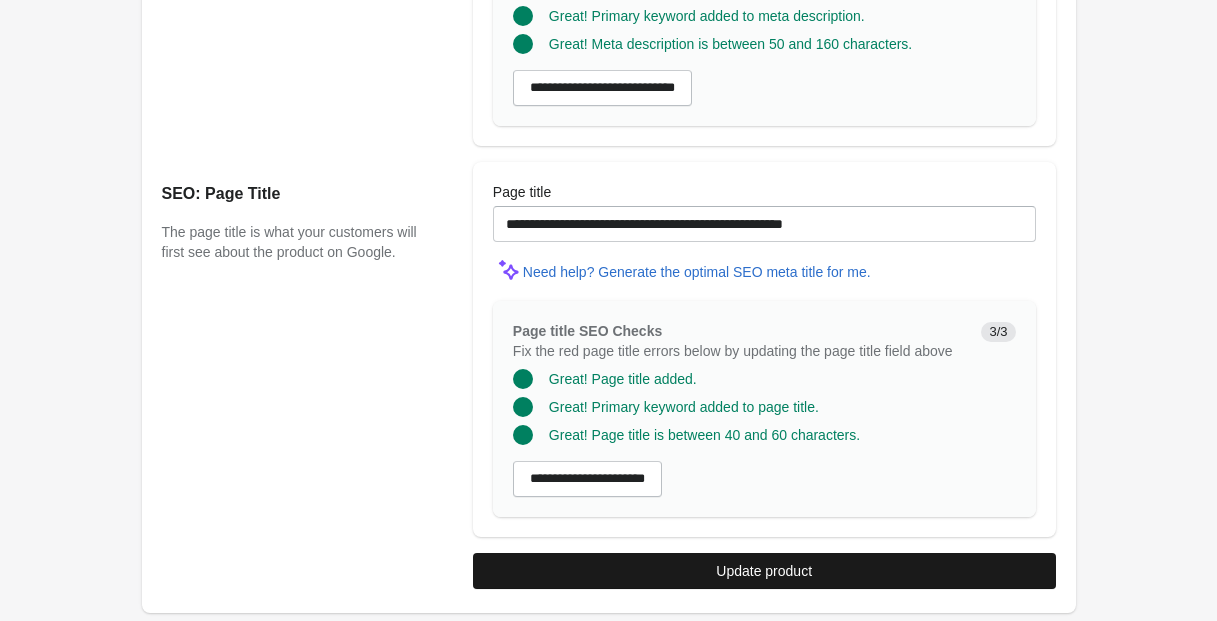 click on "Update product" at bounding box center [764, 571] 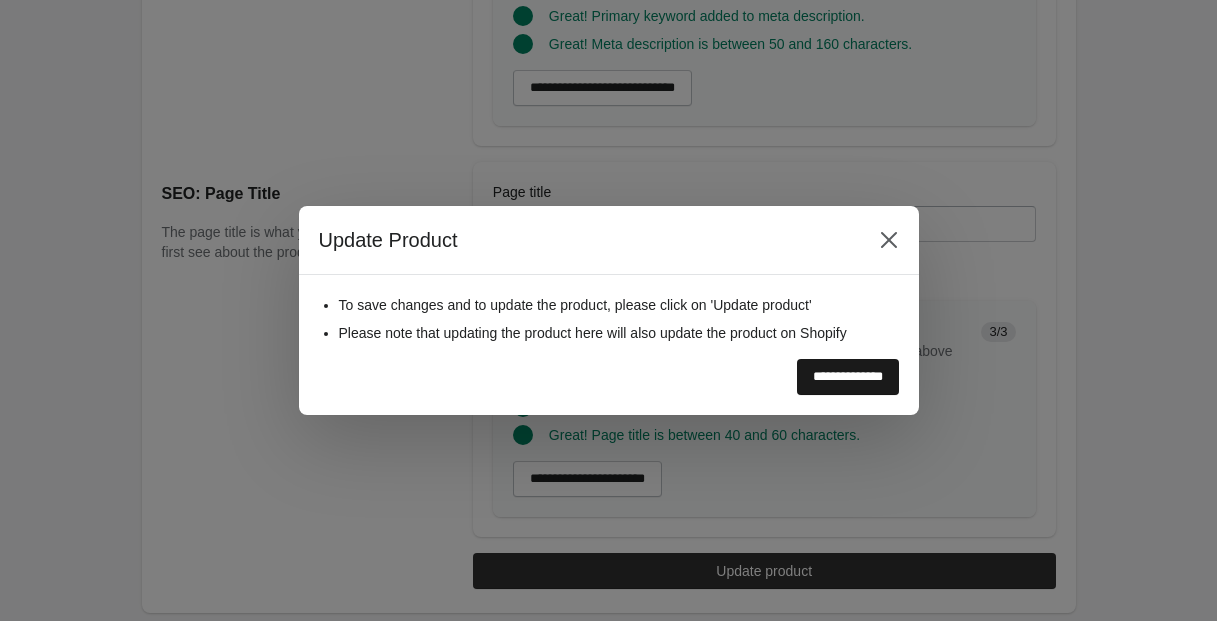 click on "**********" at bounding box center [848, 377] 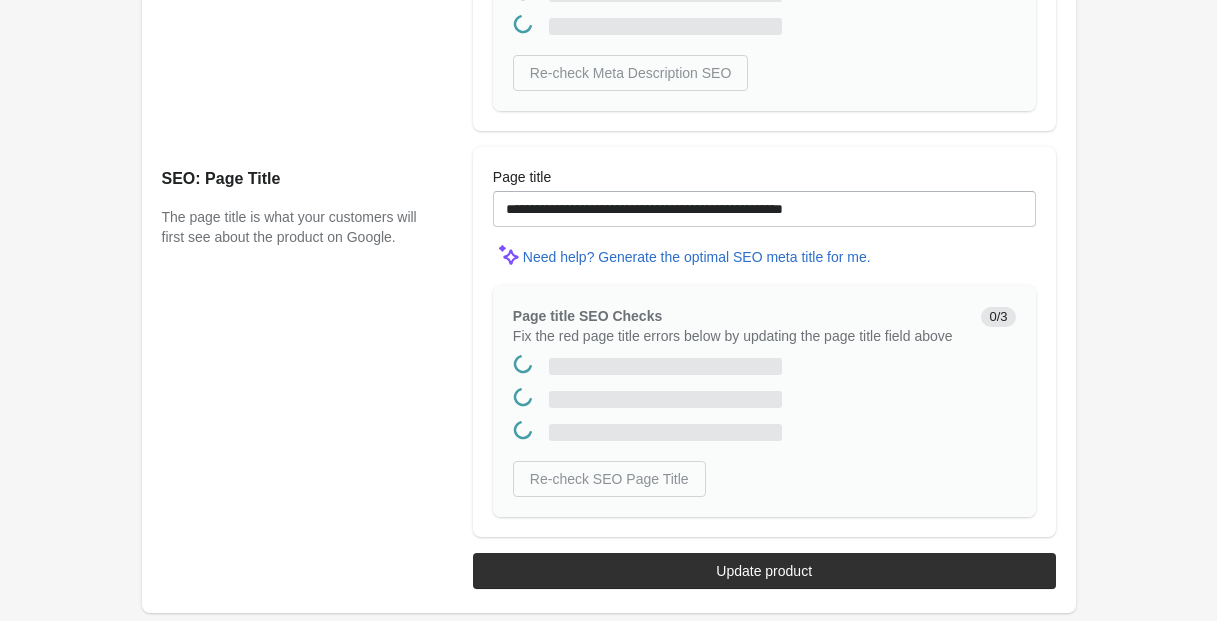 scroll, scrollTop: 0, scrollLeft: 0, axis: both 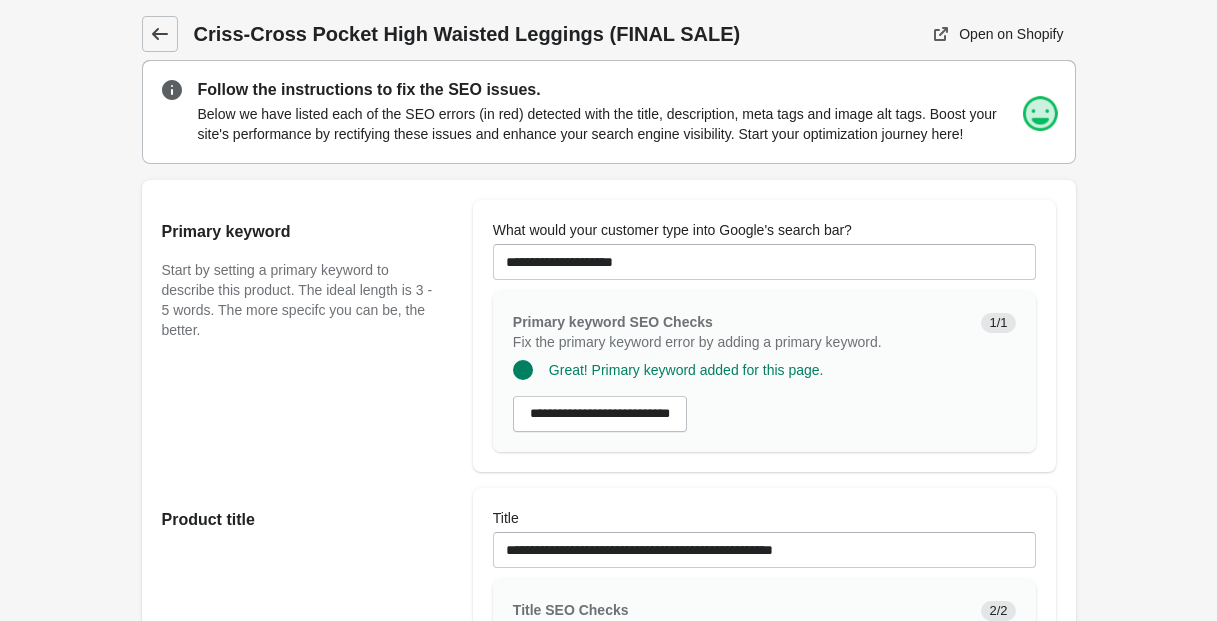 click 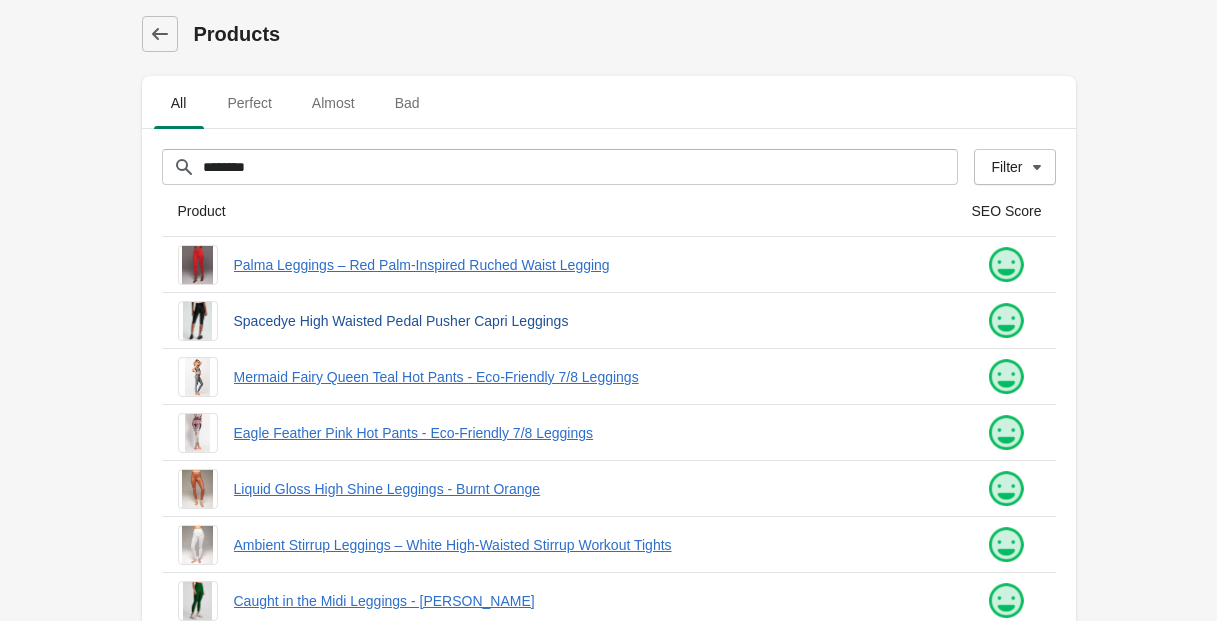 scroll, scrollTop: 312, scrollLeft: 0, axis: vertical 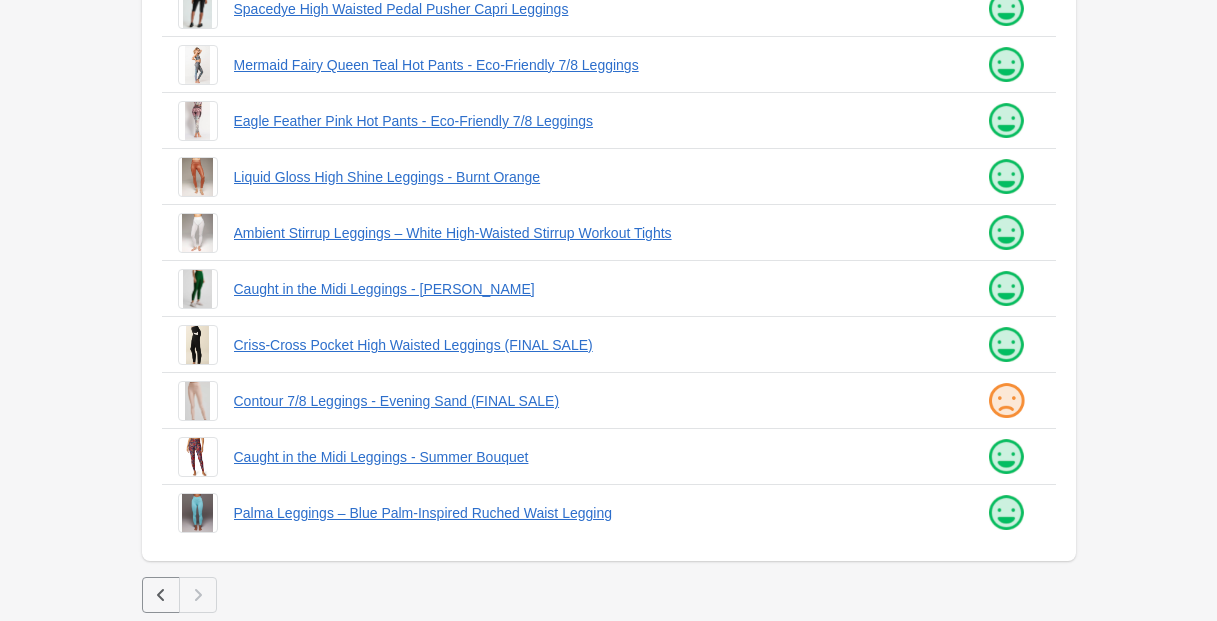click 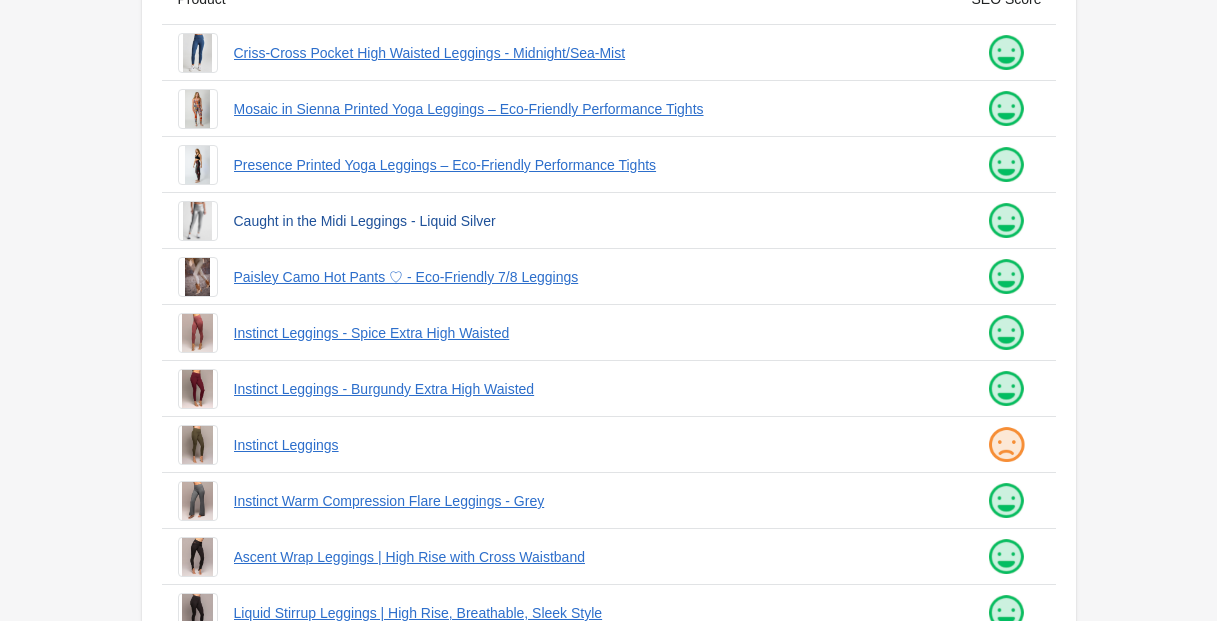 scroll, scrollTop: 536, scrollLeft: 0, axis: vertical 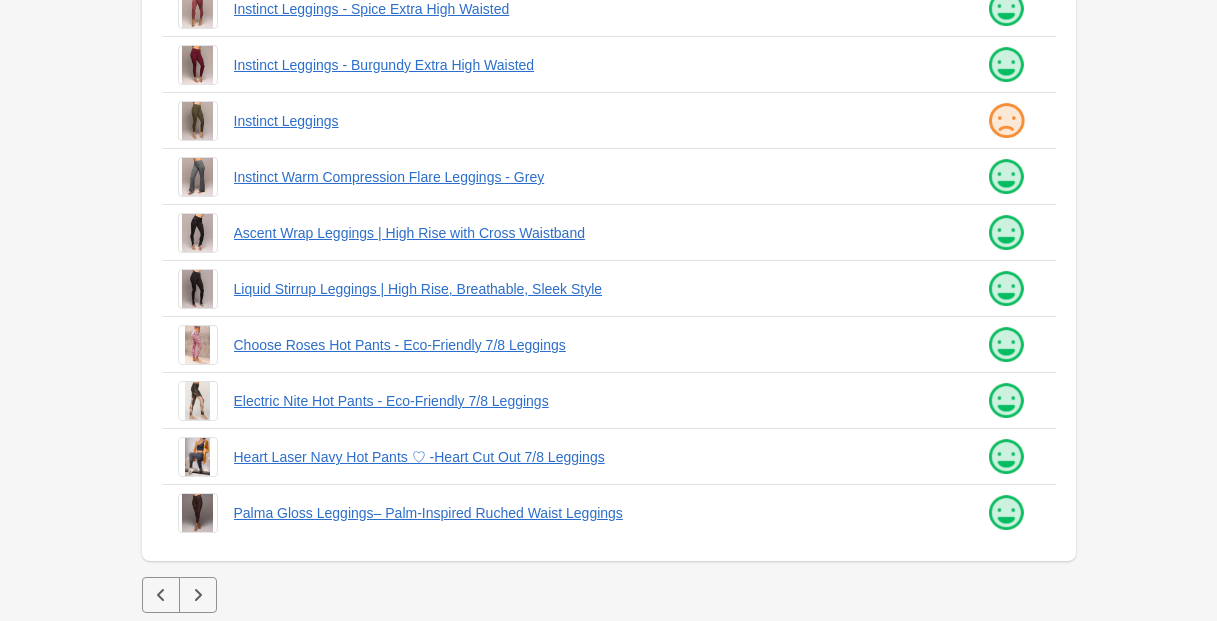 click 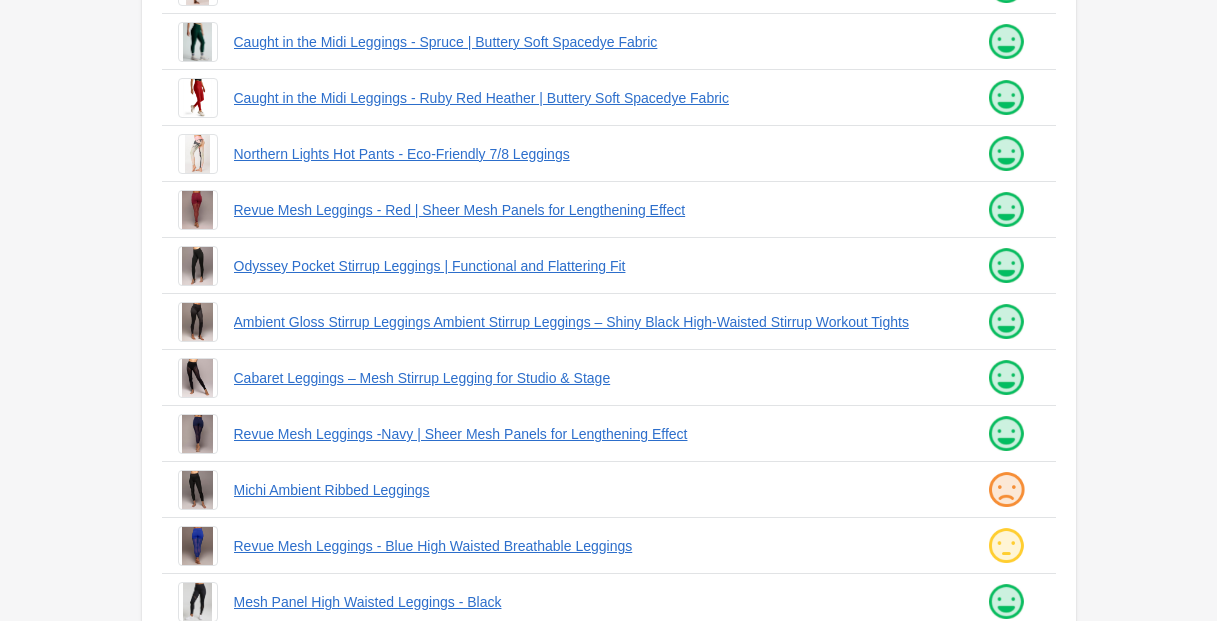 scroll, scrollTop: 536, scrollLeft: 0, axis: vertical 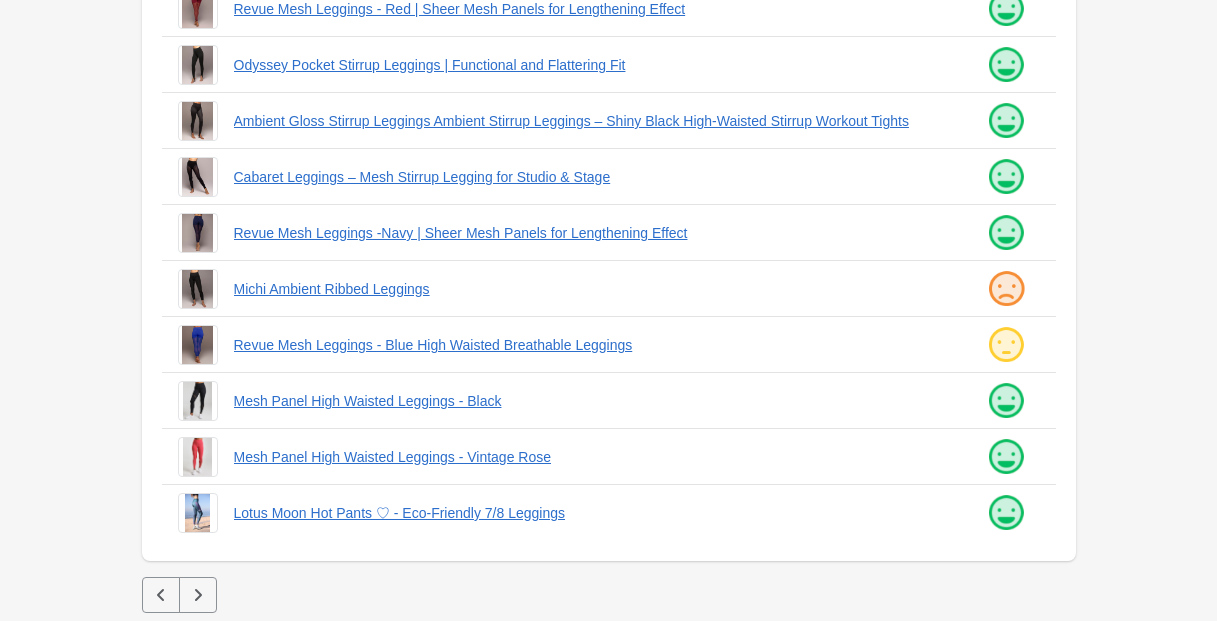 click 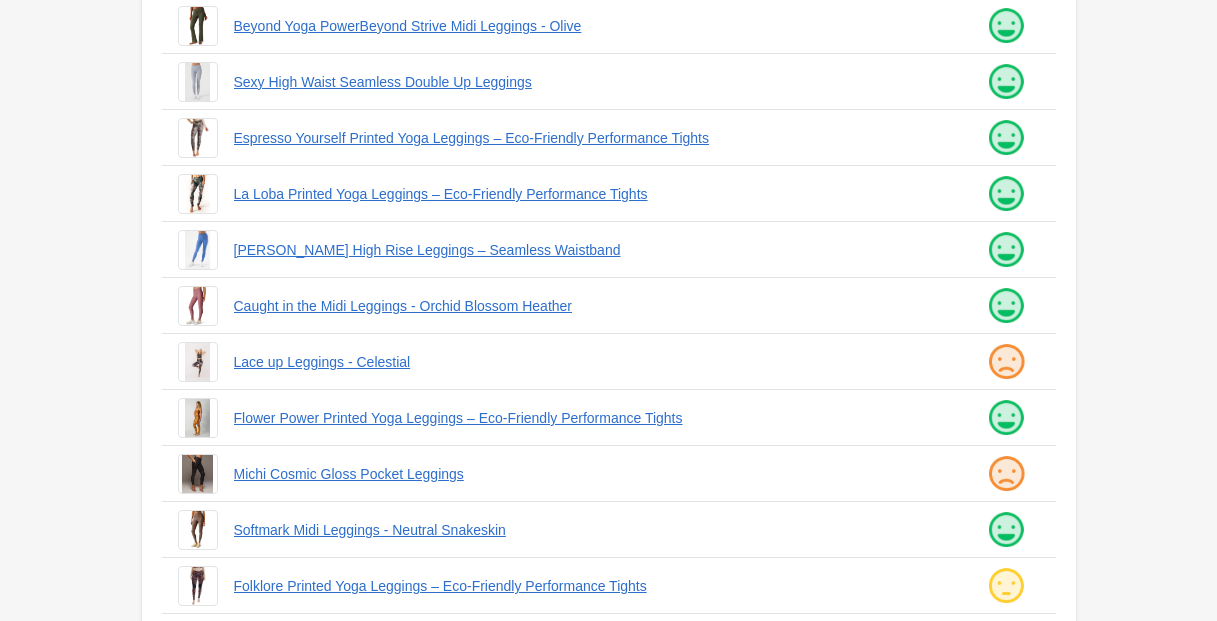 scroll, scrollTop: 536, scrollLeft: 0, axis: vertical 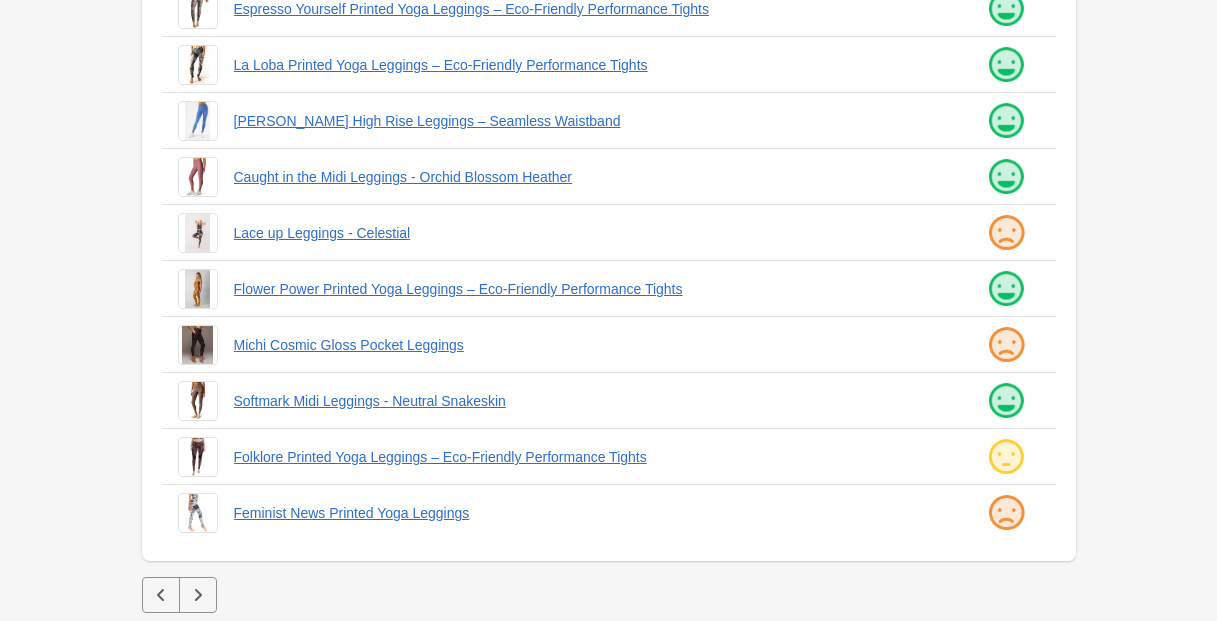 click 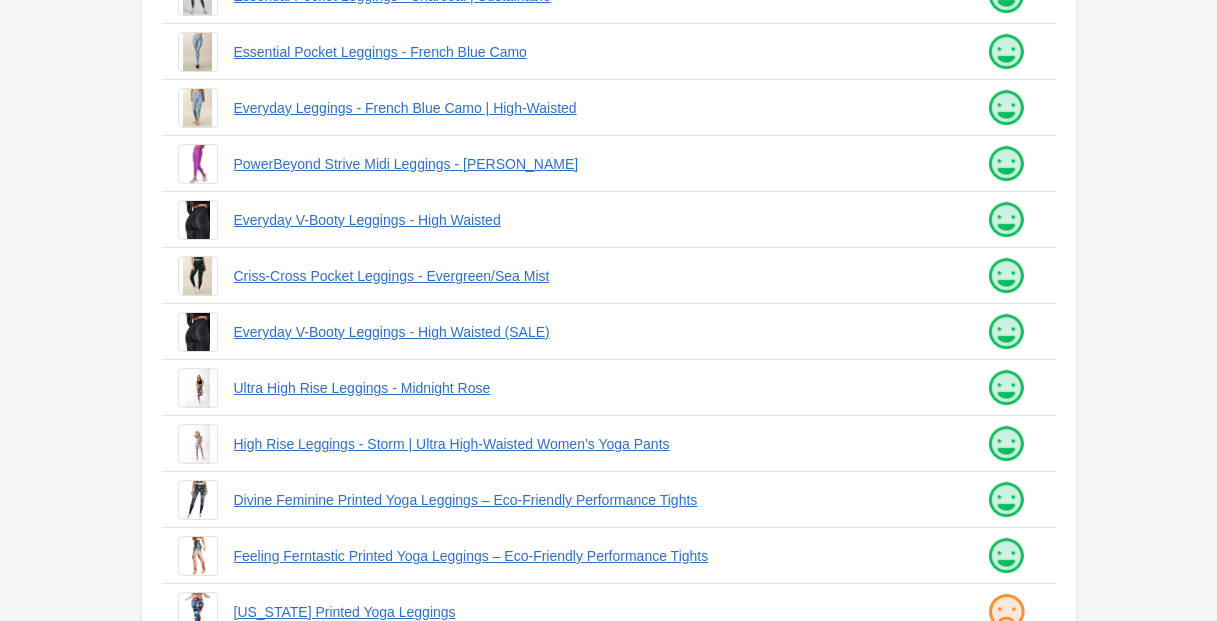 scroll, scrollTop: 536, scrollLeft: 0, axis: vertical 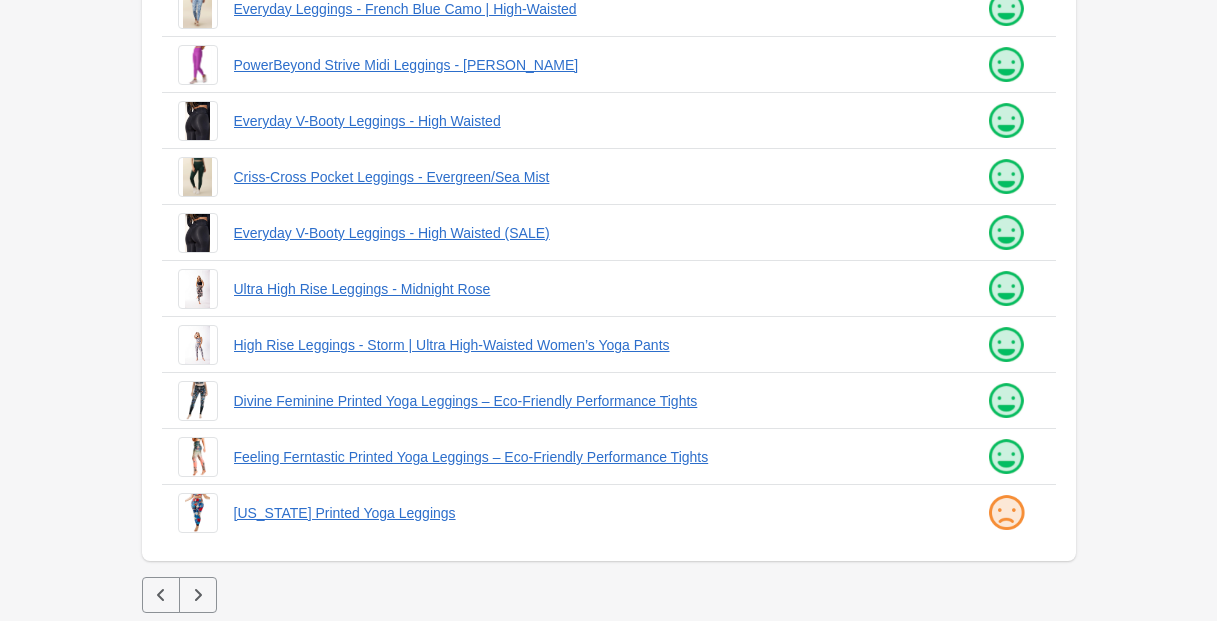 click 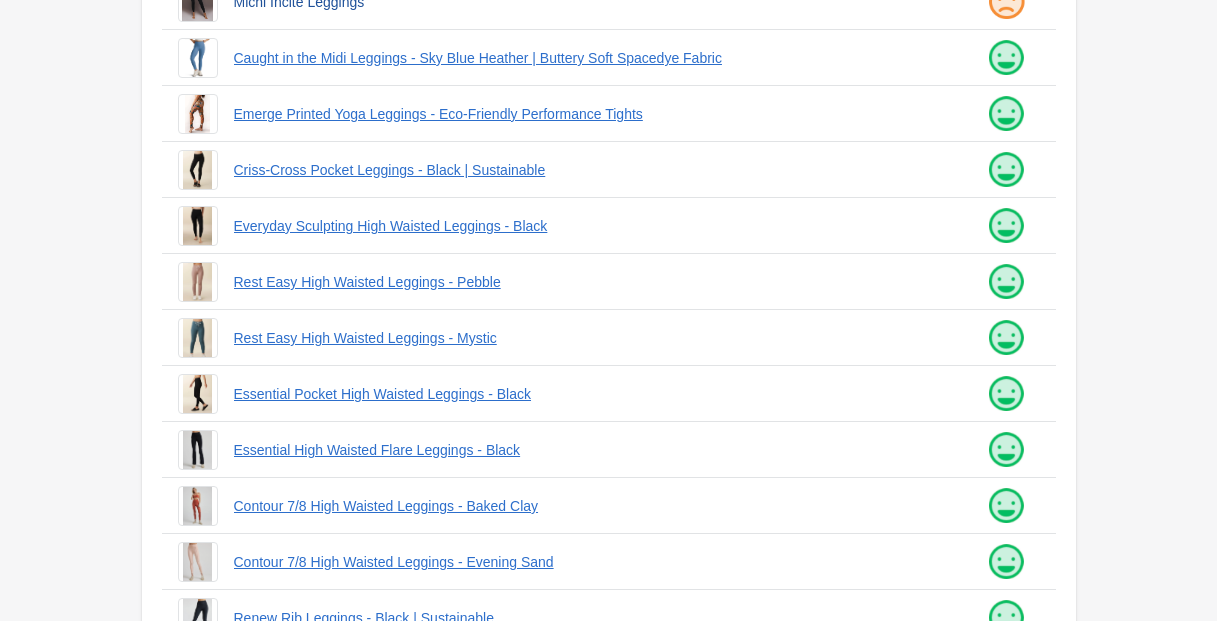 scroll, scrollTop: 536, scrollLeft: 0, axis: vertical 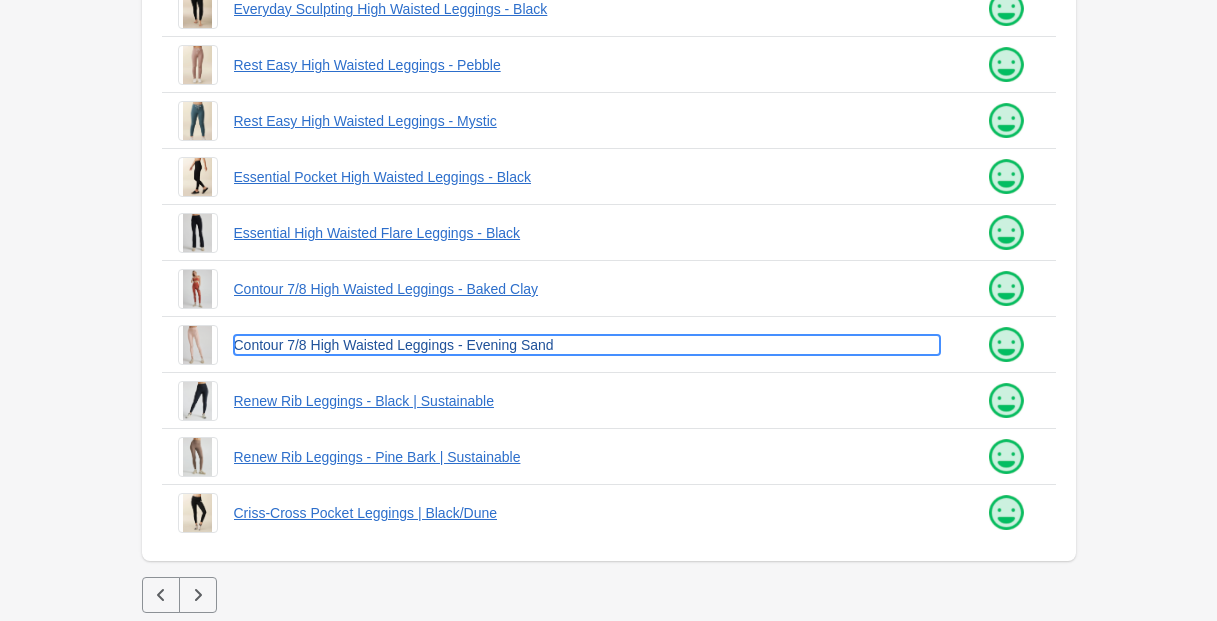 click on "Contour 7/8 High Waisted Leggings - Evening Sand" at bounding box center [587, 345] 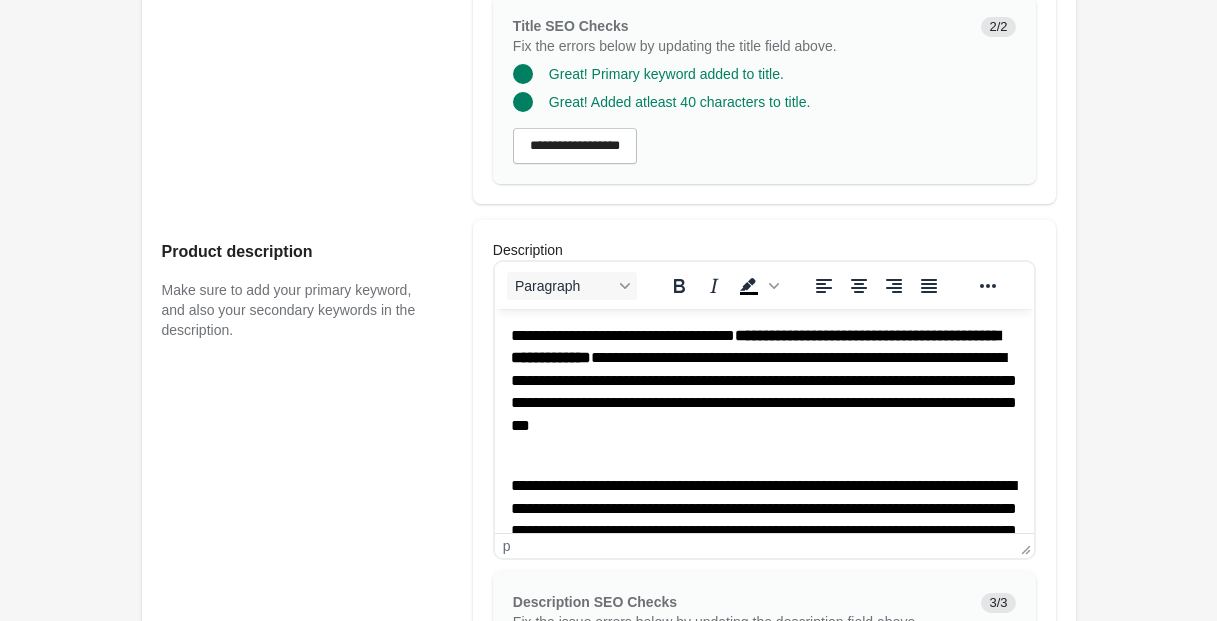 scroll, scrollTop: 597, scrollLeft: 0, axis: vertical 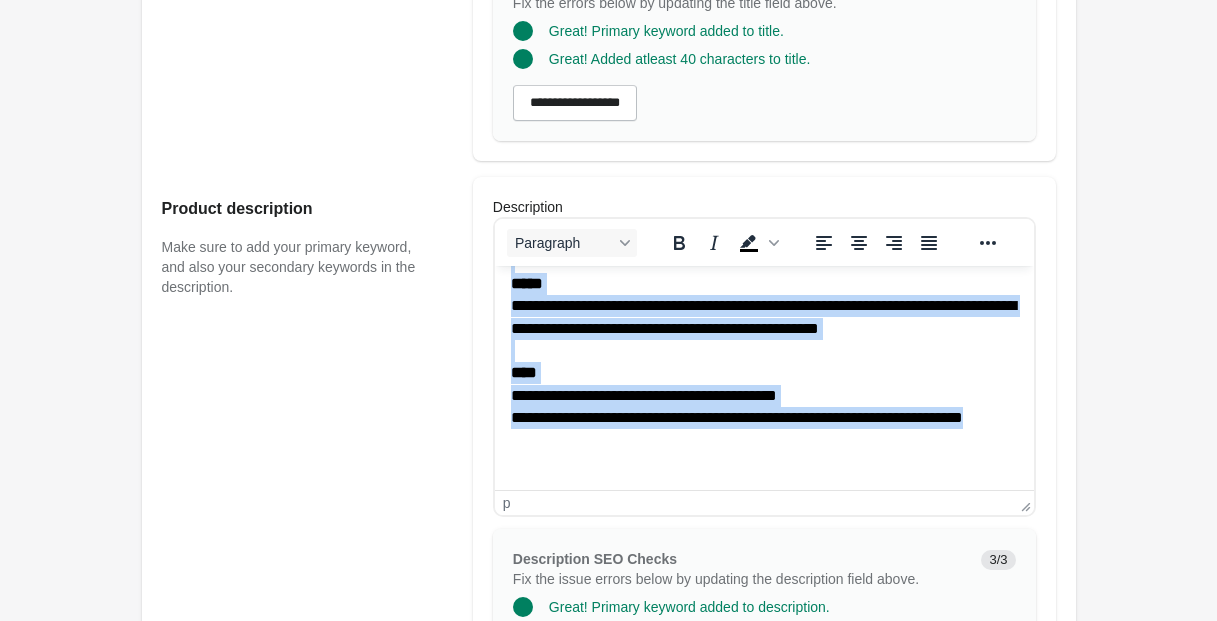 drag, startPoint x: 509, startPoint y: 290, endPoint x: 1466, endPoint y: 851, distance: 1109.3105 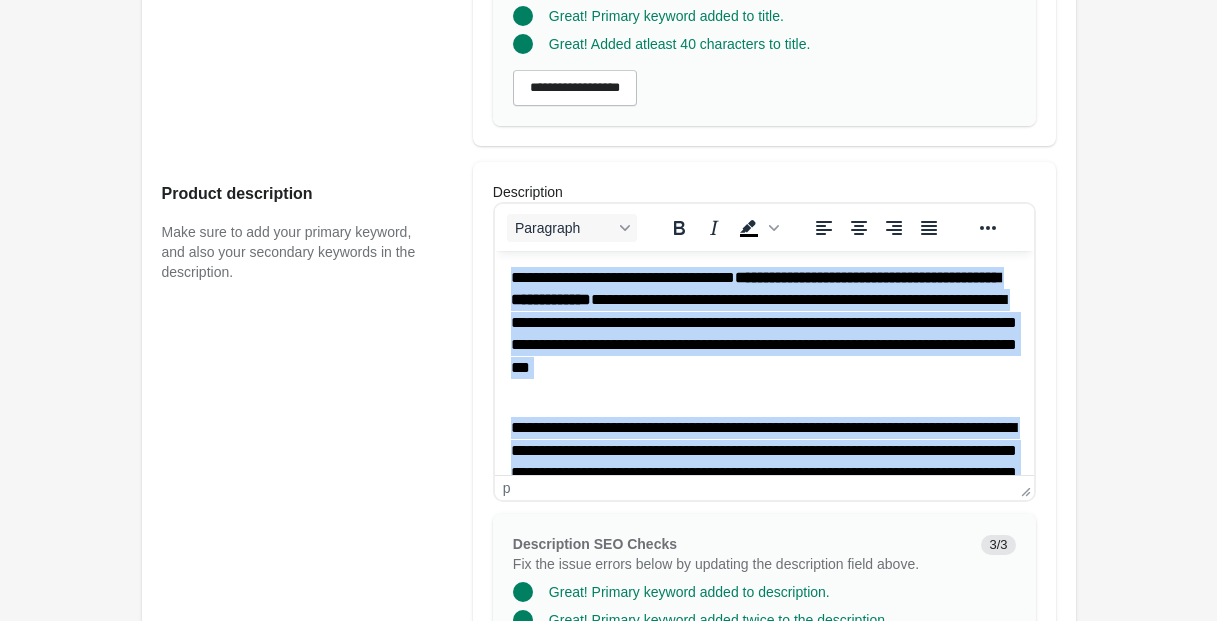 scroll, scrollTop: 0, scrollLeft: 0, axis: both 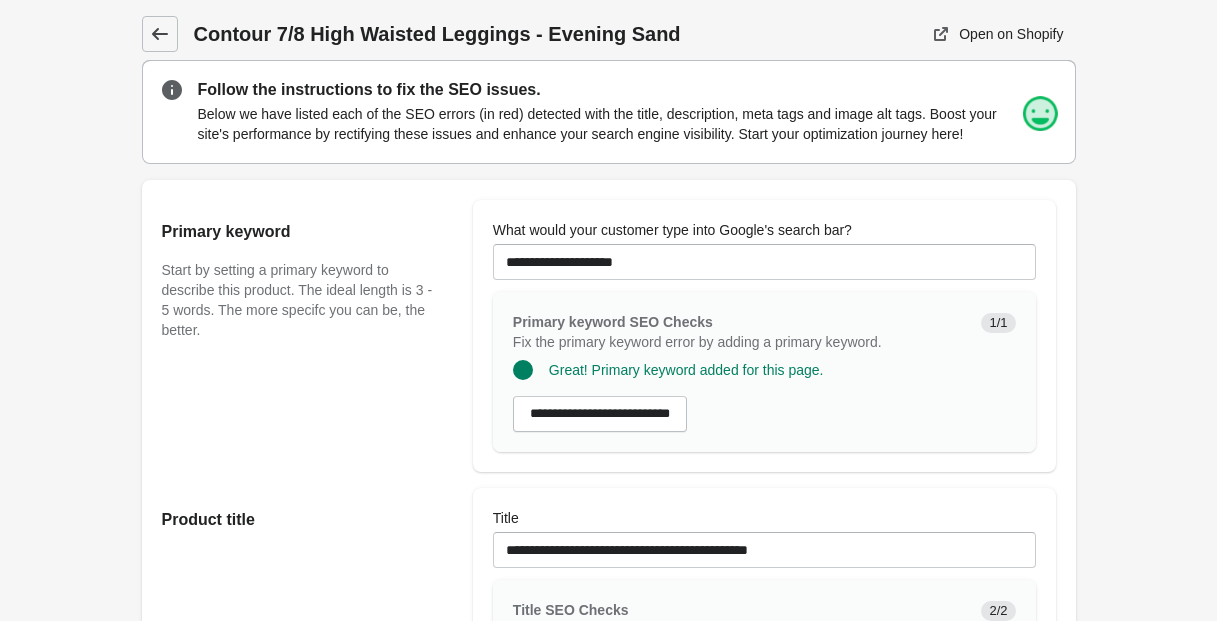 click 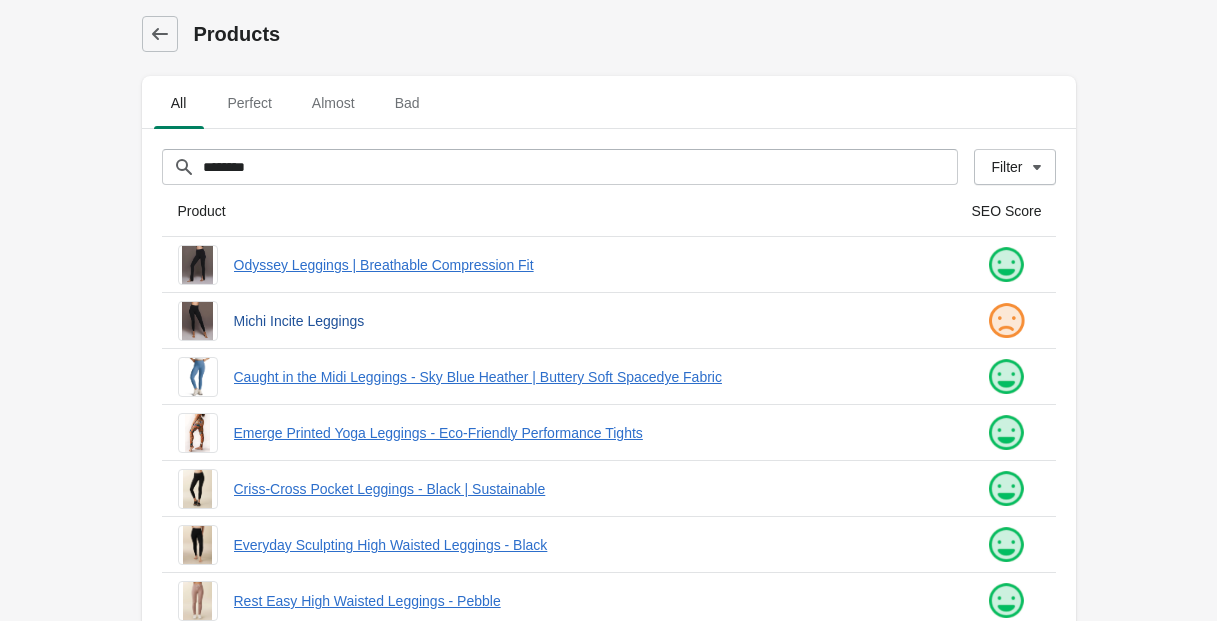 scroll, scrollTop: 536, scrollLeft: 0, axis: vertical 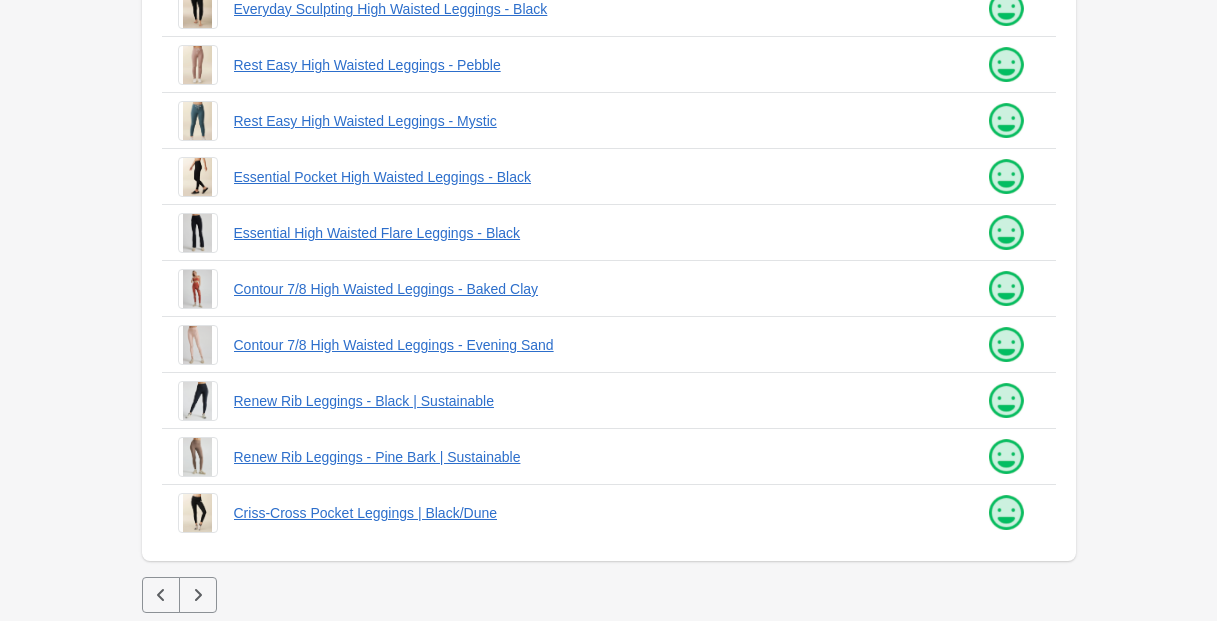 click 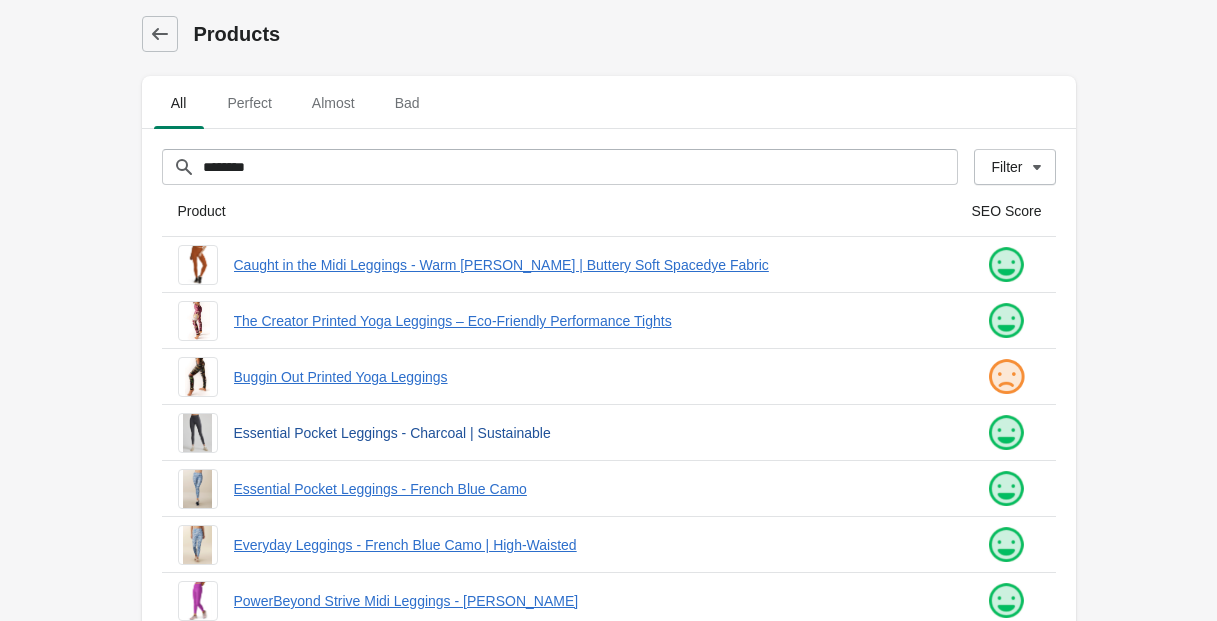 scroll, scrollTop: 536, scrollLeft: 0, axis: vertical 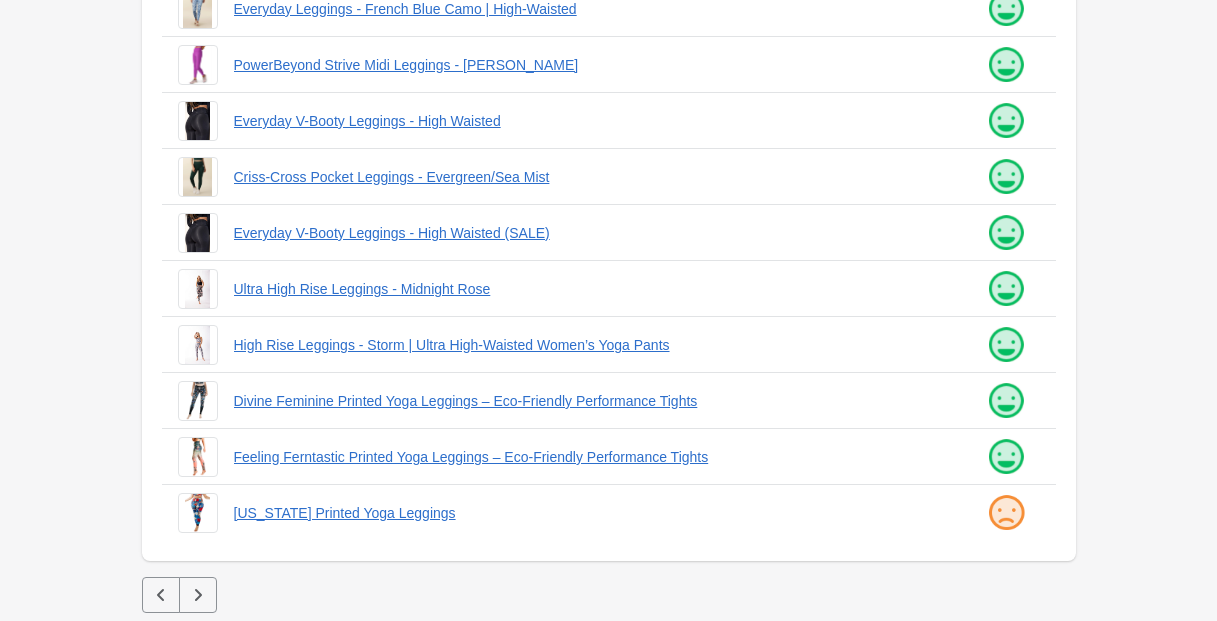 click 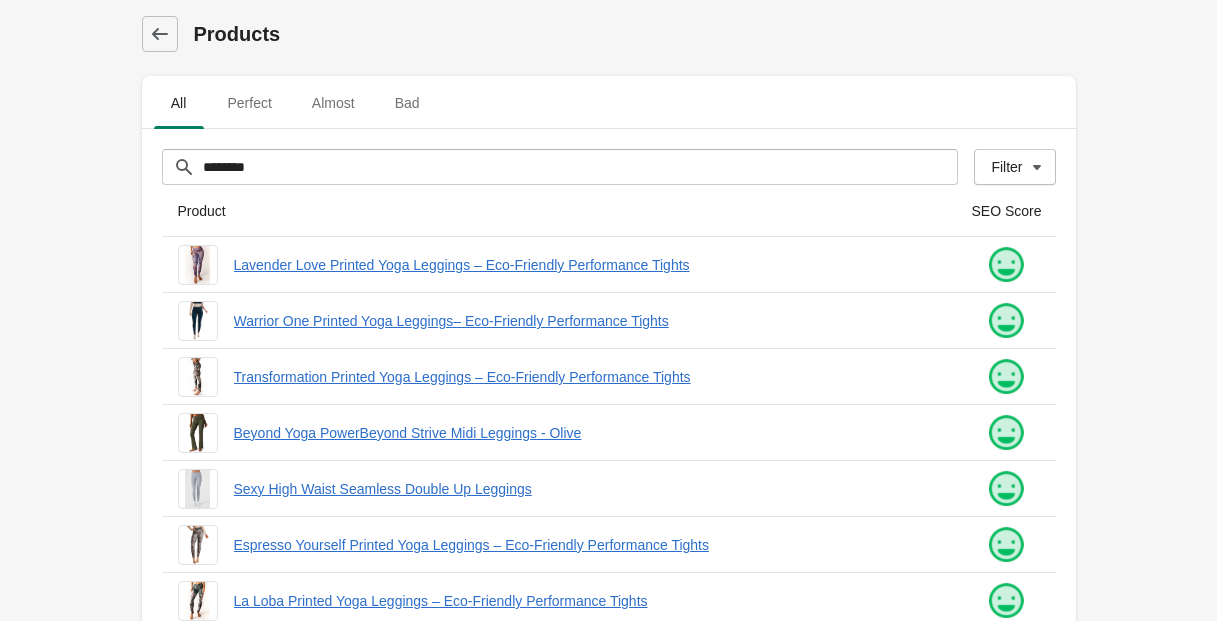scroll, scrollTop: 536, scrollLeft: 0, axis: vertical 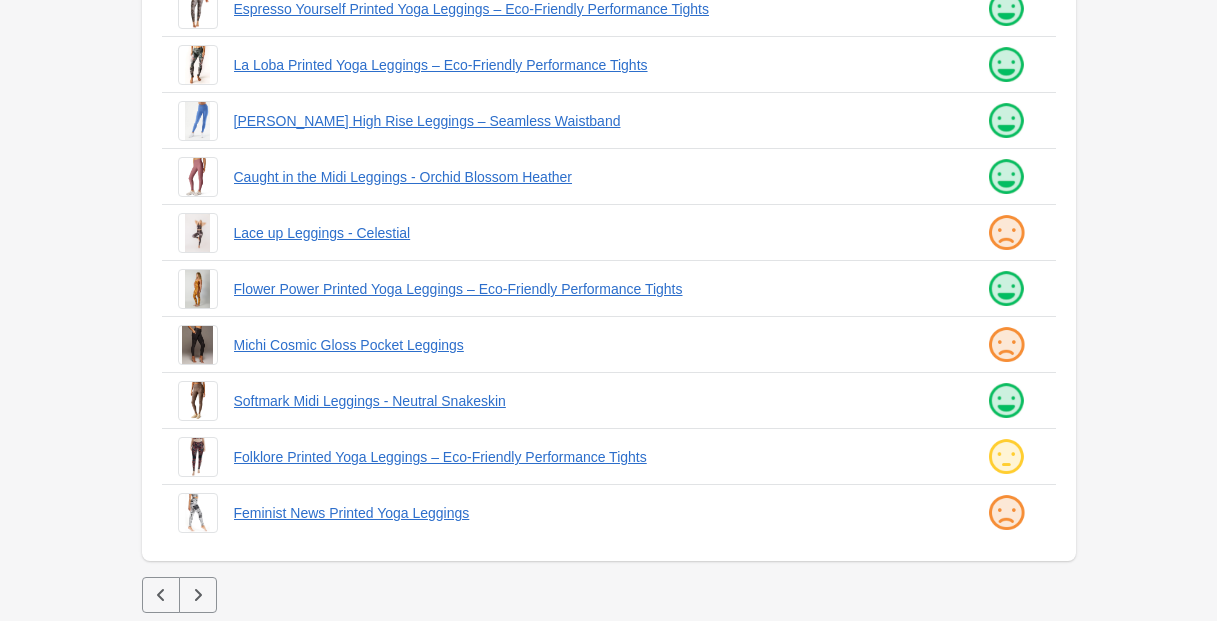click 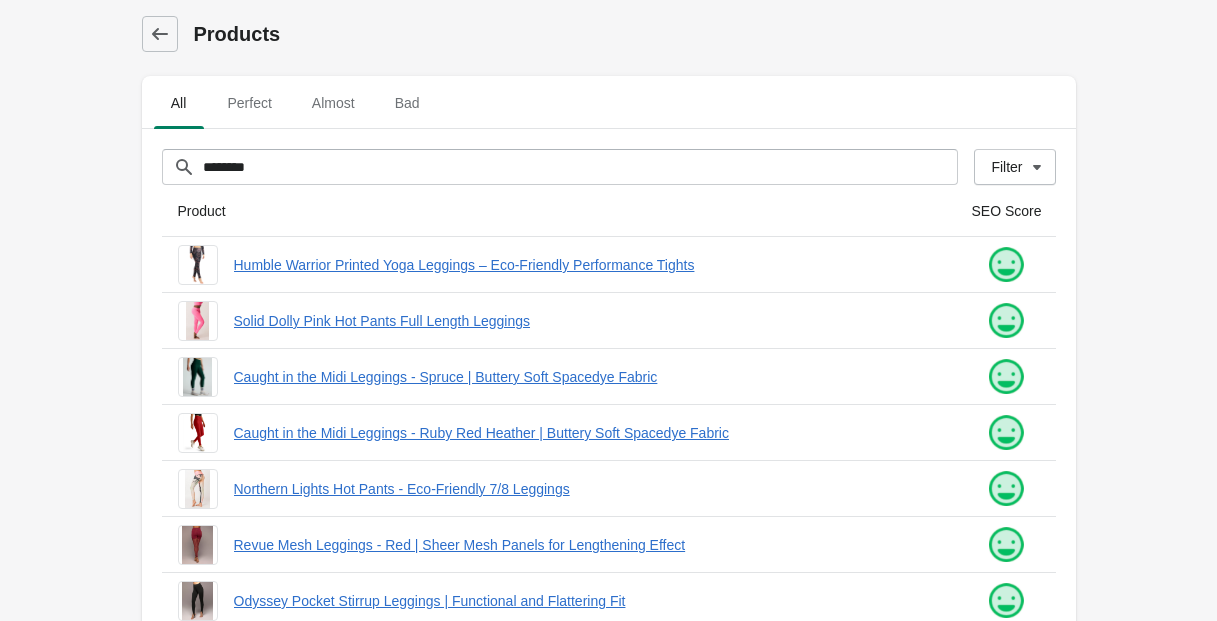 scroll, scrollTop: 536, scrollLeft: 0, axis: vertical 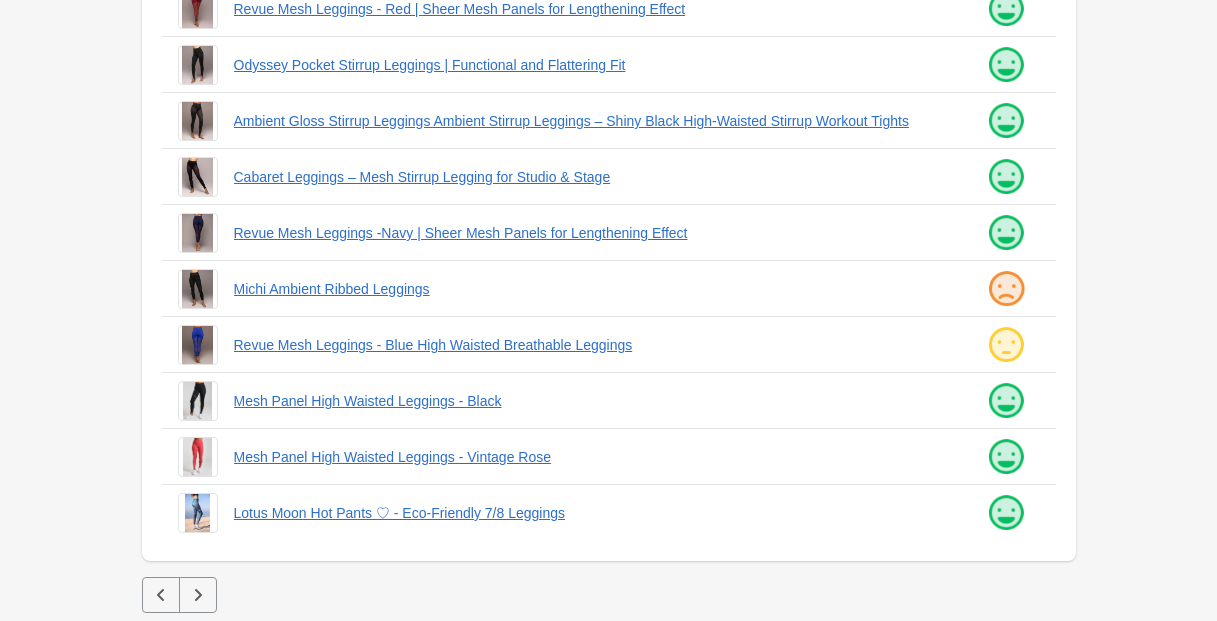 click 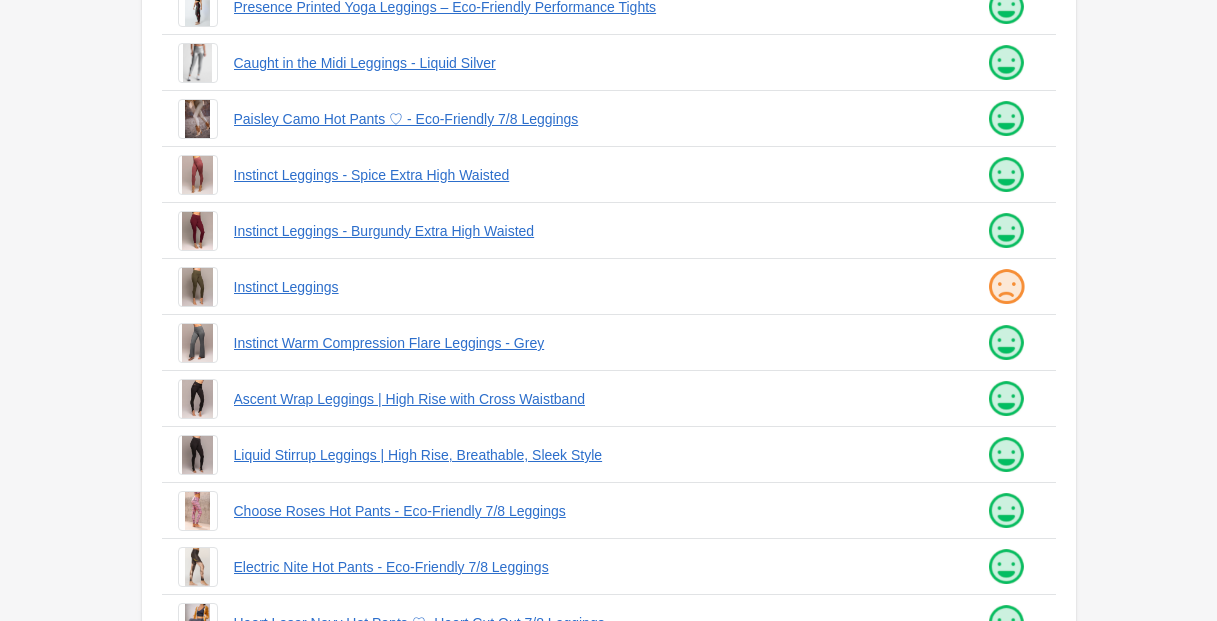 scroll, scrollTop: 536, scrollLeft: 0, axis: vertical 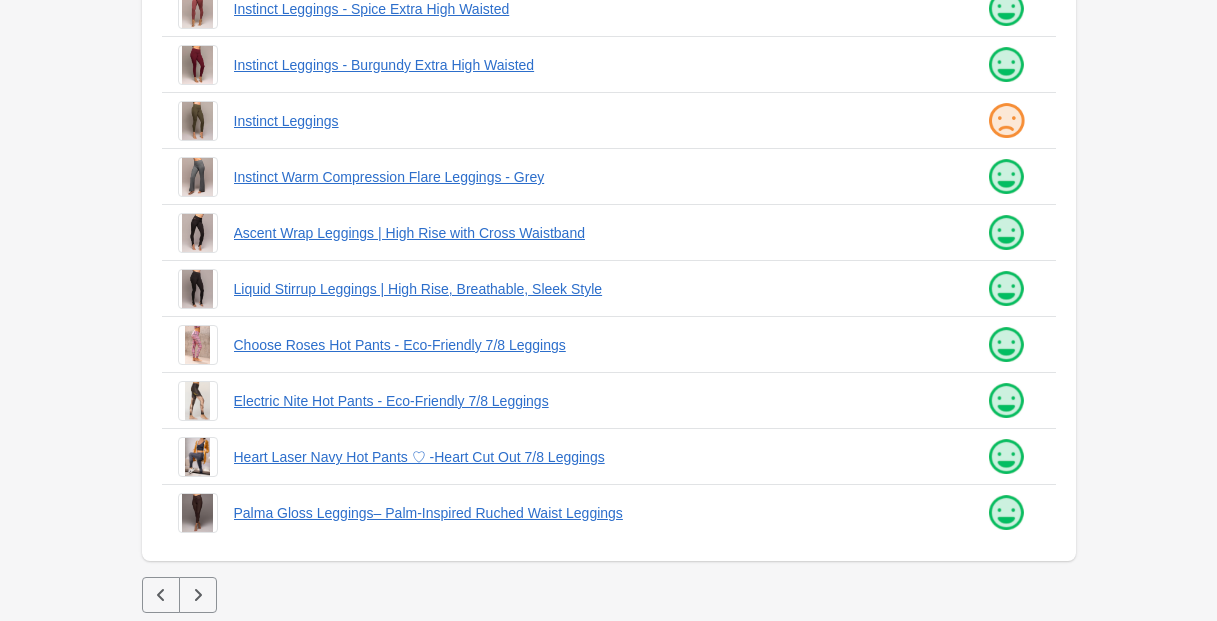 click 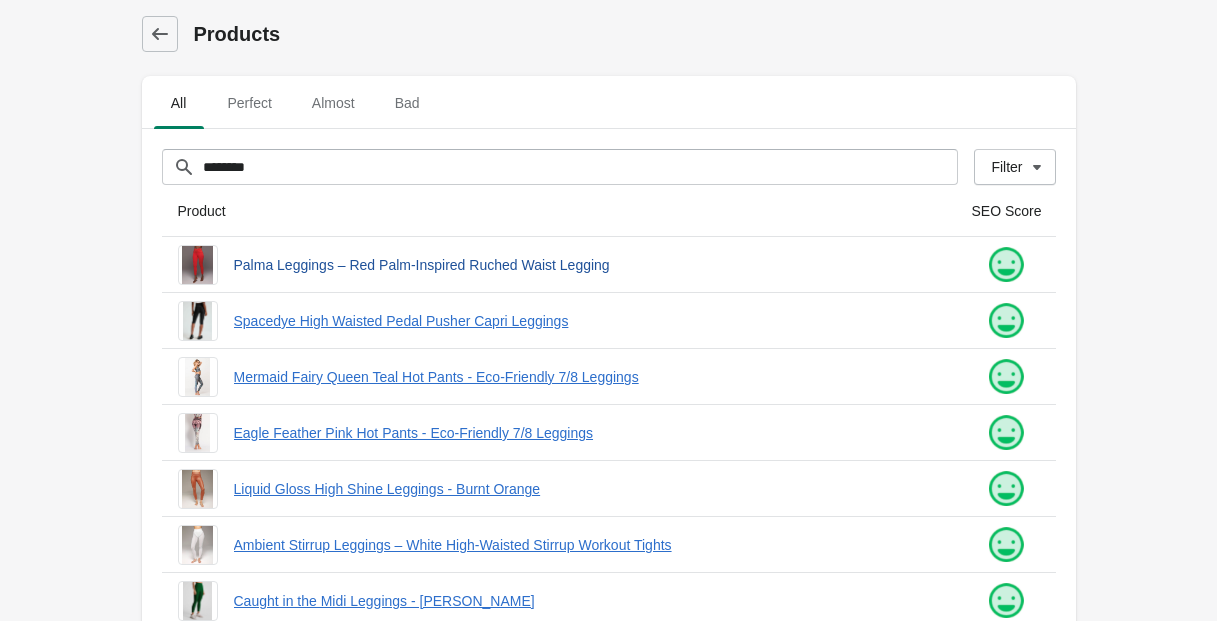 scroll, scrollTop: 312, scrollLeft: 0, axis: vertical 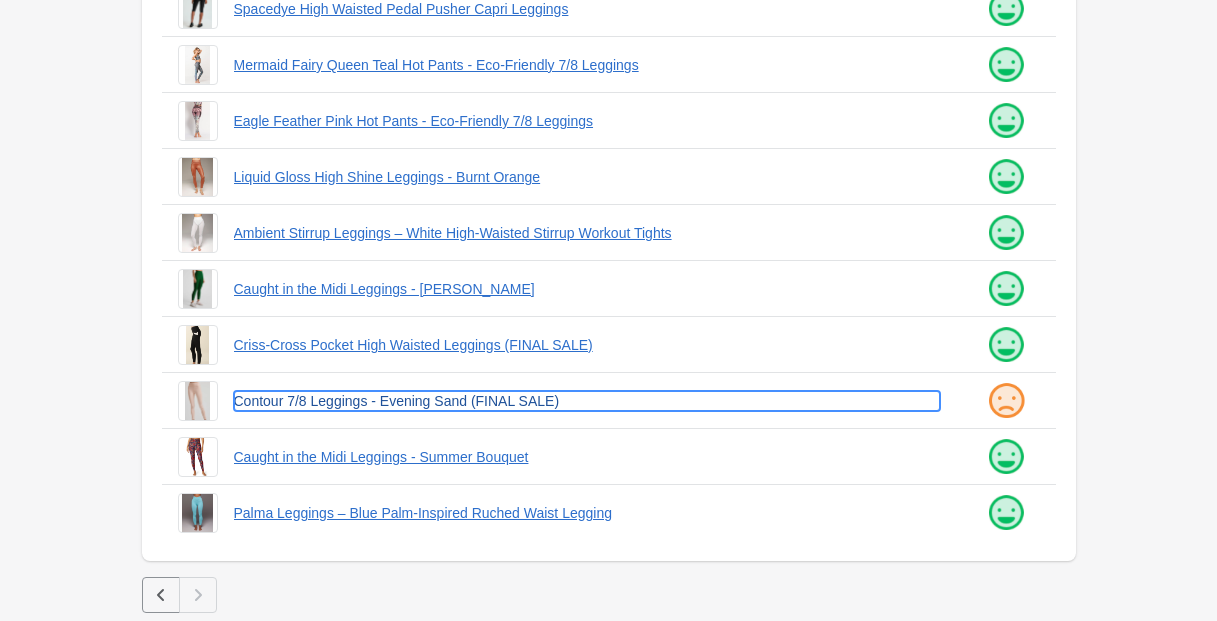 click on "Contour 7/8 Leggings - Evening Sand (FINAL SALE)" at bounding box center [587, 401] 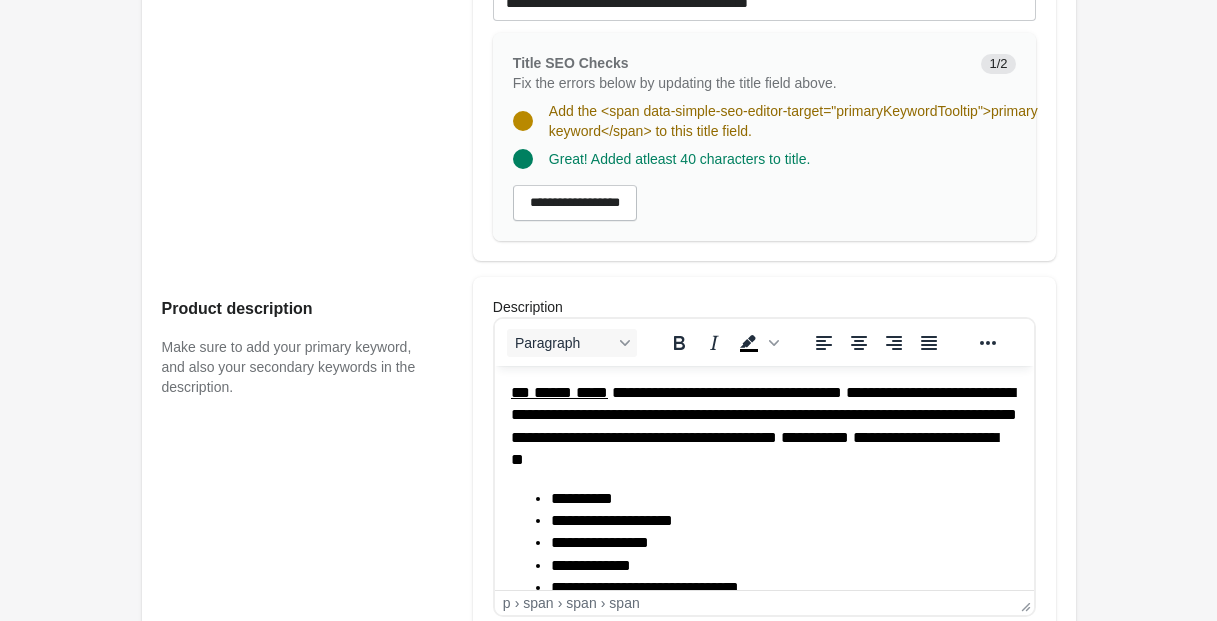 scroll, scrollTop: 508, scrollLeft: 0, axis: vertical 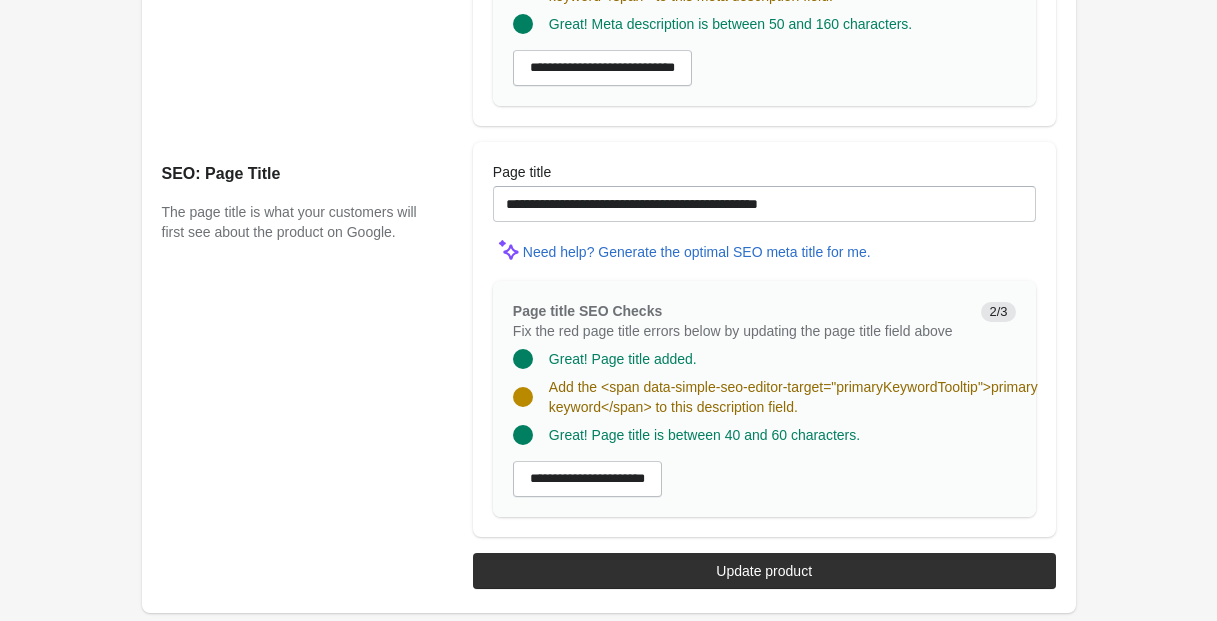 drag, startPoint x: 511, startPoint y: -822, endPoint x: 952, endPoint y: 154, distance: 1071.0074 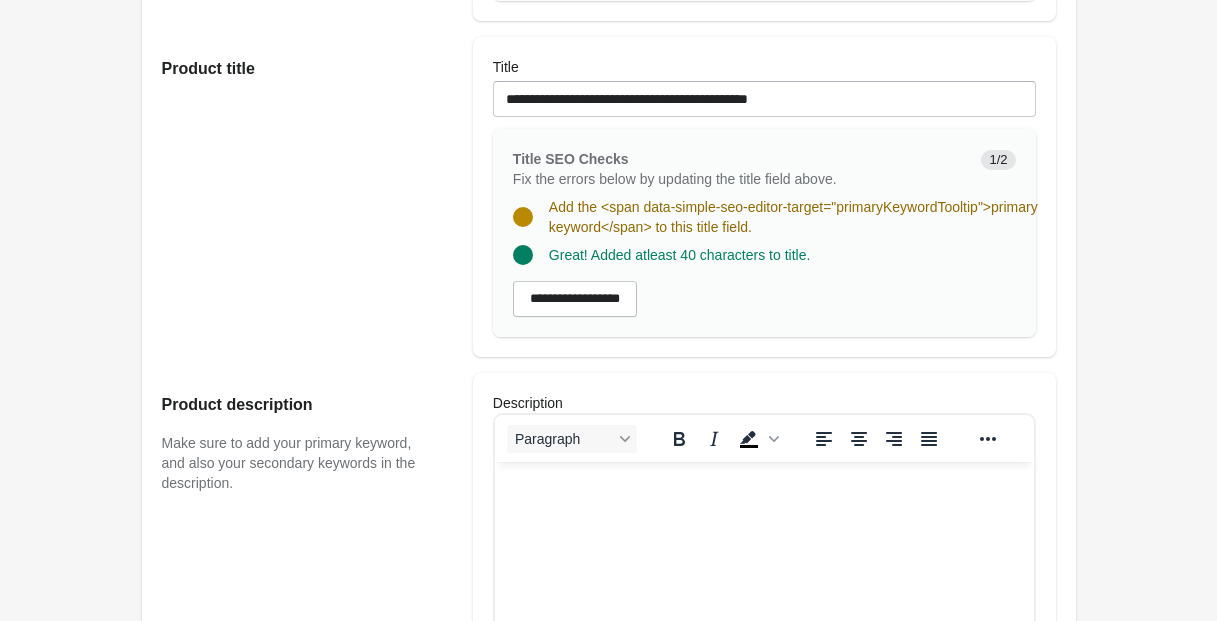 scroll, scrollTop: 519, scrollLeft: 0, axis: vertical 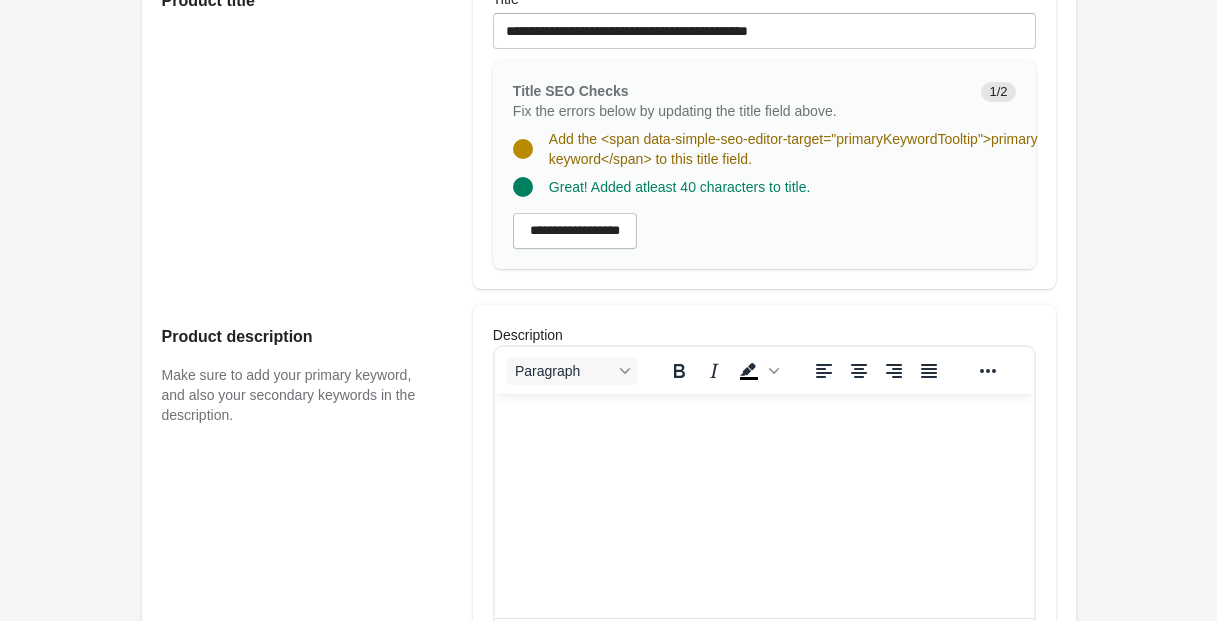 click at bounding box center (763, 421) 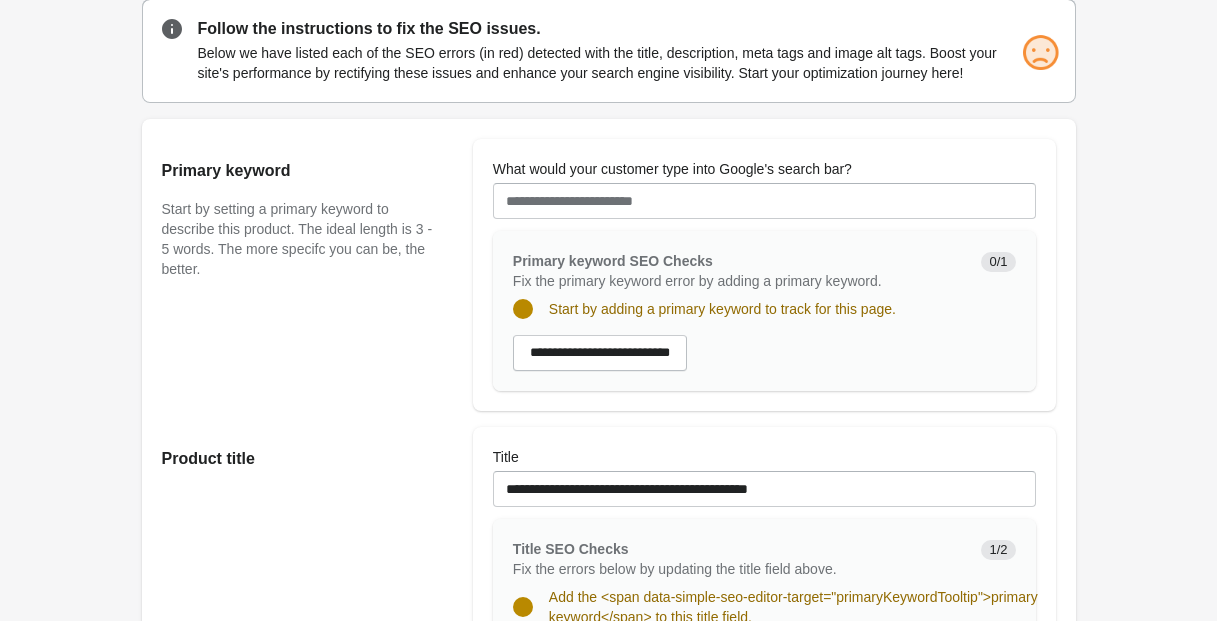 scroll, scrollTop: 52, scrollLeft: 0, axis: vertical 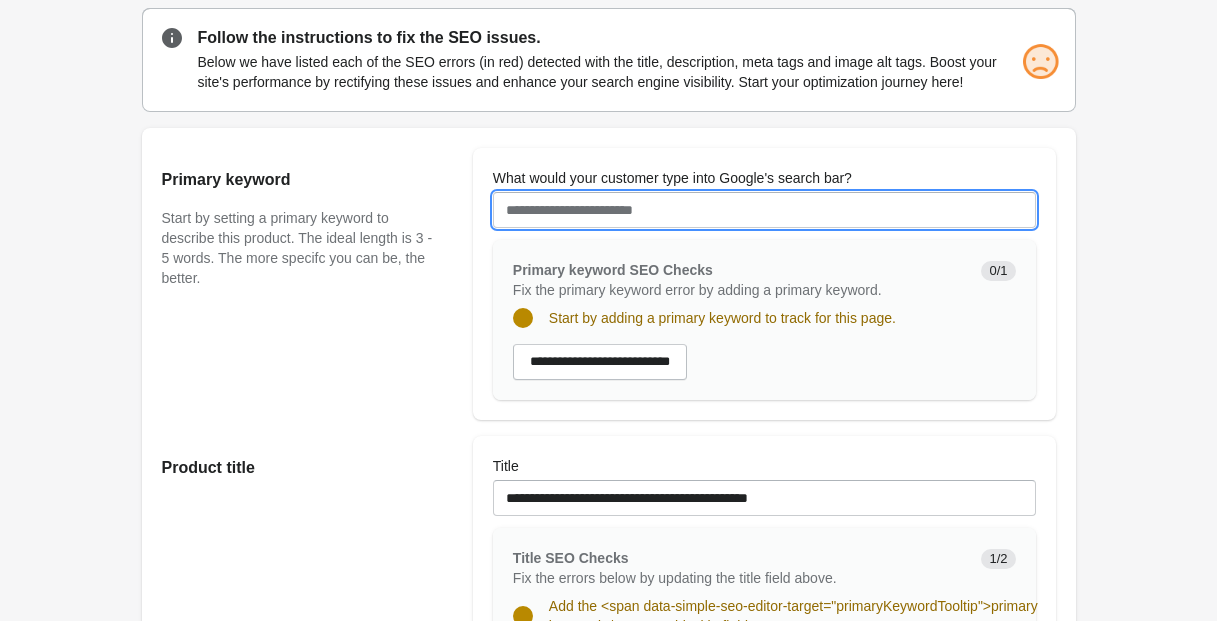 click on "What would your customer type into Google's search bar?" at bounding box center [764, 210] 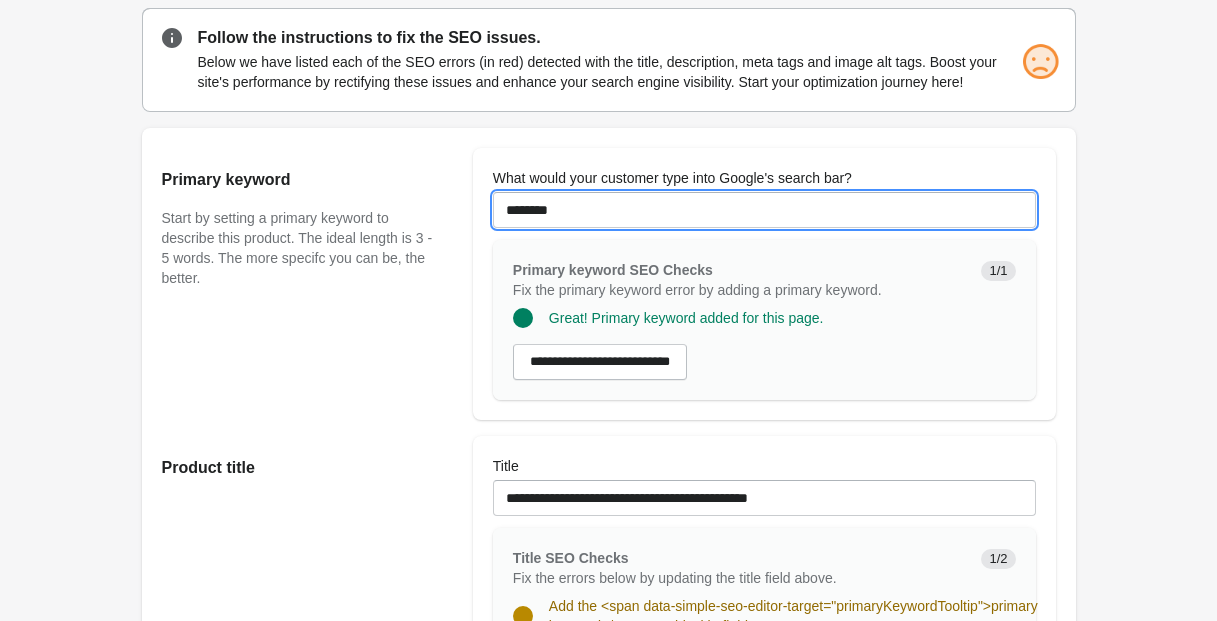 type on "**********" 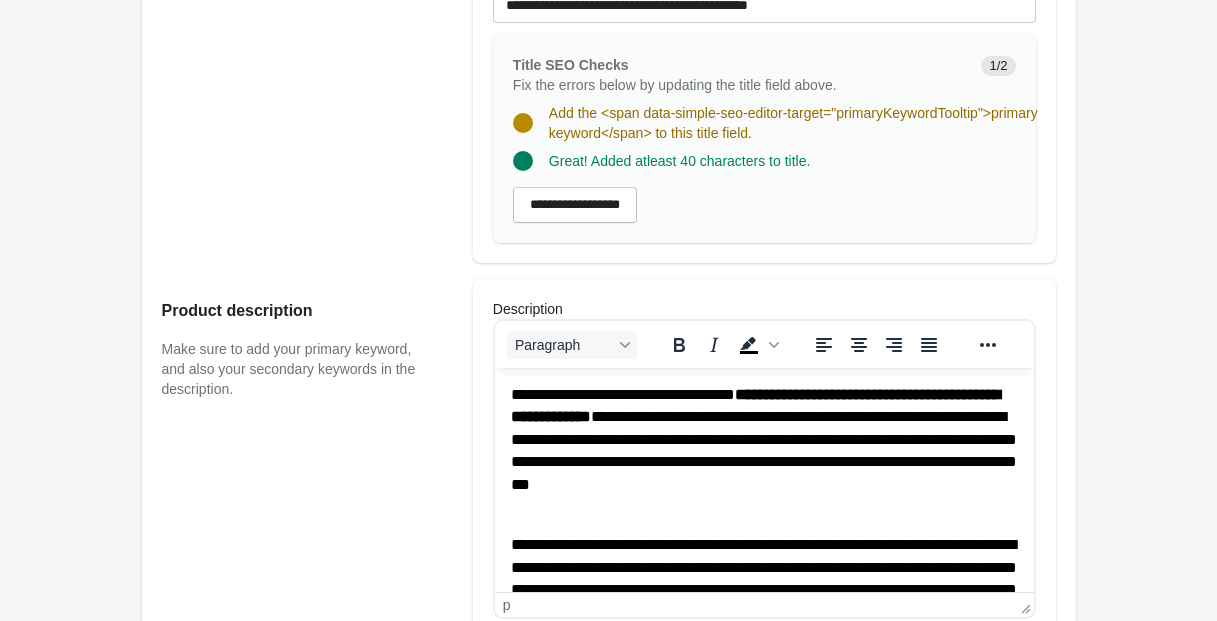 scroll, scrollTop: 504, scrollLeft: 0, axis: vertical 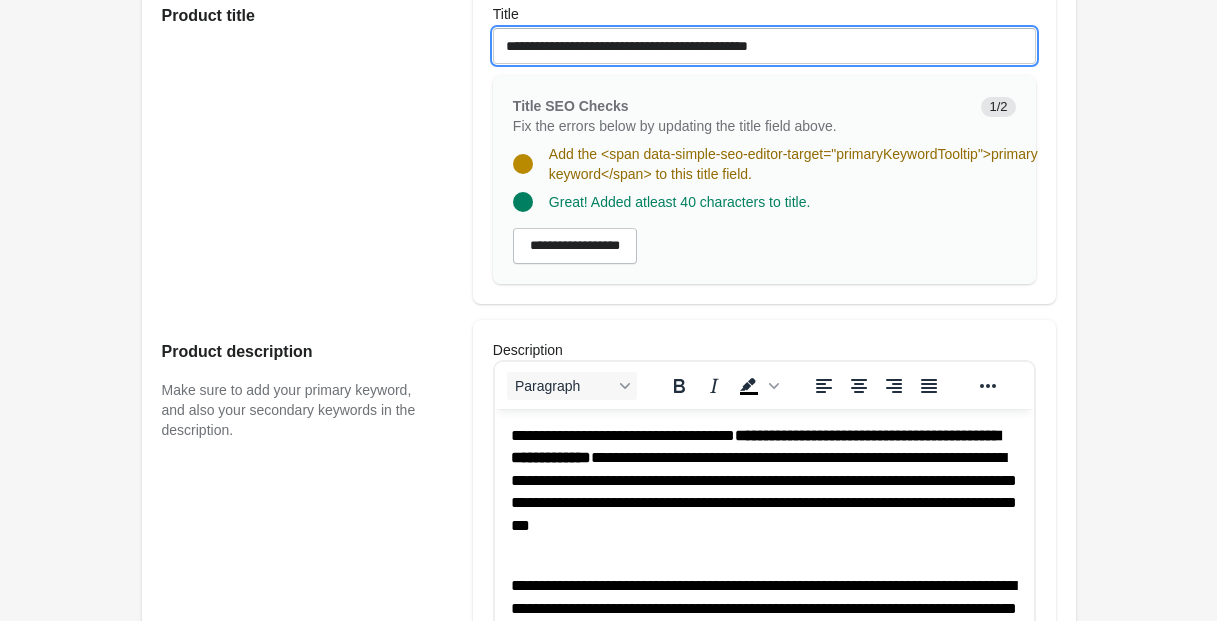 click on "**********" at bounding box center [764, 46] 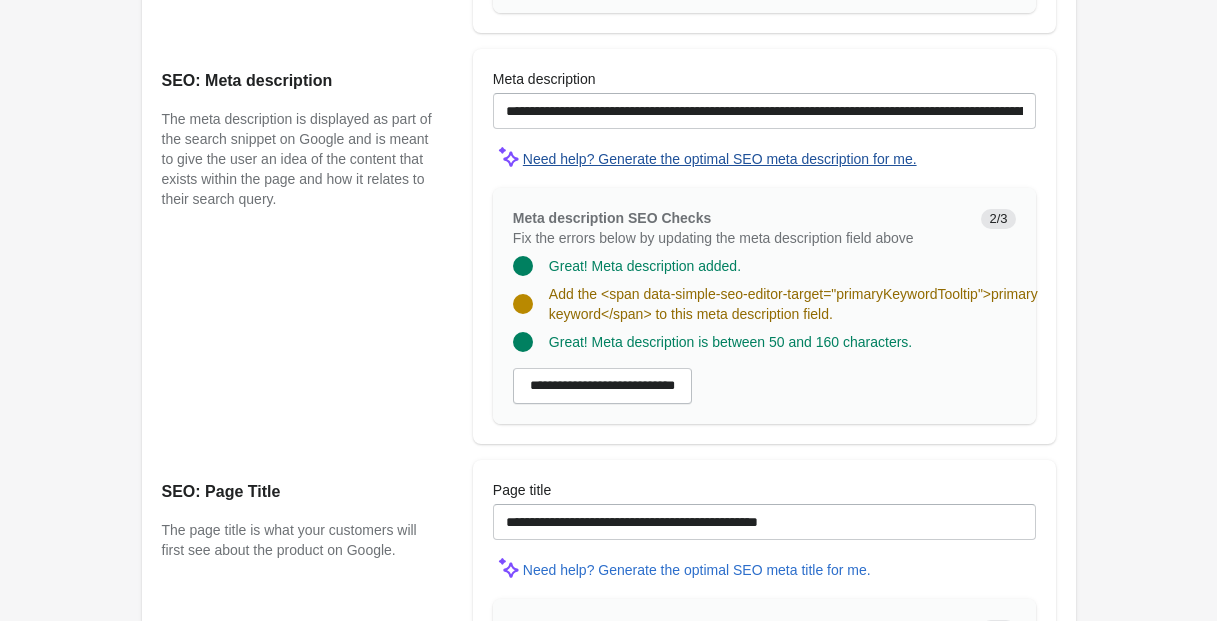 scroll, scrollTop: 1394, scrollLeft: 0, axis: vertical 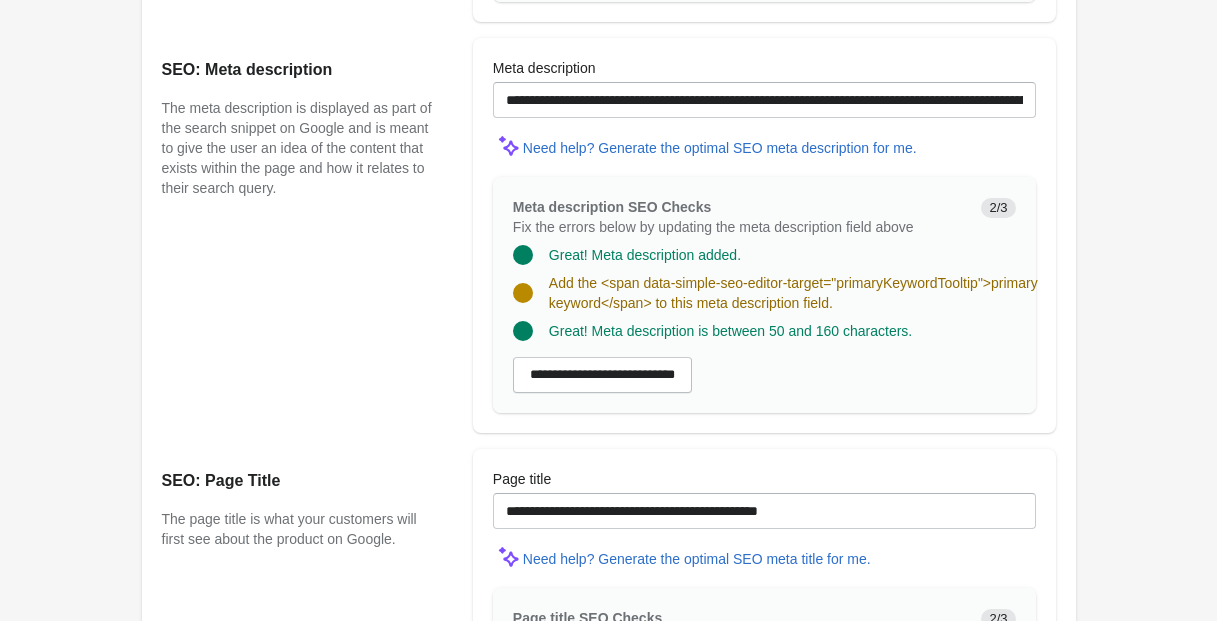 type on "**********" 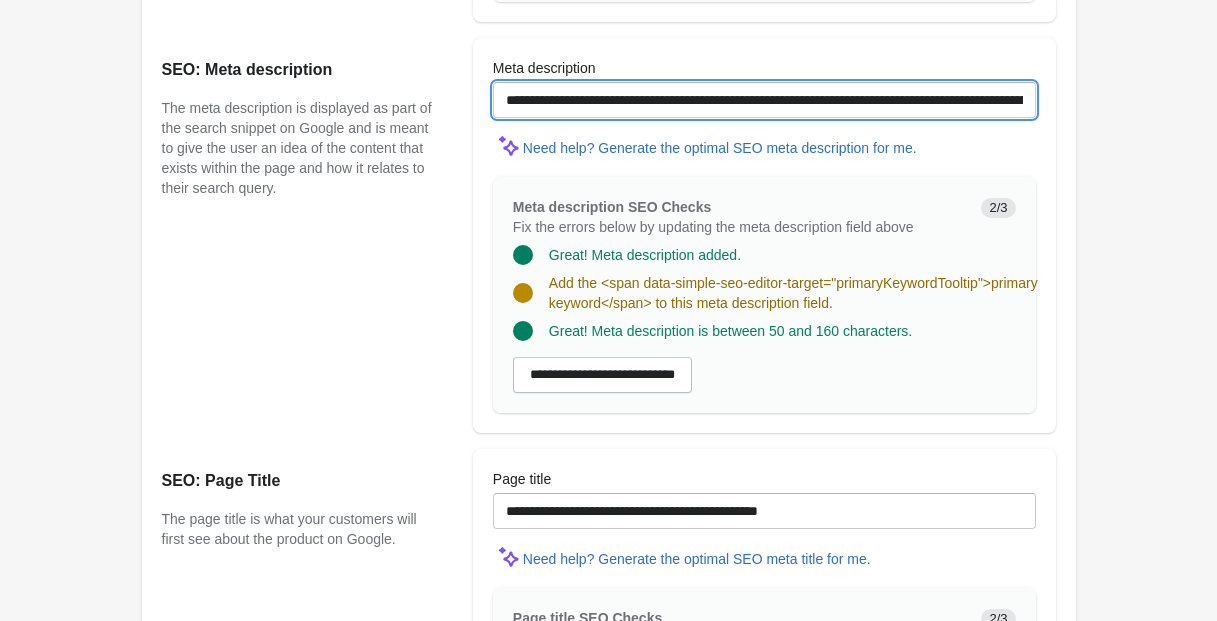 drag, startPoint x: 544, startPoint y: 119, endPoint x: 423, endPoint y: 116, distance: 121.037186 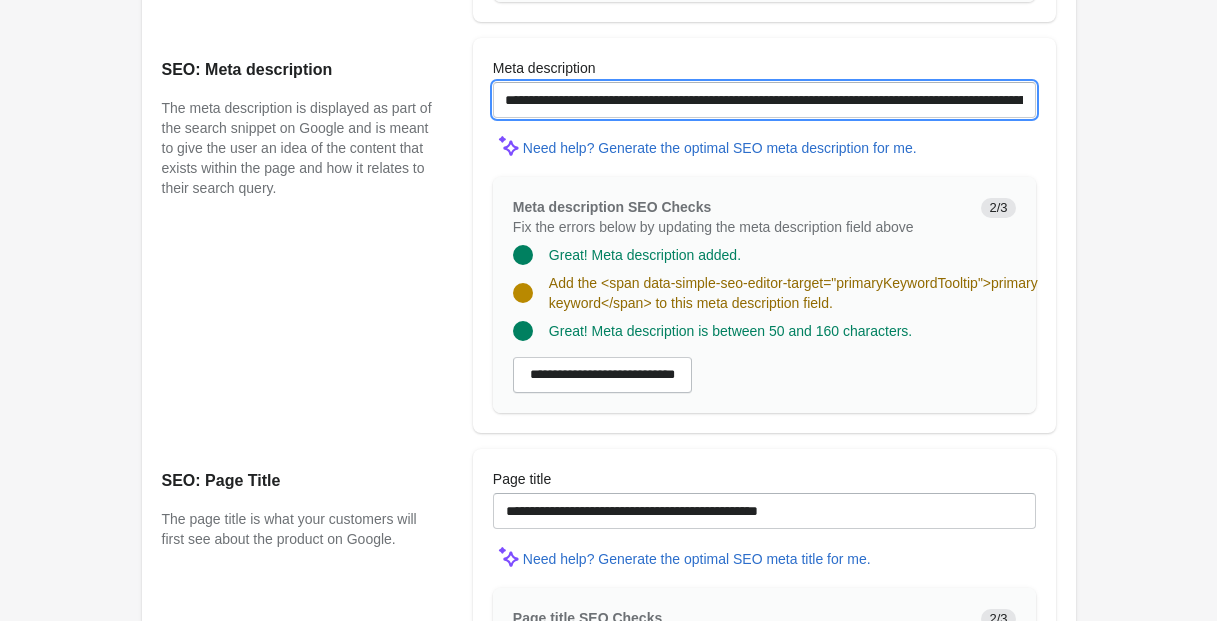 scroll, scrollTop: 1367, scrollLeft: 0, axis: vertical 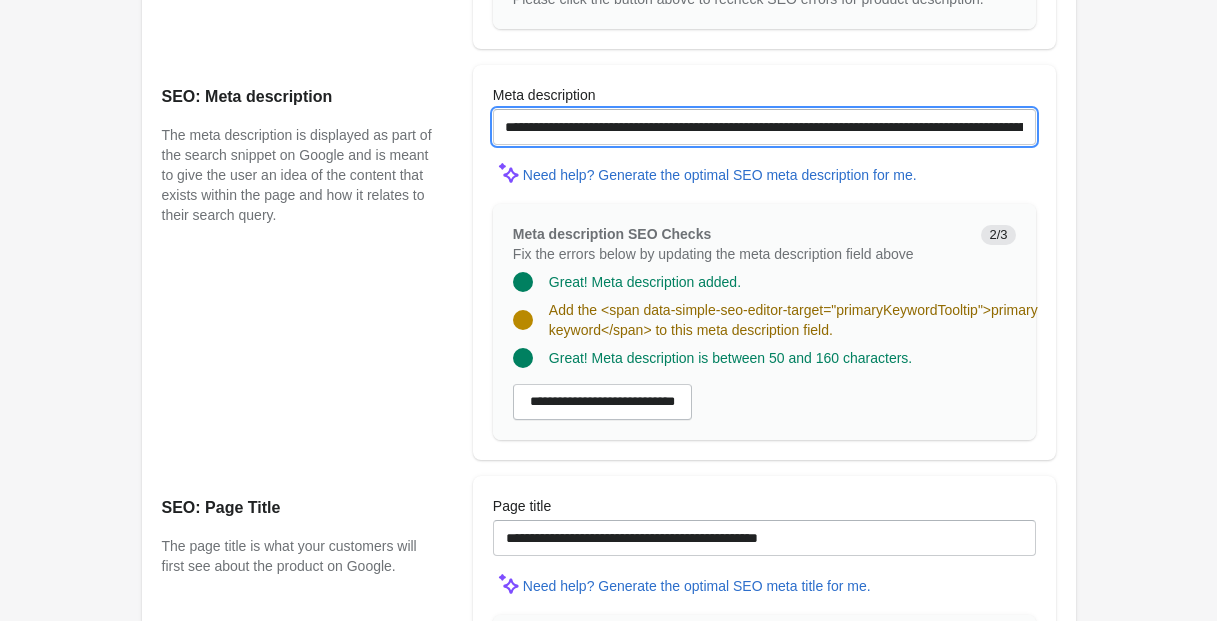 drag, startPoint x: 588, startPoint y: 147, endPoint x: 564, endPoint y: 156, distance: 25.632011 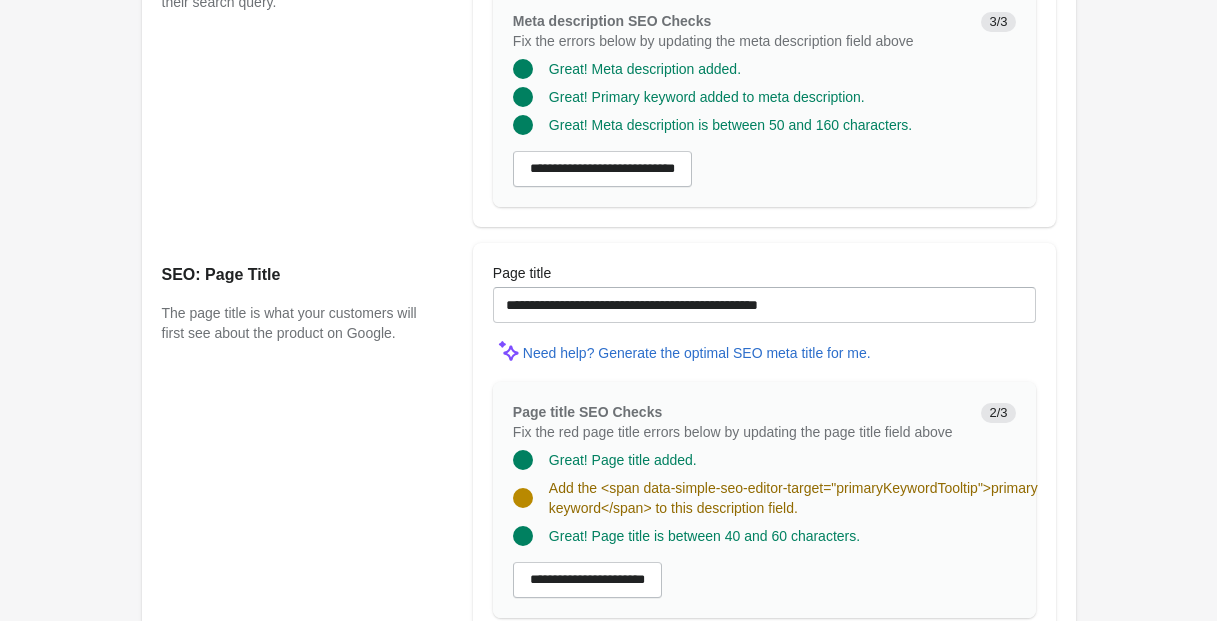 scroll, scrollTop: 1633, scrollLeft: 0, axis: vertical 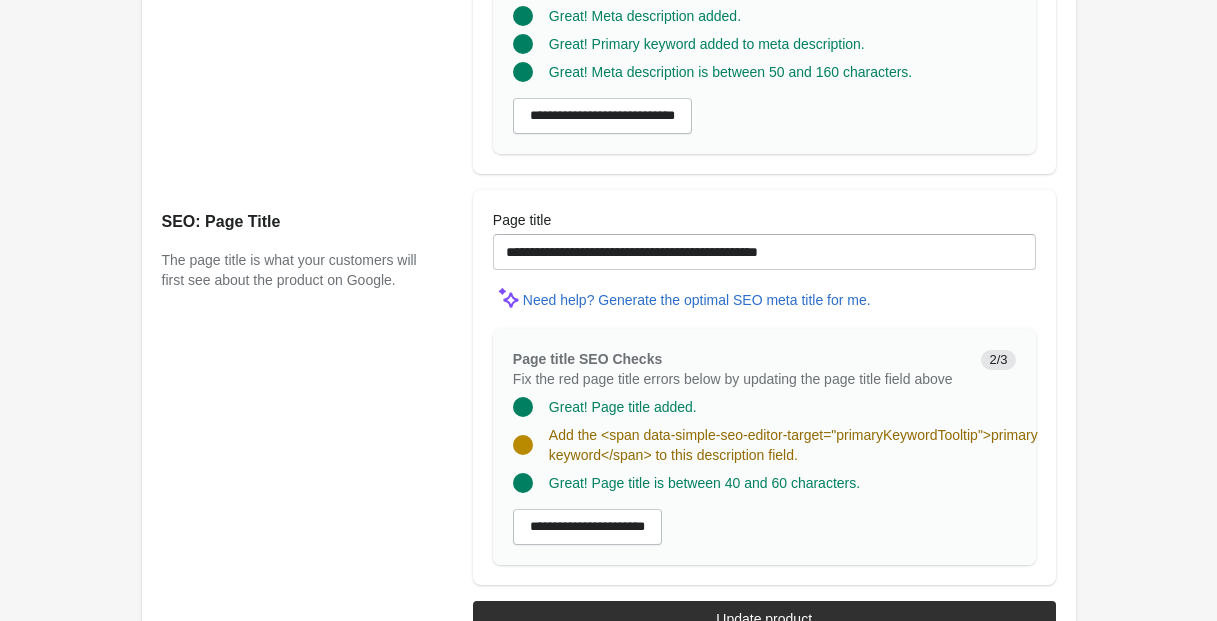 type on "**********" 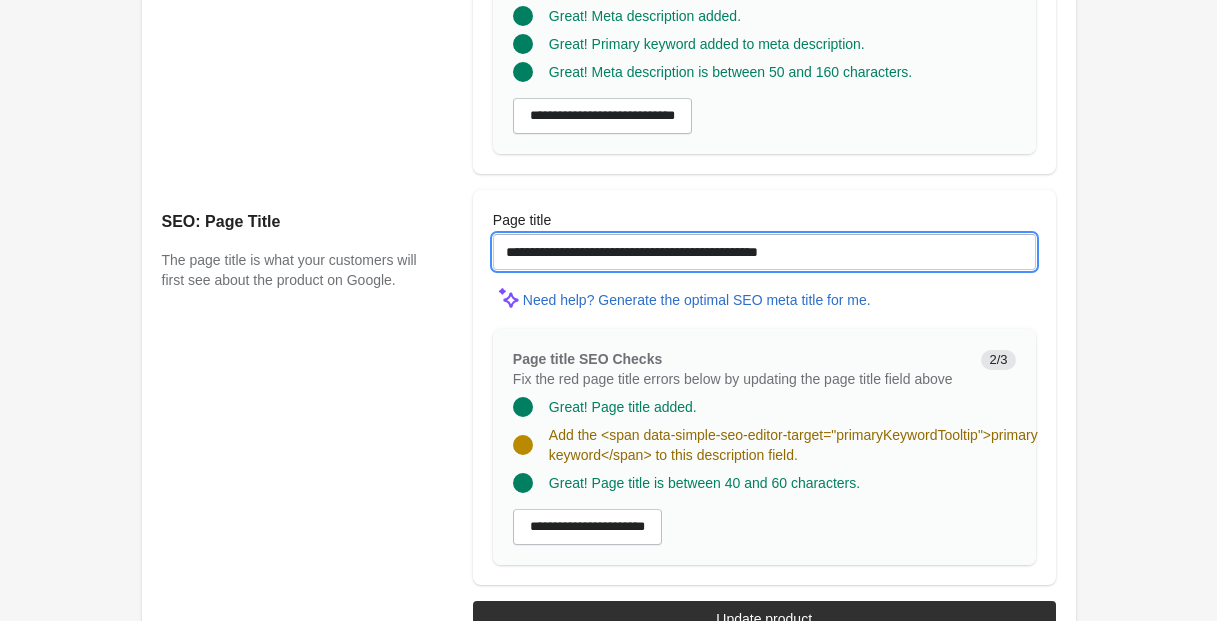 scroll, scrollTop: 0, scrollLeft: 0, axis: both 